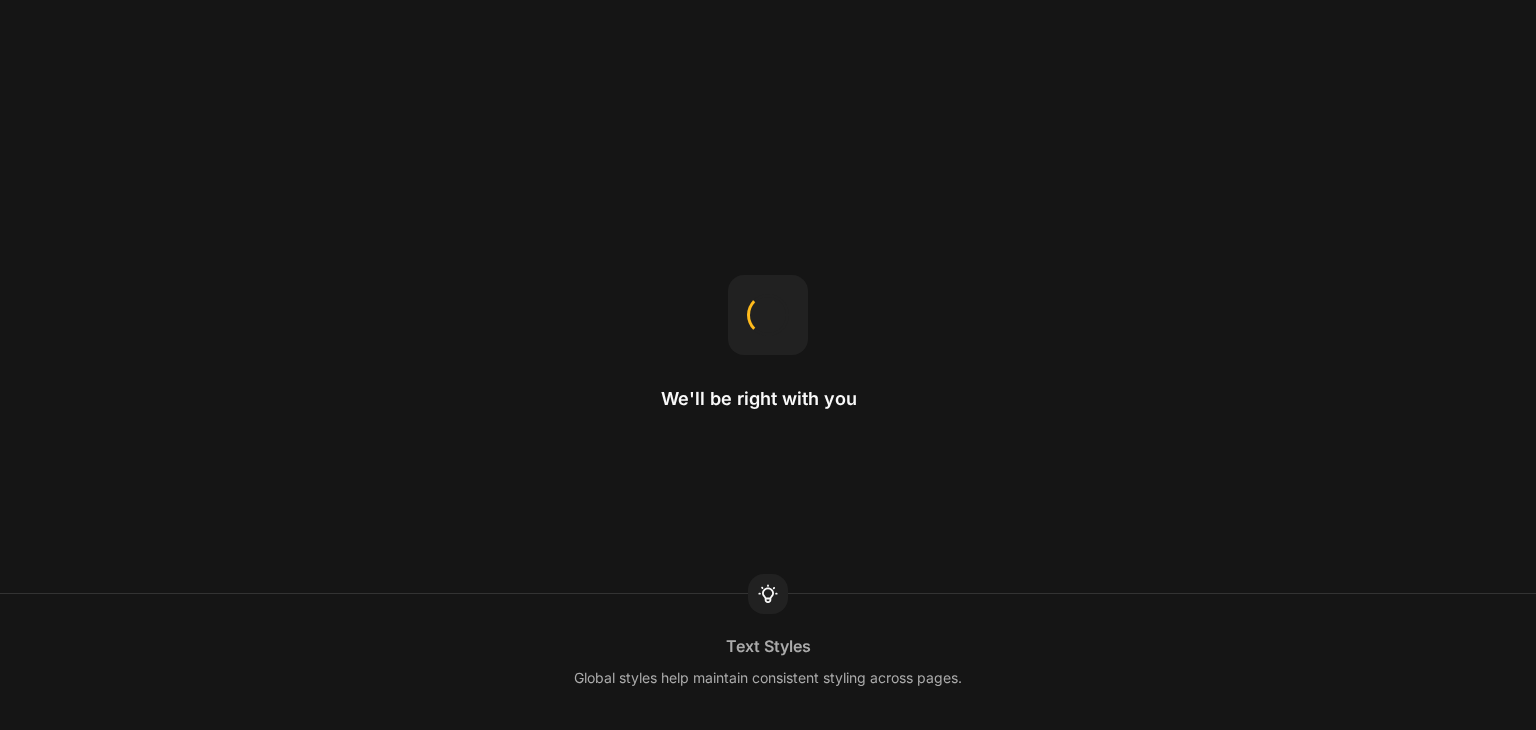 scroll, scrollTop: 0, scrollLeft: 0, axis: both 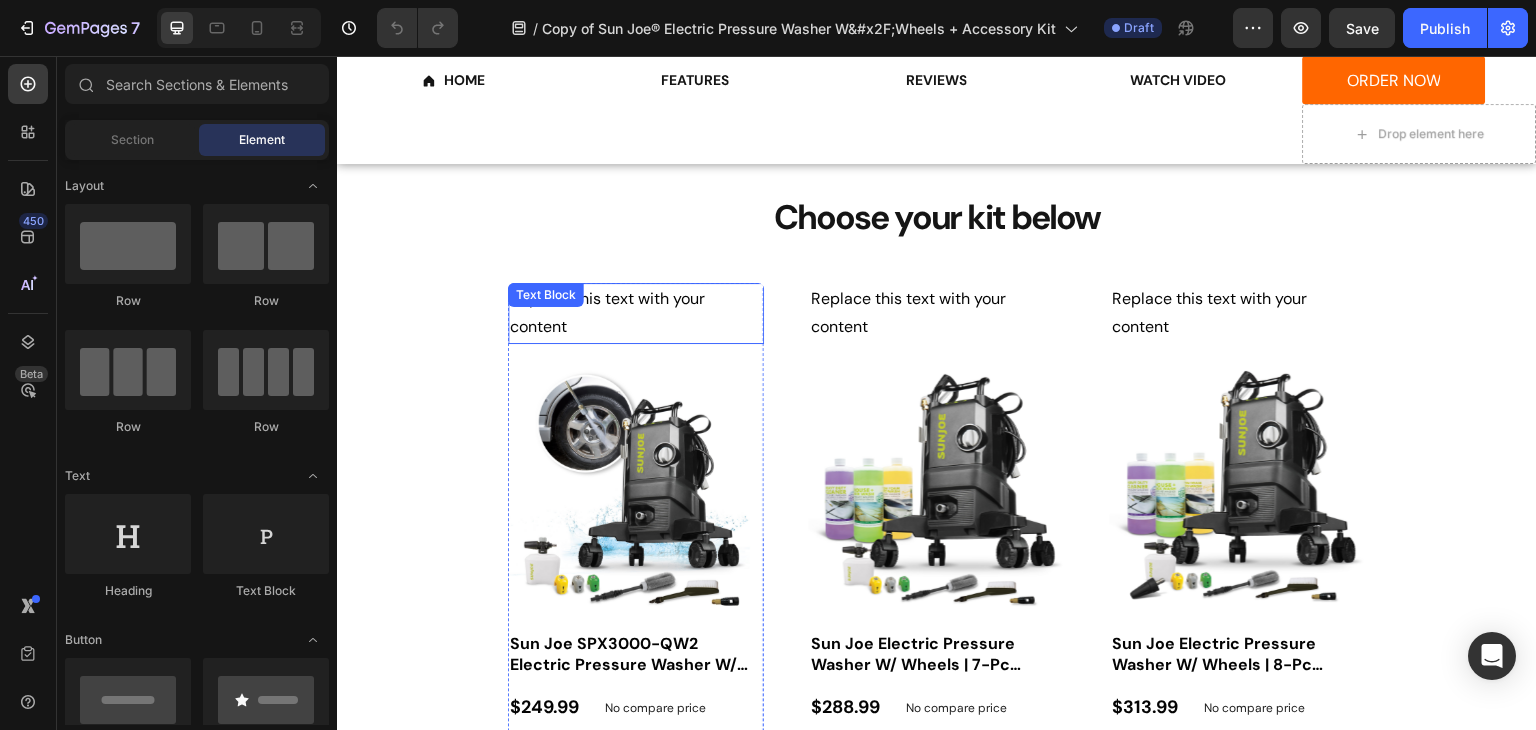 click on "Replace this text with your content" at bounding box center [636, 314] 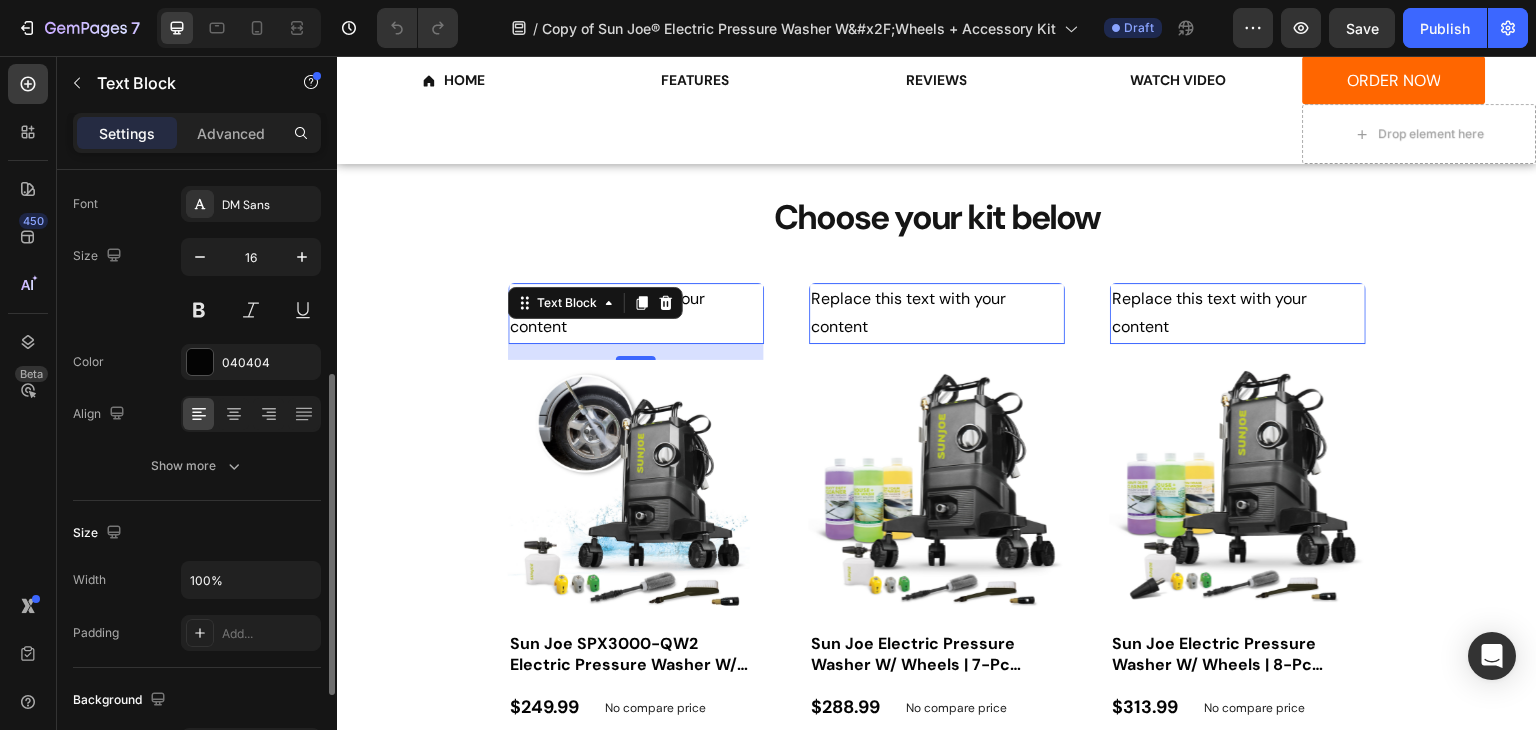 scroll, scrollTop: 200, scrollLeft: 0, axis: vertical 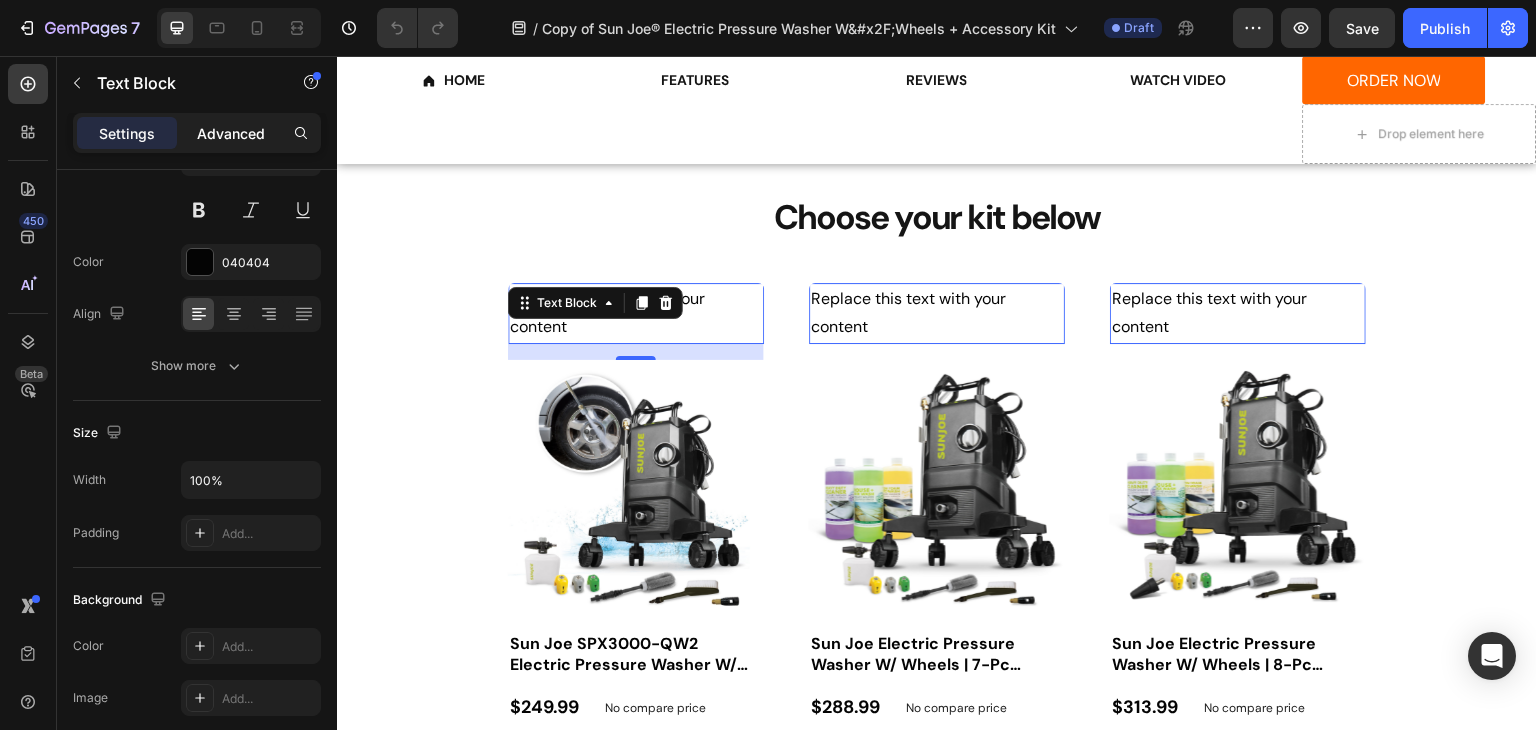 click on "Advanced" at bounding box center (231, 133) 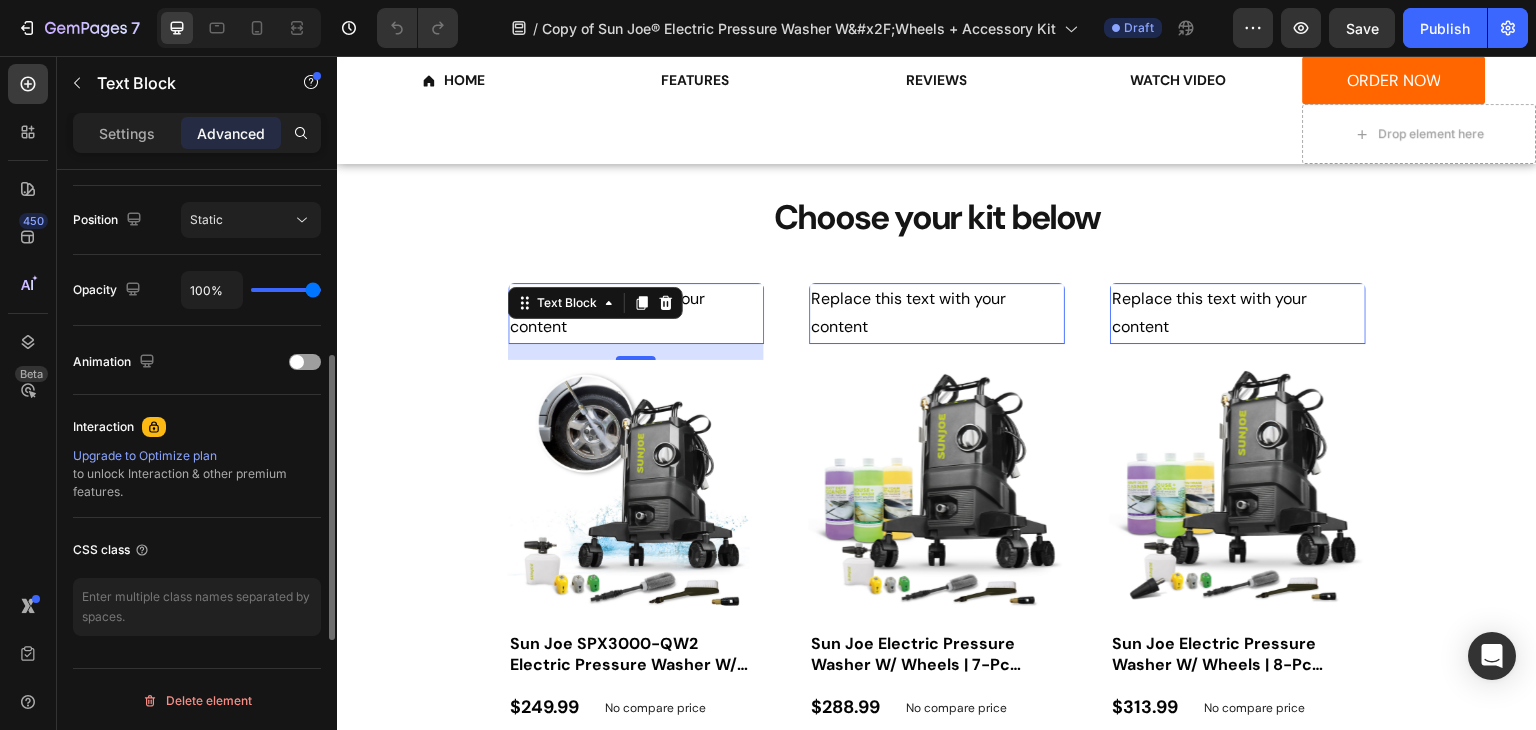 scroll, scrollTop: 415, scrollLeft: 0, axis: vertical 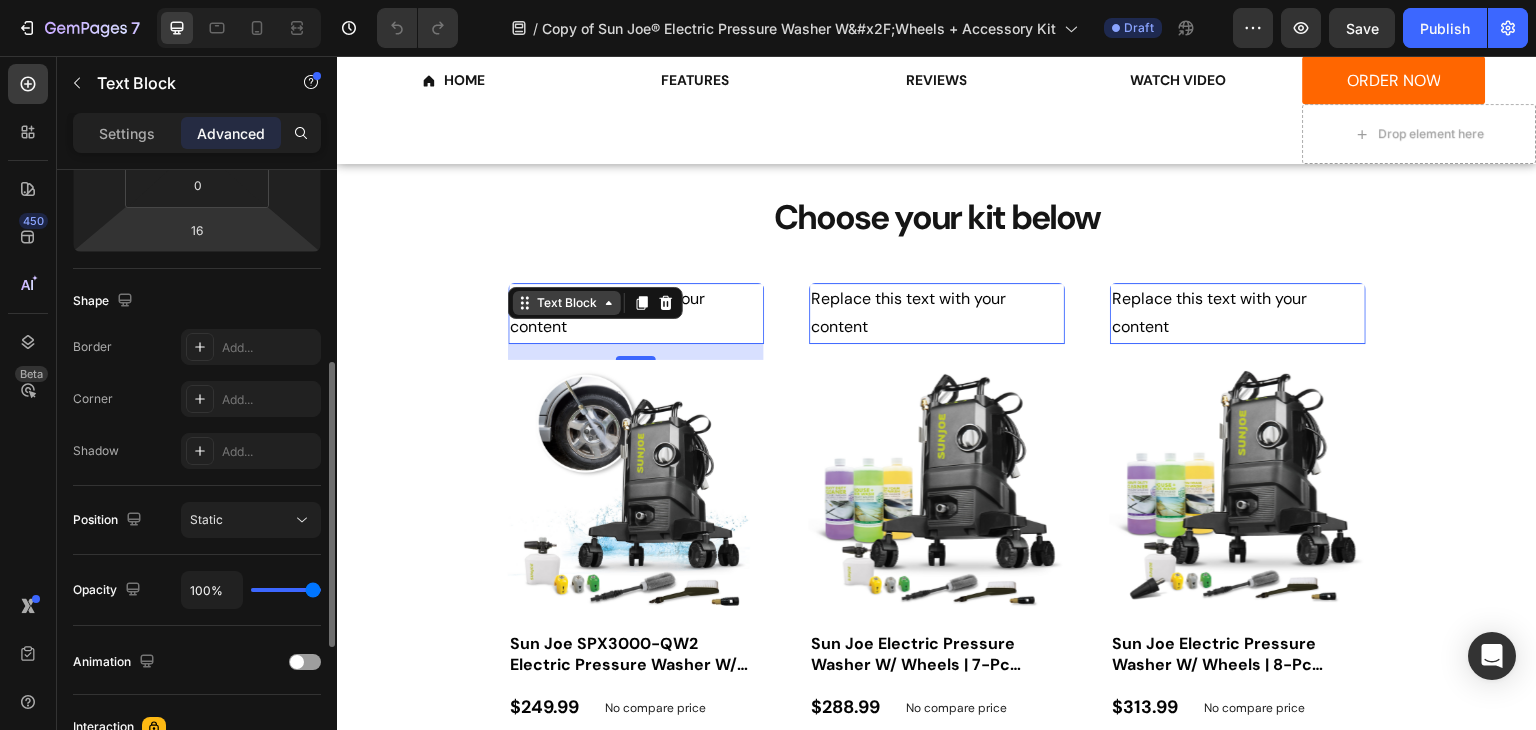 click on "Text Block" at bounding box center (567, 303) 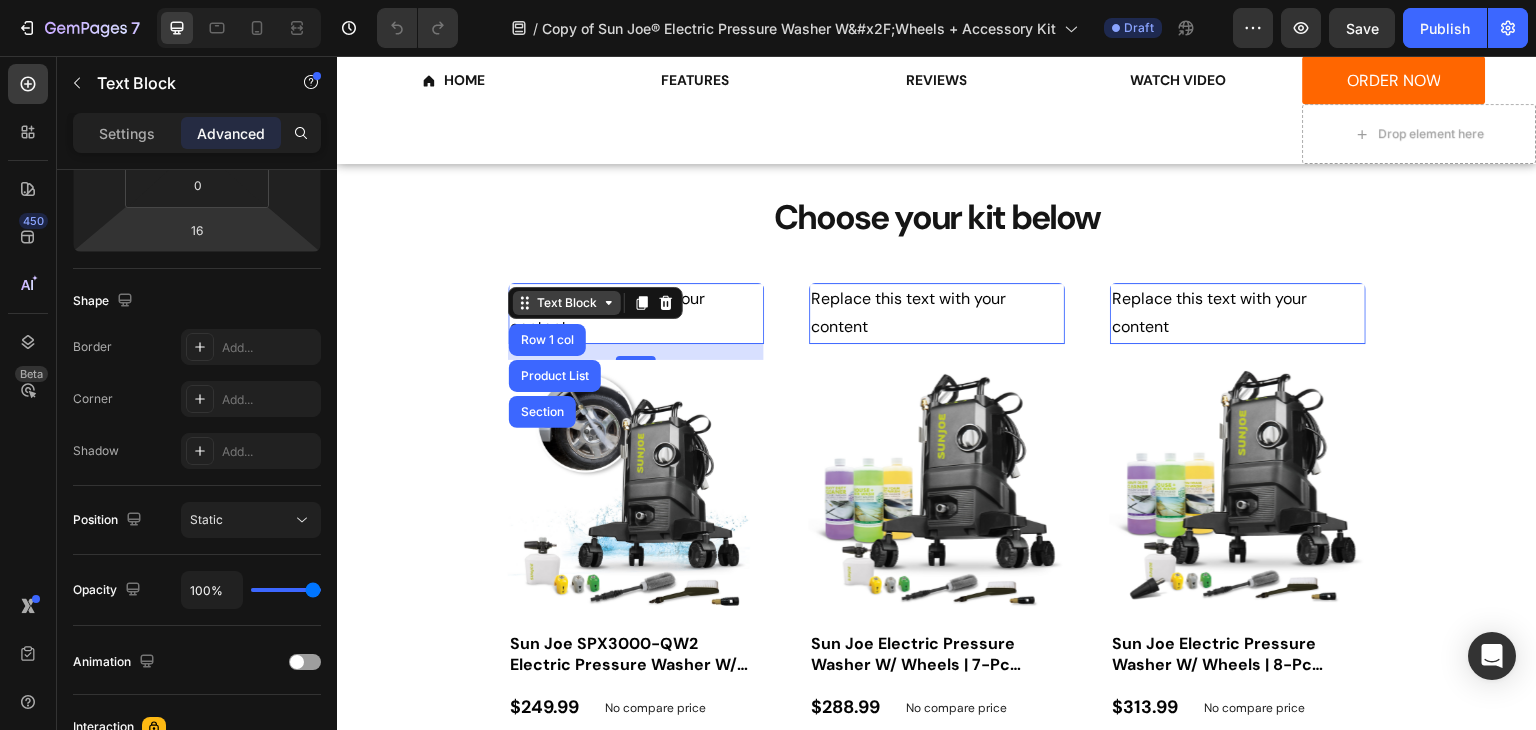 click on "Text Block" at bounding box center [567, 303] 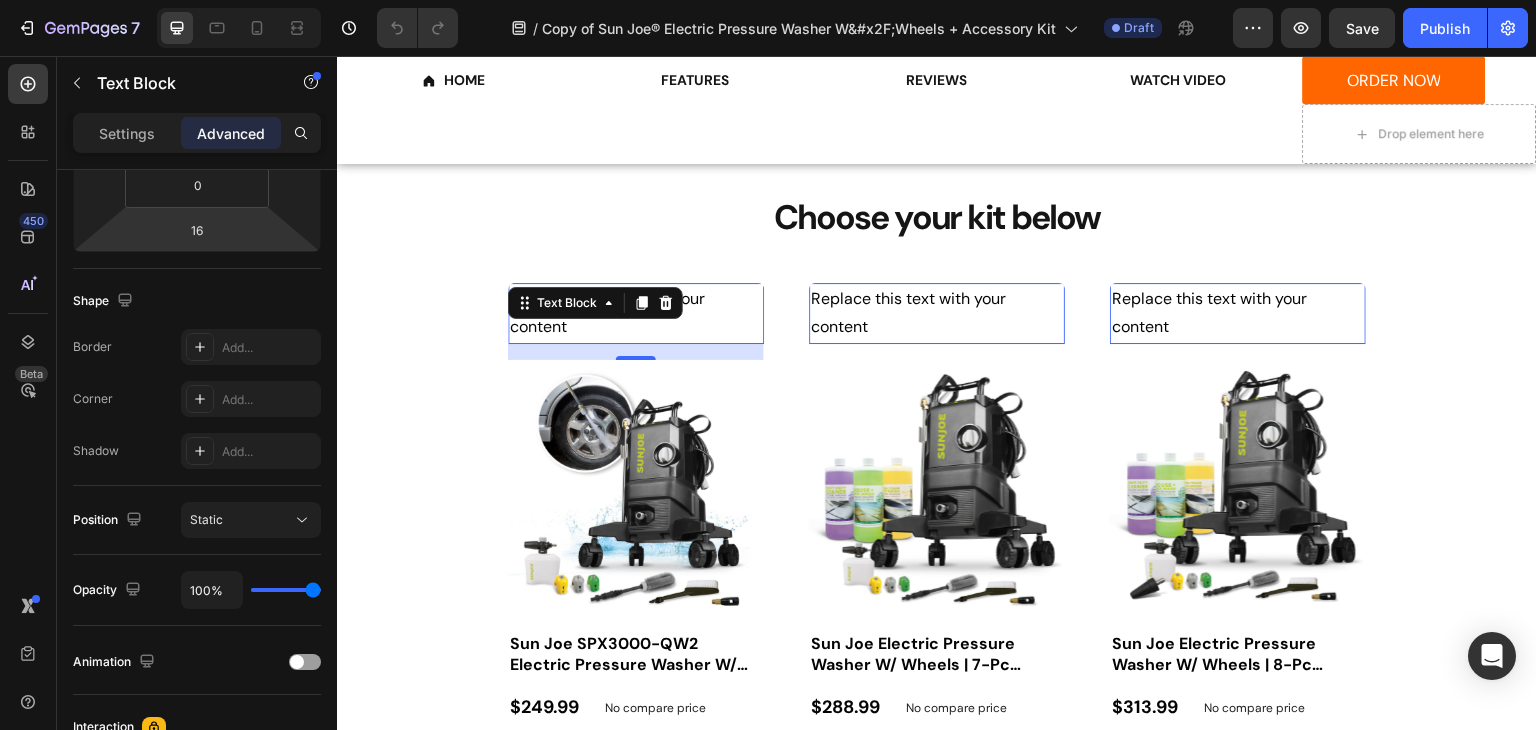 click on "Replace this text with your content" at bounding box center (636, 314) 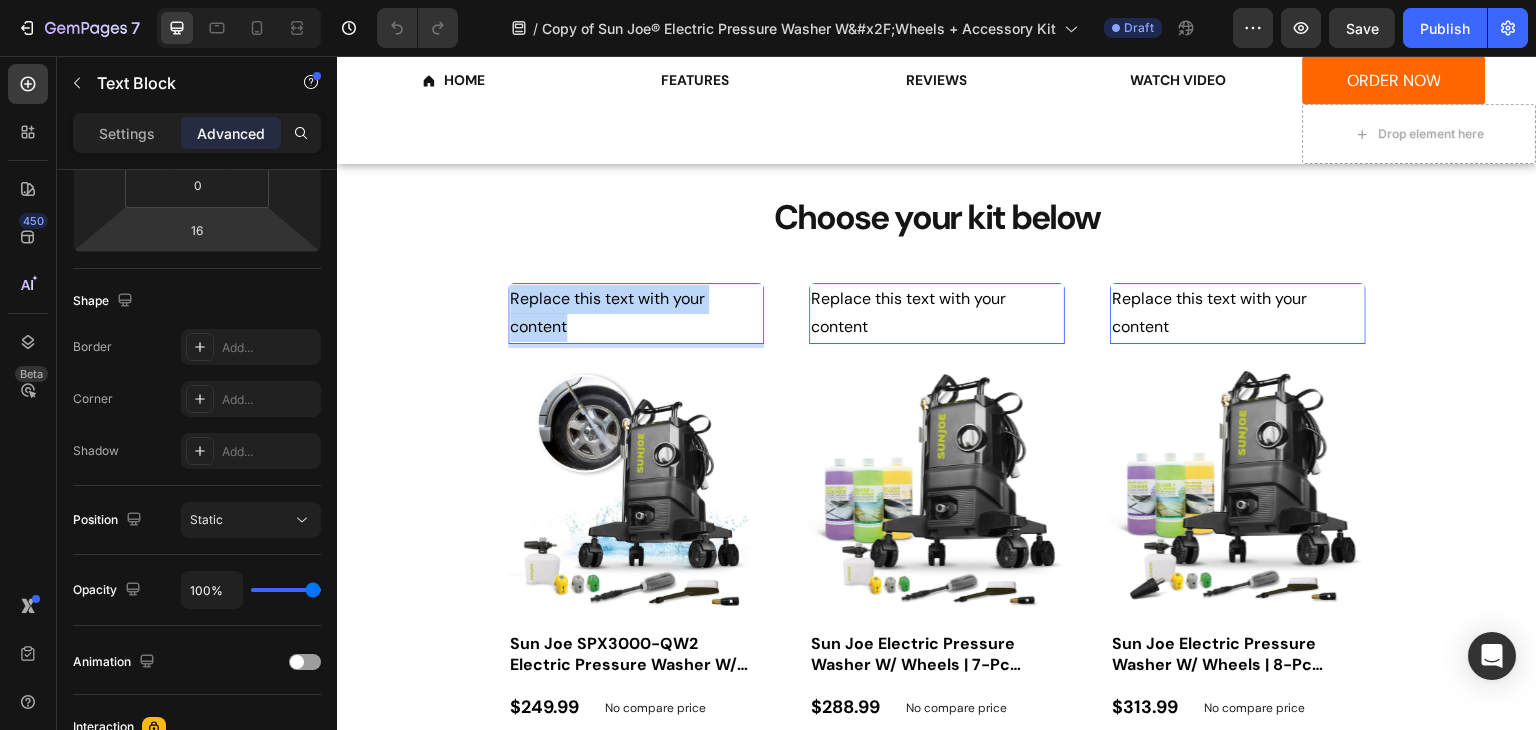 click on "Replace this text with your content" at bounding box center (636, 314) 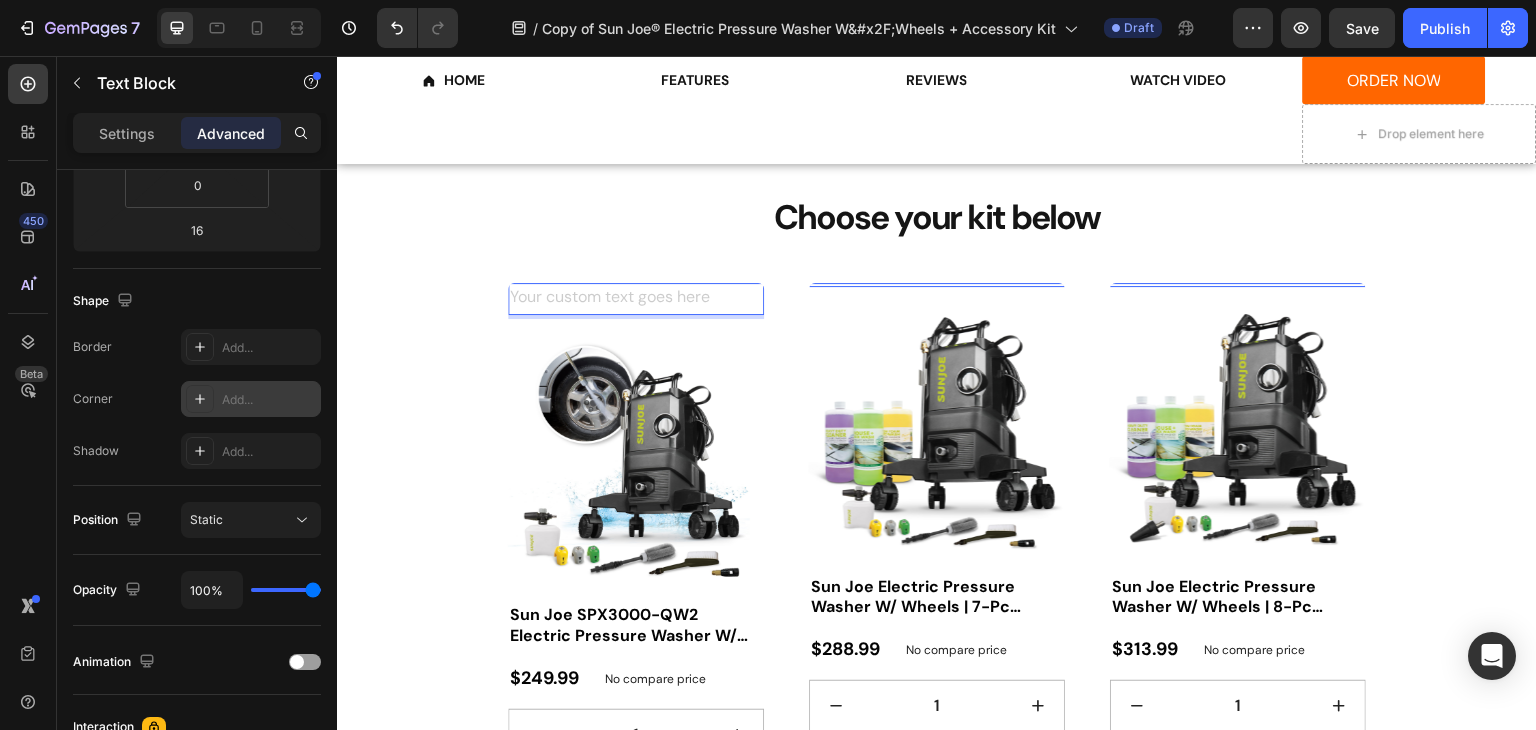 scroll, scrollTop: 0, scrollLeft: 0, axis: both 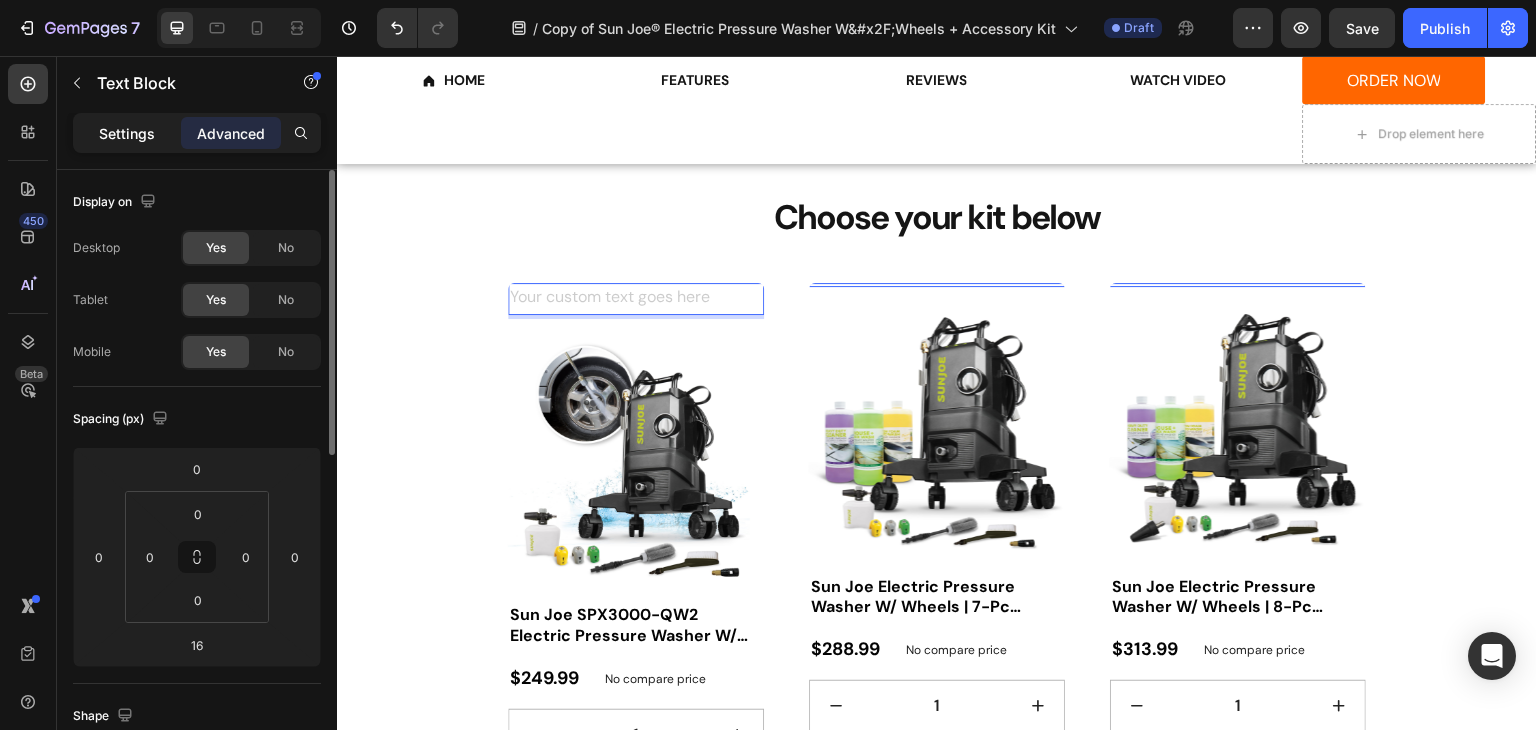 click on "Settings" at bounding box center [127, 133] 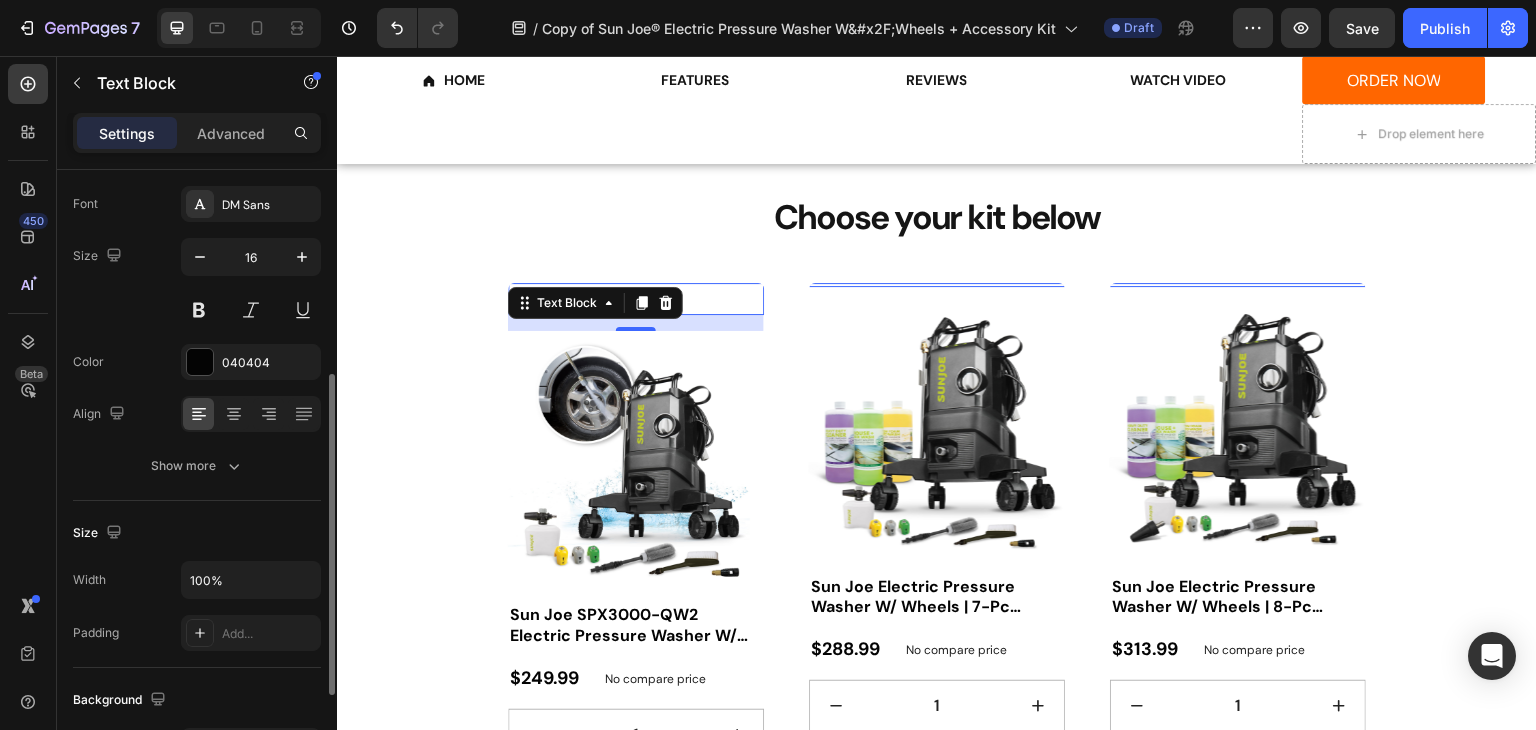 scroll, scrollTop: 200, scrollLeft: 0, axis: vertical 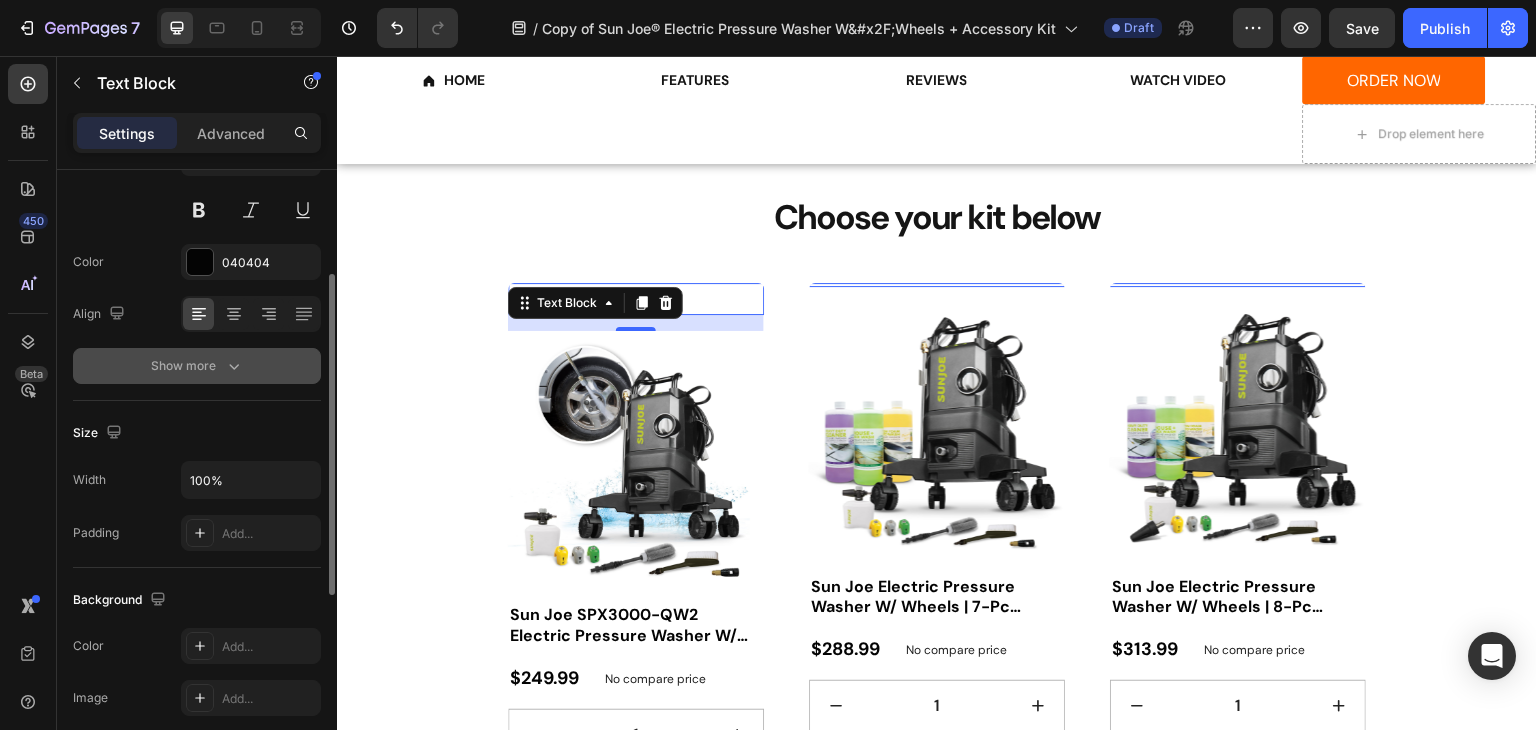 click on "Show more" at bounding box center [197, 366] 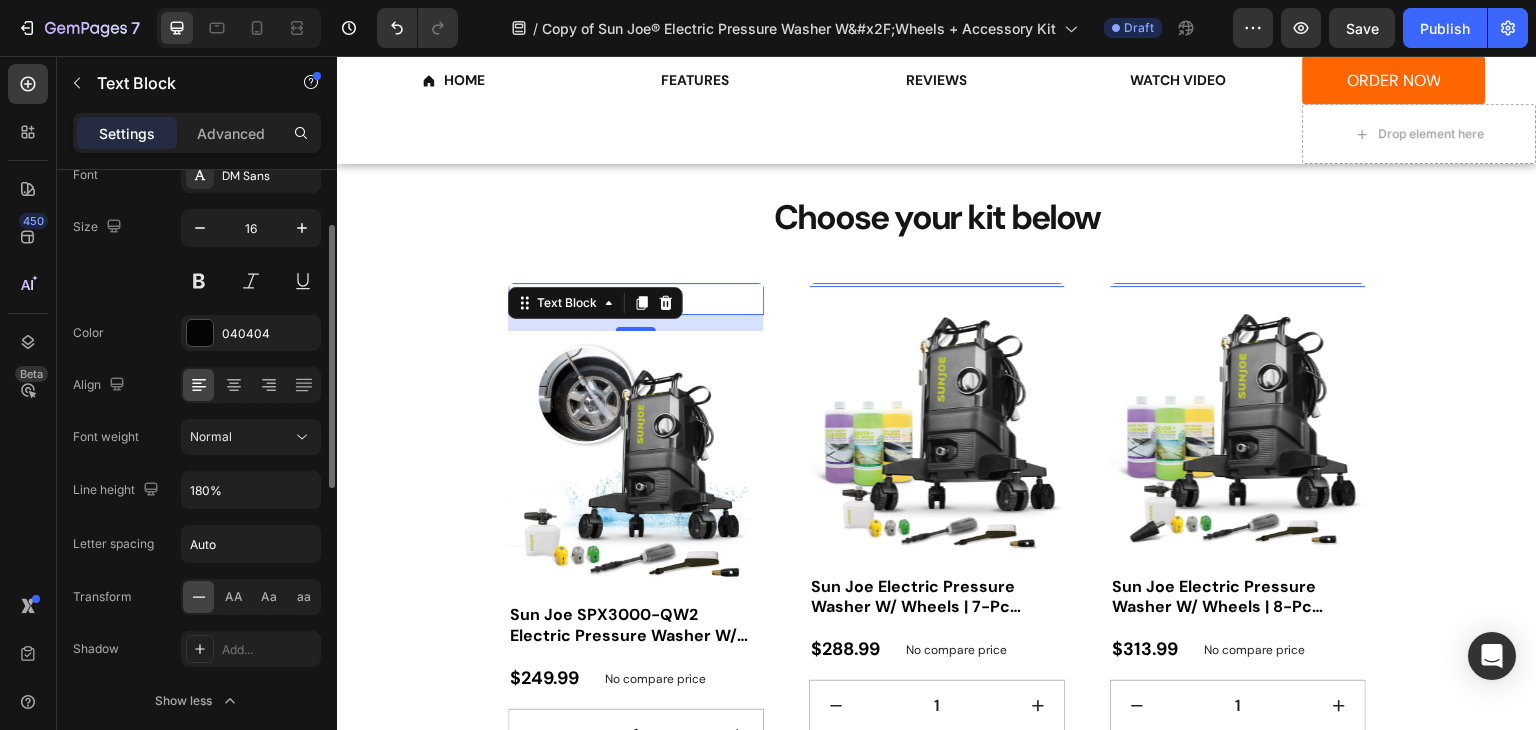 scroll, scrollTop: 0, scrollLeft: 0, axis: both 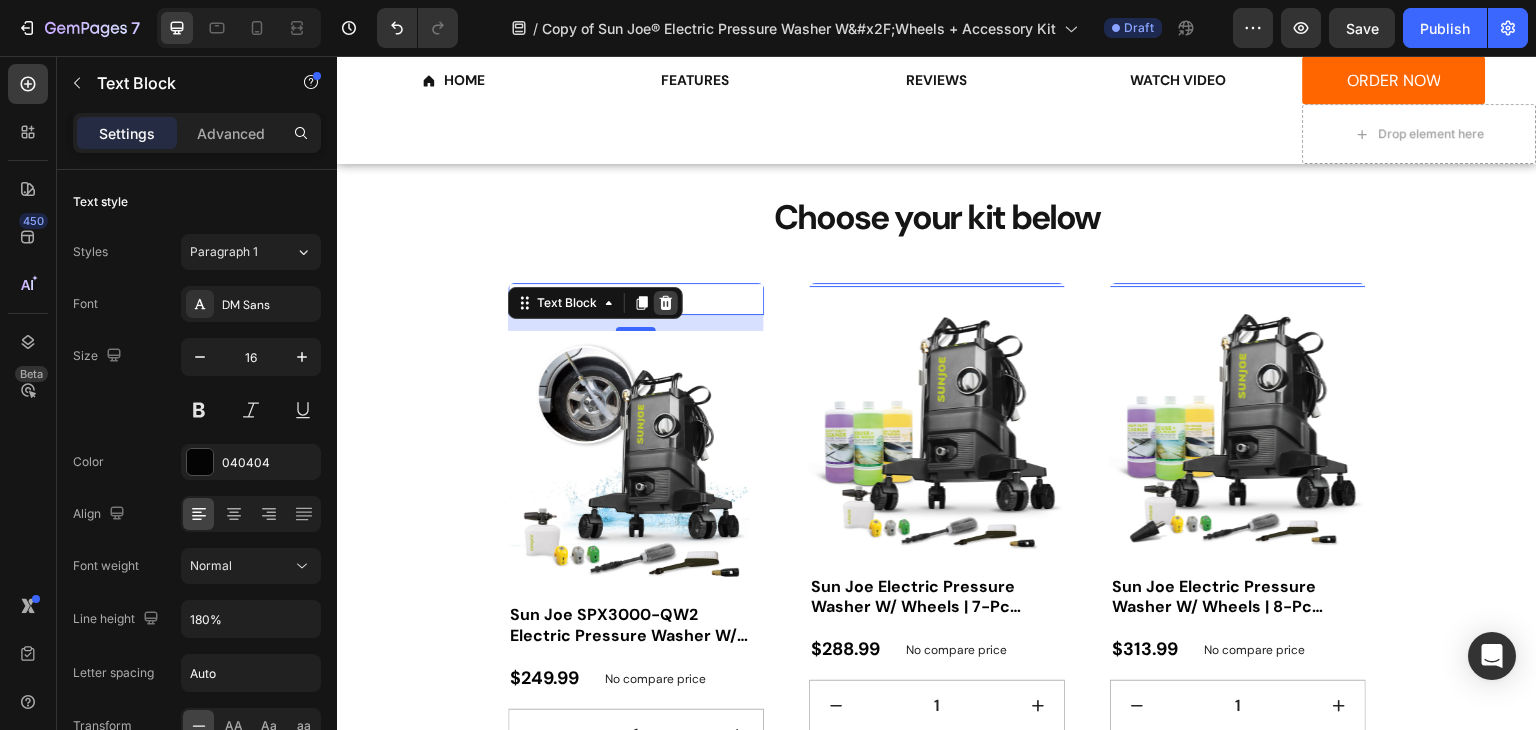click 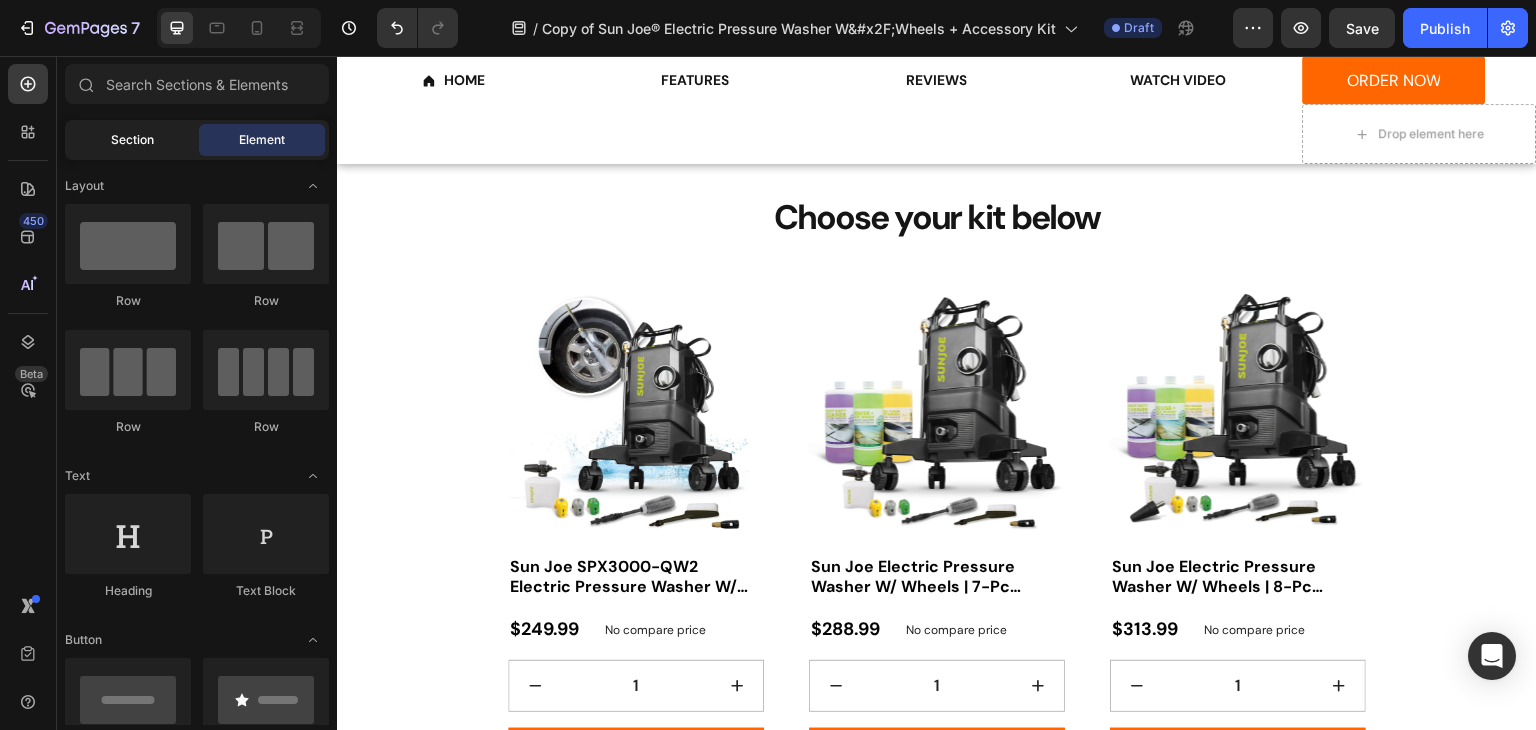 click on "Section" 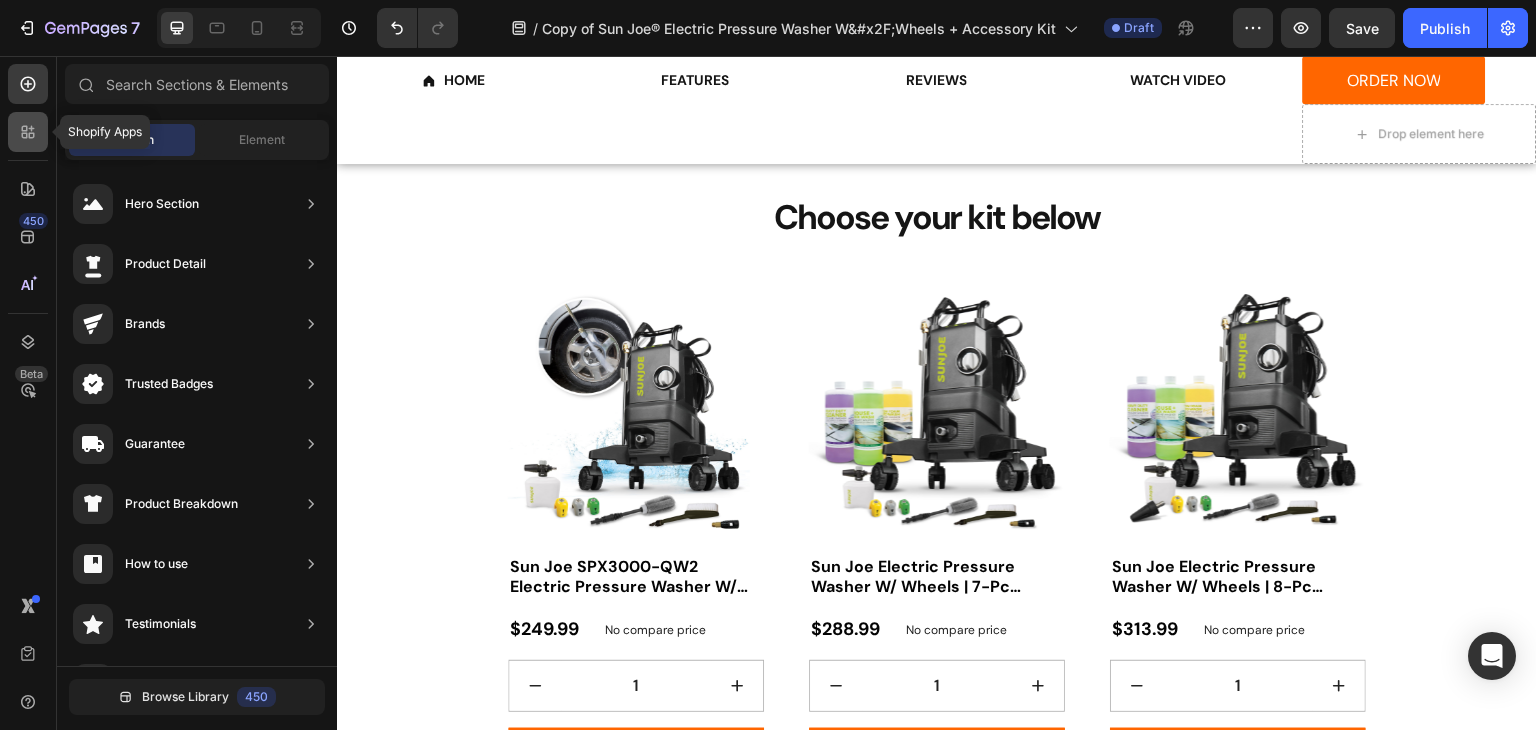 click 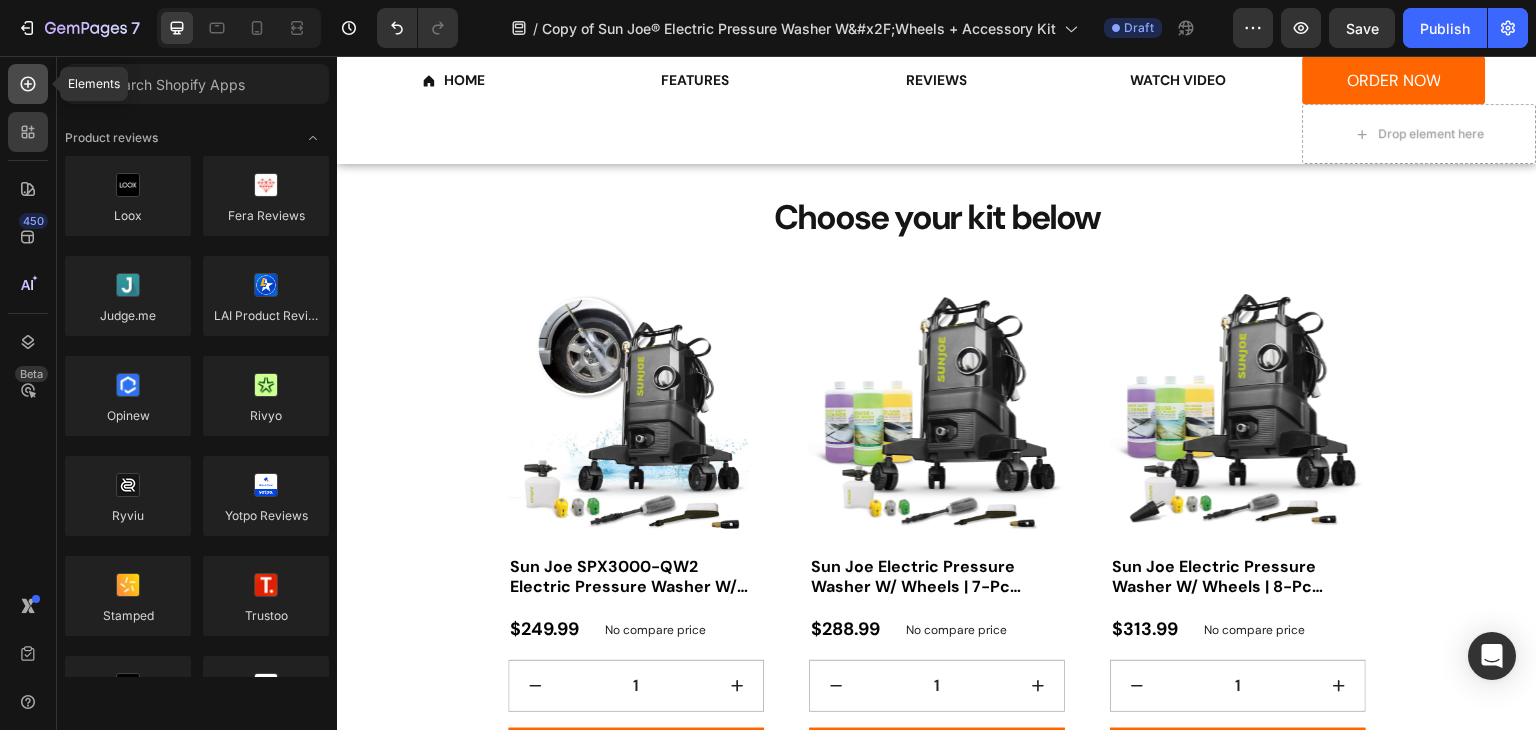 click 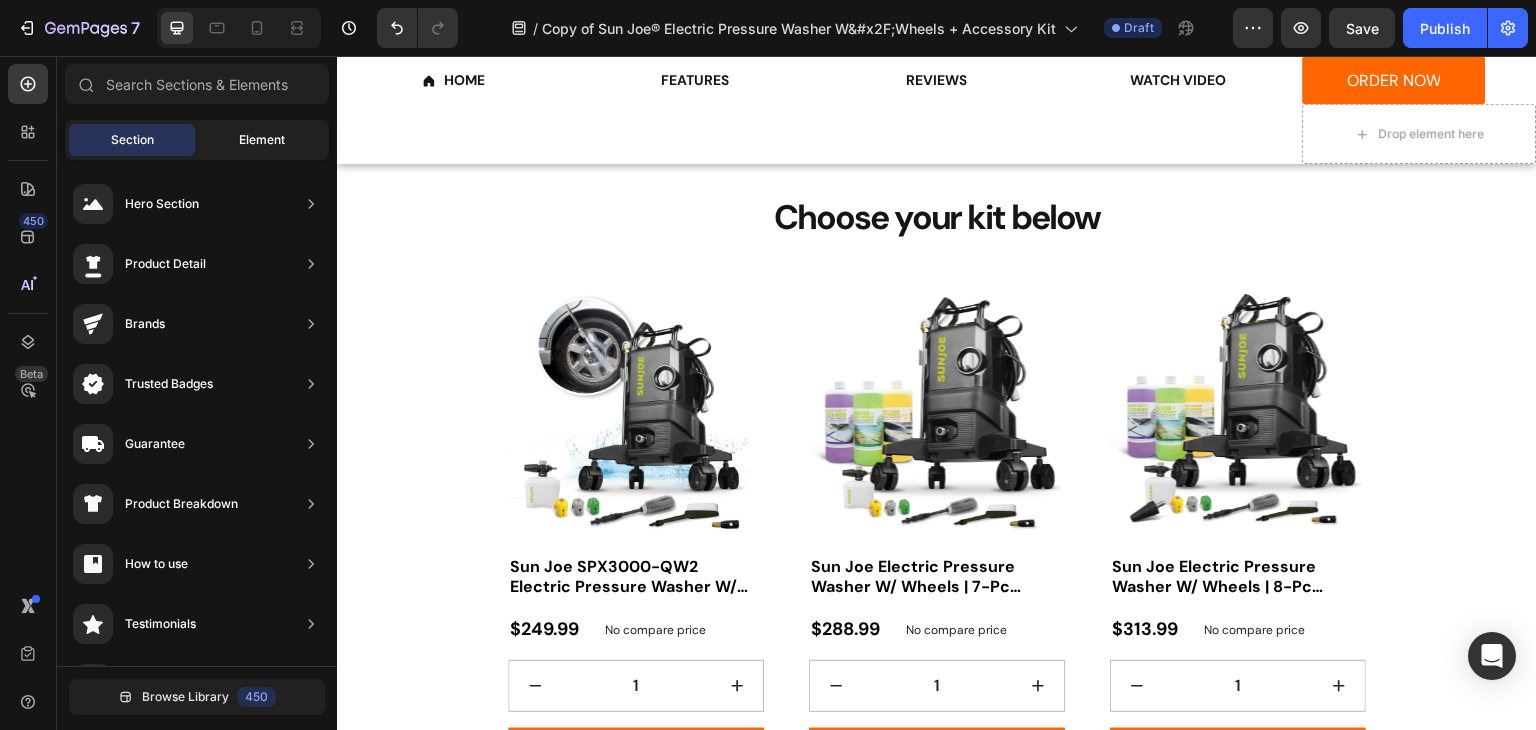 click on "Element" at bounding box center (262, 140) 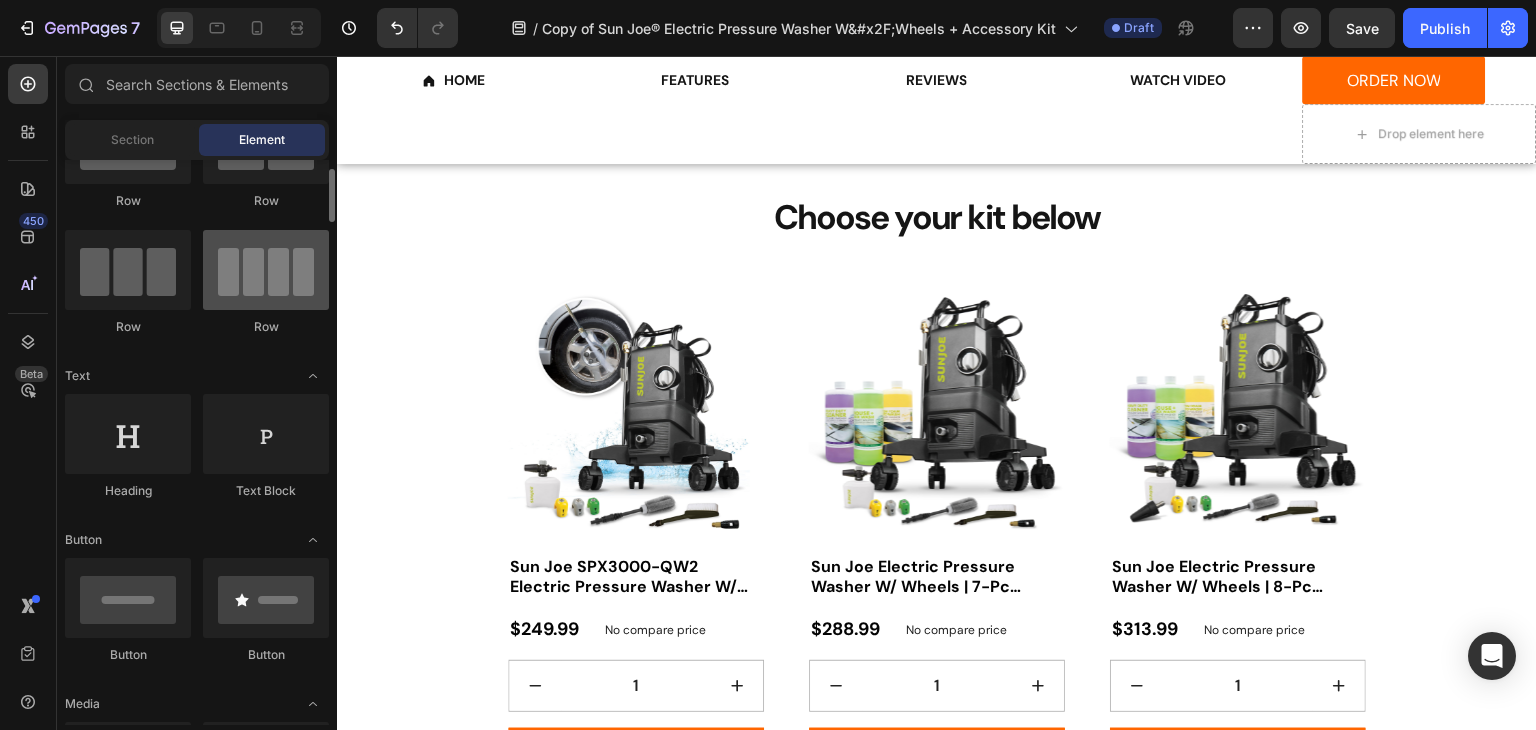 scroll, scrollTop: 0, scrollLeft: 0, axis: both 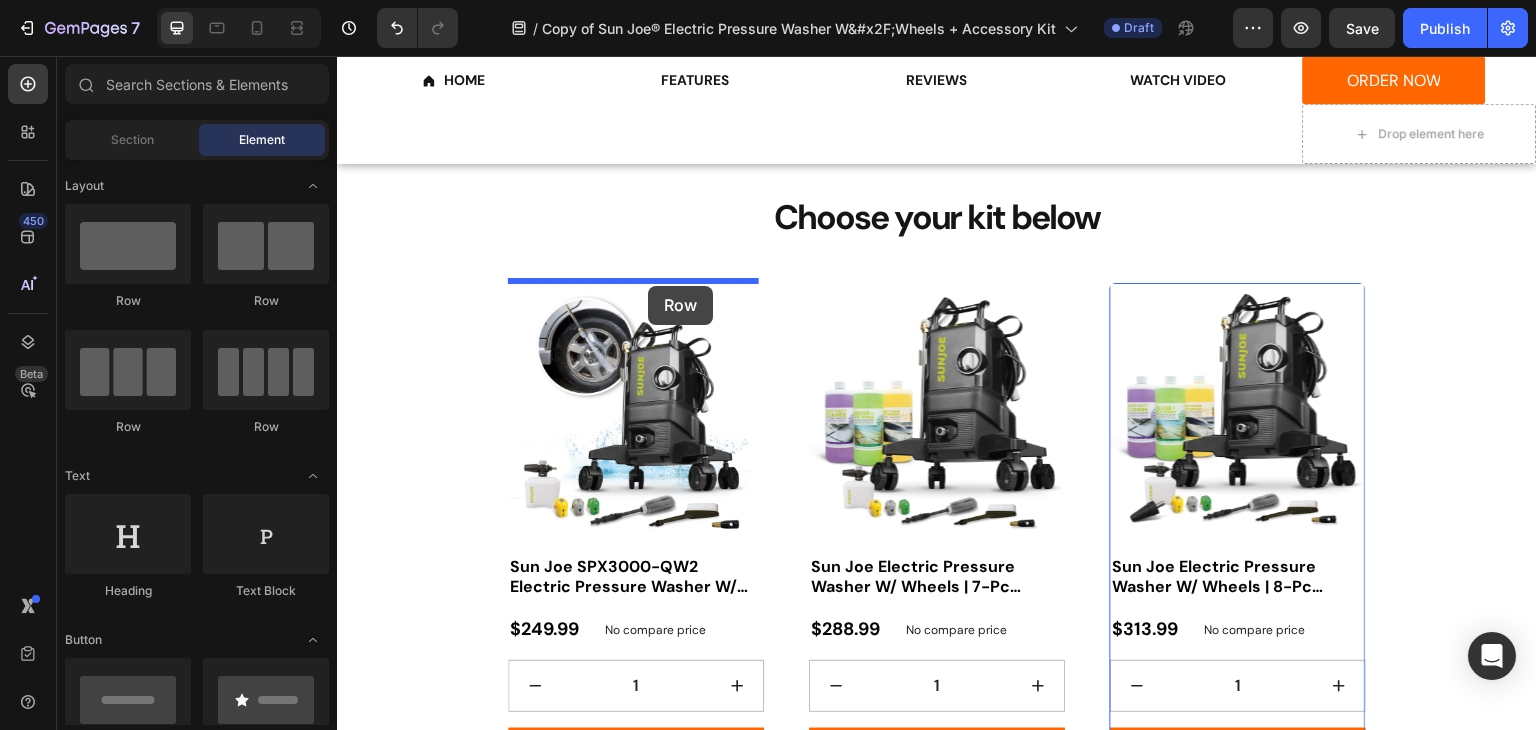 drag, startPoint x: 507, startPoint y: 312, endPoint x: 648, endPoint y: 286, distance: 143.37712 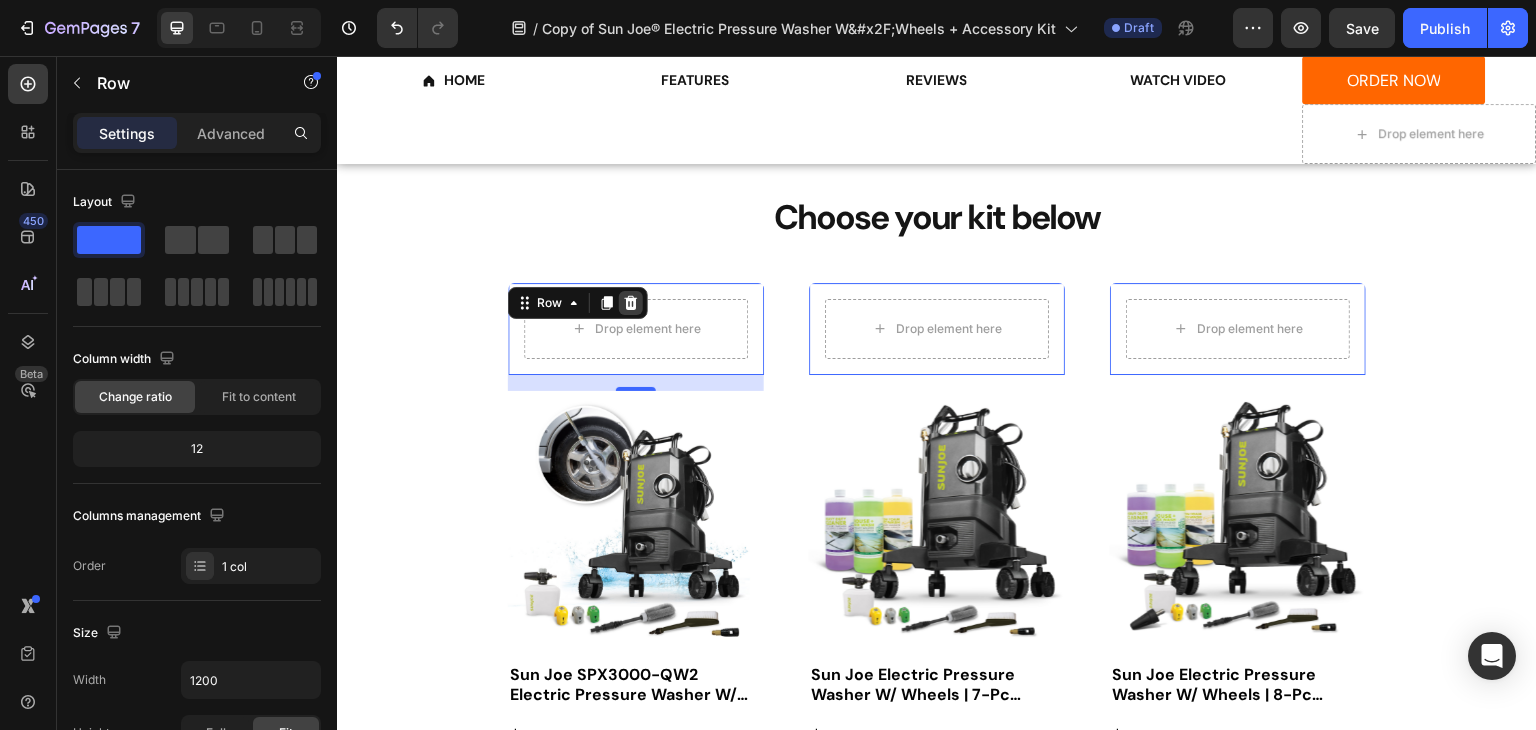 click 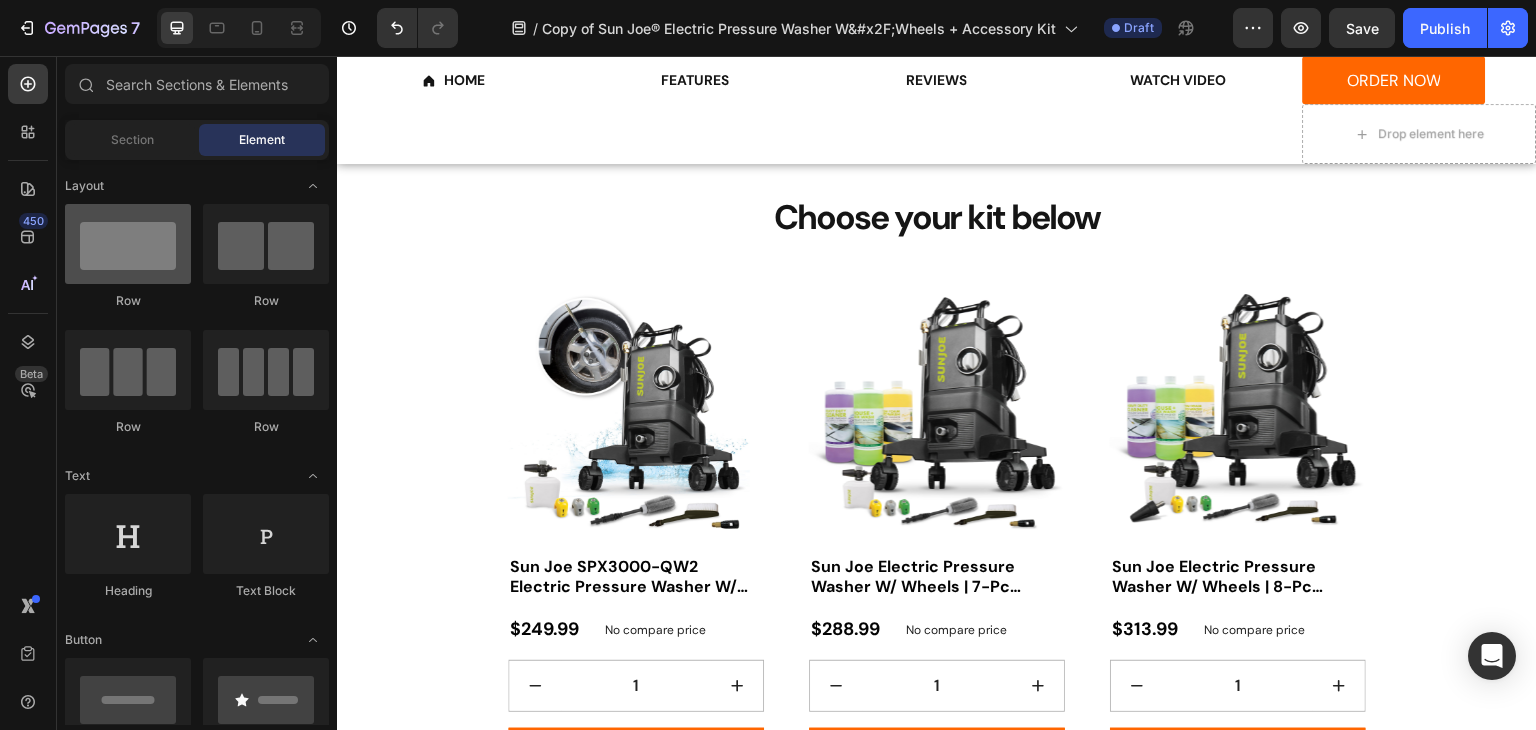 scroll, scrollTop: 100, scrollLeft: 0, axis: vertical 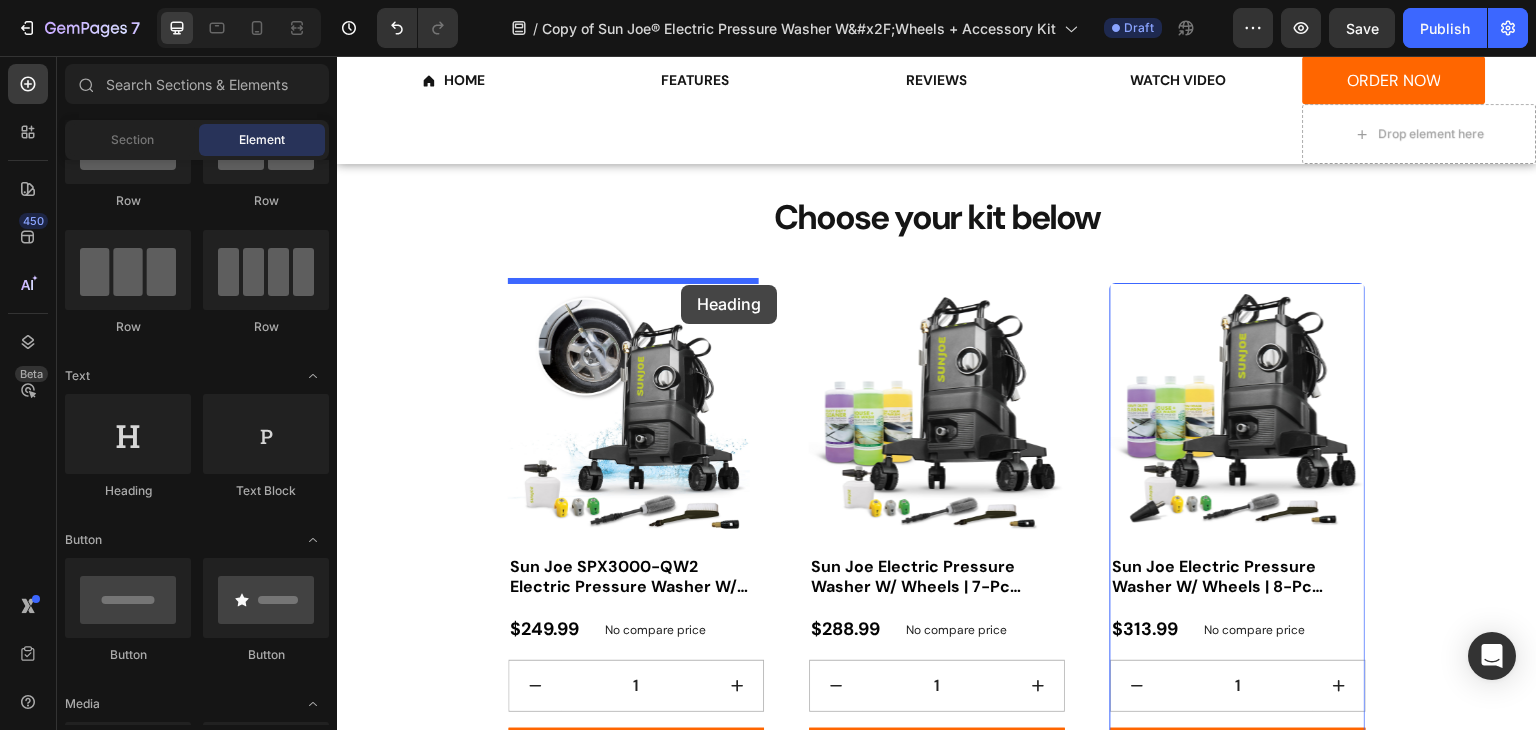 drag, startPoint x: 471, startPoint y: 498, endPoint x: 681, endPoint y: 285, distance: 299.11368 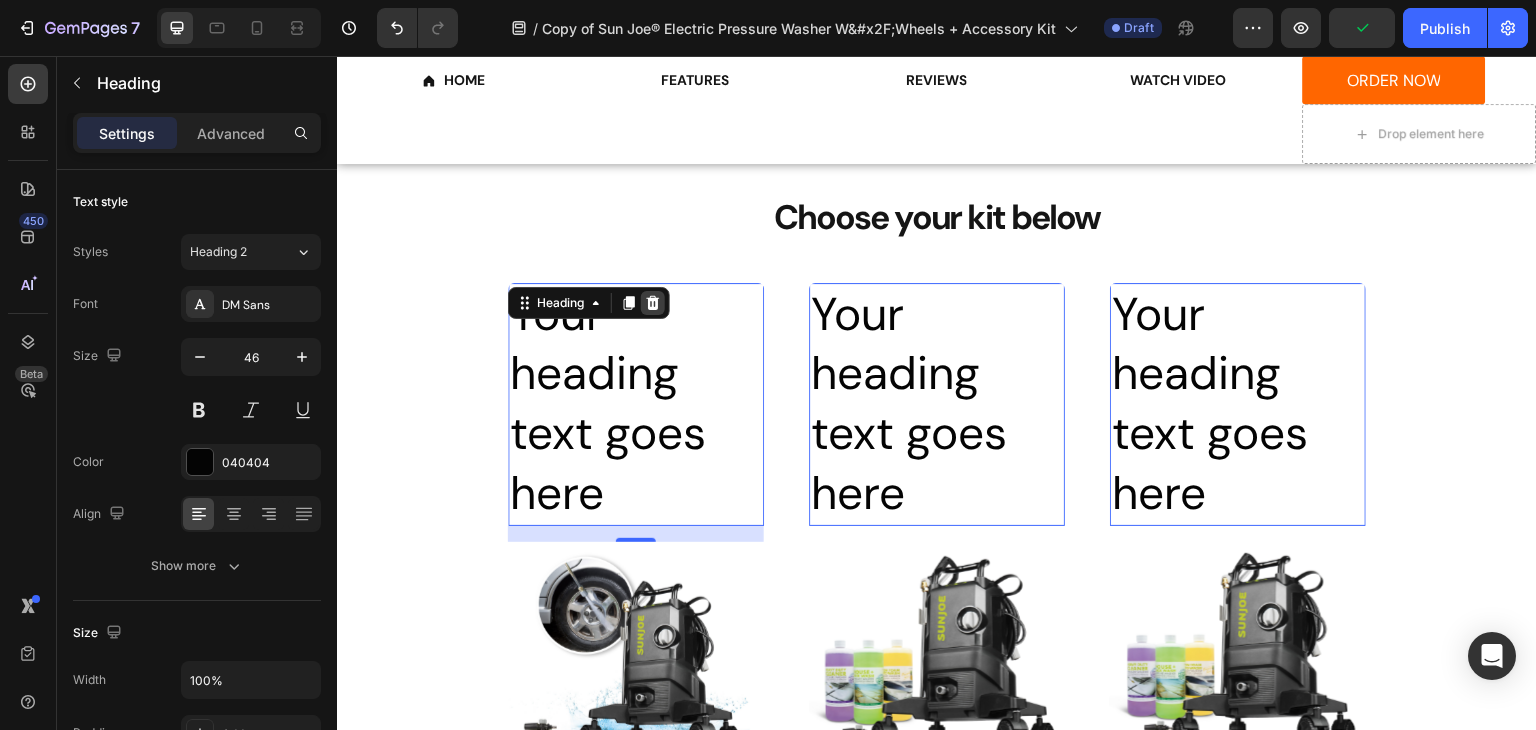 click 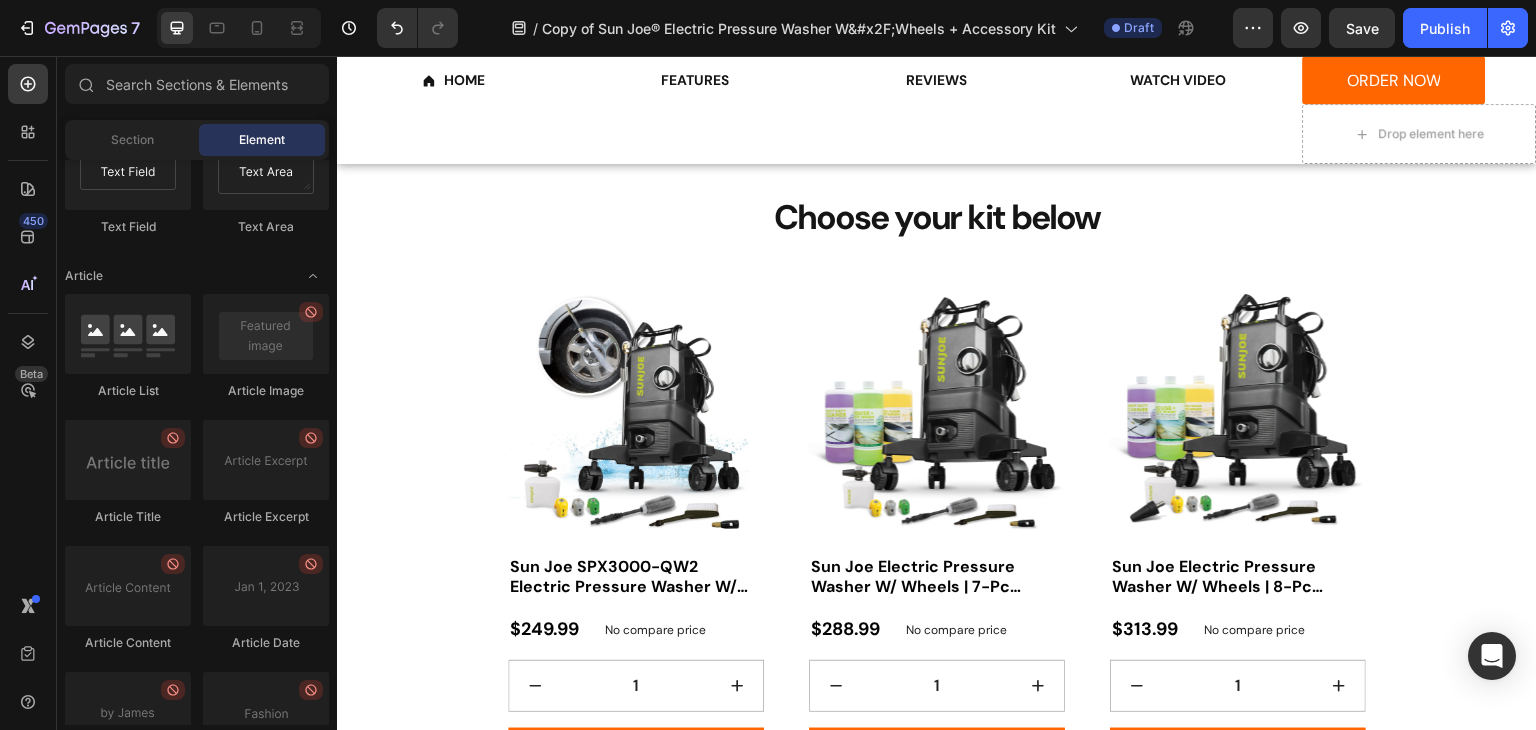 scroll, scrollTop: 5200, scrollLeft: 0, axis: vertical 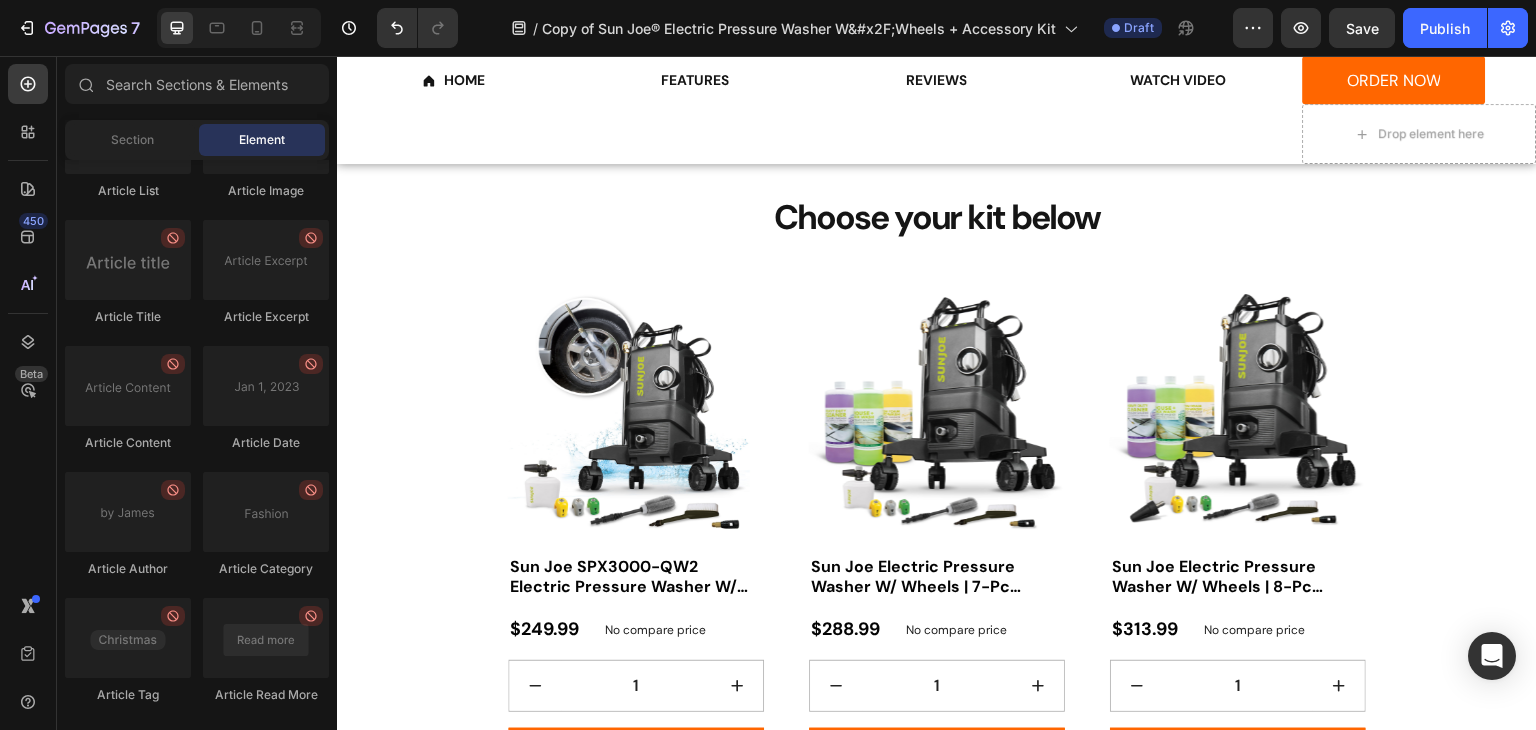 drag, startPoint x: 176, startPoint y: 125, endPoint x: 167, endPoint y: 119, distance: 10.816654 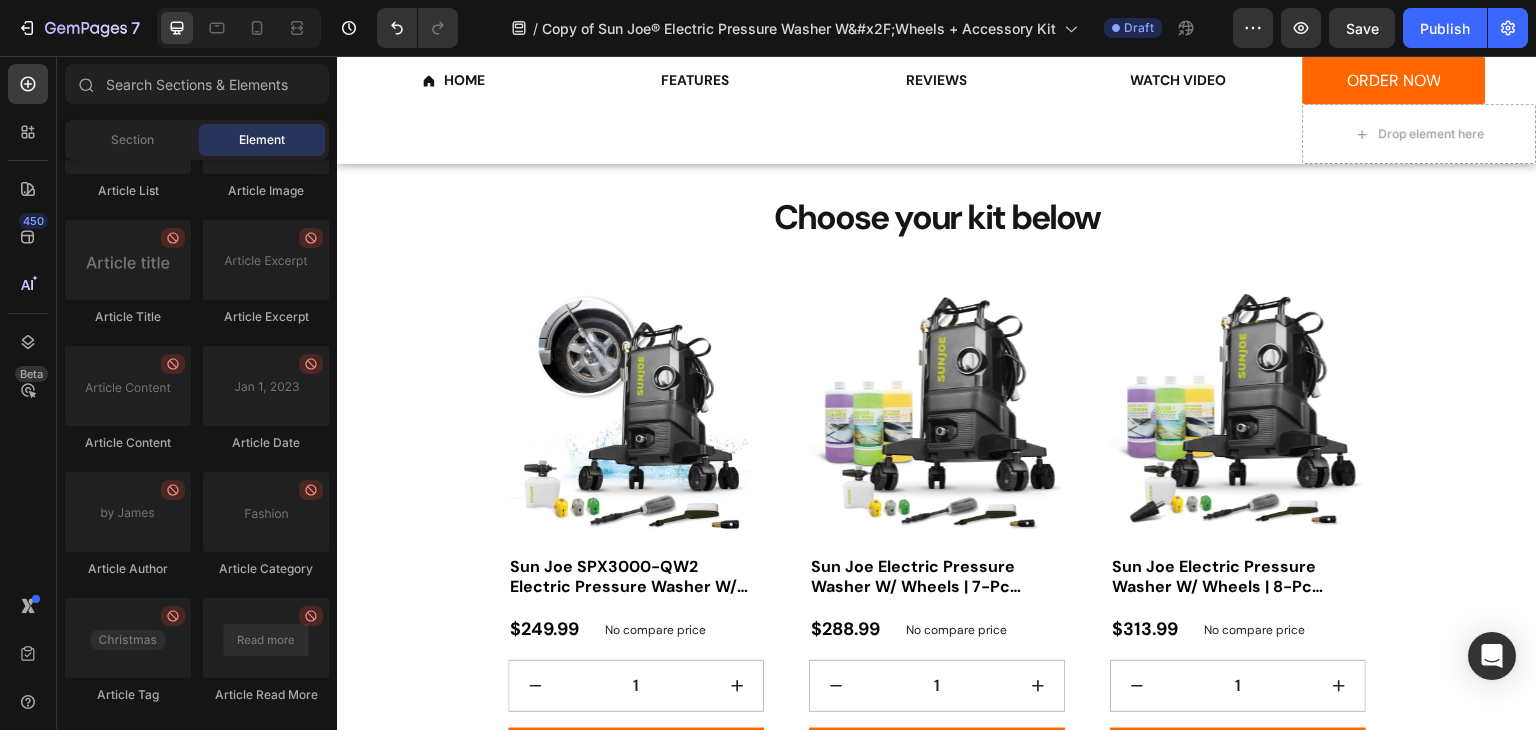 click on "Section" 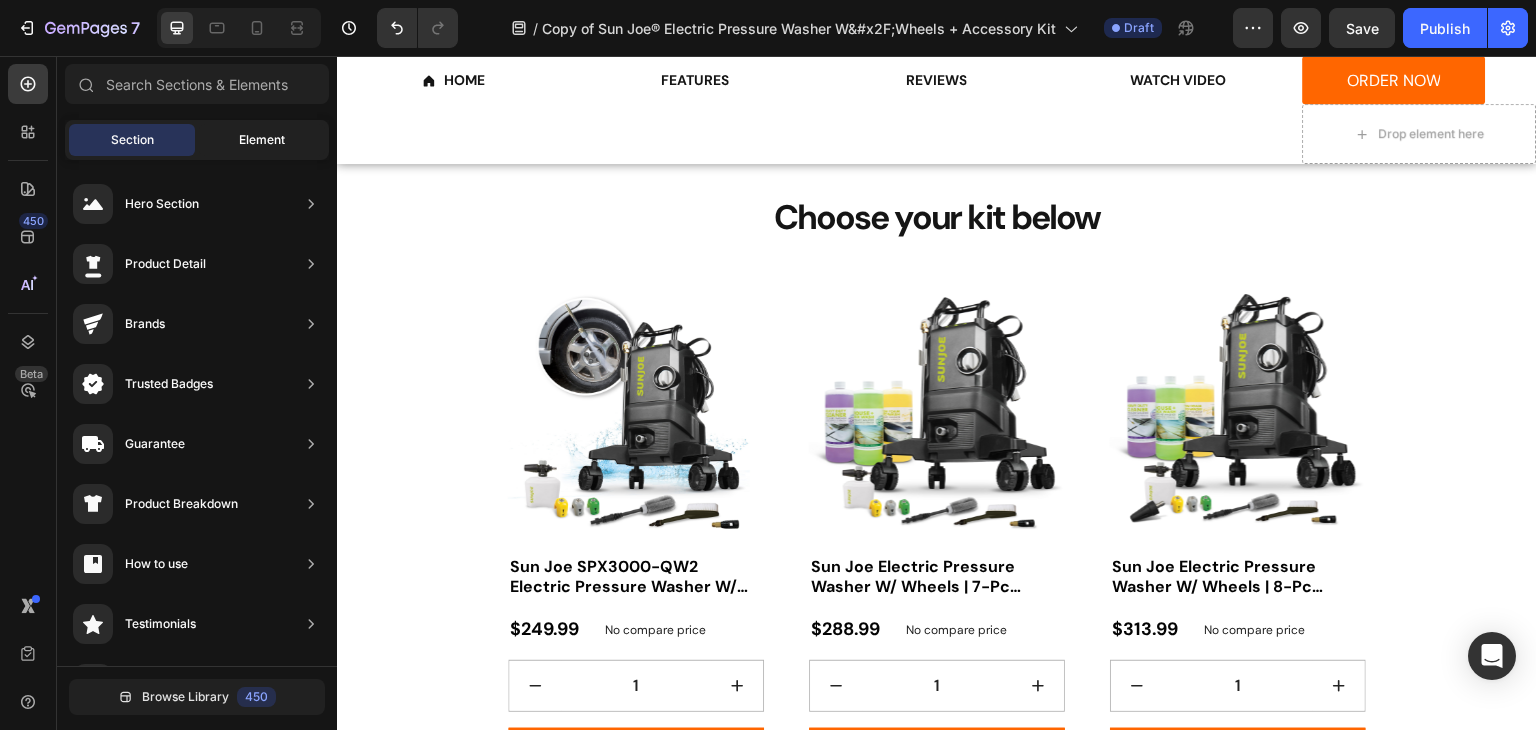 click on "Element" 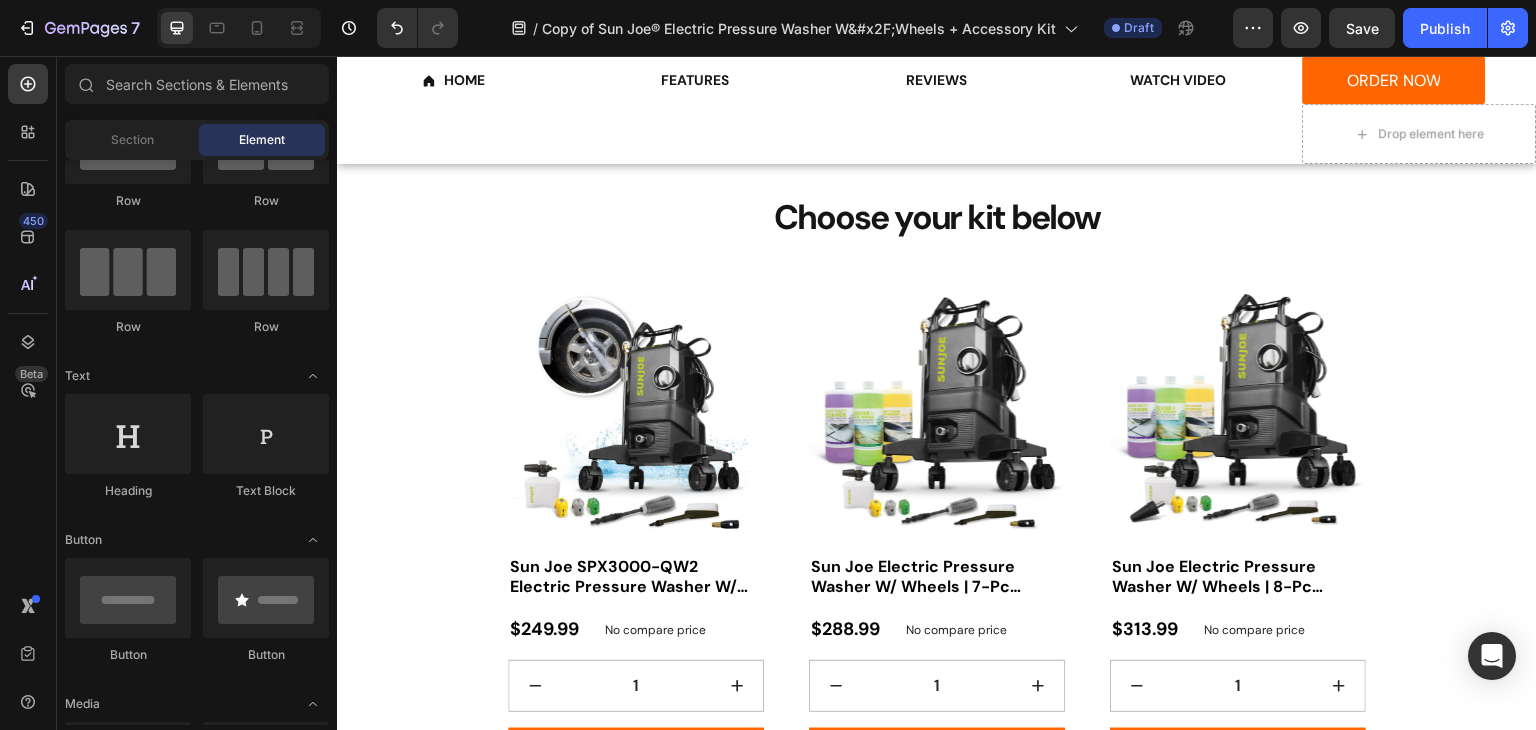 scroll, scrollTop: 0, scrollLeft: 0, axis: both 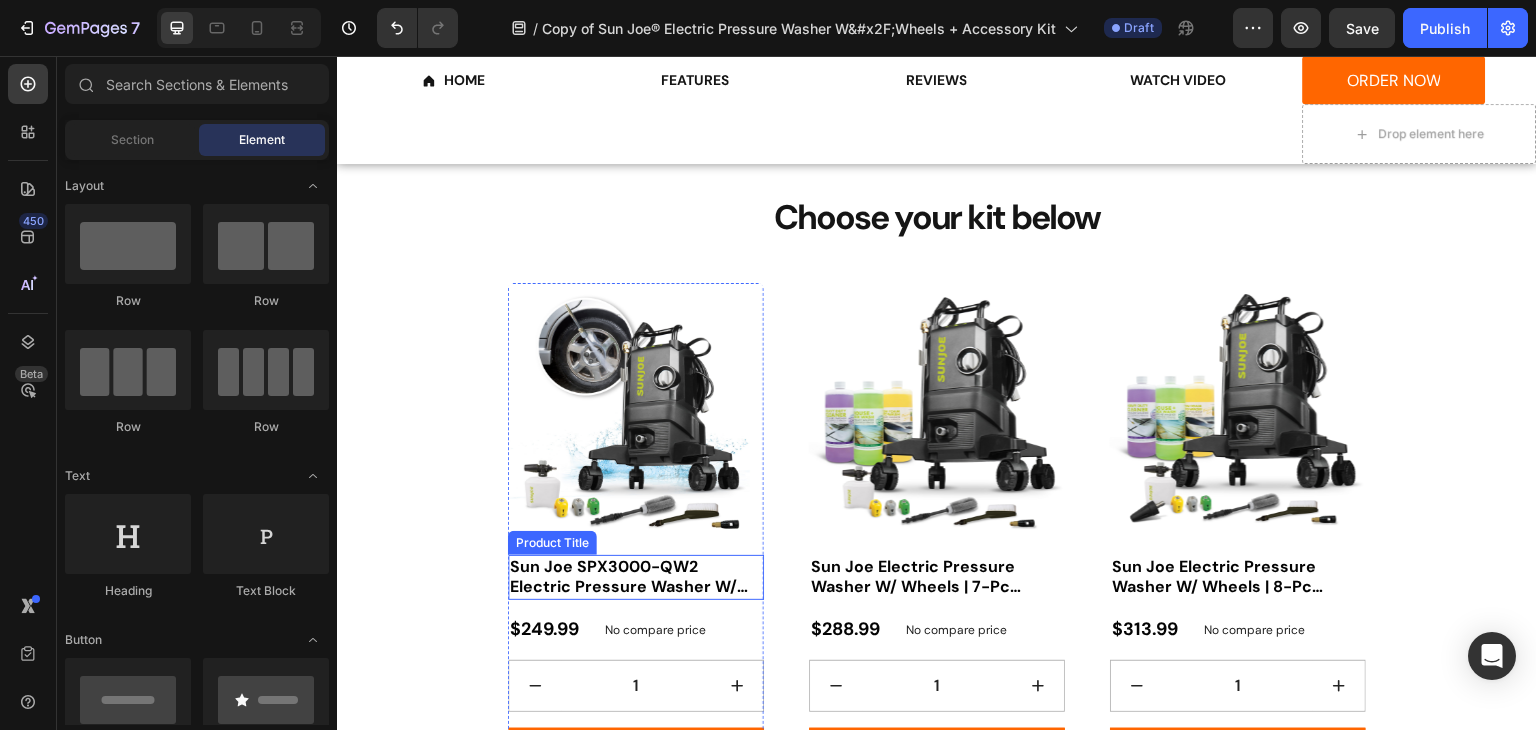 click on "Sun Joe SPX3000-QW2 Electric Pressure Washer W/ Wheels | 7-Pc Accessory Kit | 14.9-Amp | 2200 Rated PSI | 1.1 Rated GPM" at bounding box center [636, 578] 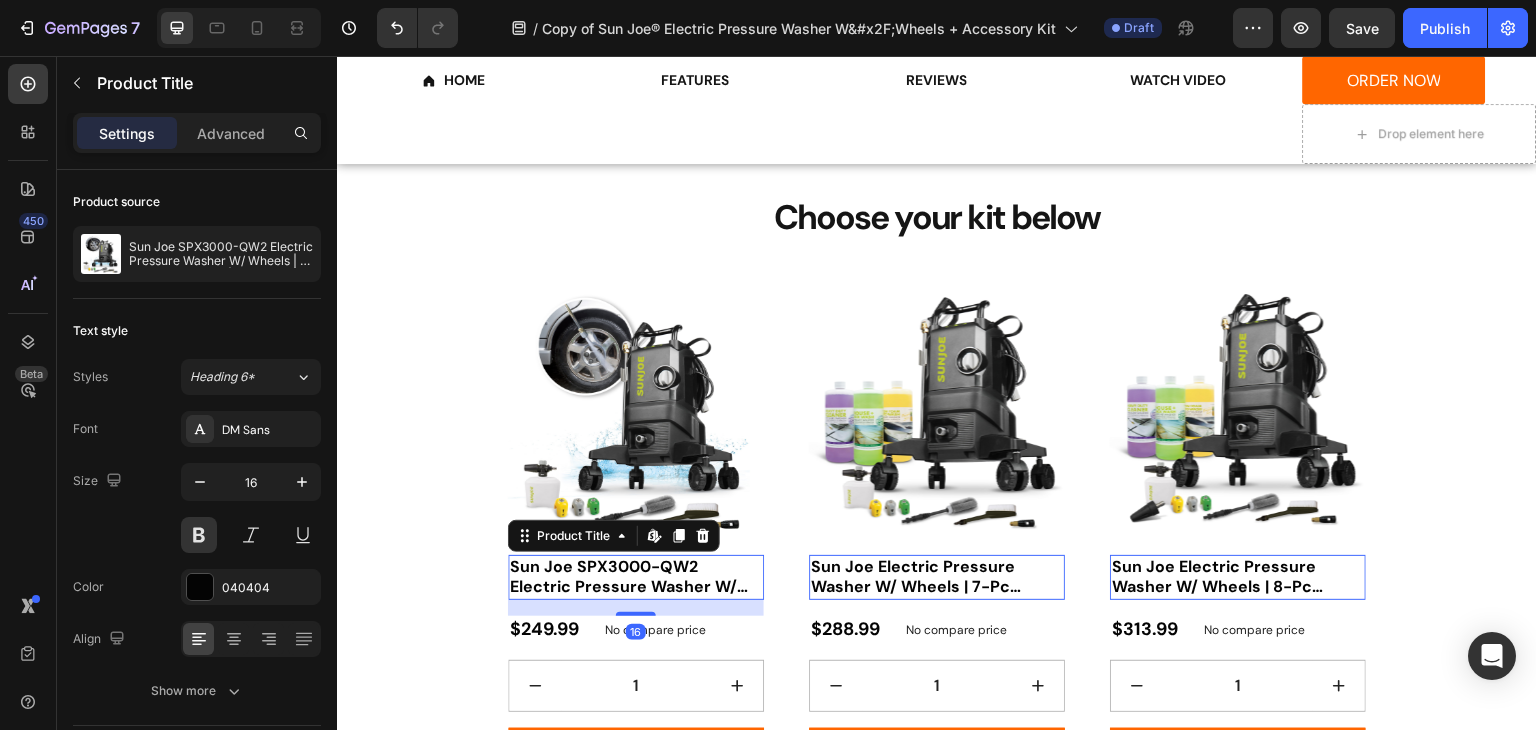 click on "Sun Joe SPX3000-QW2 Electric Pressure Washer W/ Wheels | 7-Pc Accessory Kit | 14.9-Amp | 2200 Rated PSI | 1.1 Rated GPM" at bounding box center [636, 578] 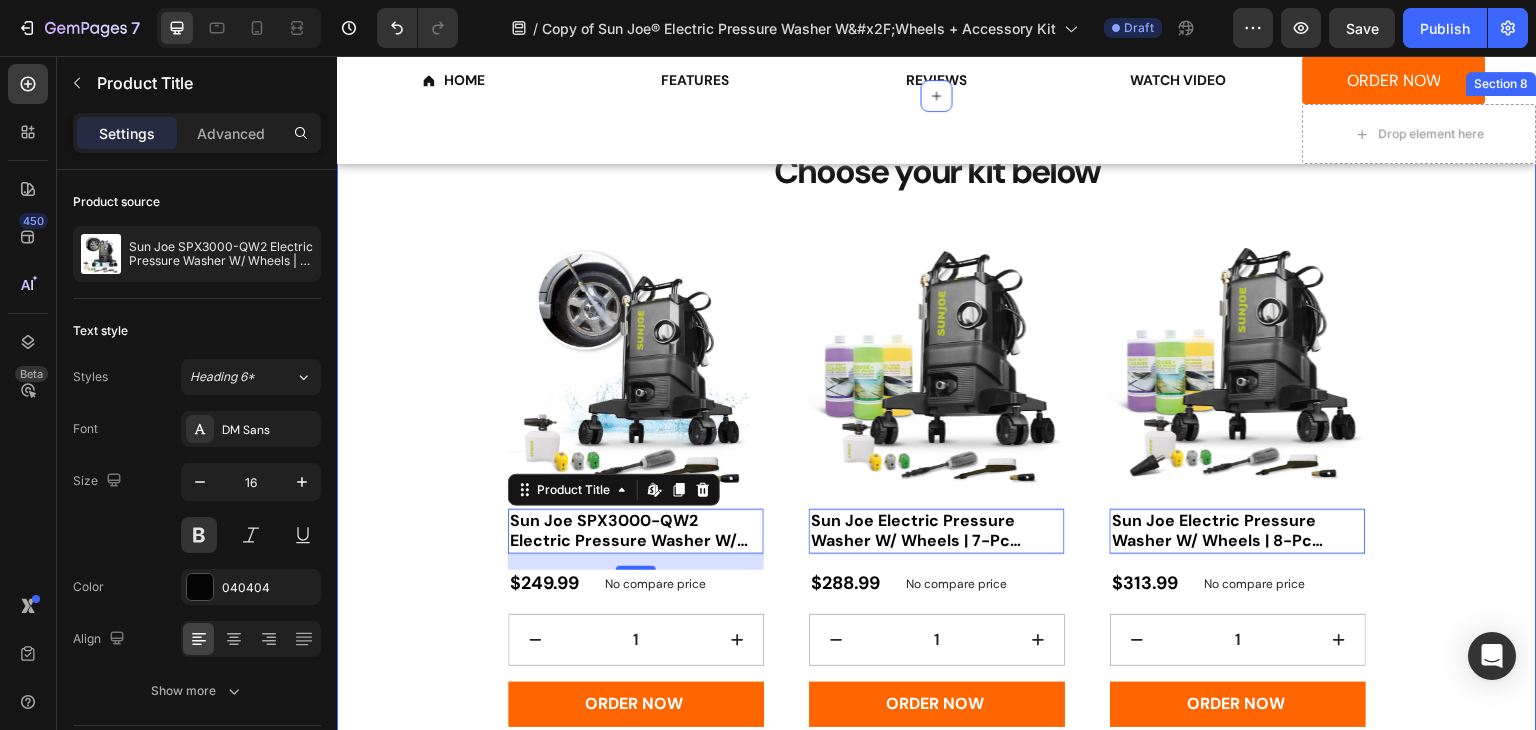scroll, scrollTop: 2500, scrollLeft: 0, axis: vertical 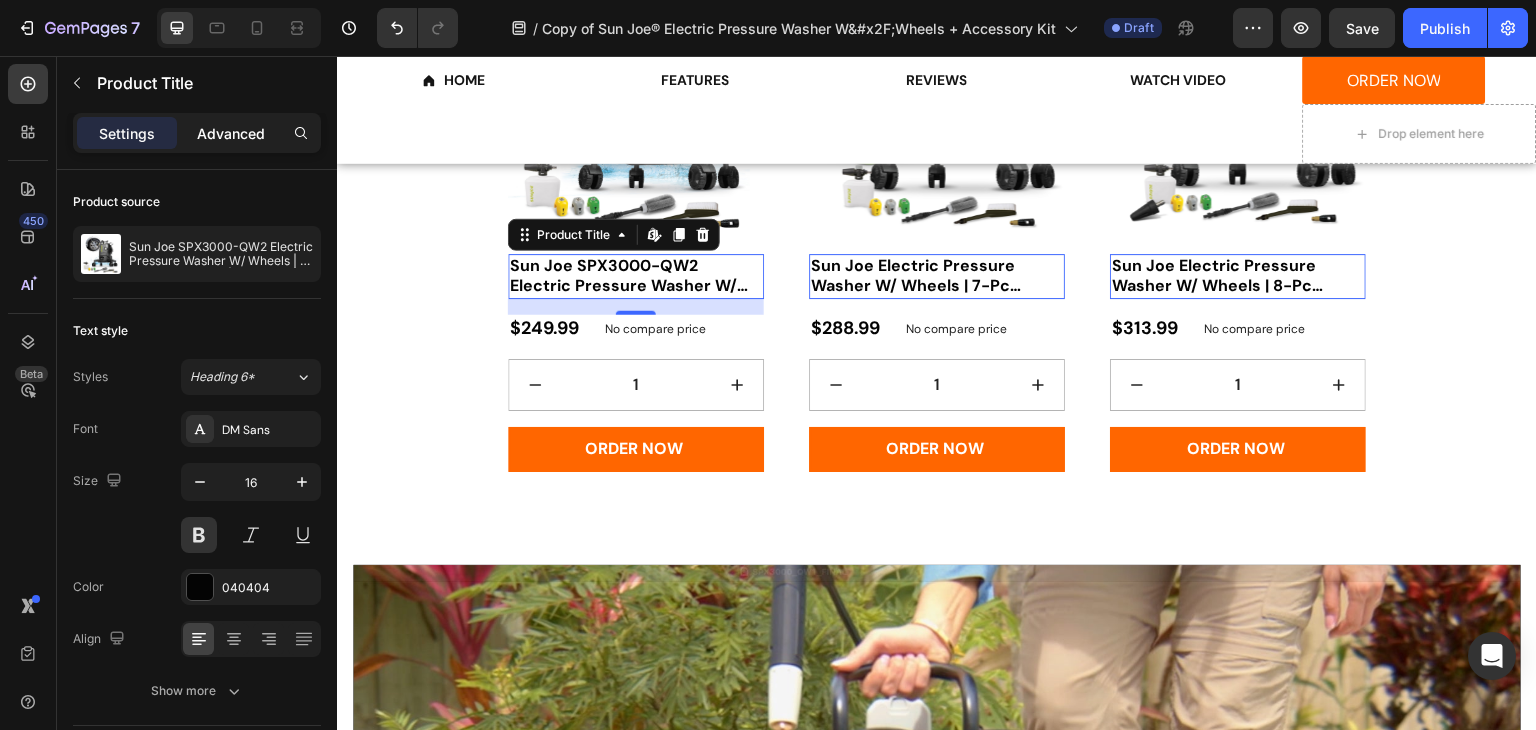 click on "Advanced" at bounding box center [231, 133] 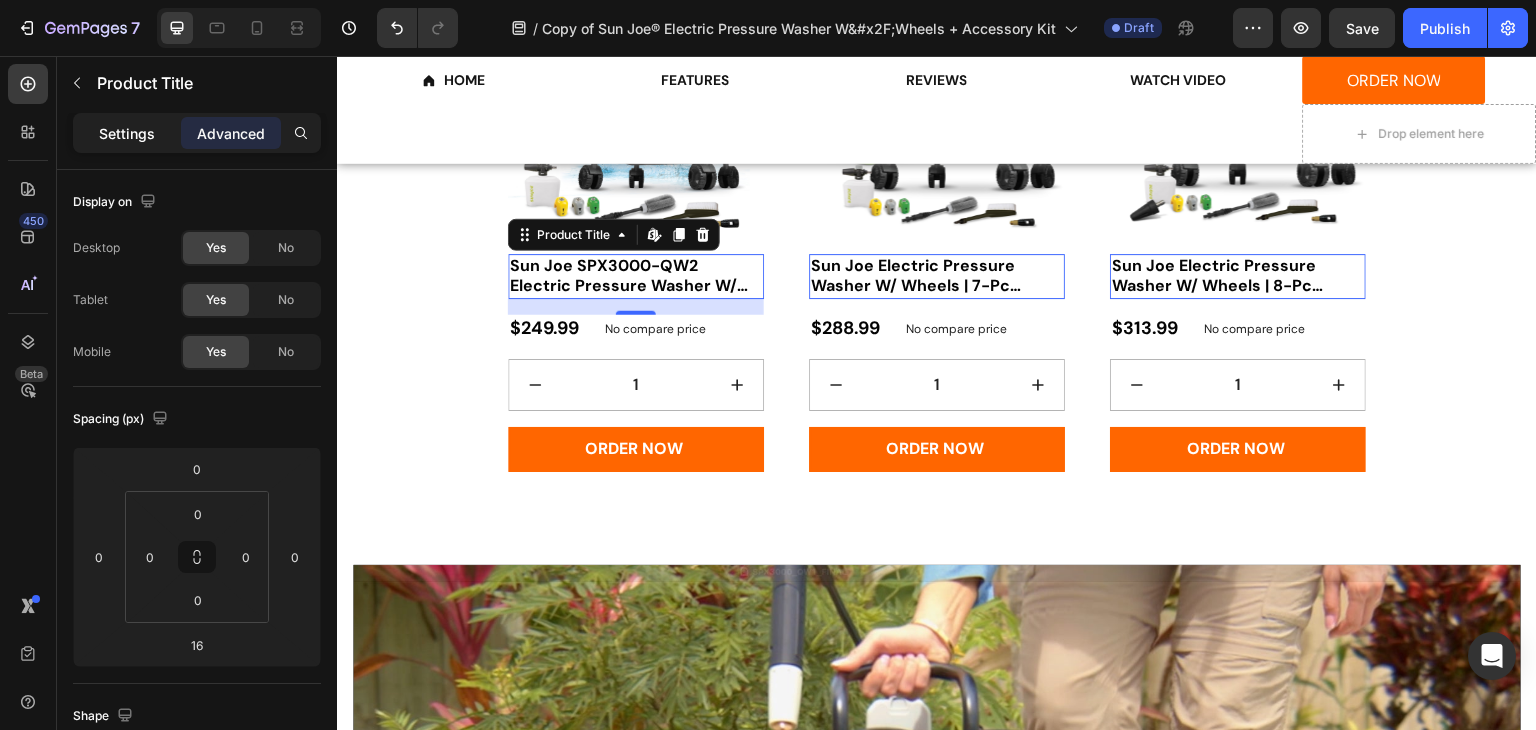click on "Settings" 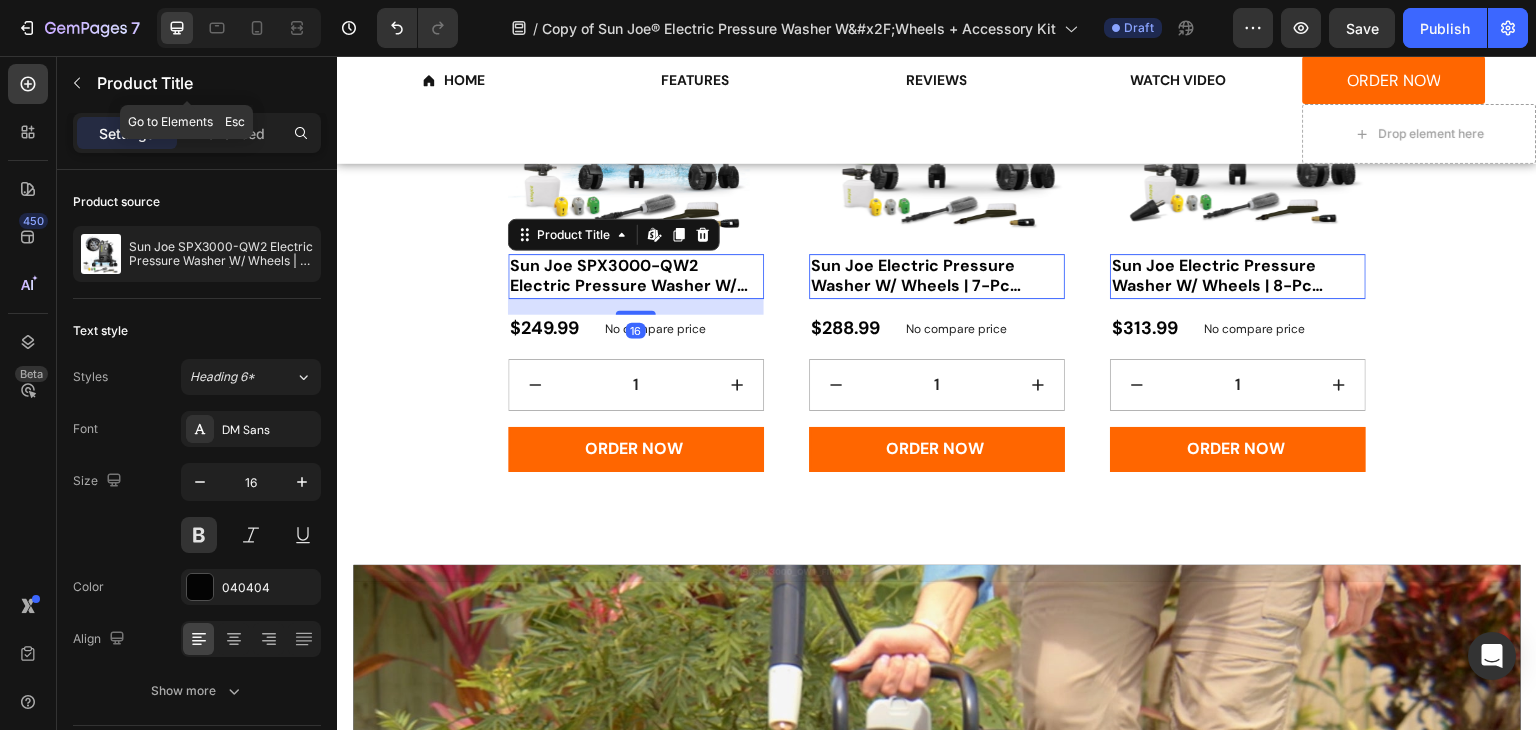 click 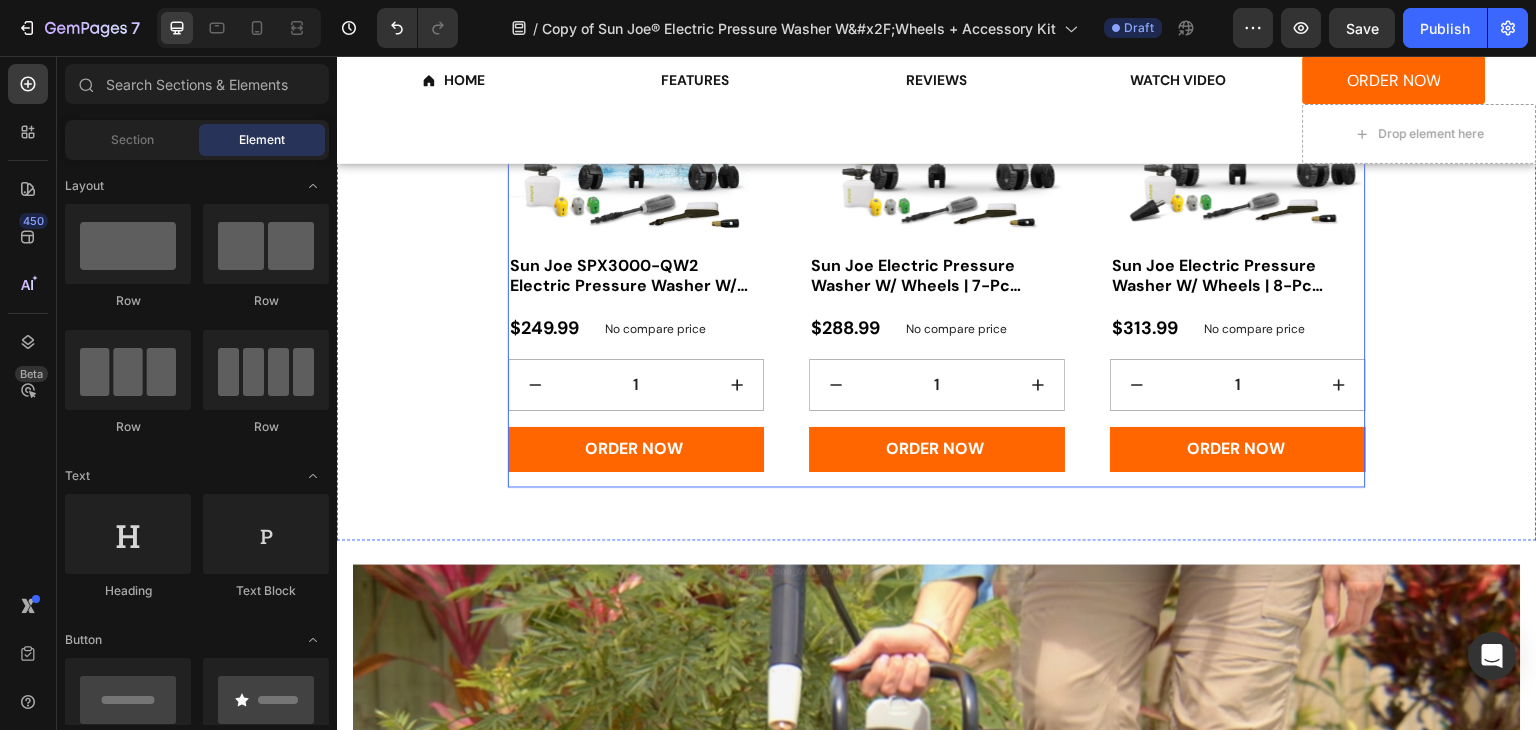 click on "Product Images Sun Joe SPX3000-QW2 Electric Pressure Washer W/ Wheels | 7-Pc Accessory Kit | 14.9-Amp | 2200 Rated PSI | 1.1 Rated GPM Product Title $249.99 Product Price Product Price No compare price Product Price Row
1
Product Quantity ORDER   NOW Product Cart Button Row Product List Product Images Sun Joe Electric Pressure Washer W/ Wheels | 7-Pc Accessory Kit + 3-Pack Detergent | 14.9-Amp | 2200 Rated PSI | 1.1 Rated GPM Product Title $288.99 Product Price Product Price No compare price Product Price Row
1
Product Quantity ORDER   NOW Product Cart Button Row Product List Product Images Sun Joe Electric Pressure Washer W/ Wheels | 8-Pc Accessory Kit + 3-Pack Detergent | 14.9-Amp | 2200 Rated PSI | 1.1 Rated GPM Product Title $313.99 Product Price Product Price No compare price Product Price Row
1
Product Quantity ORDER   NOW Product Cart Button Row Product List" at bounding box center [937, 235] 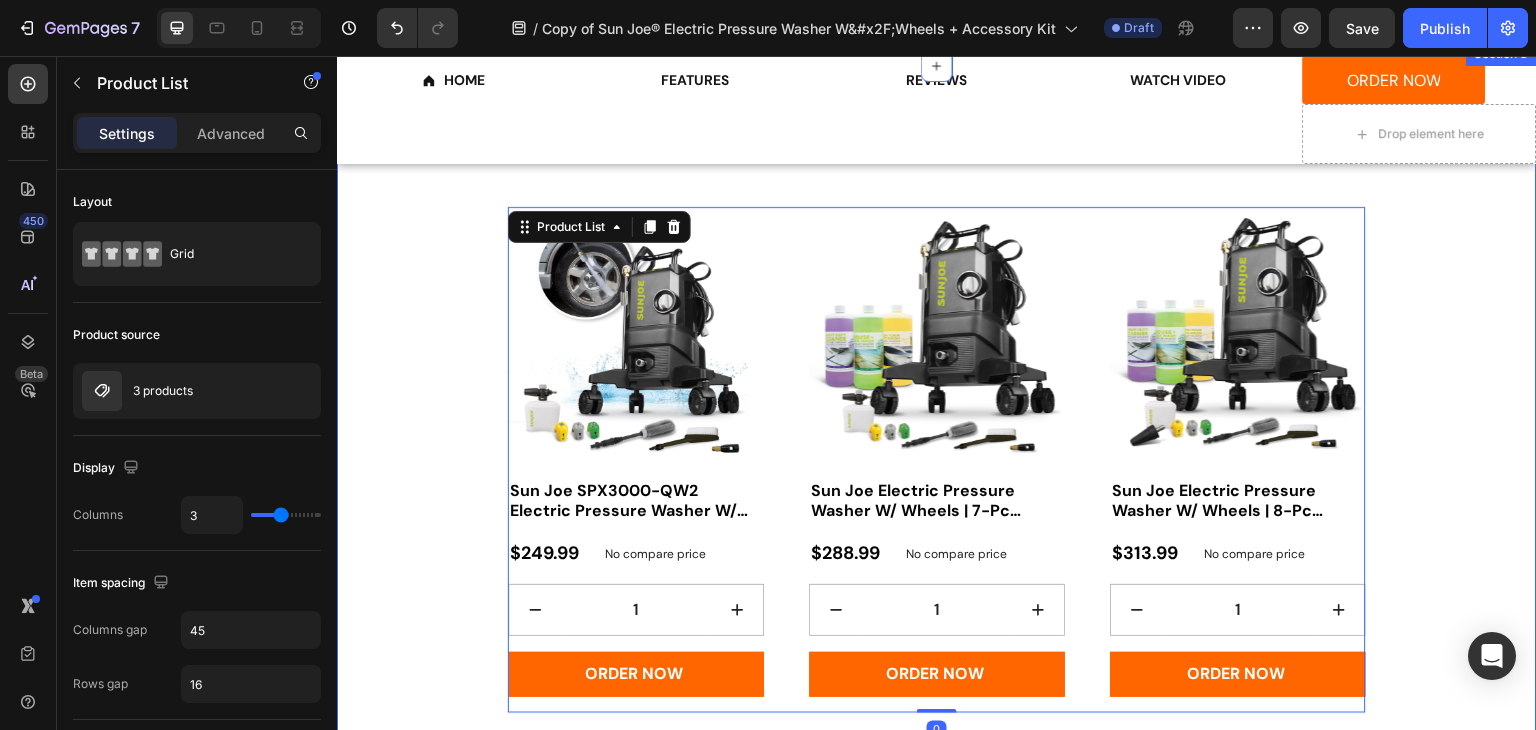 scroll, scrollTop: 2200, scrollLeft: 0, axis: vertical 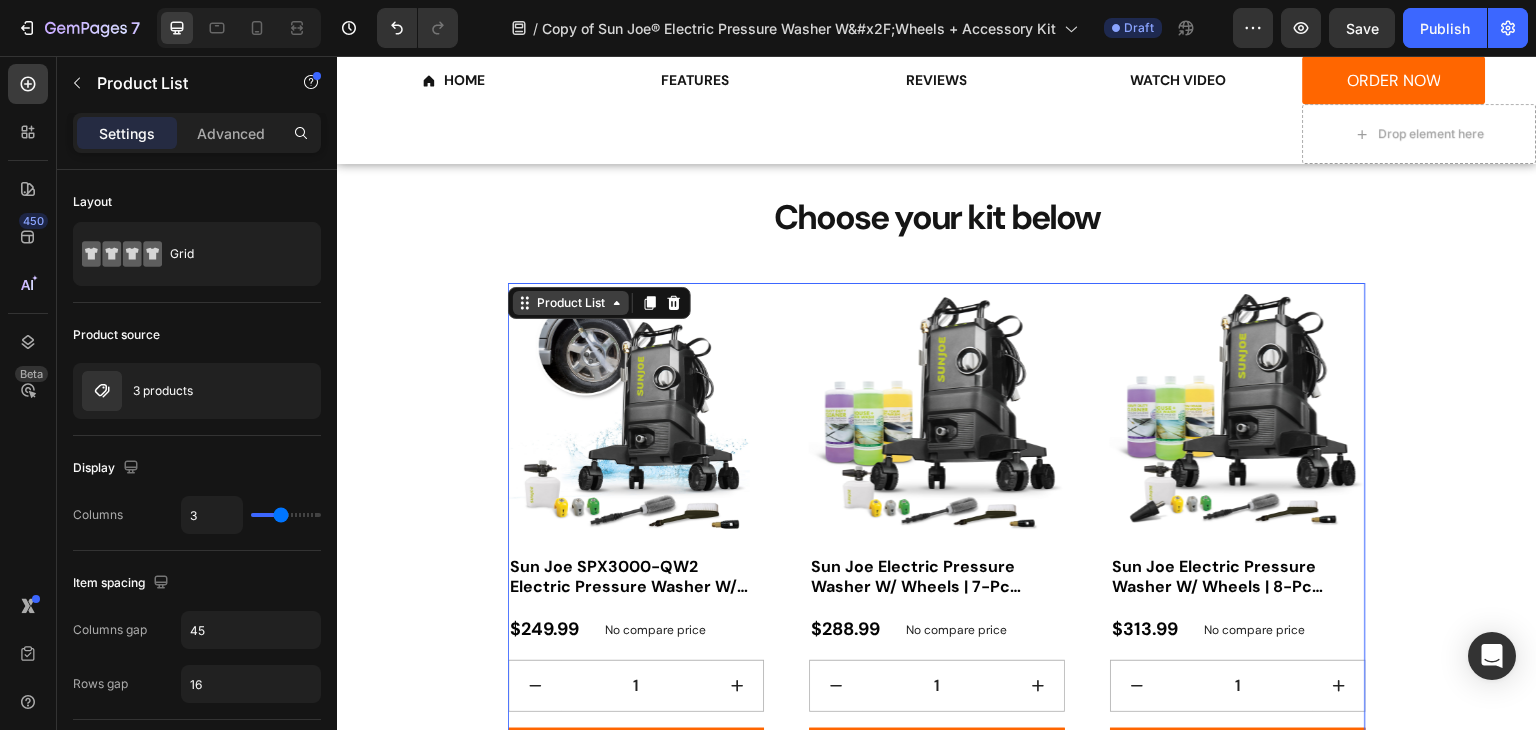 click on "Product List" at bounding box center [571, 303] 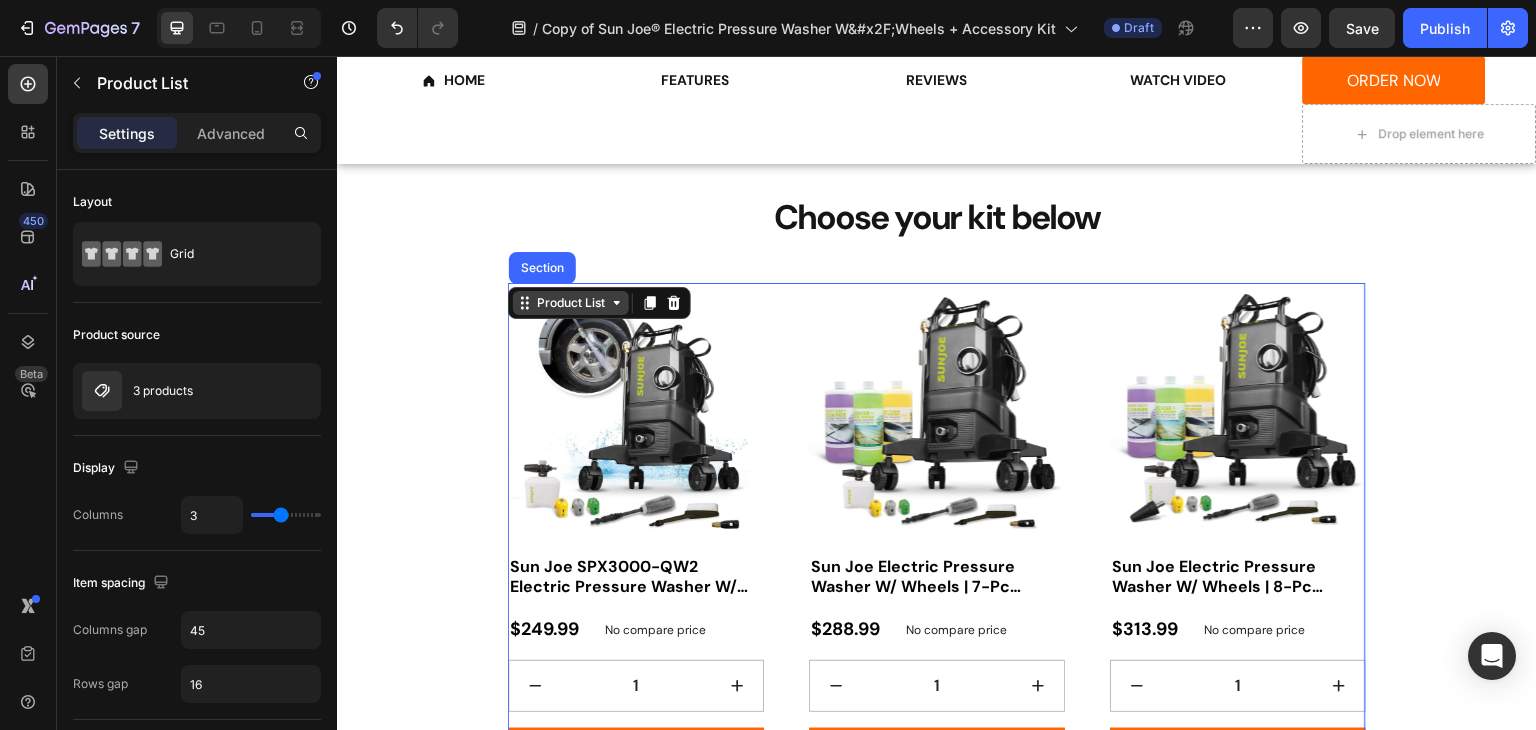 click on "Product List" at bounding box center [571, 303] 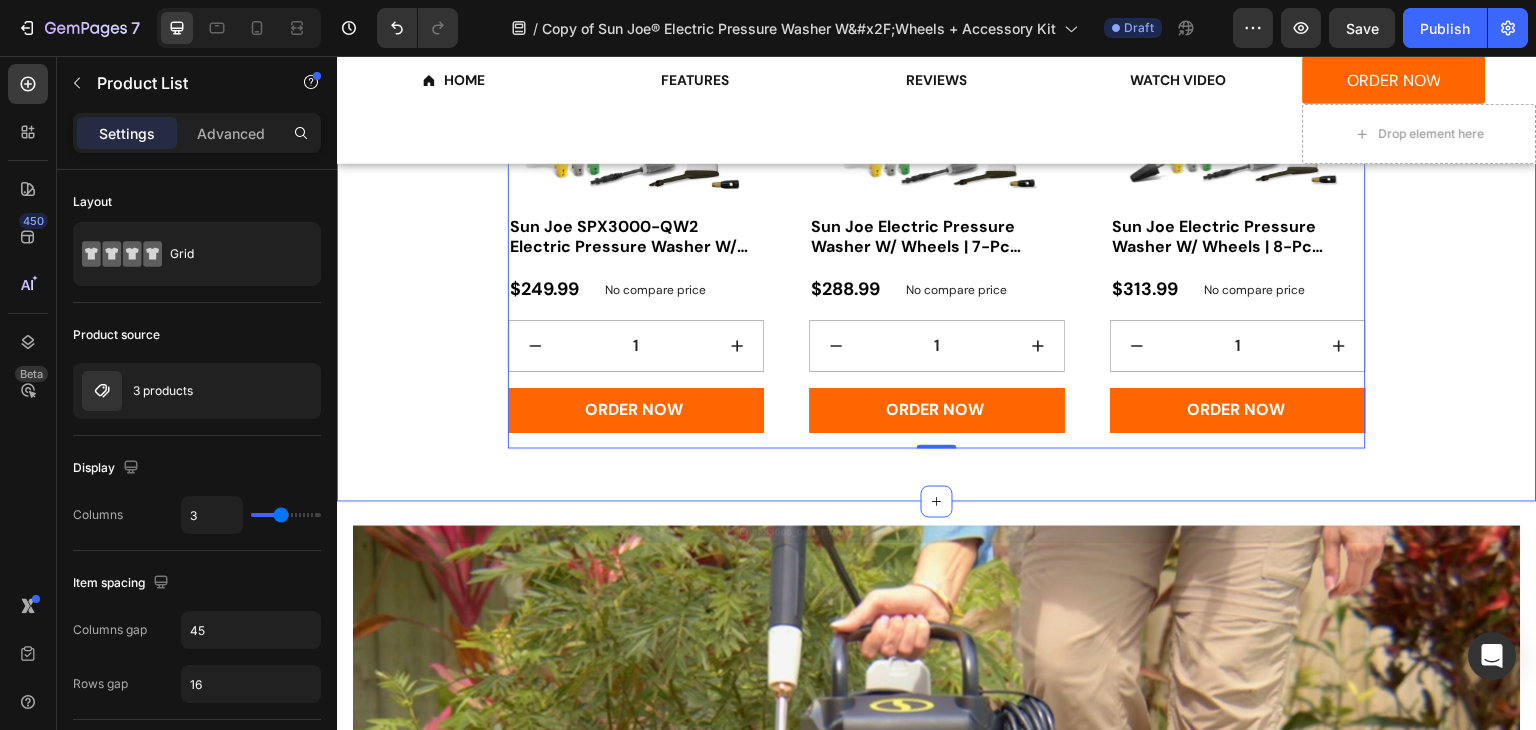 scroll, scrollTop: 2600, scrollLeft: 0, axis: vertical 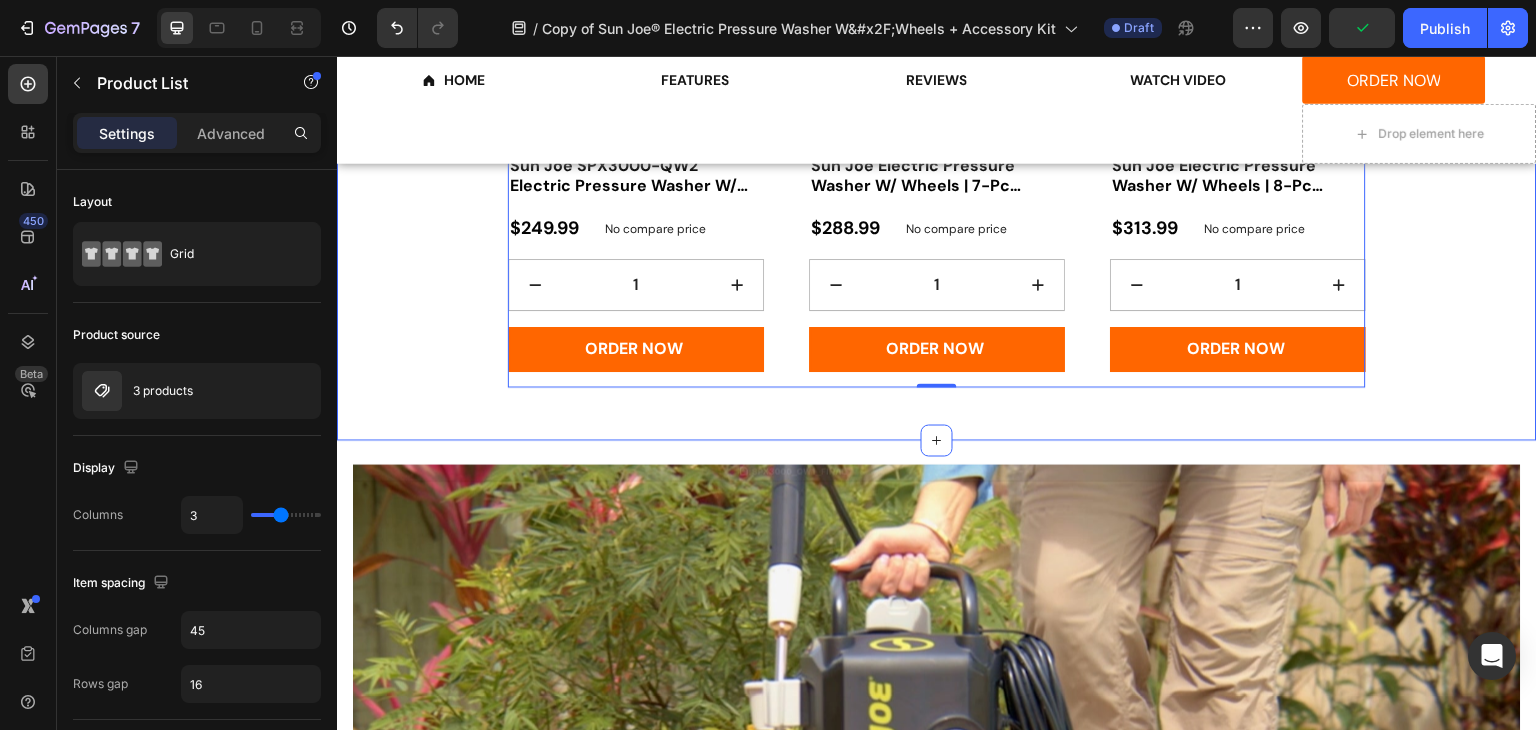 click on "Choose your kit below Heading Product Images Sun Joe SPX3000-QW2 Electric Pressure Washer W/ Wheels | 7-Pc Accessory Kit | 14.9-Amp | 2200 Rated PSI | 1.1 Rated GPM Product Title $249.99 Product Price Product Price No compare price Product Price Row Quantity Text Block
1
Product Quantity ORDER NOW Product Cart Button Row Product List Product Images Sun Joe Electric Pressure Washer W/ Wheels | 7-Pc Accessory Kit + 3-Pack Detergent | 14.9-Amp | 2200 Rated PSI | 1.1 Rated GPM Product Title $288.99 Product Price Product Price No compare price Product Price Row Quantity Text Block
1
Product Quantity ORDER NOW Product Cart Button Row Product List Product Images Sun Joe Electric Pressure Washer W/ Wheels | 8-Pc Accessory Kit + 3-Pack Detergent | 14.9-Amp | 2200 Rated PSI | 1.1 Rated GPM Product Title $313.99 Product Price Product Price No compare price Product Price Row Quantity Text Block
1
Product Quantity ORDER NOW Row Row 1" at bounding box center (937, 91) 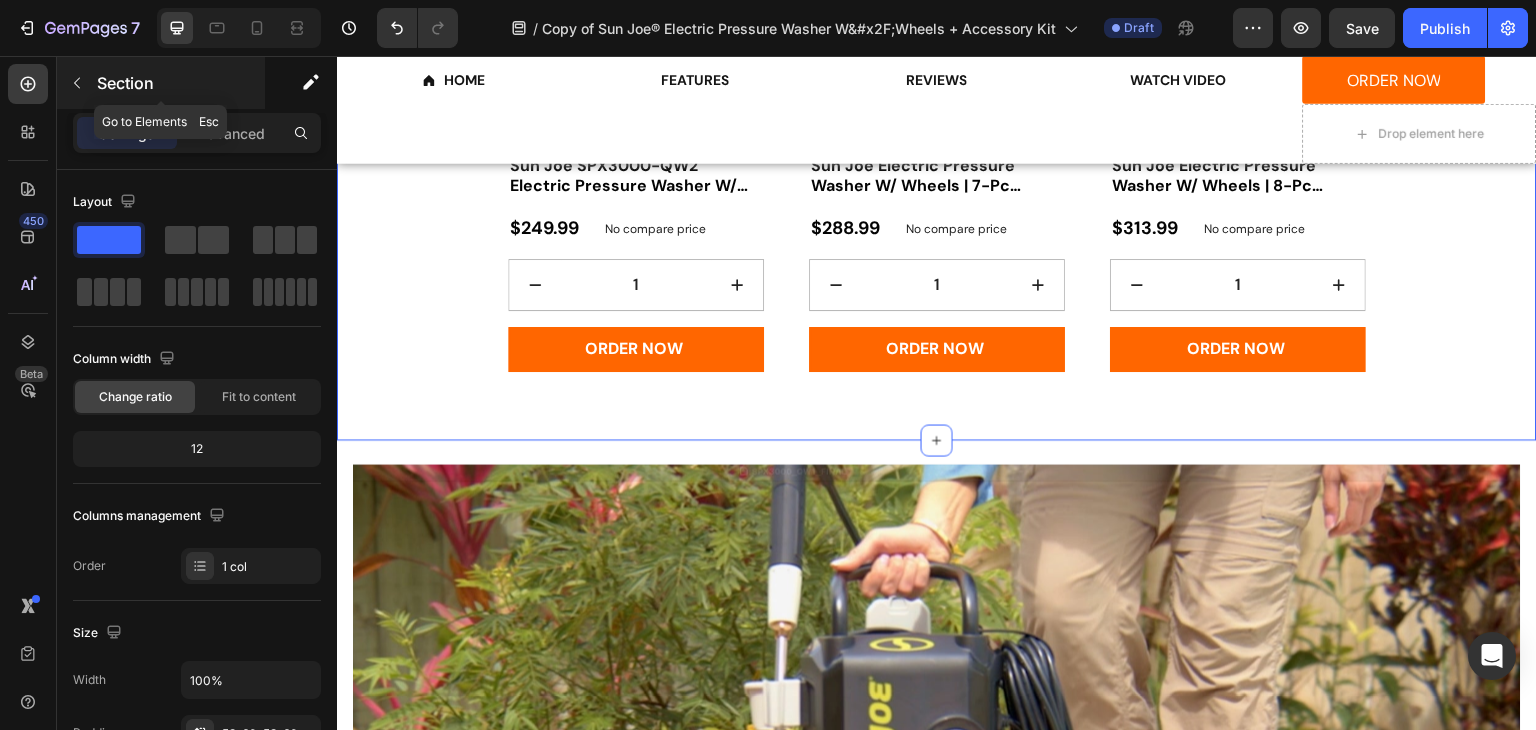 click 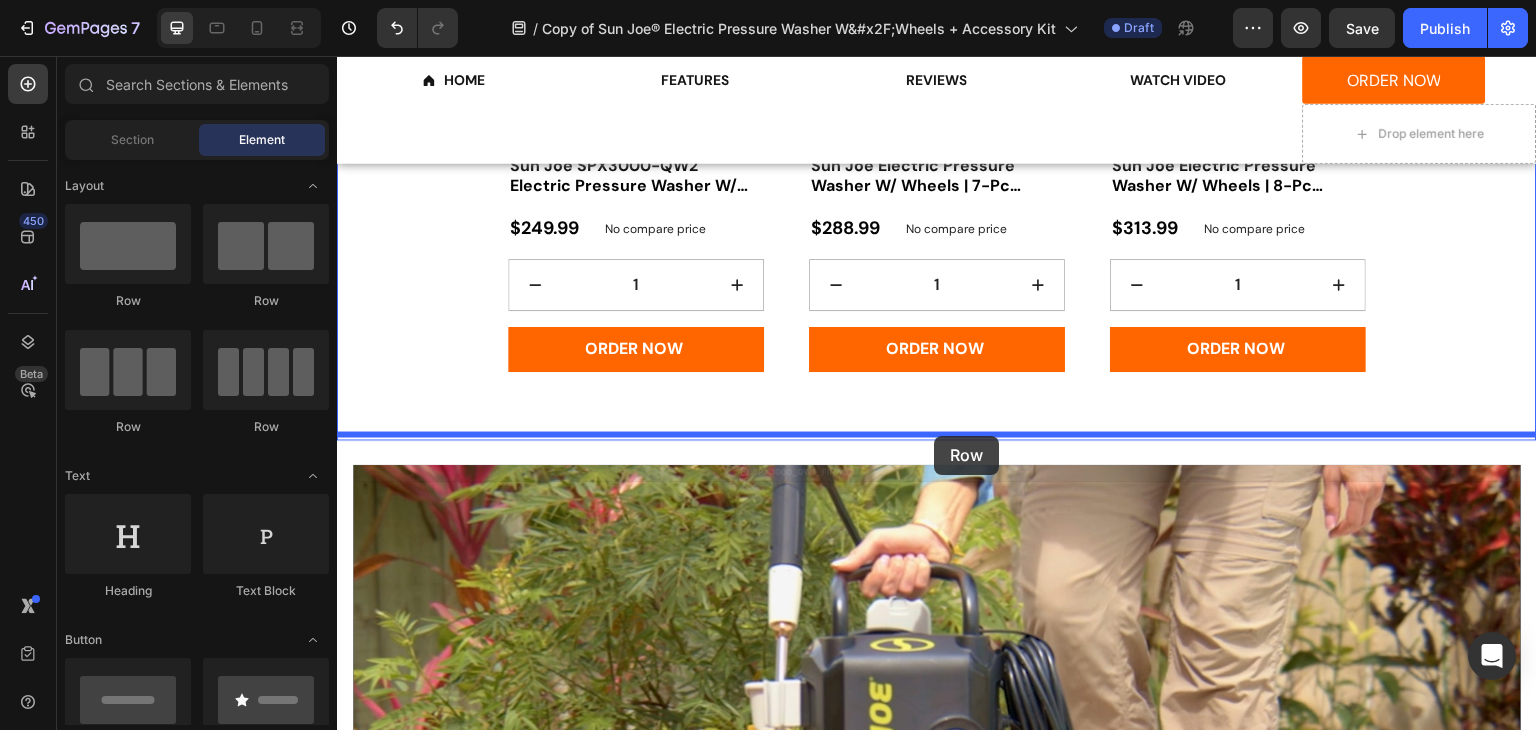 drag, startPoint x: 488, startPoint y: 423, endPoint x: 940, endPoint y: 436, distance: 452.18692 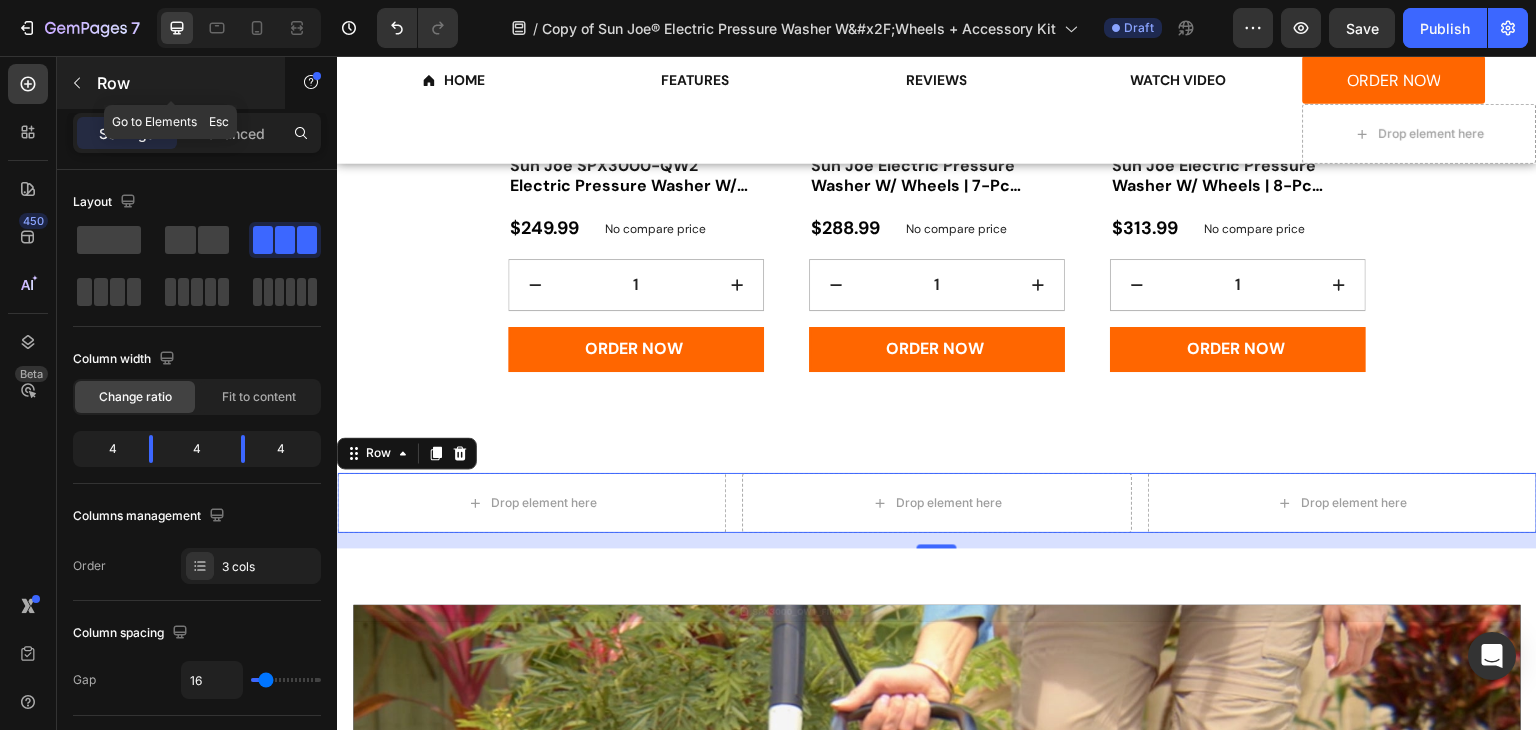 click 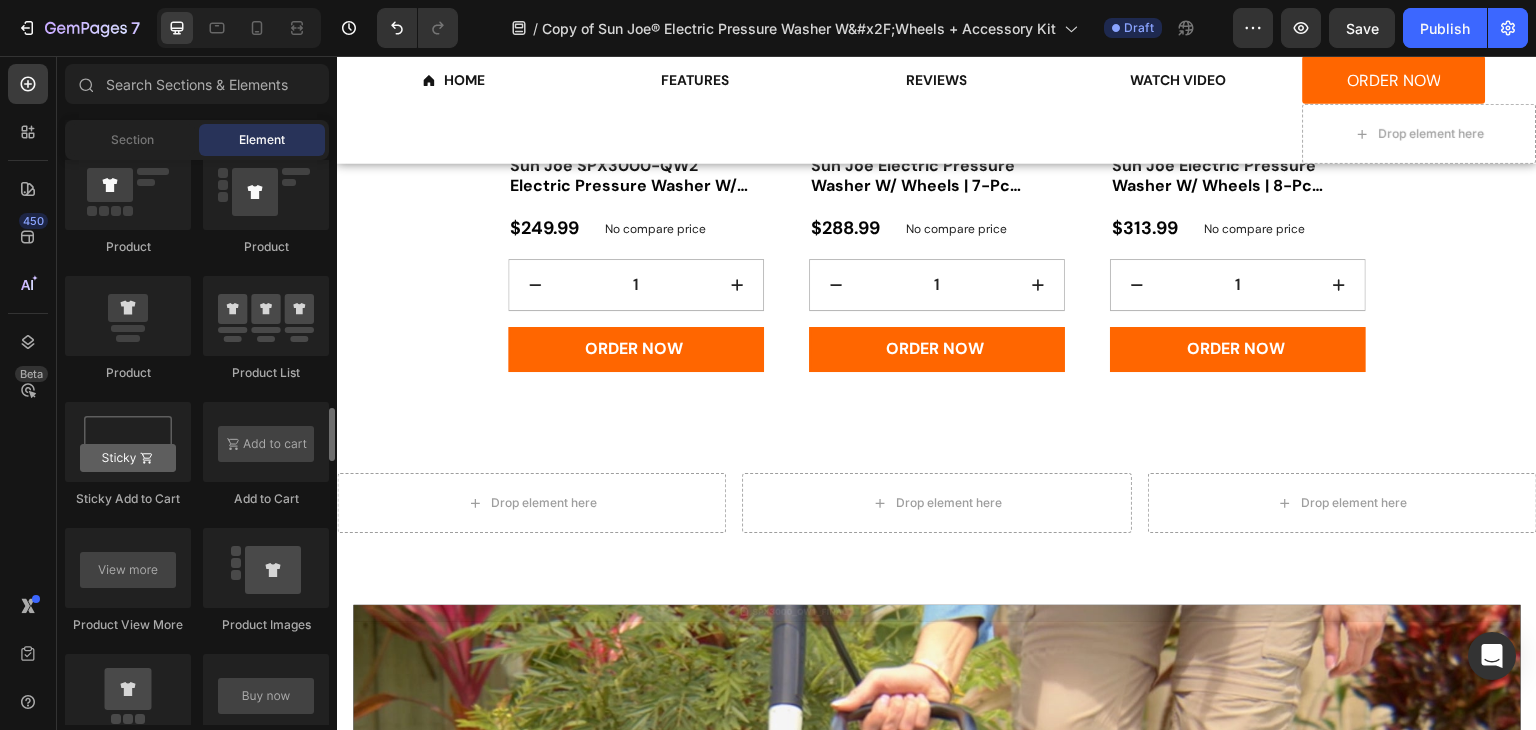 scroll, scrollTop: 2500, scrollLeft: 0, axis: vertical 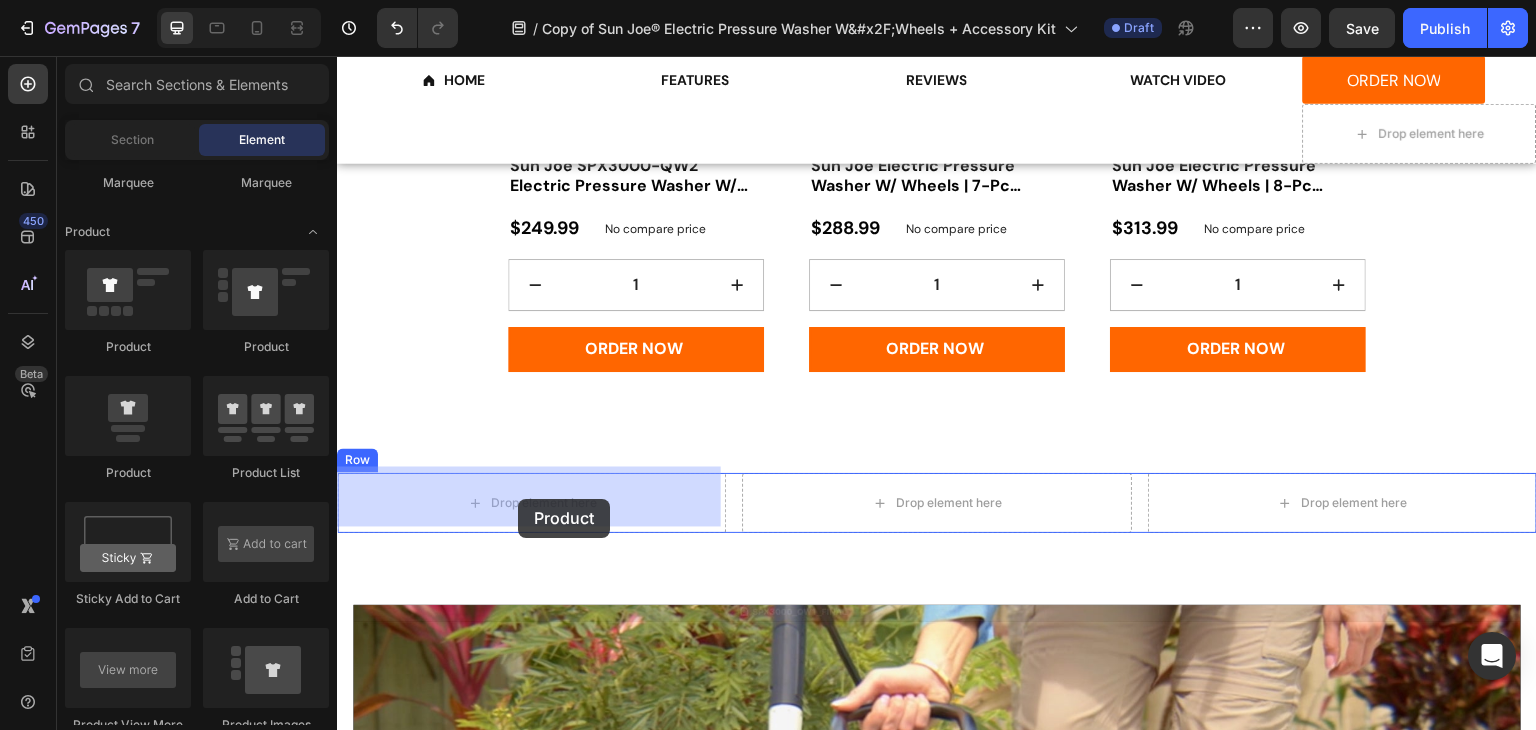 drag, startPoint x: 476, startPoint y: 479, endPoint x: 518, endPoint y: 499, distance: 46.518814 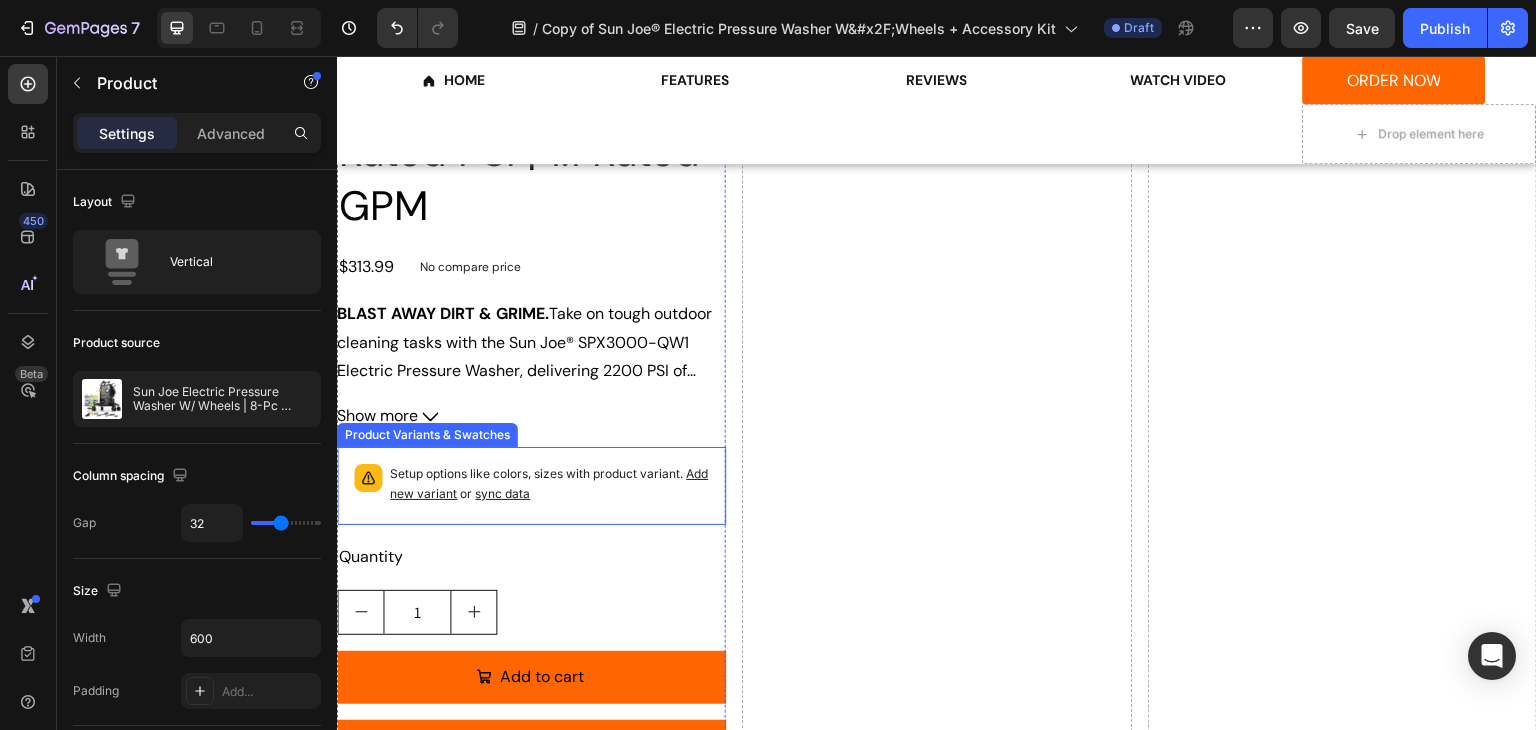 scroll, scrollTop: 3300, scrollLeft: 0, axis: vertical 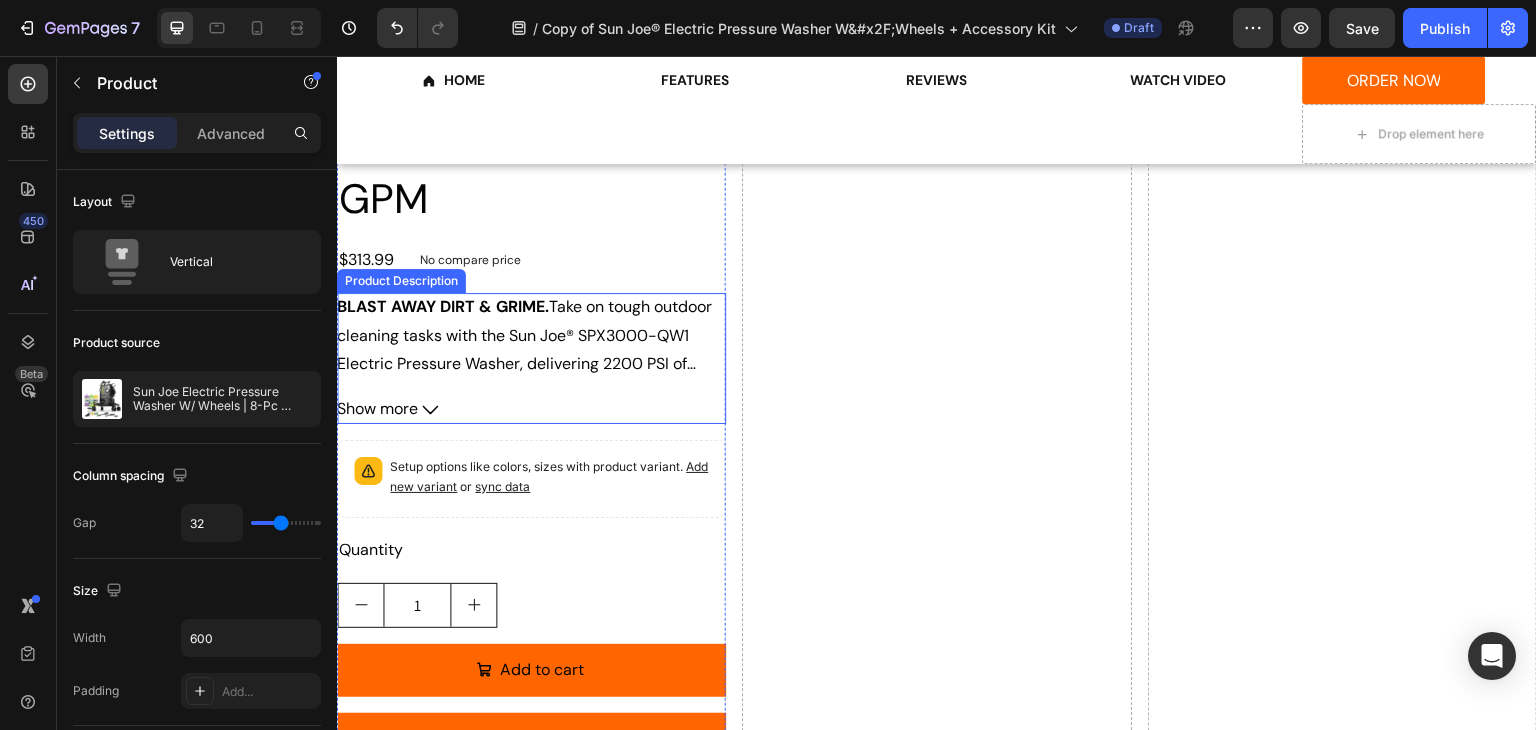 click on "BLAST AWAY DIRT & GRIME. Take on tough outdoor cleaning tasks with the Sun Joe® SPX3000-QW1 Electric Pressure Washer, delivering 2200 PSI of rated pressure and 1.1 GPM of rated flow for powerful, efficient cleaning. Equipped with a 14.9-amp motor, this pressure washer easily tackles dirt, grease, mildew, and stains on driveways, decks, patios, siding, and more." at bounding box center [530, 407] 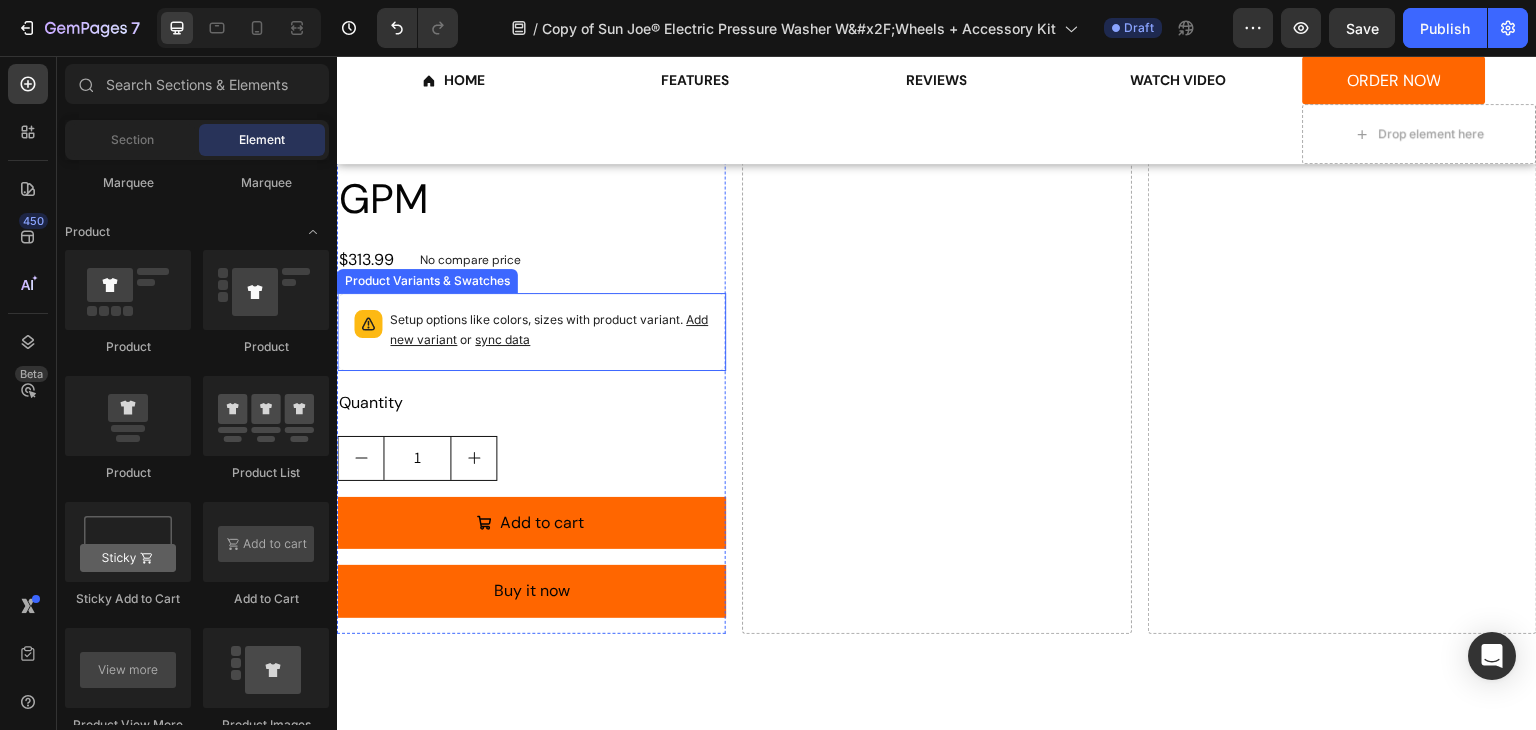 click on "Setup options like colors, sizes with product variant.       Add new variant   or   sync data" at bounding box center (549, 330) 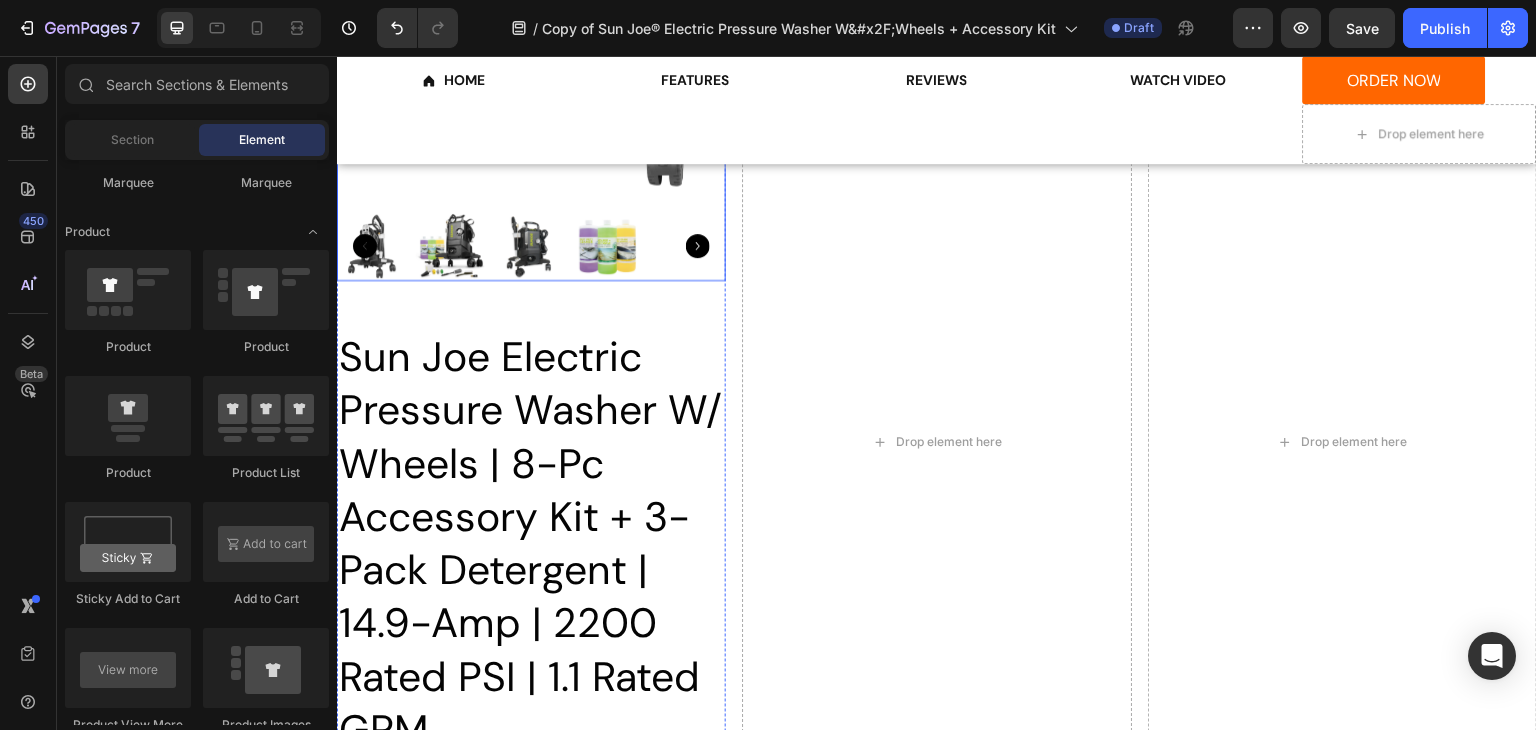scroll, scrollTop: 3400, scrollLeft: 0, axis: vertical 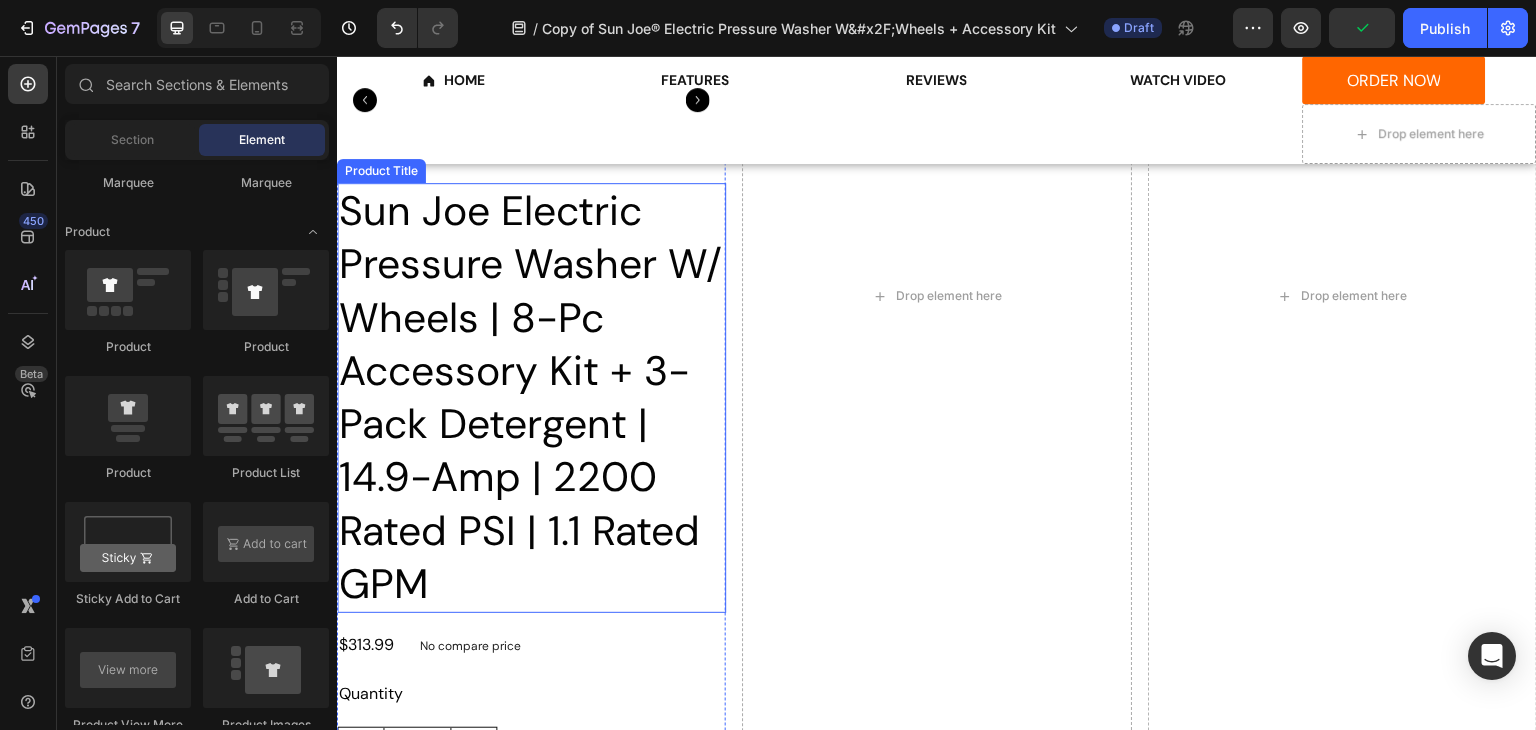 click on "Sun Joe Electric Pressure Washer W/ Wheels | 8-Pc Accessory Kit + 3-Pack Detergent | 14.9-Amp | 2200 Rated PSI | 1.1 Rated GPM" at bounding box center (531, 398) 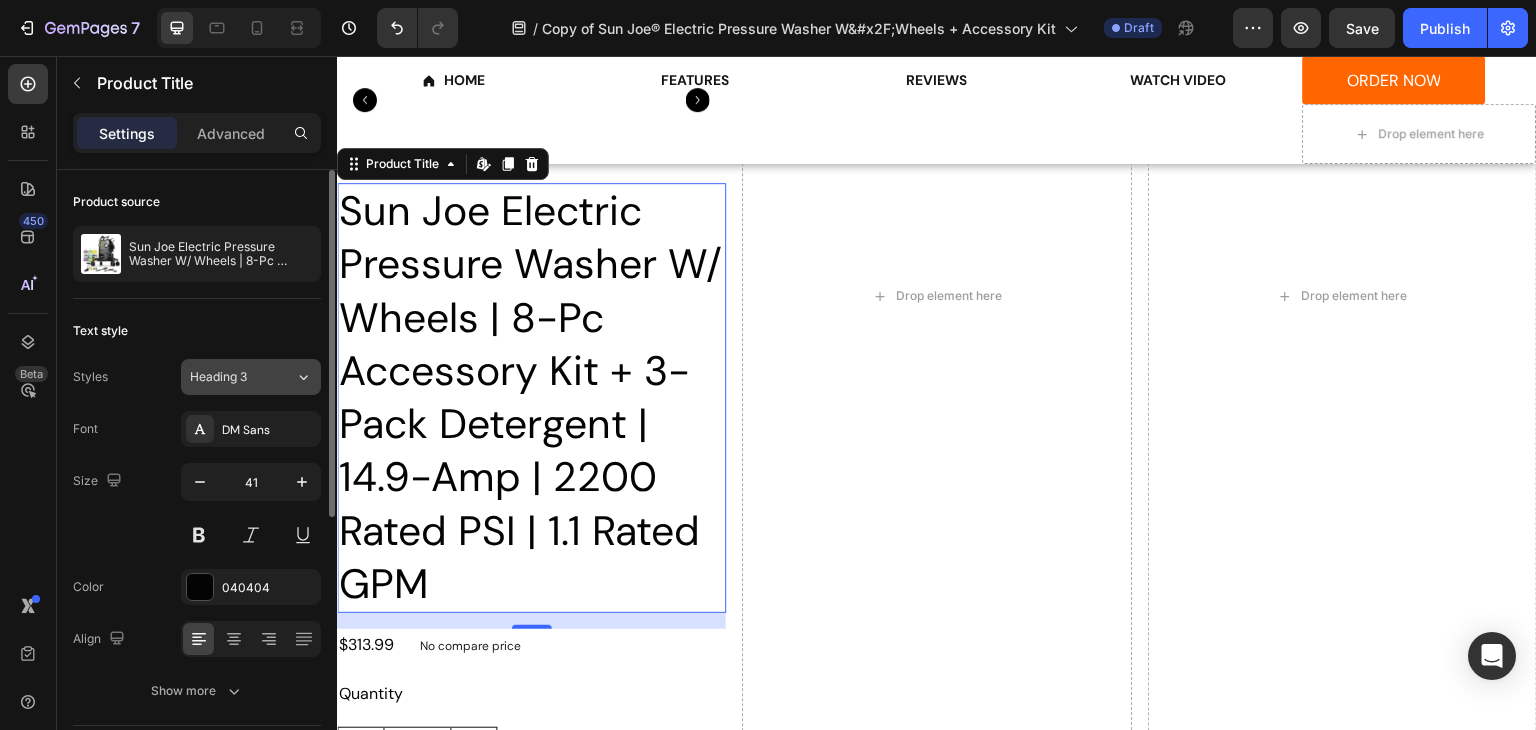 click on "Heading 3" 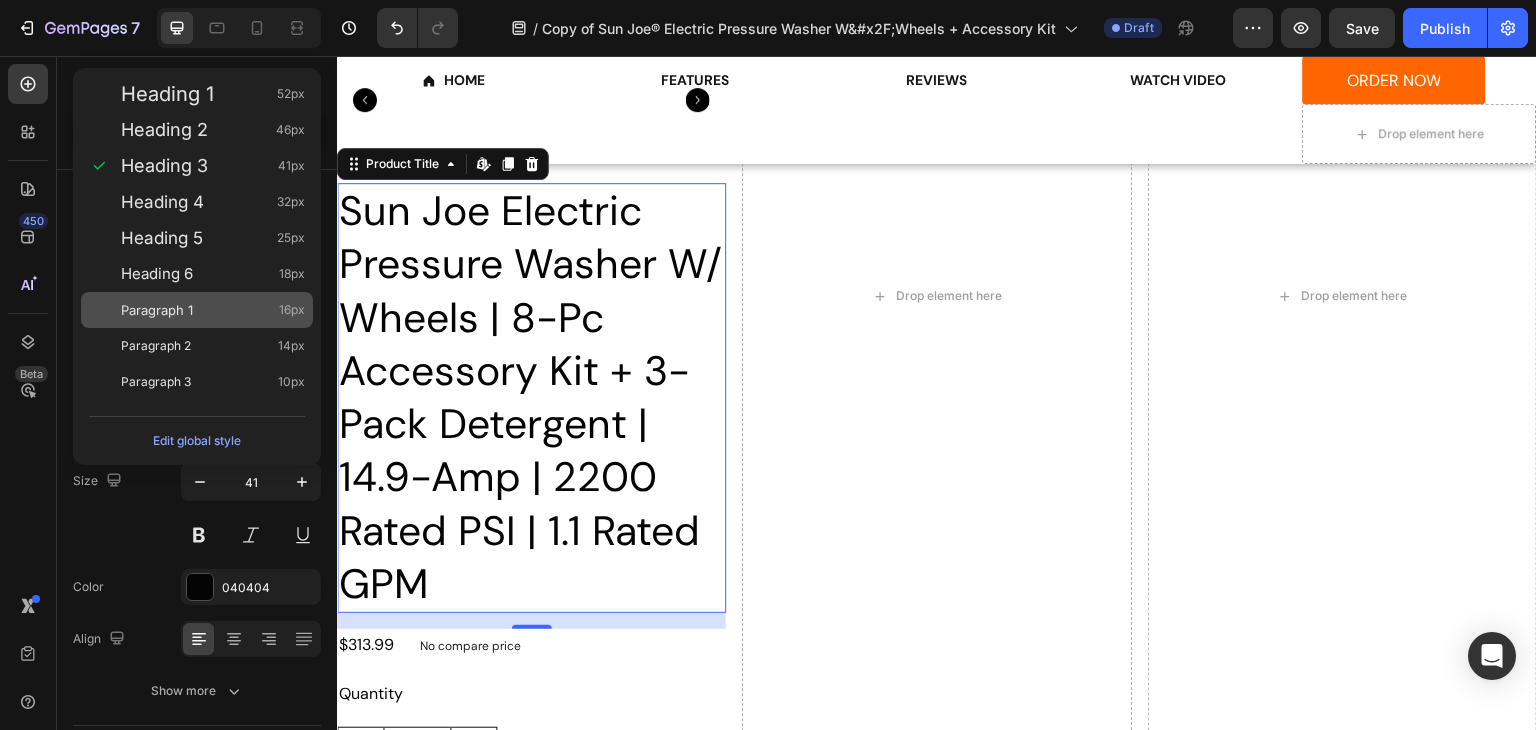 click on "Paragraph 1 16px" at bounding box center [197, 310] 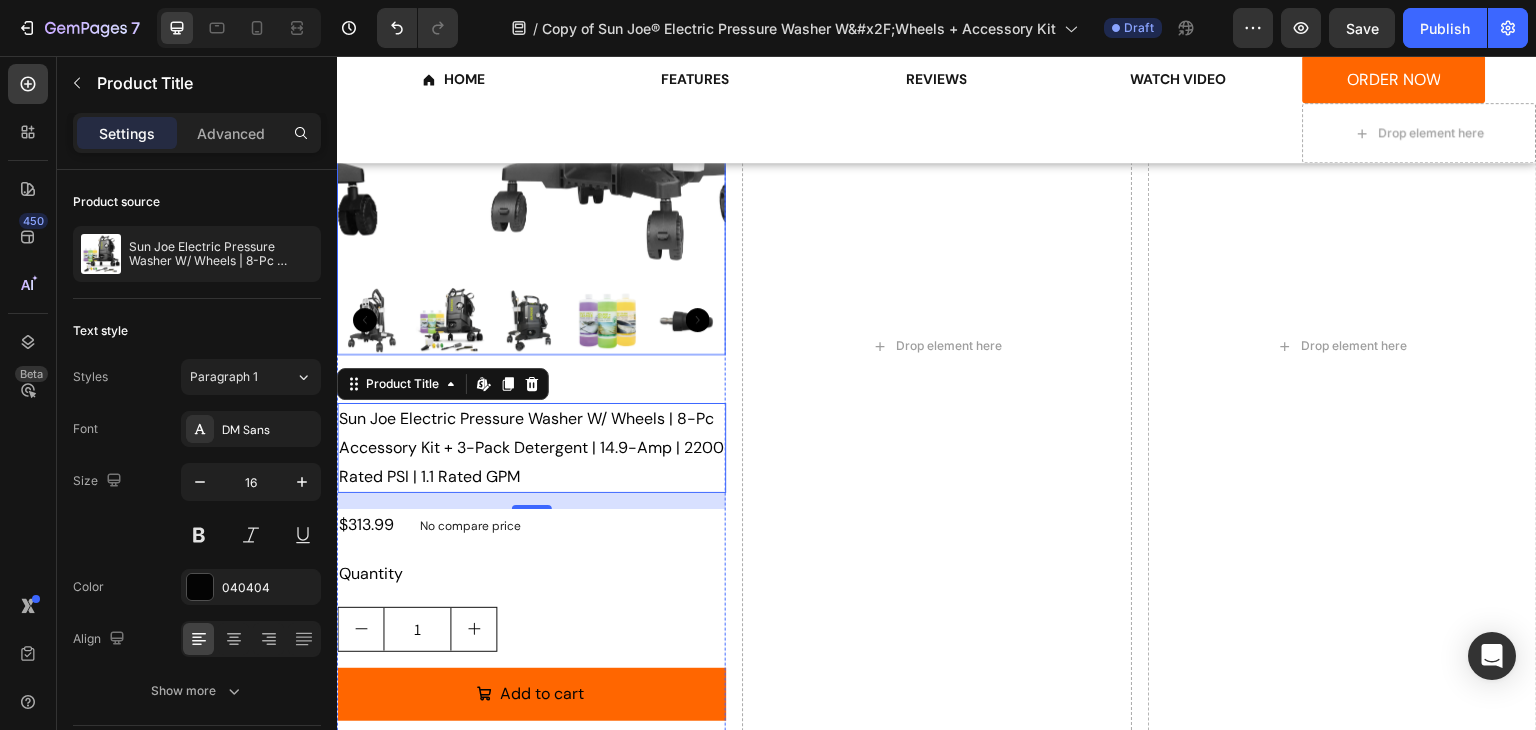 scroll, scrollTop: 3200, scrollLeft: 0, axis: vertical 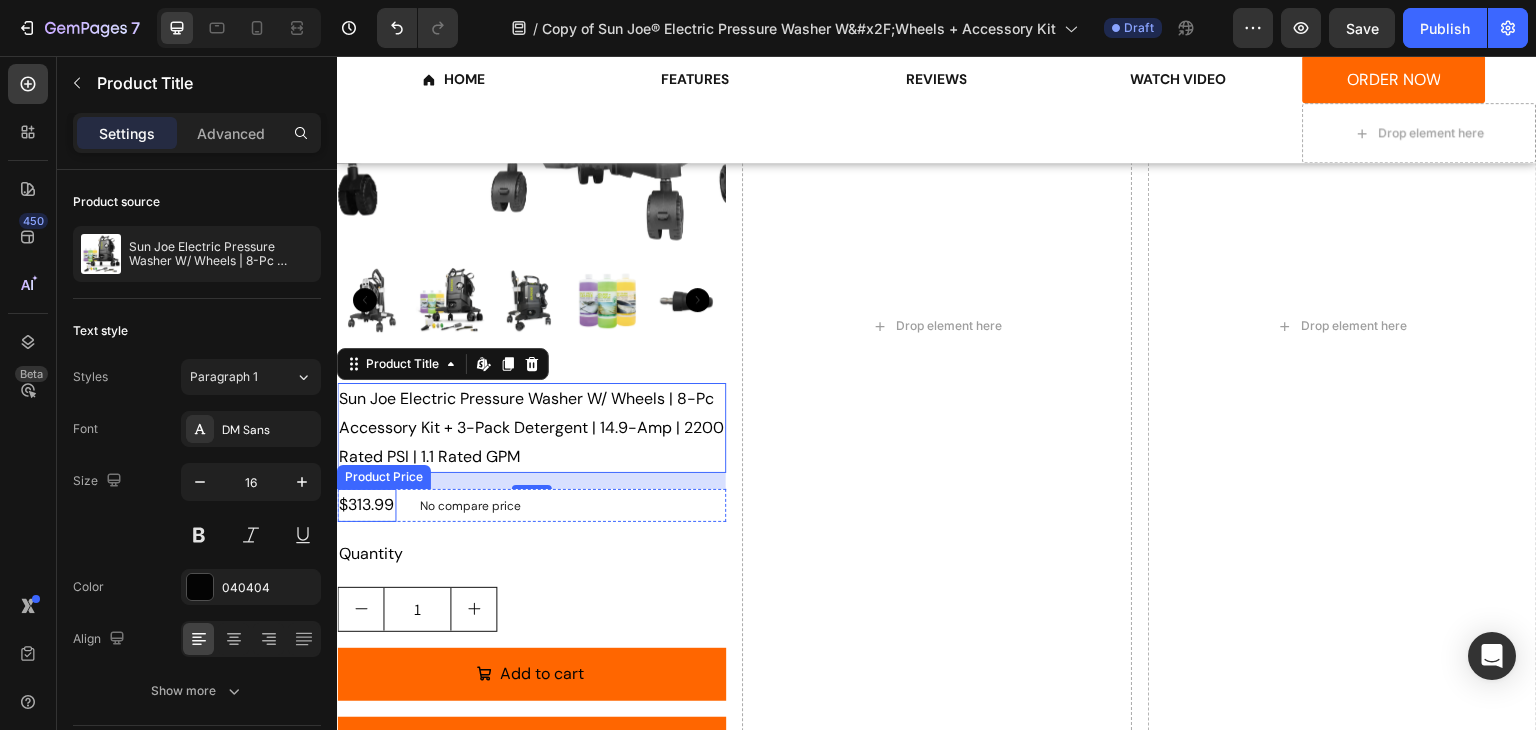 click on "$313.99" at bounding box center (366, 505) 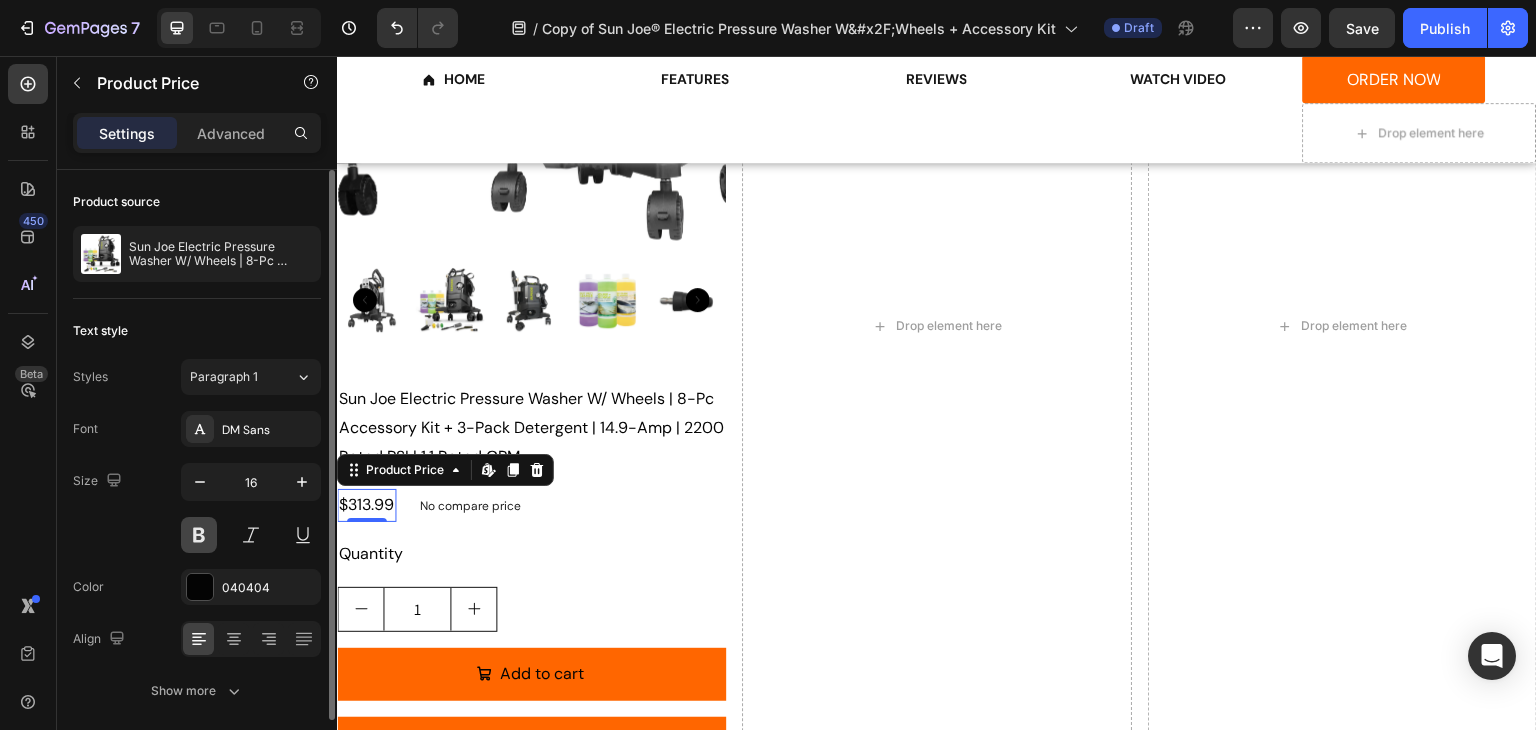 click at bounding box center [199, 535] 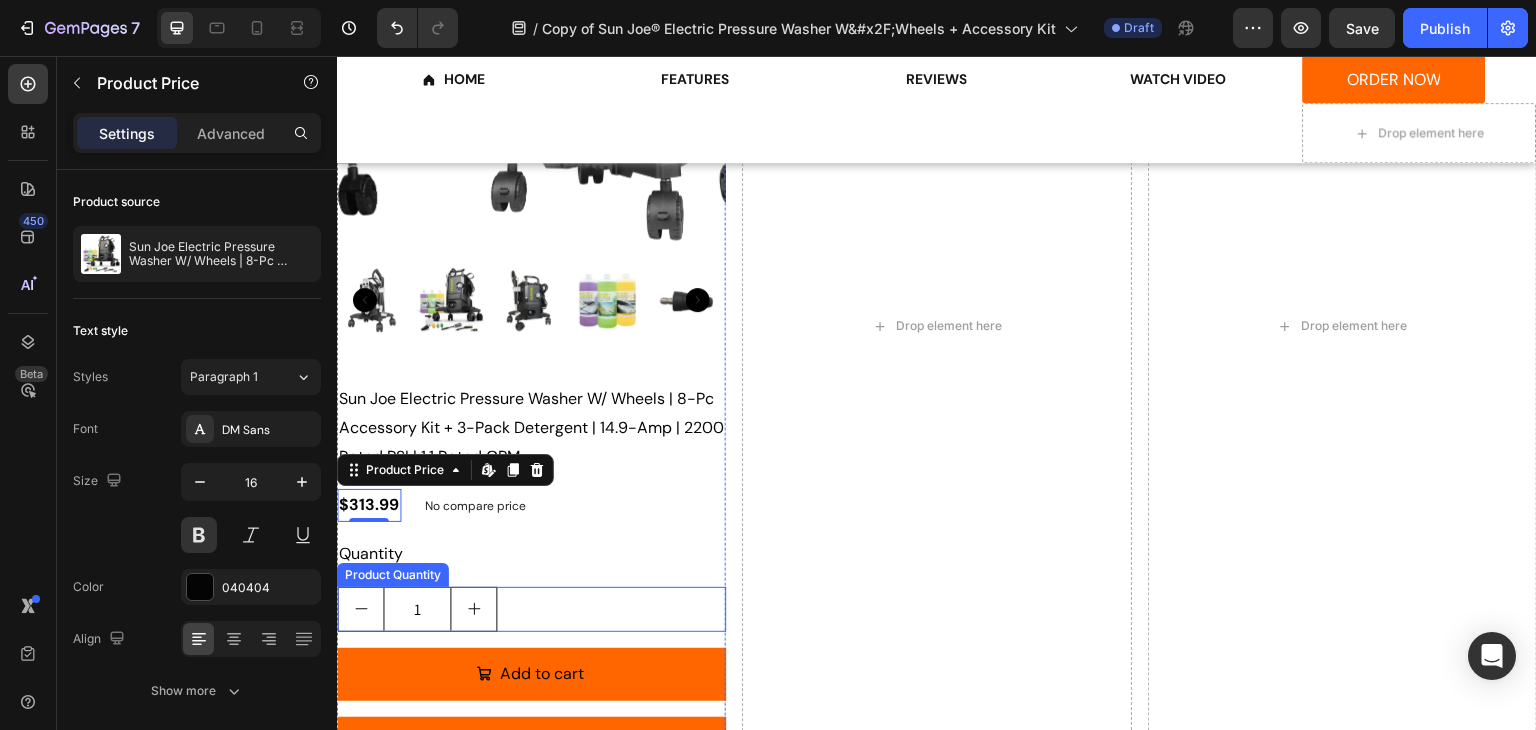 click on "1" at bounding box center [531, 609] 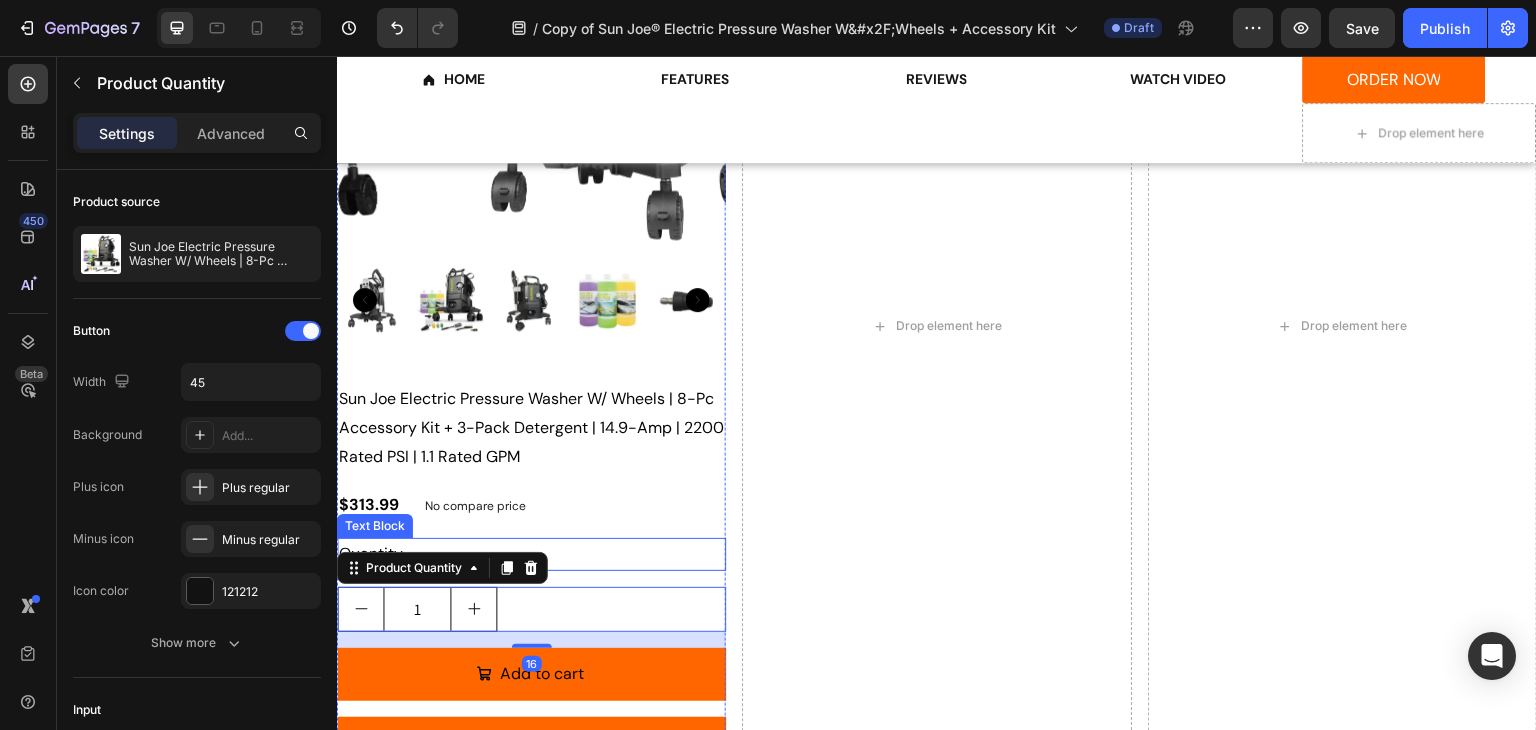 click on "Quantity" at bounding box center [531, 554] 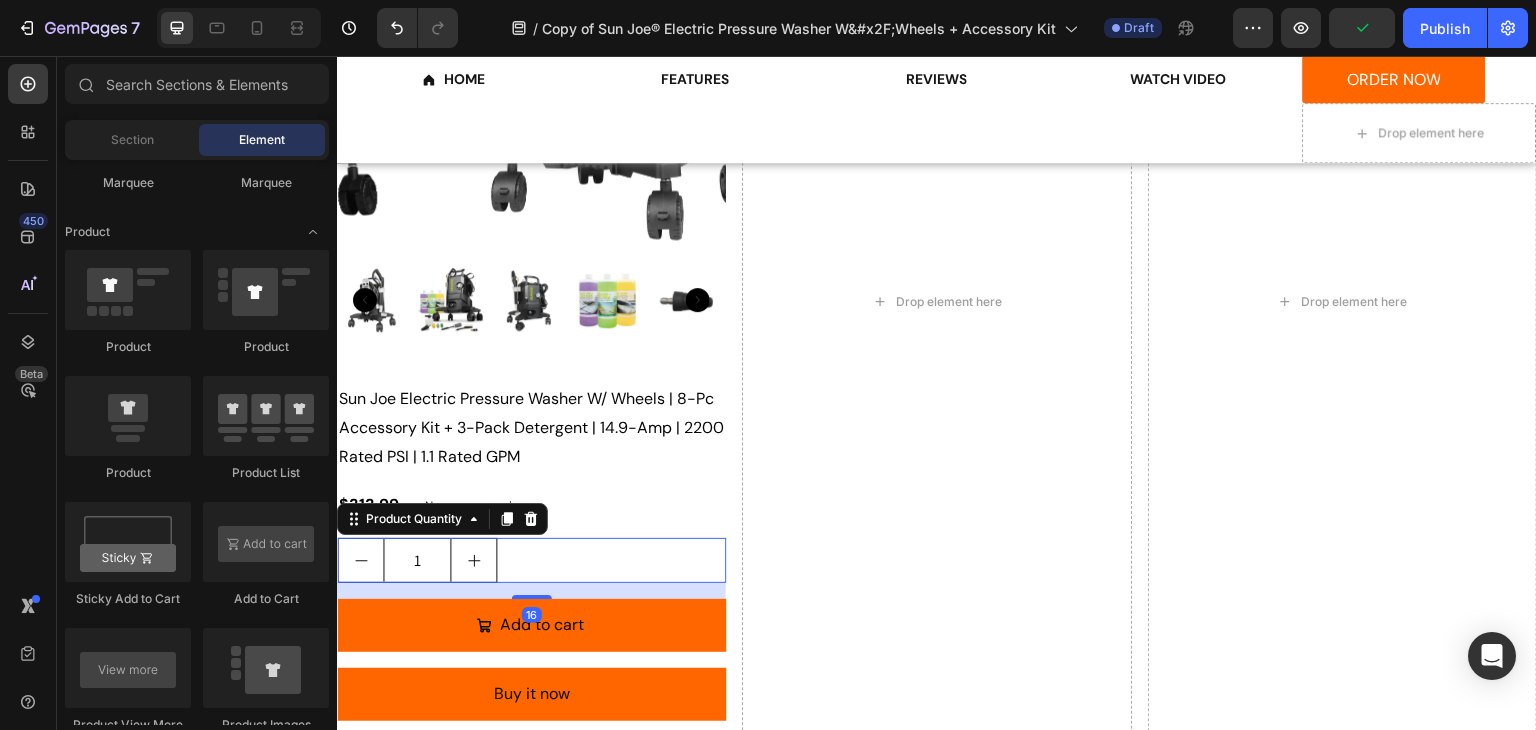 click on "1" at bounding box center (531, 560) 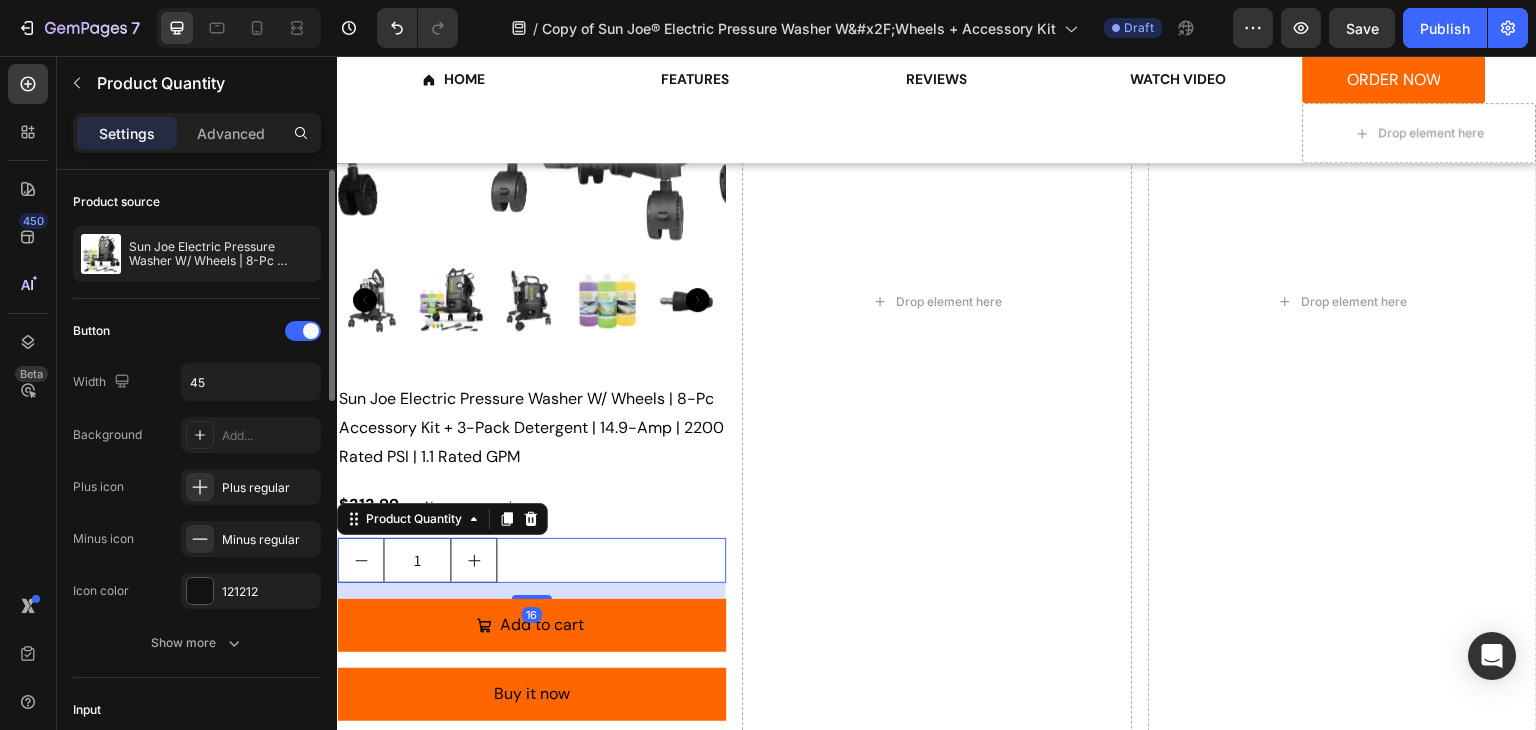scroll, scrollTop: 200, scrollLeft: 0, axis: vertical 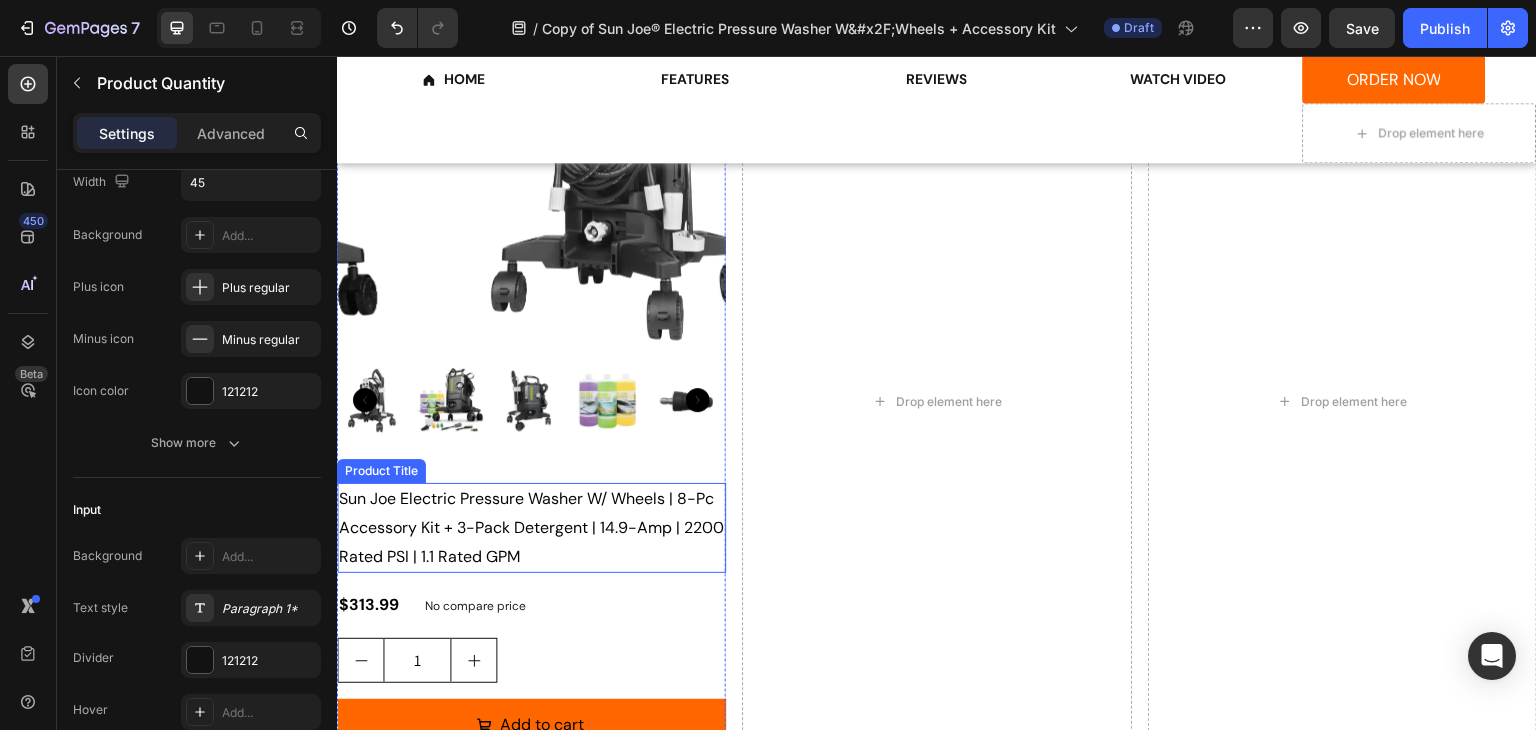 click on "Sun Joe Electric Pressure Washer W/ Wheels | 8-Pc Accessory Kit + 3-Pack Detergent | 14.9-Amp | 2200 Rated PSI | 1.1 Rated GPM" at bounding box center [531, 528] 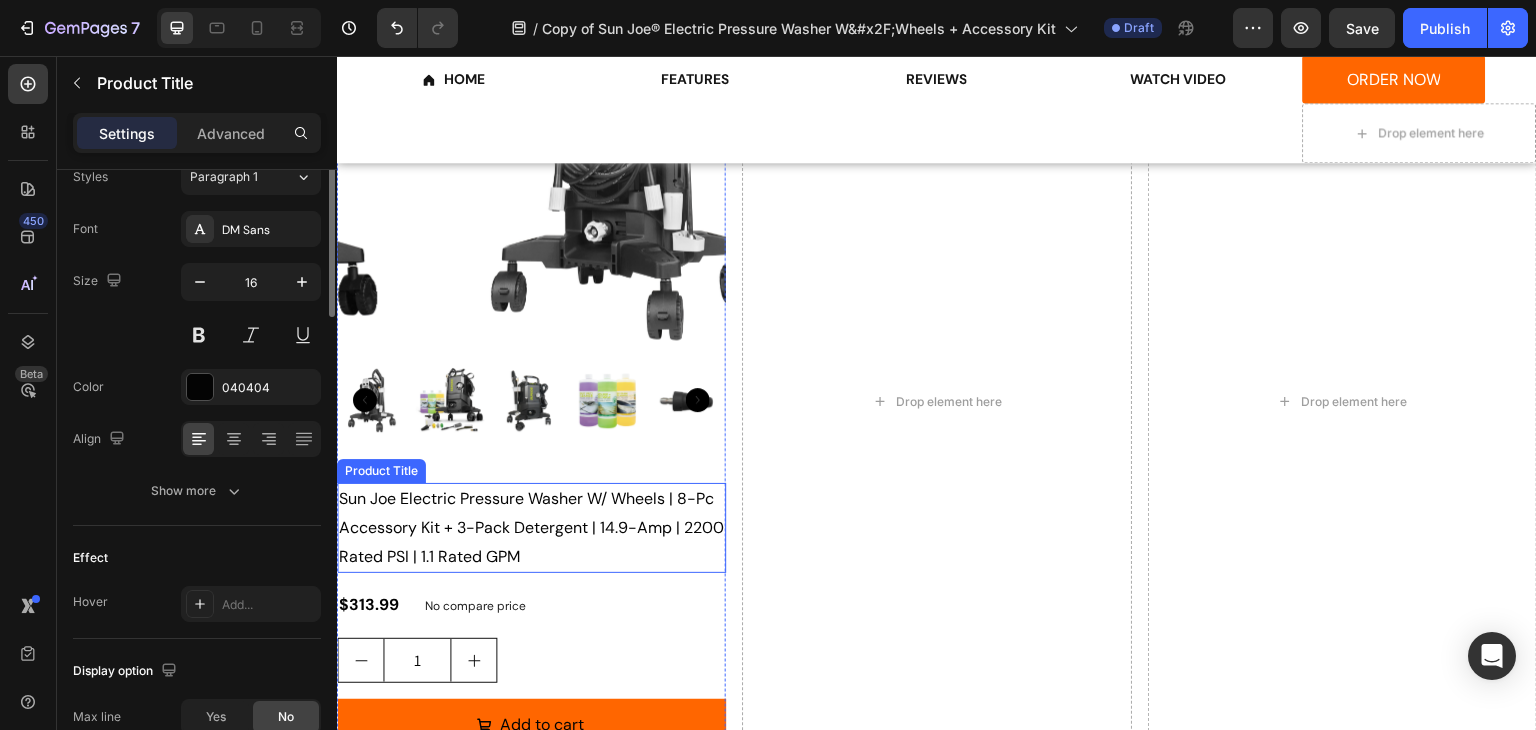 scroll, scrollTop: 0, scrollLeft: 0, axis: both 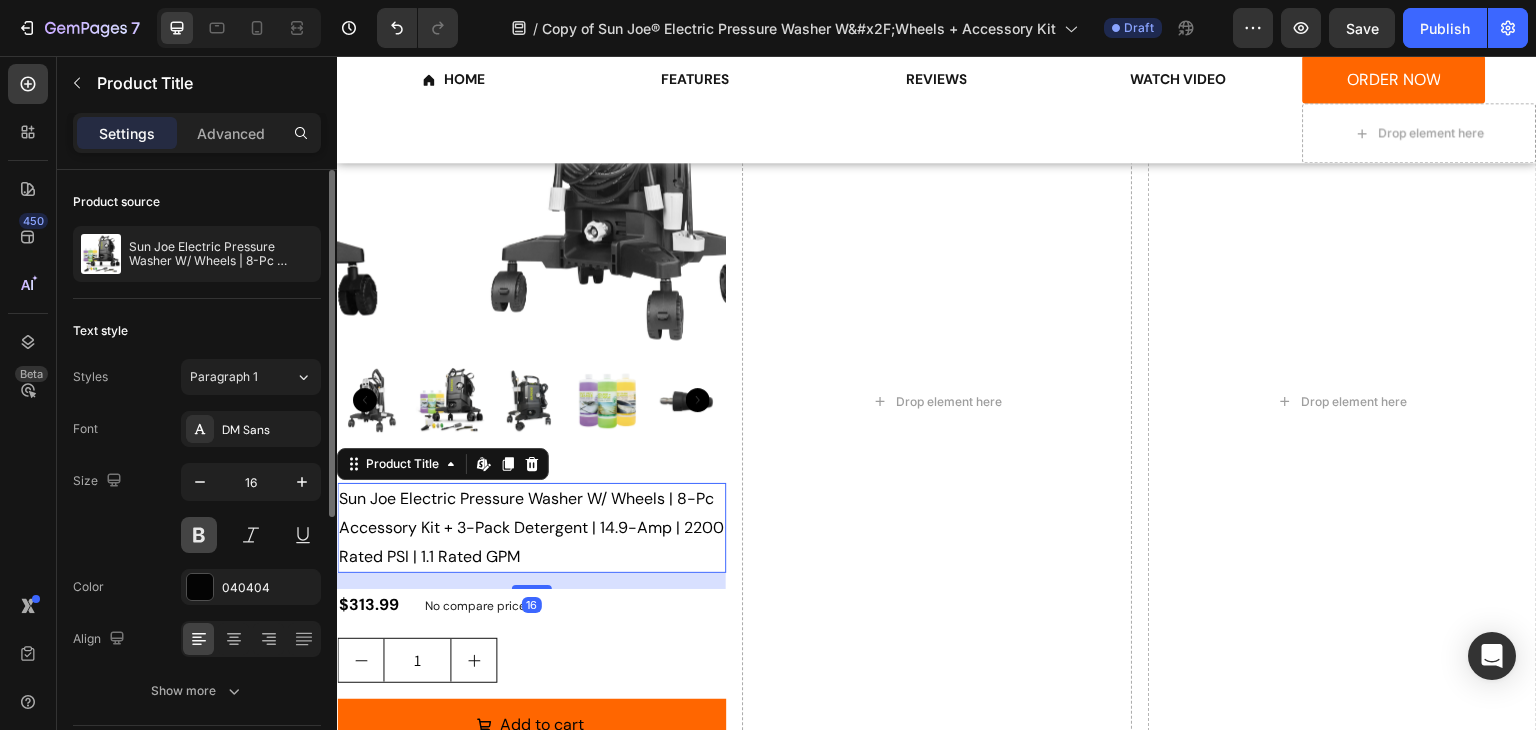 click at bounding box center (199, 535) 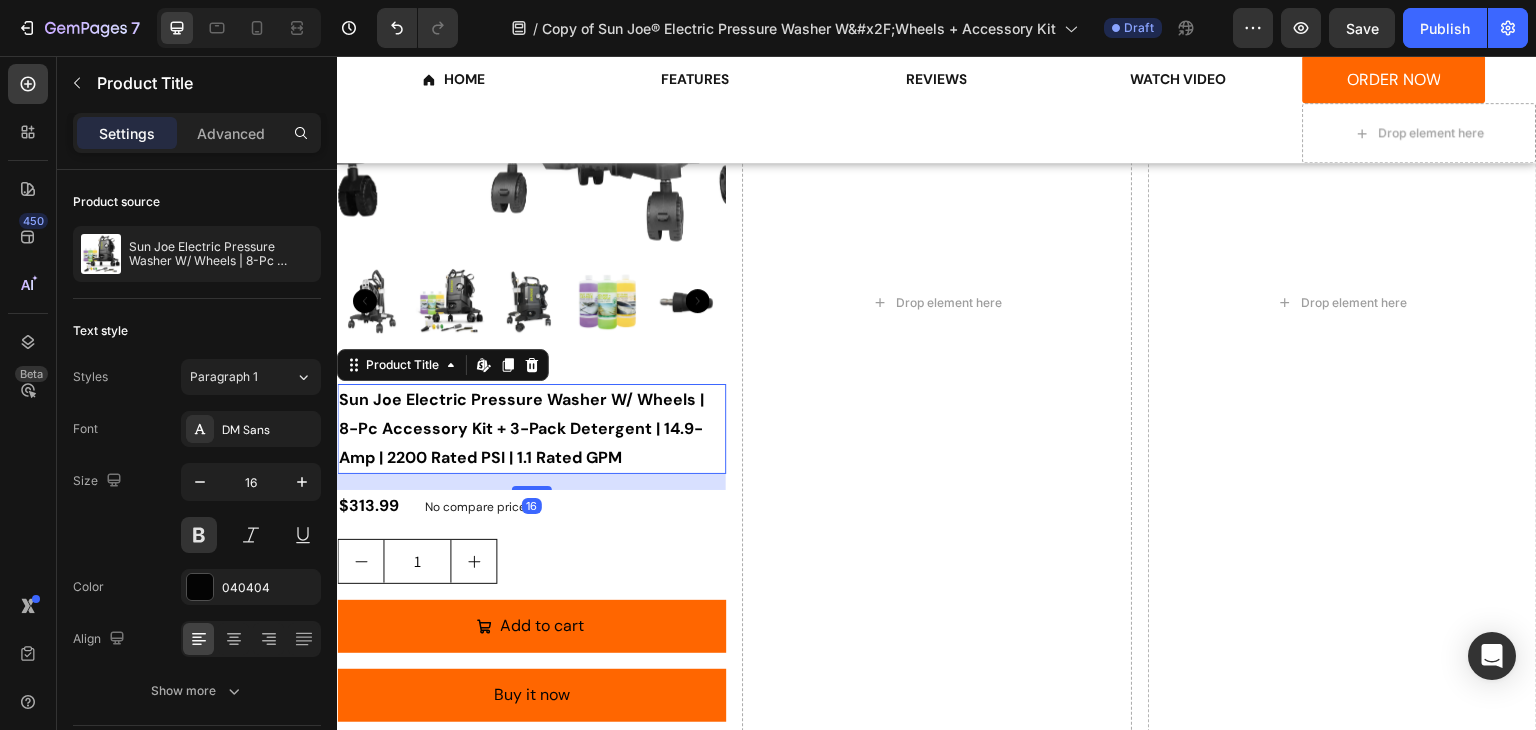 scroll, scrollTop: 3200, scrollLeft: 0, axis: vertical 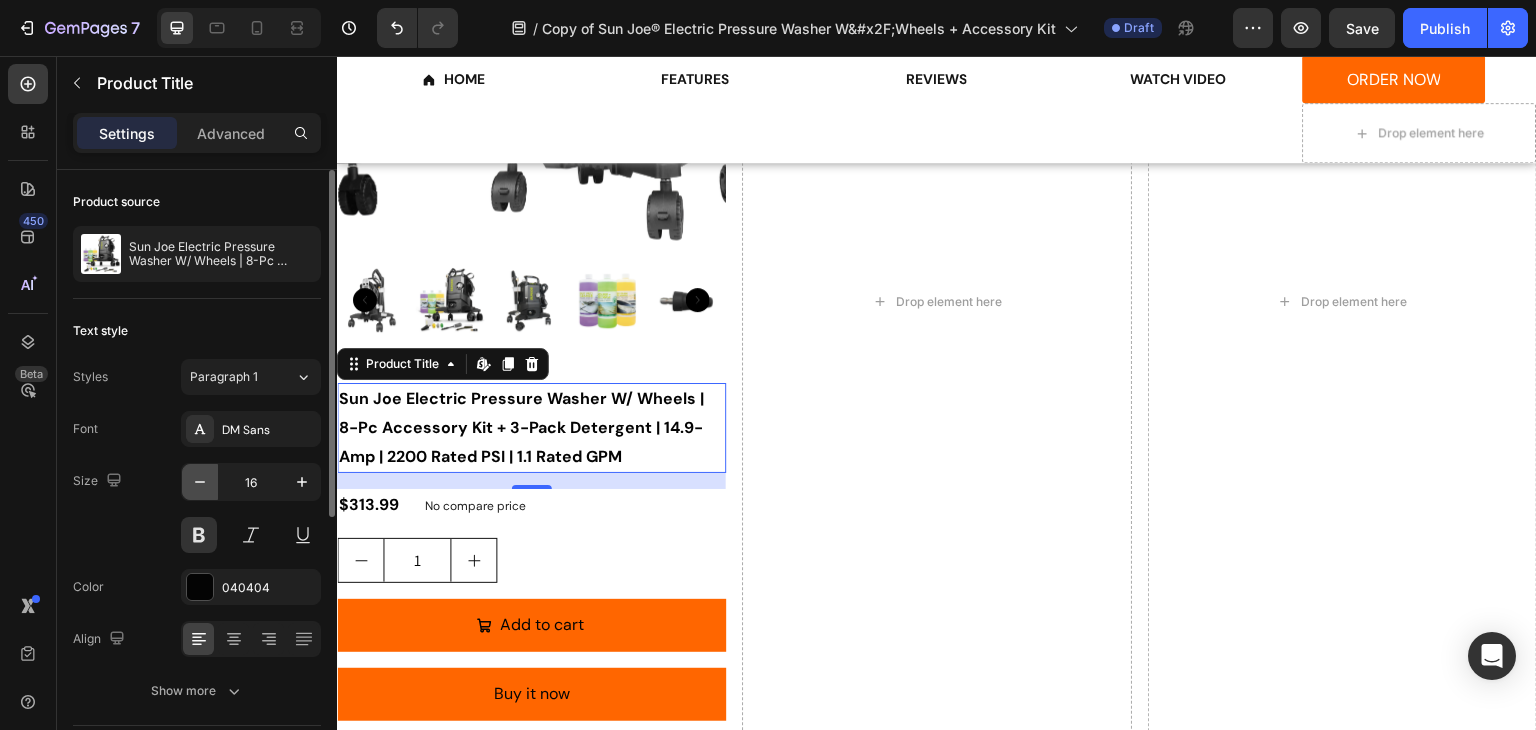 click 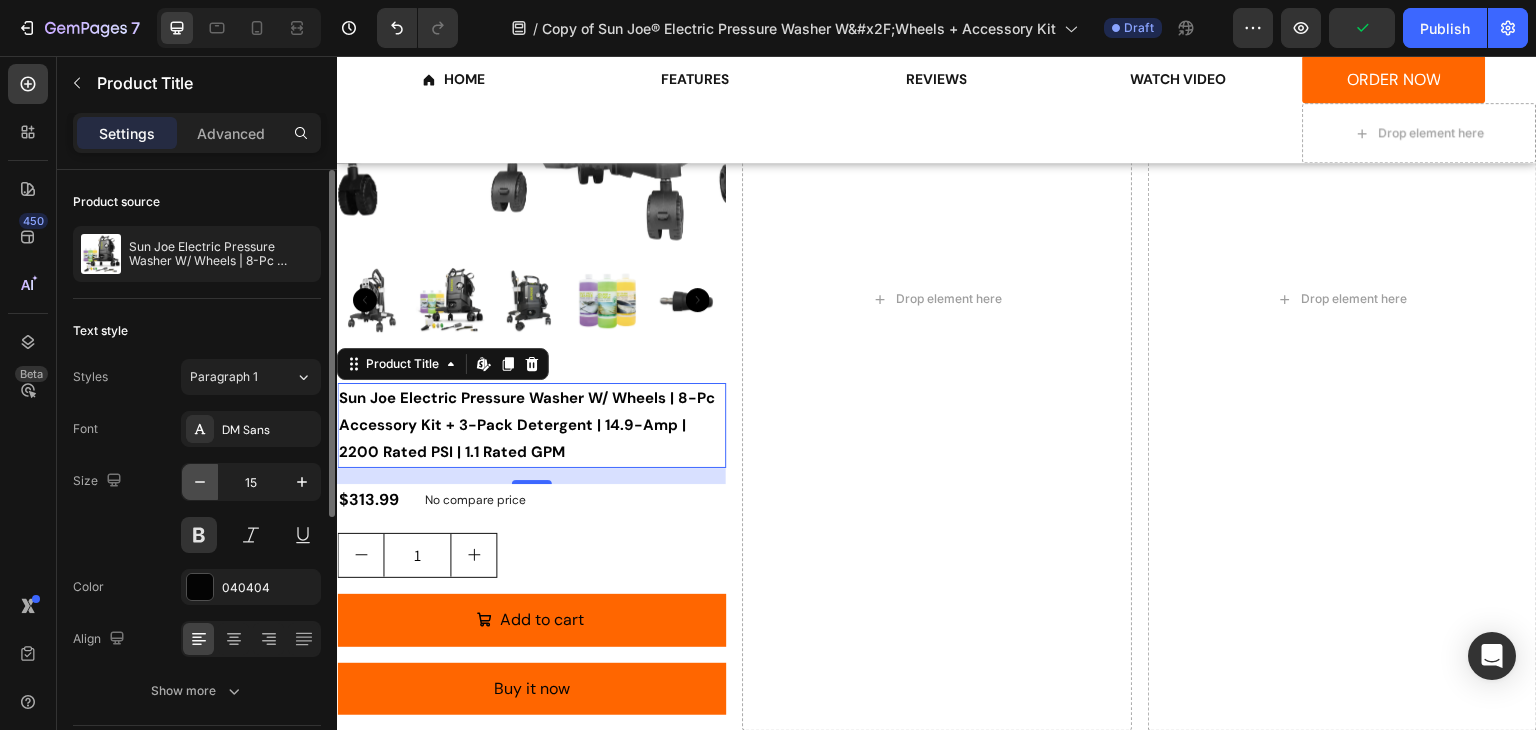click 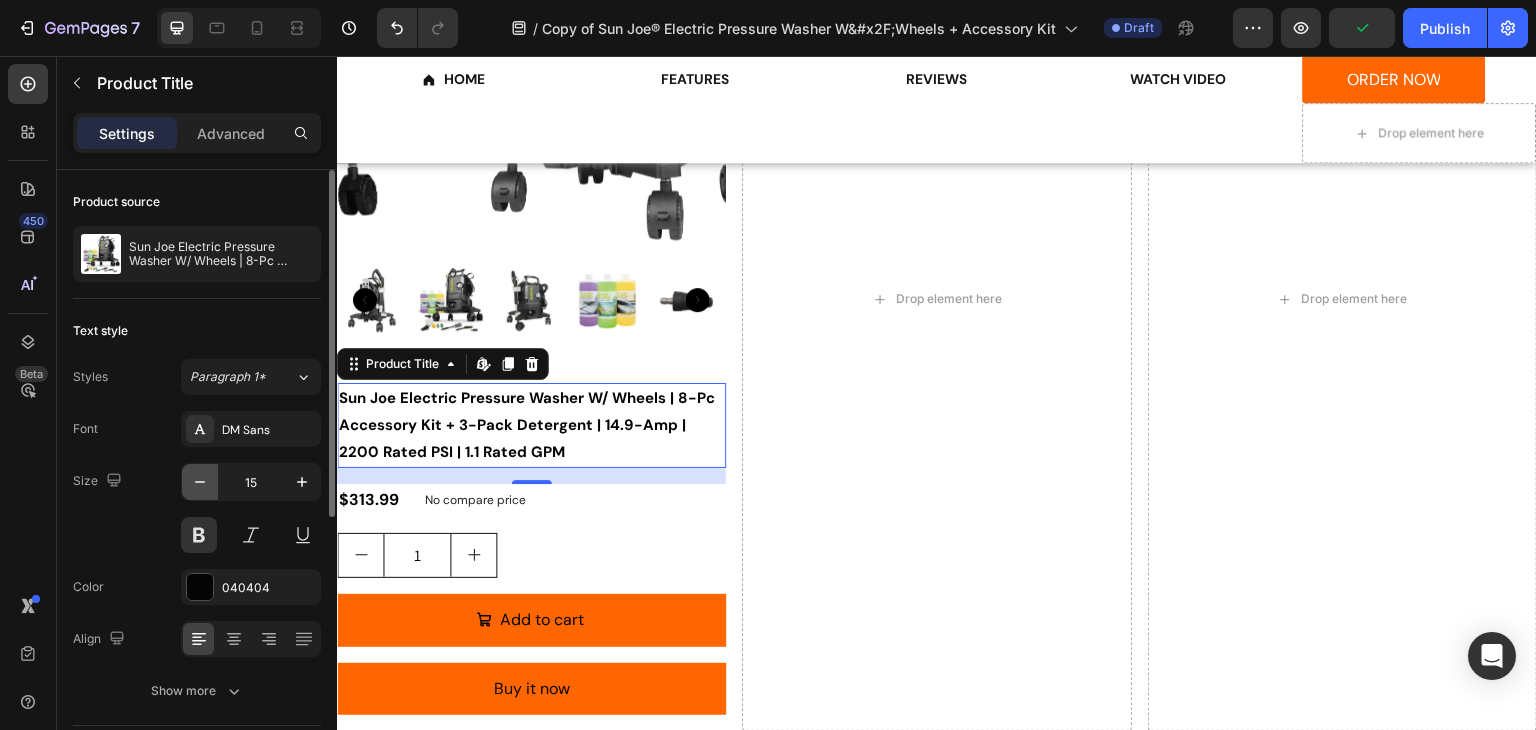 type on "14" 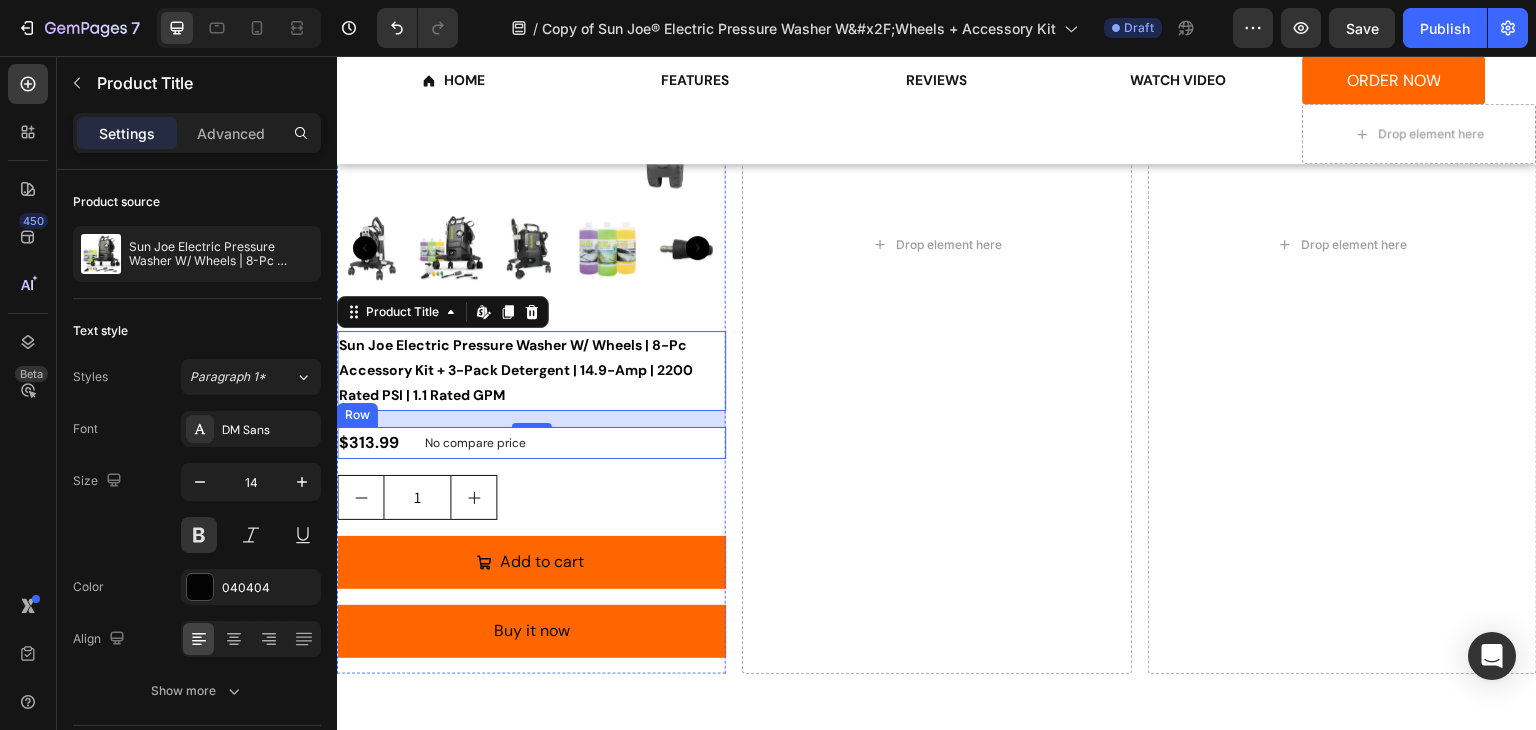 scroll, scrollTop: 3300, scrollLeft: 0, axis: vertical 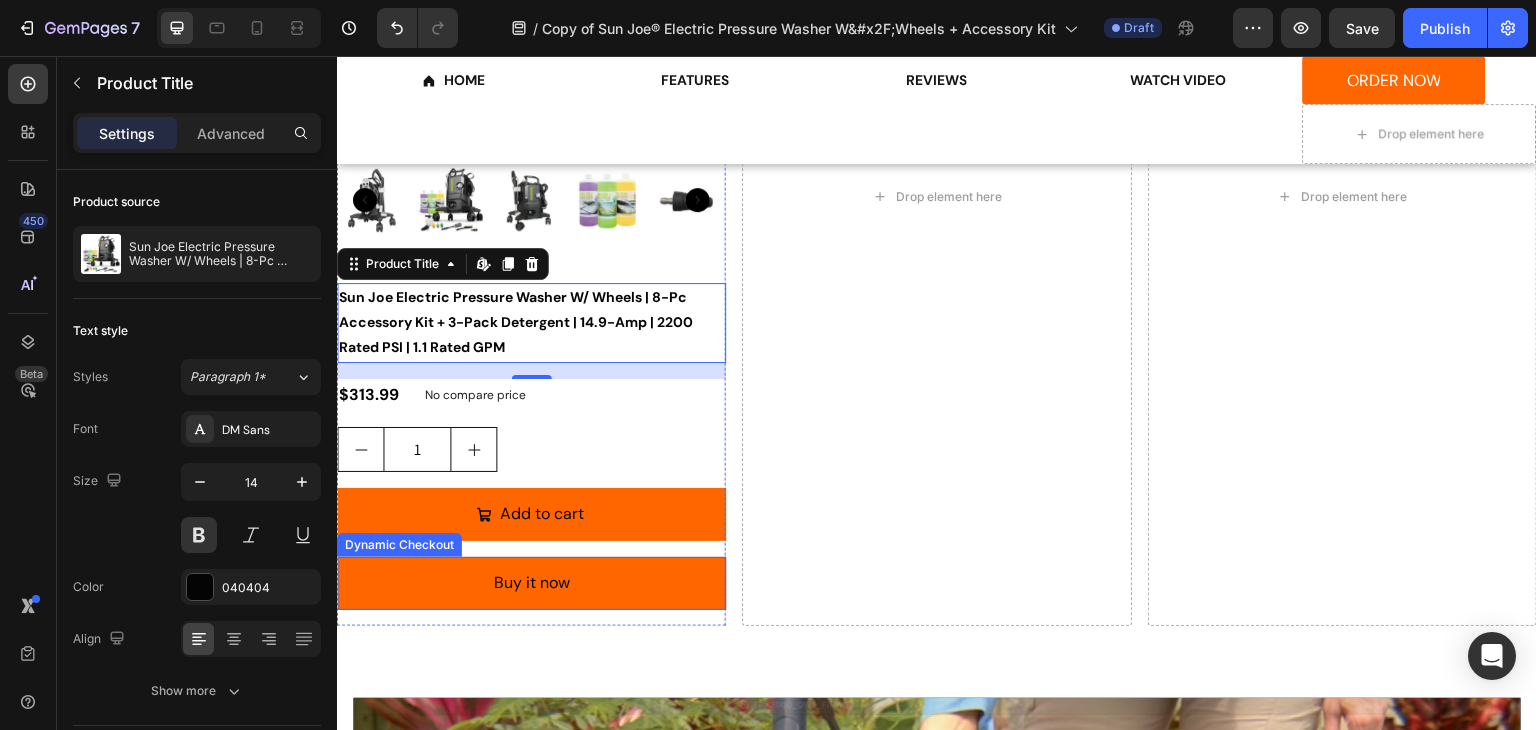click on "Buy it now" at bounding box center [531, 583] 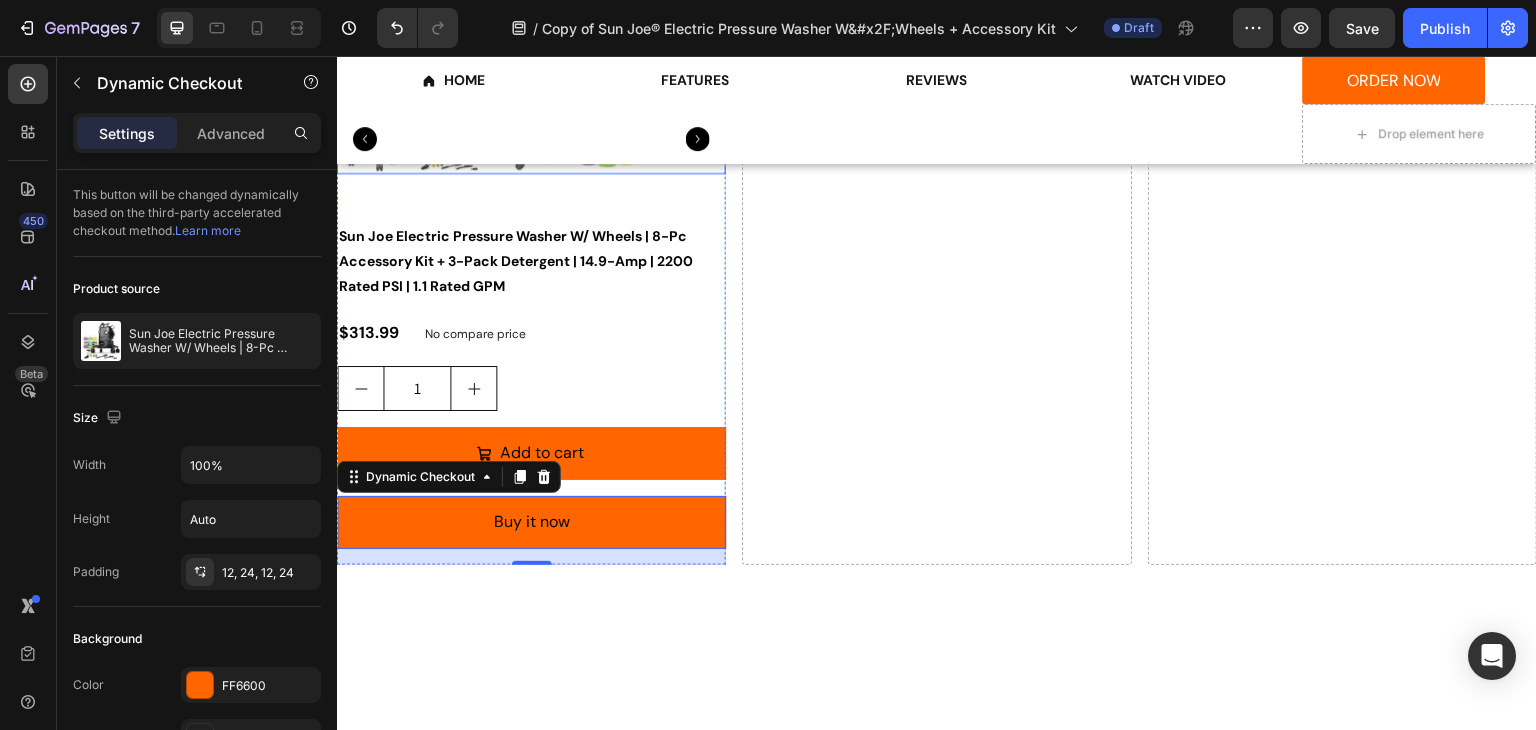 scroll, scrollTop: 3400, scrollLeft: 0, axis: vertical 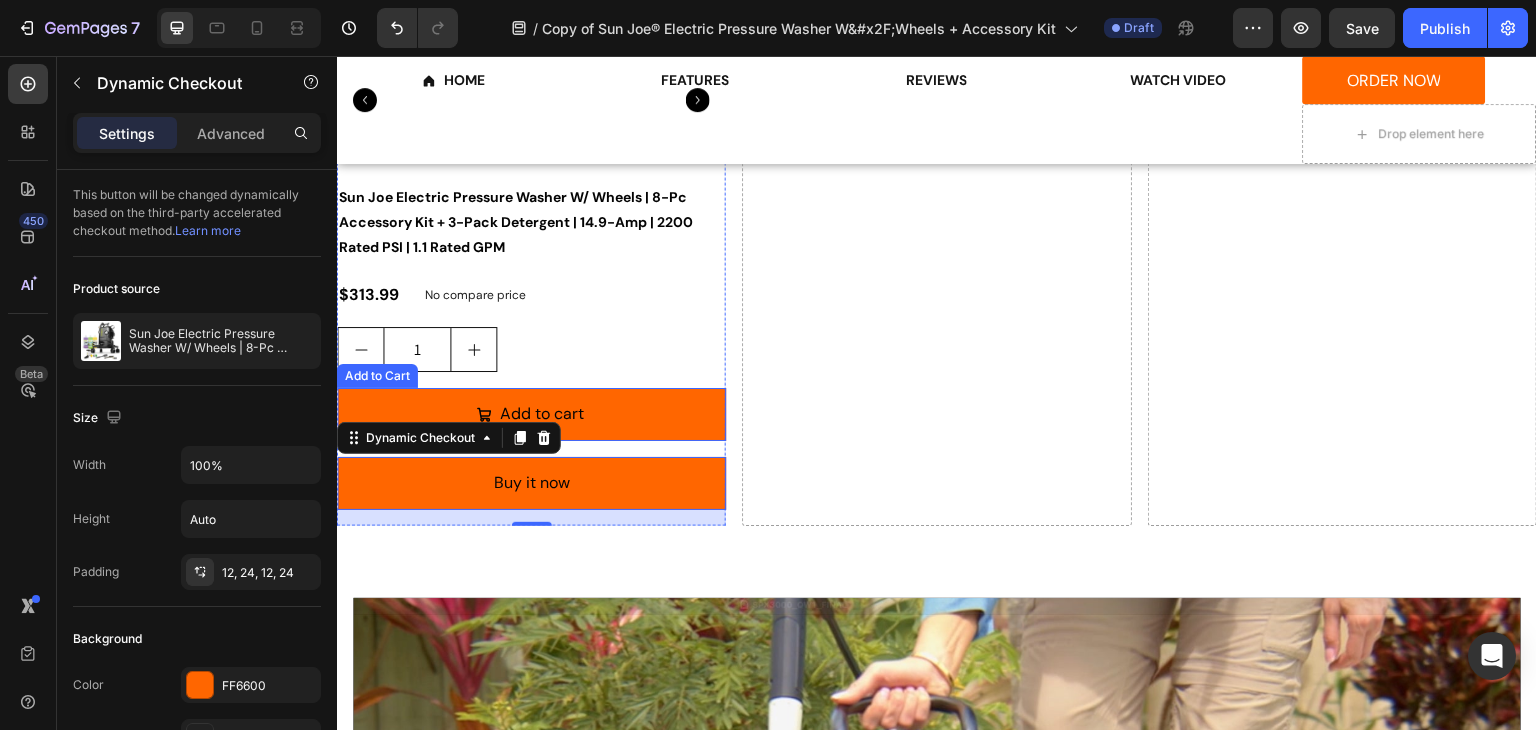 click on "Add to cart" at bounding box center [531, 414] 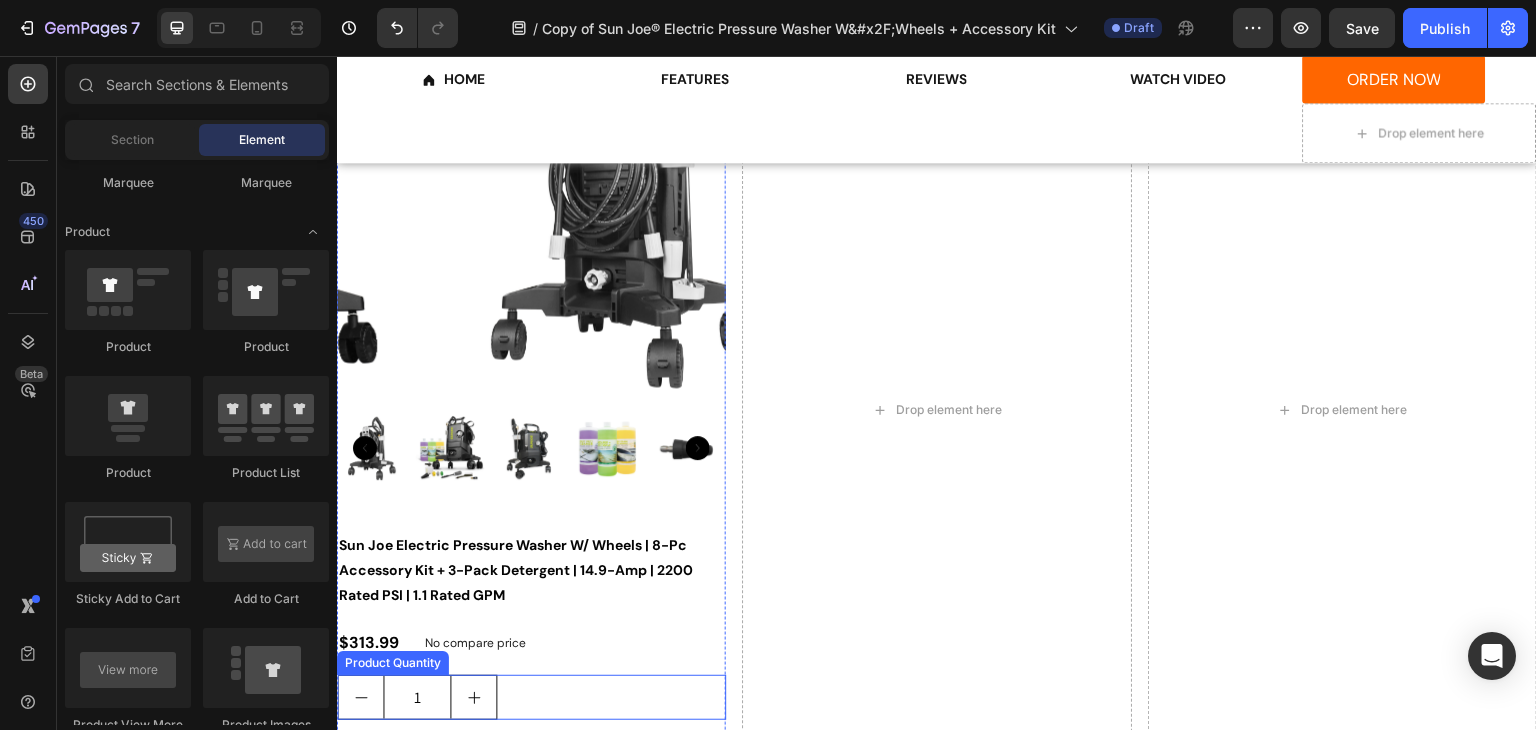 scroll, scrollTop: 3100, scrollLeft: 0, axis: vertical 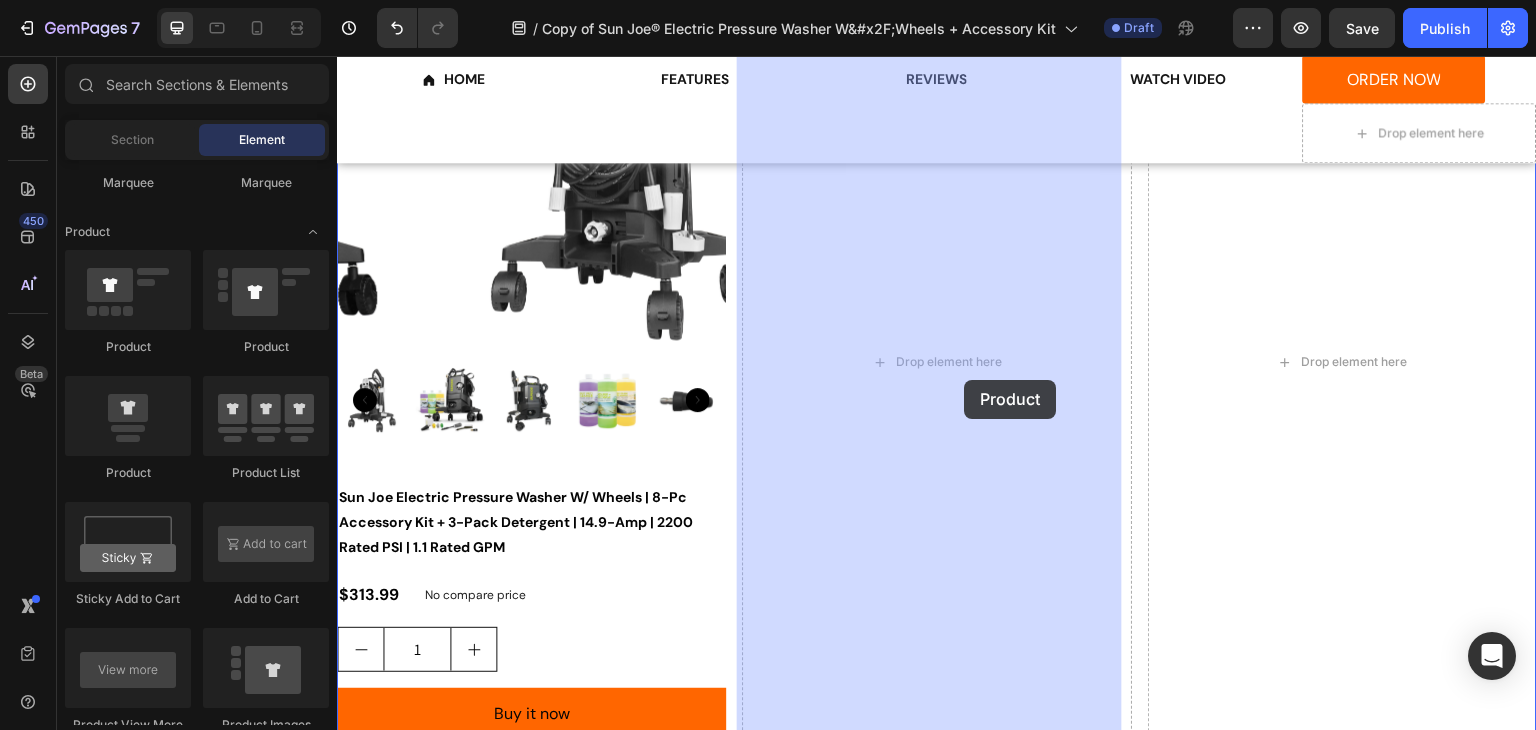 drag, startPoint x: 485, startPoint y: 473, endPoint x: 965, endPoint y: 380, distance: 488.92636 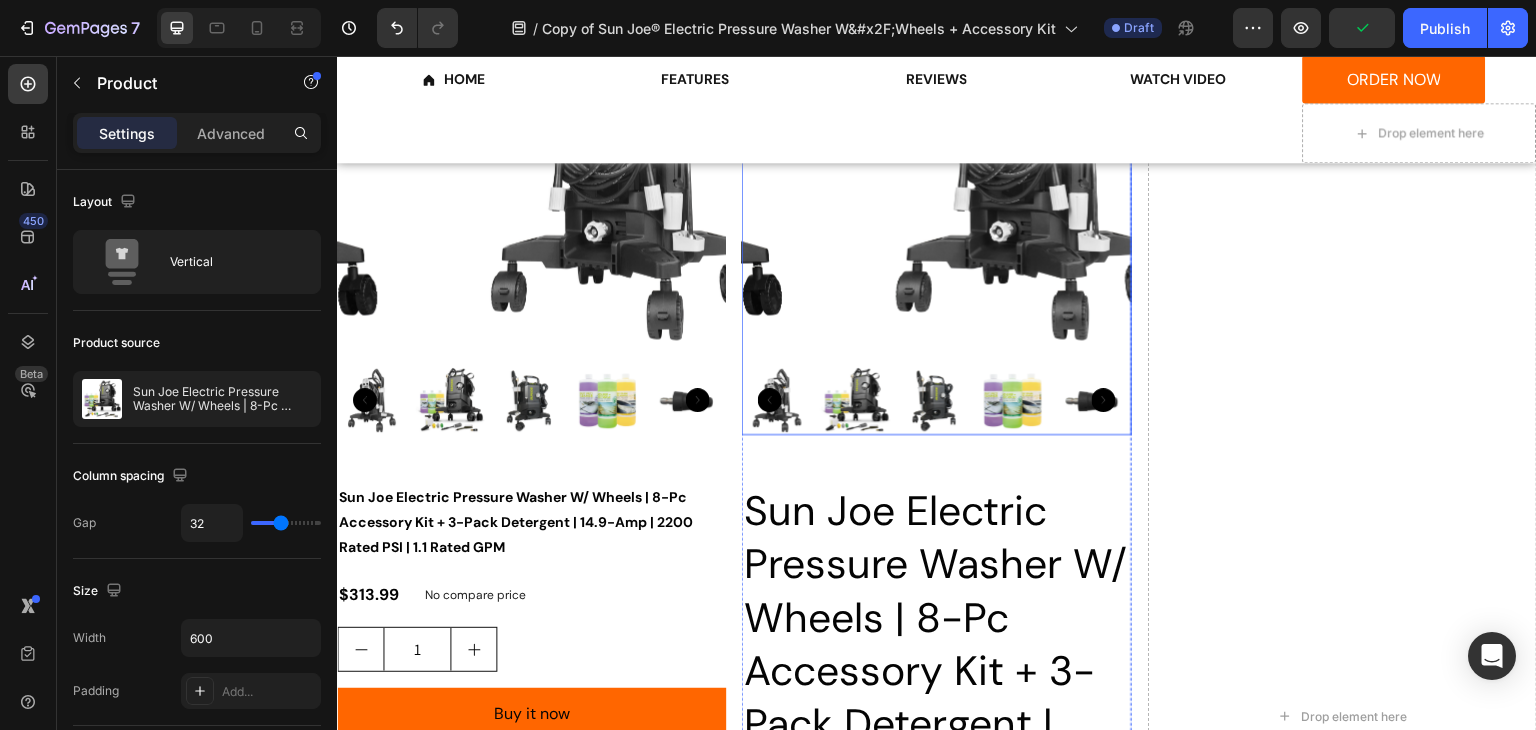 scroll, scrollTop: 3300, scrollLeft: 0, axis: vertical 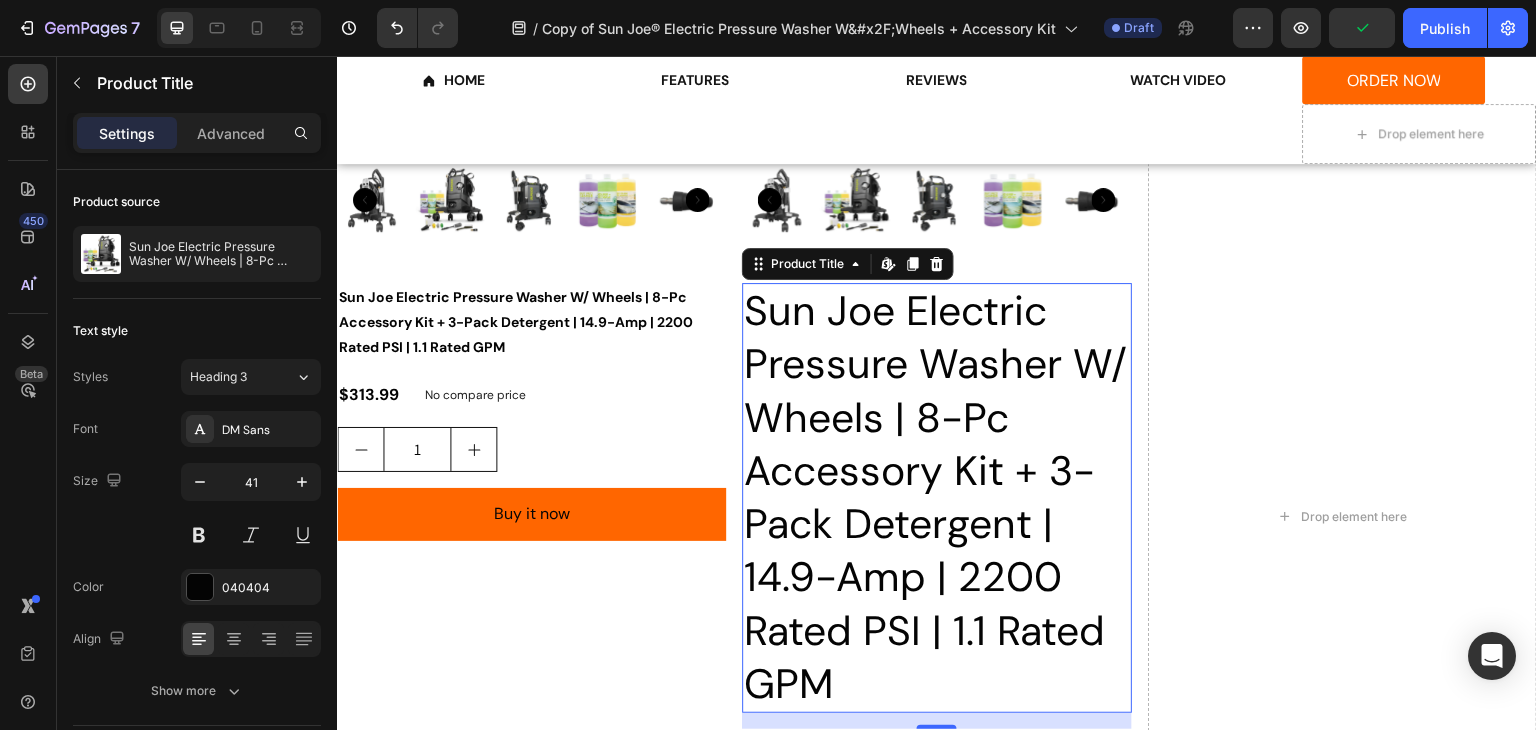 click on "Sun Joe Electric Pressure Washer W/ Wheels | 8-Pc Accessory Kit + 3-Pack Detergent | 14.9-Amp | 2200 Rated PSI | 1.1 Rated GPM" at bounding box center [936, 498] 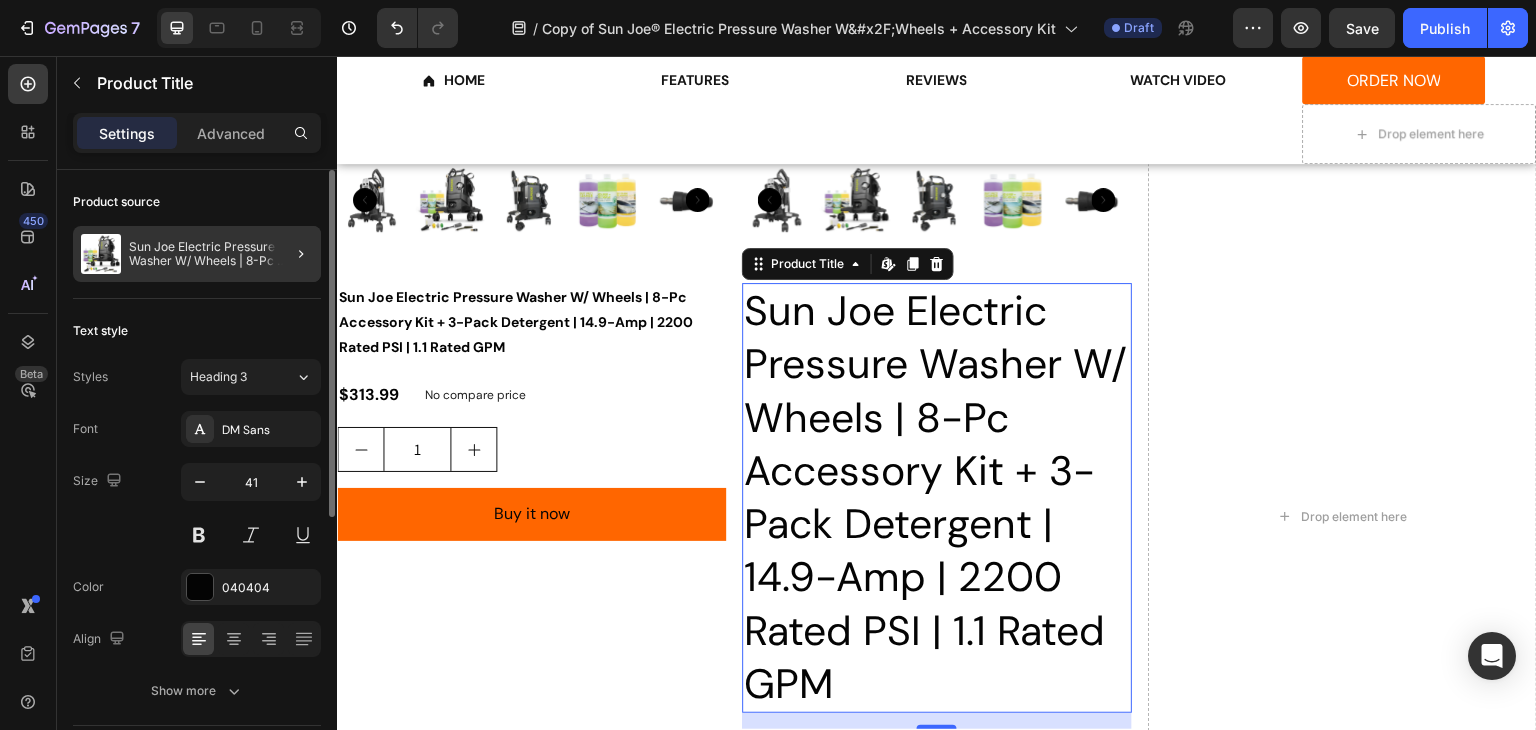 click on "Sun Joe Electric Pressure Washer W/ Wheels | 8-Pc Accessory Kit + 3-Pack Detergent | 14.9-Amp | 2200 Rated PSI | 1.1 Rated GPM" at bounding box center (221, 254) 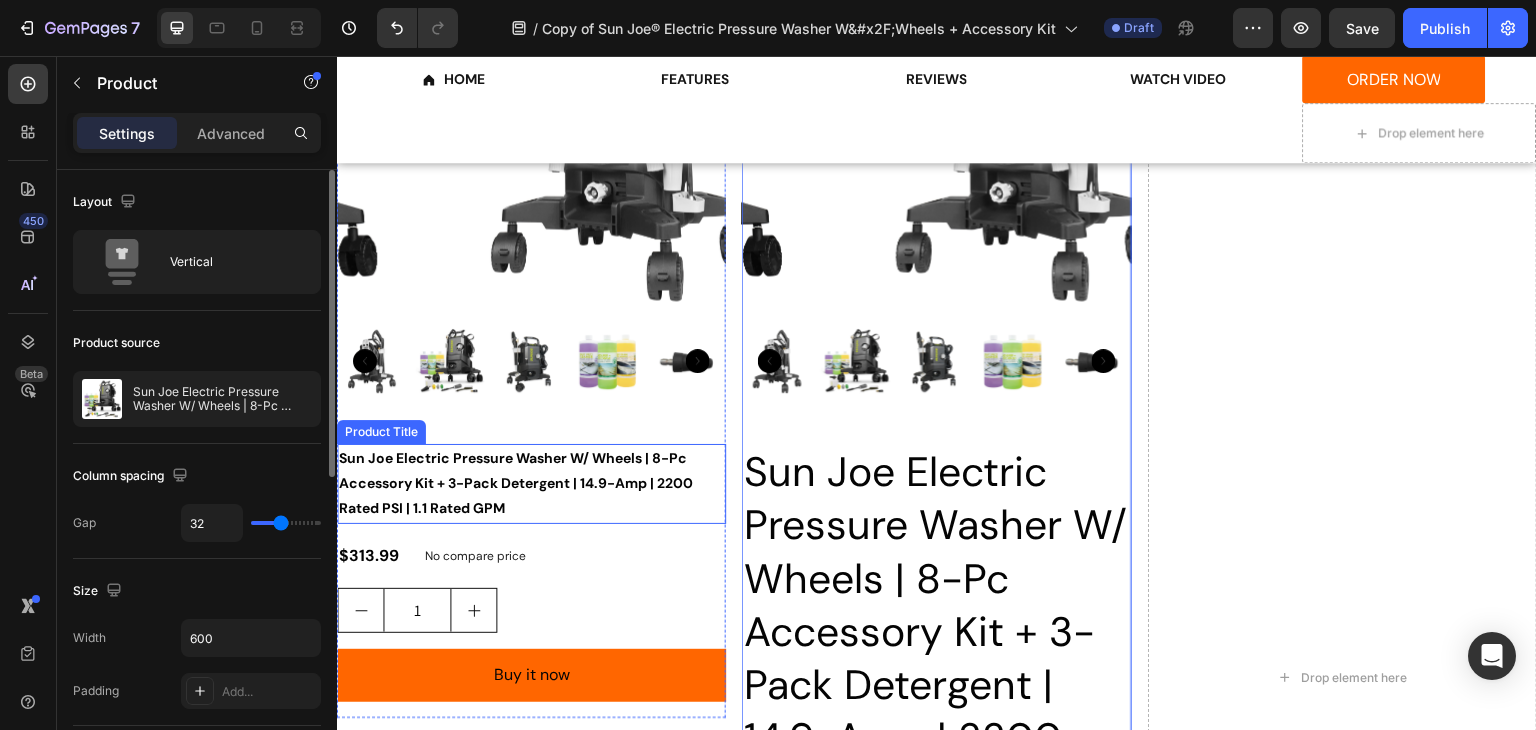 scroll, scrollTop: 3100, scrollLeft: 0, axis: vertical 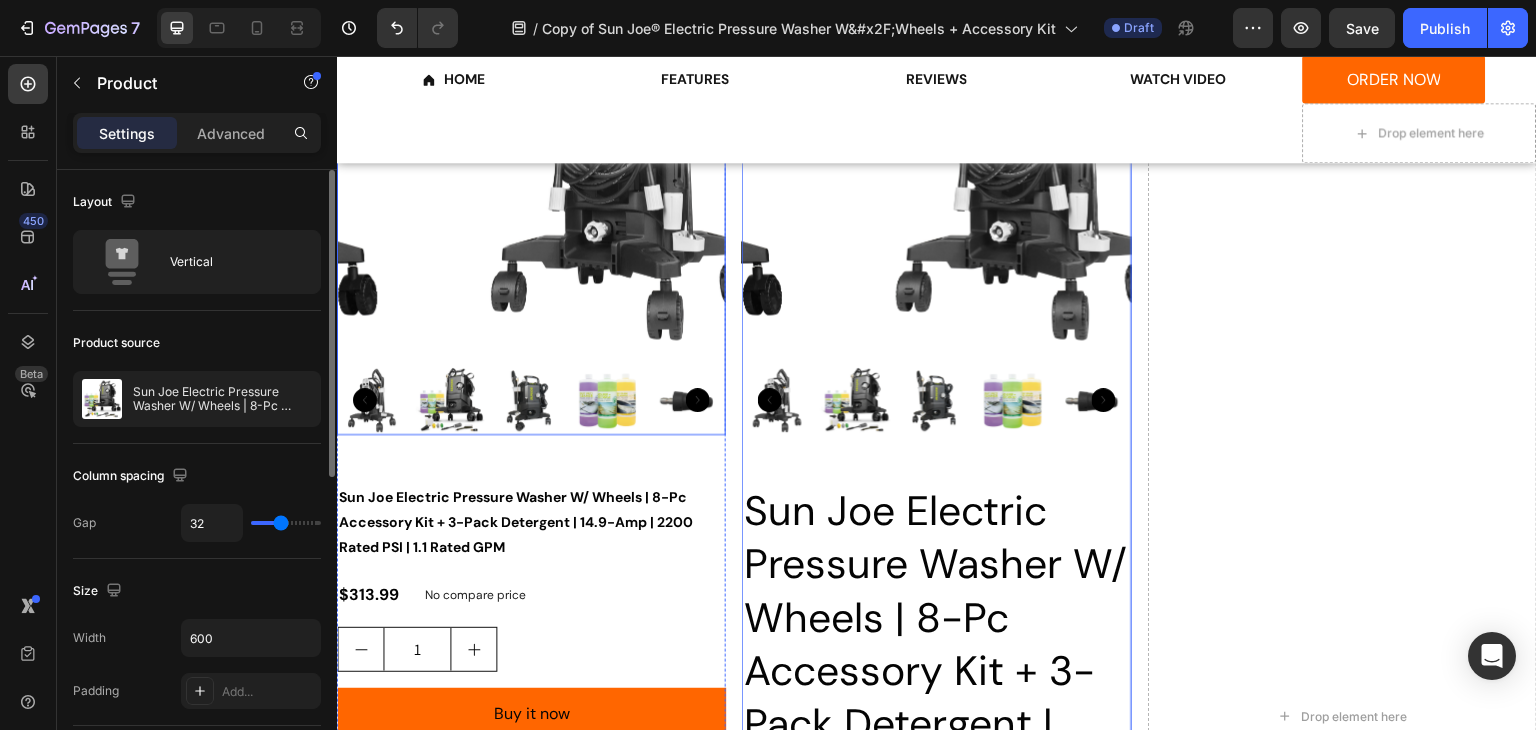 click at bounding box center (622, 161) 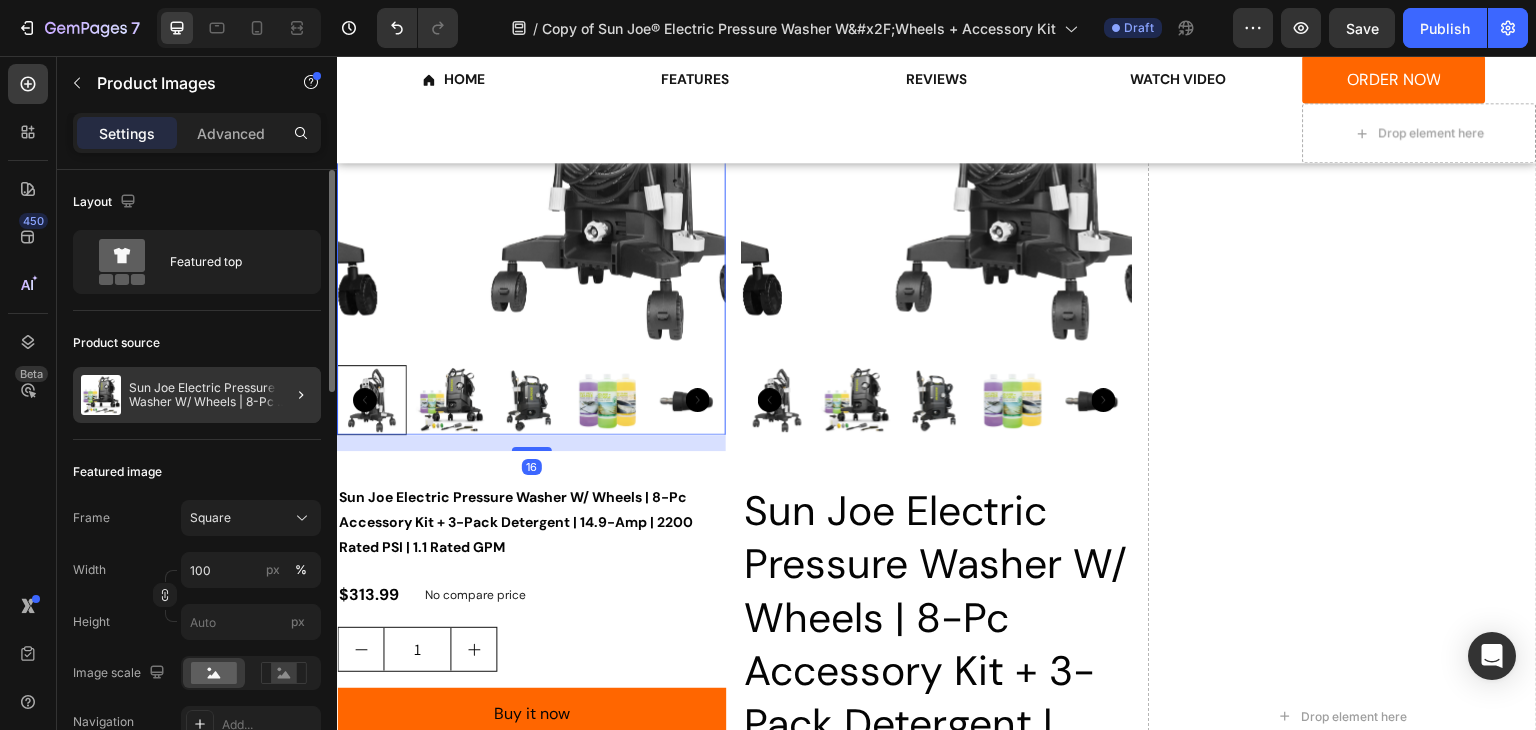 click on "Sun Joe Electric Pressure Washer W/ Wheels | 8-Pc Accessory Kit + 3-Pack Detergent | 14.9-Amp | 2200 Rated PSI | 1.1 Rated GPM" 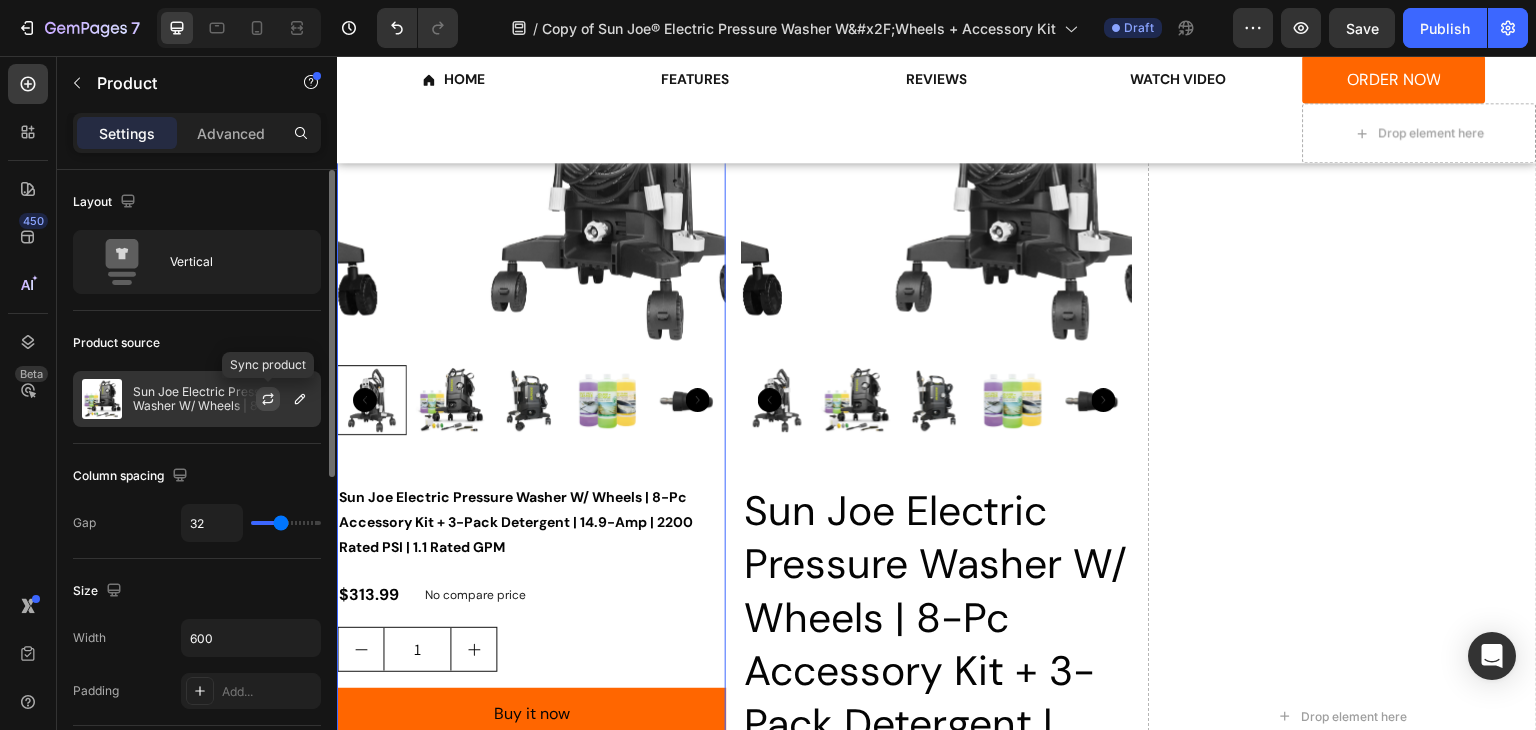 click 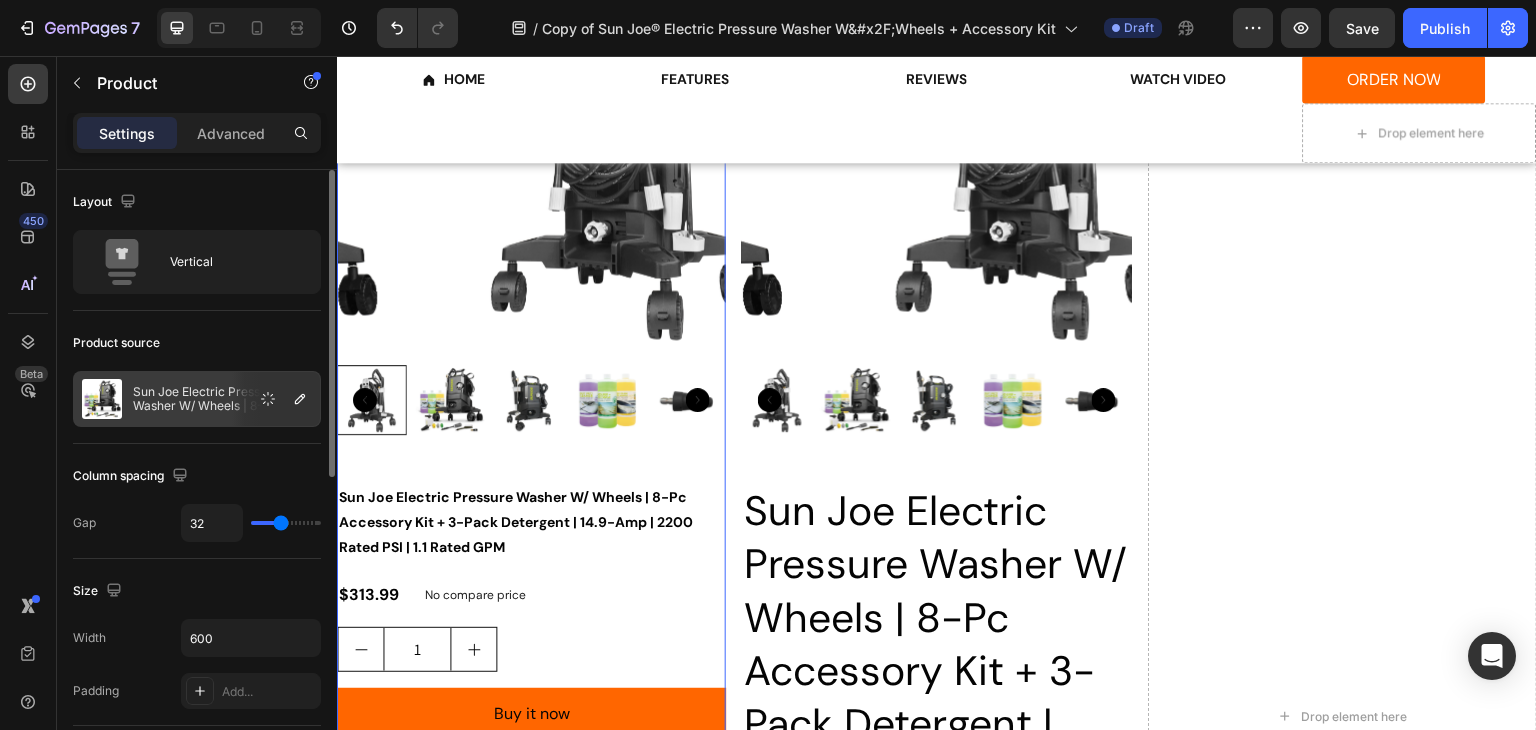 click at bounding box center [102, 399] 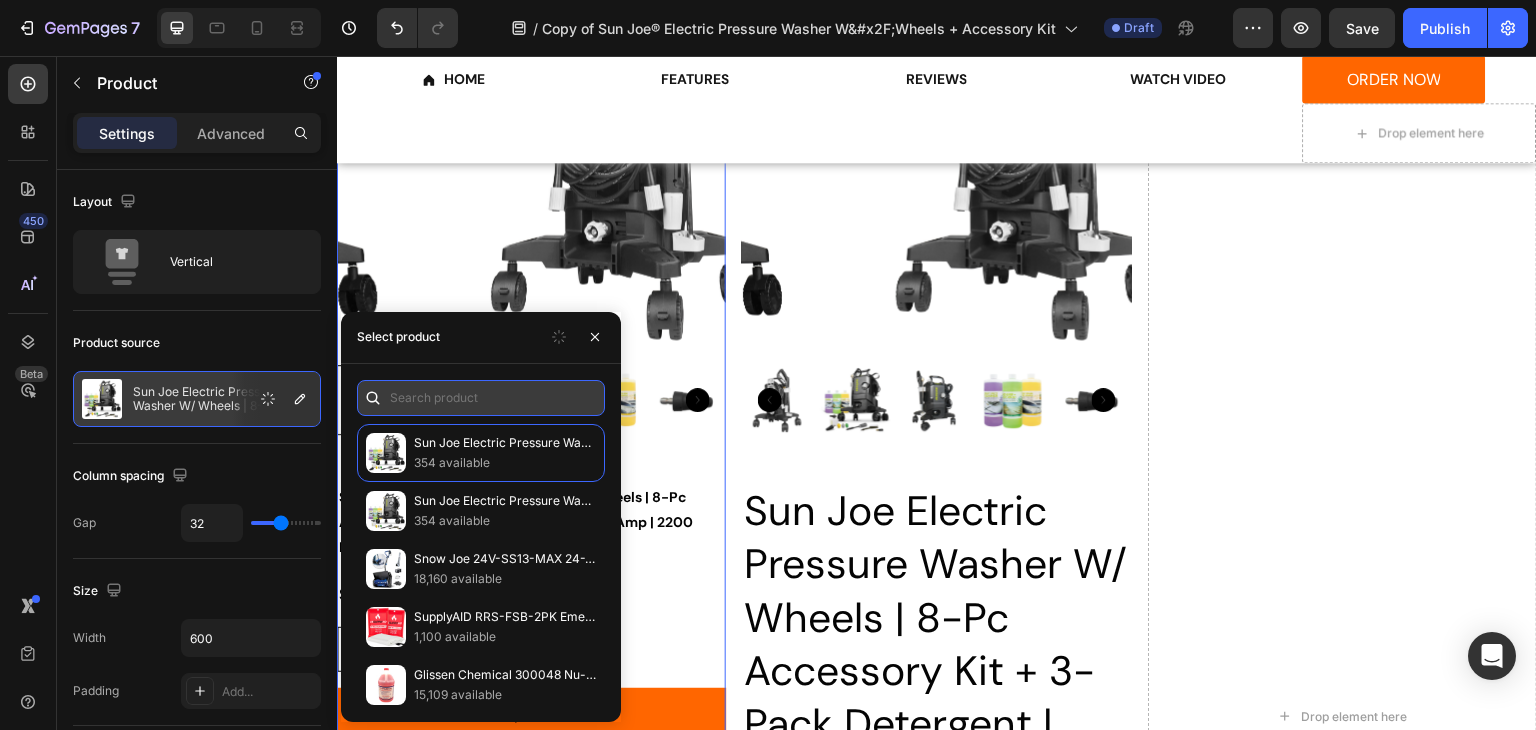 click at bounding box center (481, 398) 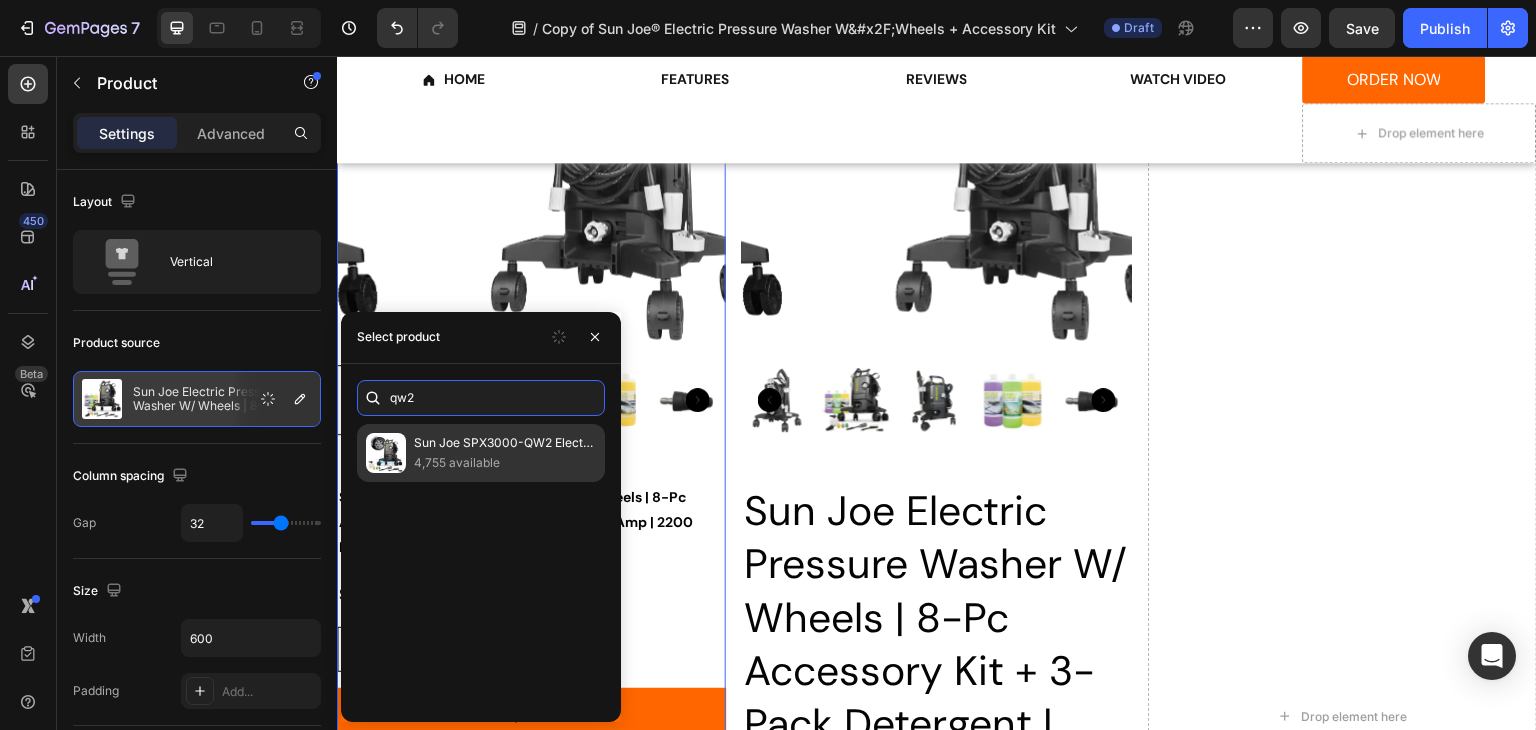 type on "qw2" 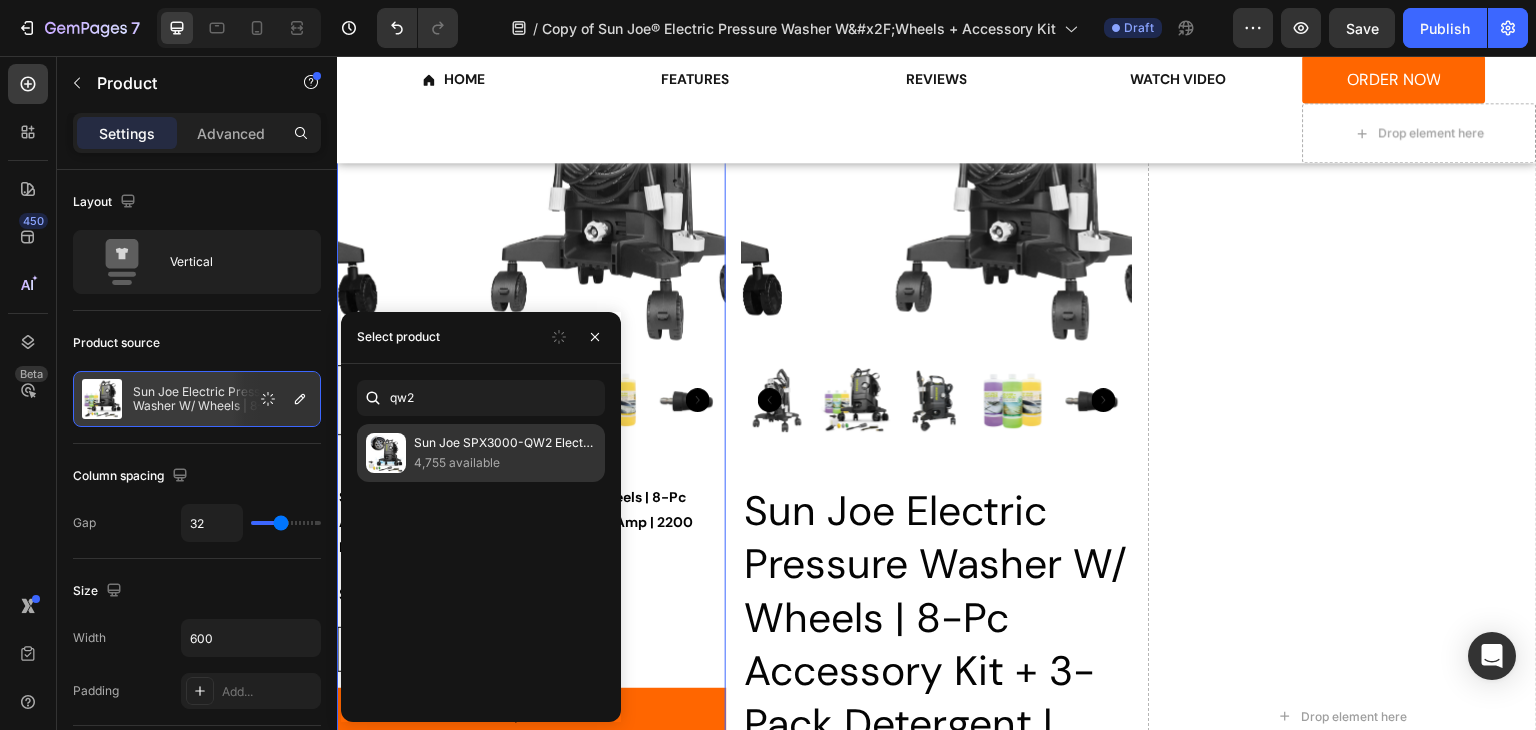click on "Sun Joe SPX3000-QW2 Electric Pressure Washer W/ Wheels | 7-Pc Accessory Kit | 14.9-Amp | 2200 Rated PSI | 1.1 Rated GPM" at bounding box center (505, 443) 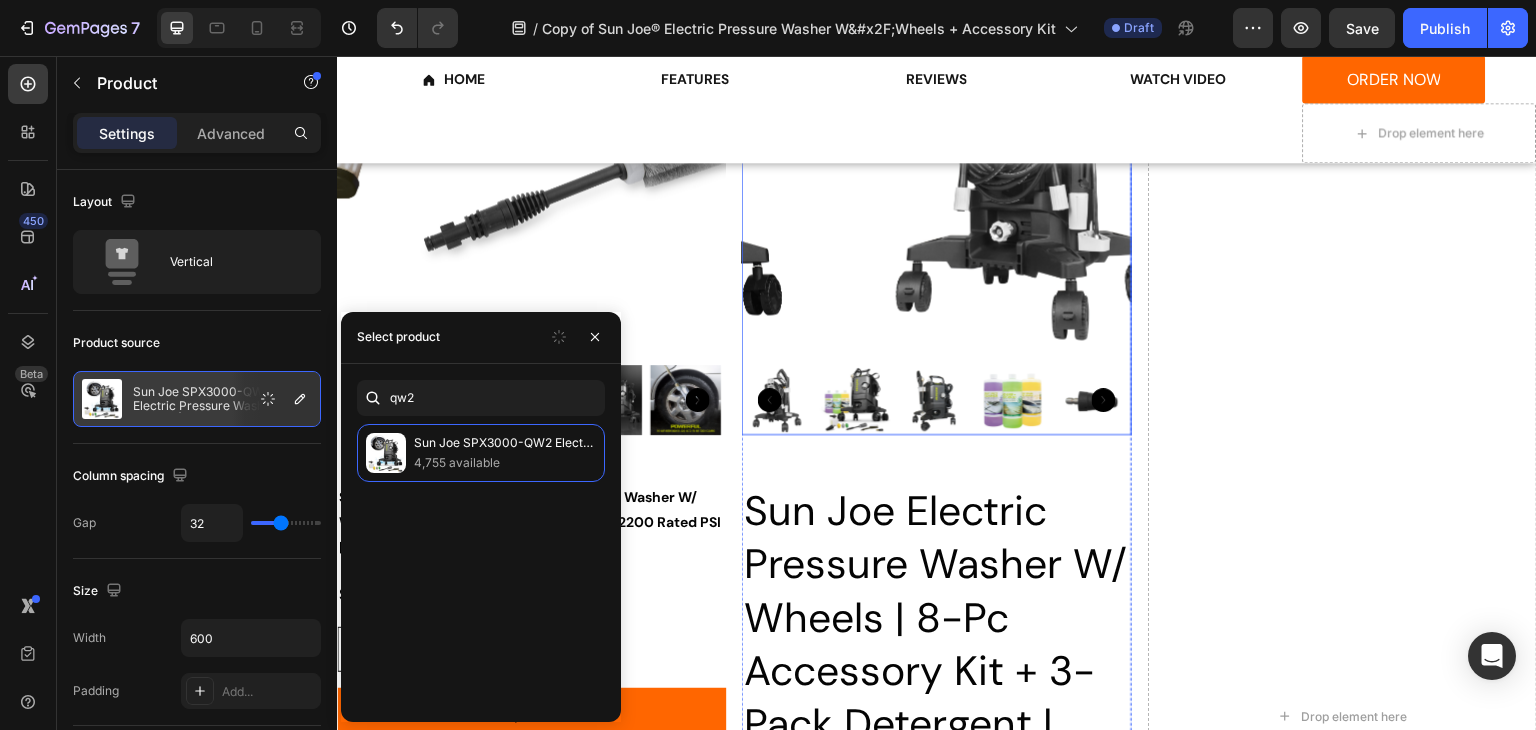 click at bounding box center [1028, 161] 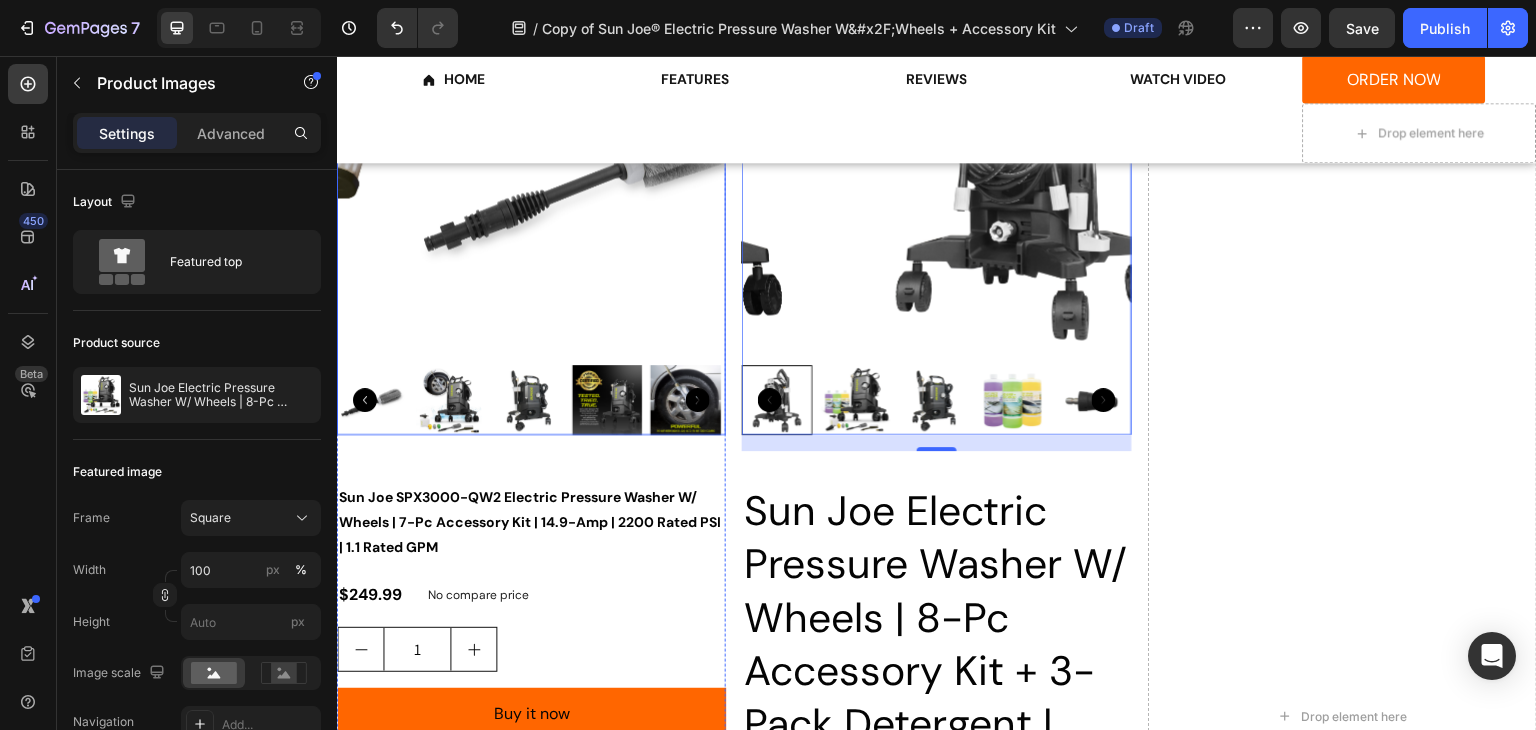 click 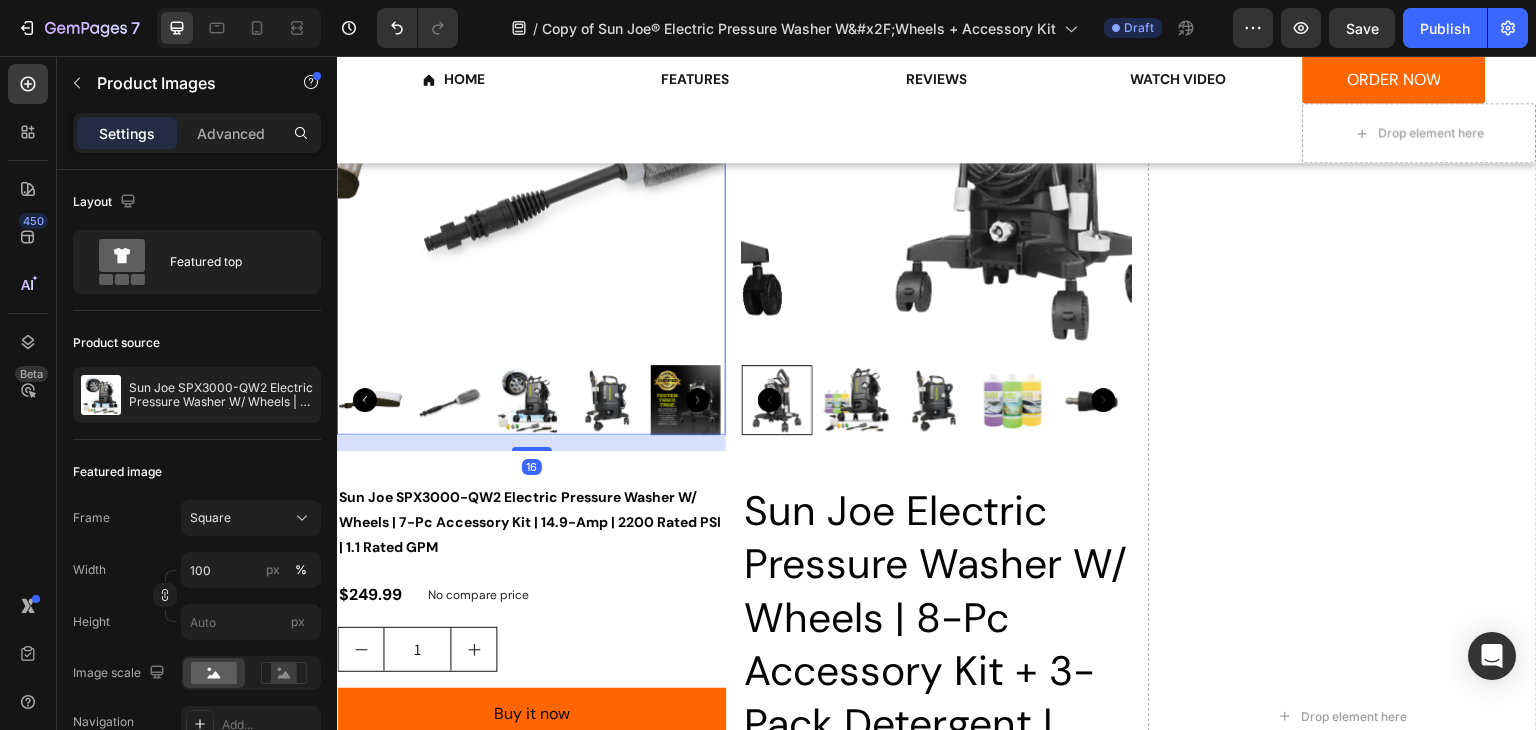 click at bounding box center (450, 400) 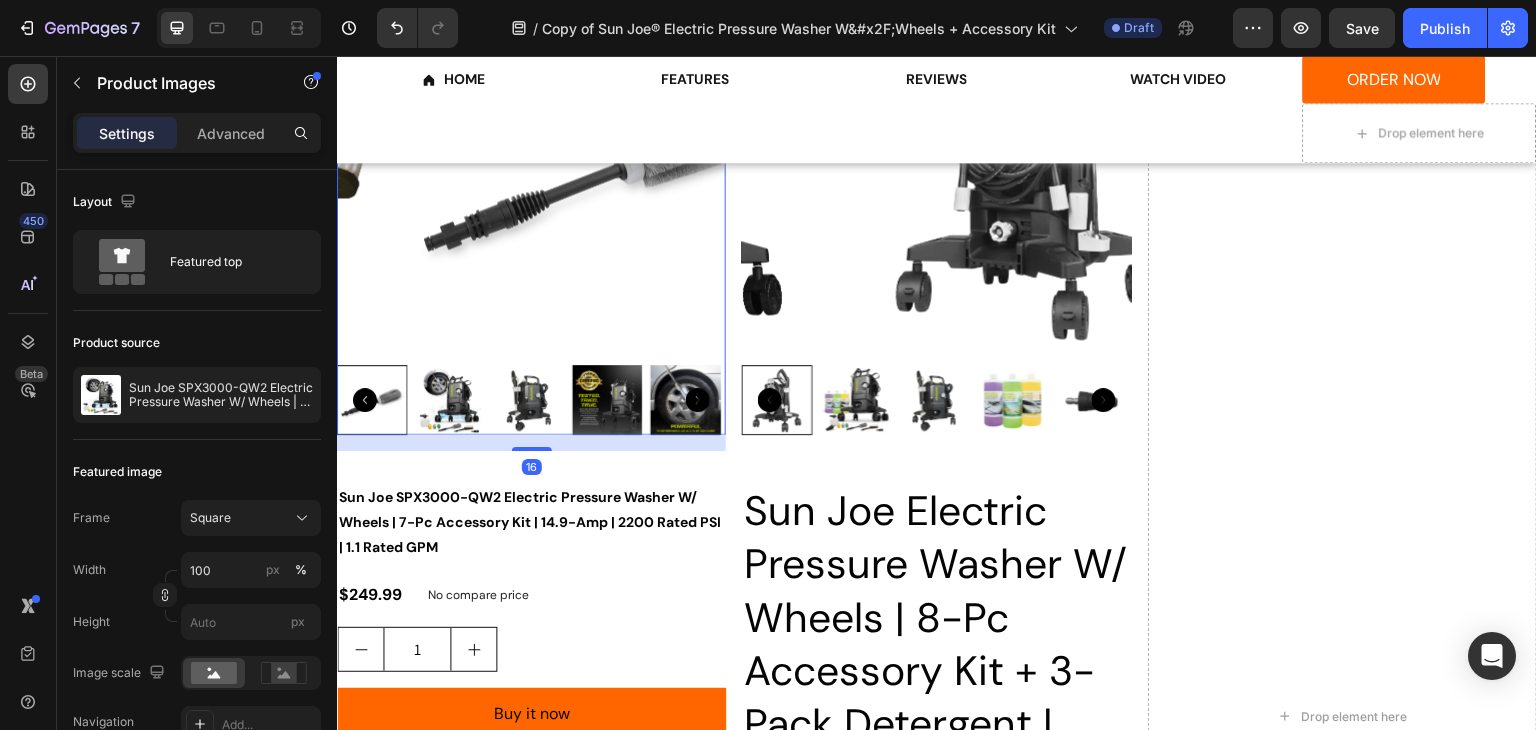 click at bounding box center [450, 400] 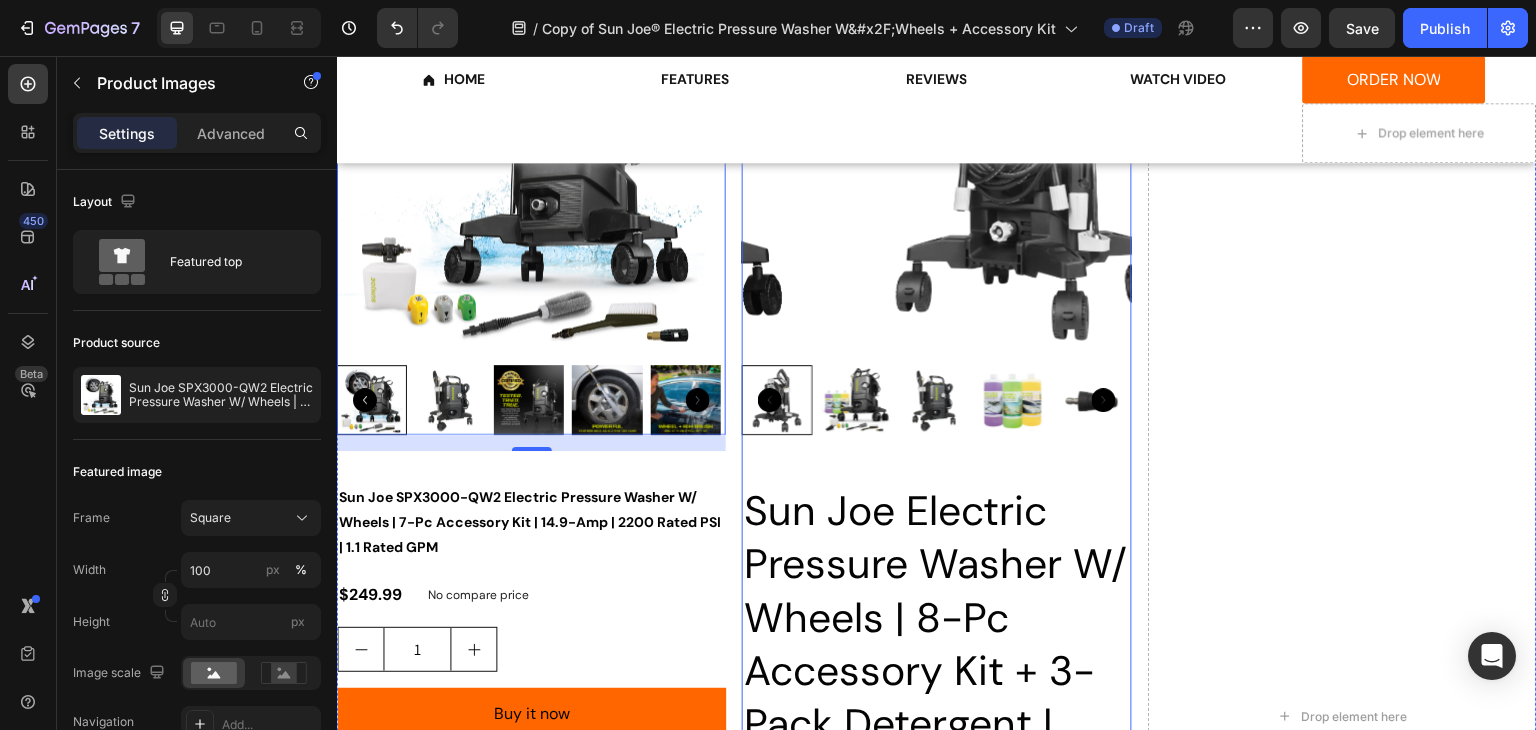 click at bounding box center [856, 400] 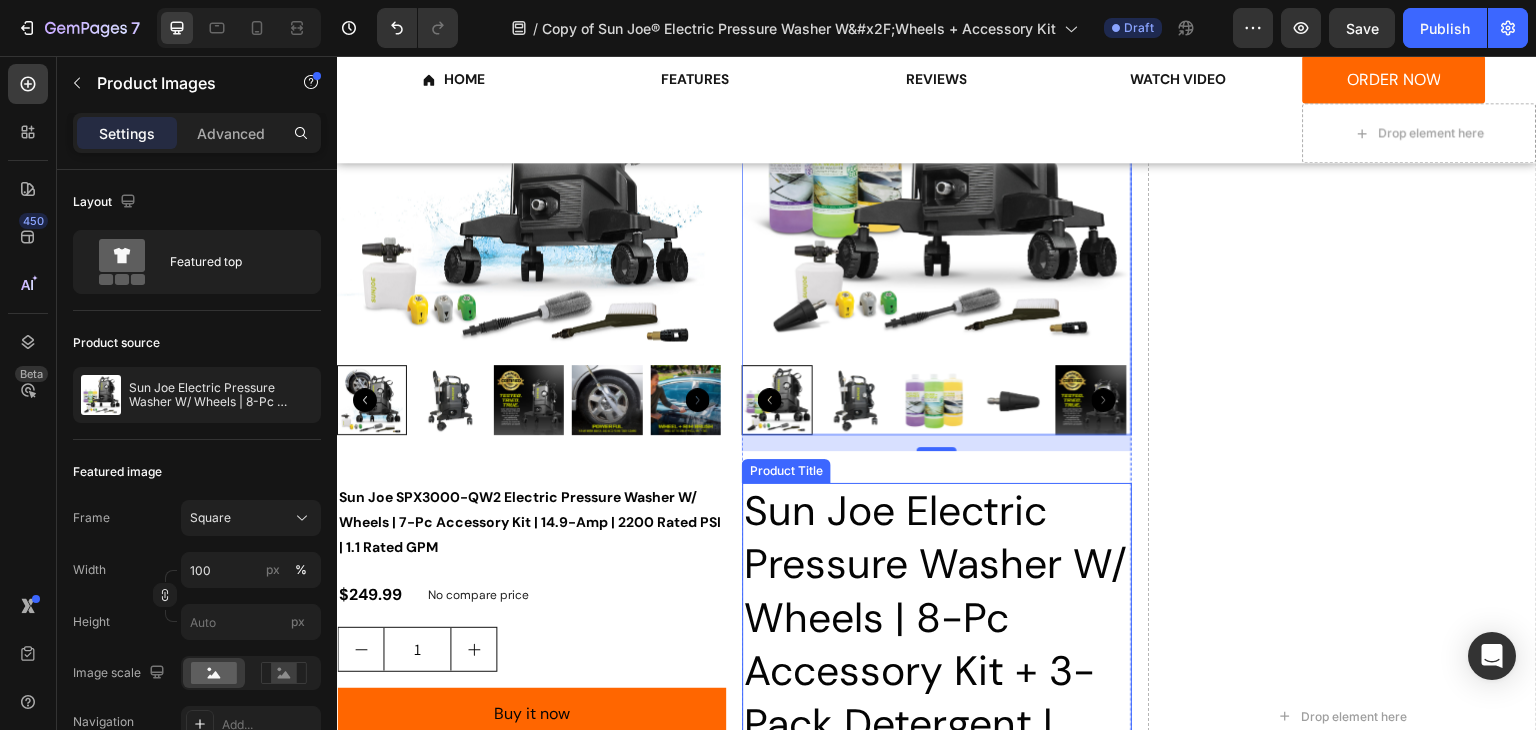 click on "Sun Joe Electric Pressure Washer W/ Wheels | 8-Pc Accessory Kit + 3-Pack Detergent | 14.9-Amp | 2200 Rated PSI | 1.1 Rated GPM" at bounding box center [936, 698] 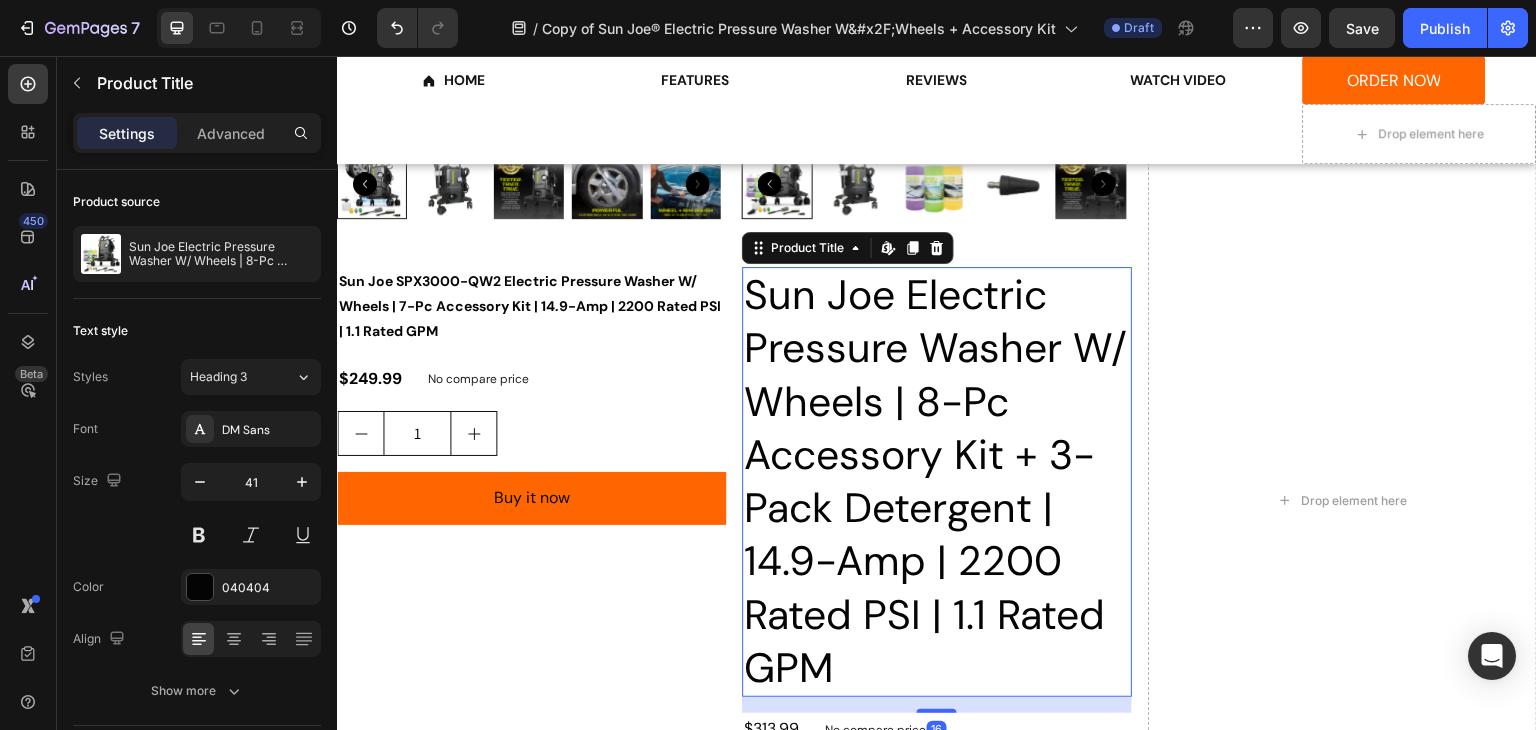scroll, scrollTop: 3200, scrollLeft: 0, axis: vertical 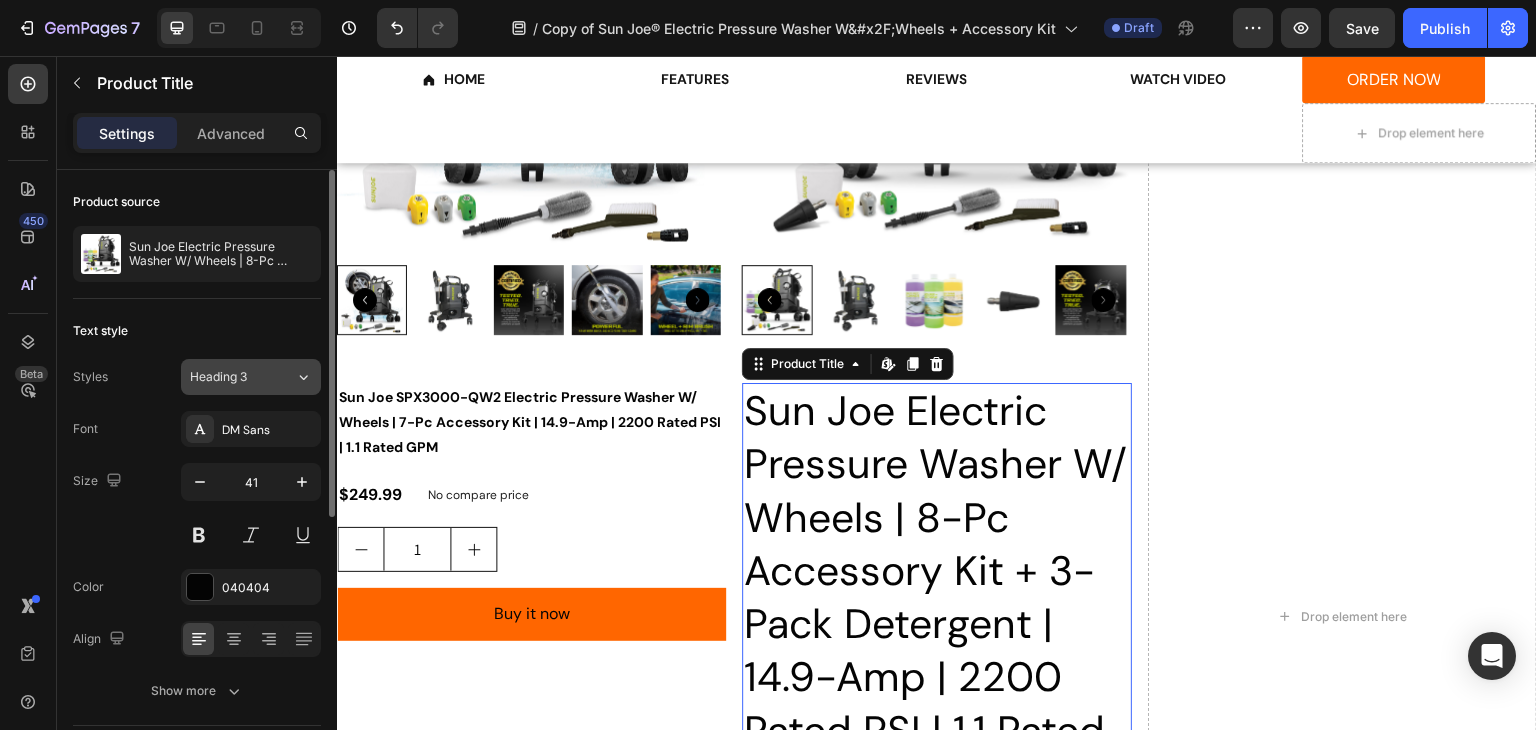 click on "Heading 3" 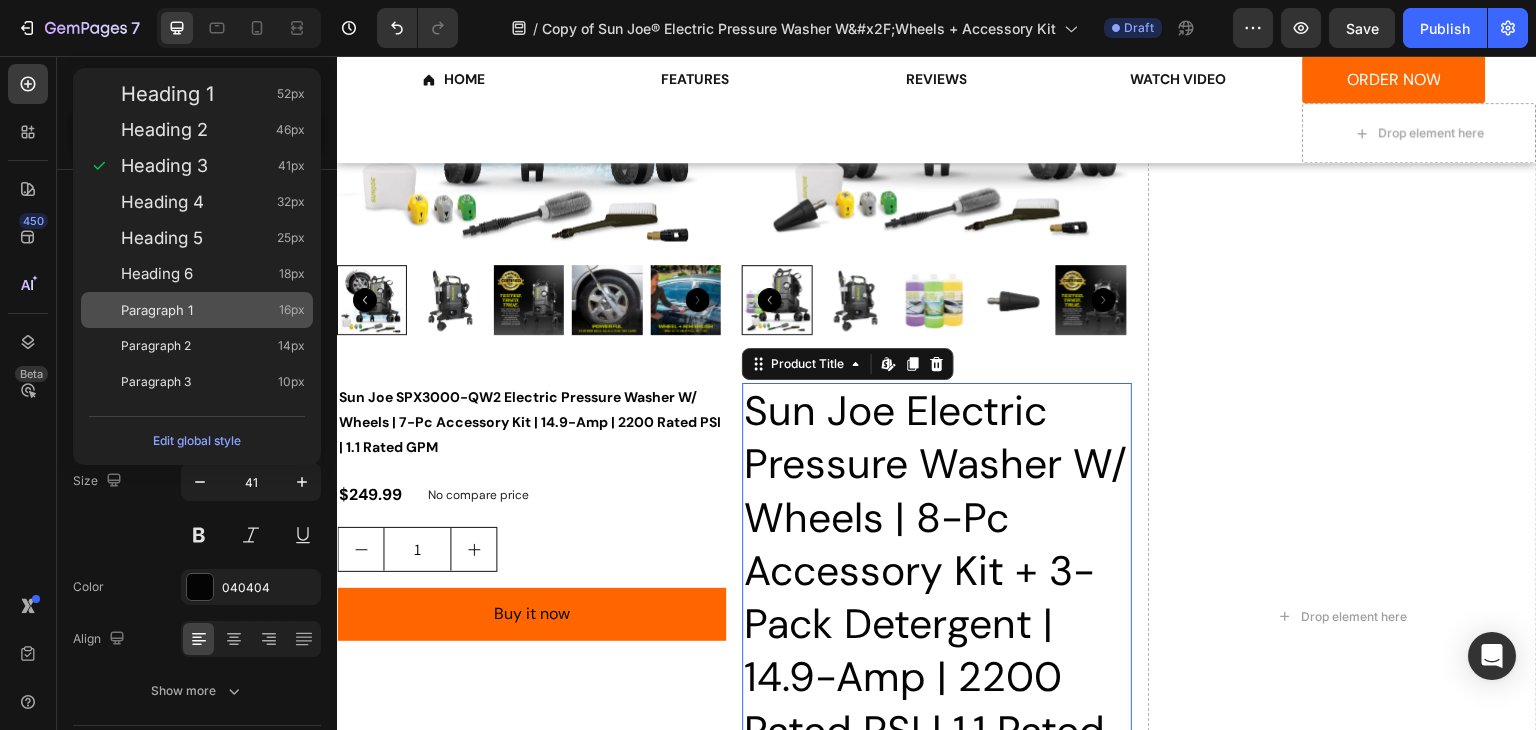 click on "Paragraph 1 16px" at bounding box center (213, 310) 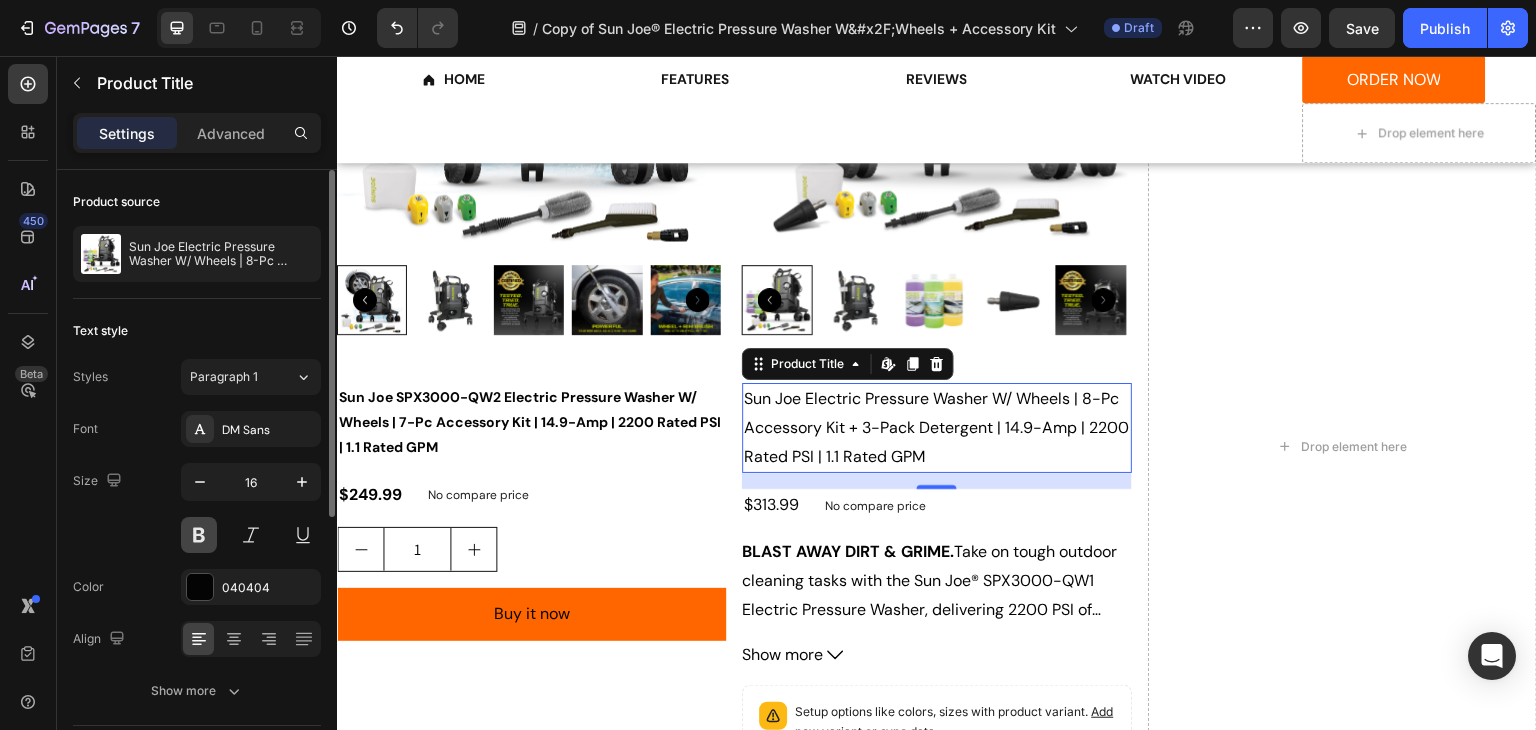 click at bounding box center [199, 535] 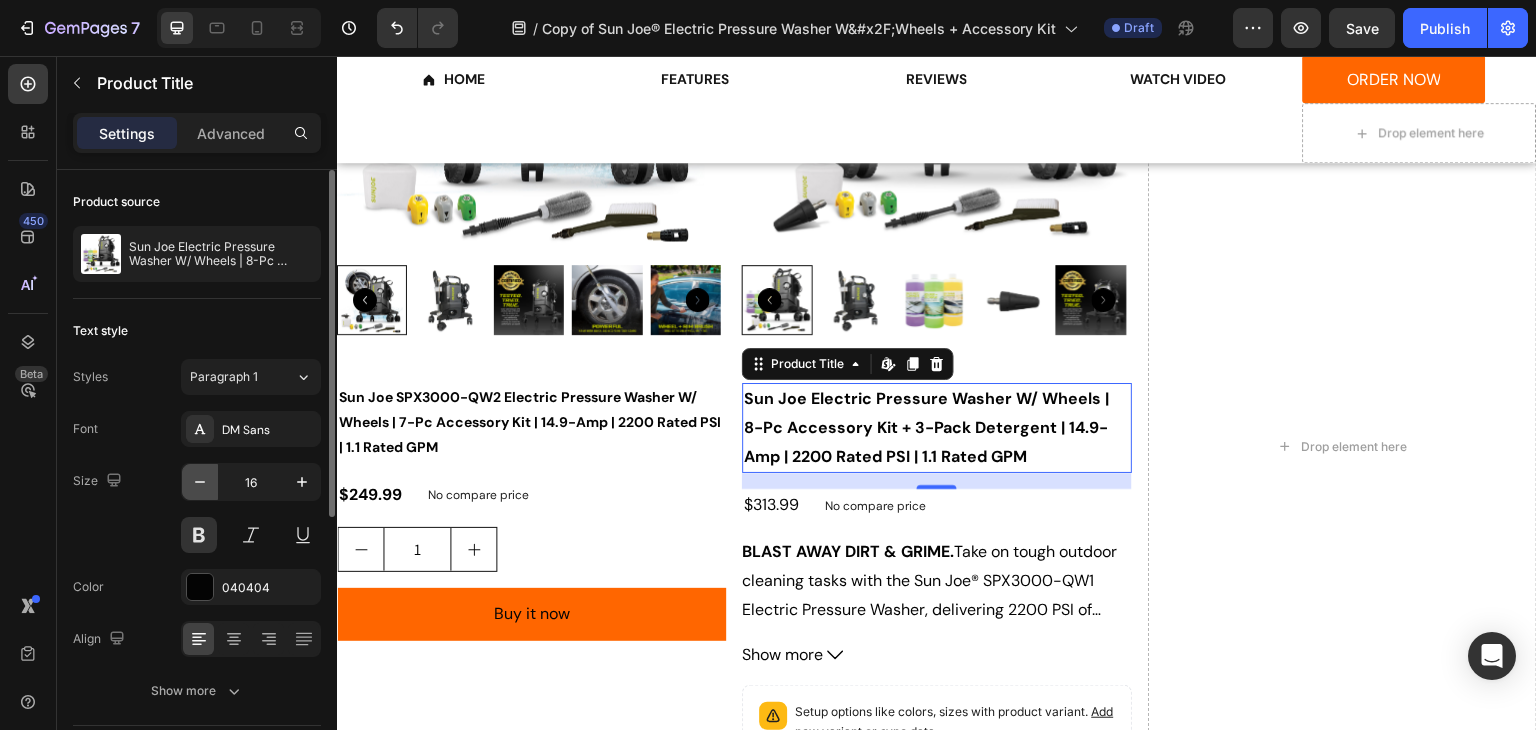 click 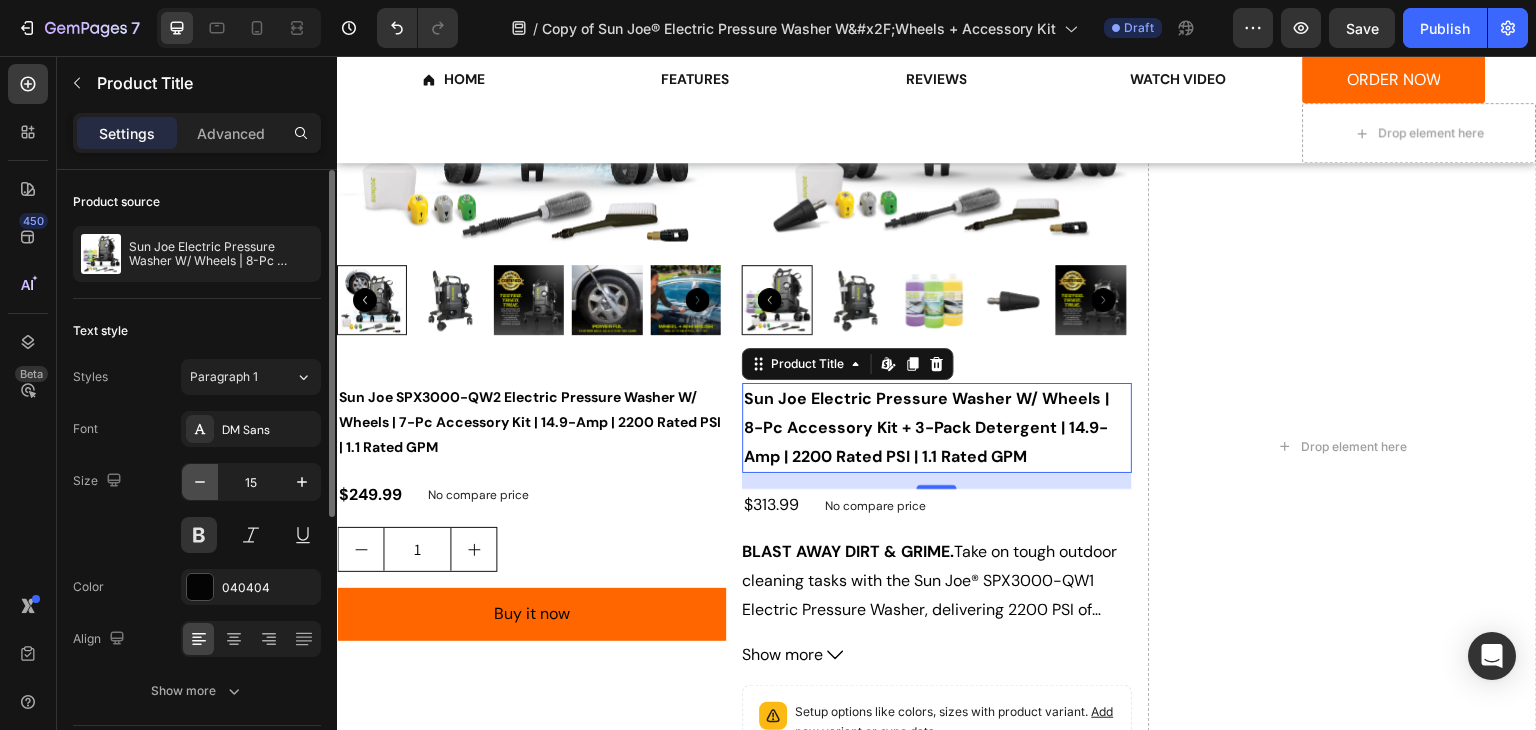 click 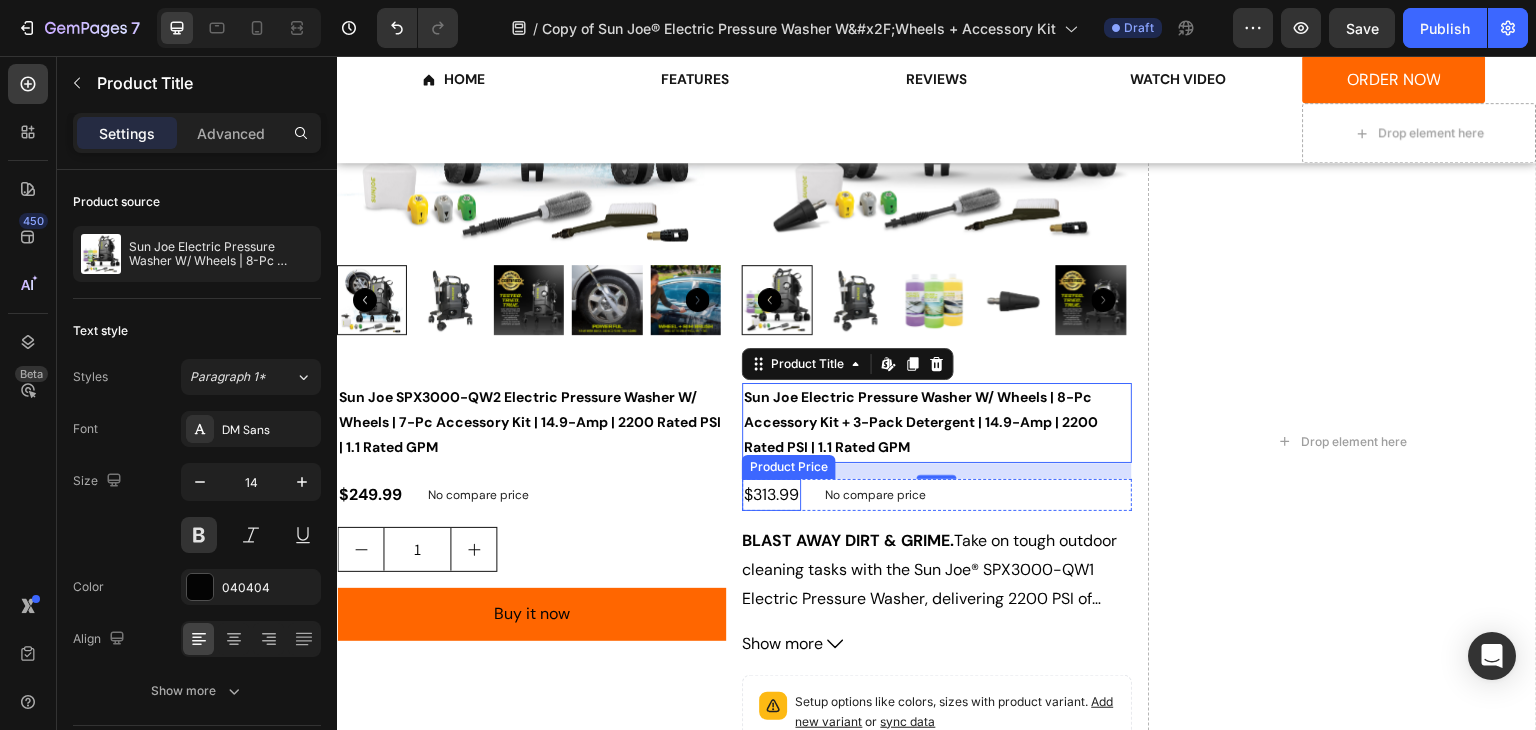 click on "$313.99" at bounding box center [771, 495] 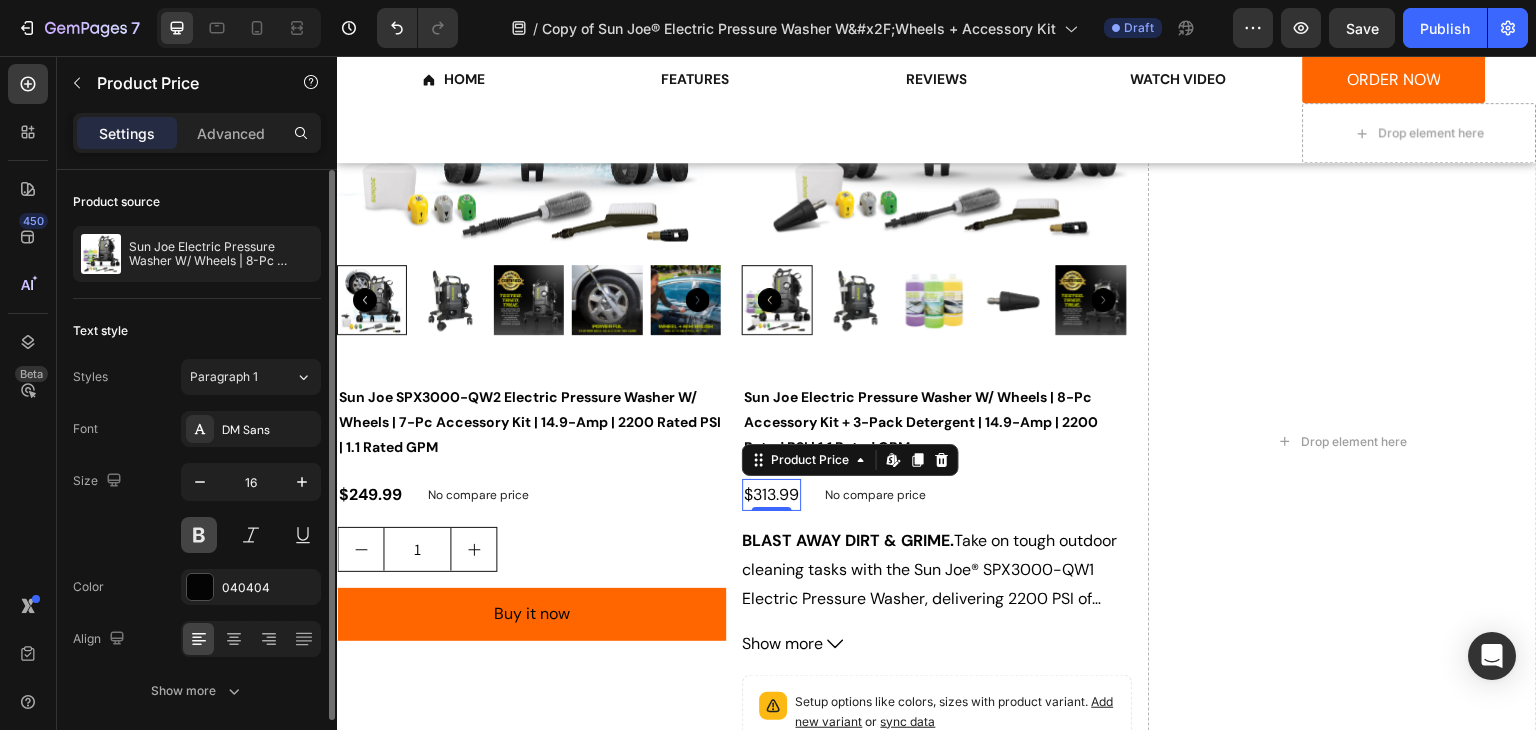 click at bounding box center (199, 535) 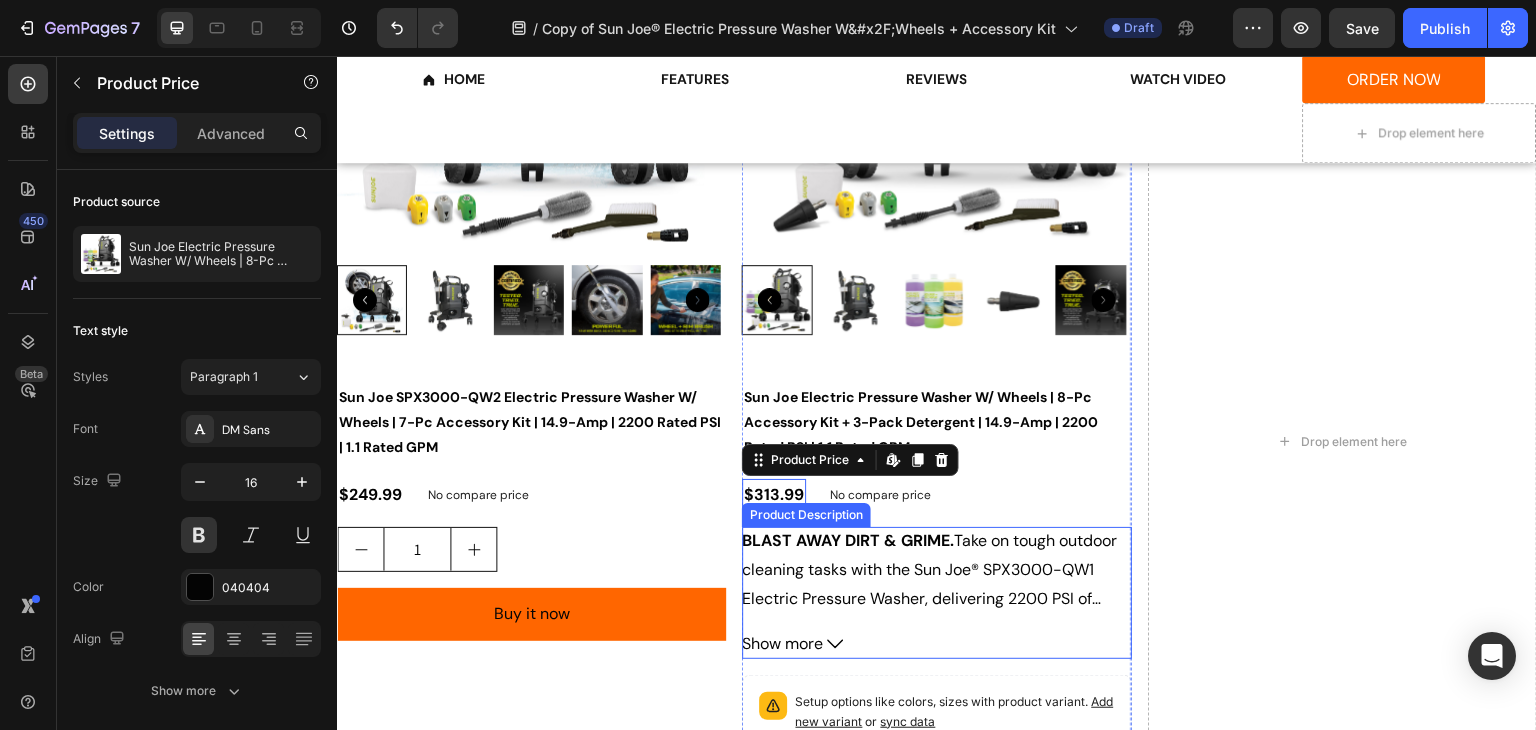 click on "BLAST AWAY DIRT & GRIME." at bounding box center [848, 540] 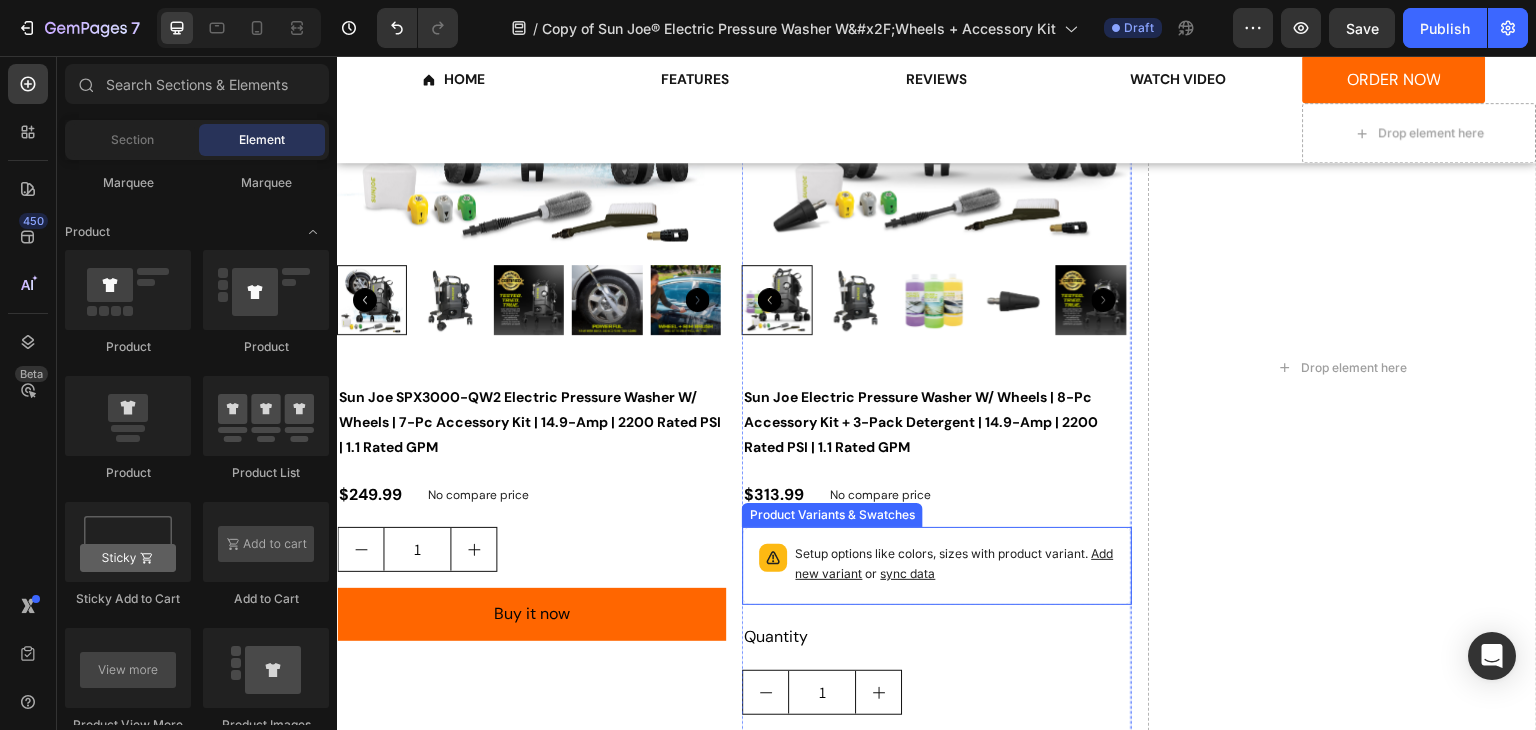 click on "Setup options like colors, sizes with product variant.       Add new variant   or   sync data" at bounding box center (954, 564) 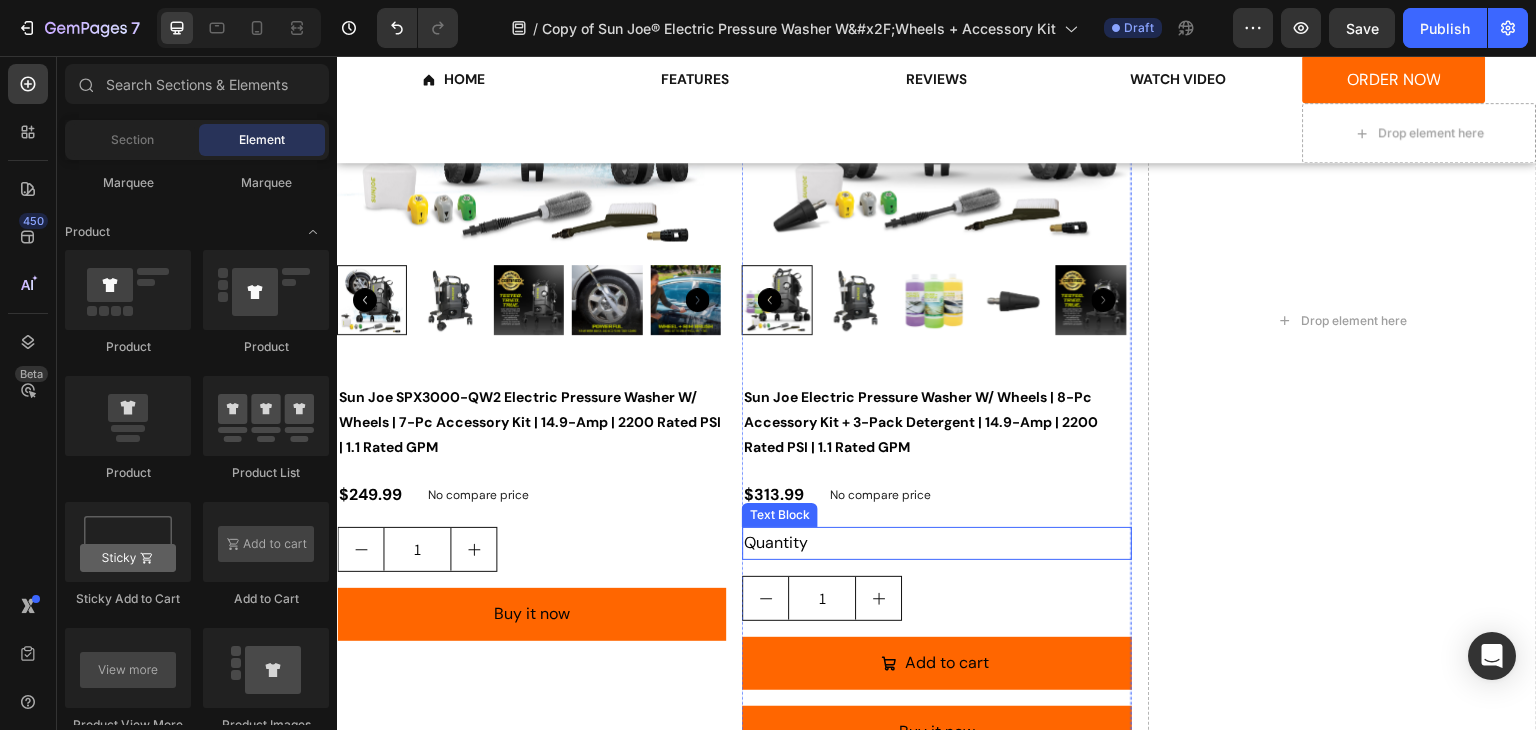 click on "Quantity" at bounding box center [936, 543] 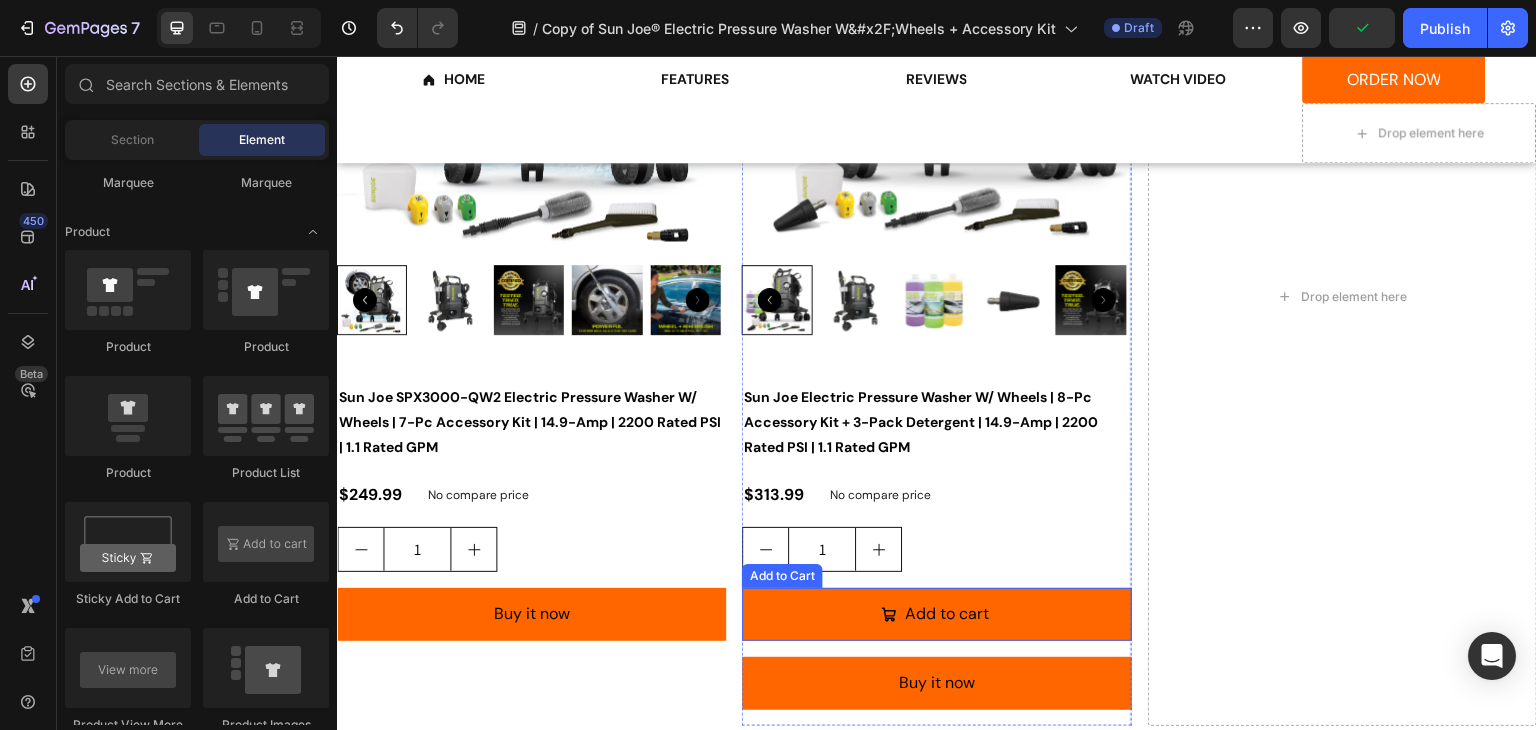 click on "Add to cart" at bounding box center (936, 614) 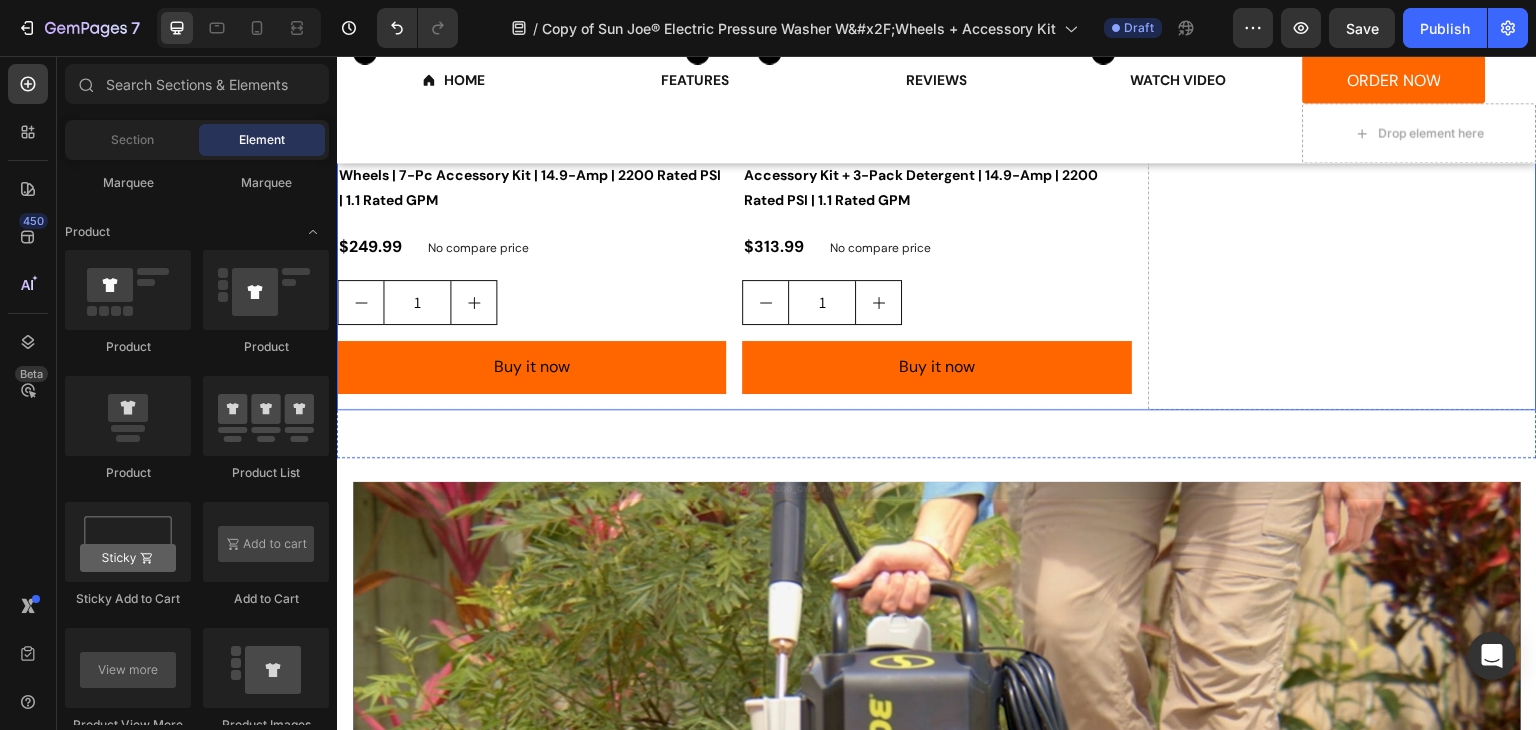 scroll, scrollTop: 2700, scrollLeft: 0, axis: vertical 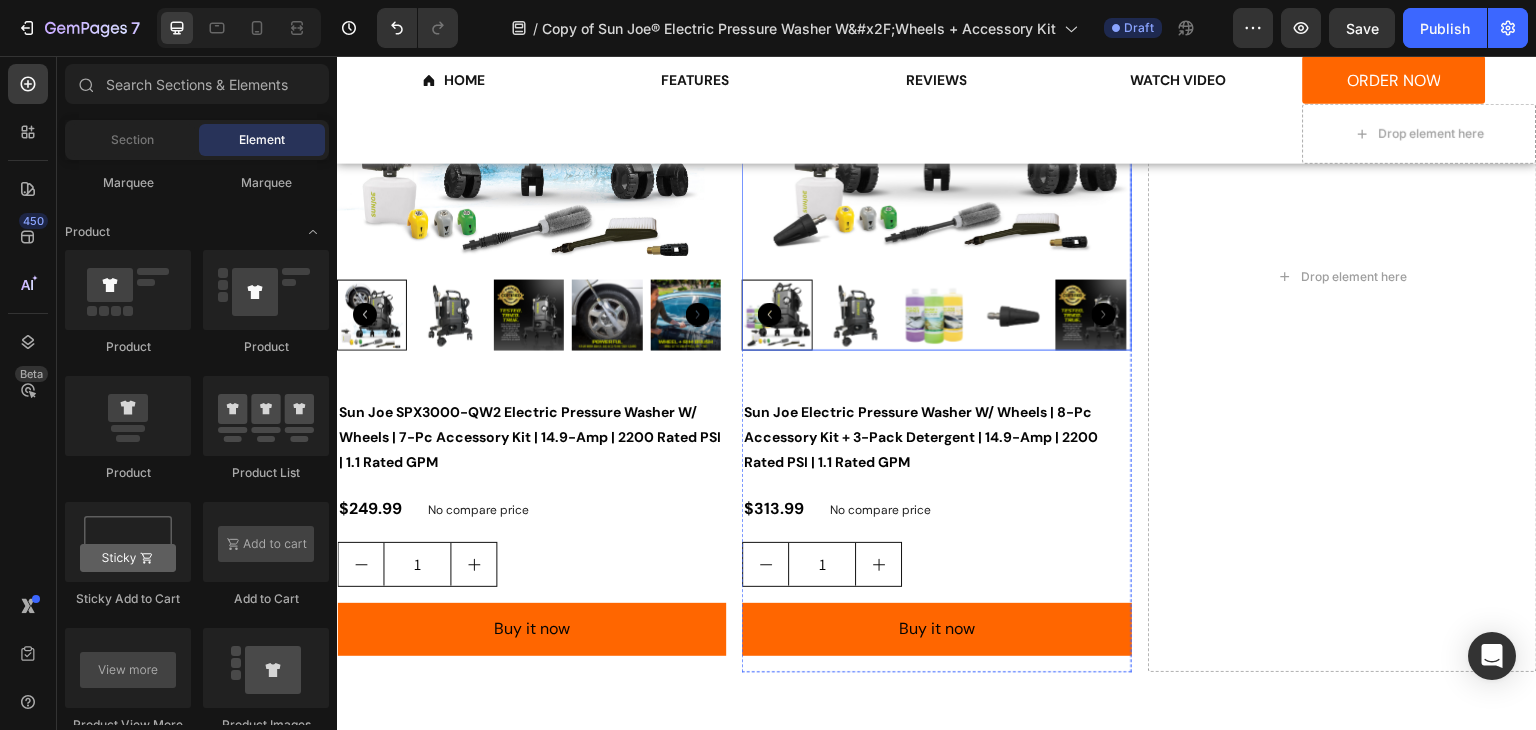 click at bounding box center [936, 76] 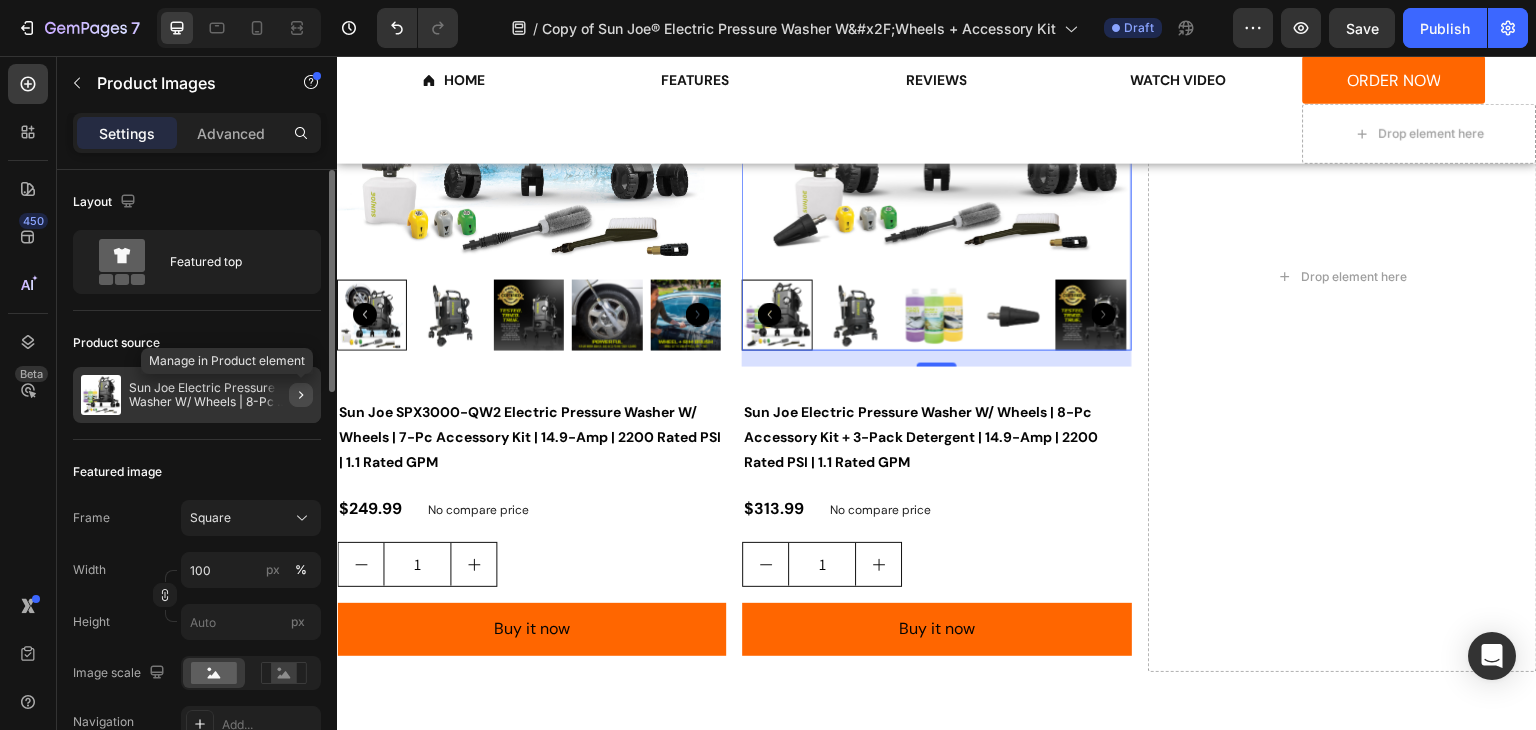 click 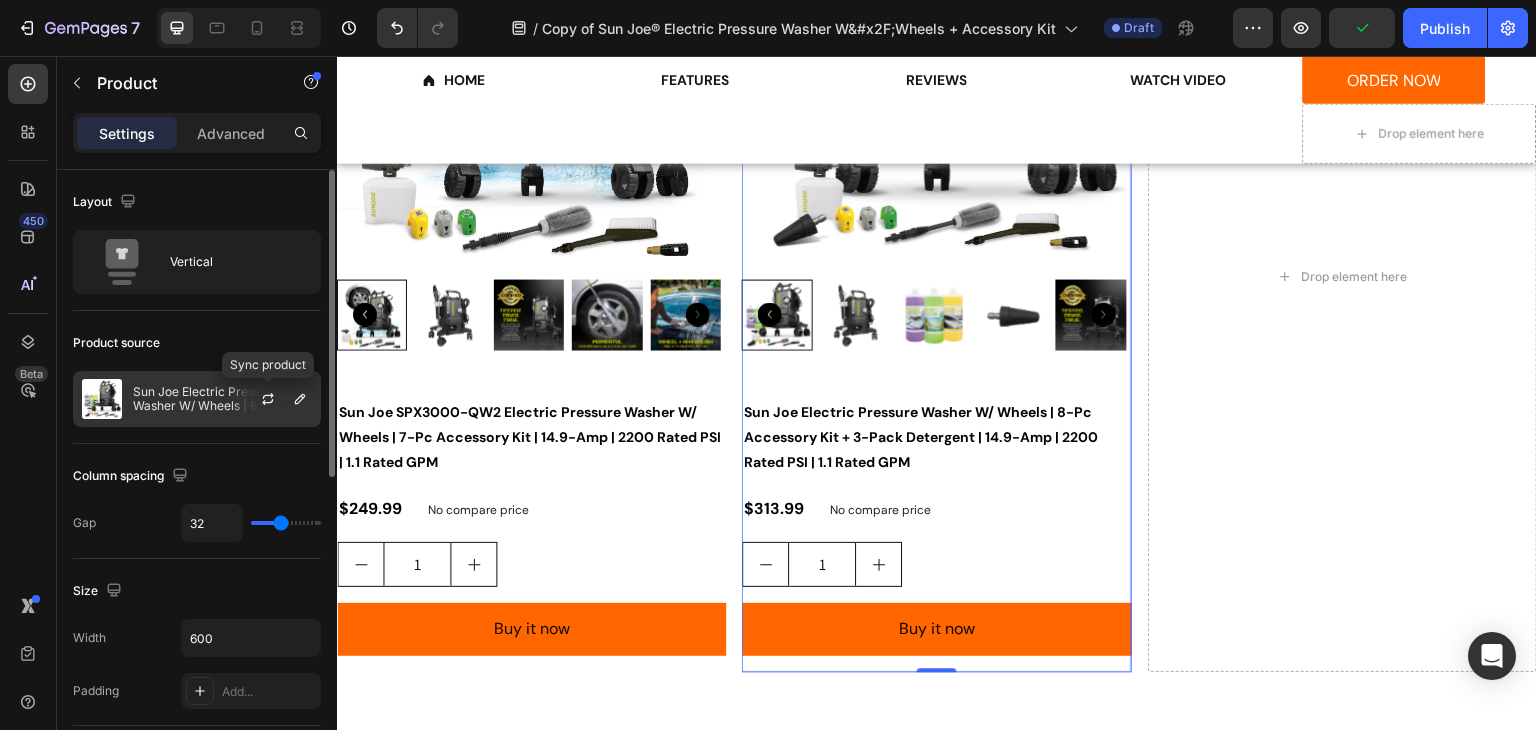 click at bounding box center (276, 399) 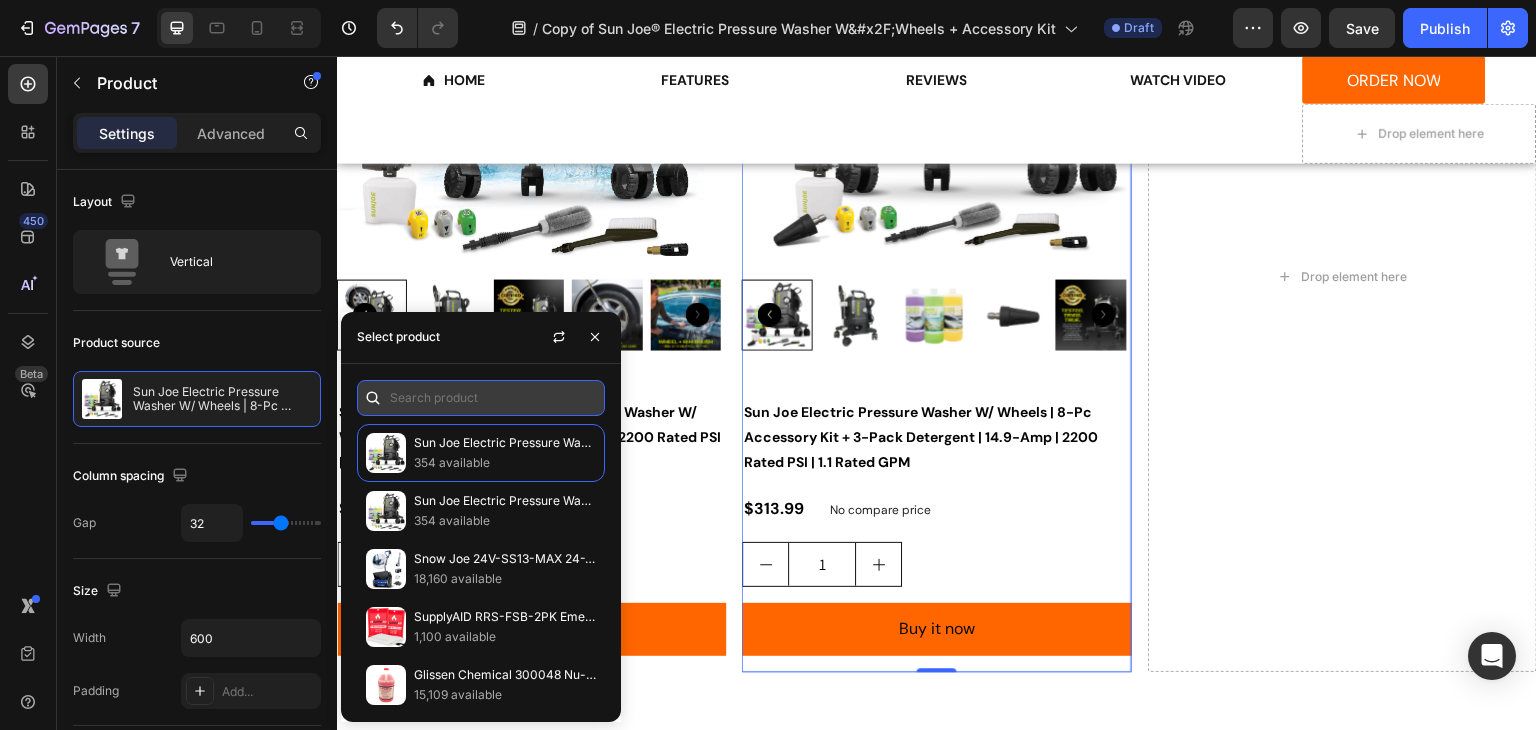 click at bounding box center [481, 398] 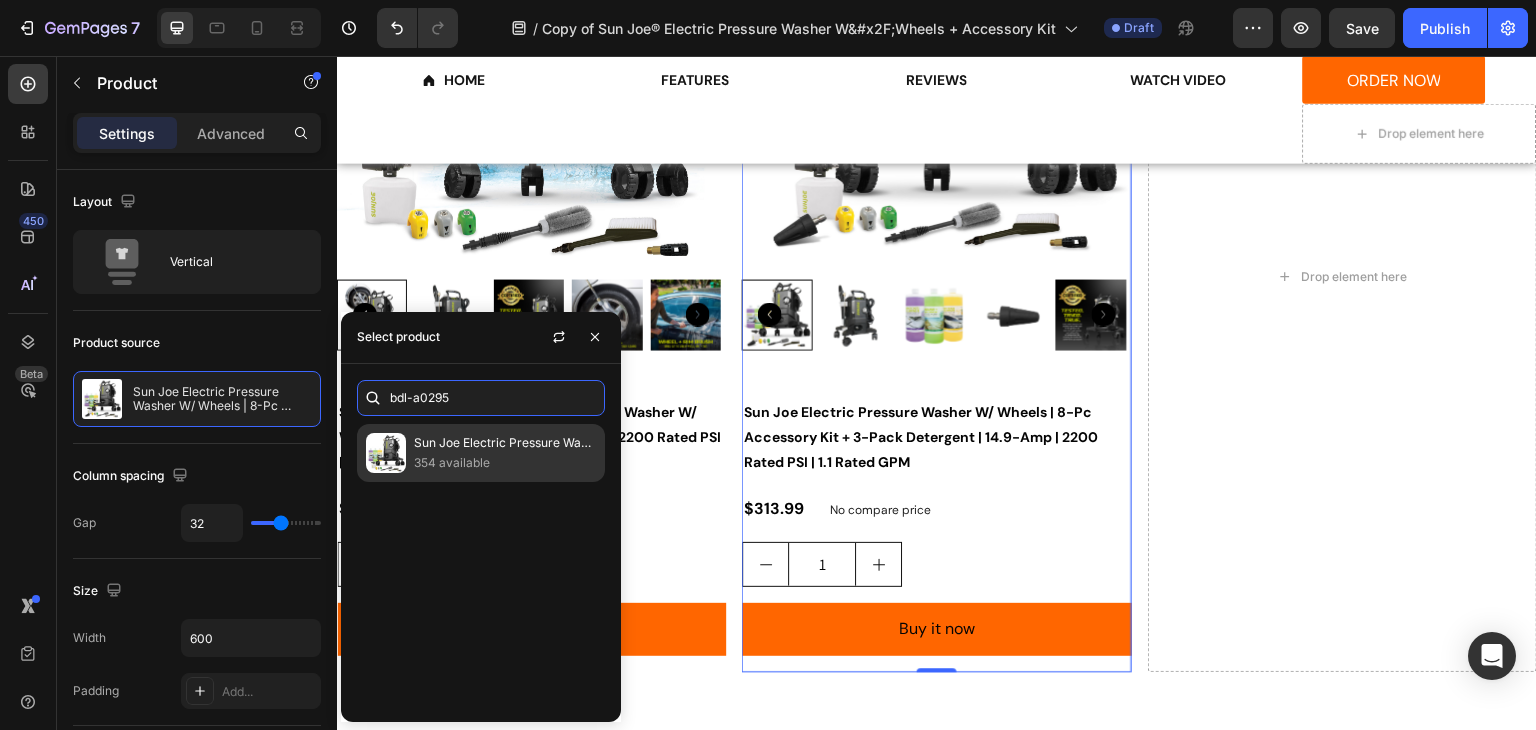 type on "bdl-a0295" 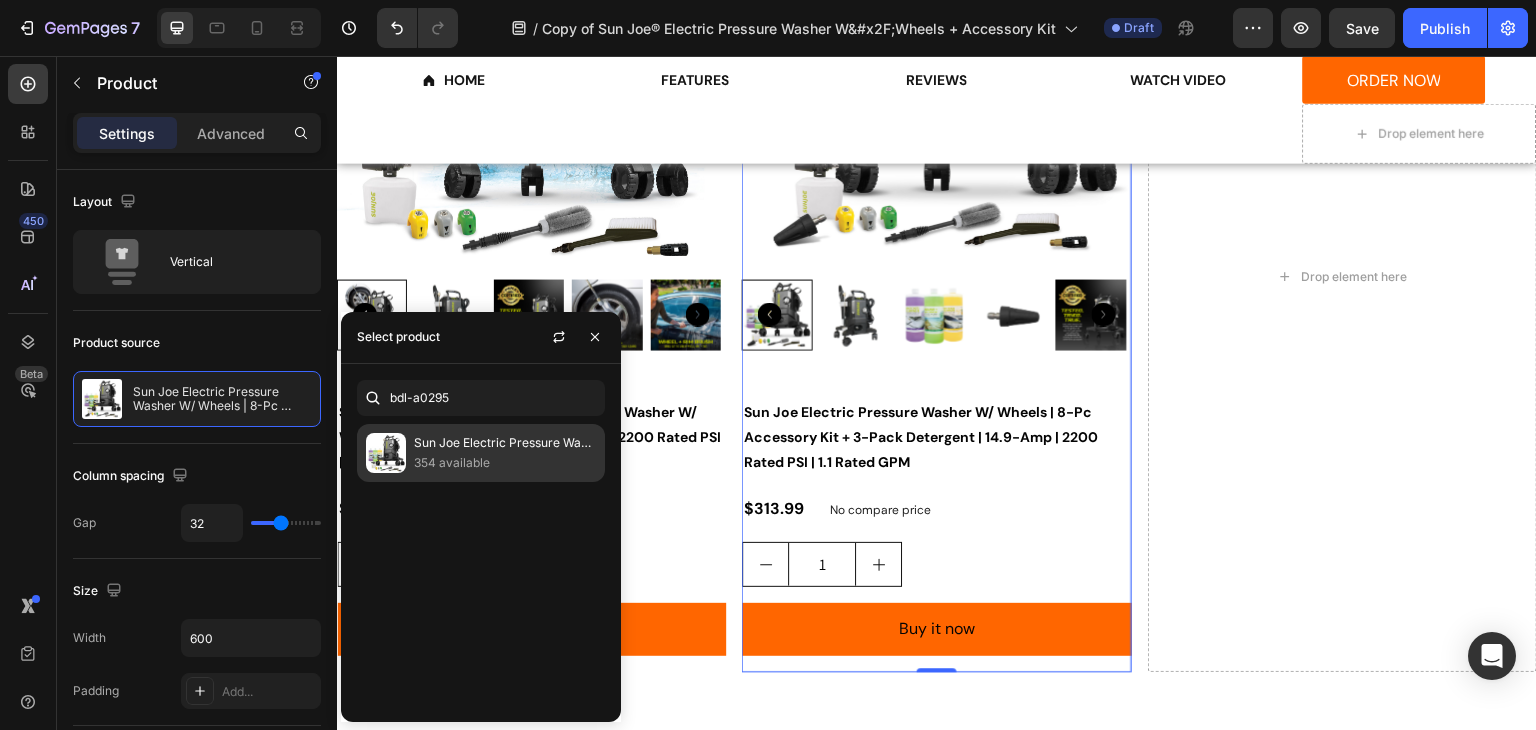 click on "Sun Joe Electric Pressure Washer W/ Wheels | 7-Pc Accessory Kit + 3-Pack Detergent | 14.9-Amp | 2200 Rated PSI | 1.1 Rated GPM" at bounding box center (505, 443) 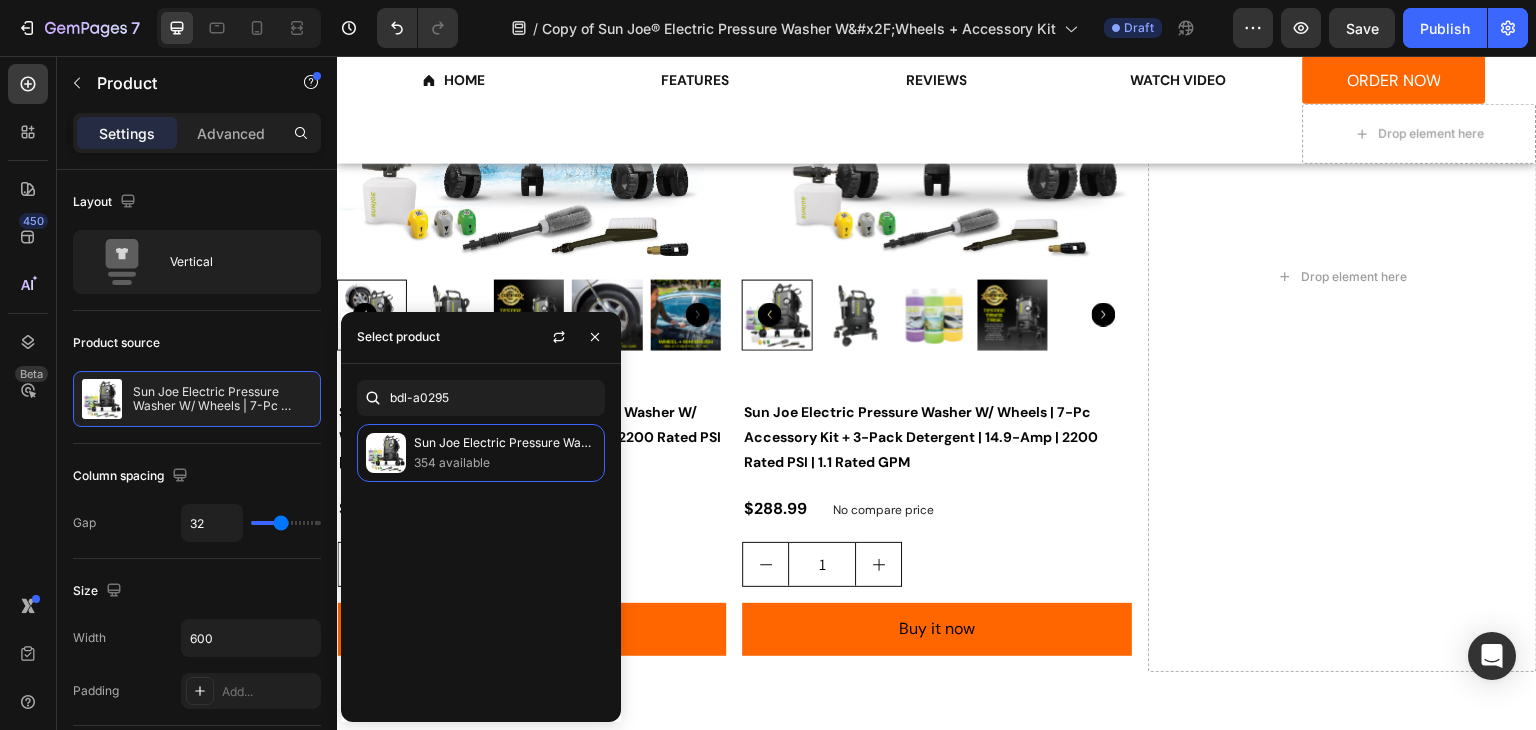 click on "Product Images Sun Joe Electric Pressure Washer W/ Wheels | 7-Pc Accessory Kit + 3-Pack Detergent | 14.9-Amp | 2200 Rated PSI | 1.1 Rated GPM Product Title $288.99 Product Price Product Price No compare price Product Price Row
1
Product Quantity Buy it now Dynamic Checkout Product" at bounding box center (936, 277) 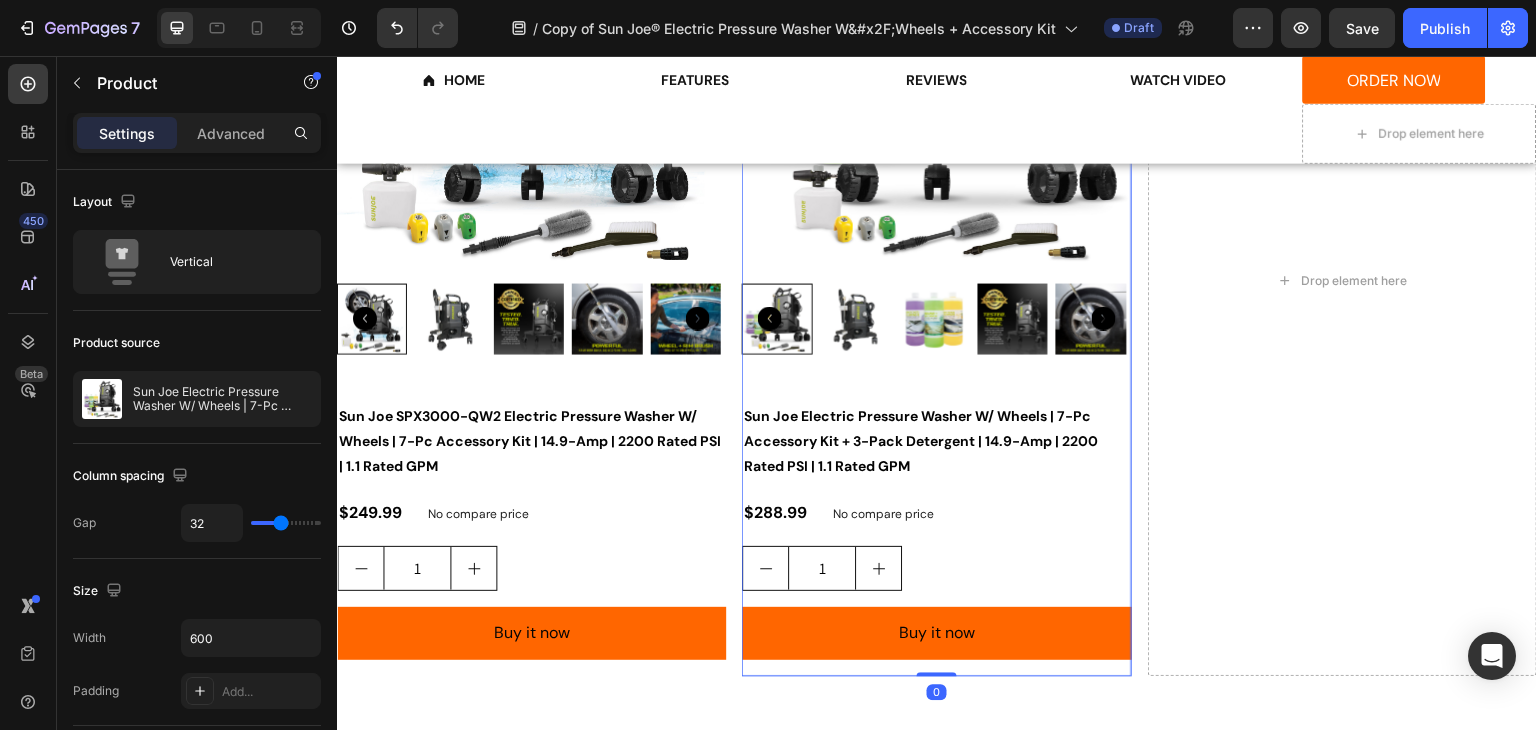 scroll, scrollTop: 2700, scrollLeft: 0, axis: vertical 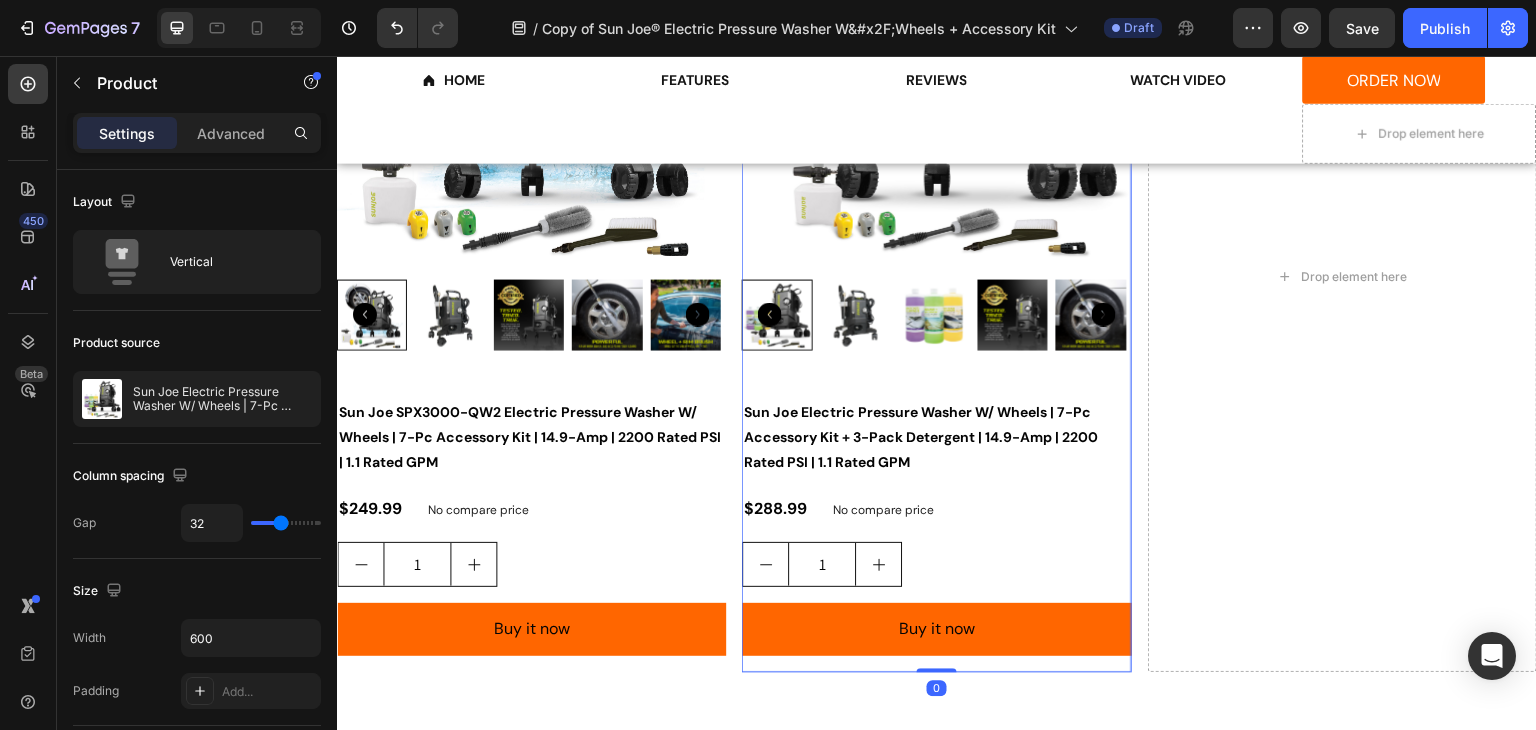 click on "Product Images Sun Joe Electric Pressure Washer W/ Wheels | 7-Pc Accessory Kit + 3-Pack Detergent | 14.9-Amp | 2200 Rated PSI | 1.1 Rated GPM Product Title $288.99 Product Price Product Price No compare price Product Price Row
1
Product Quantity Buy it now Dynamic Checkout Product   0" at bounding box center [936, 277] 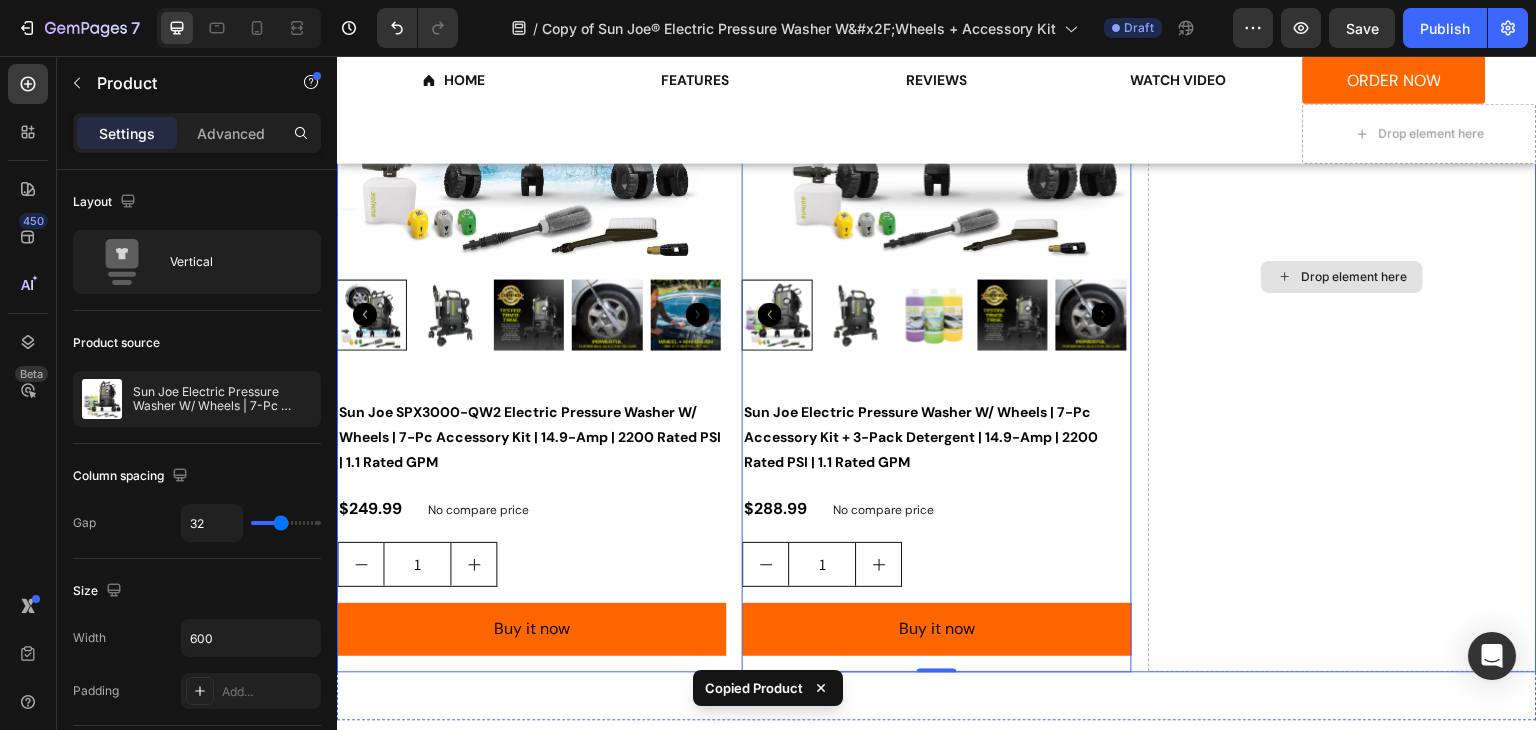click on "Drop element here" at bounding box center [1342, 277] 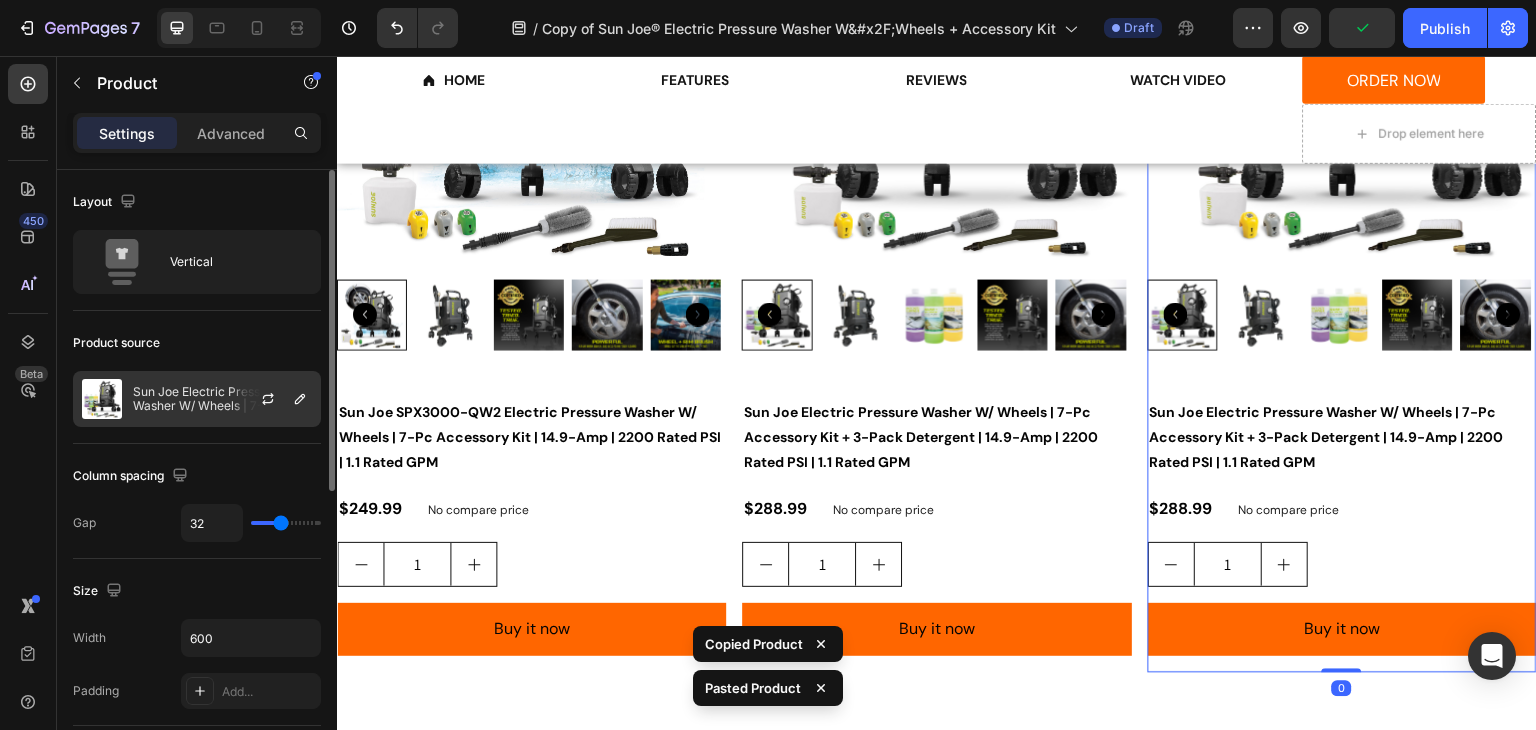 click on "Sun Joe Electric Pressure Washer W/ Wheels | 7-Pc Accessory Kit + 3-Pack Detergent | 14.9-Amp | 2200 Rated PSI | 1.1 Rated GPM" 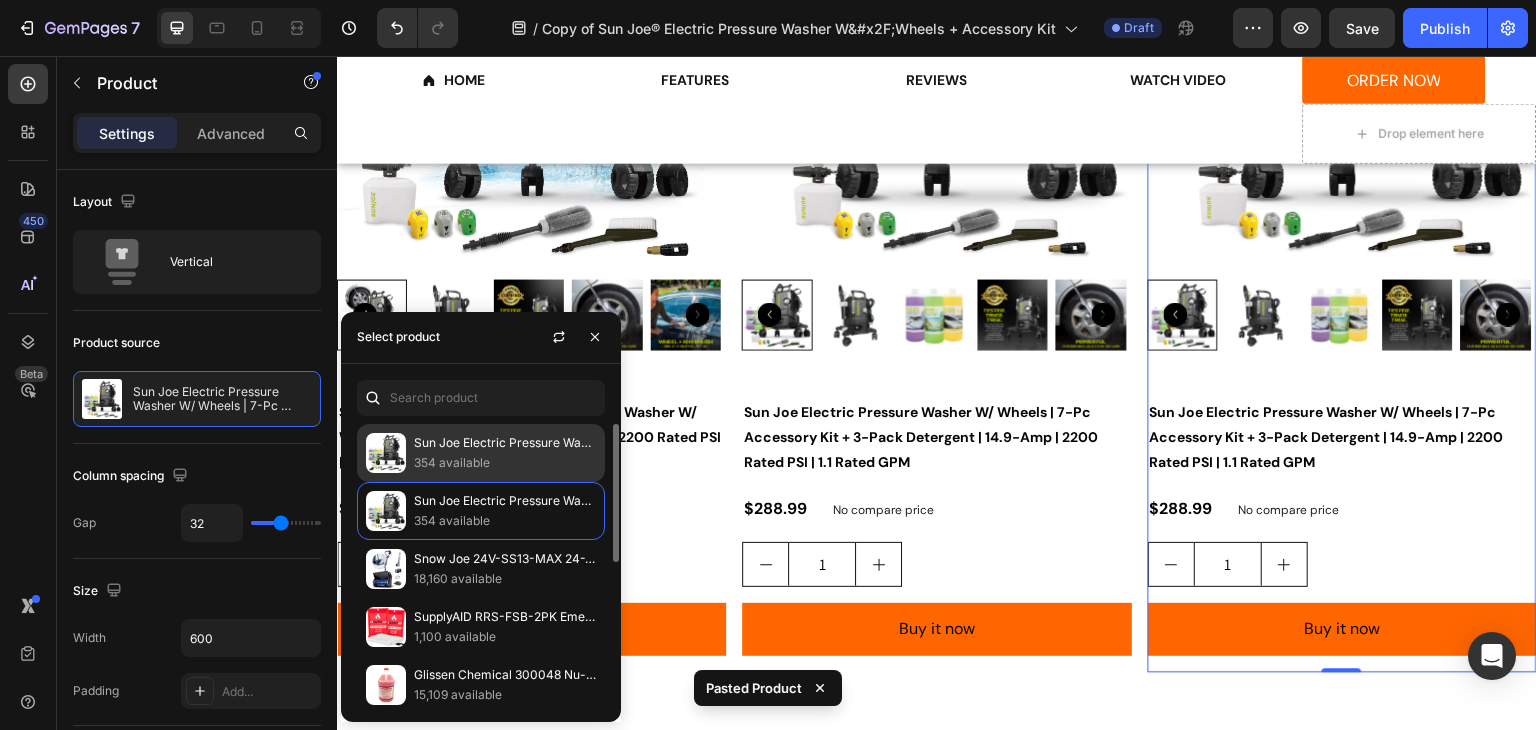 click on "Sun Joe Electric Pressure Washer W/ Wheels | 8-Pc Accessory Kit + 3-Pack Detergent | 14.9-Amp | 2200 Rated PSI | 1.1 Rated GPM" at bounding box center (505, 443) 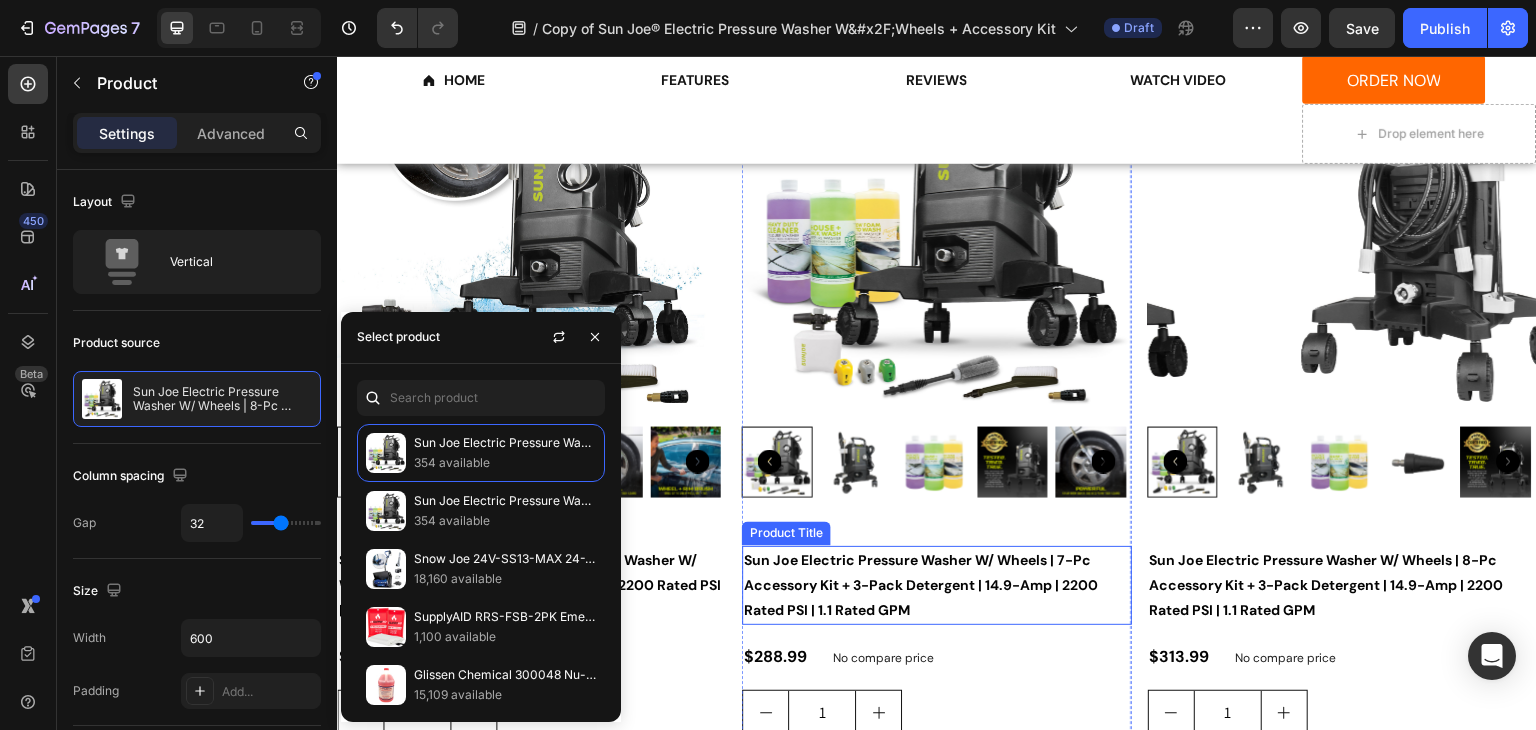 scroll, scrollTop: 2500, scrollLeft: 0, axis: vertical 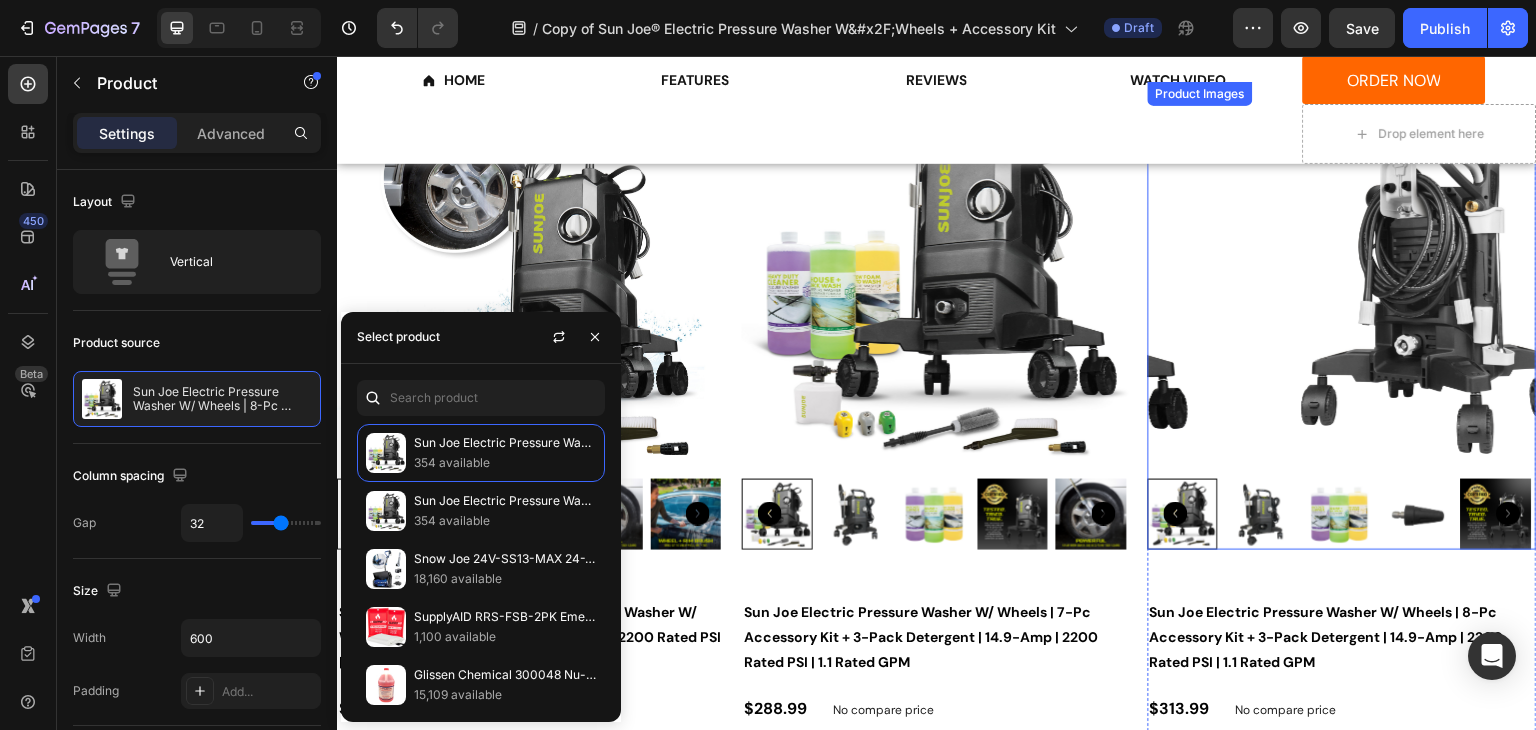 click at bounding box center (1261, 514) 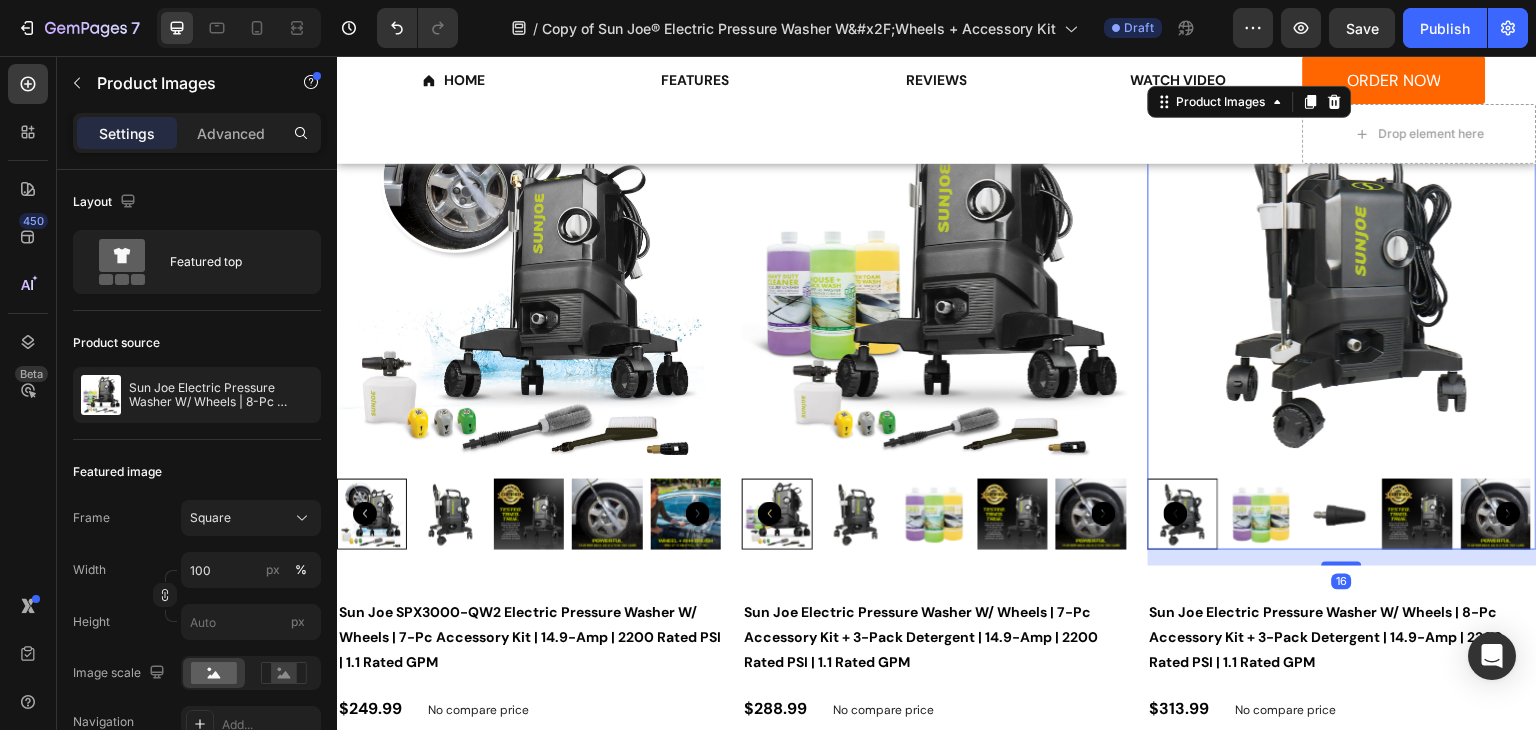 click 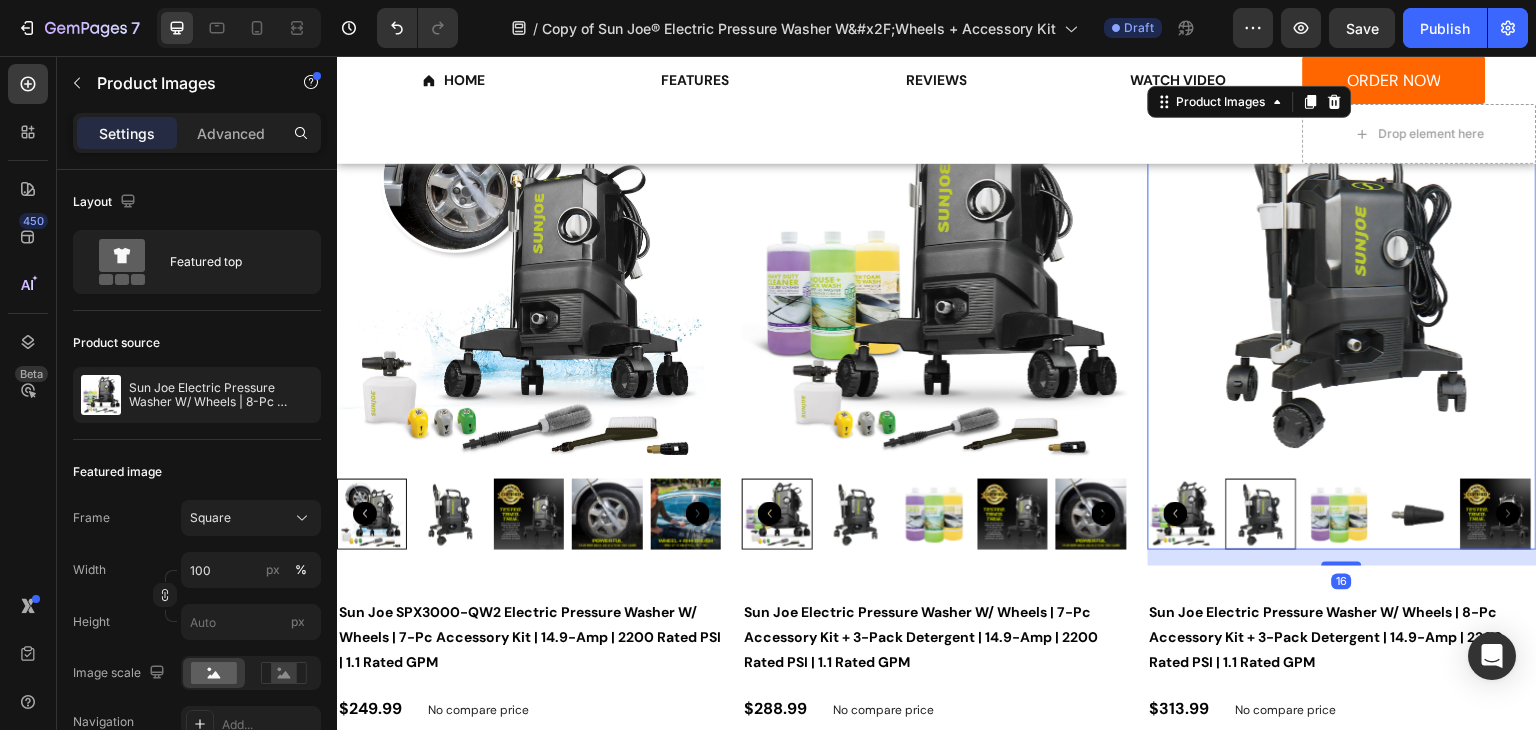 click at bounding box center [1182, 514] 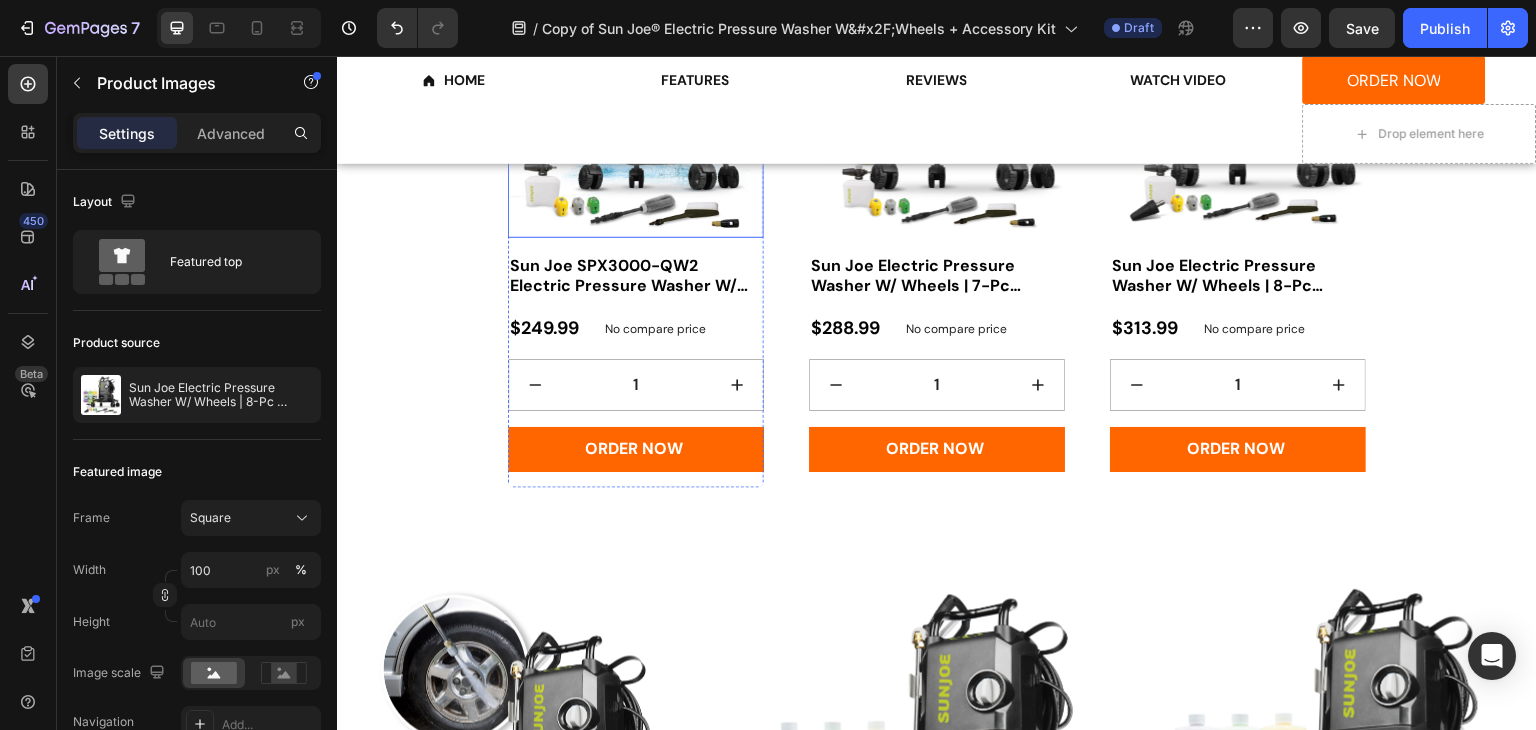 scroll, scrollTop: 2700, scrollLeft: 0, axis: vertical 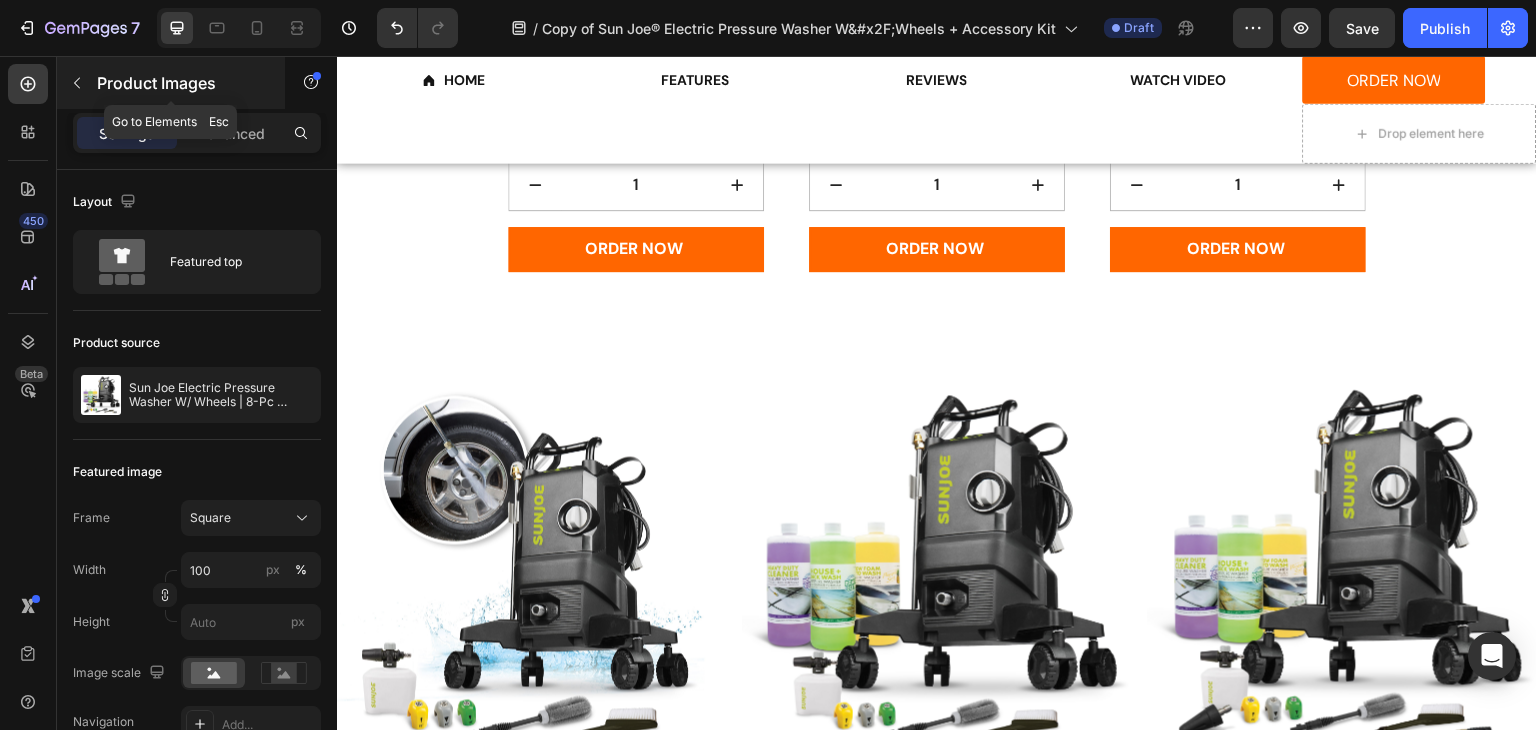 click 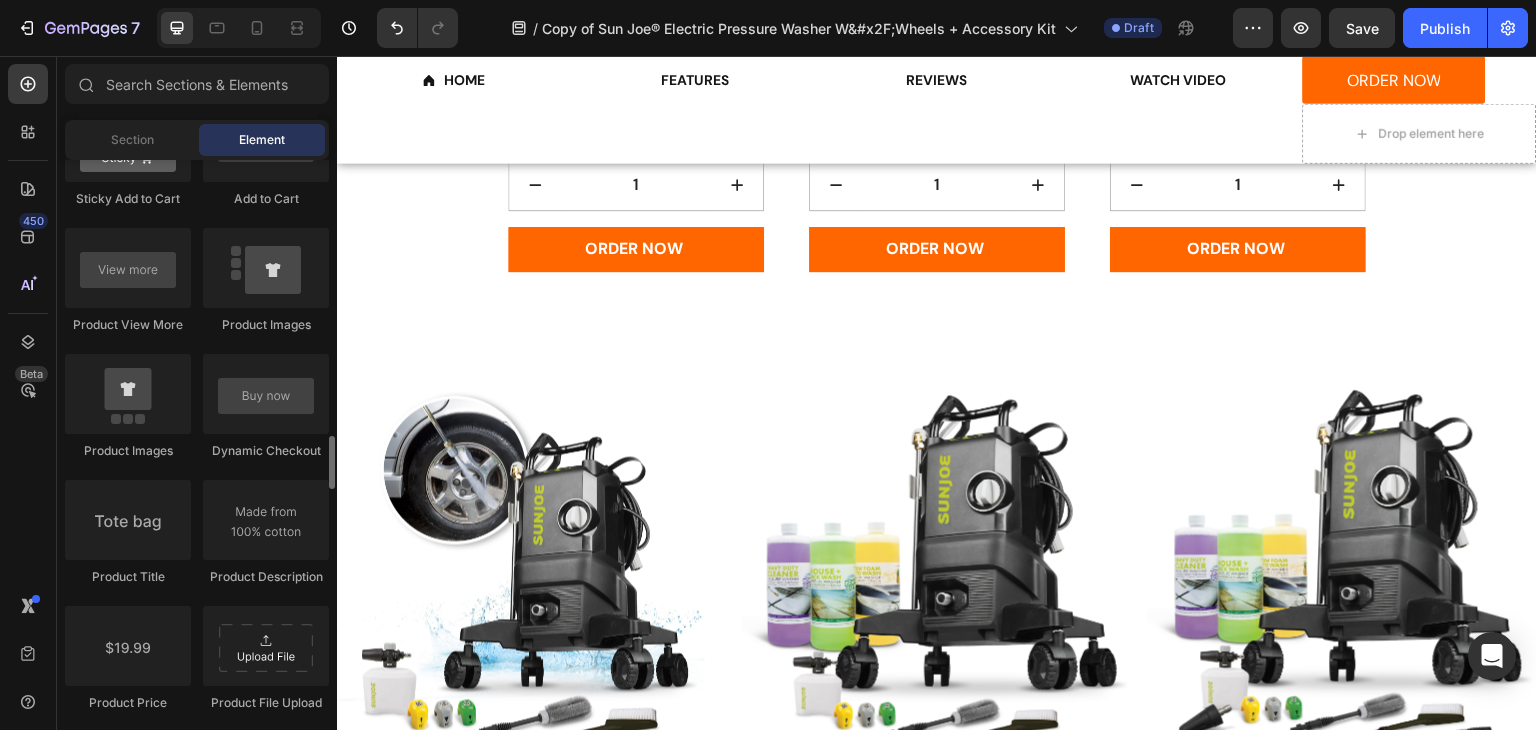 scroll, scrollTop: 3100, scrollLeft: 0, axis: vertical 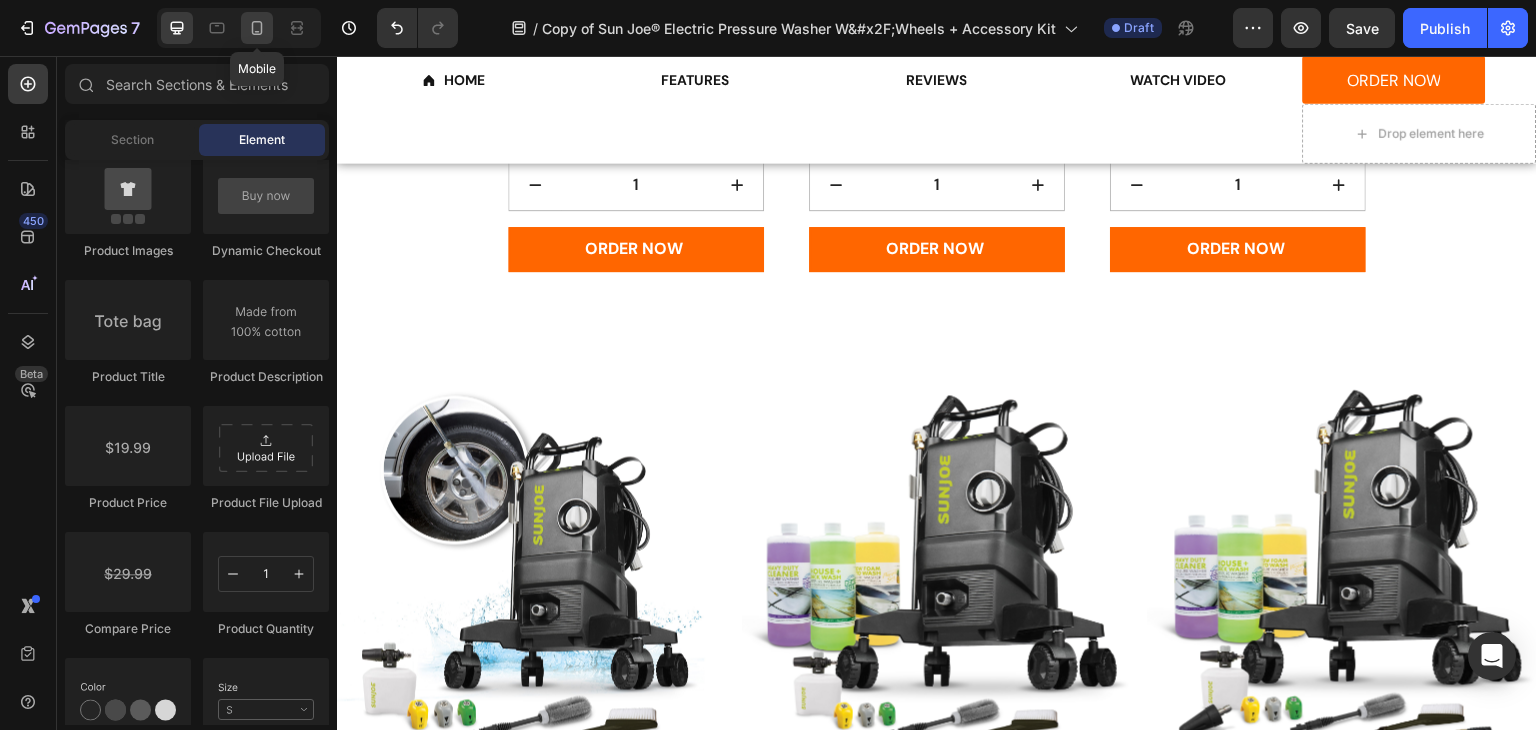 click 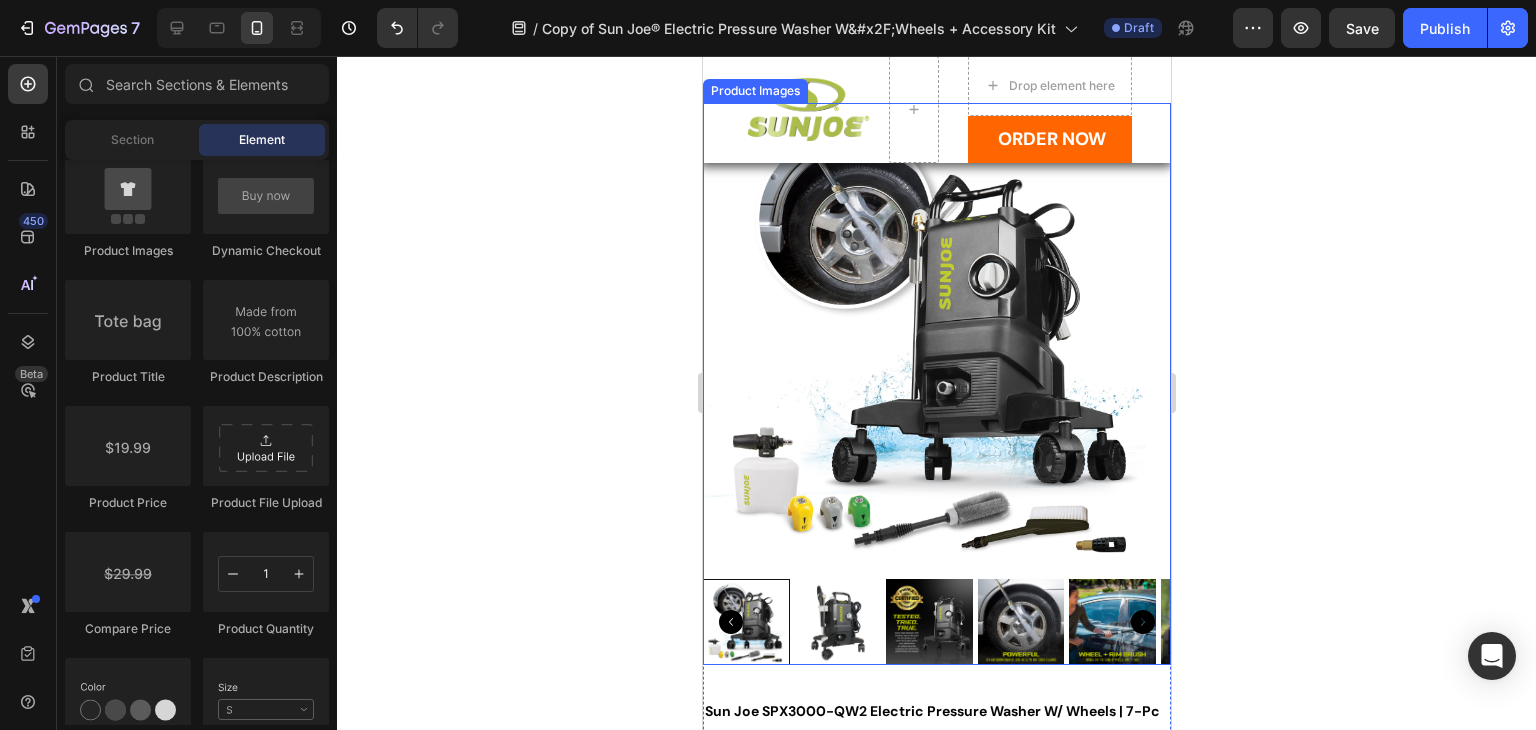 scroll, scrollTop: 2802, scrollLeft: 0, axis: vertical 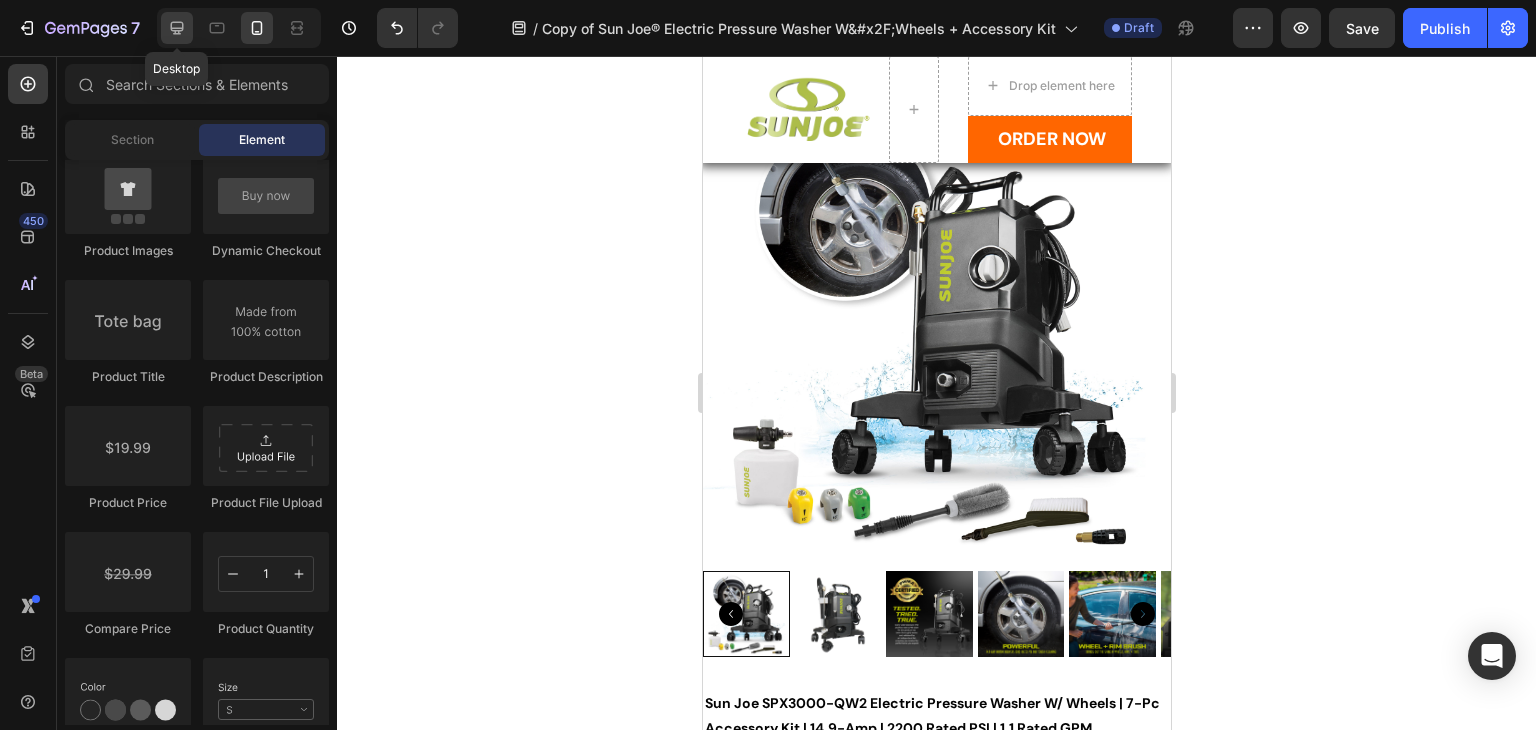 click 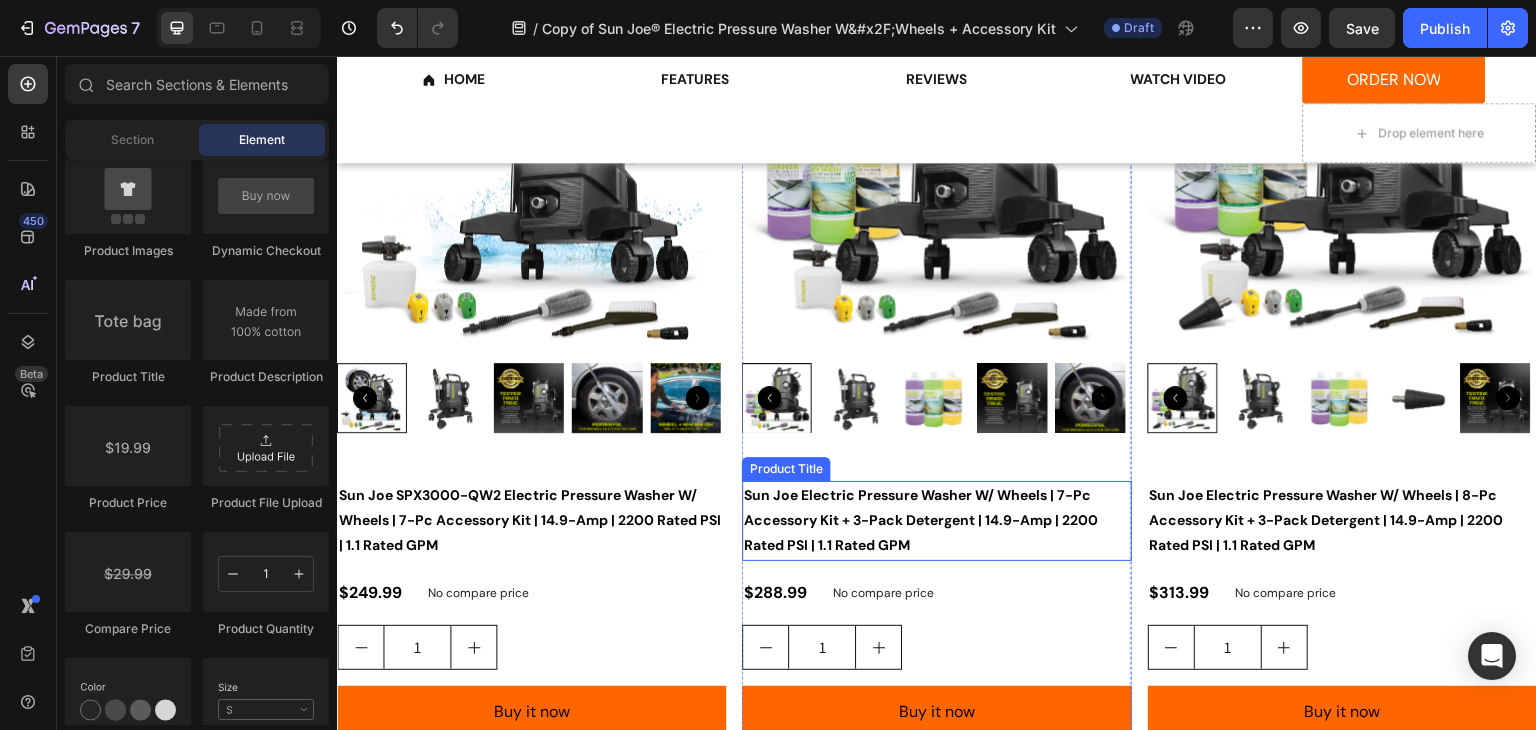 scroll, scrollTop: 3202, scrollLeft: 0, axis: vertical 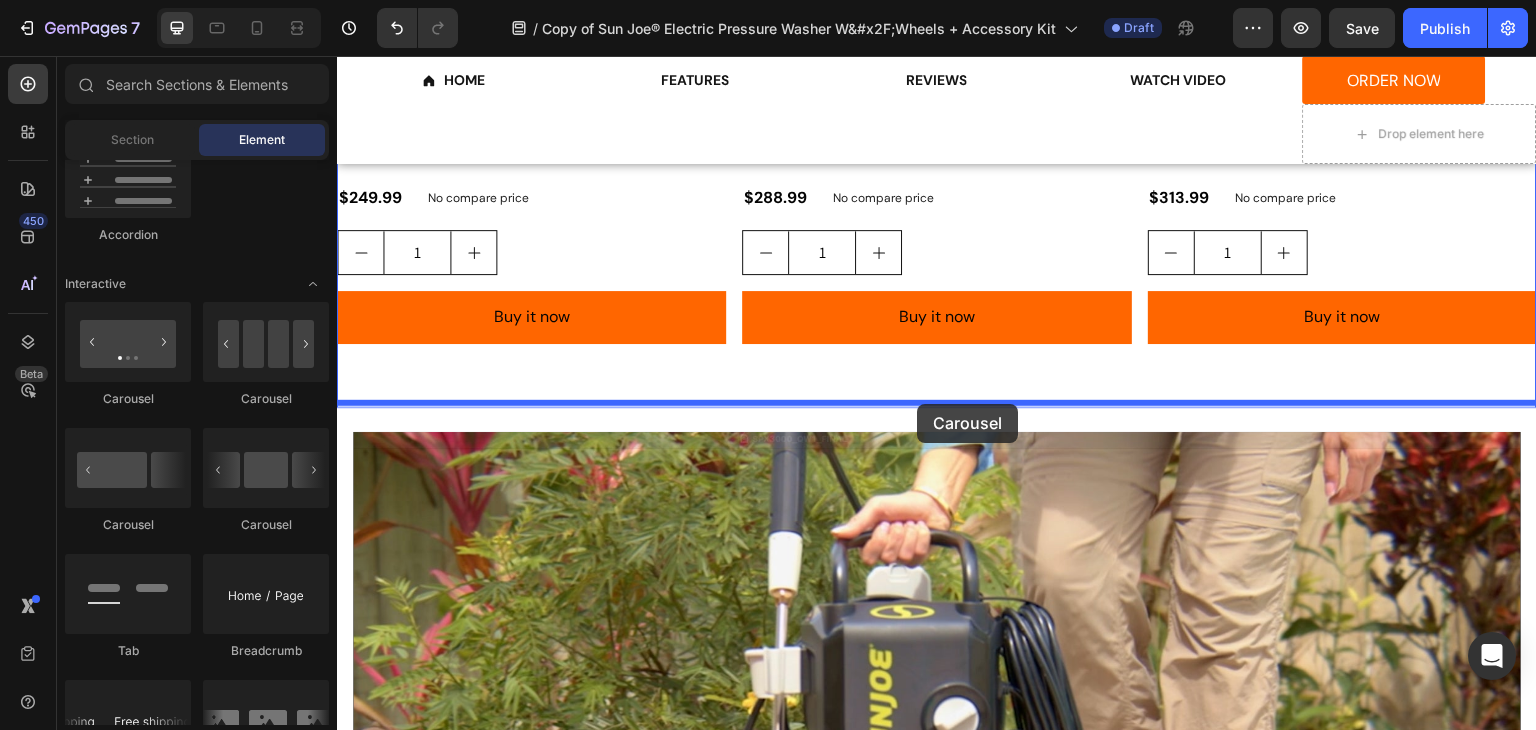 drag, startPoint x: 614, startPoint y: 529, endPoint x: 918, endPoint y: 403, distance: 329.07748 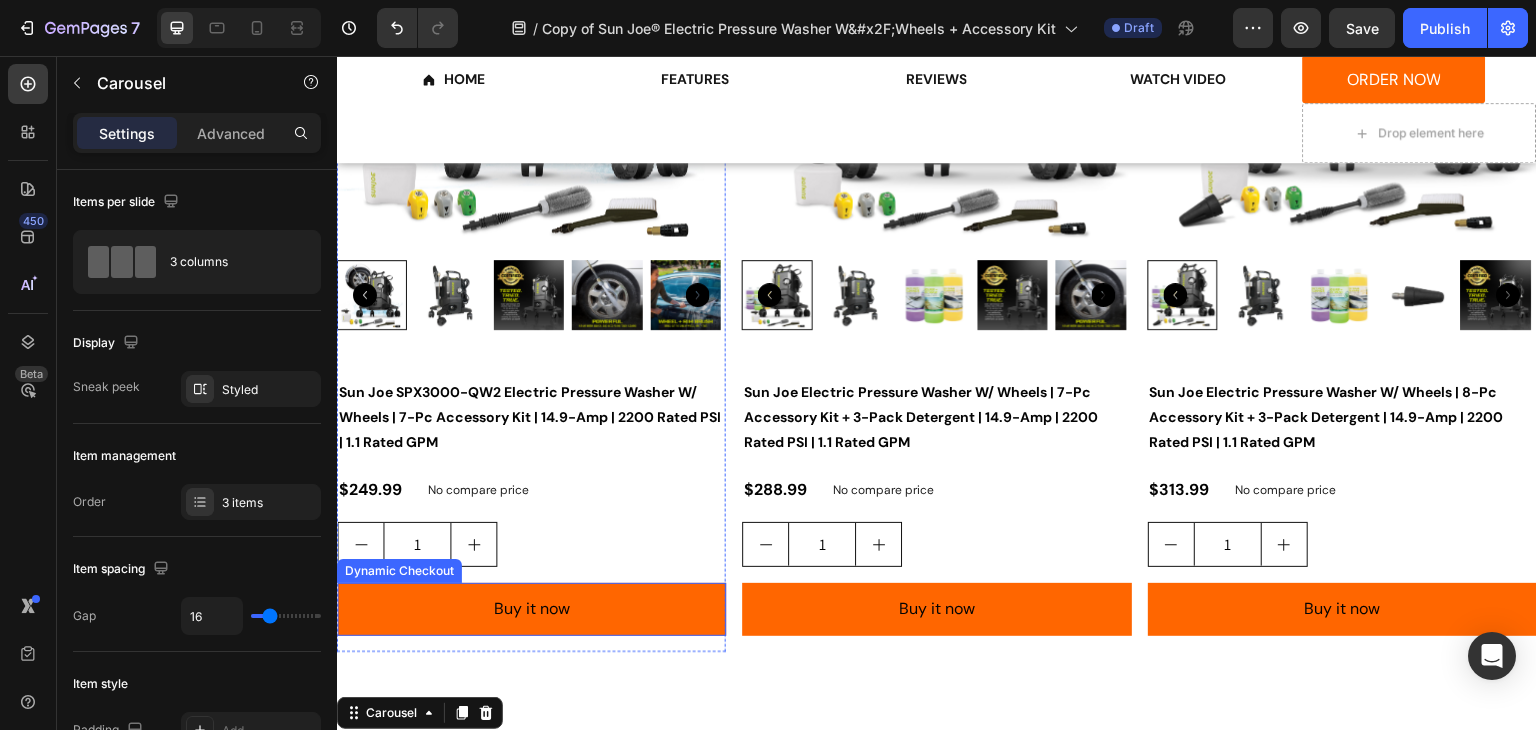 scroll, scrollTop: 3197, scrollLeft: 0, axis: vertical 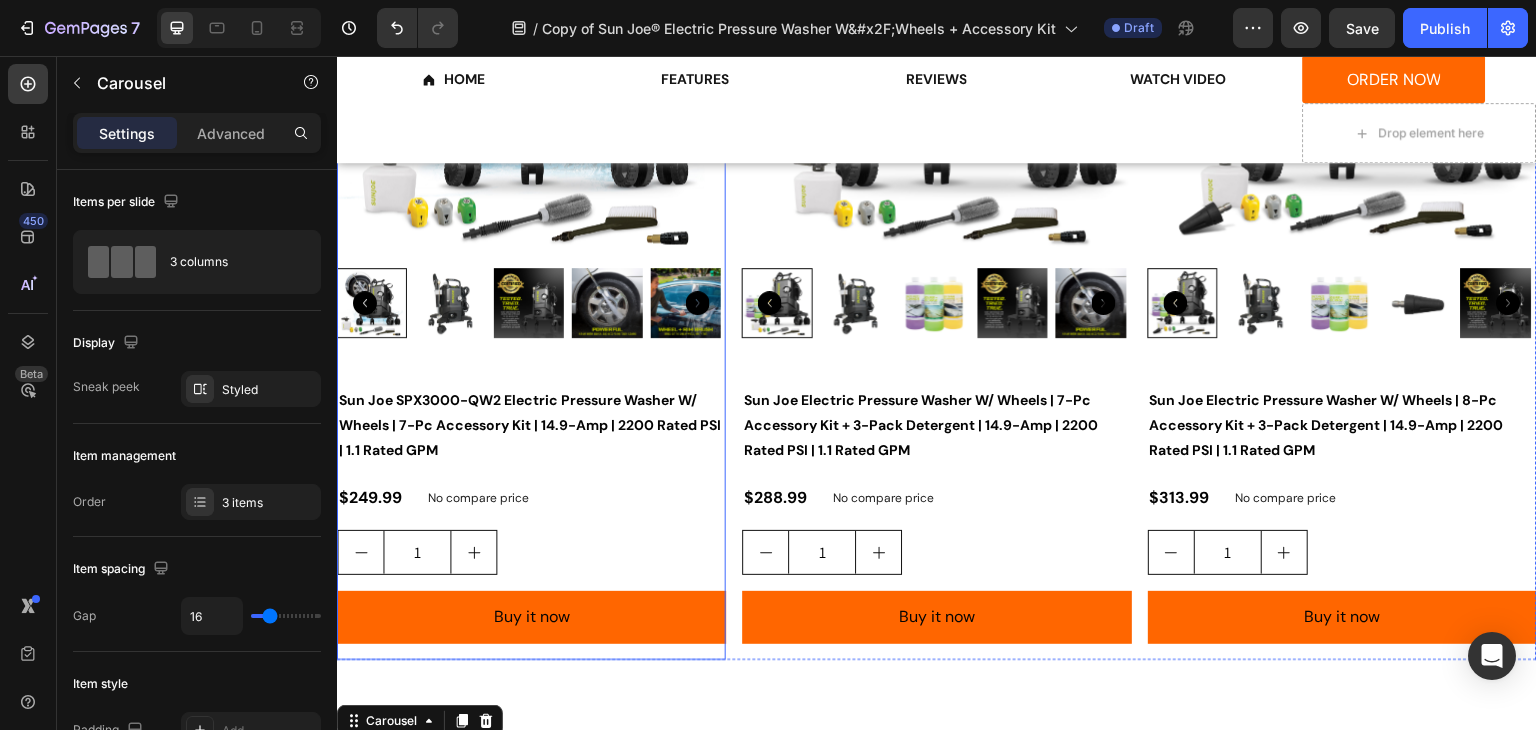 click on "Sun Joe SPX3000-QW2 Electric Pressure Washer W/ Wheels | 7-Pc Accessory Kit | 14.9-Amp | 2200 Rated PSI | 1.1 Rated GPM Product Title $249.99 Product Price Product Price No compare price Product Price Row
1
Product Quantity Buy it now Dynamic Checkout" at bounding box center (531, 523) 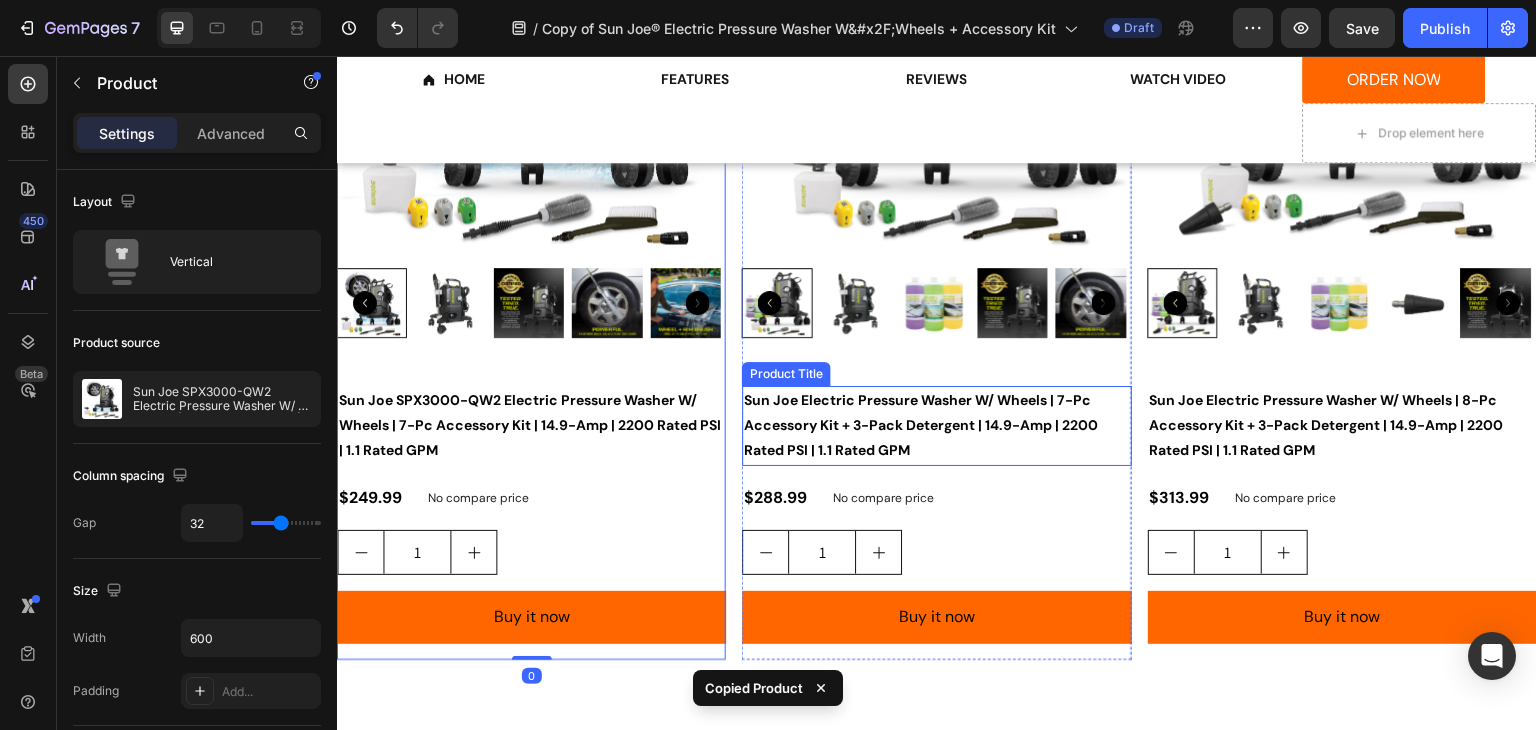 scroll, scrollTop: 3497, scrollLeft: 0, axis: vertical 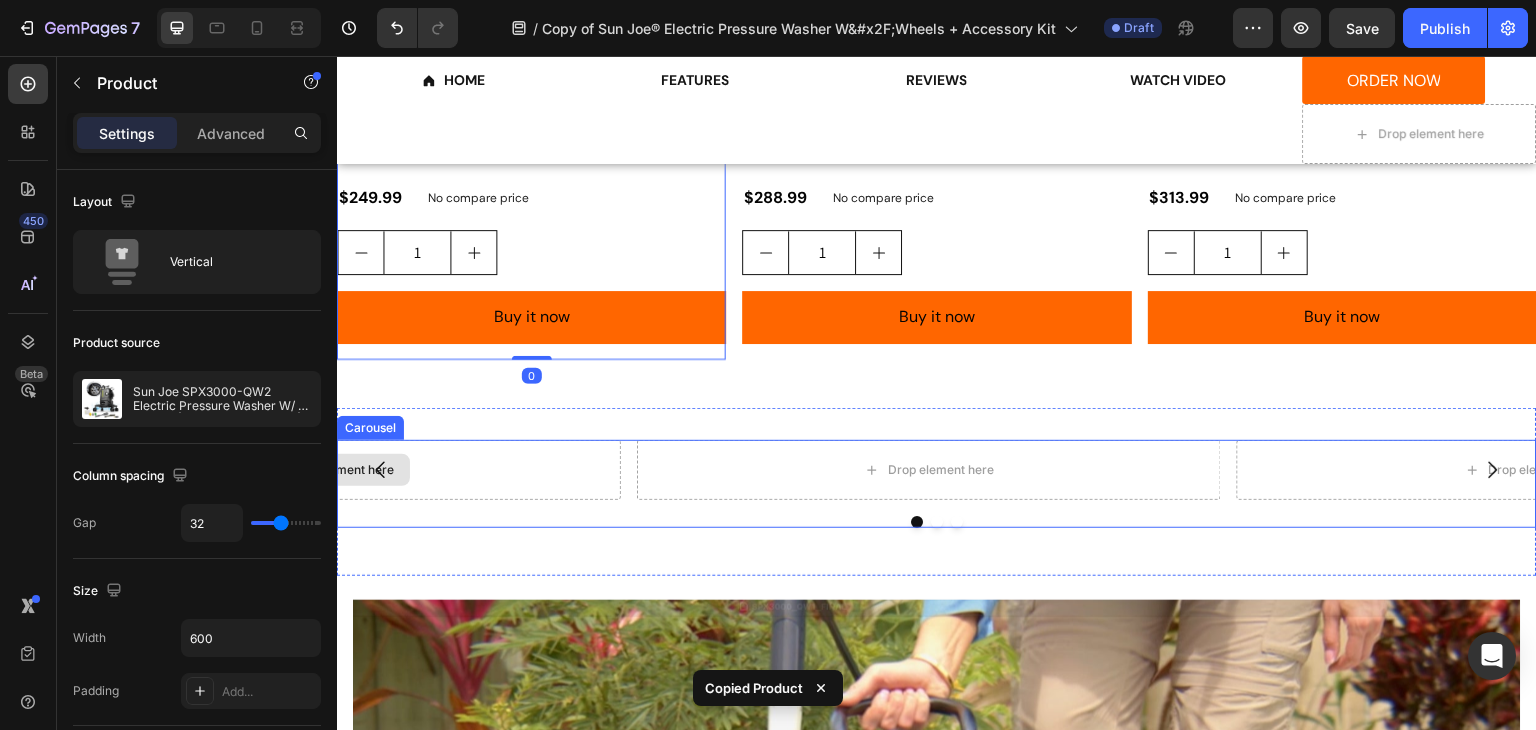 click on "Drop element here" at bounding box center (329, 470) 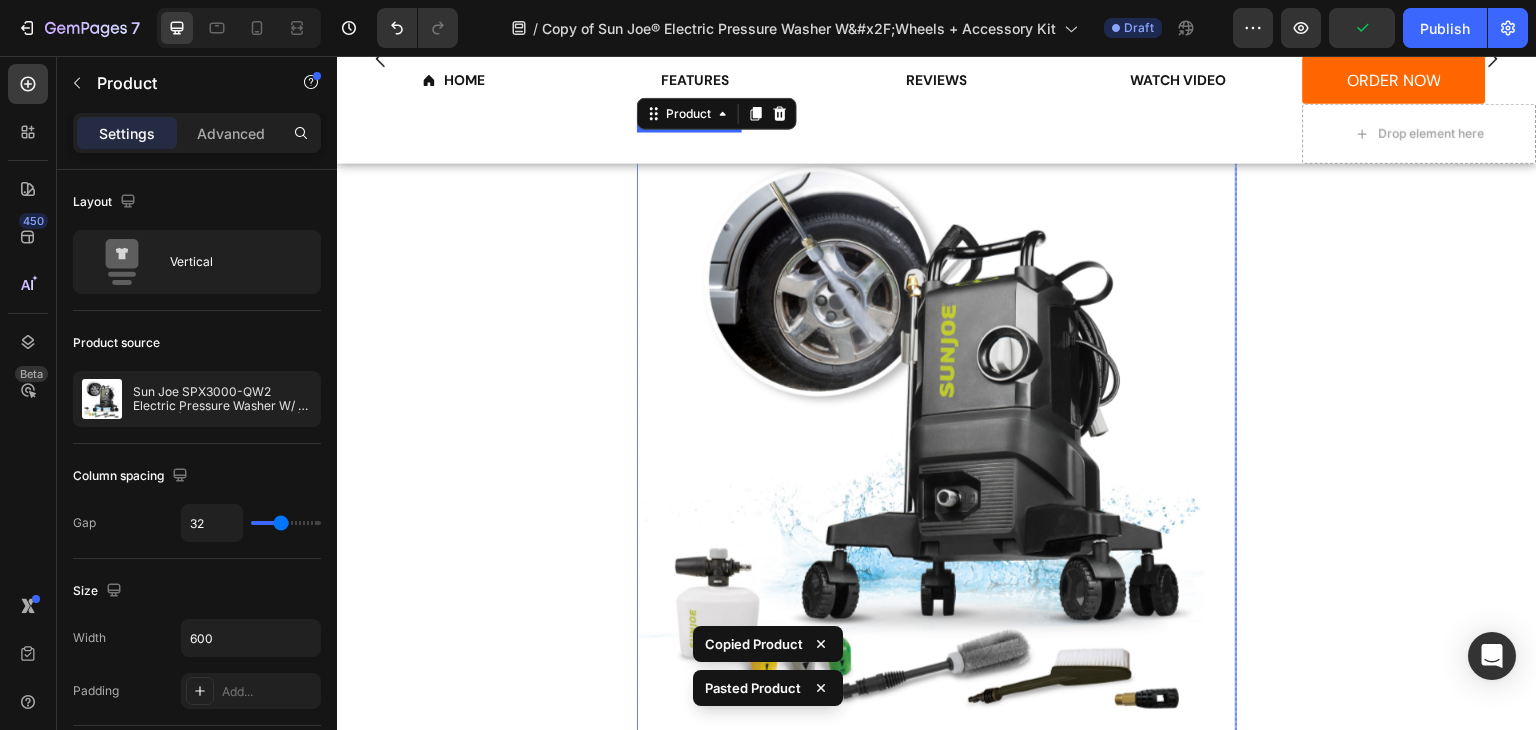 scroll, scrollTop: 3609, scrollLeft: 0, axis: vertical 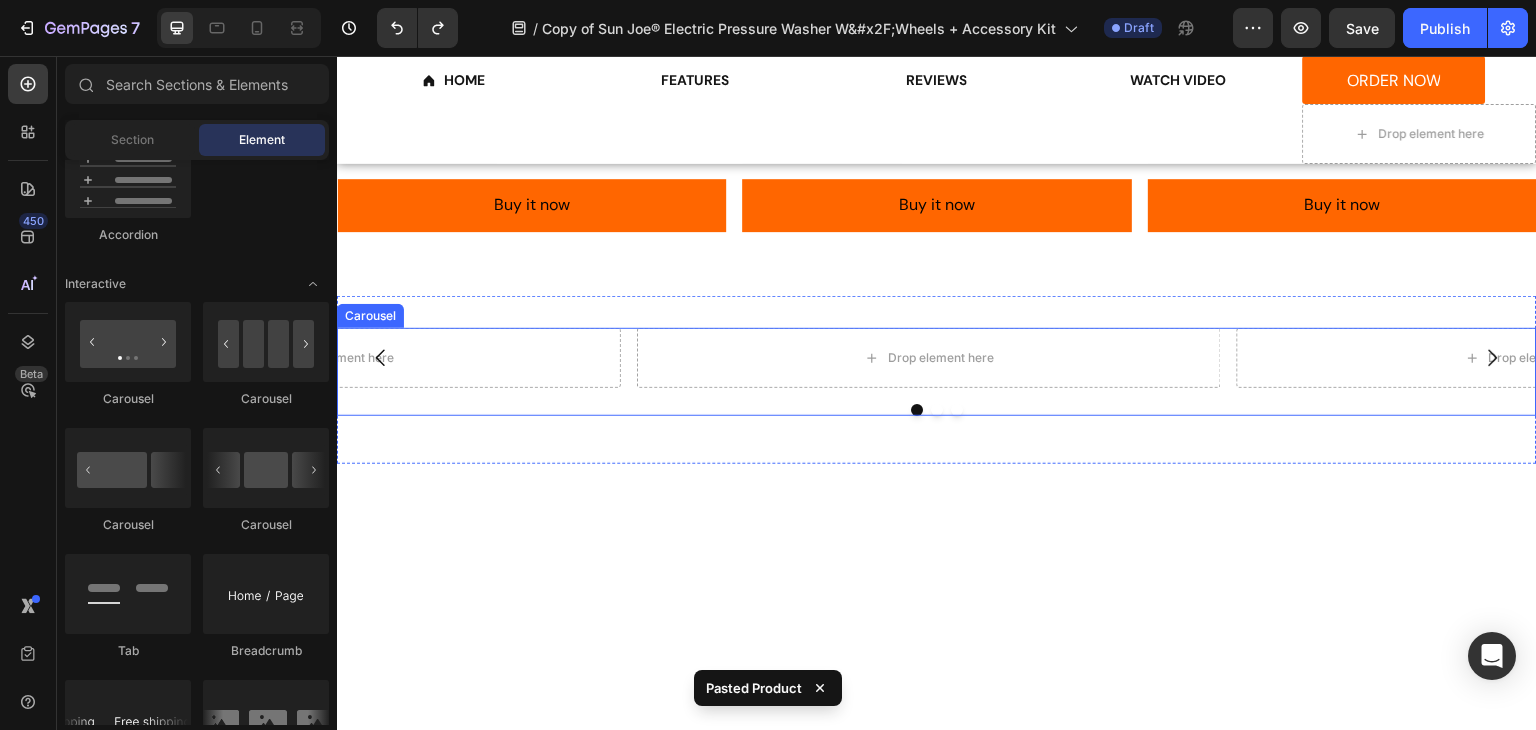 click at bounding box center (381, 358) 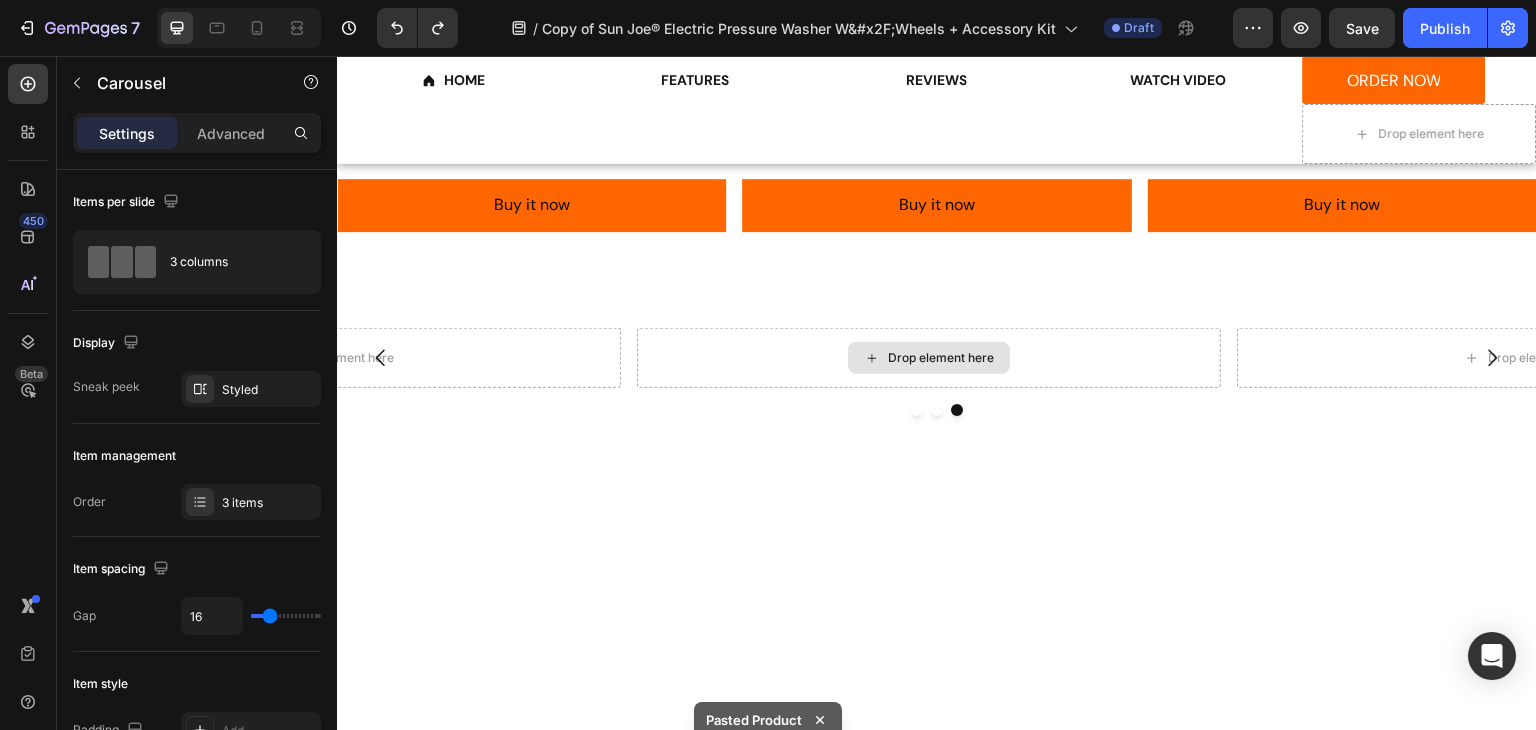 click on "Drop element here" at bounding box center [929, 358] 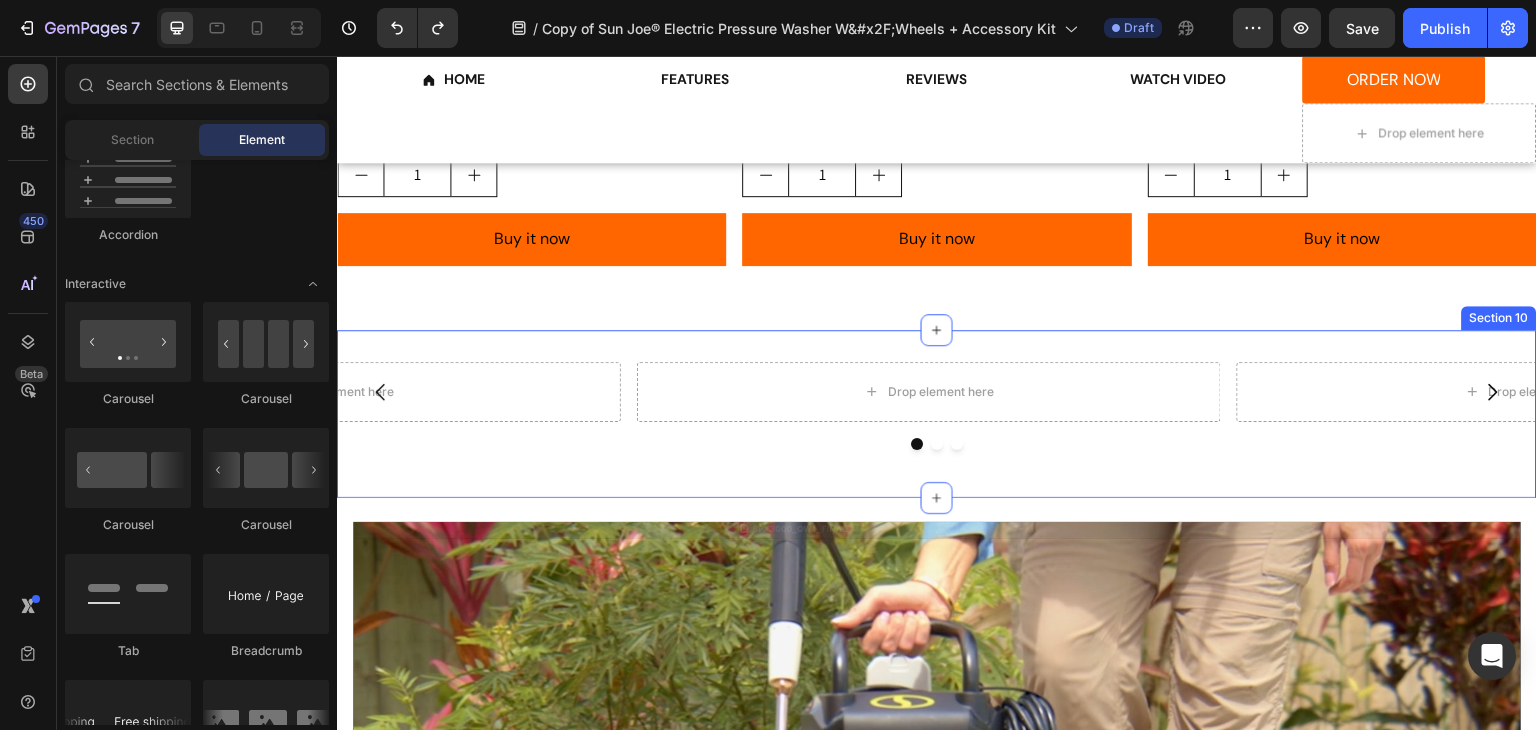 scroll, scrollTop: 3071, scrollLeft: 0, axis: vertical 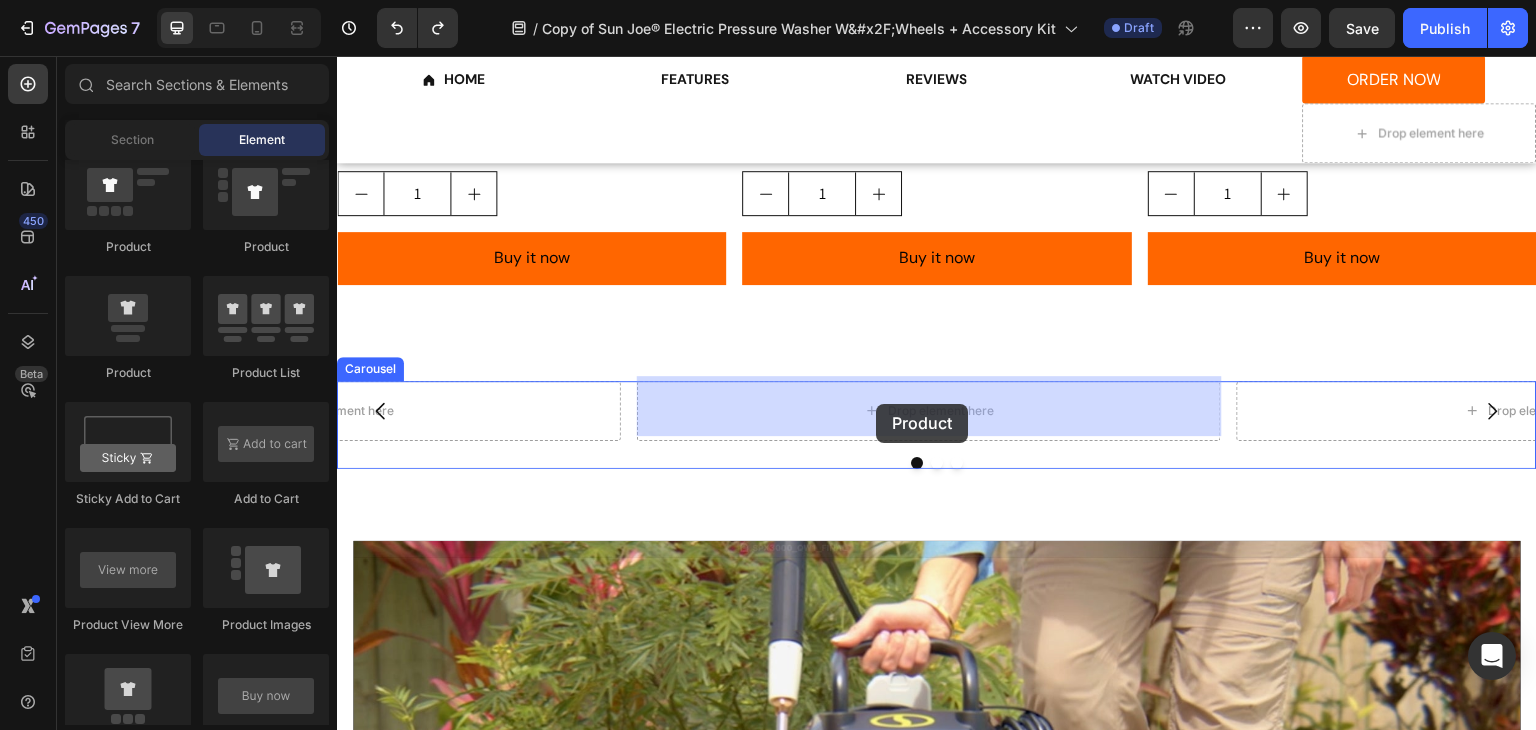 drag, startPoint x: 473, startPoint y: 373, endPoint x: 876, endPoint y: 404, distance: 404.19055 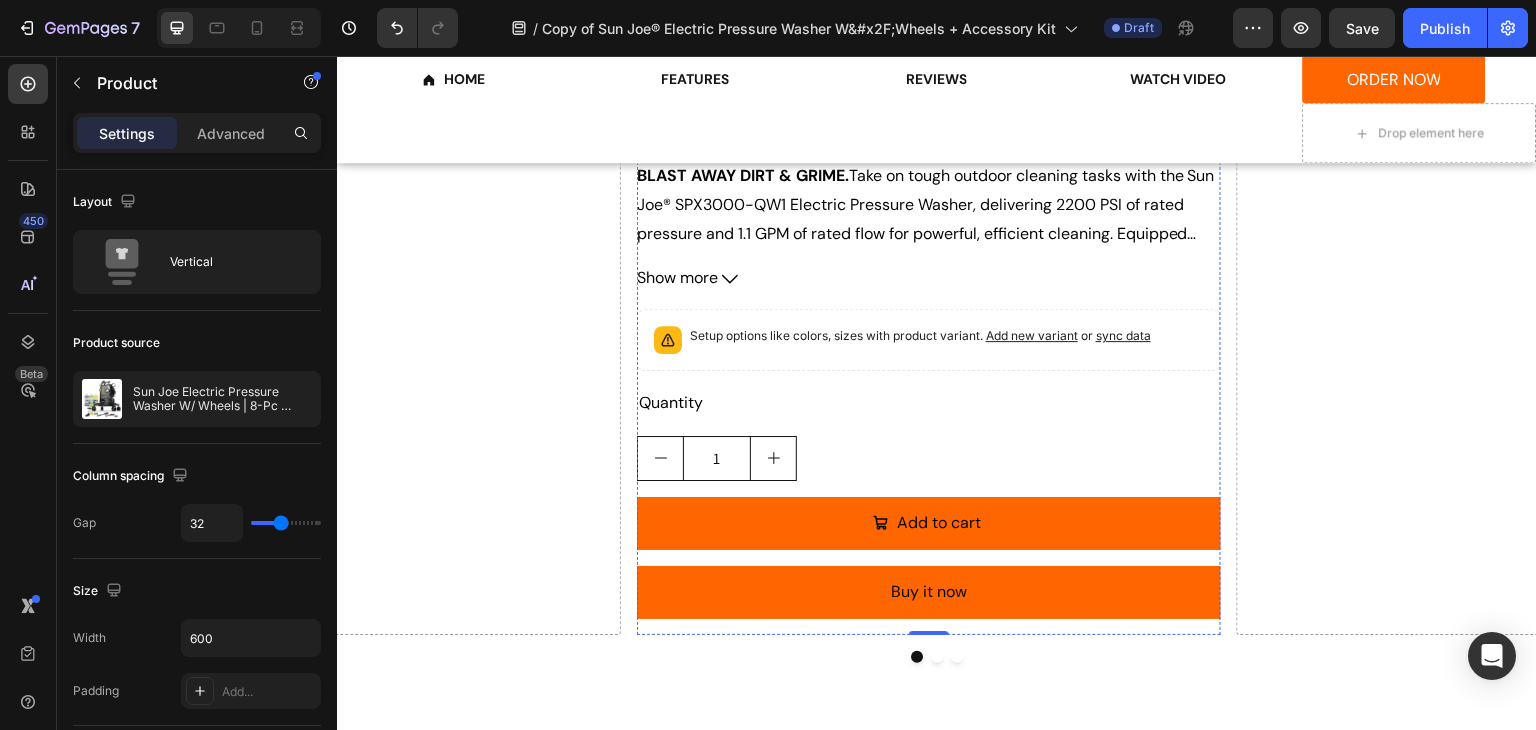 scroll, scrollTop: 4271, scrollLeft: 0, axis: vertical 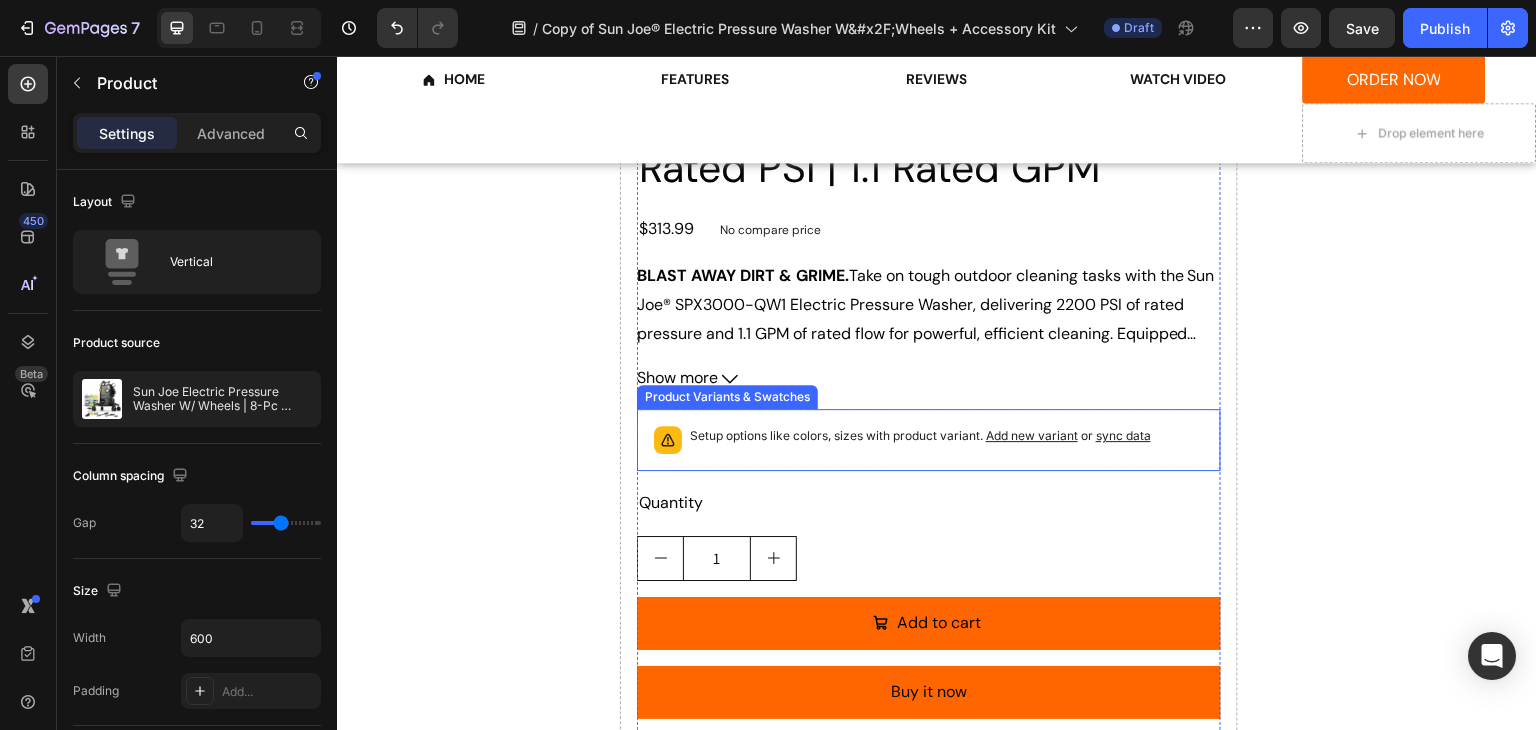 click on "Setup options like colors, sizes with product variant.       Add new variant   or   sync data" at bounding box center (920, 436) 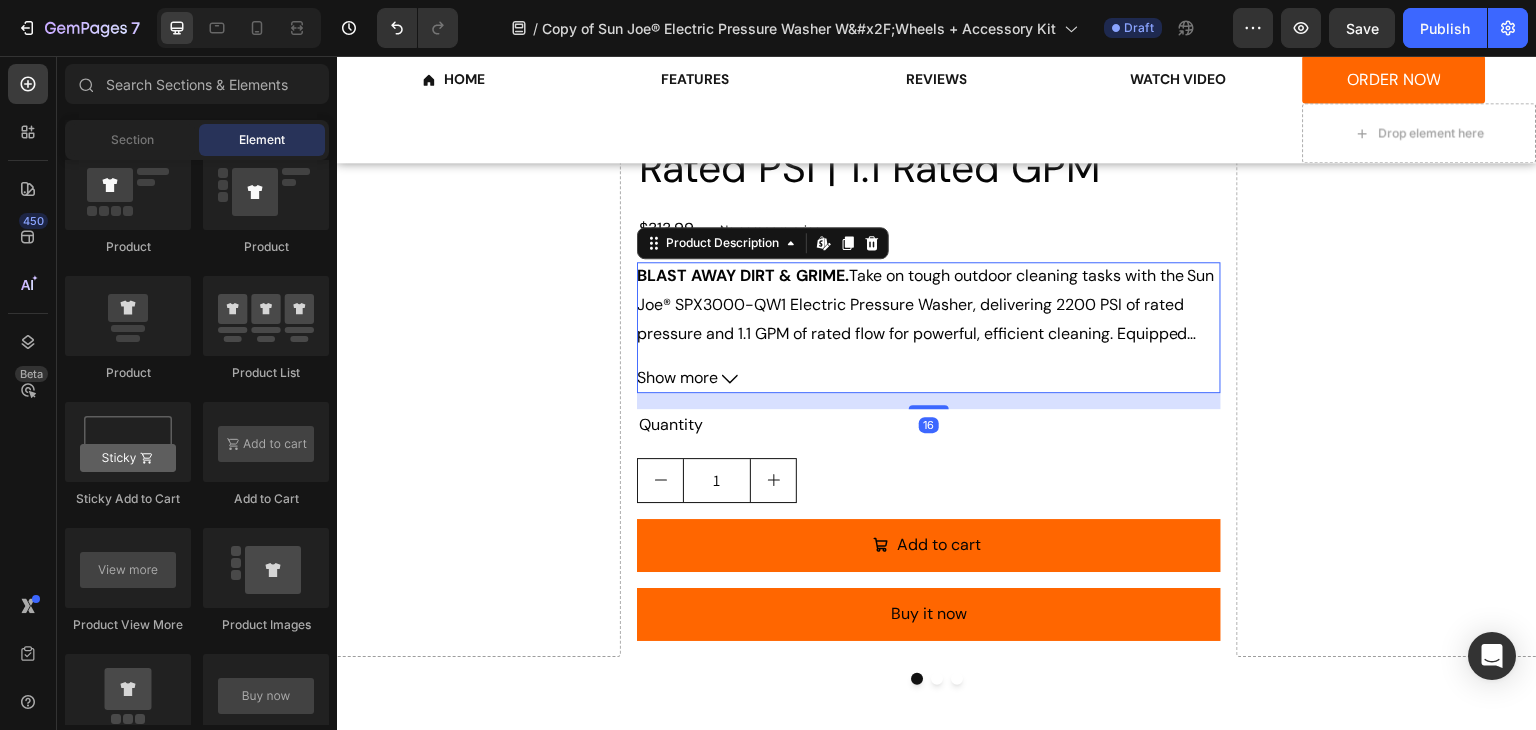 click on "Show more" at bounding box center [929, 378] 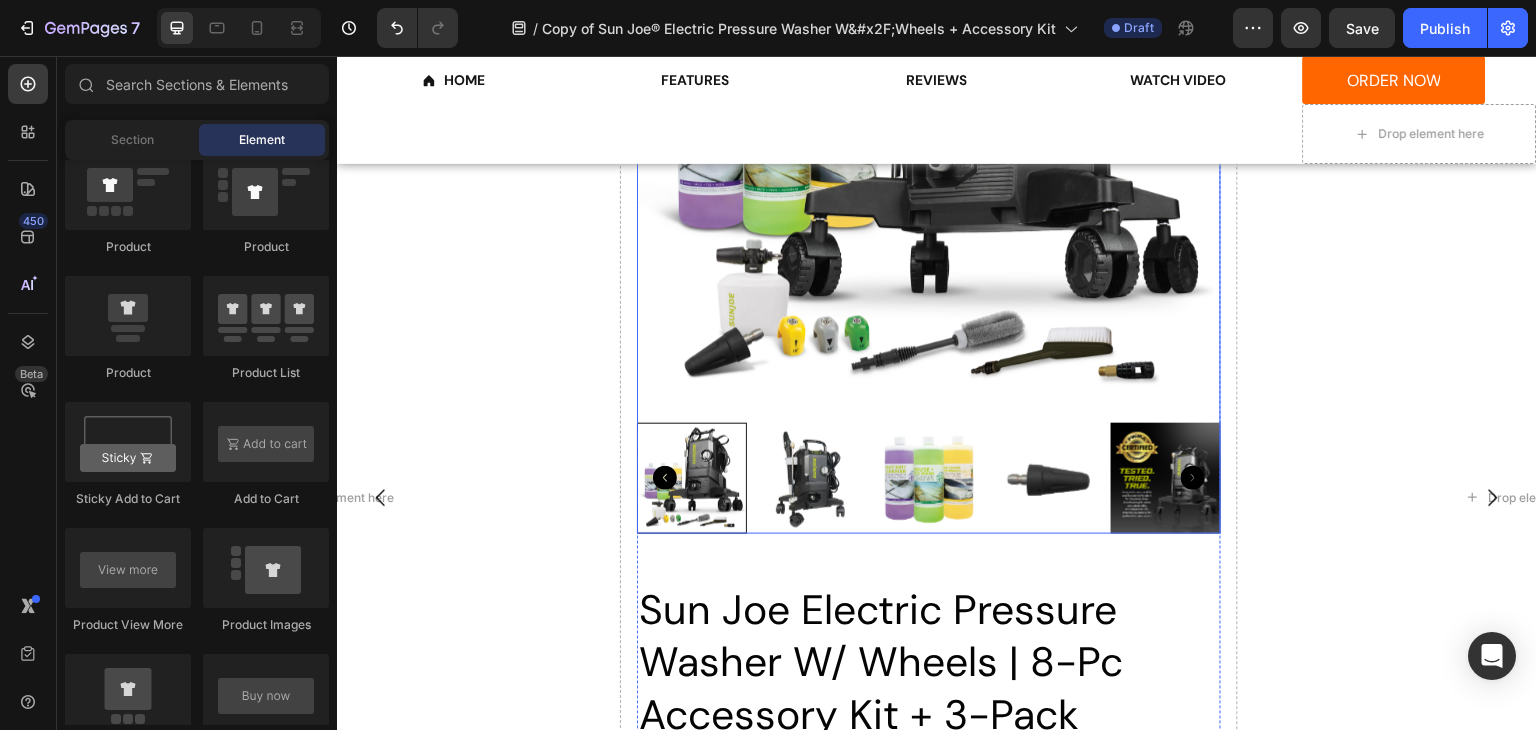 scroll, scrollTop: 3816, scrollLeft: 0, axis: vertical 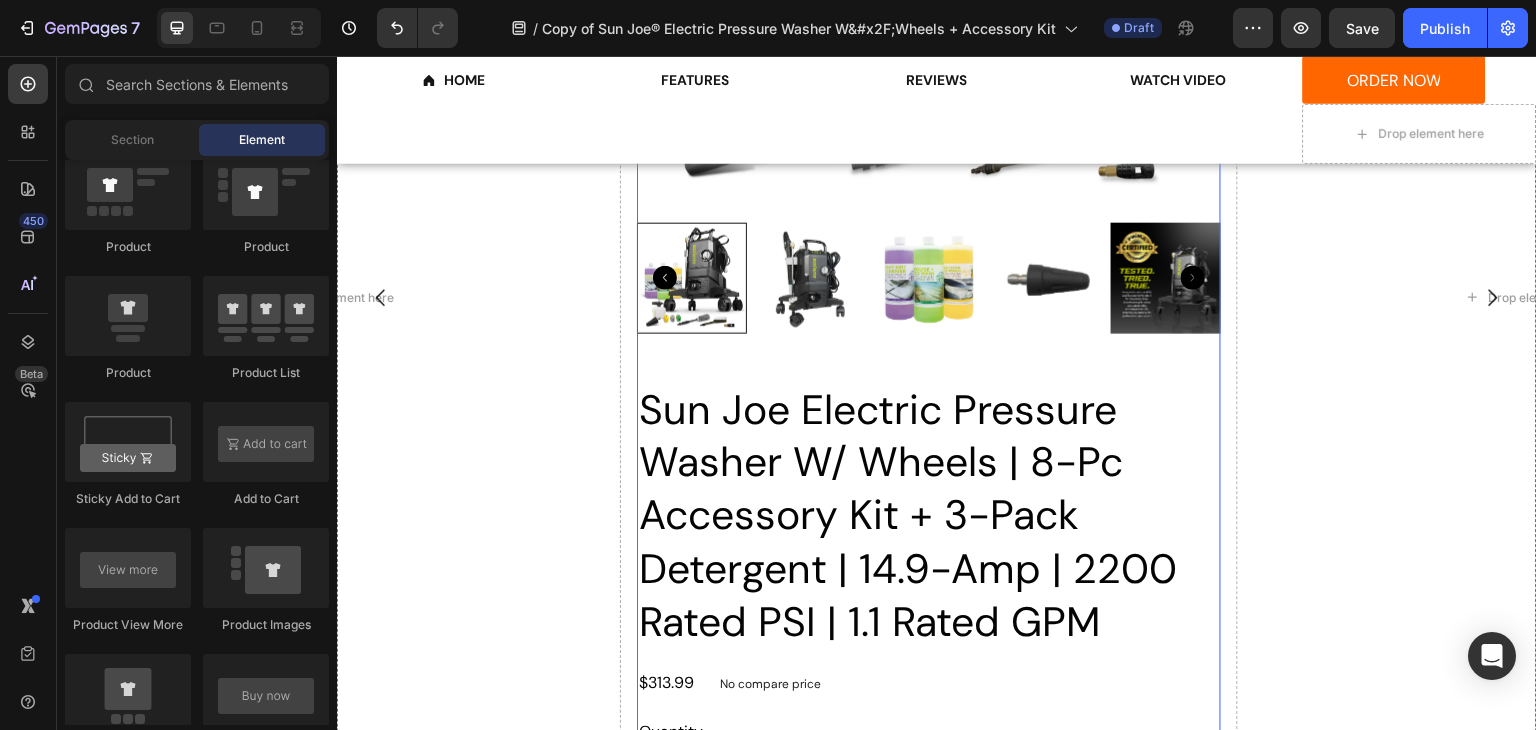 click on "Sun Joe Electric Pressure Washer W/ Wheels | 8-Pc Accessory Kit + 3-Pack Detergent | 14.9-Amp | 2200 Rated PSI | 1.1 Rated GPM" at bounding box center (929, 517) 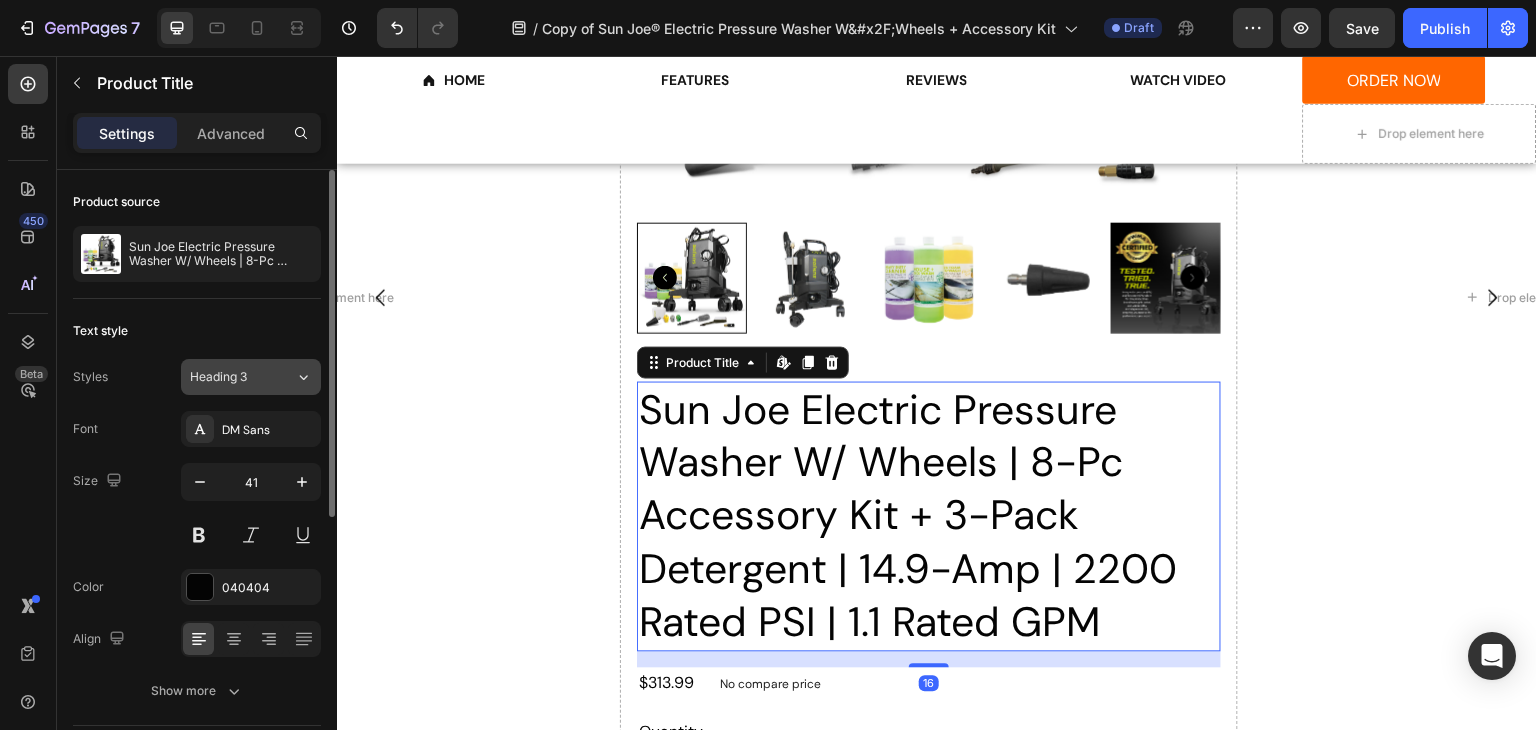 click on "Heading 3" 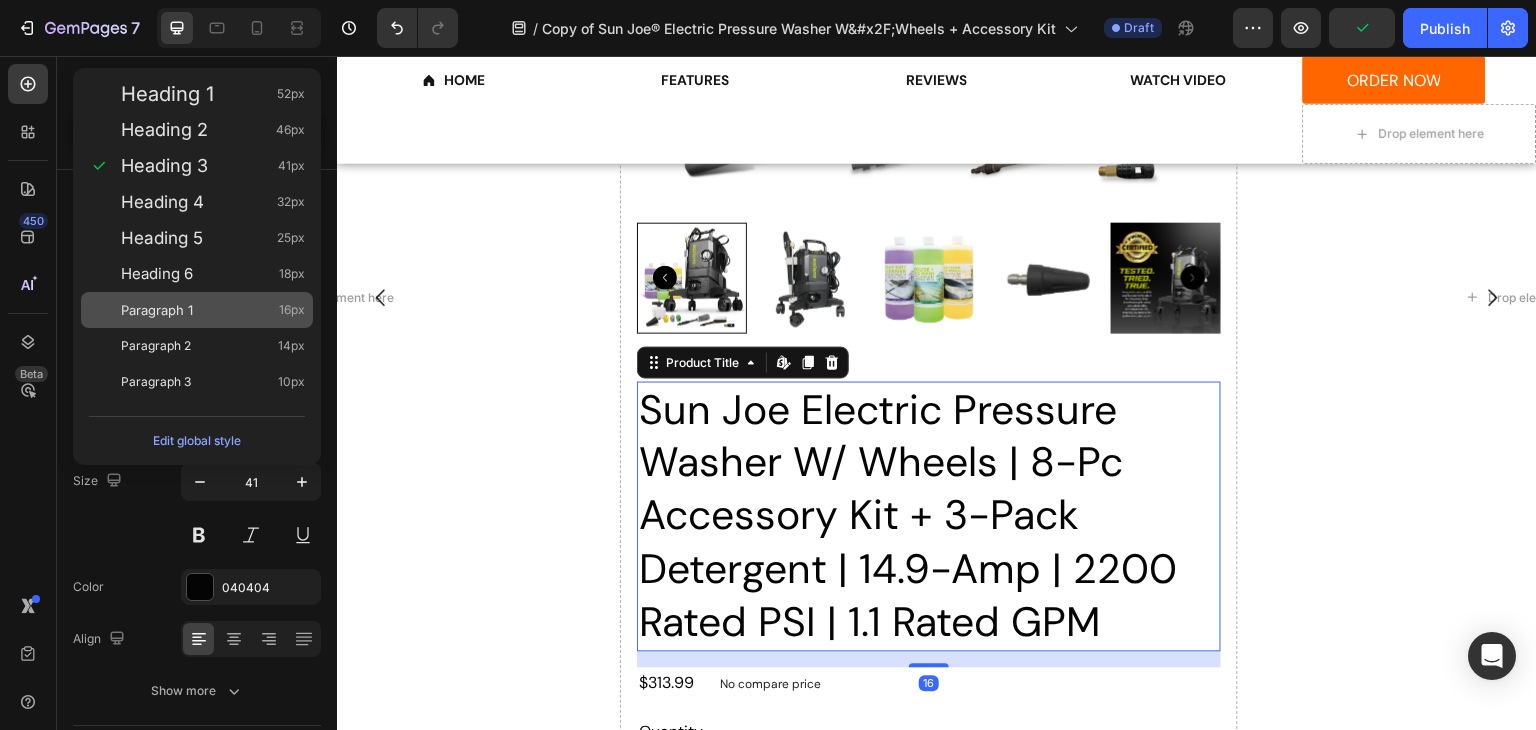 click on "Paragraph 1 16px" at bounding box center (213, 310) 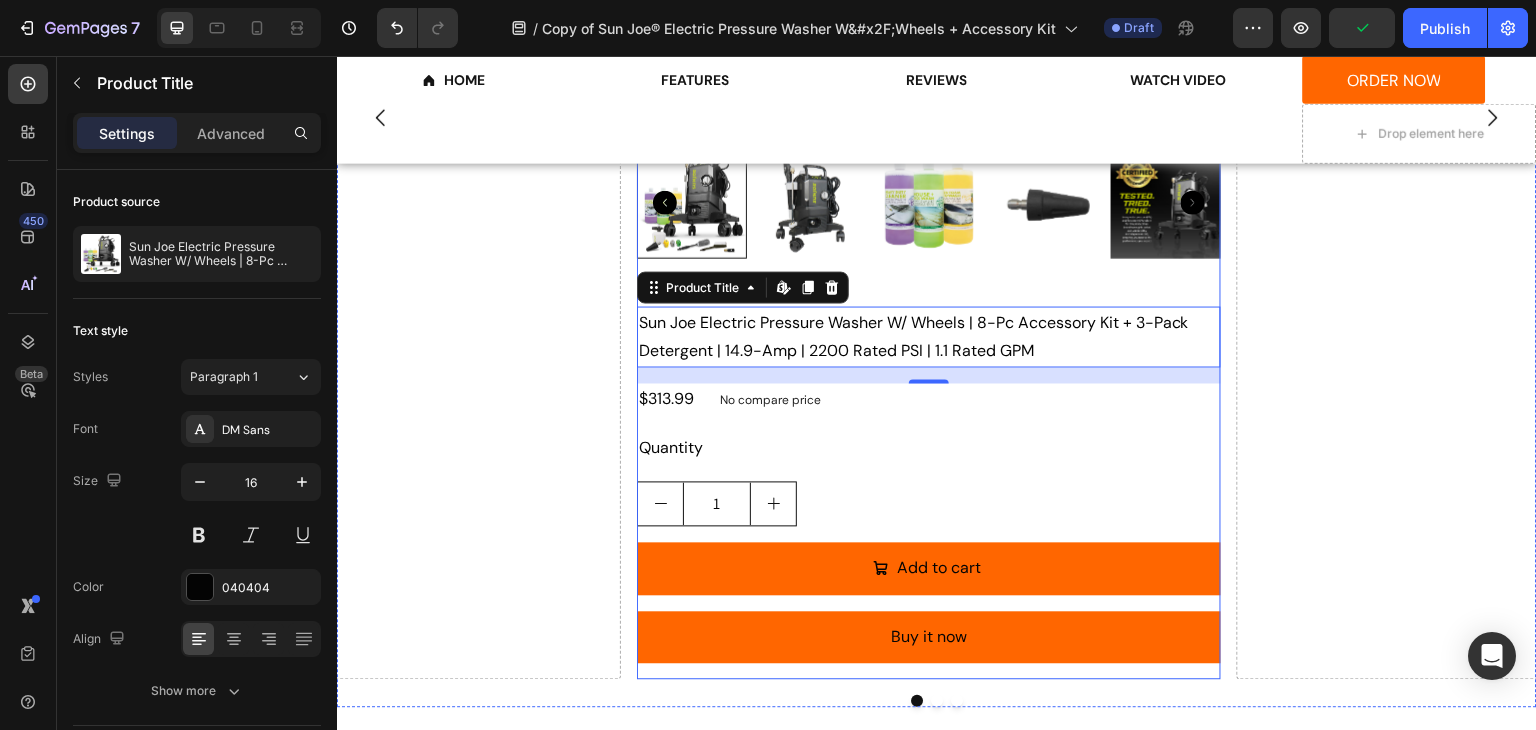 scroll, scrollTop: 3912, scrollLeft: 0, axis: vertical 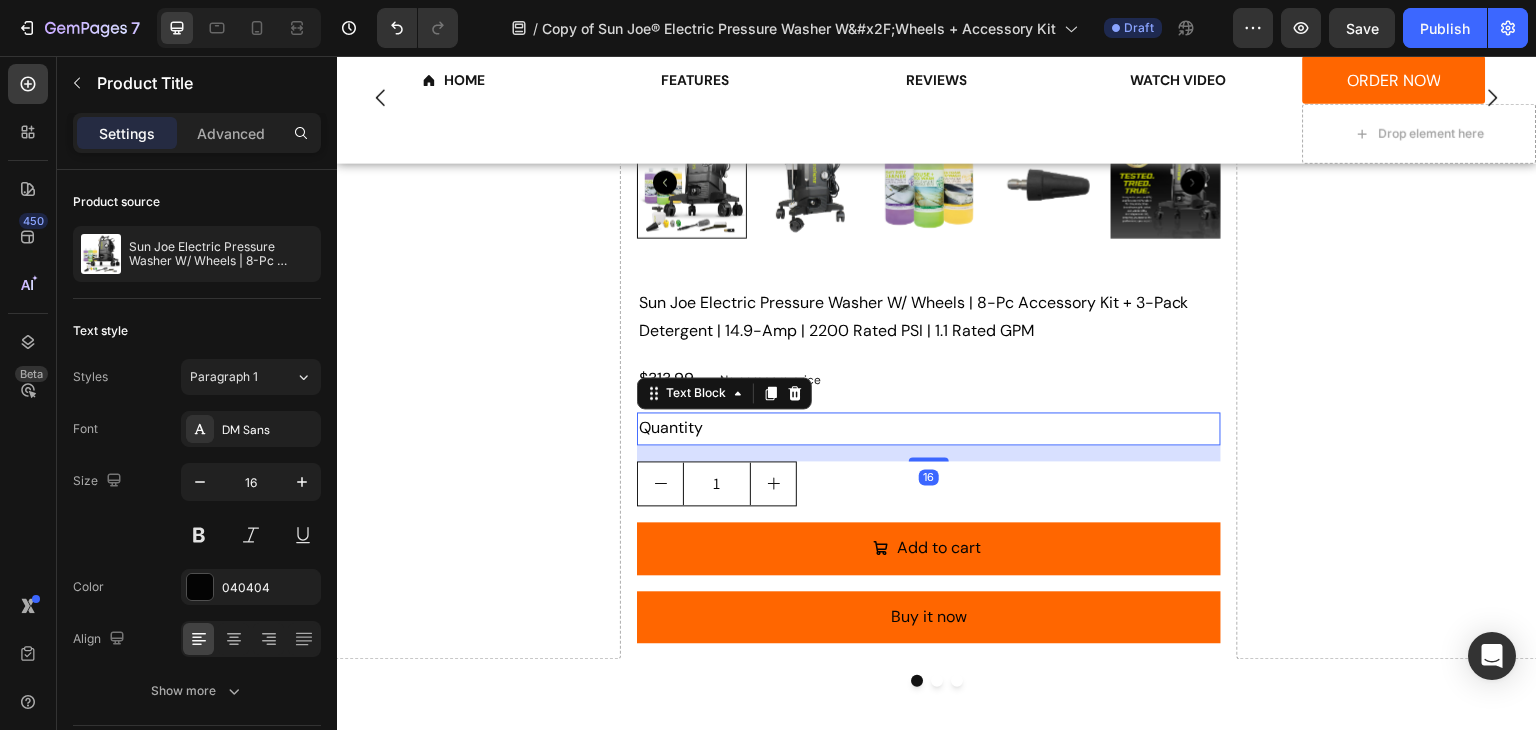 click on "Quantity" at bounding box center (929, 428) 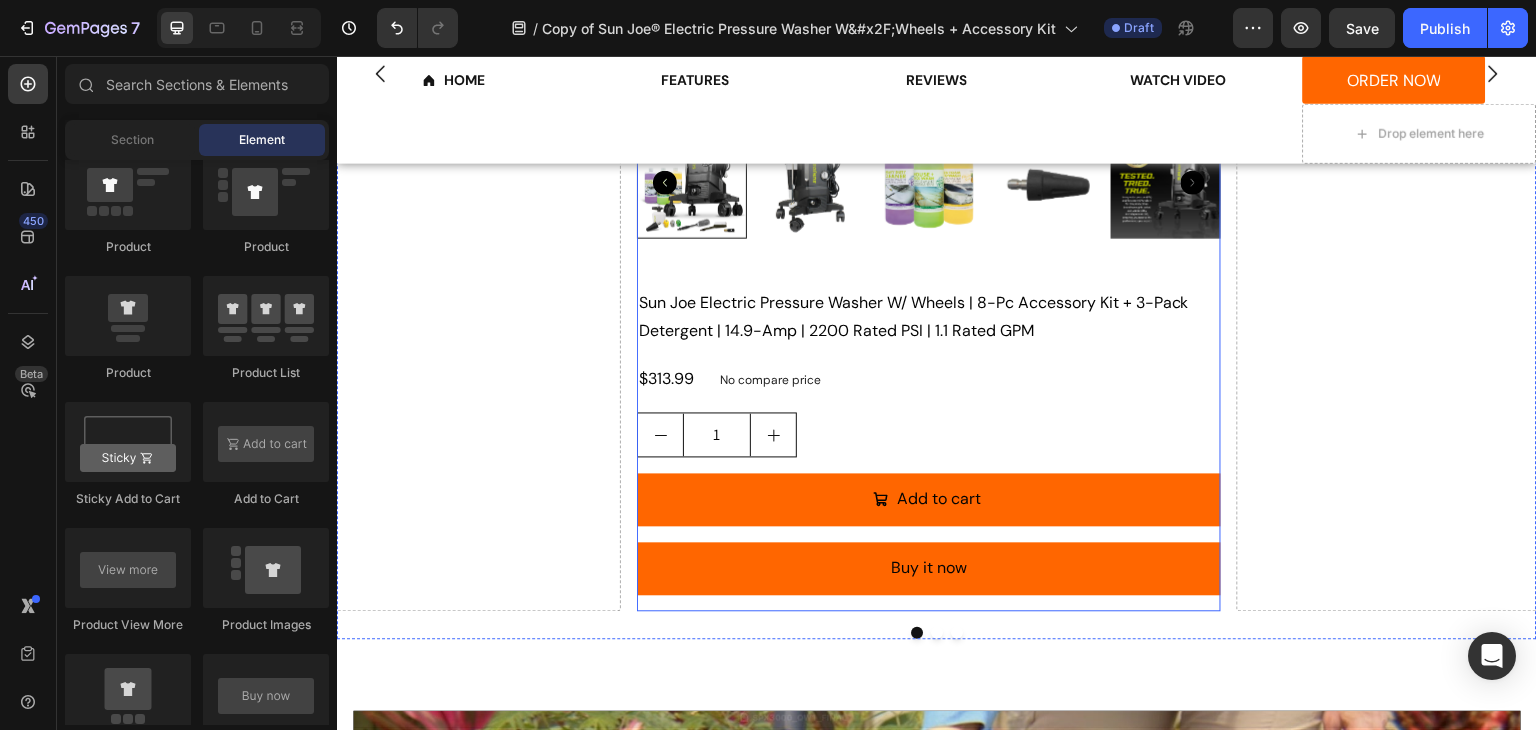 scroll, scrollTop: 3888, scrollLeft: 0, axis: vertical 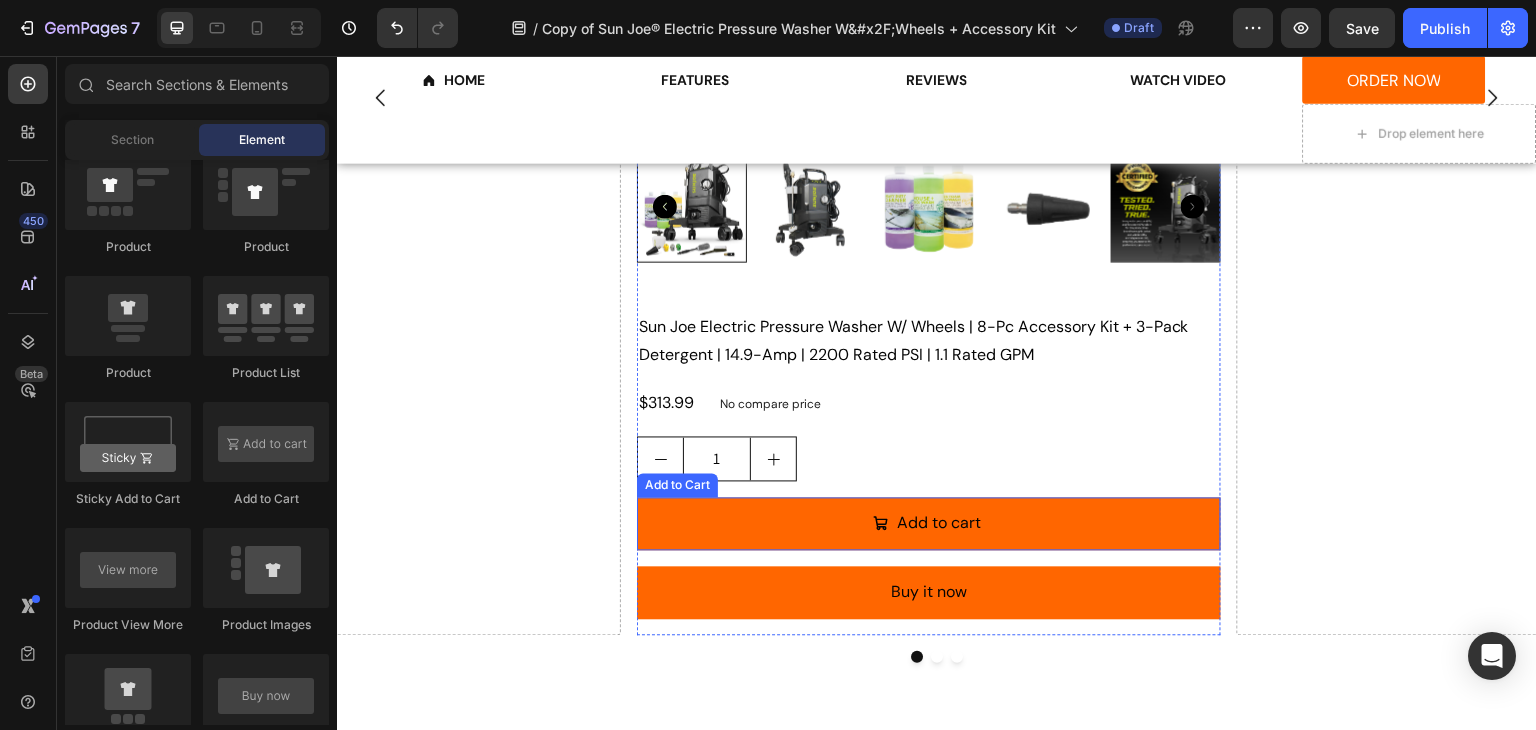 click on "Add to cart" at bounding box center [929, 523] 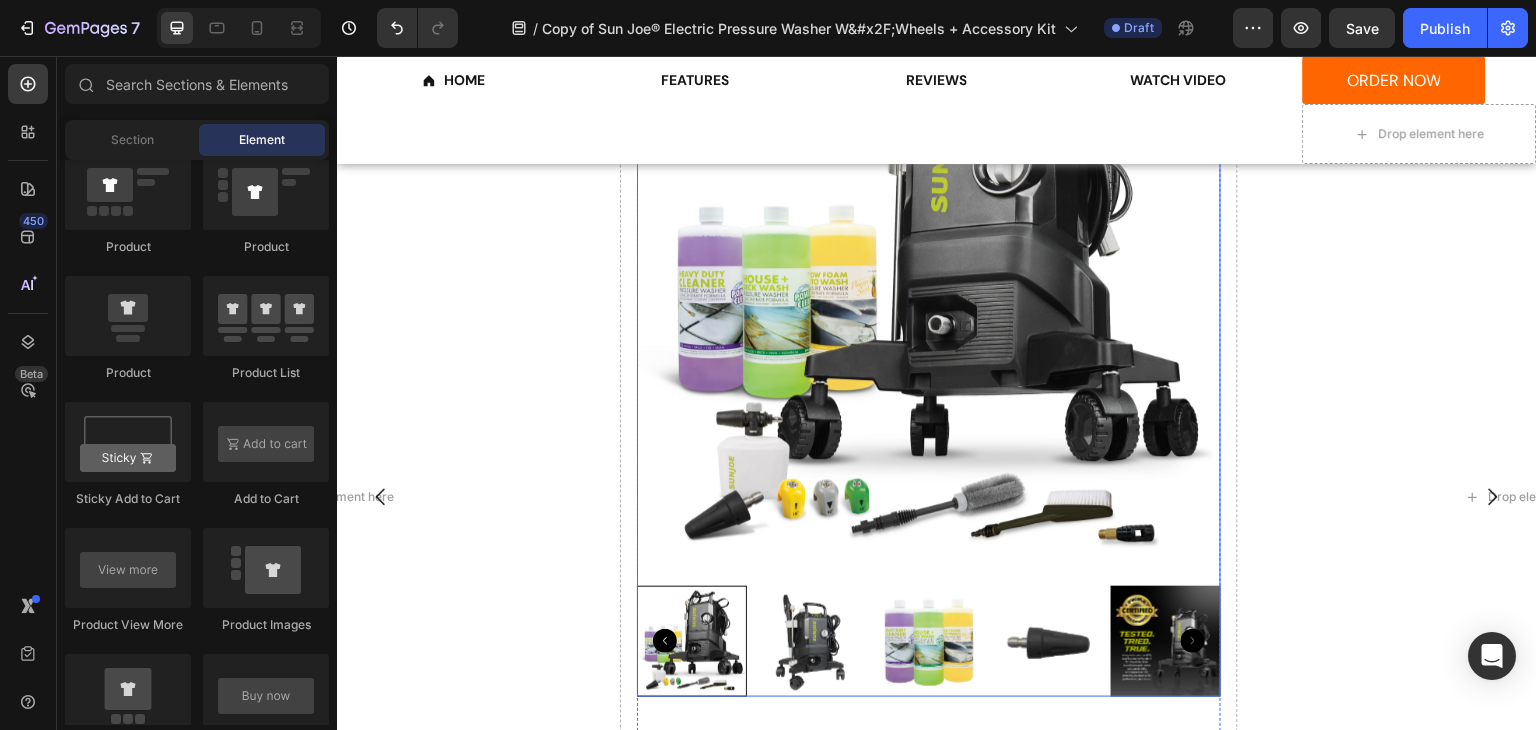 scroll, scrollTop: 3753, scrollLeft: 0, axis: vertical 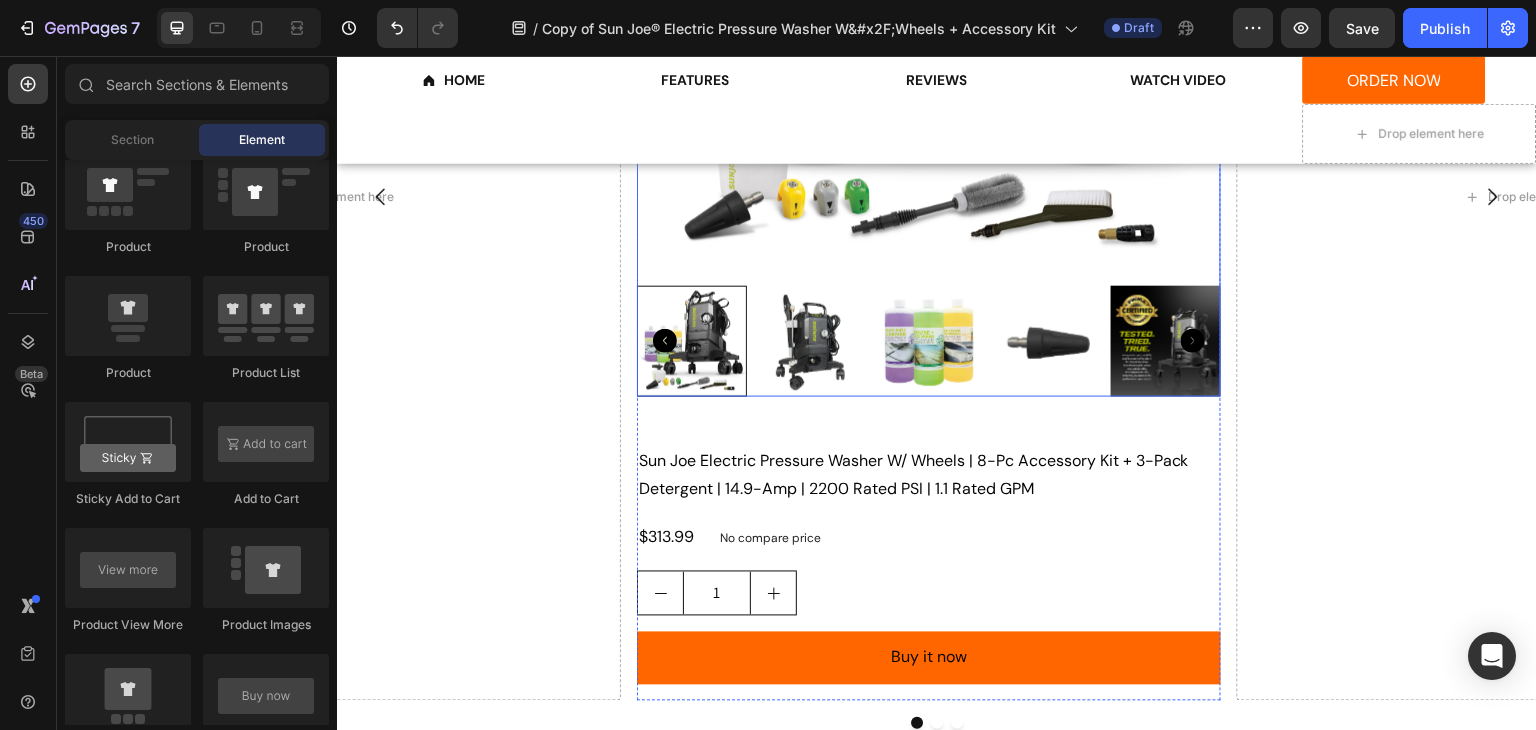 click at bounding box center [929, -14] 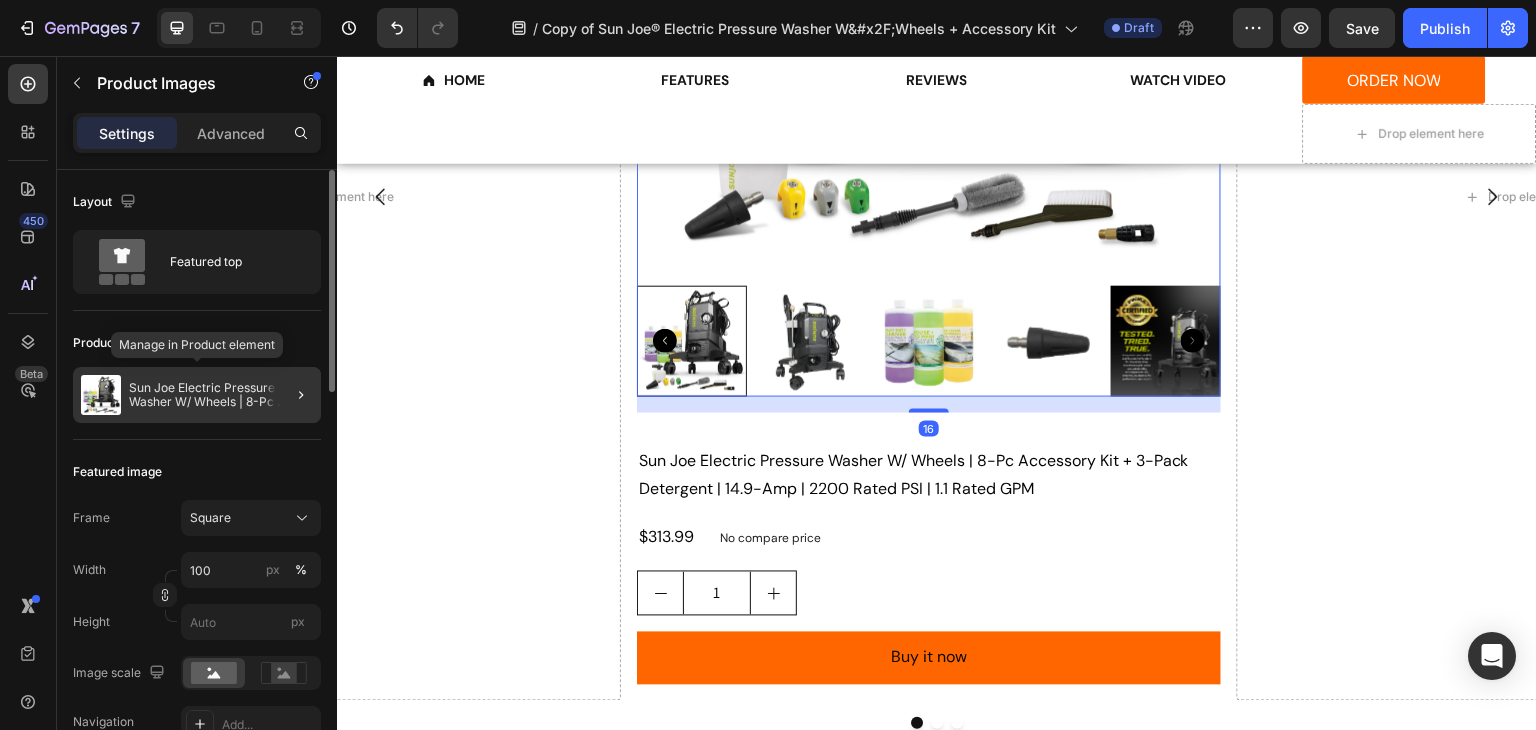 click on "Sun Joe Electric Pressure Washer W/ Wheels | 8-Pc Accessory Kit + 3-Pack Detergent | 14.9-Amp | 2200 Rated PSI | 1.1 Rated GPM" at bounding box center [221, 395] 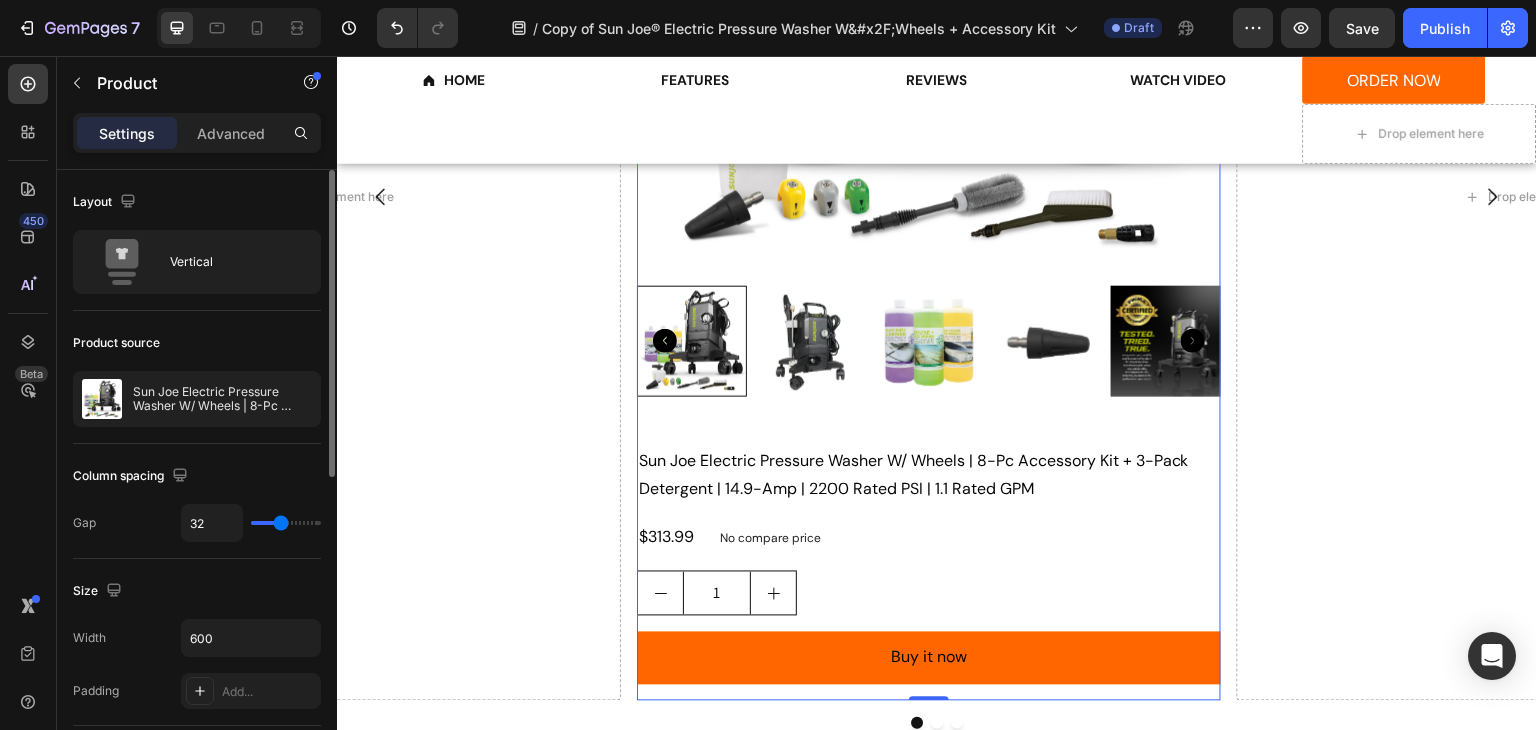 click on "Sun Joe Electric Pressure Washer W/ Wheels | 8-Pc Accessory Kit + 3-Pack Detergent | 14.9-Amp | 2200 Rated PSI | 1.1 Rated GPM" at bounding box center [222, 399] 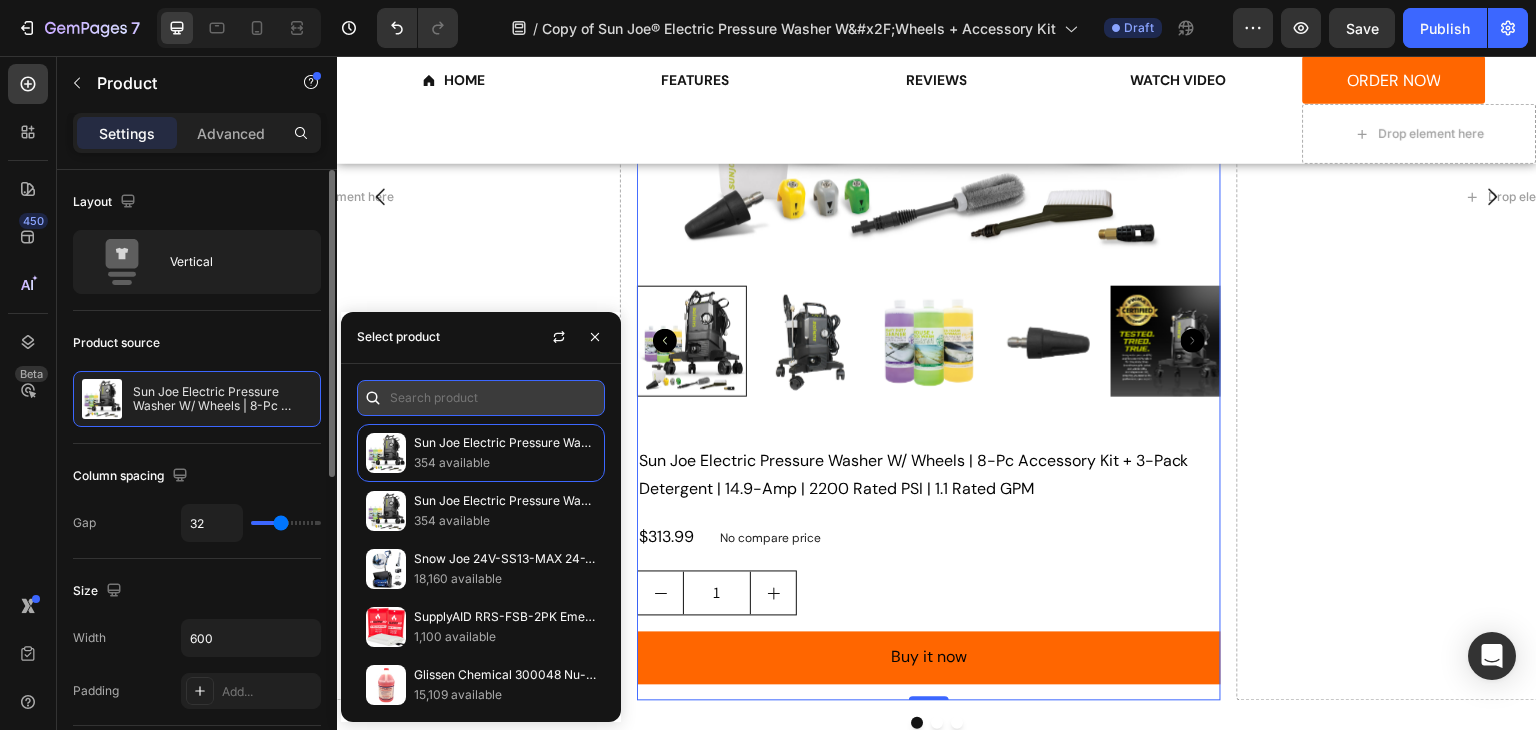 click at bounding box center [481, 398] 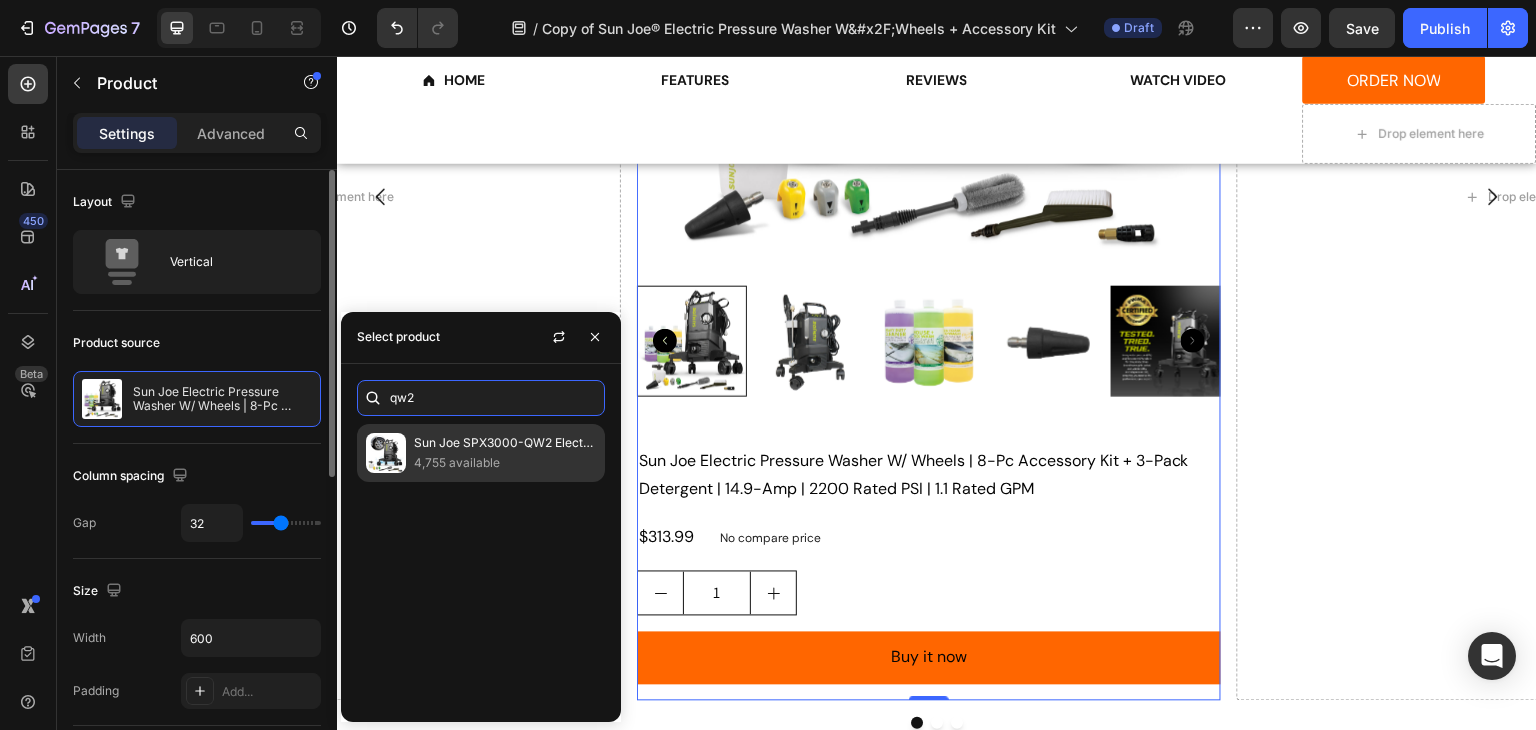 type on "qw2" 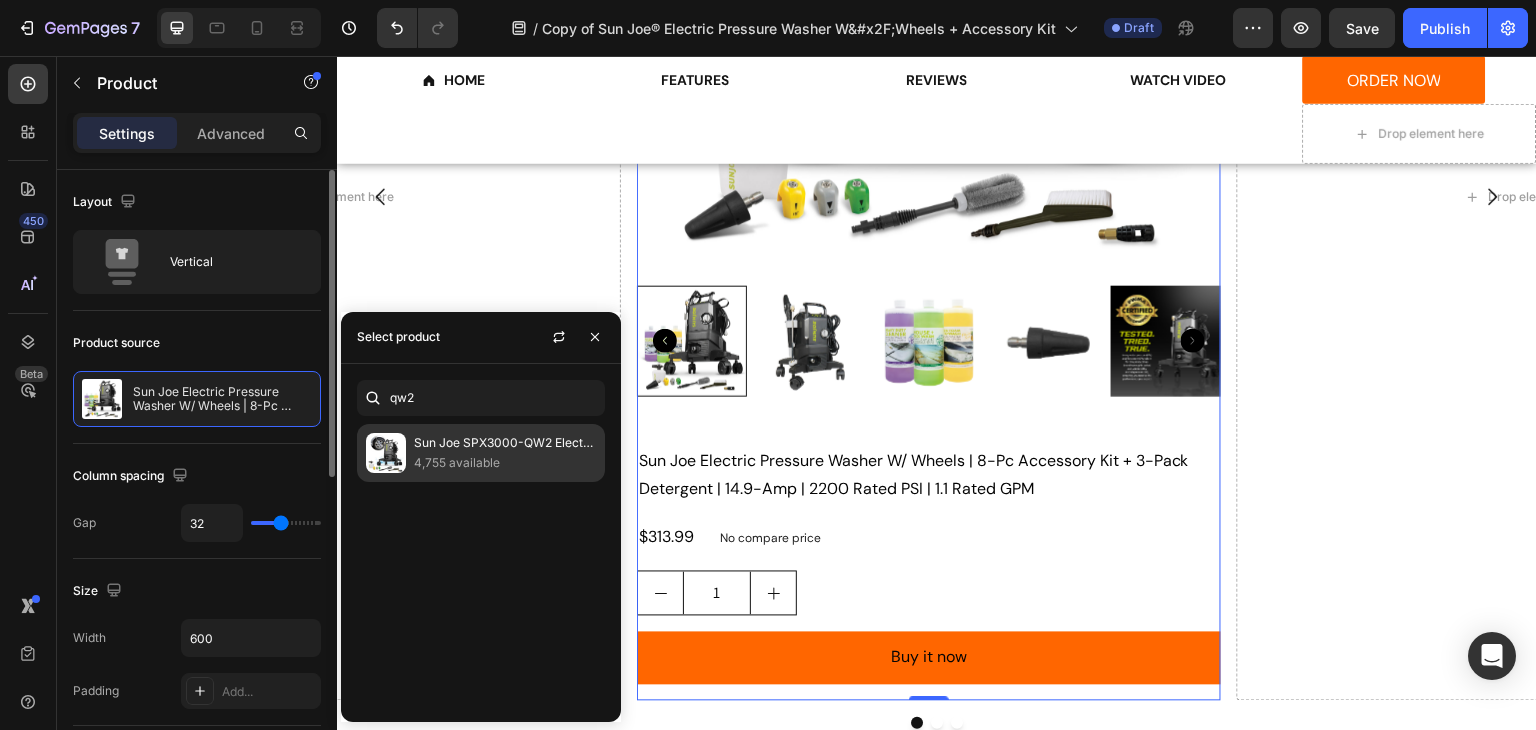 click on "Sun Joe SPX3000-QW2 Electric Pressure Washer W/ Wheels | 7-Pc Accessory Kit | 14.9-Amp | 2200 Rated PSI | 1.1 Rated GPM" at bounding box center (505, 443) 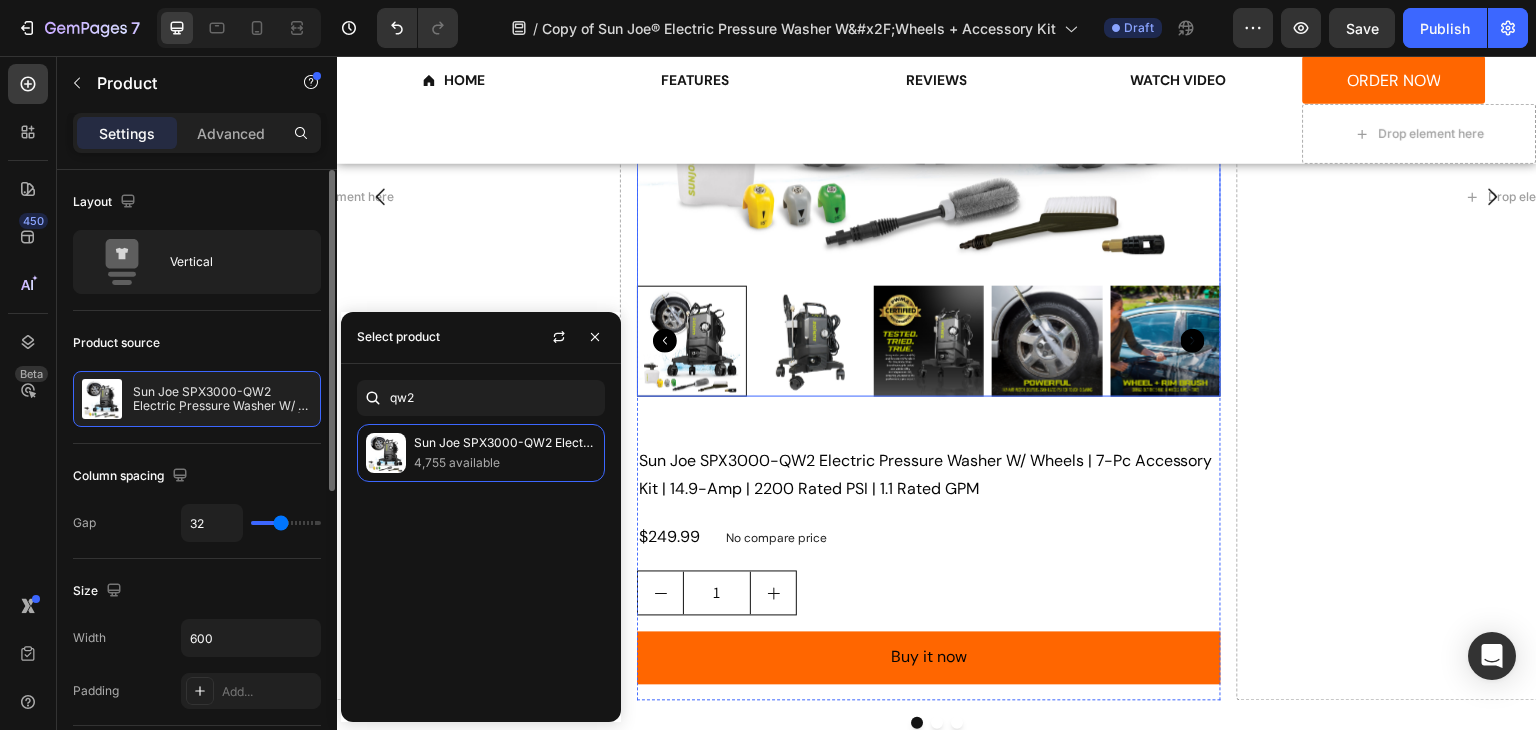 click at bounding box center [929, -14] 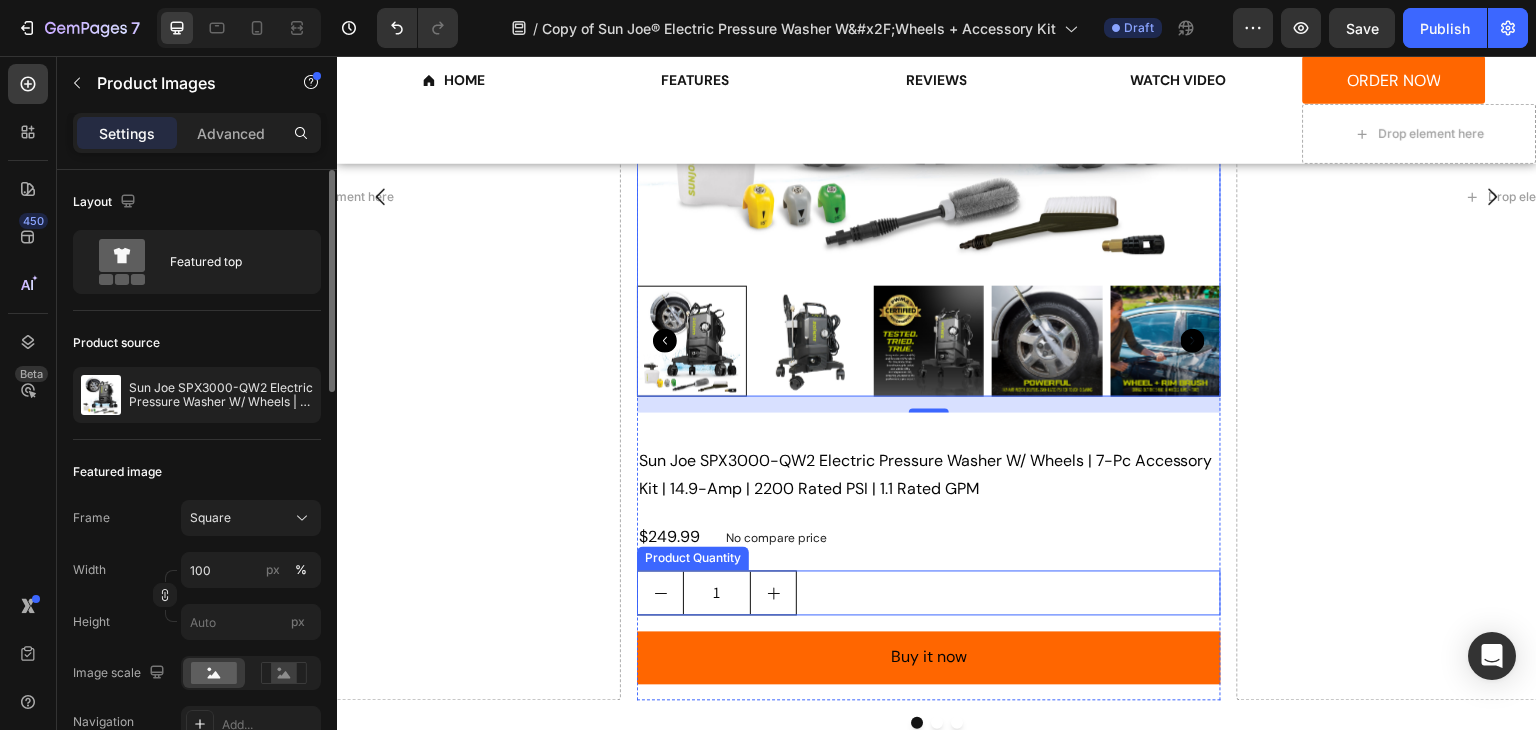 click on "1" at bounding box center [929, 593] 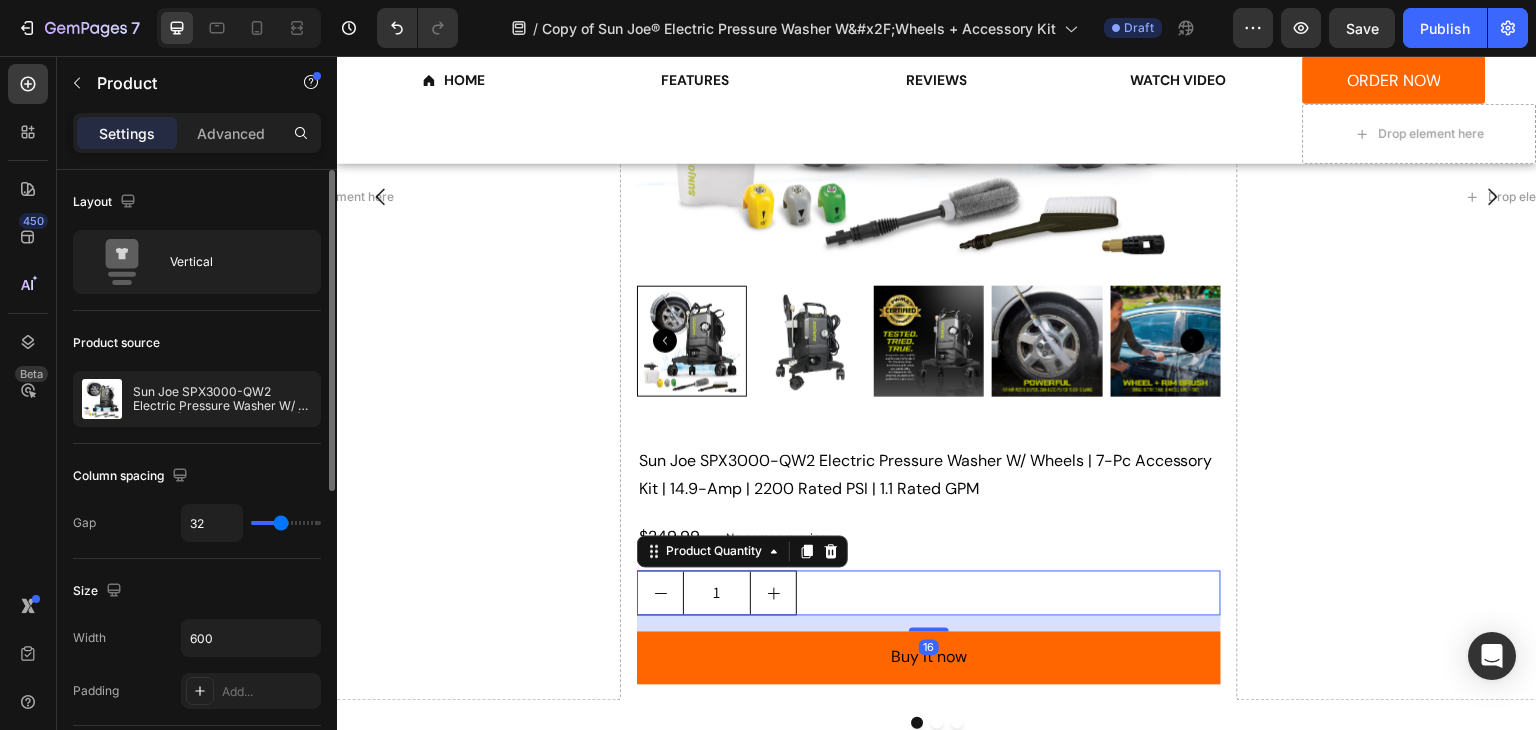 click on "Sun Joe SPX3000-QW2 Electric Pressure Washer W/ Wheels | 7-Pc Accessory Kit | 14.9-Amp | 2200 Rated PSI | 1.1 Rated GPM Product Title $249.99 Product Price Product Price No compare price Product Price Row
1
Product Quantity   16 Buy it now Dynamic Checkout" at bounding box center [929, 573] 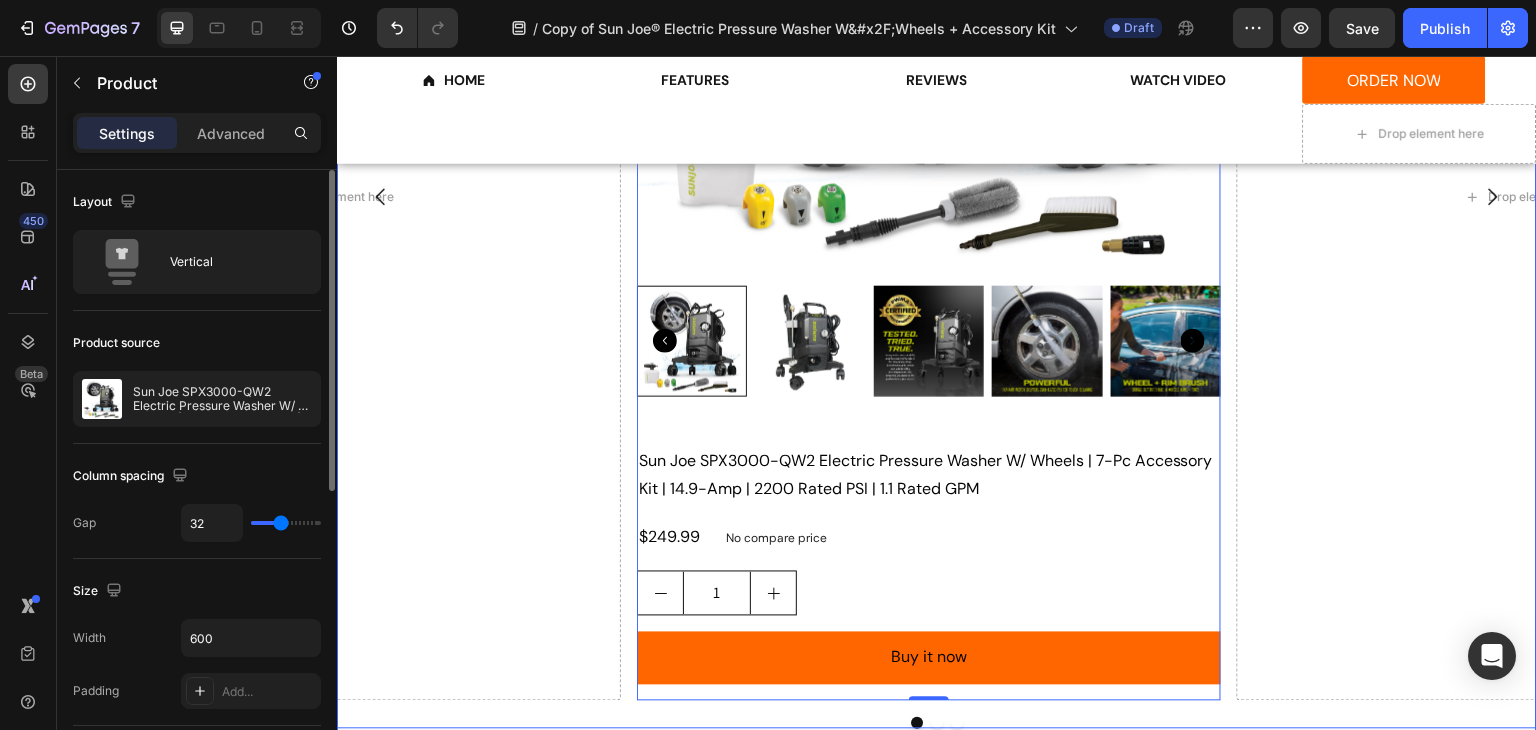 click on "Product Images Sun Joe SPX3000-QW2 Electric Pressure Washer W/ Wheels | 7-Pc Accessory Kit | 14.9-Amp | 2200 Rated PSI | 1.1 Rated GPM Product Title $249.99 Product Price Product Price No compare price Product Price Row
1
Product Quantity Buy it now Dynamic Checkout Product   0
Drop element here
Drop element here" at bounding box center (937, 197) 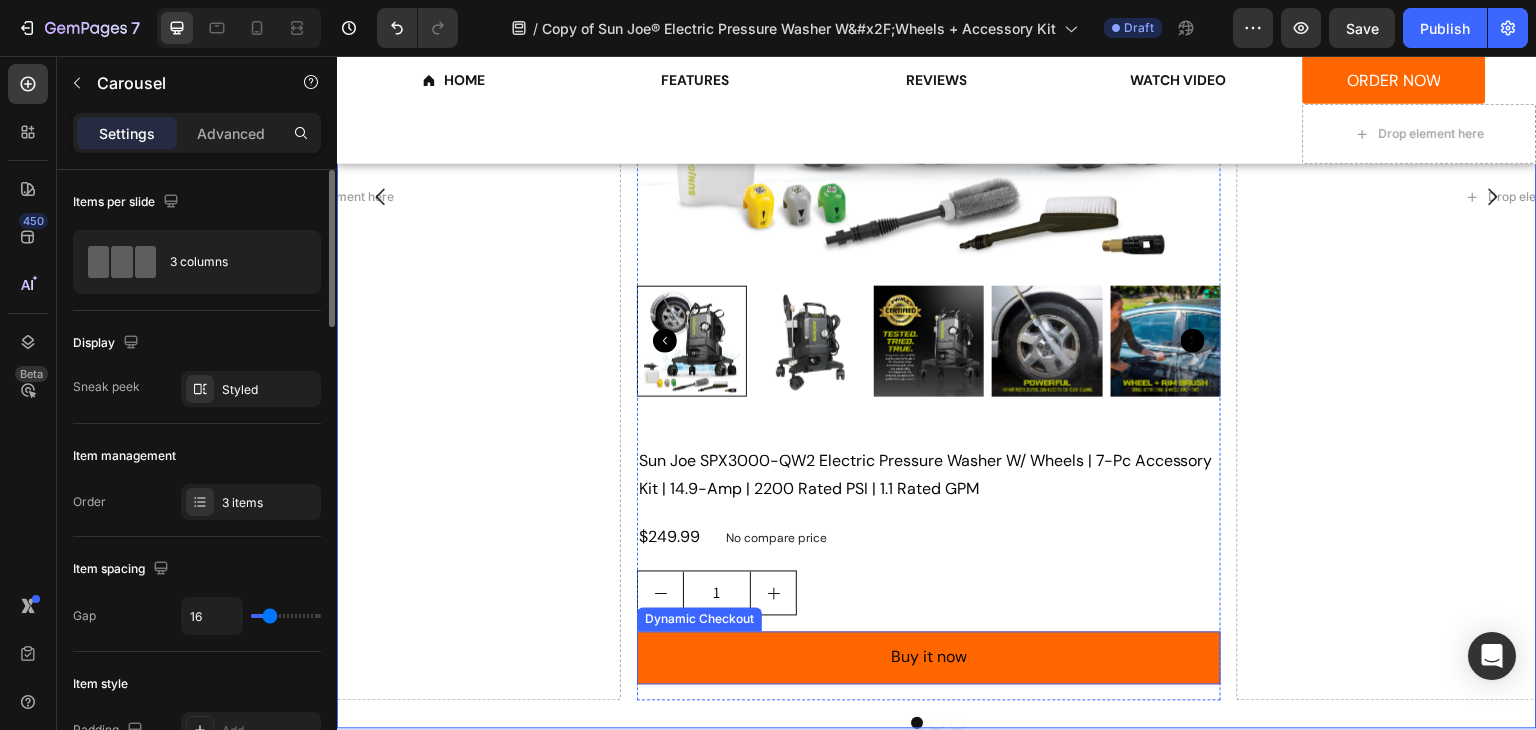 click on "Buy it now Dynamic Checkout" at bounding box center [929, 658] 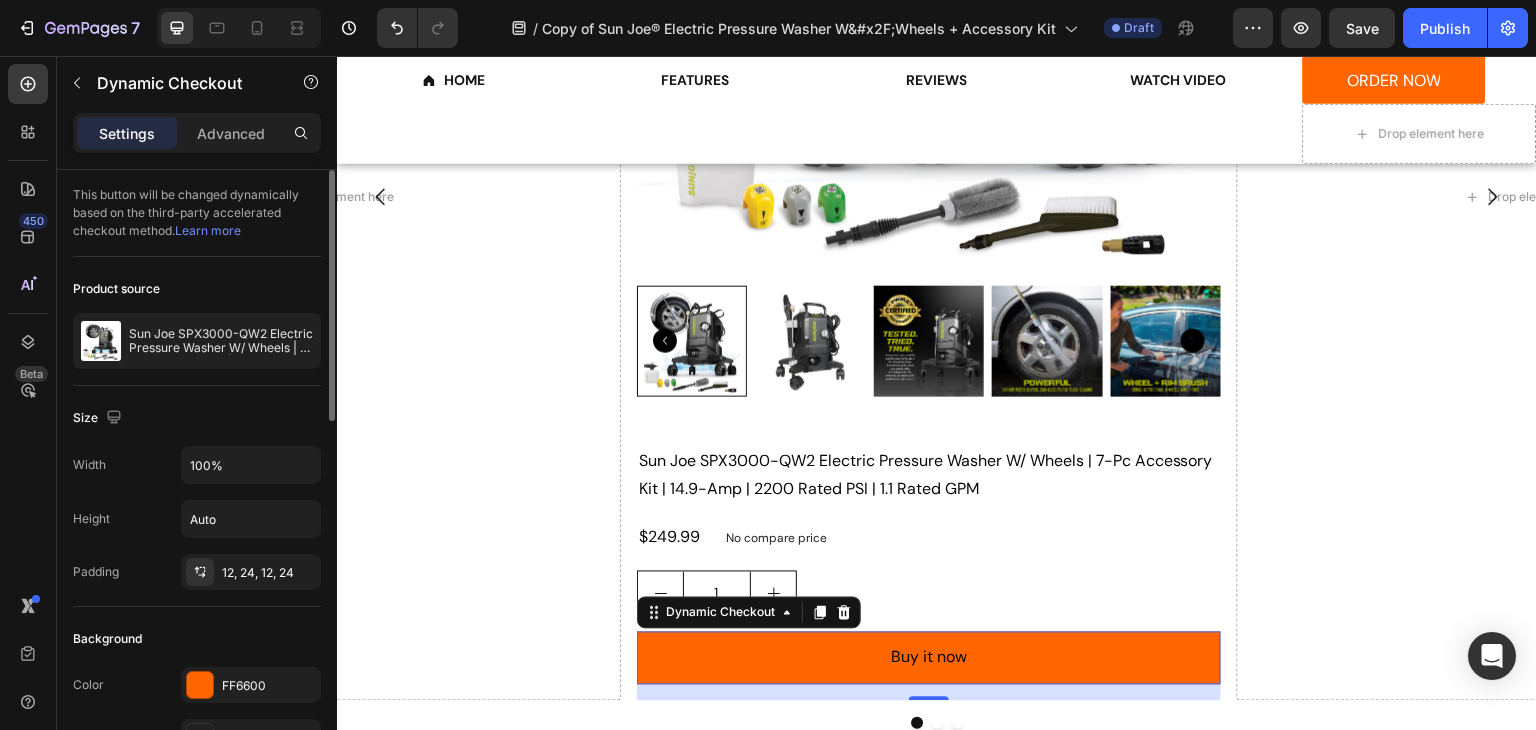 type 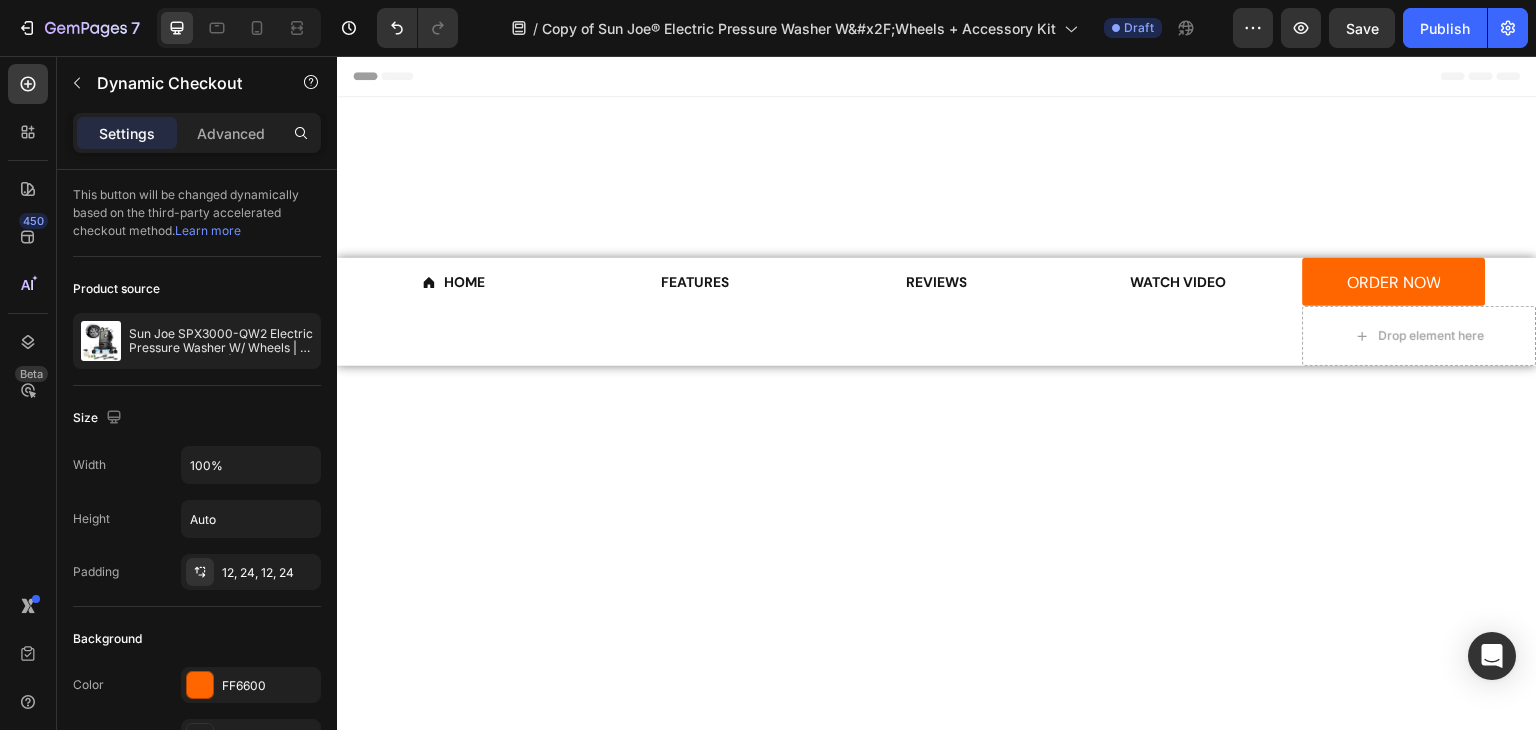 scroll, scrollTop: 3753, scrollLeft: 0, axis: vertical 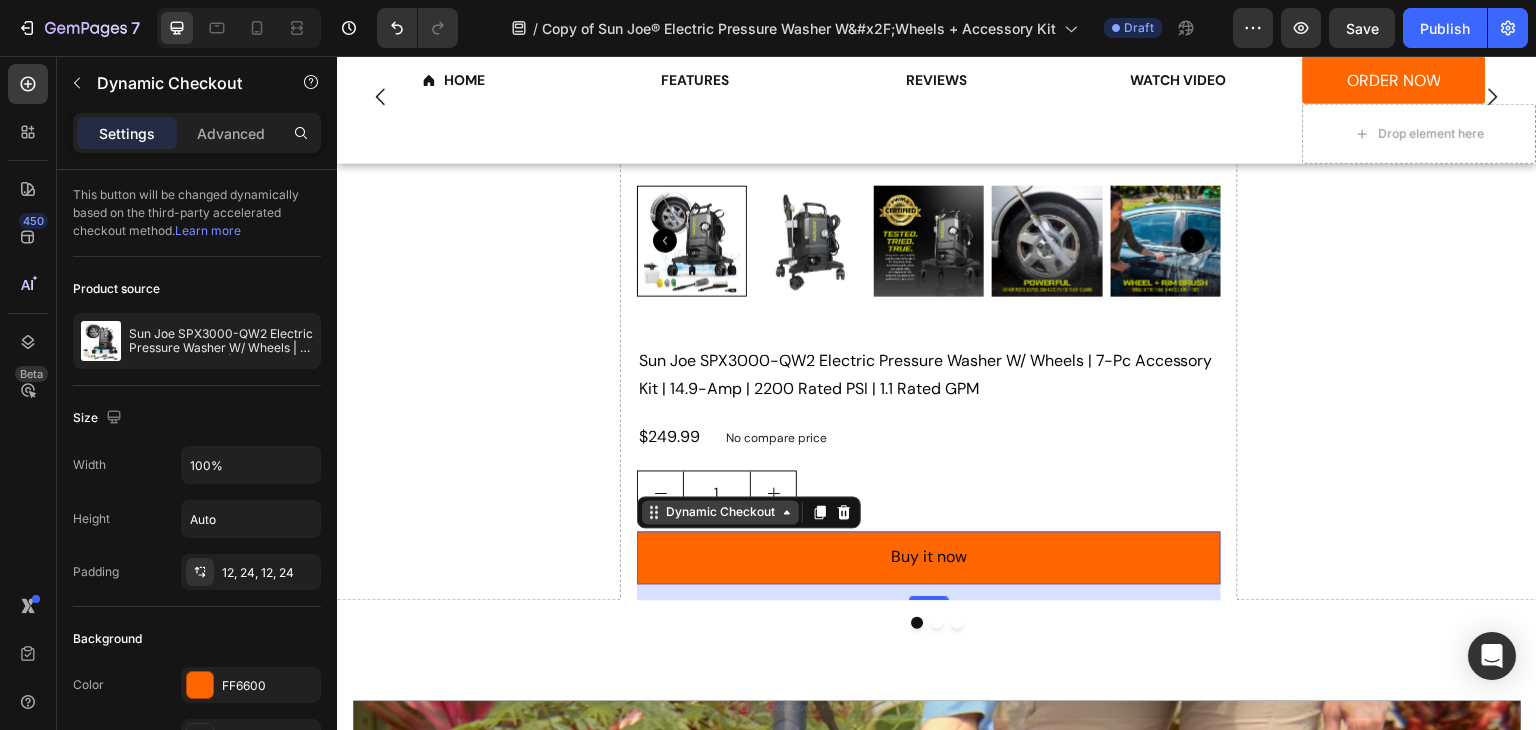 click on "Dynamic Checkout" at bounding box center (720, 513) 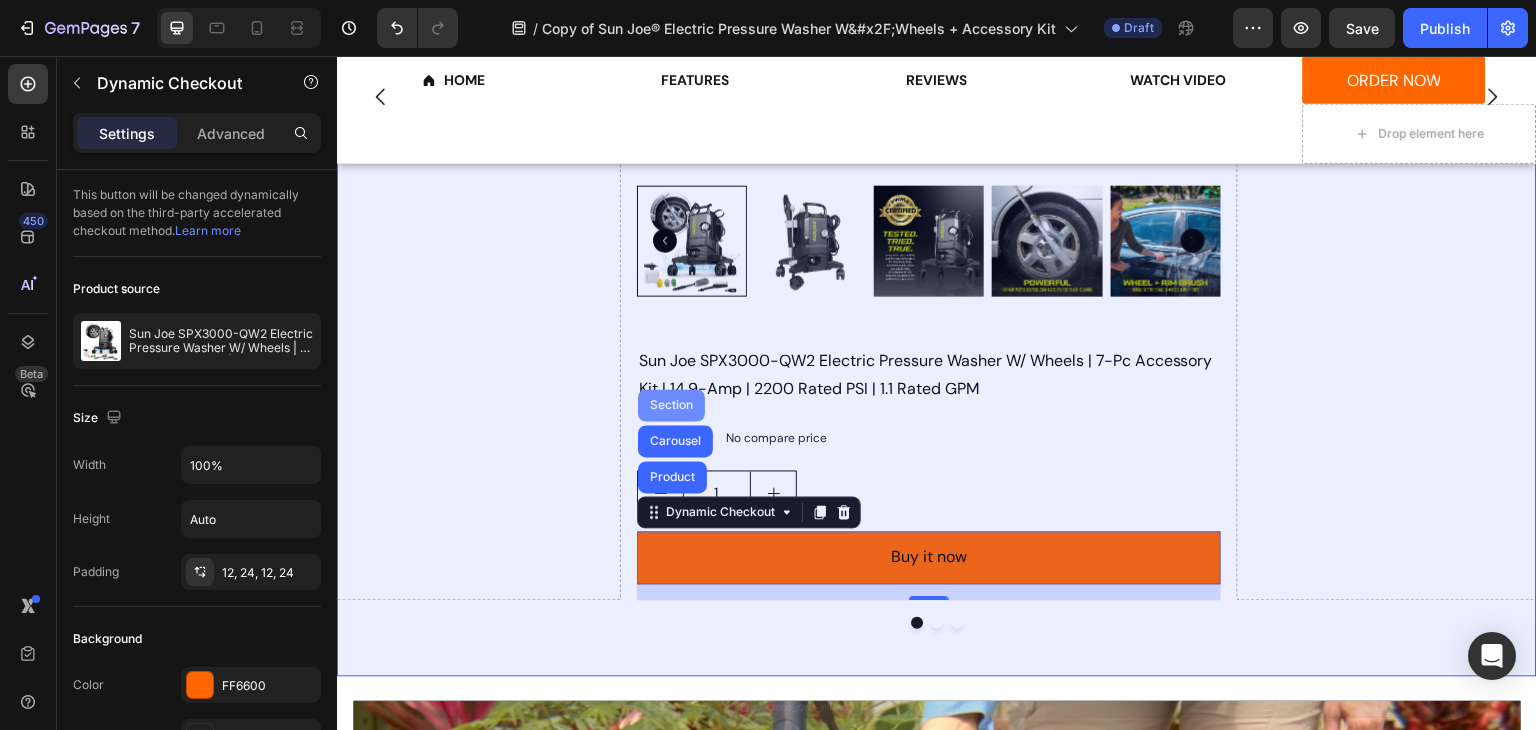 click on "Section" at bounding box center (671, 406) 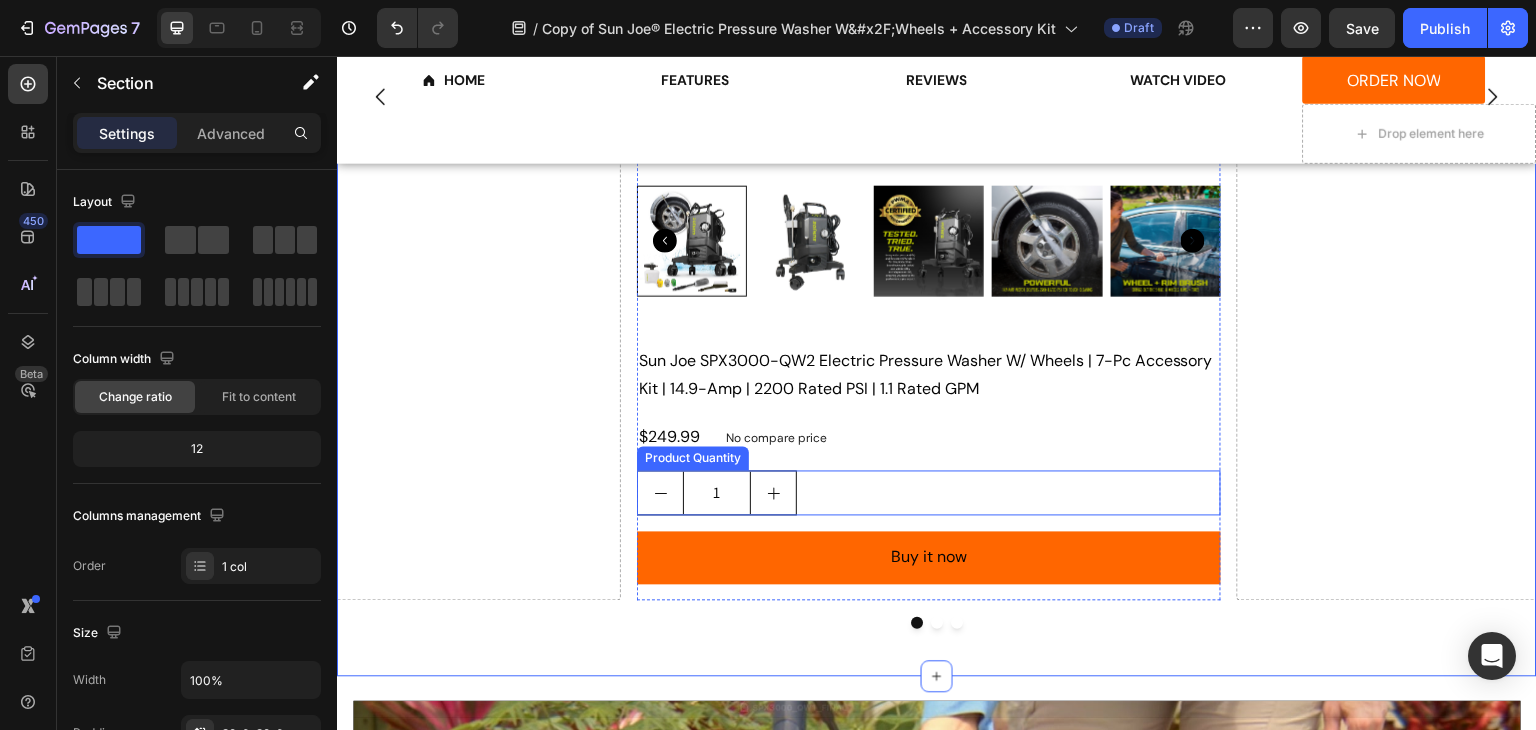 click on "1" at bounding box center [929, 493] 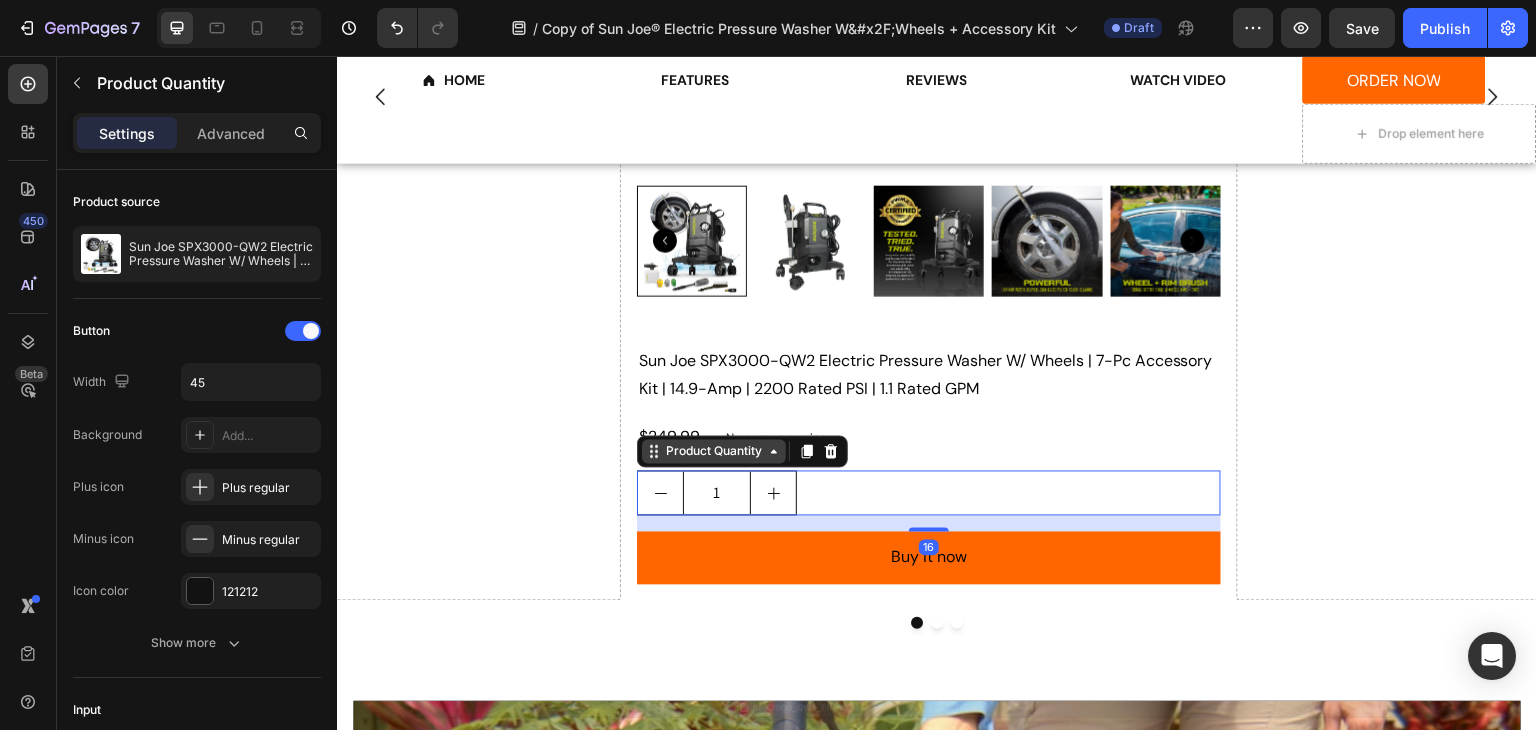 click on "Product Quantity" at bounding box center (714, 452) 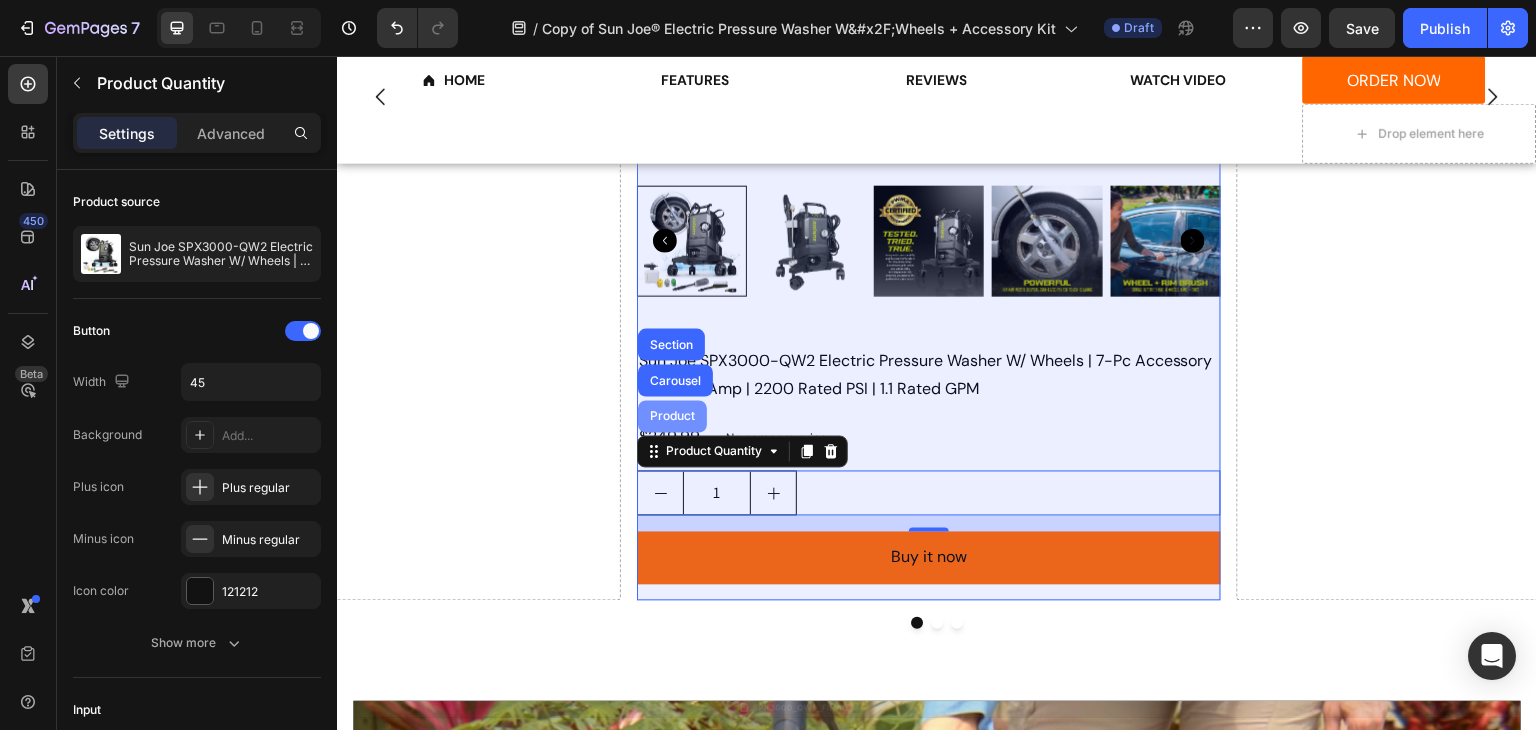 click on "Product" at bounding box center (672, 417) 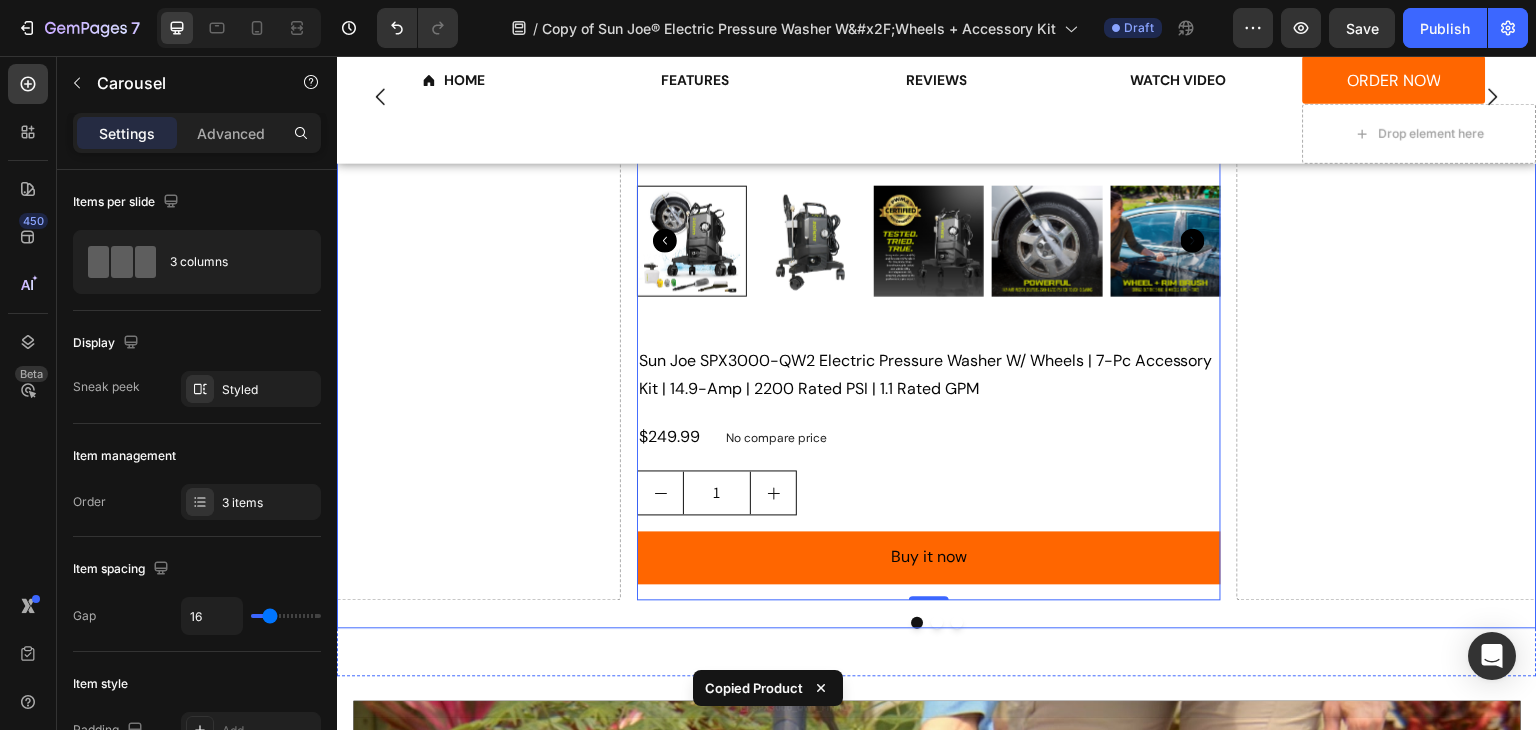click on "Drop element here" at bounding box center [1530, 97] 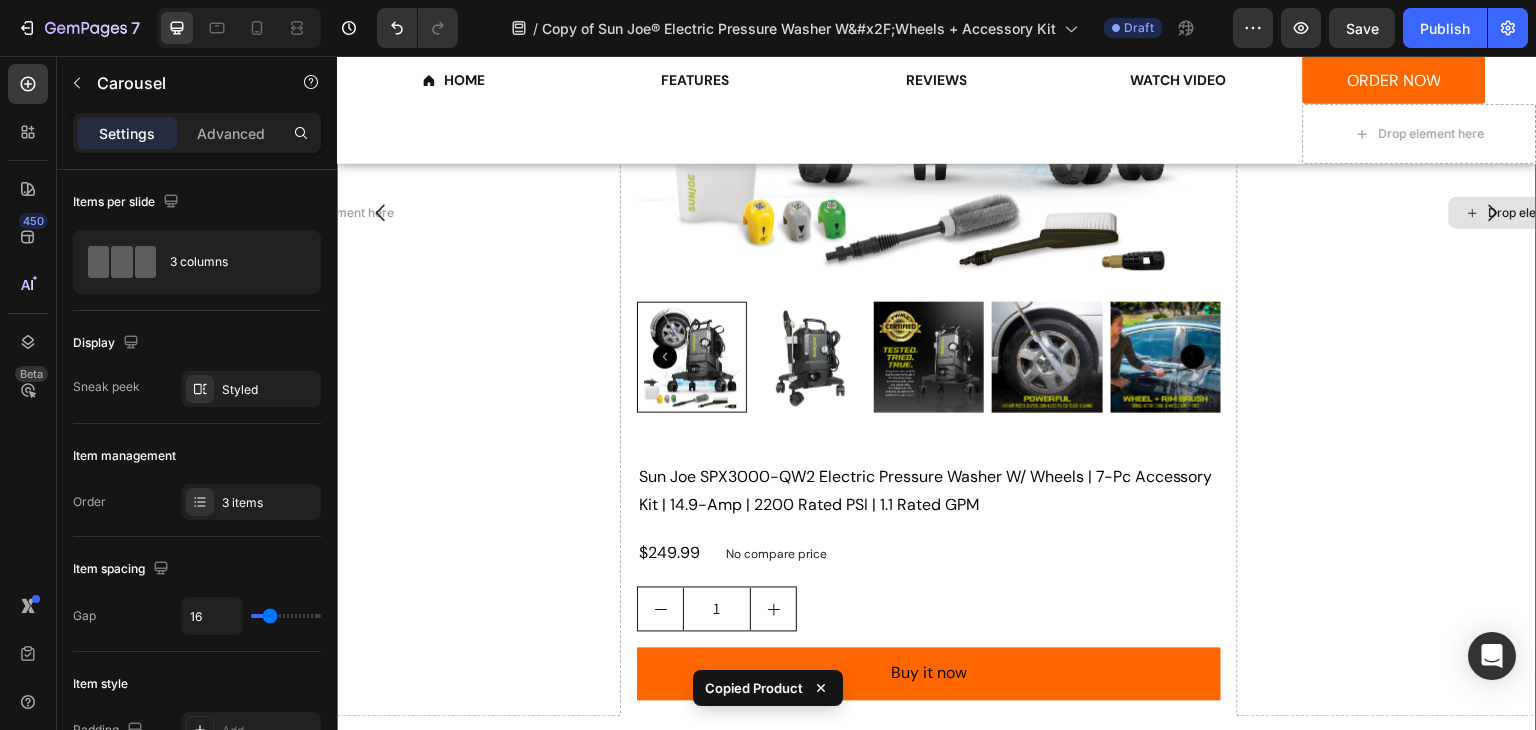 scroll, scrollTop: 3553, scrollLeft: 0, axis: vertical 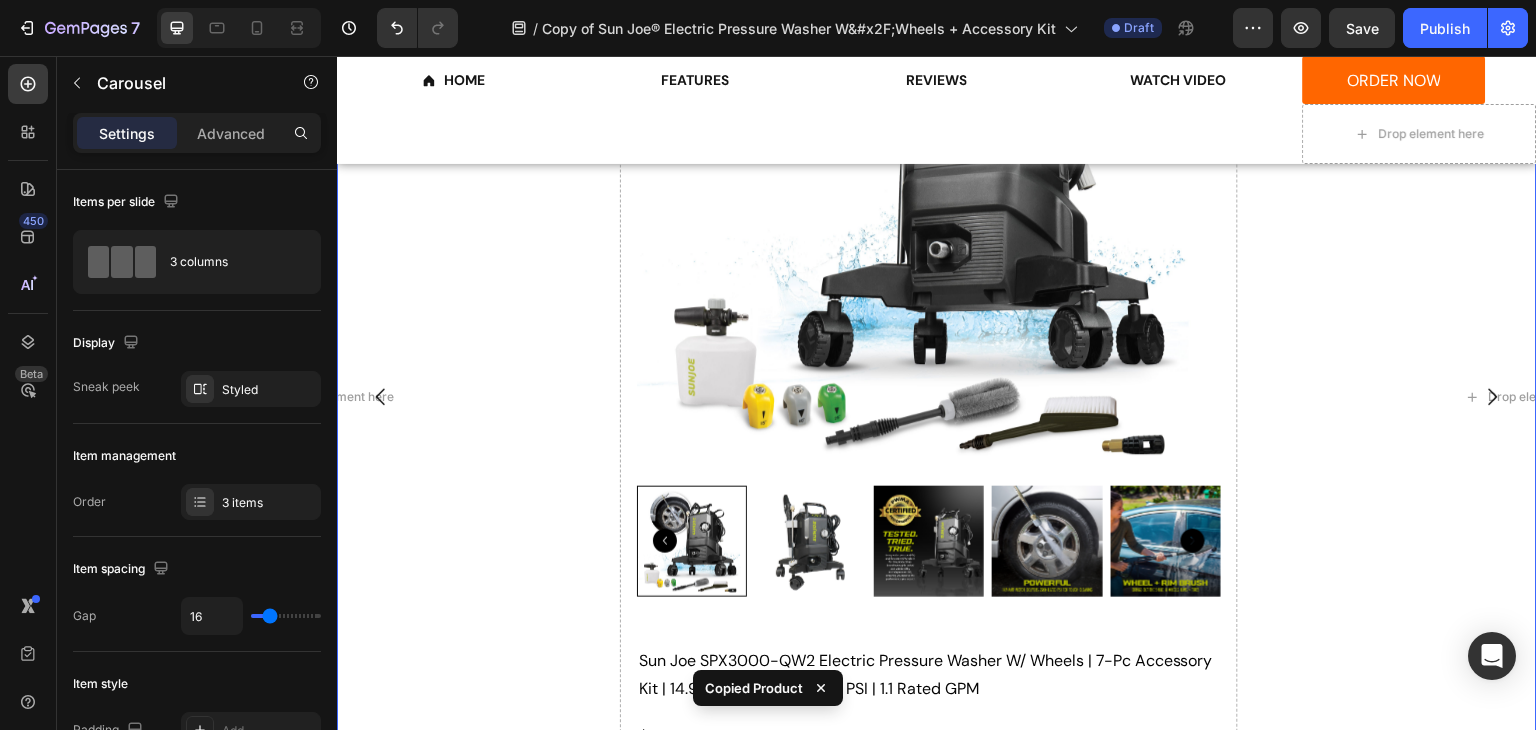 click 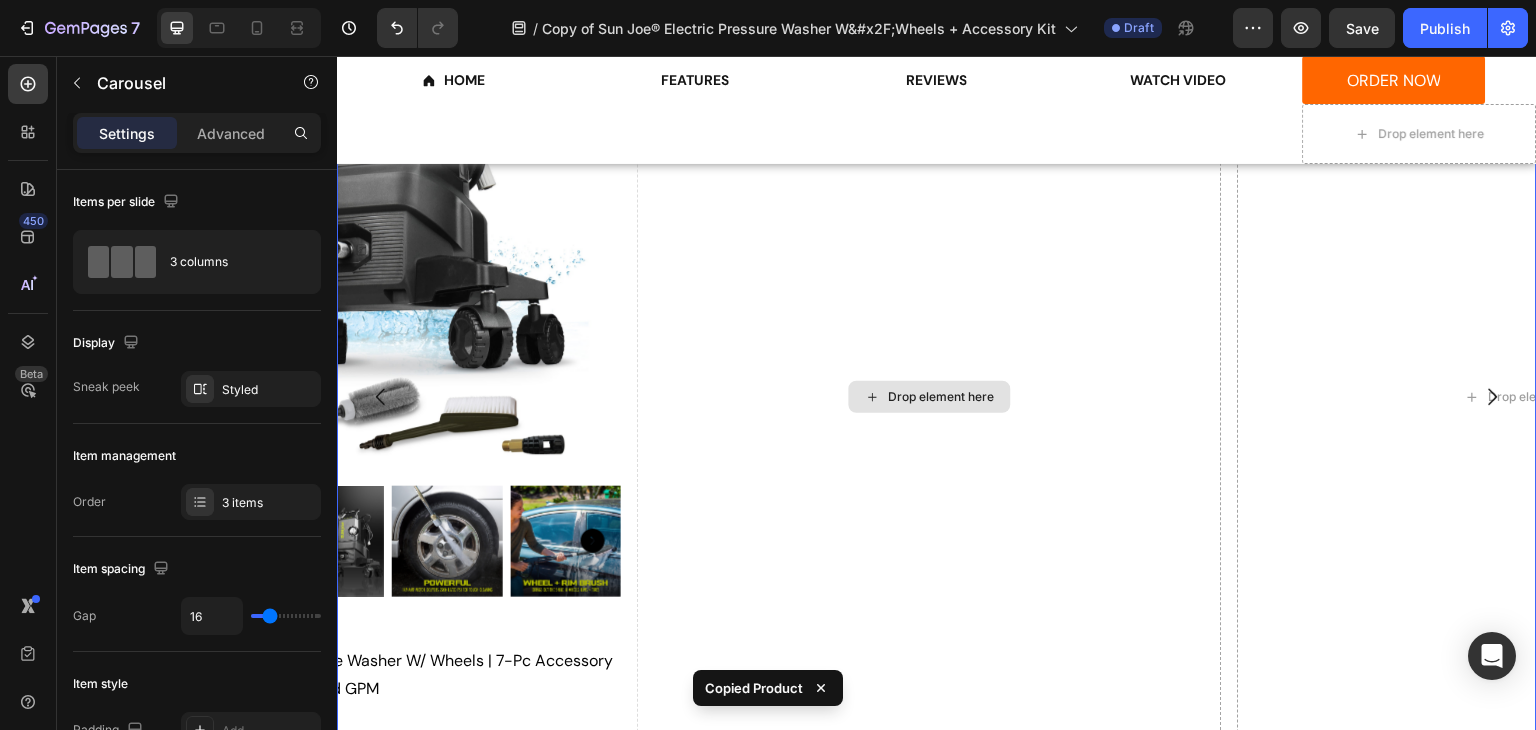 click on "Drop element here" at bounding box center (941, 397) 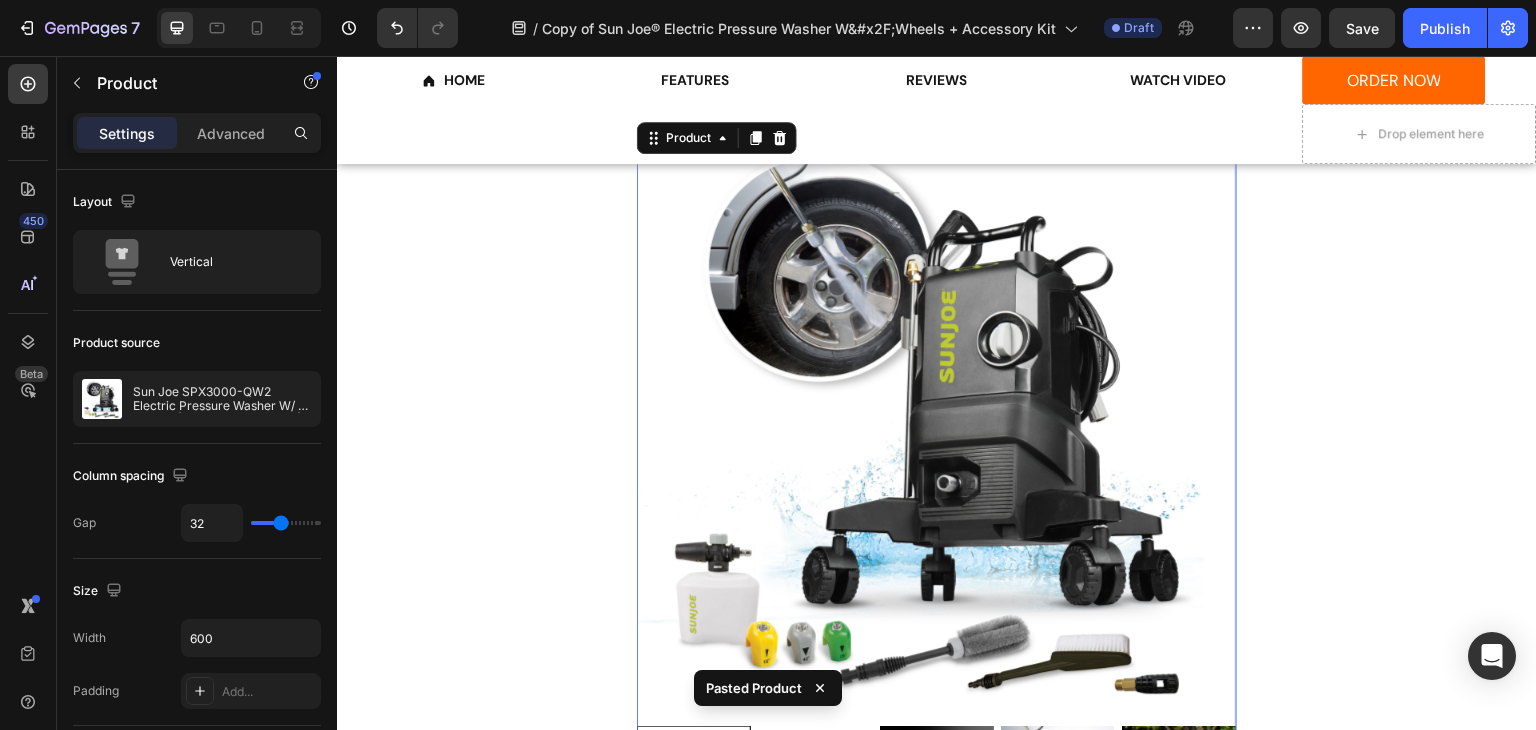 scroll, scrollTop: 3320, scrollLeft: 0, axis: vertical 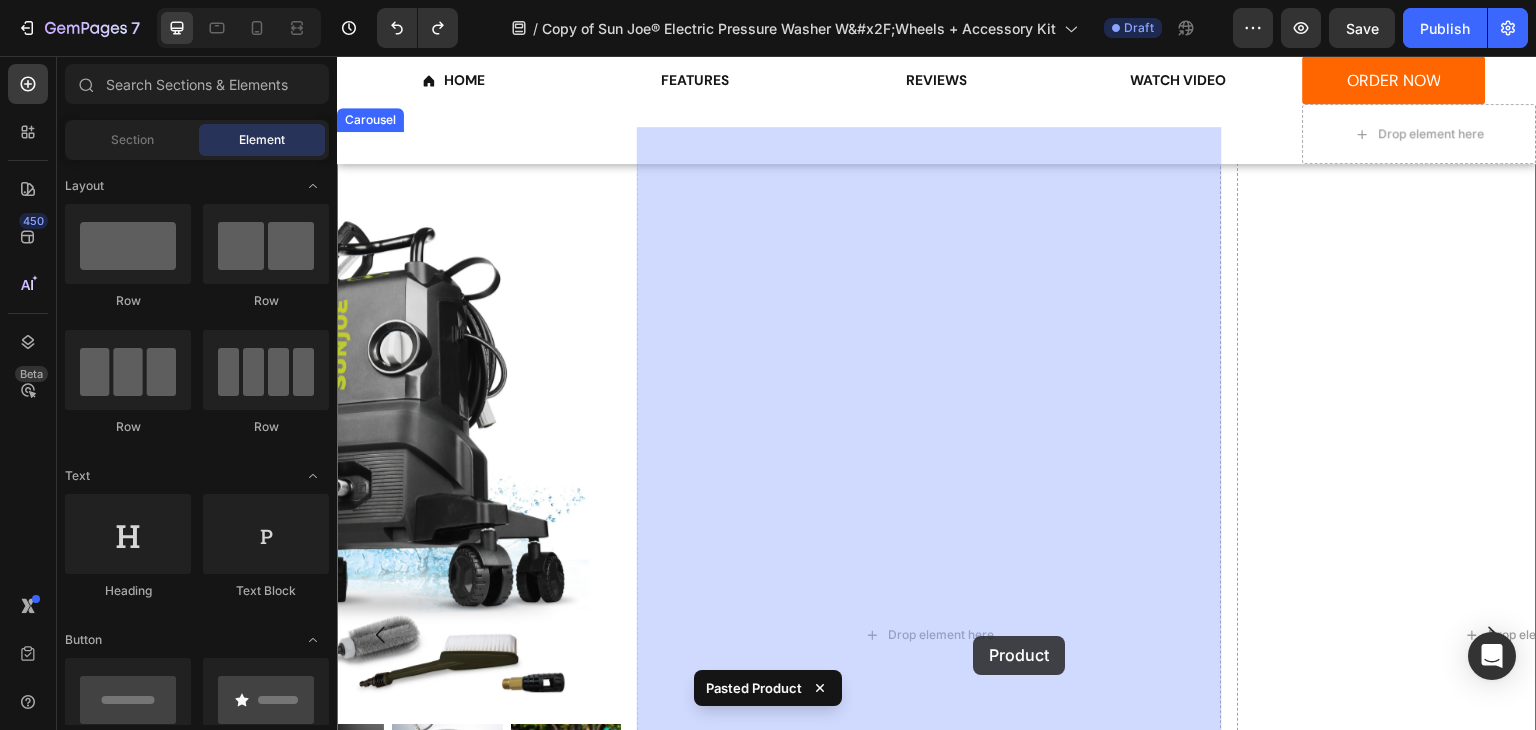 drag, startPoint x: 482, startPoint y: 389, endPoint x: 973, endPoint y: 636, distance: 549.62714 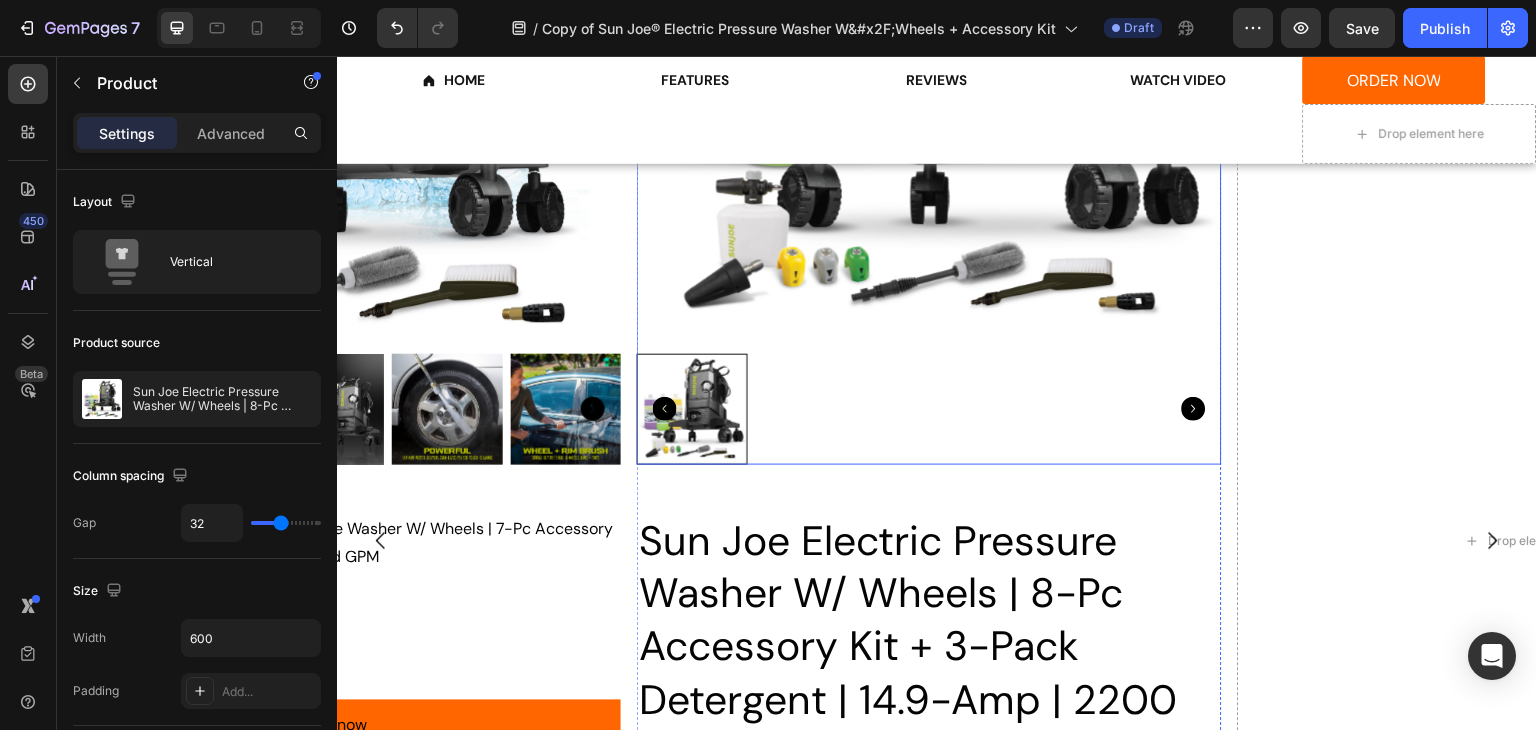 scroll, scrollTop: 3720, scrollLeft: 0, axis: vertical 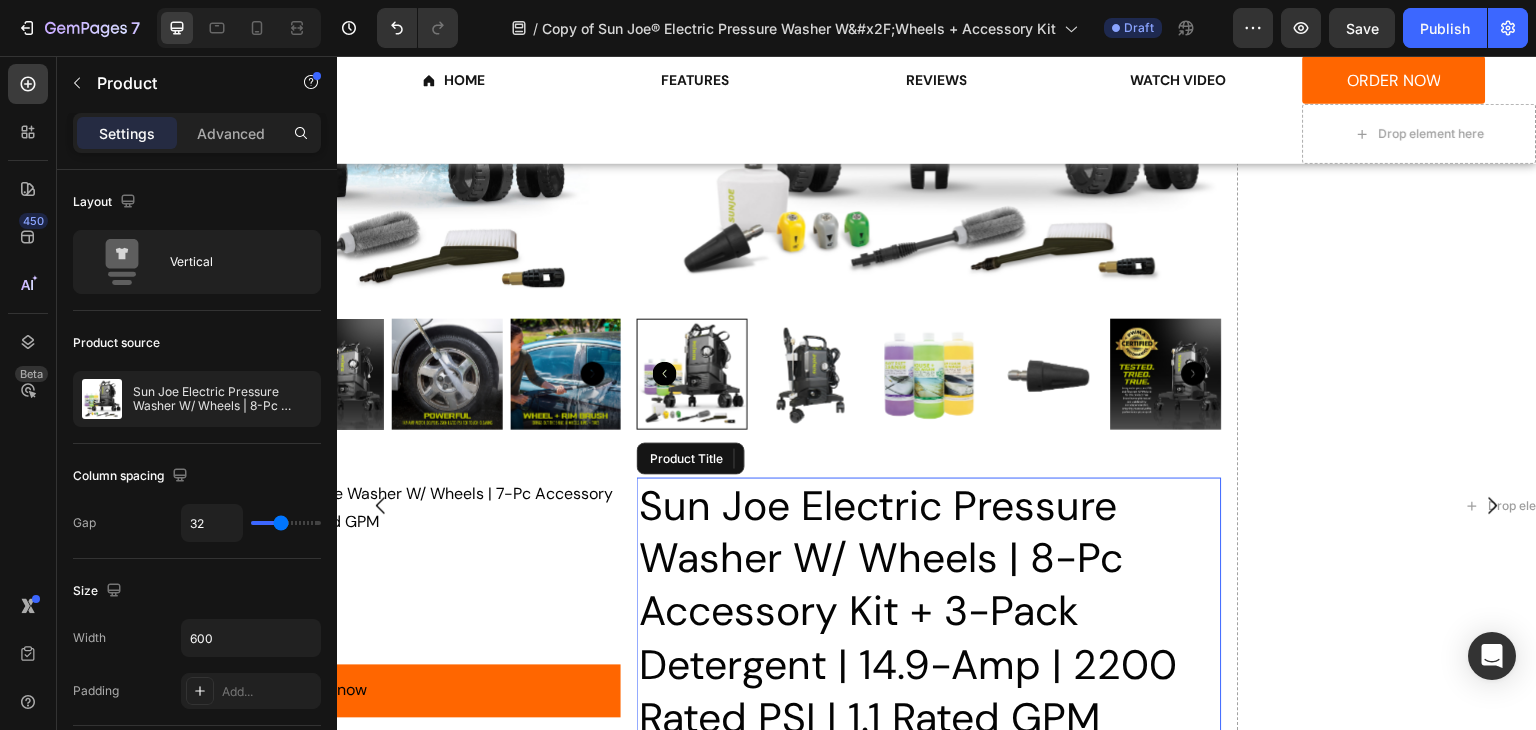 click on "Sun Joe Electric Pressure Washer W/ Wheels | 8-Pc Accessory Kit + 3-Pack Detergent | 14.9-Amp | 2200 Rated PSI | 1.1 Rated GPM" at bounding box center (929, 613) 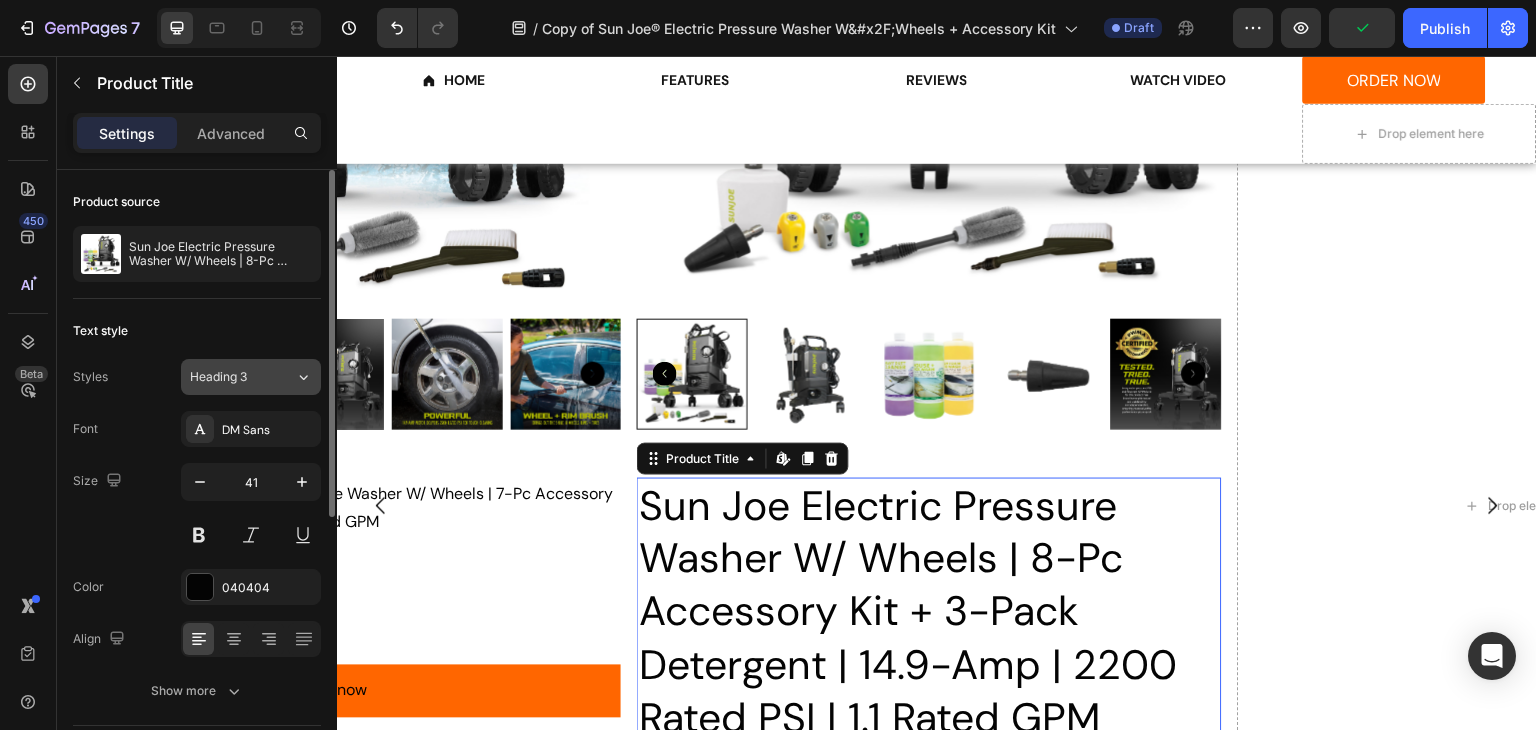 click on "Heading 3" 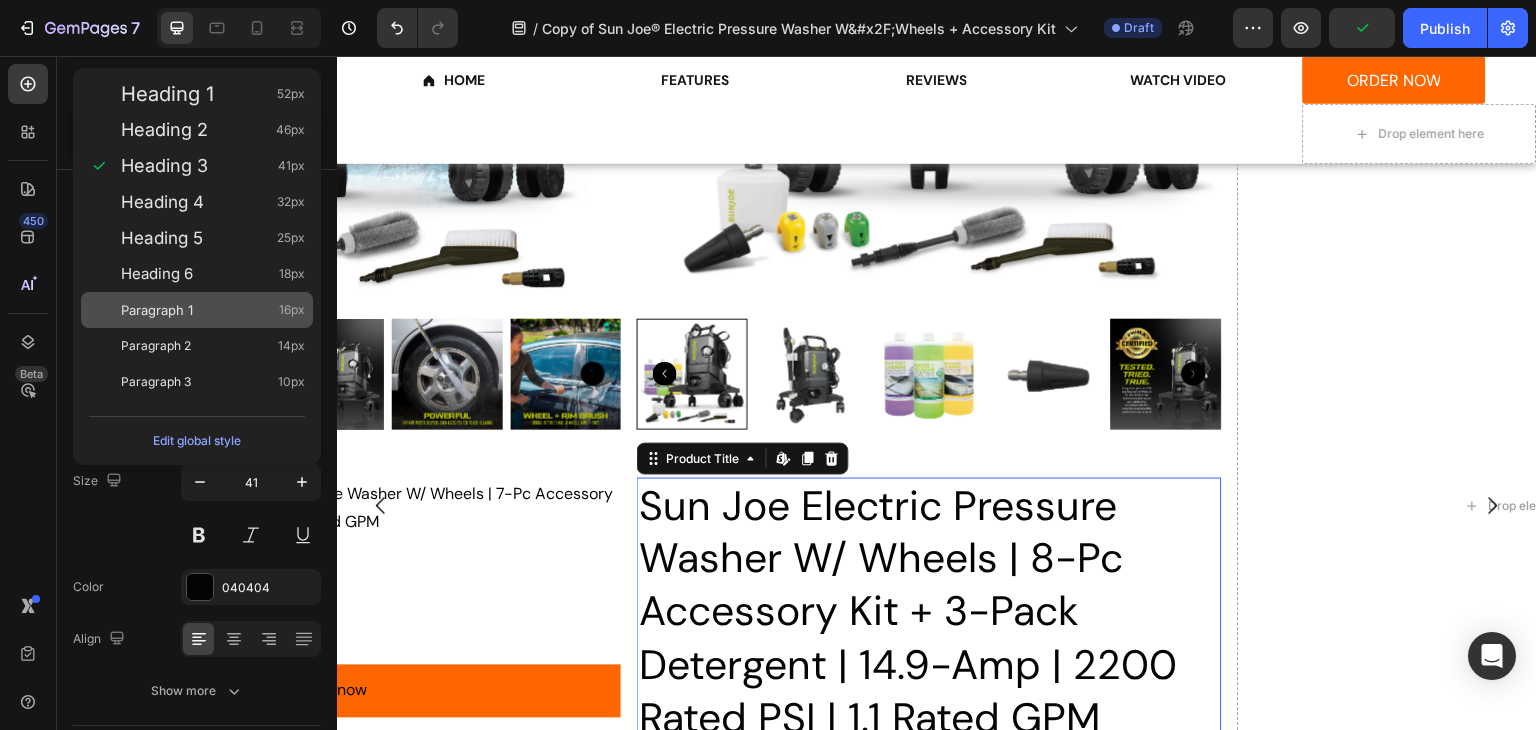 click on "Paragraph 1" at bounding box center (157, 310) 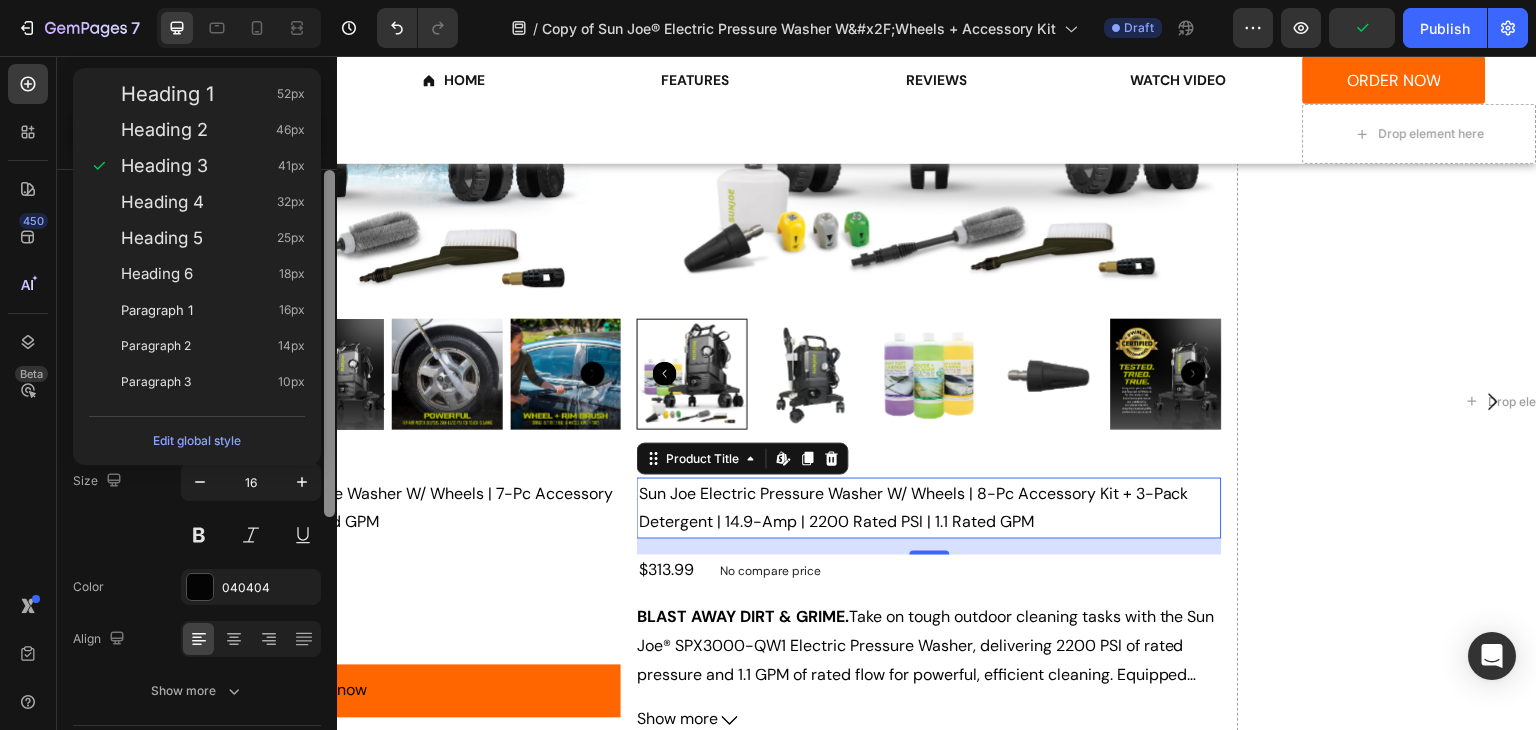 scroll, scrollTop: 3616, scrollLeft: 0, axis: vertical 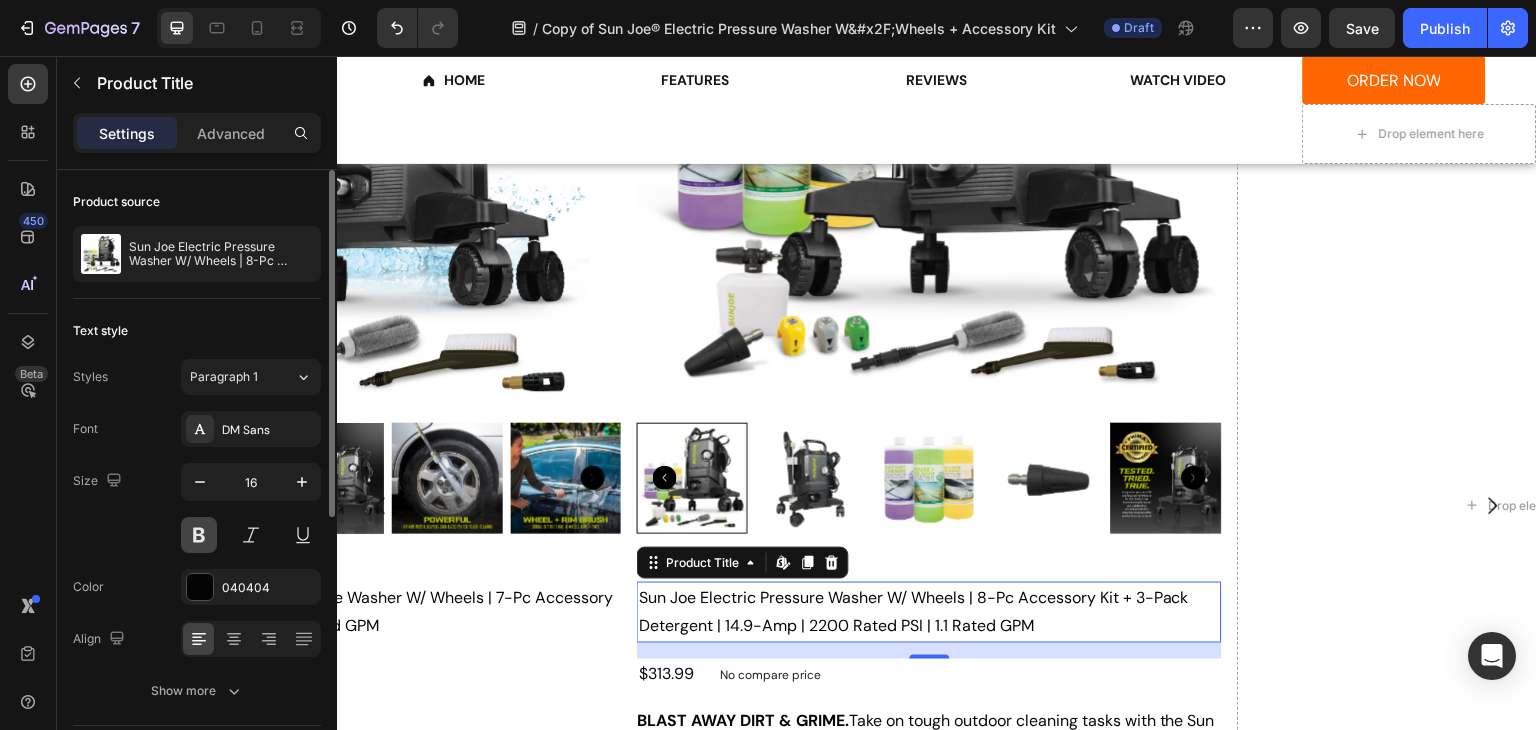 click at bounding box center [199, 535] 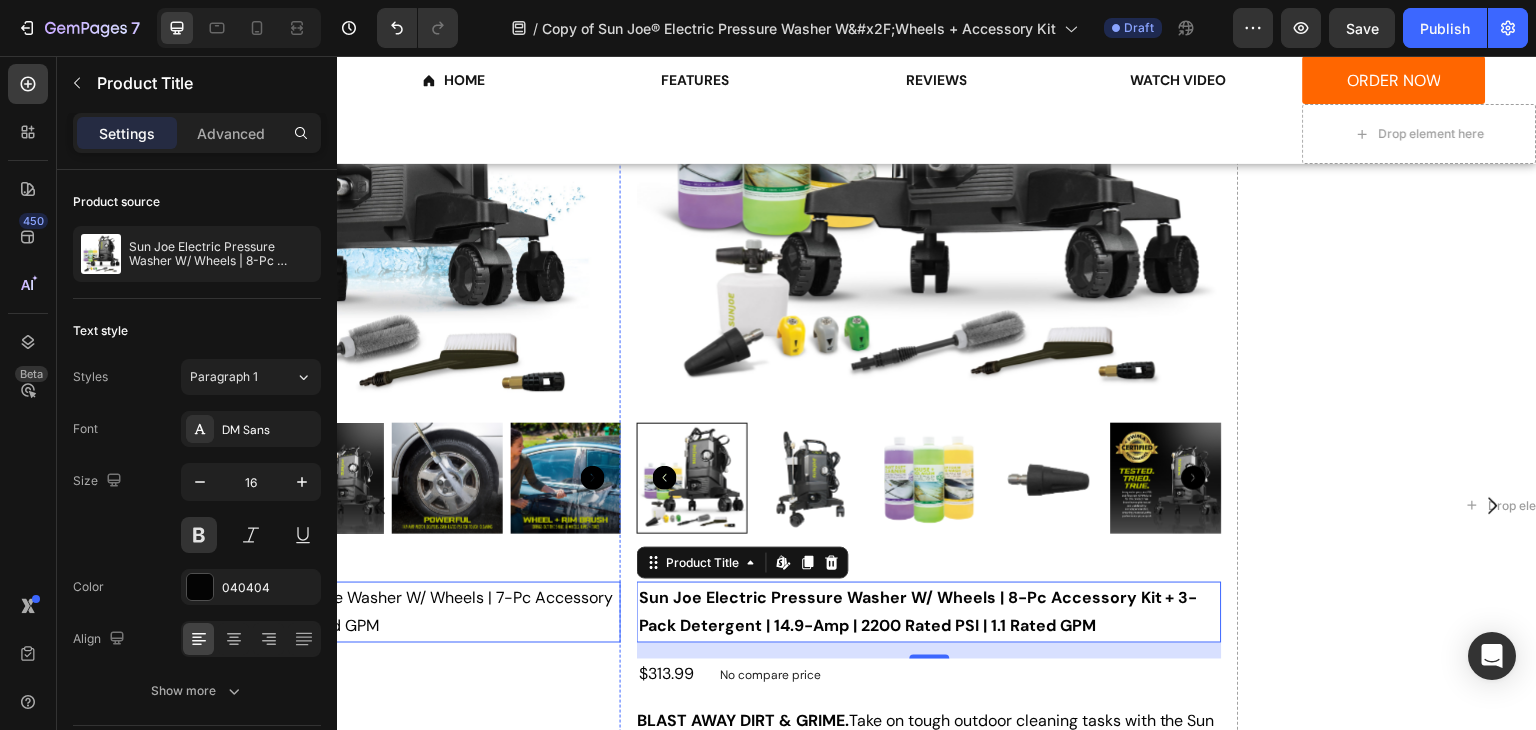 click on "Sun Joe SPX3000-QW2 Electric Pressure Washer W/ Wheels | 7-Pc Accessory Kit | 14.9-Amp | 2200 Rated PSI | 1.1 Rated GPM" at bounding box center (329, 613) 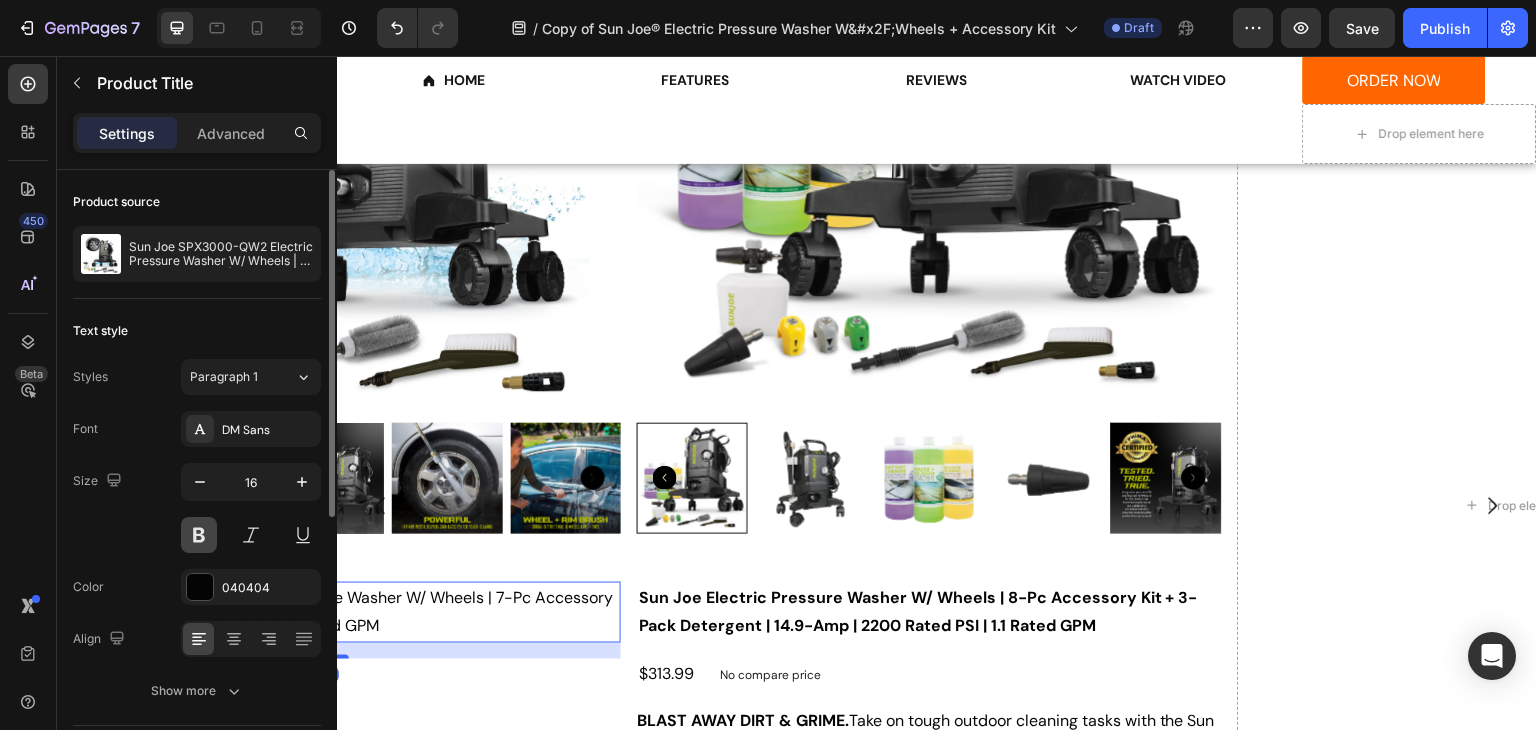 click at bounding box center (199, 535) 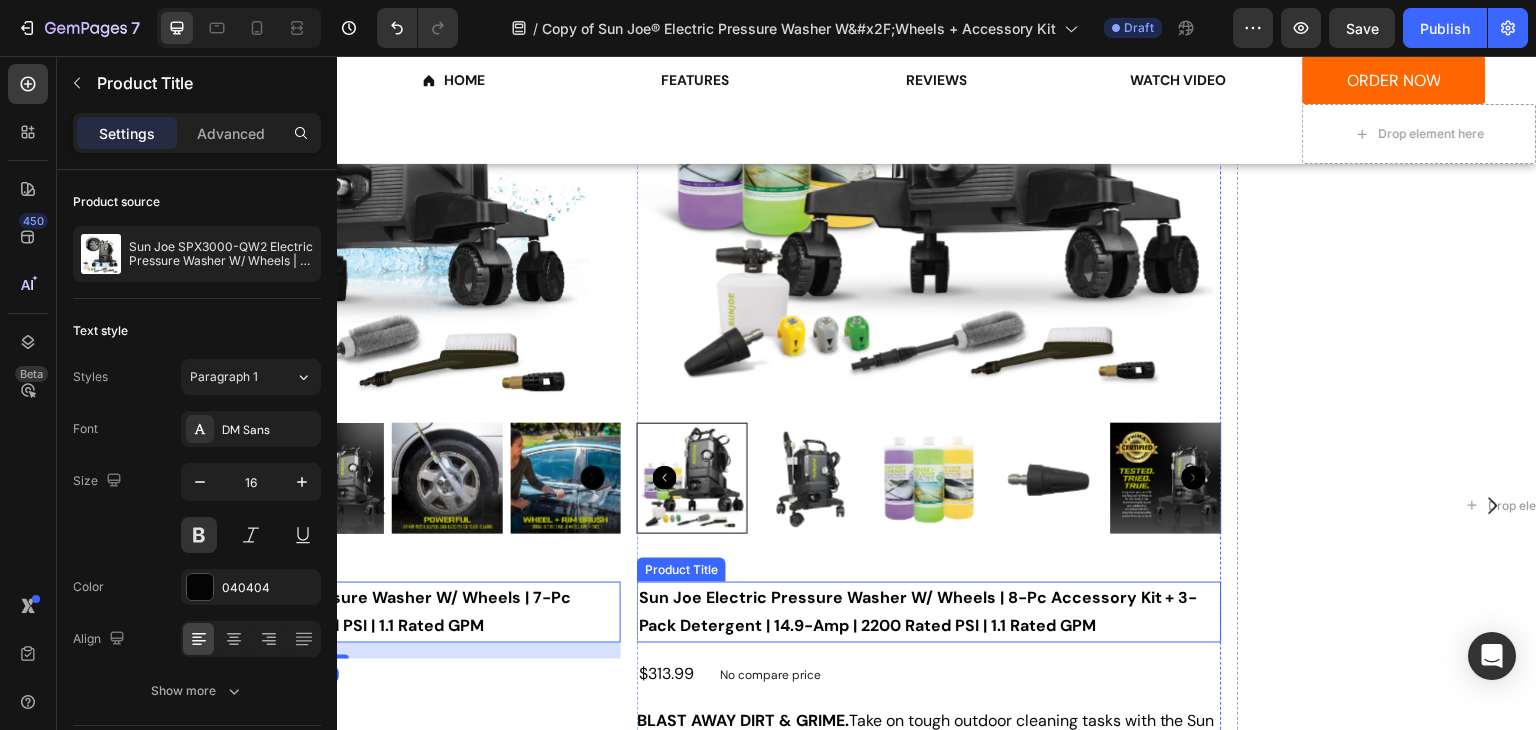 click on "Sun Joe Electric Pressure Washer W/ Wheels | 8-Pc Accessory Kit + 3-Pack Detergent | 14.9-Amp | 2200 Rated PSI | 1.1 Rated GPM" at bounding box center (929, 613) 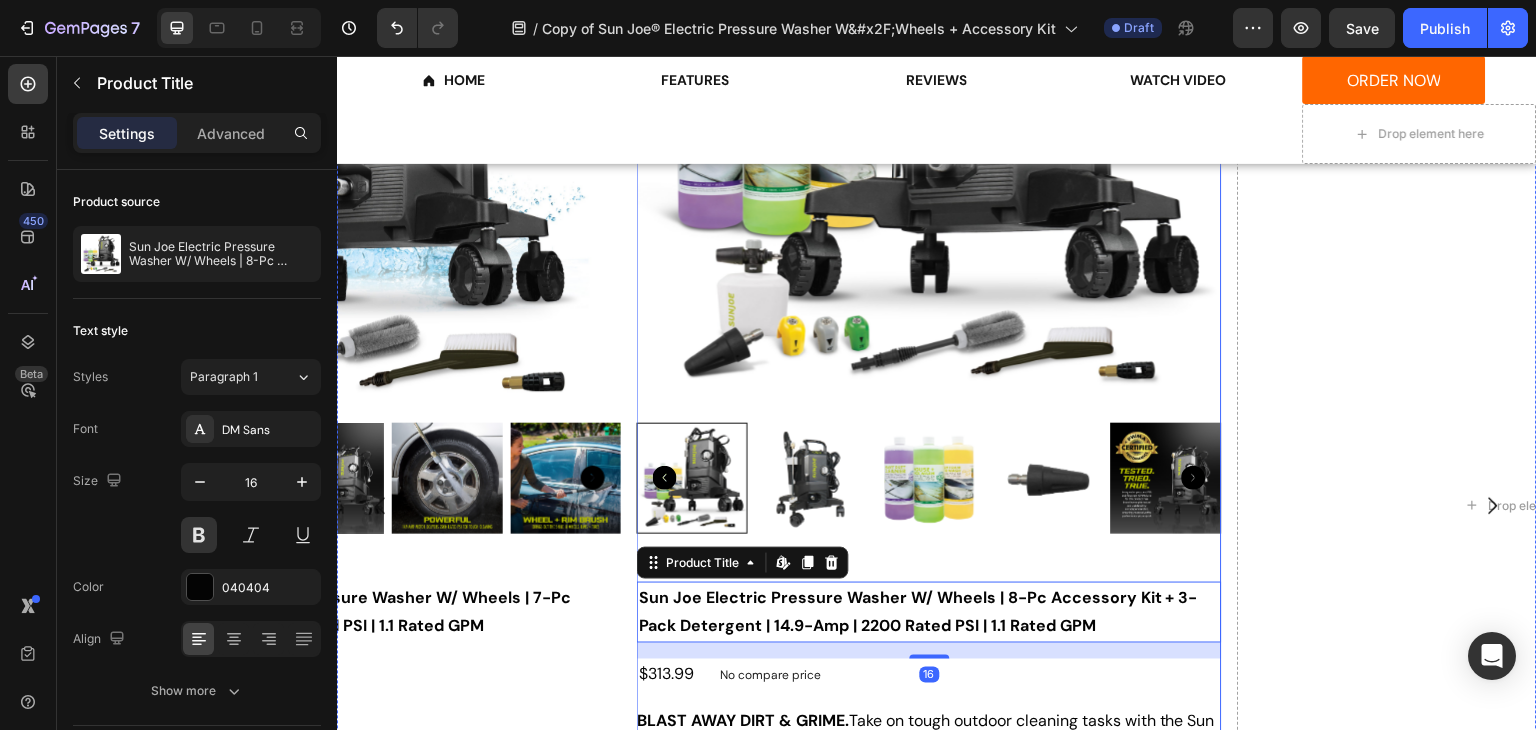 scroll, scrollTop: 3816, scrollLeft: 0, axis: vertical 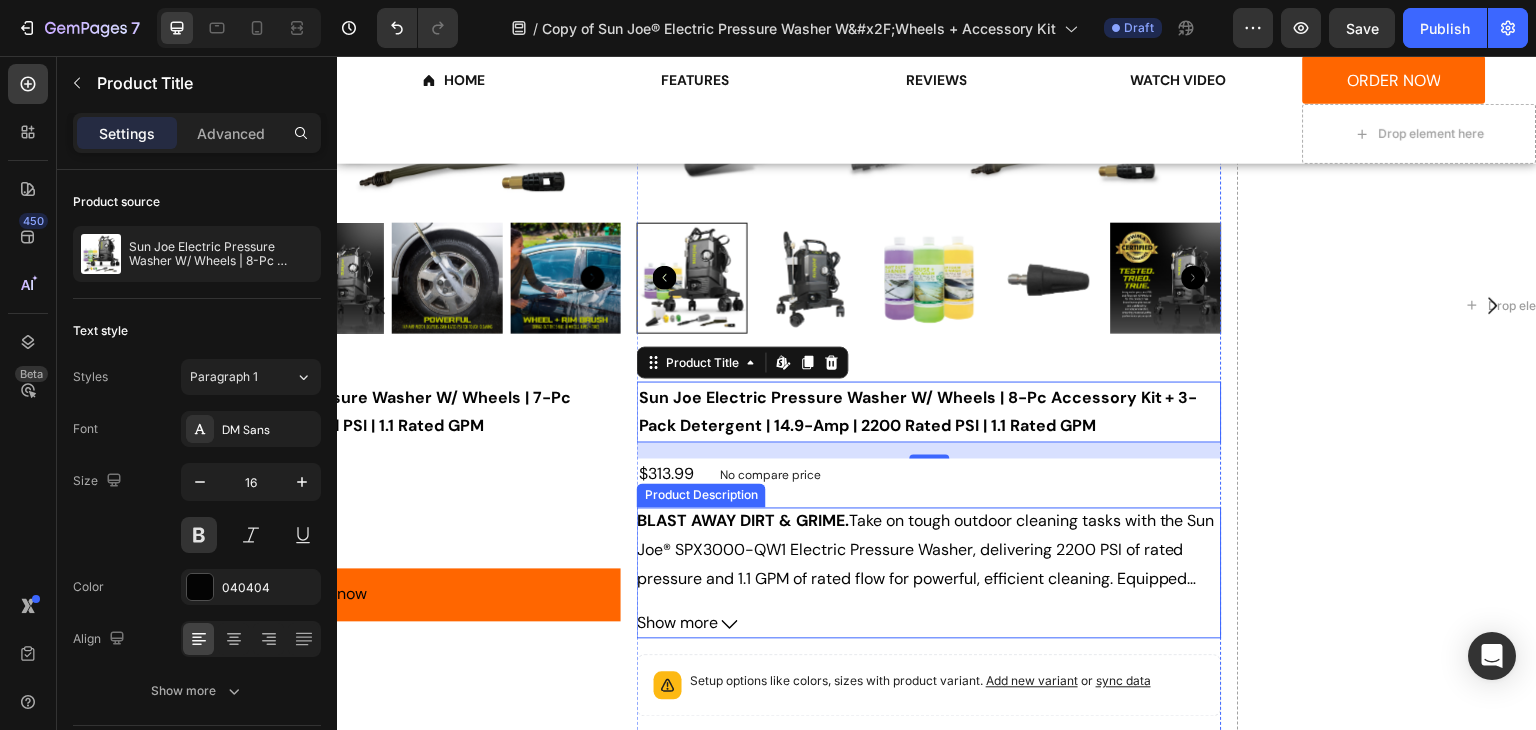 click on "BLAST AWAY DIRT & GRIME. Take on tough outdoor cleaning tasks with the Sun Joe® SPX3000-QW1 Electric Pressure Washer, delivering 2200 PSI of rated pressure and 1.1 GPM of rated flow for powerful, efficient cleaning. Equipped with a 14.9-amp motor, this pressure washer easily tackles dirt, grease, mildew, and stains on driveways, decks, patios, siding, and more. Designed for versatility, it includes three quick-connect nozzles (15°, 25°, 40°), allowing you to adjust the spray pattern to match any job. The 20-ft high-pressure hose and 35-ft power cord provide extended reach, while the rugged wheels ensure easy maneuverability across surfaces. With a maximum water inlet temperature of 104ºF (40ºC) and 101 PSI inlet pressure, the SPX3000-QW1 is built for durability and performance. Lightweight at just 22.7 lbs, this pressure washer is easy to transport and store, making it a convenient solution for all your outdoor cleaning needs. Get the job done faster and with less effort—Sun Joe has you covered!" at bounding box center [929, 551] 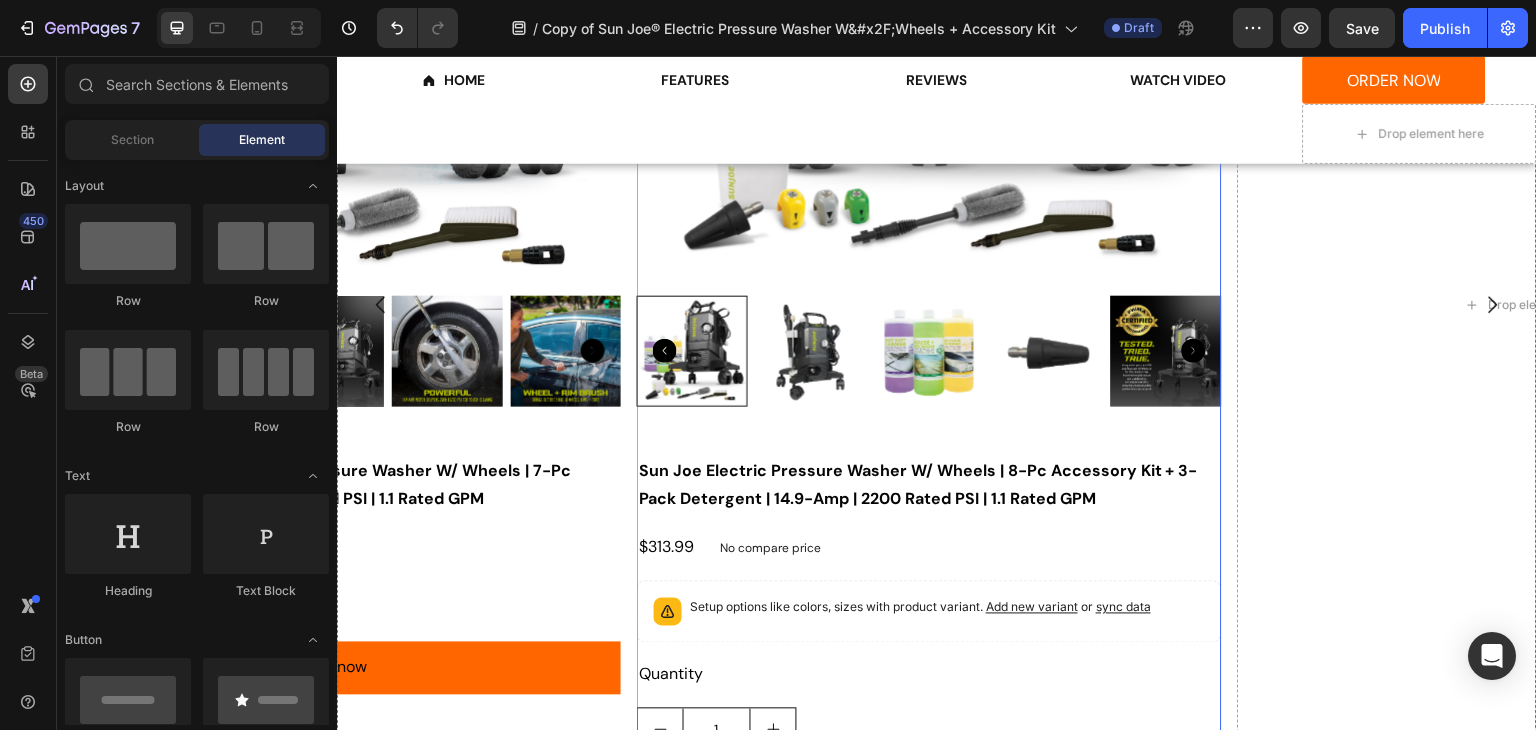click on "Setup options like colors, sizes with product variant.       Add new variant   or   sync data" at bounding box center (920, 608) 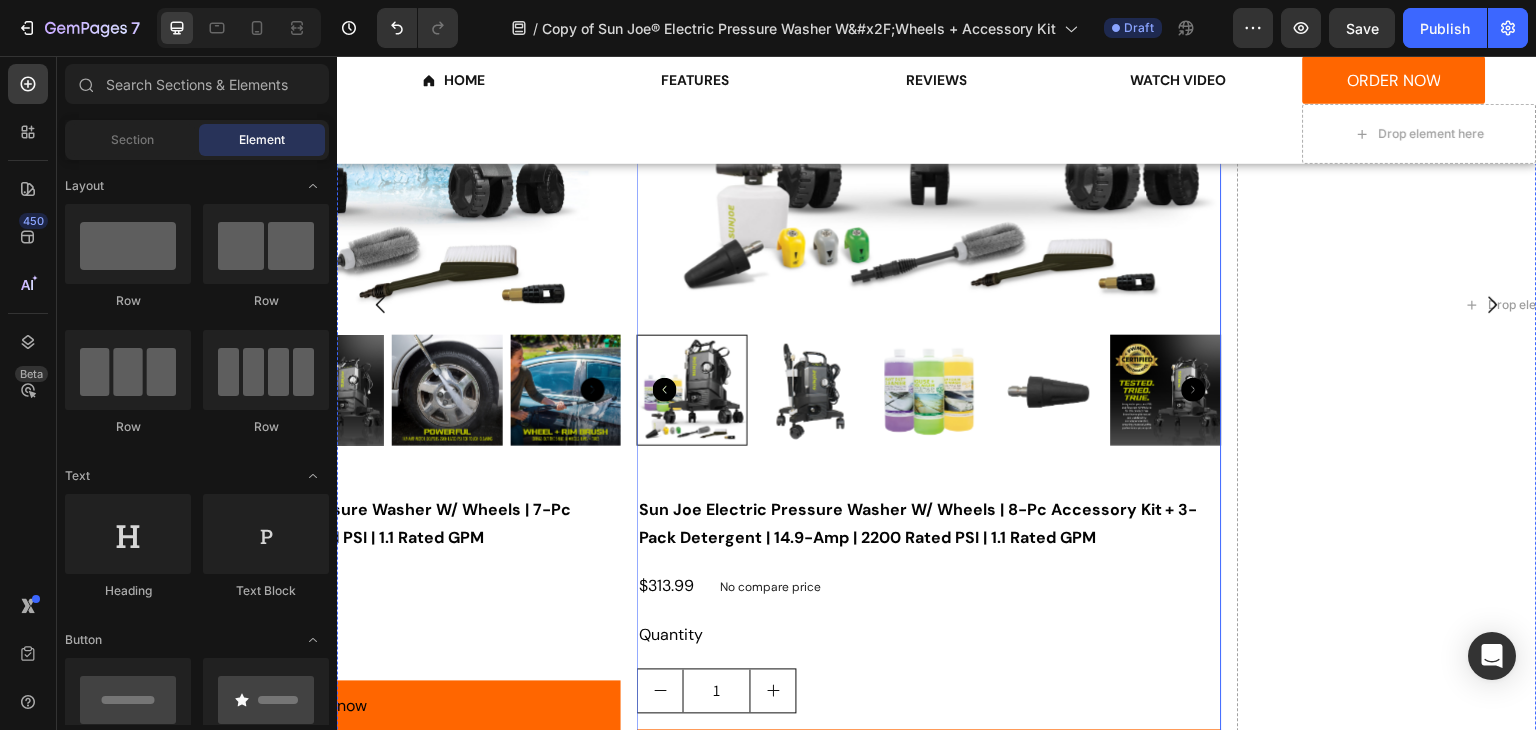 scroll, scrollTop: 3904, scrollLeft: 0, axis: vertical 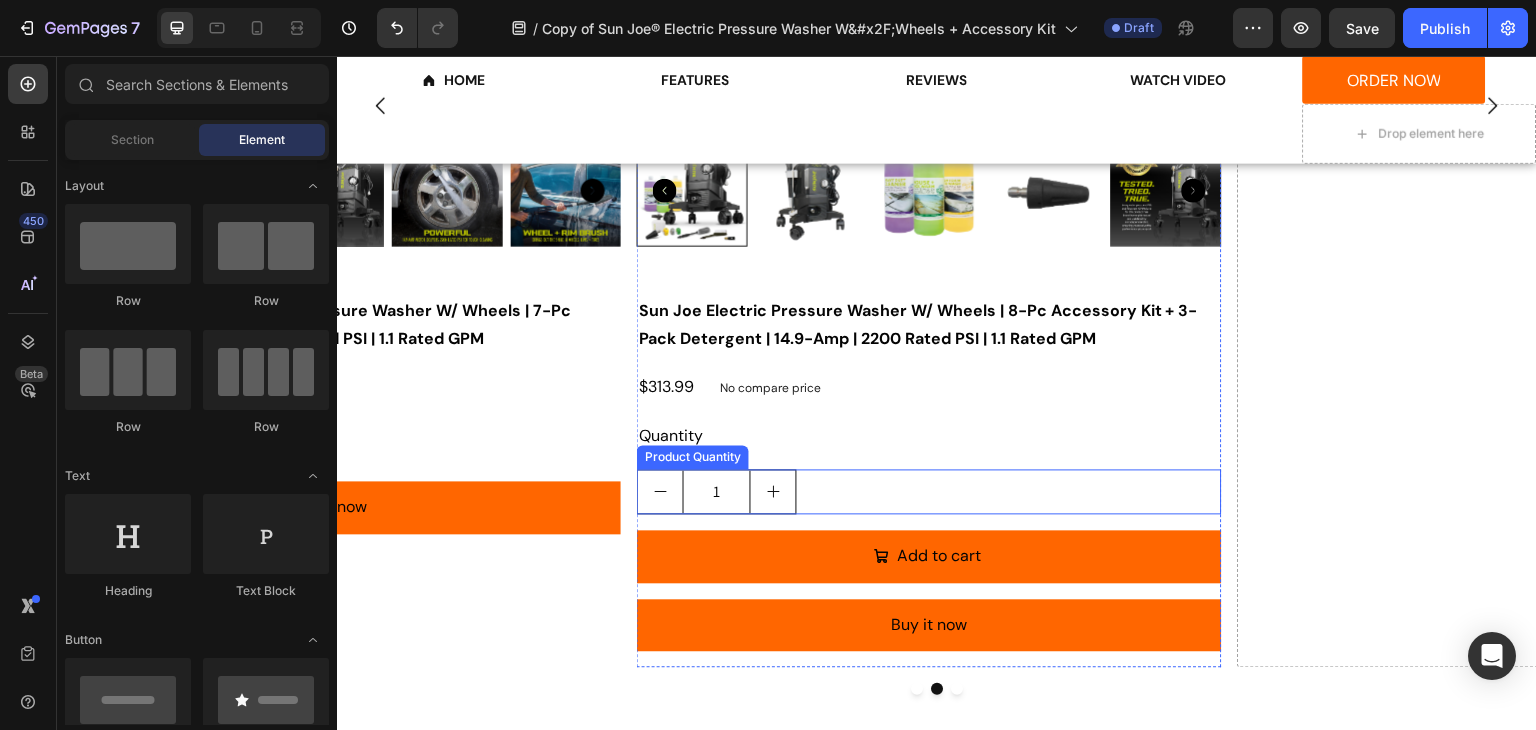 click on "1" at bounding box center (929, 491) 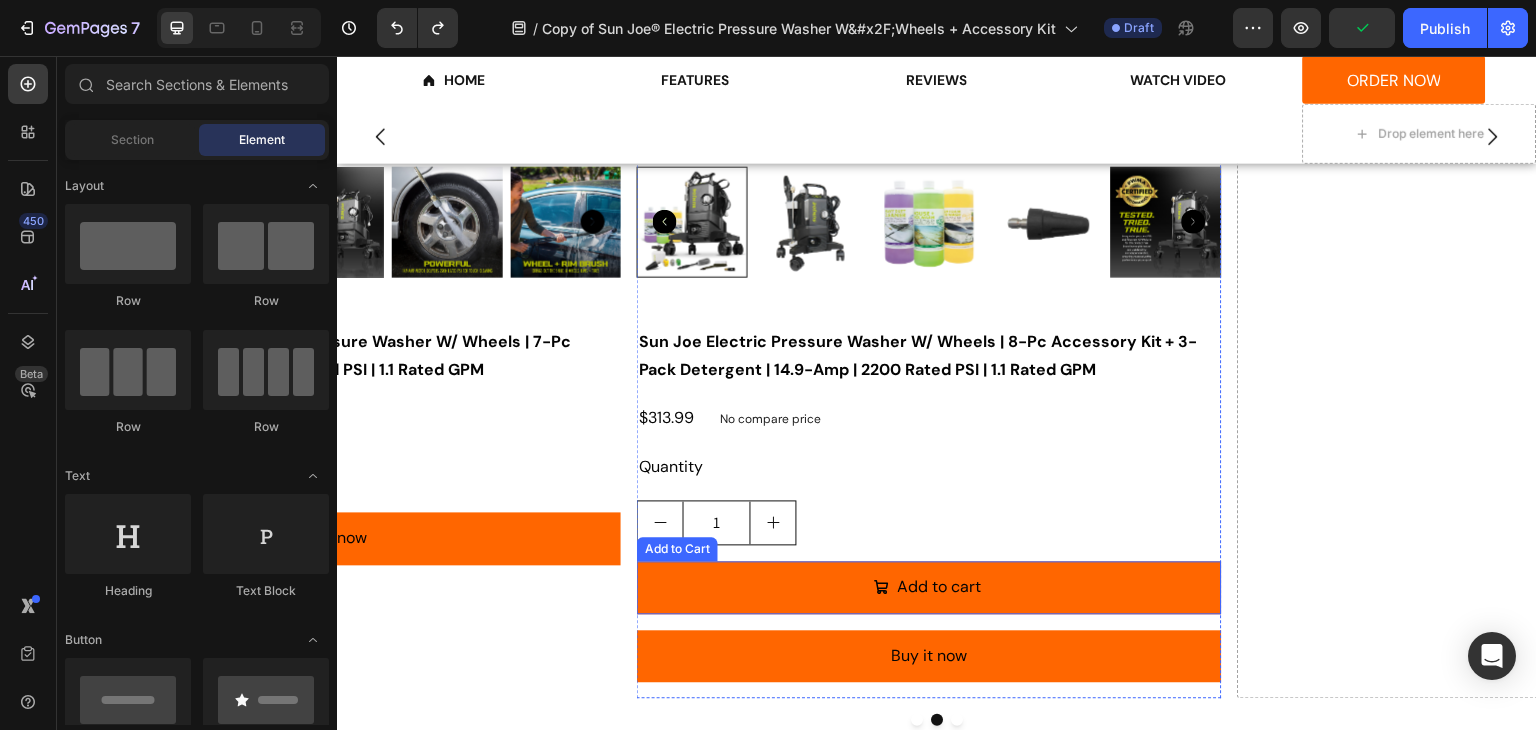 scroll, scrollTop: 3904, scrollLeft: 0, axis: vertical 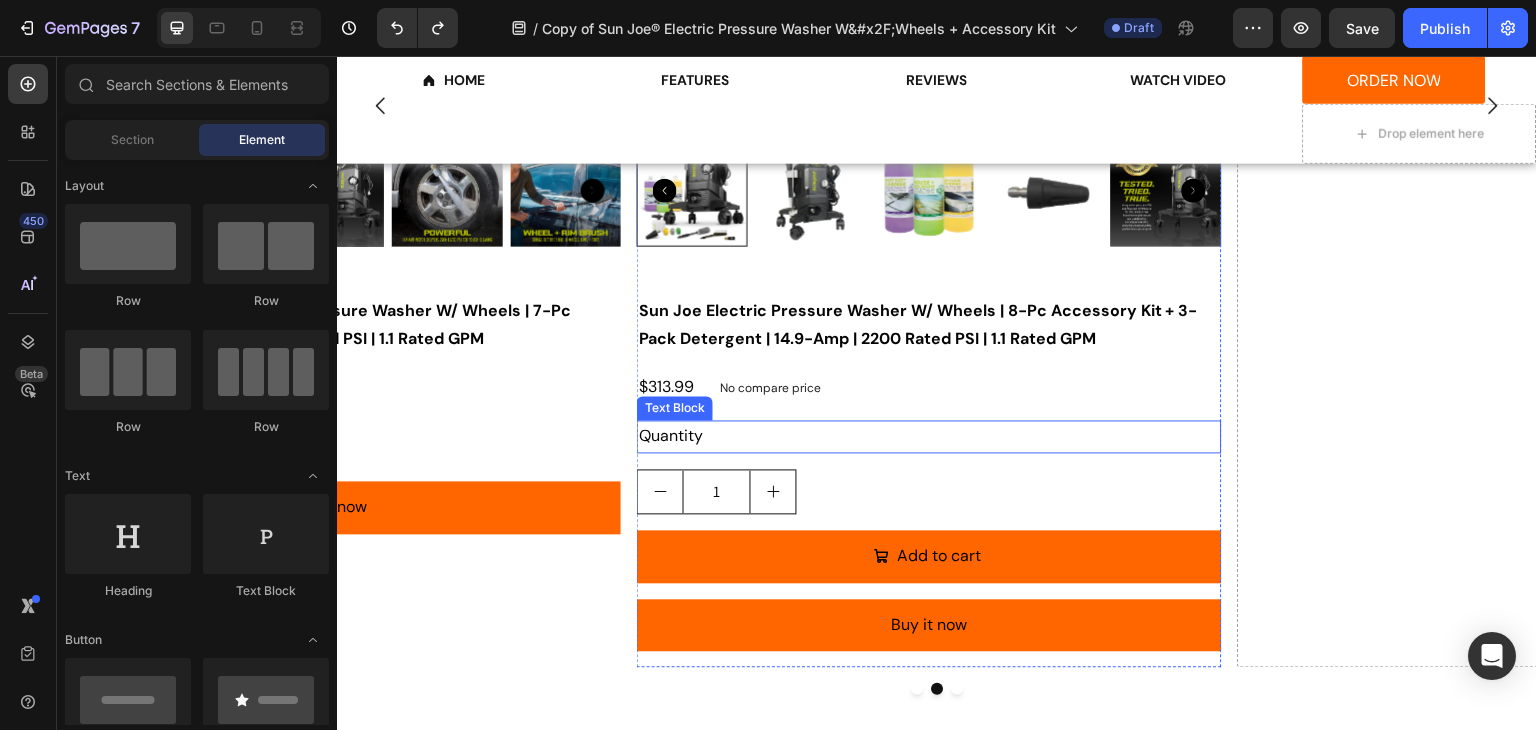 click on "Quantity" at bounding box center [929, 436] 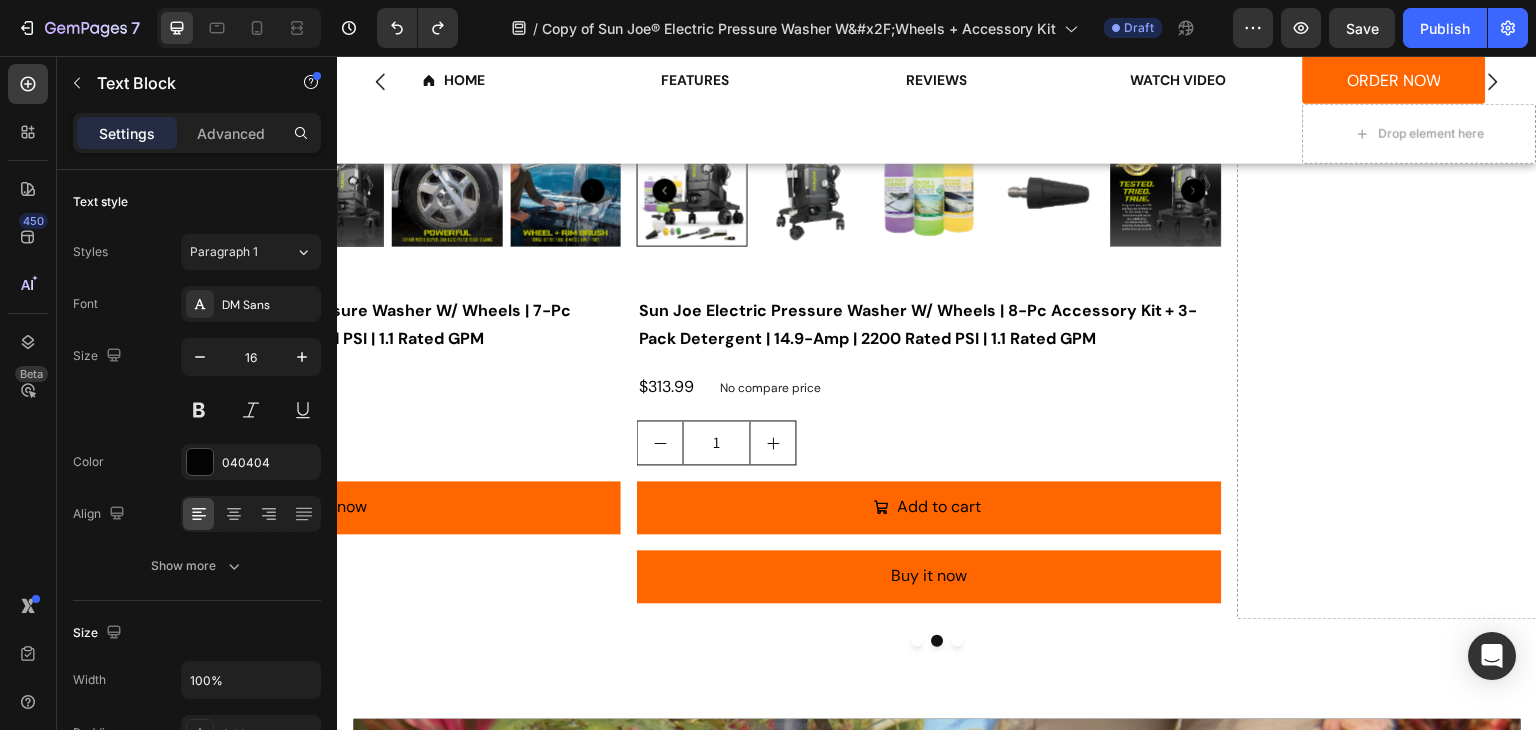 scroll, scrollTop: 3880, scrollLeft: 0, axis: vertical 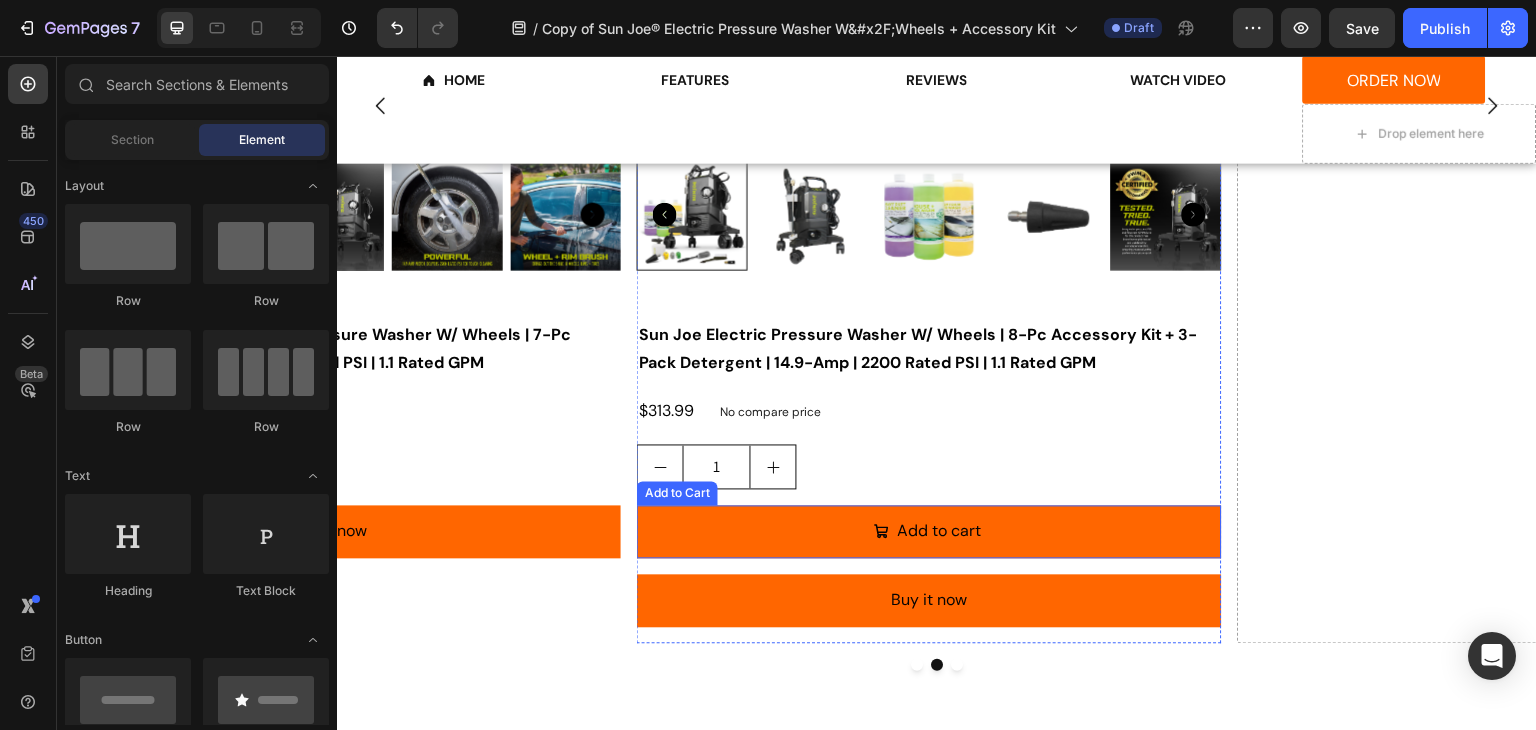 click on "Add to cart" at bounding box center (929, 531) 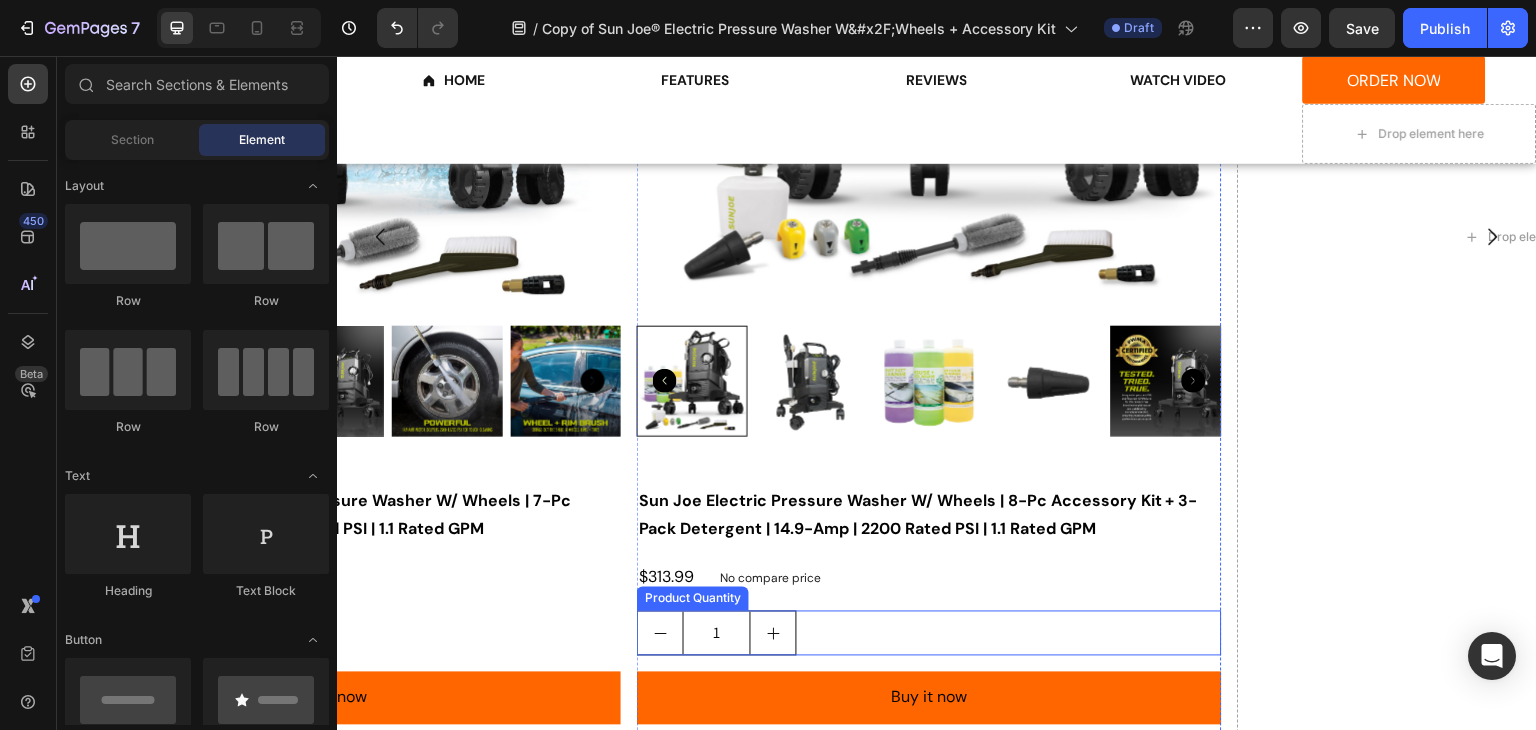 scroll, scrollTop: 3545, scrollLeft: 0, axis: vertical 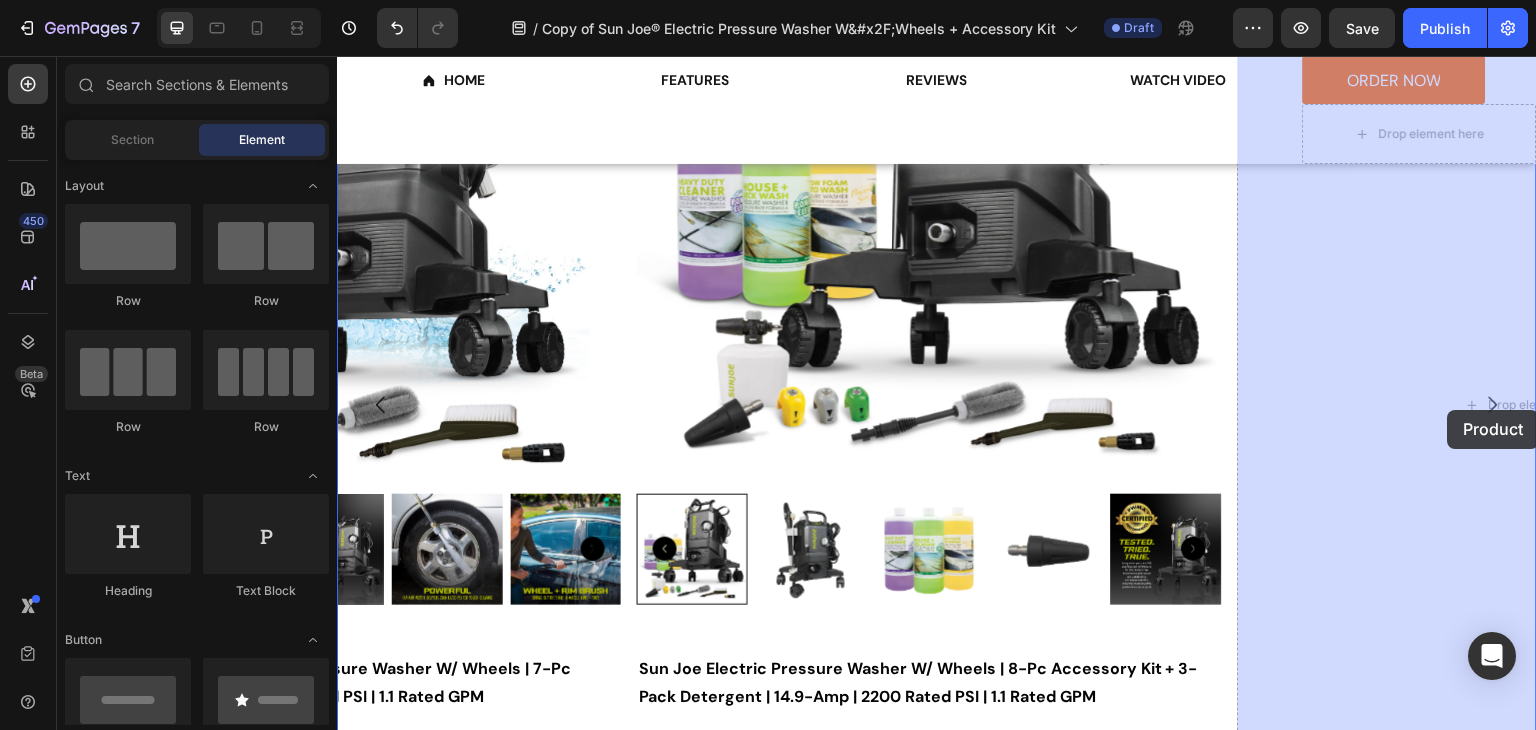 drag, startPoint x: 478, startPoint y: 387, endPoint x: 1448, endPoint y: 410, distance: 970.27264 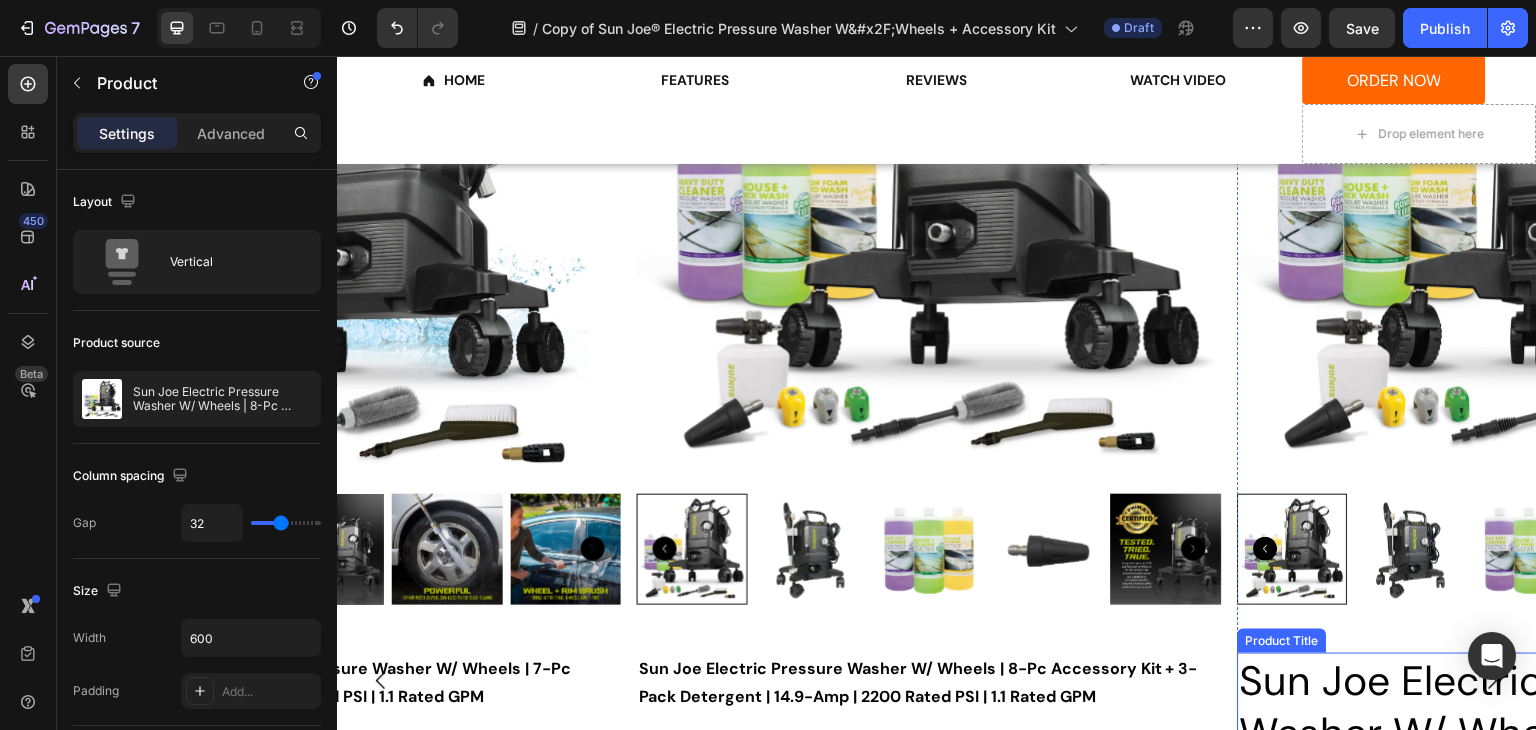 scroll, scrollTop: 3820, scrollLeft: 0, axis: vertical 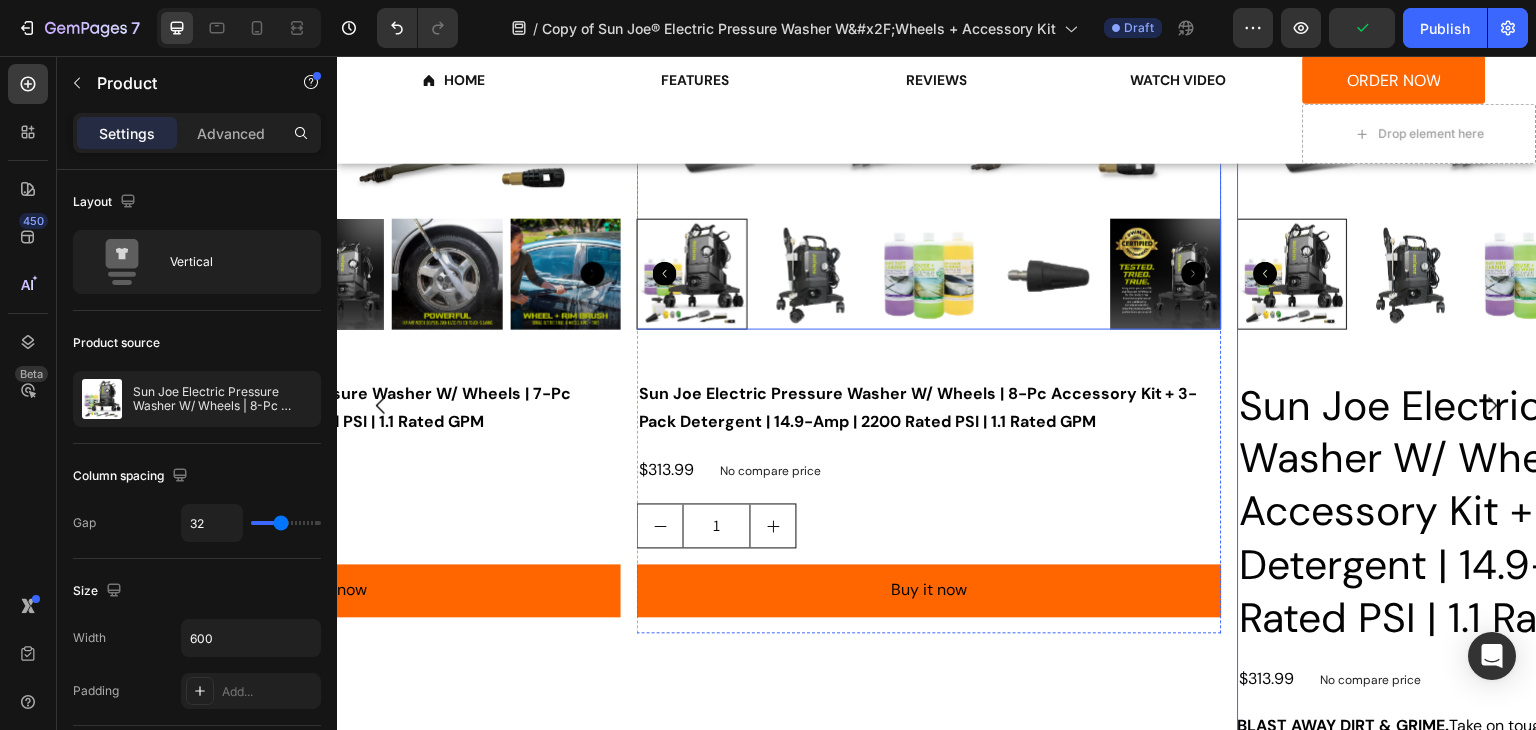click at bounding box center [929, -81] 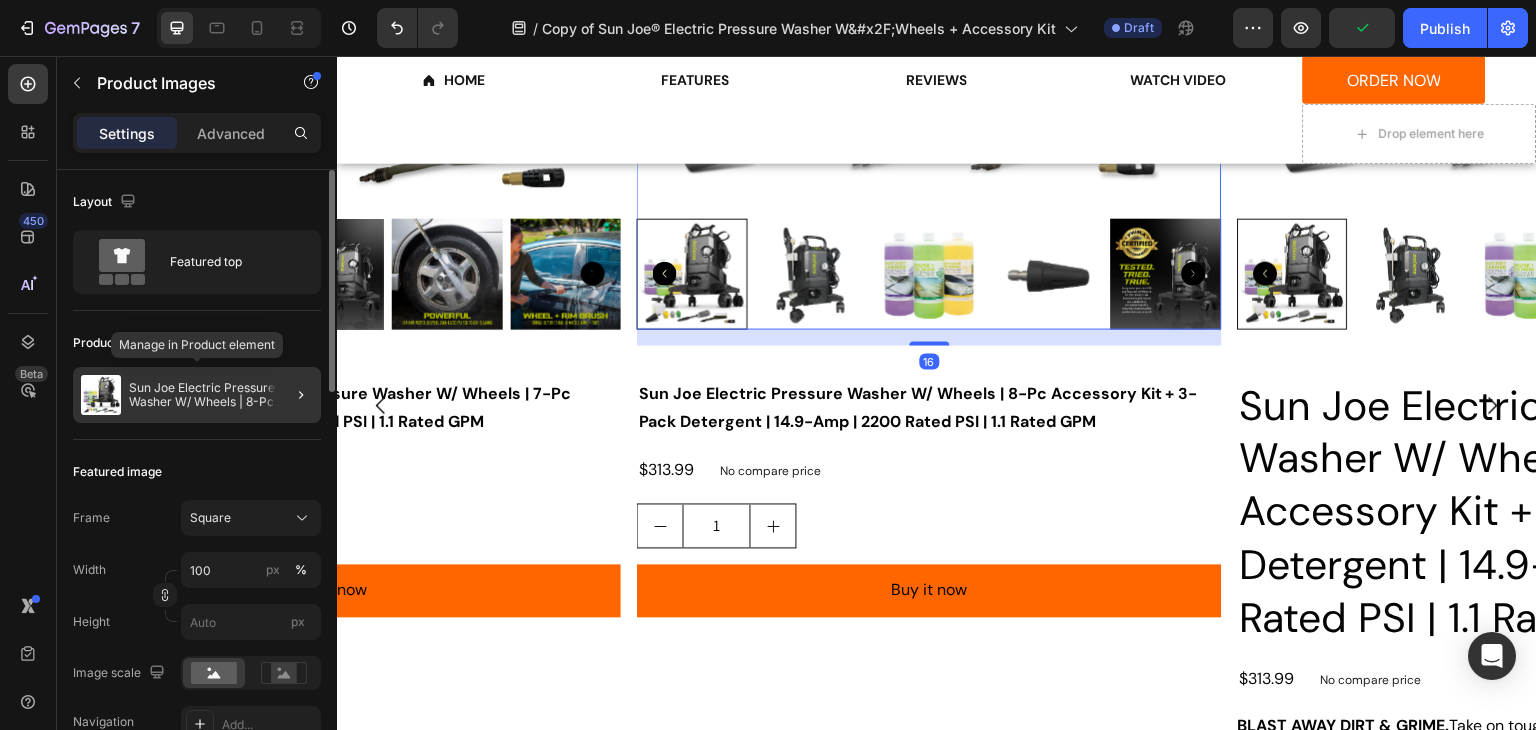 click on "Sun Joe Electric Pressure Washer W/ Wheels | 8-Pc Accessory Kit + 3-Pack Detergent | 14.9-Amp | 2200 Rated PSI | 1.1 Rated GPM" at bounding box center (221, 395) 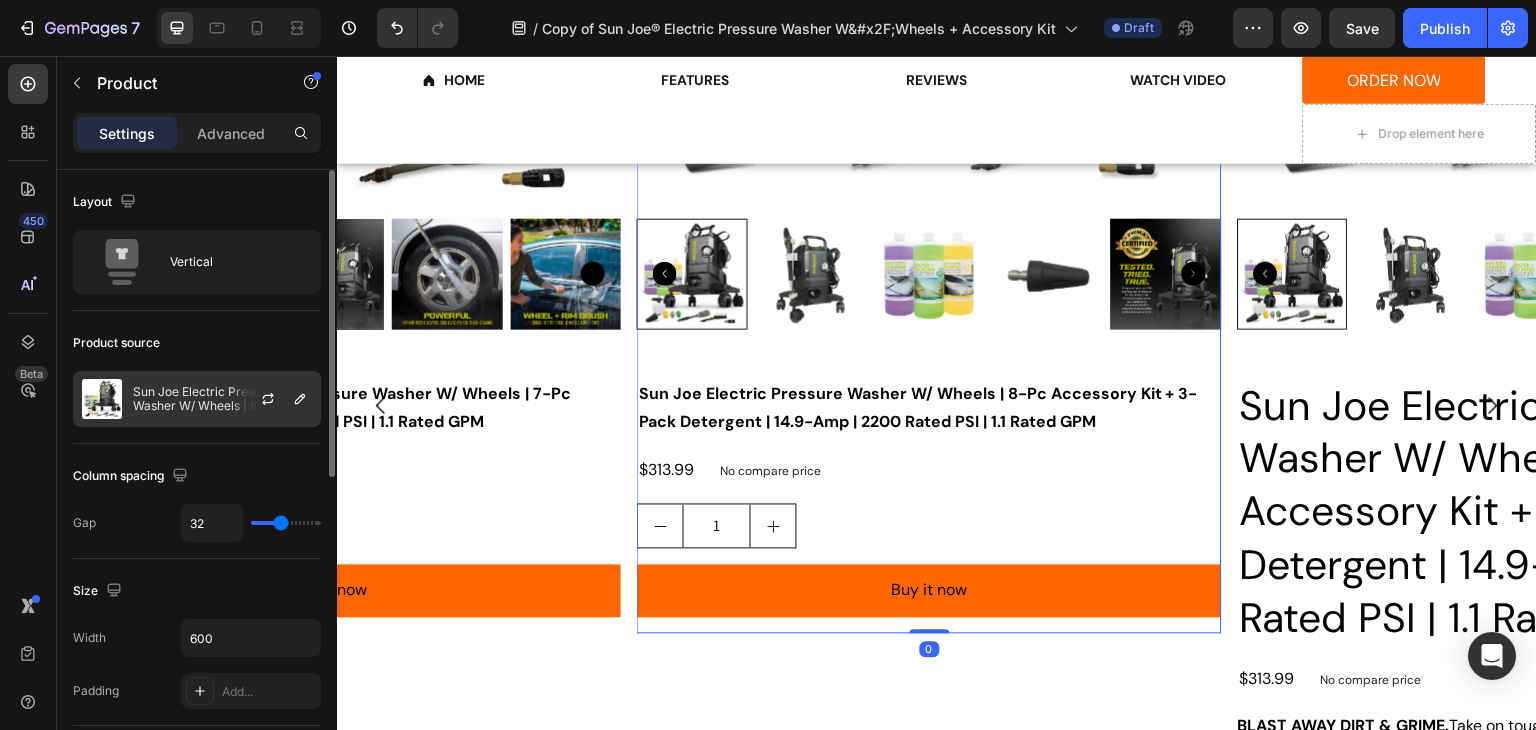 click on "Sun Joe Electric Pressure Washer W/ Wheels | 8-Pc Accessory Kit + 3-Pack Detergent | 14.9-Amp | 2200 Rated PSI | 1.1 Rated GPM" at bounding box center (222, 399) 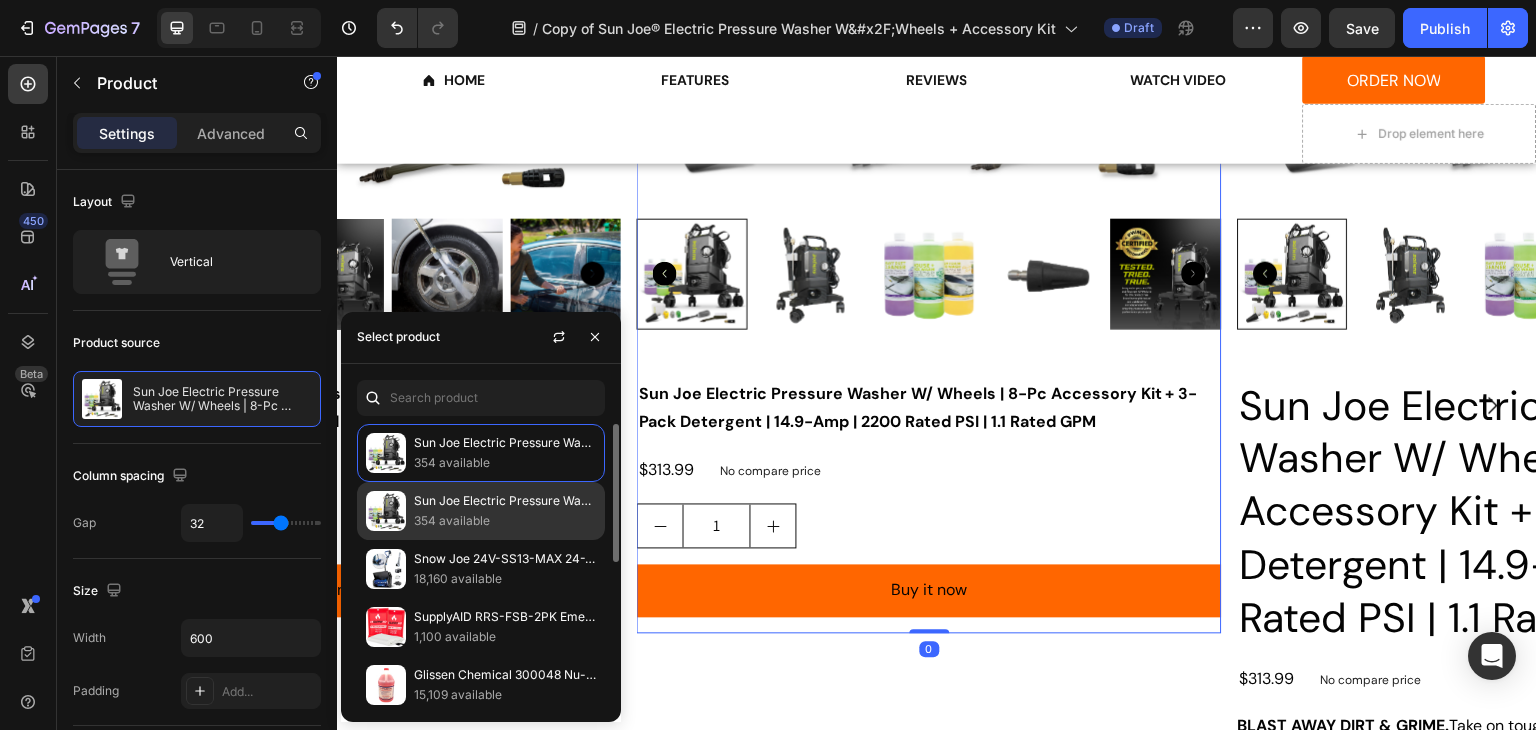 click on "Sun Joe Electric Pressure Washer W/ Wheels | 7-Pc Accessory Kit + 3-Pack Detergent | 14.9-Amp | 2200 Rated PSI | 1.1 Rated GPM" at bounding box center [505, 501] 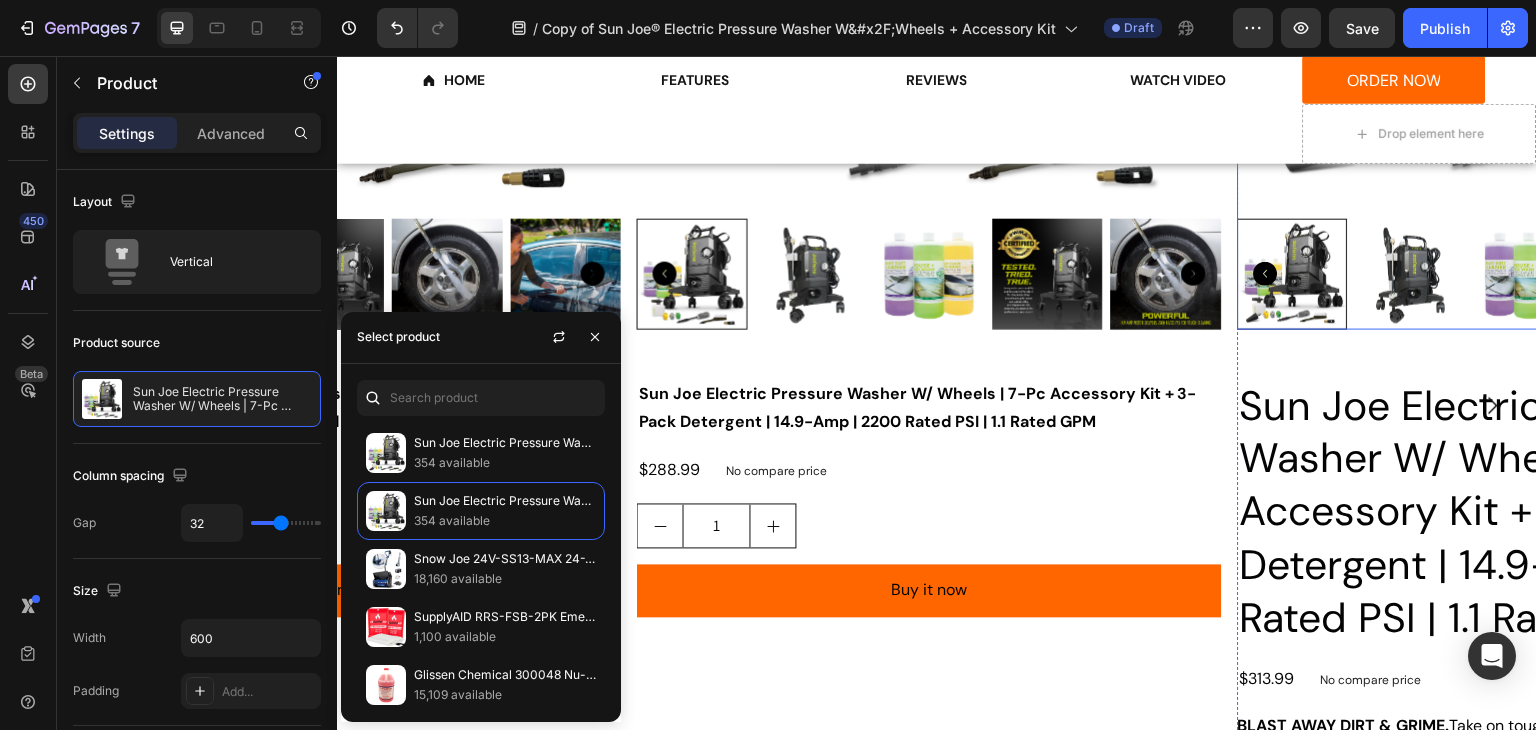 click at bounding box center [1530, -81] 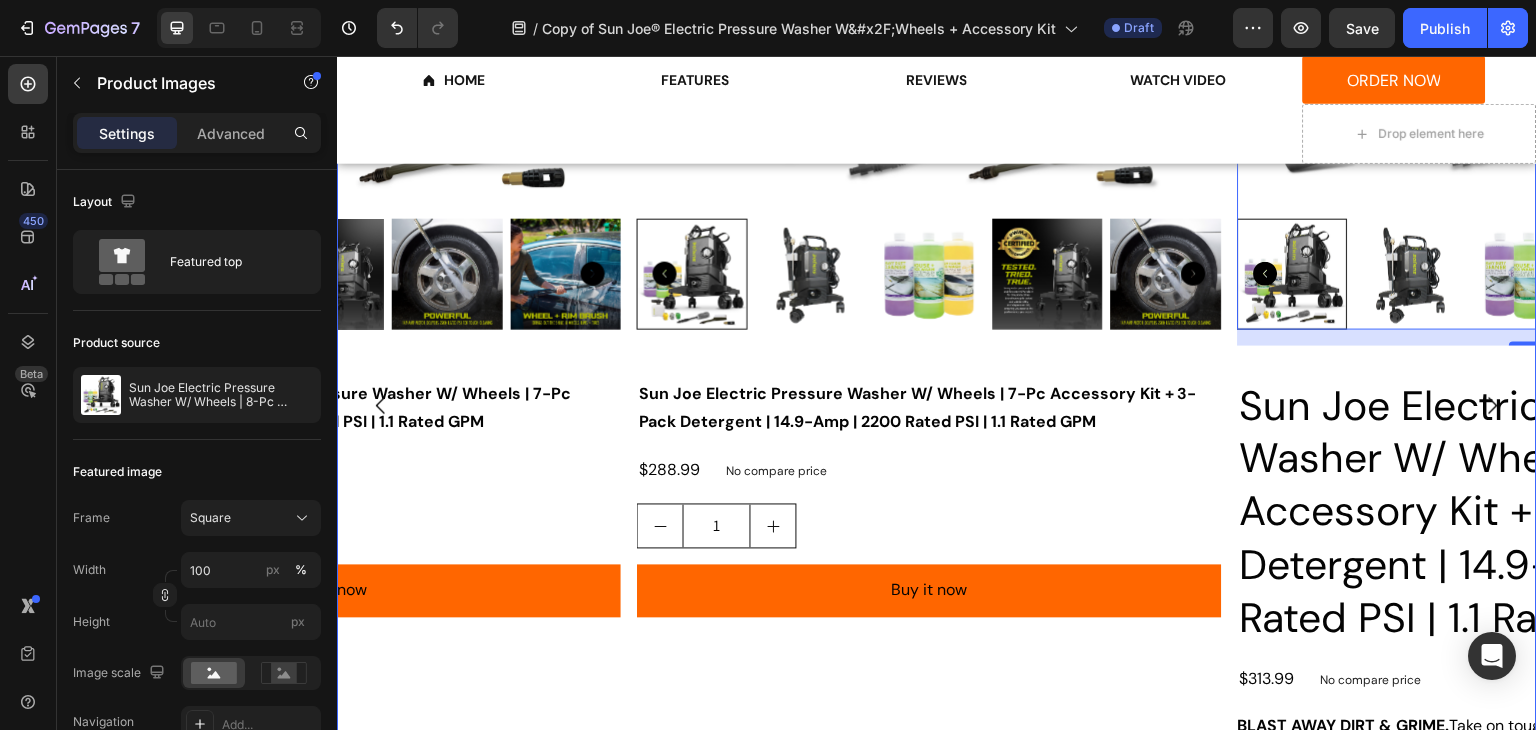 click 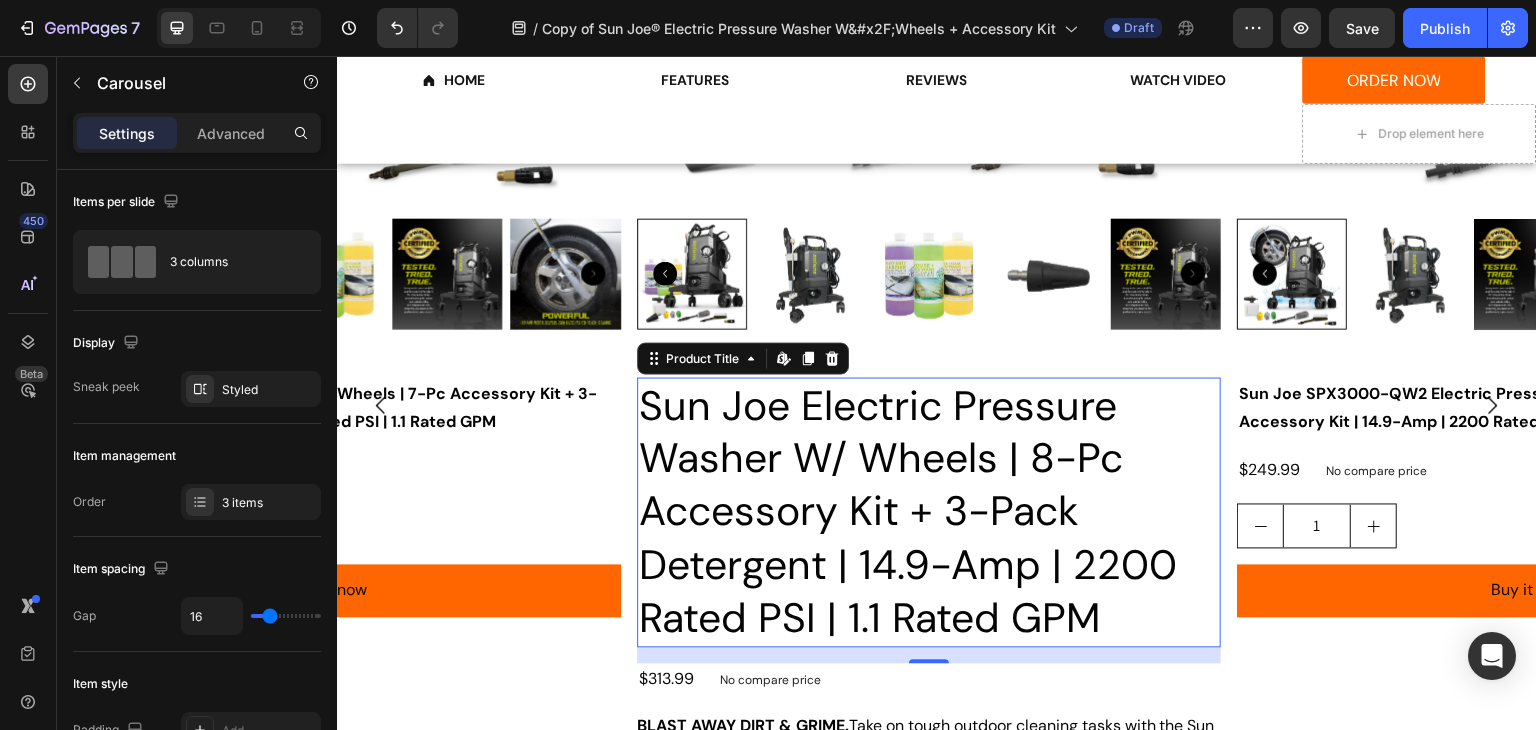 click on "Sun Joe Electric Pressure Washer W/ Wheels | 8-Pc Accessory Kit + 3-Pack Detergent | 14.9-Amp | 2200 Rated PSI | 1.1 Rated GPM" at bounding box center (929, 513) 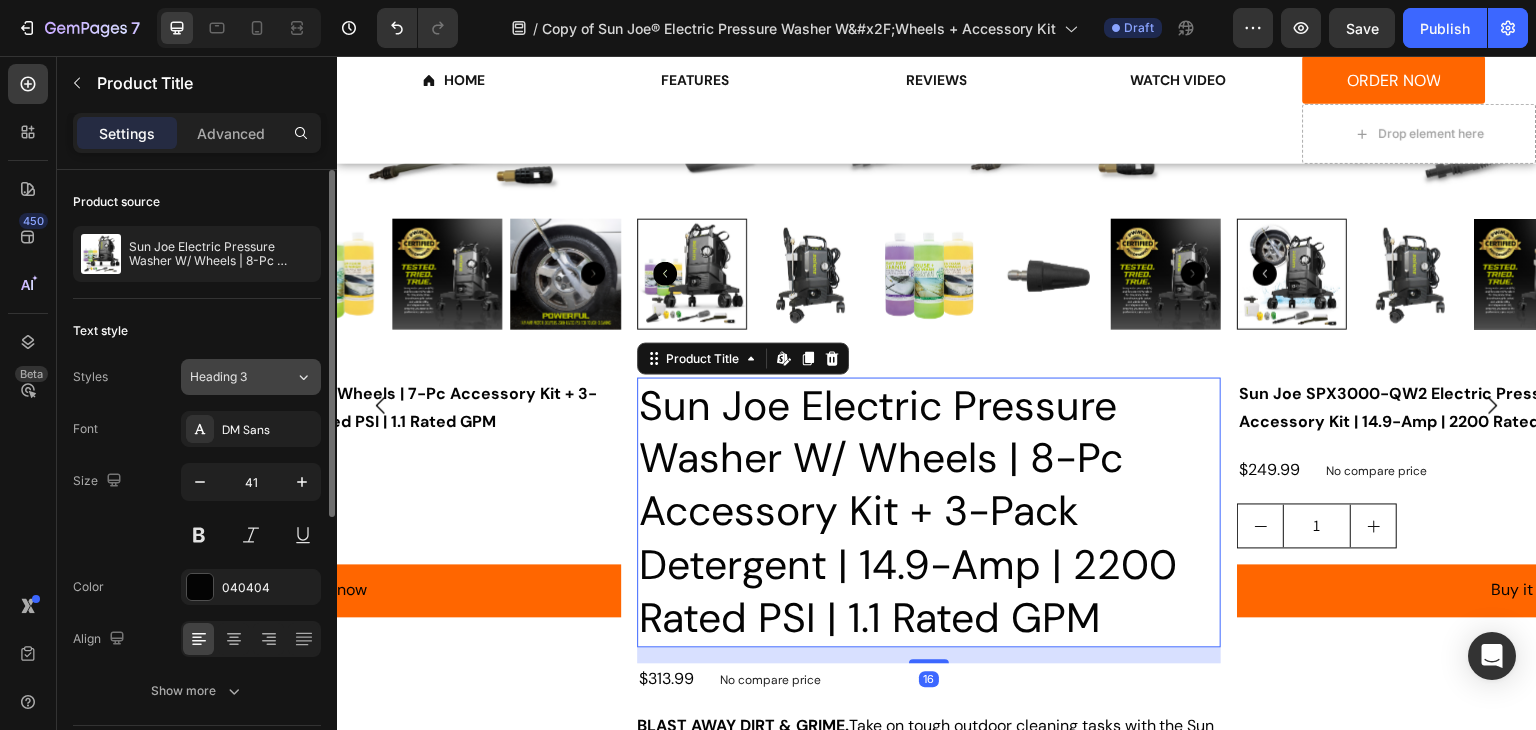 click on "Heading 3" 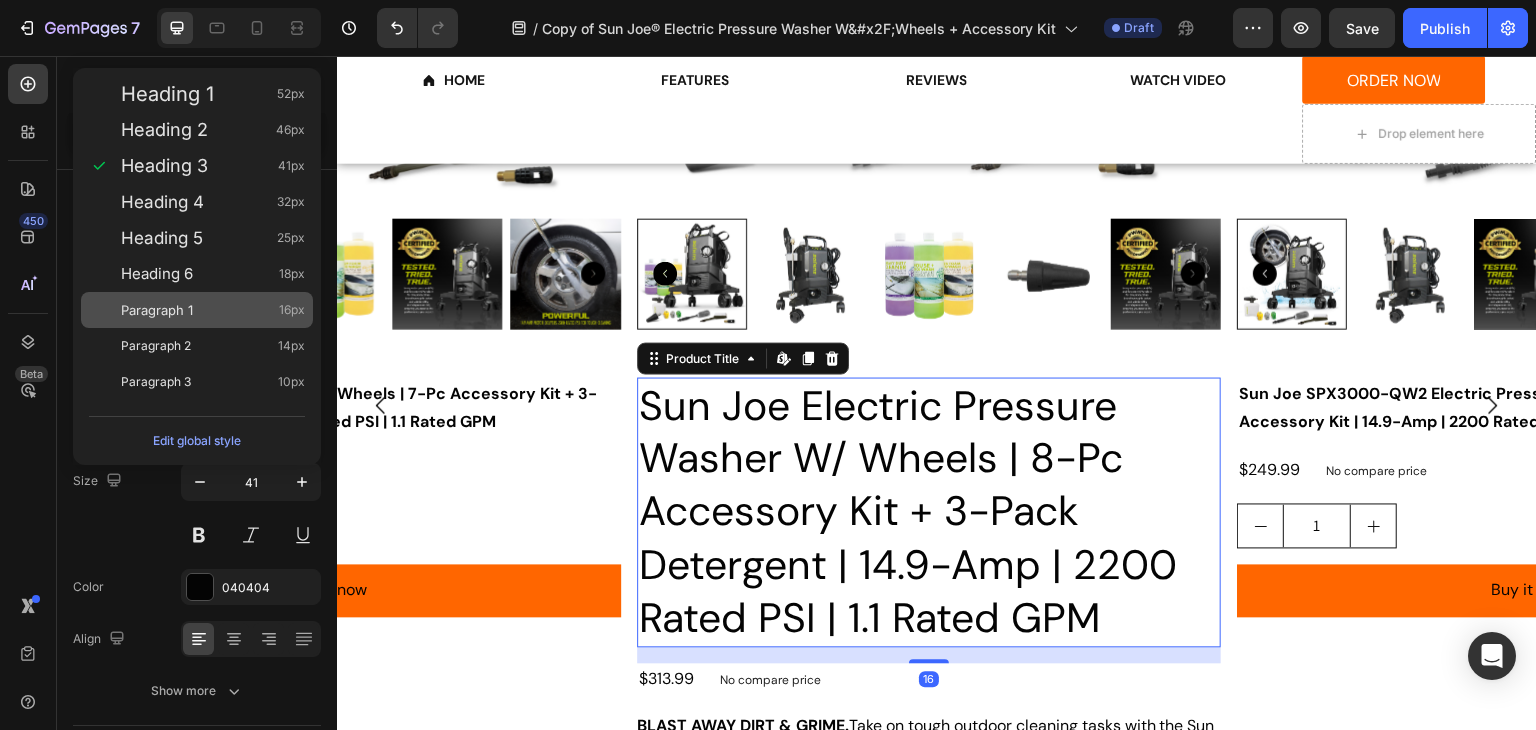click on "Paragraph 1 16px" at bounding box center (197, 310) 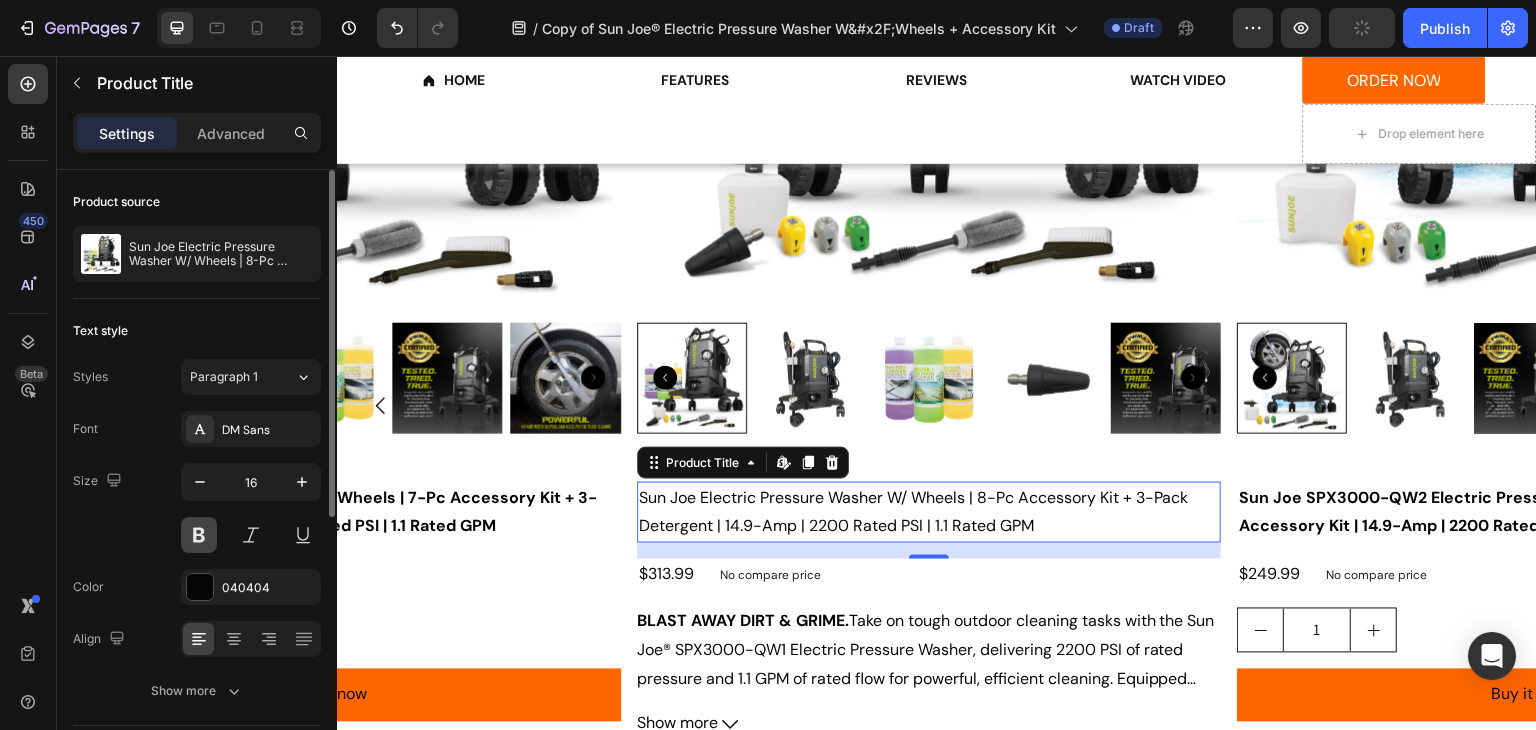 click at bounding box center [199, 535] 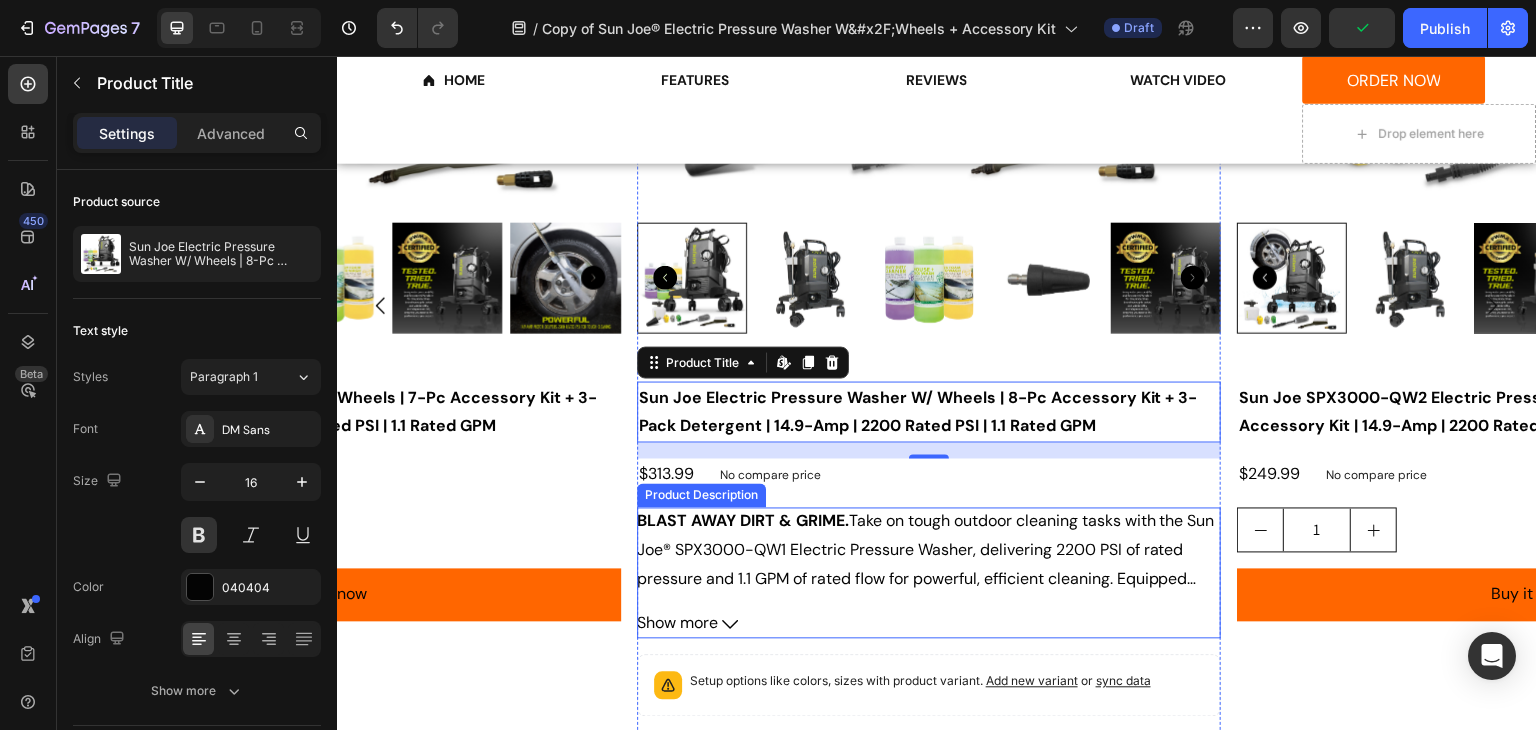 click on "BLAST AWAY DIRT & GRIME. Take on tough outdoor cleaning tasks with the Sun Joe® SPX3000-QW1 Electric Pressure Washer, delivering 2200 PSI of rated pressure and 1.1 GPM of rated flow for powerful, efficient cleaning. Equipped with a 14.9-amp motor, this pressure washer easily tackles dirt, grease, mildew, and stains on driveways, decks, patios, siding, and more." at bounding box center (927, 579) 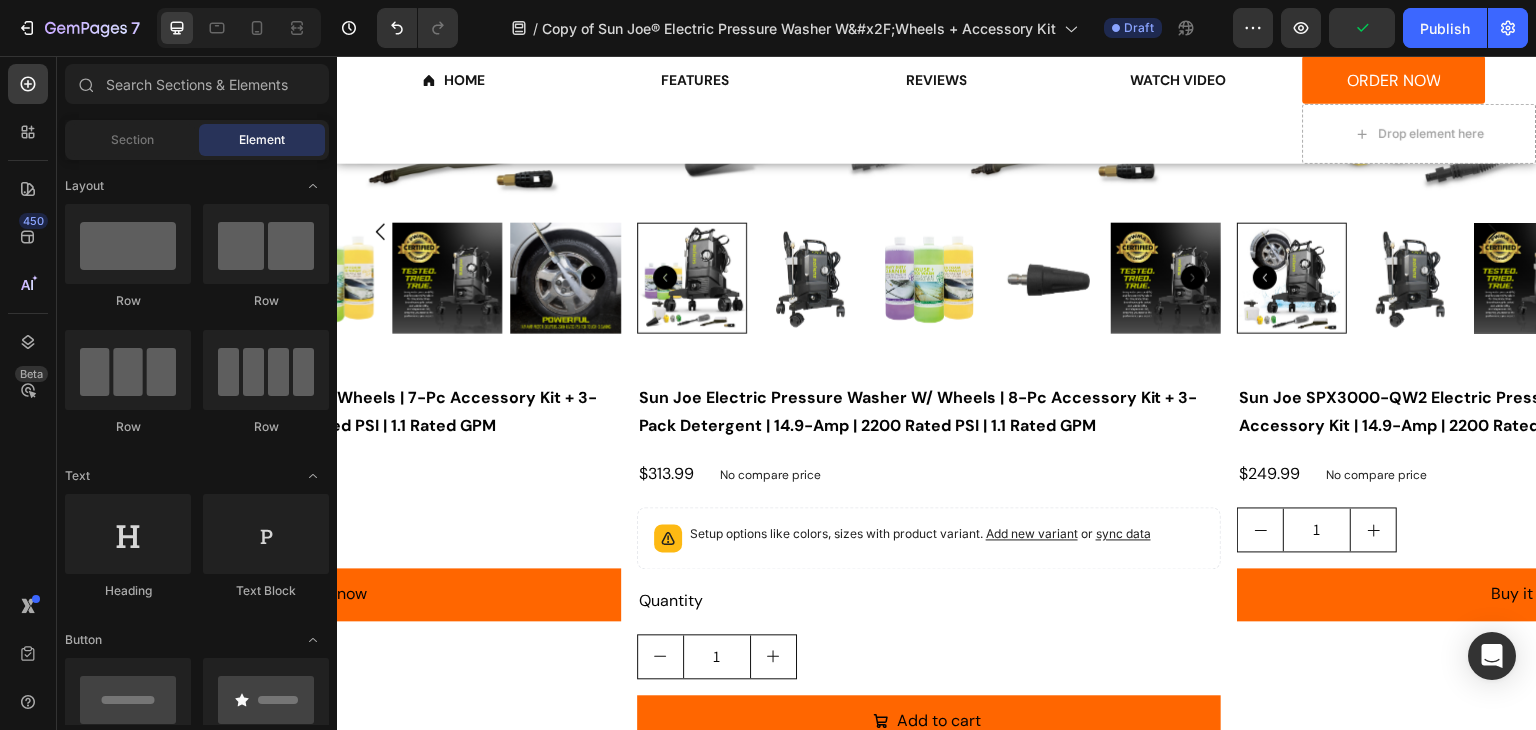 scroll, scrollTop: 3743, scrollLeft: 0, axis: vertical 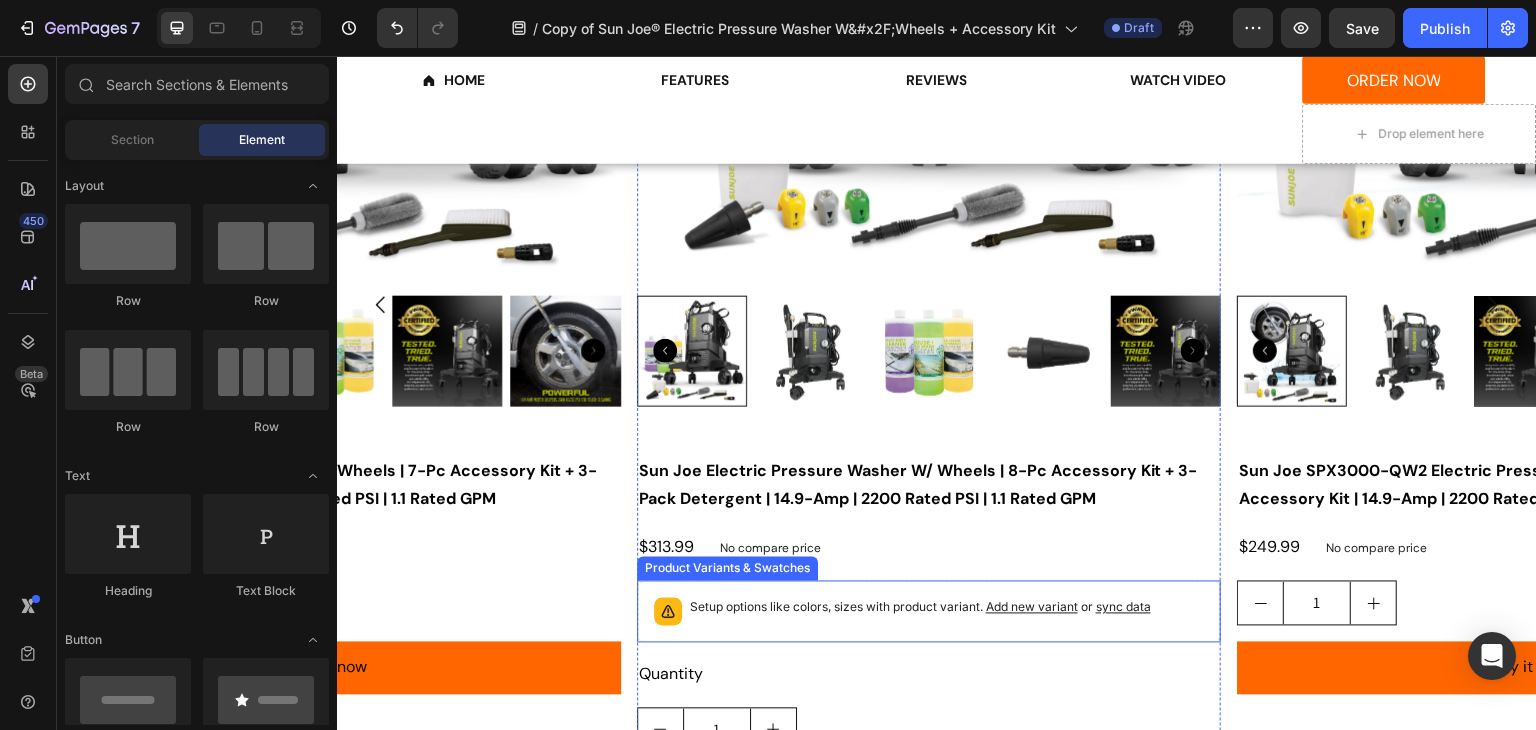 click on "Setup options like colors, sizes with product variant.       Add new variant   or   sync data" at bounding box center (920, 608) 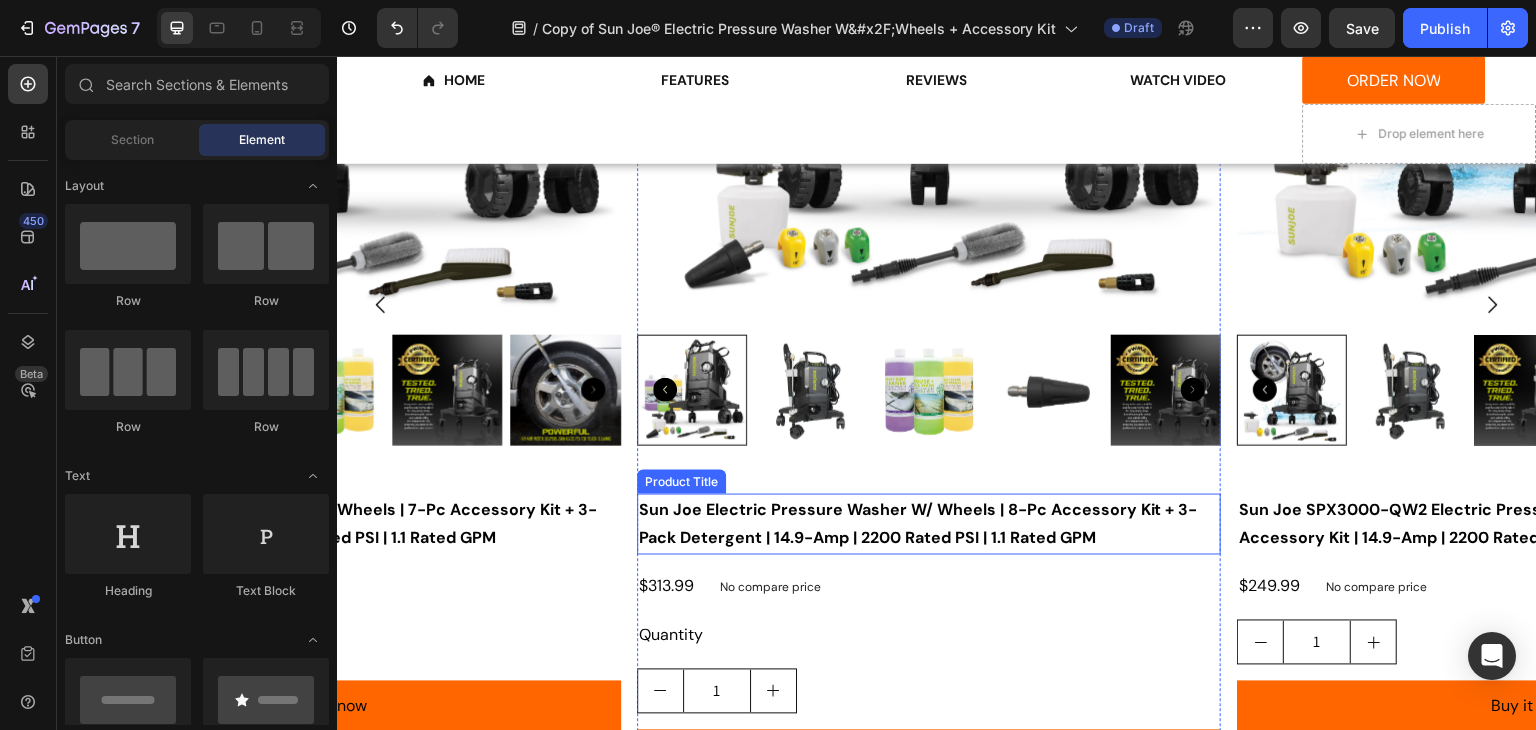 scroll, scrollTop: 3904, scrollLeft: 0, axis: vertical 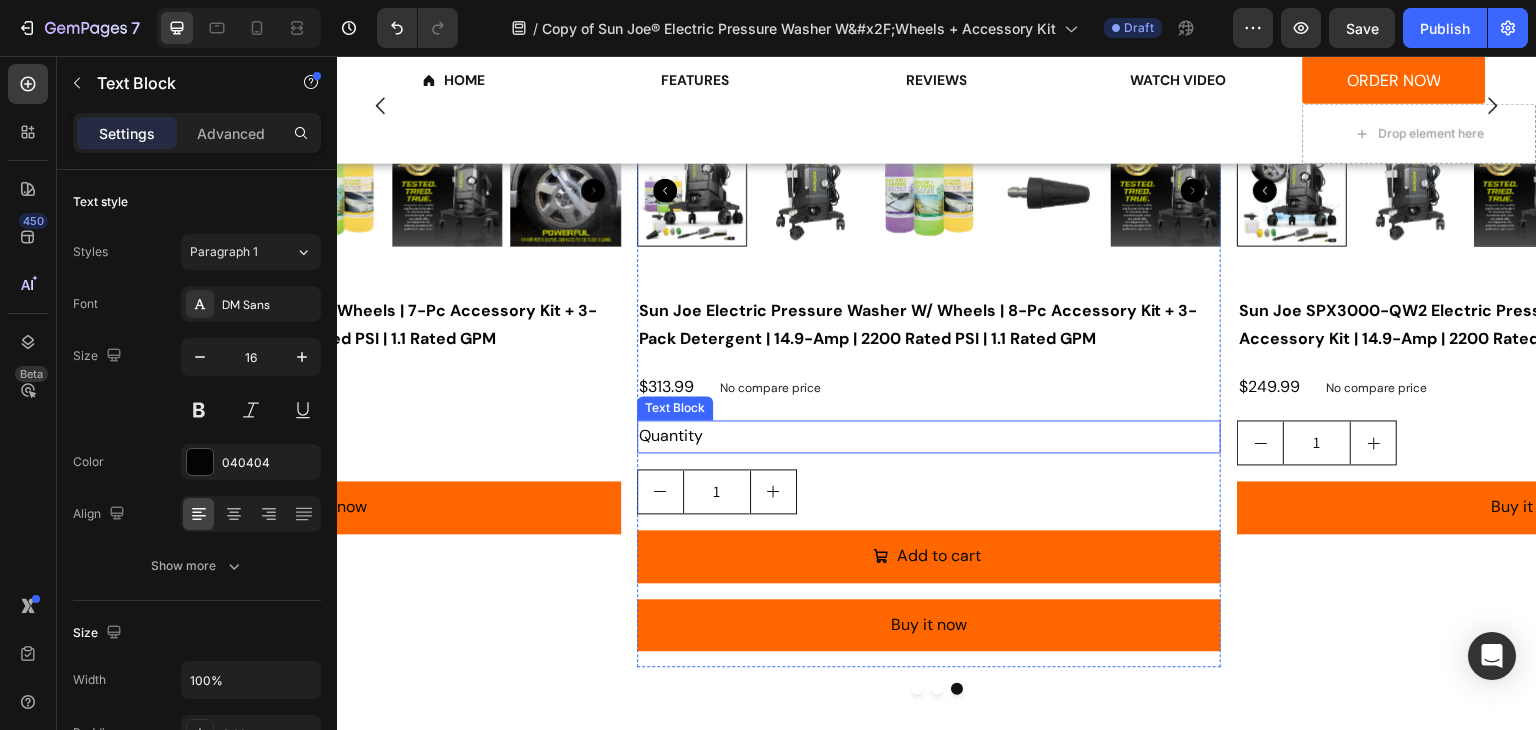 click on "Quantity" at bounding box center [929, 436] 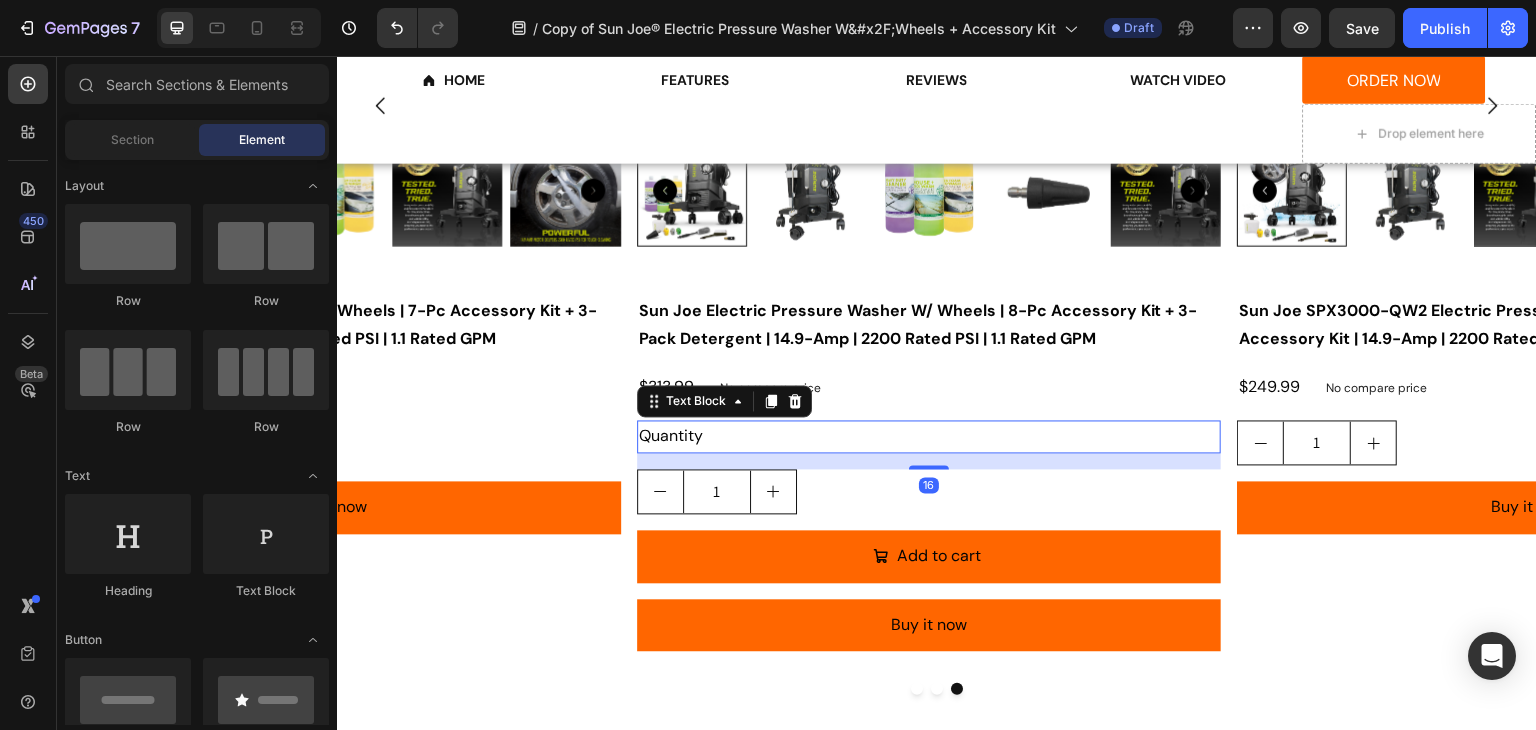 scroll, scrollTop: 3880, scrollLeft: 0, axis: vertical 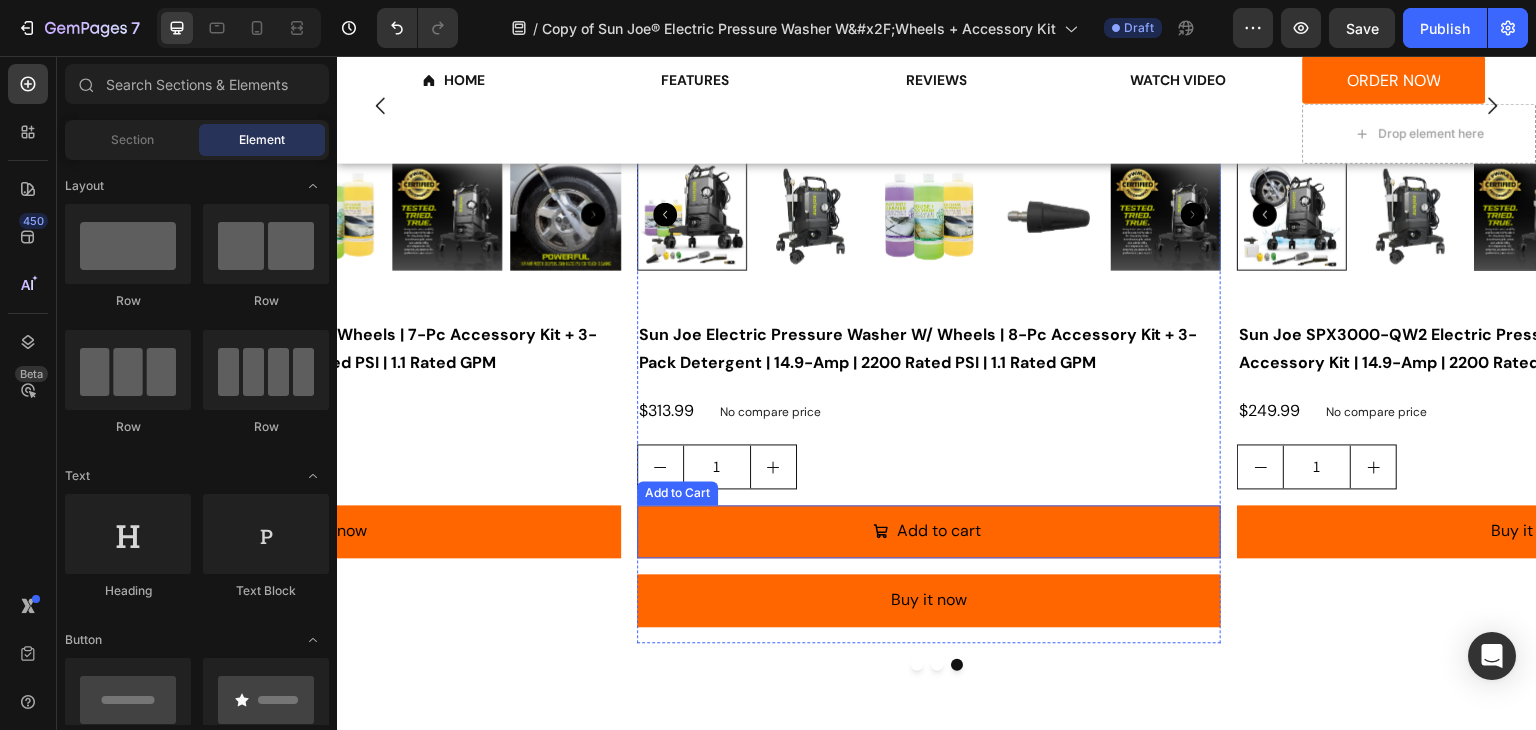 click on "Add to cart" at bounding box center [929, 531] 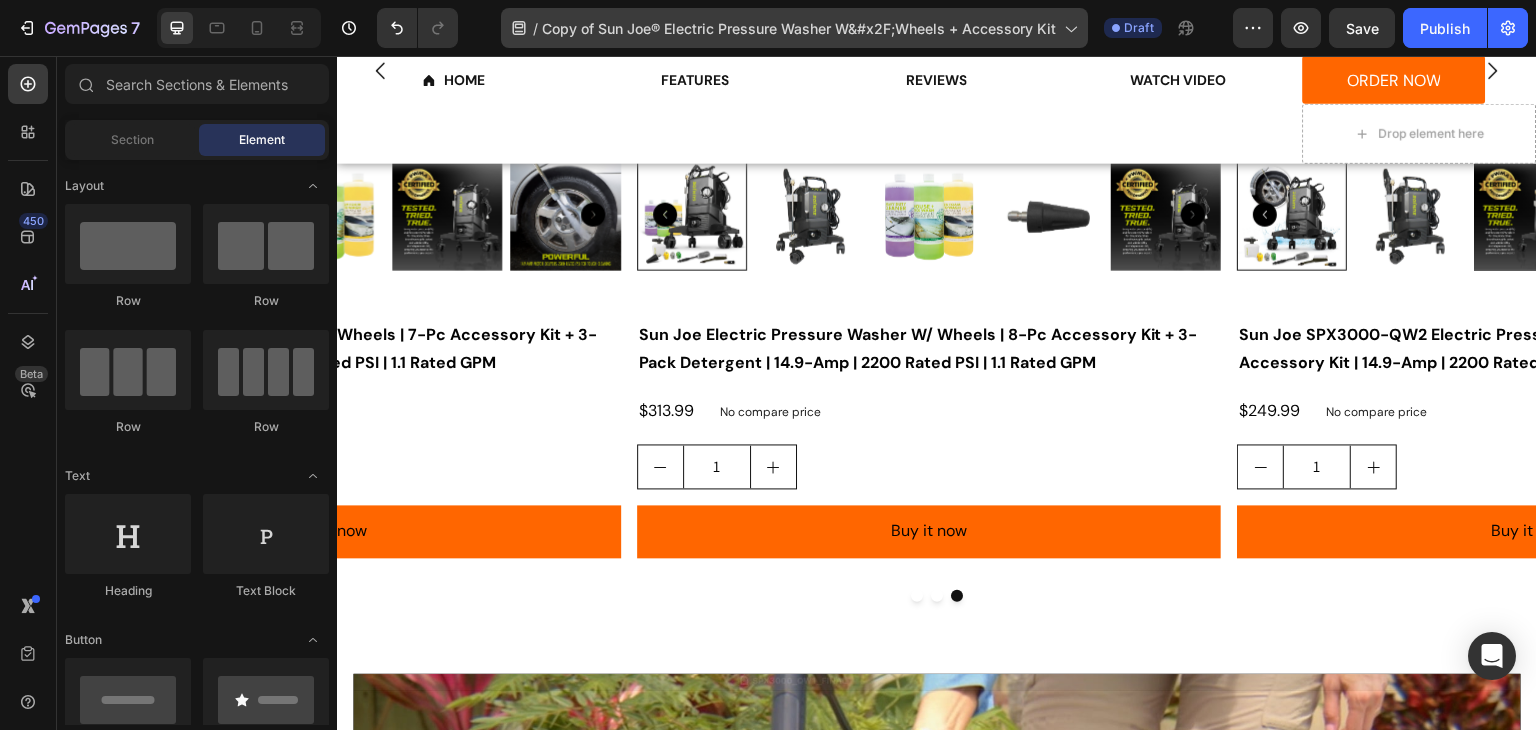 scroll, scrollTop: 3845, scrollLeft: 0, axis: vertical 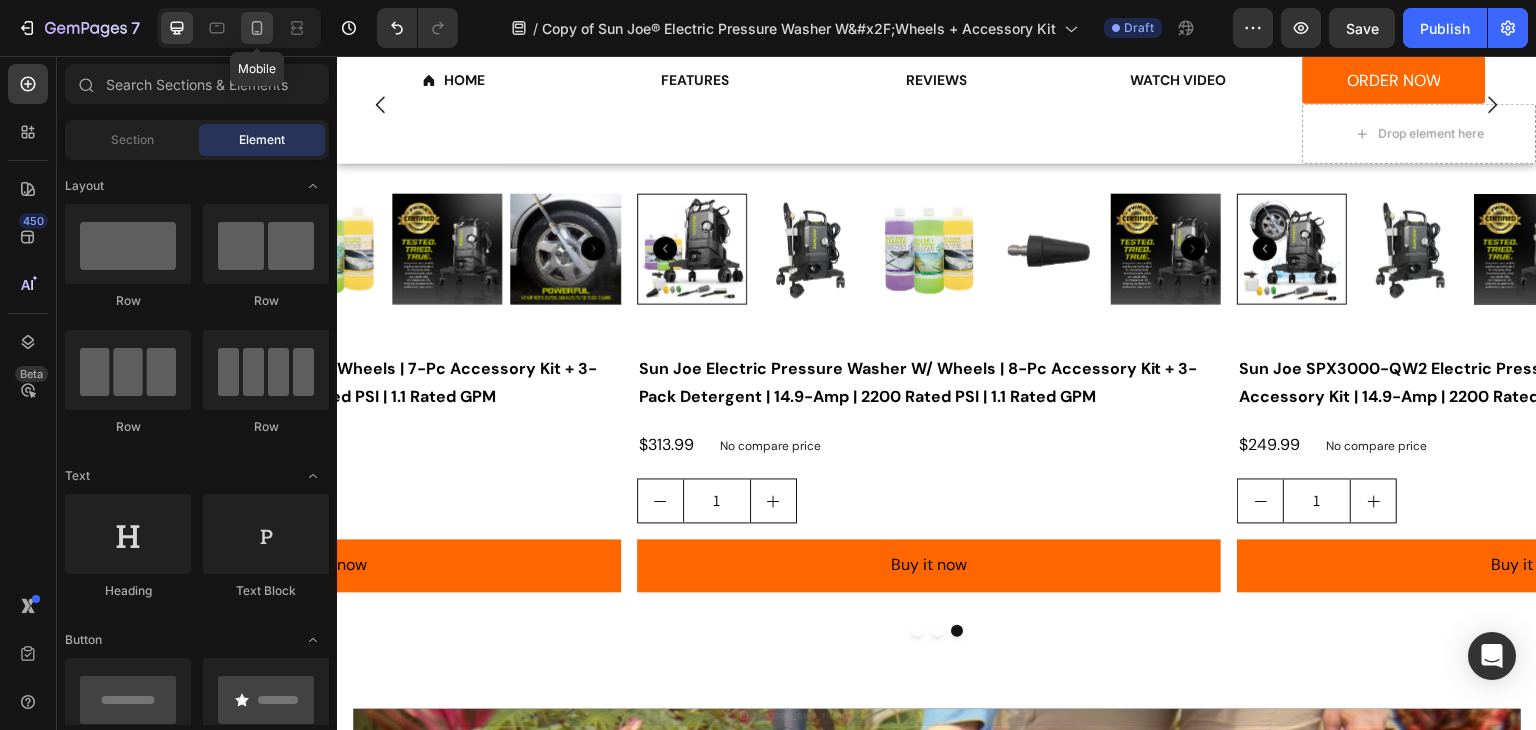 click 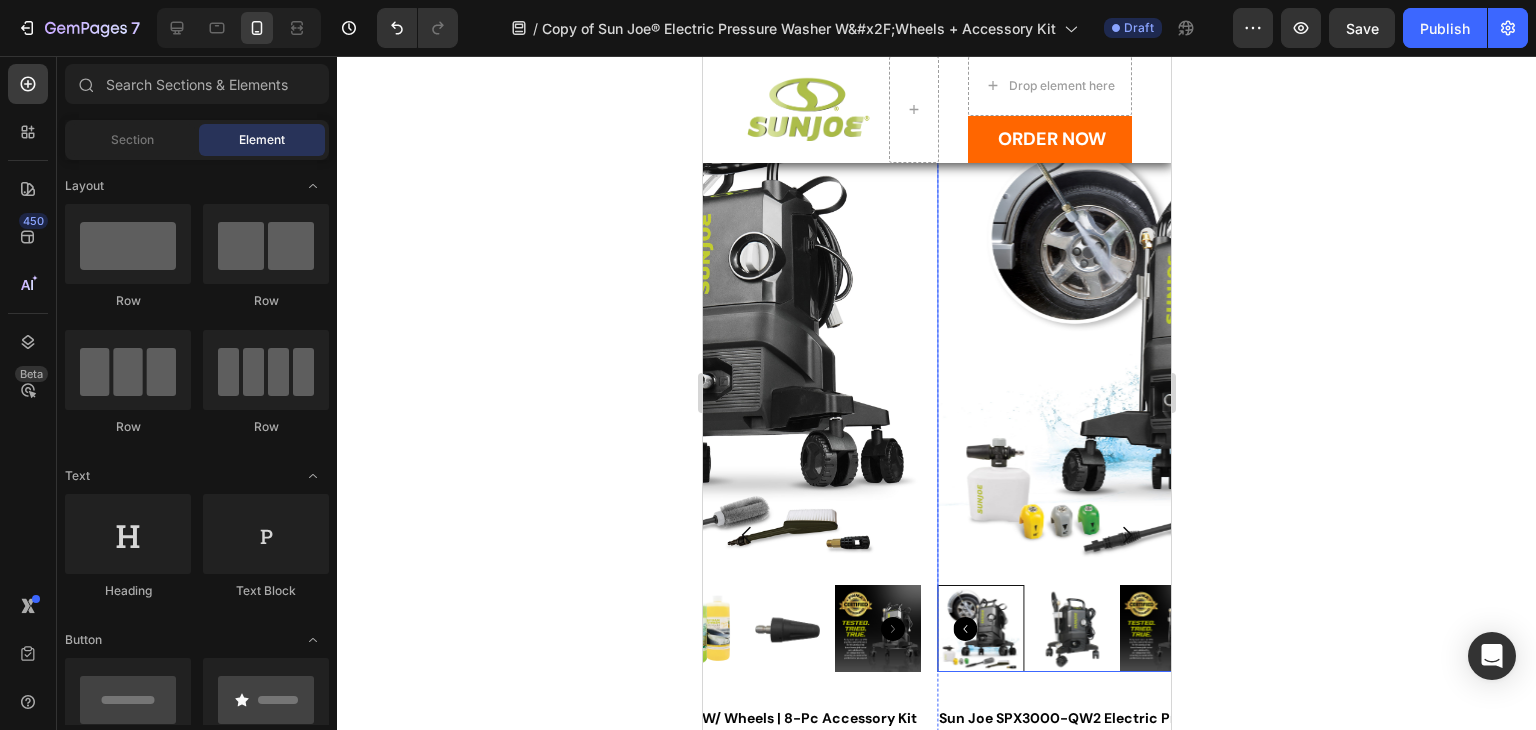 scroll, scrollTop: 5789, scrollLeft: 0, axis: vertical 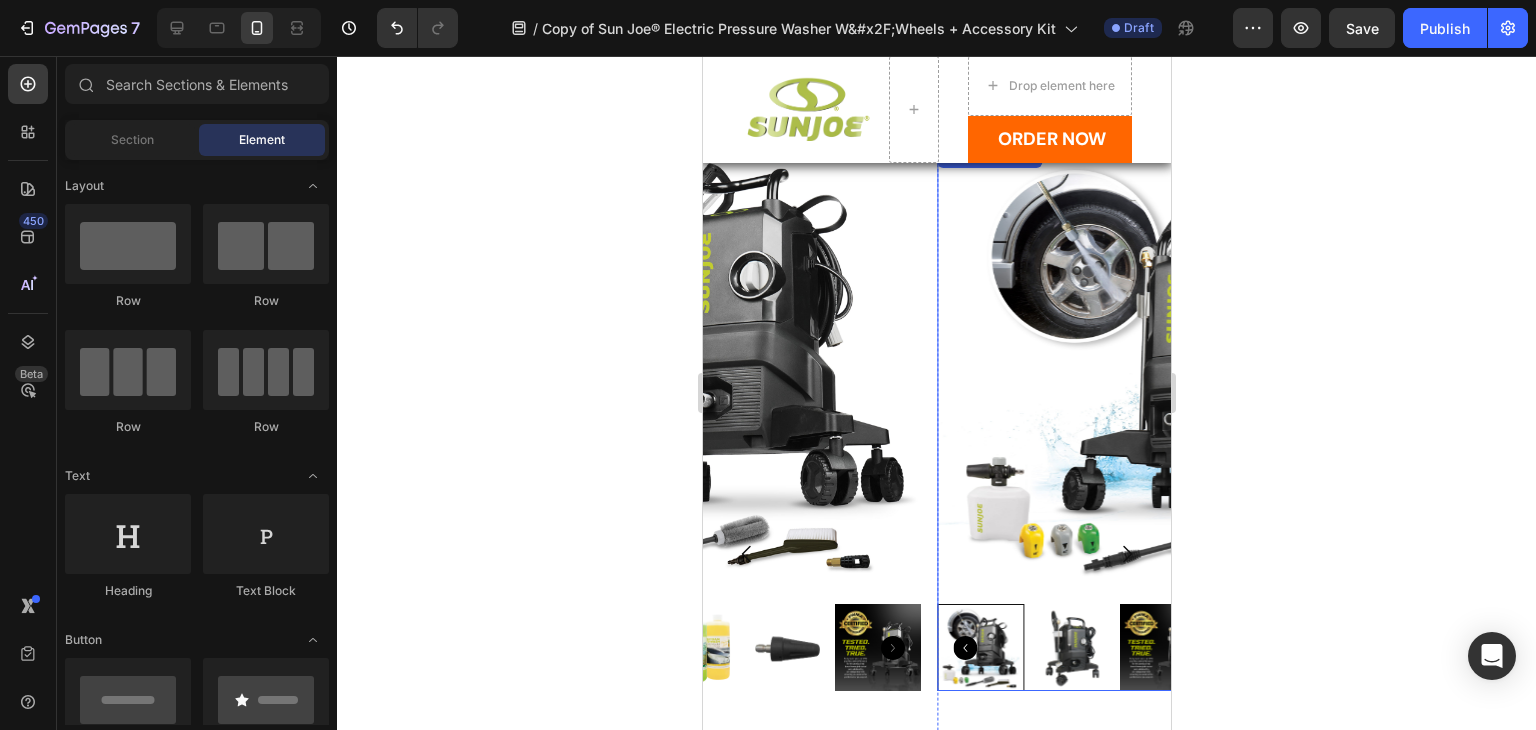 click 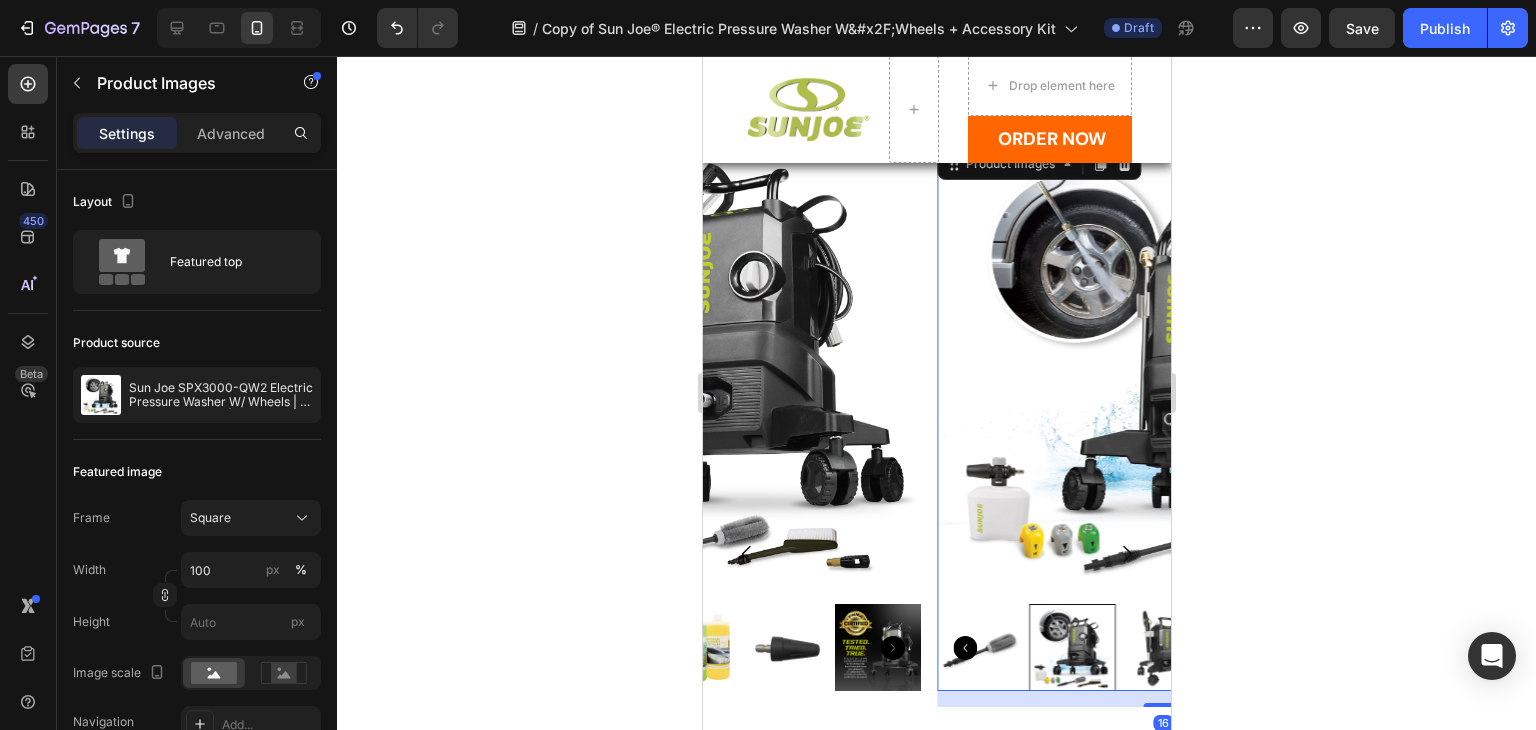 click 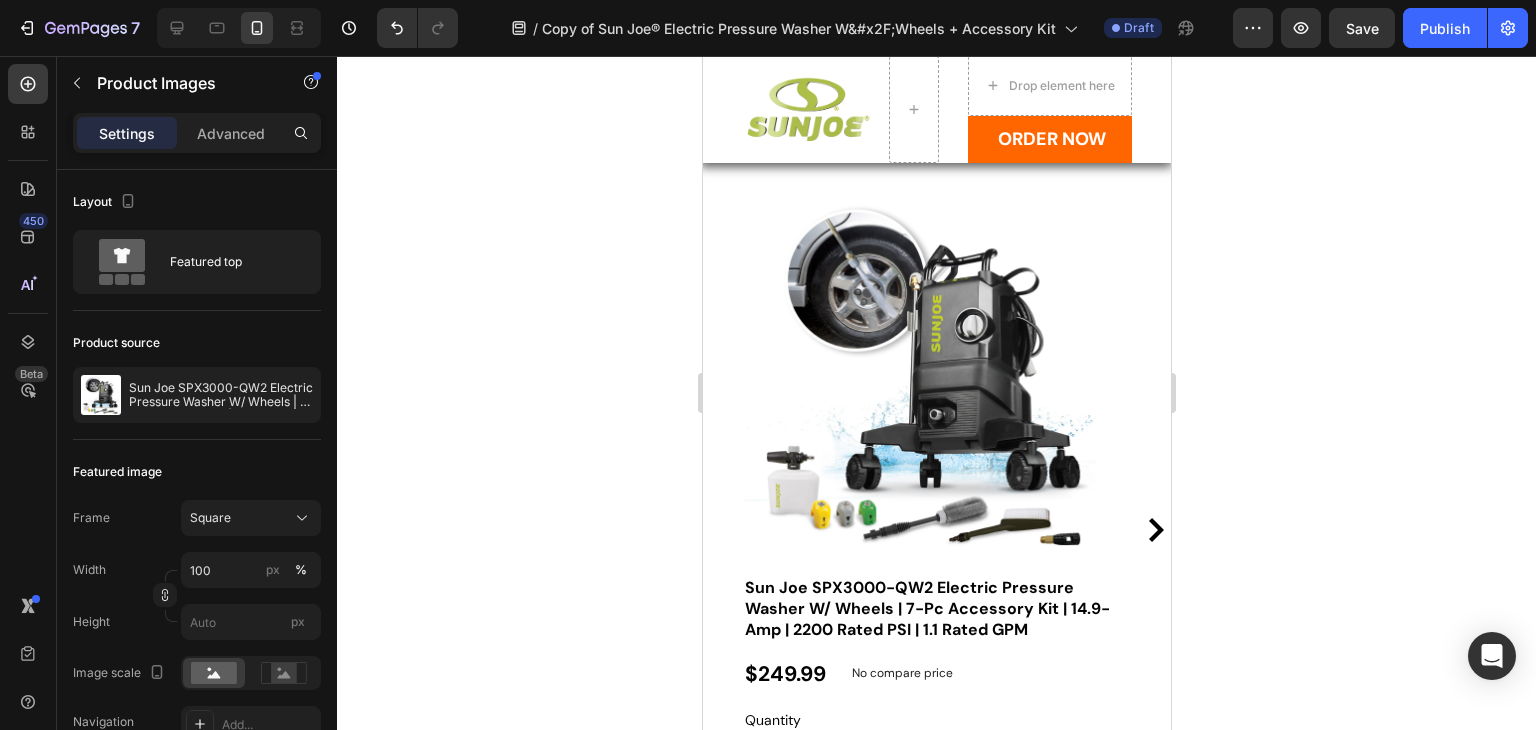 scroll, scrollTop: 3169, scrollLeft: 0, axis: vertical 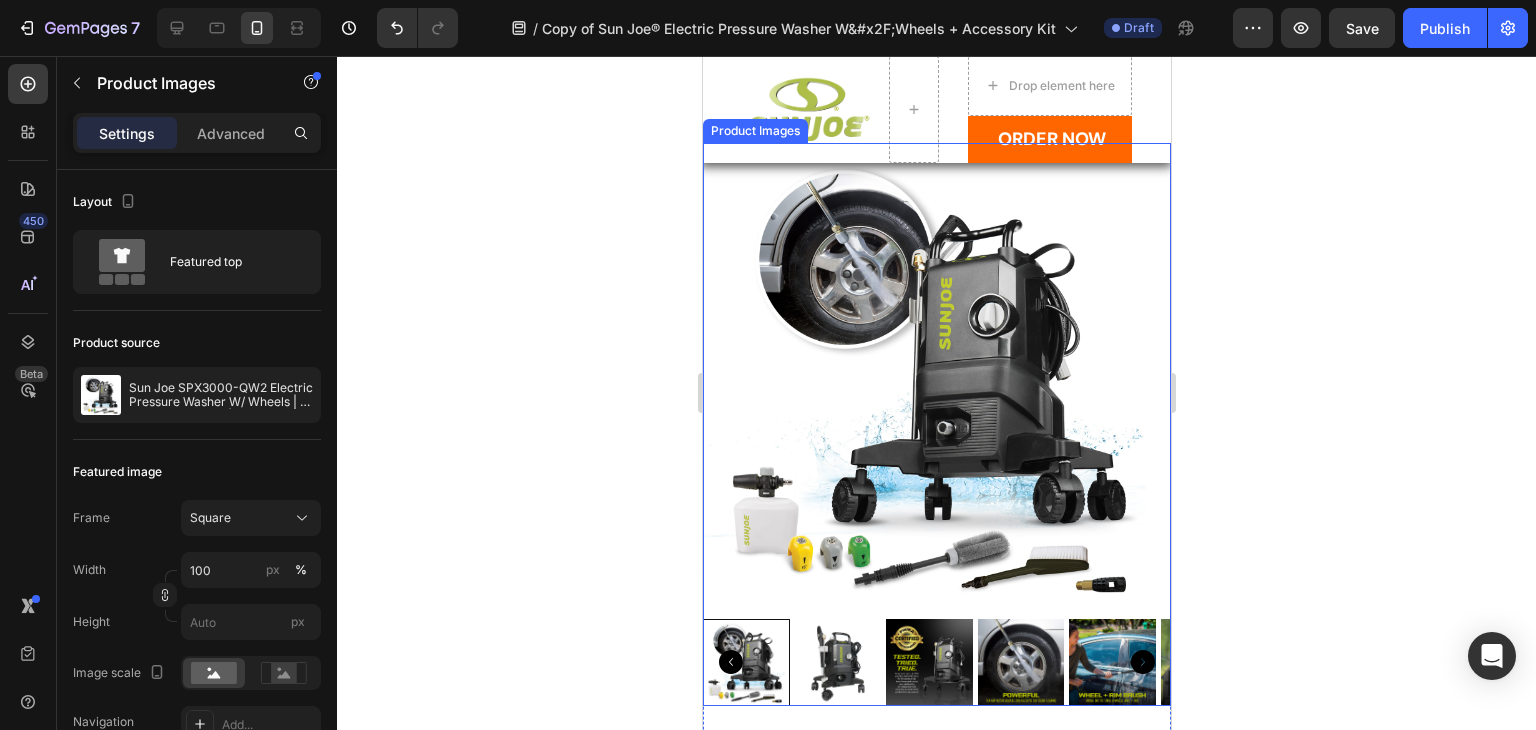 click at bounding box center (936, 377) 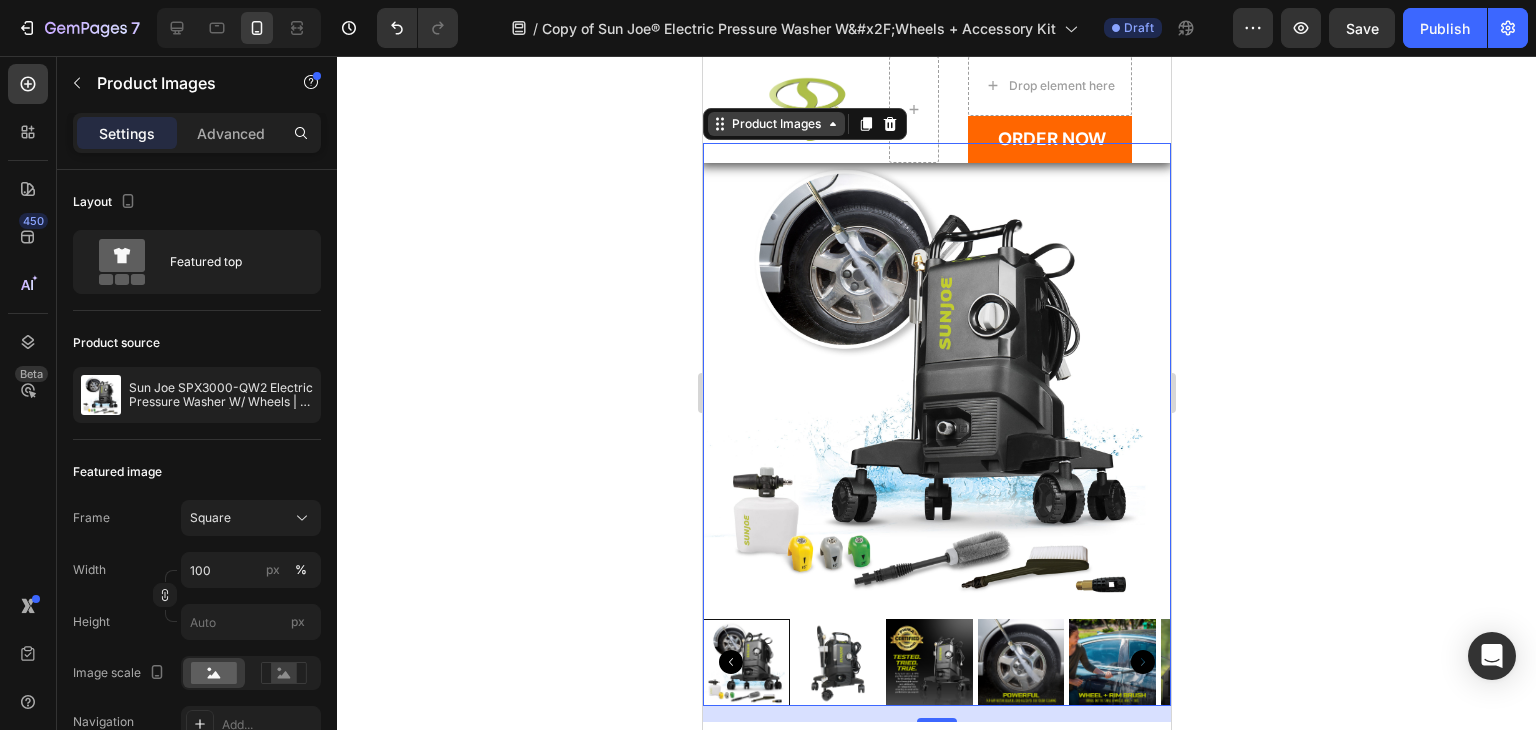 click on "Product Images" at bounding box center (775, 124) 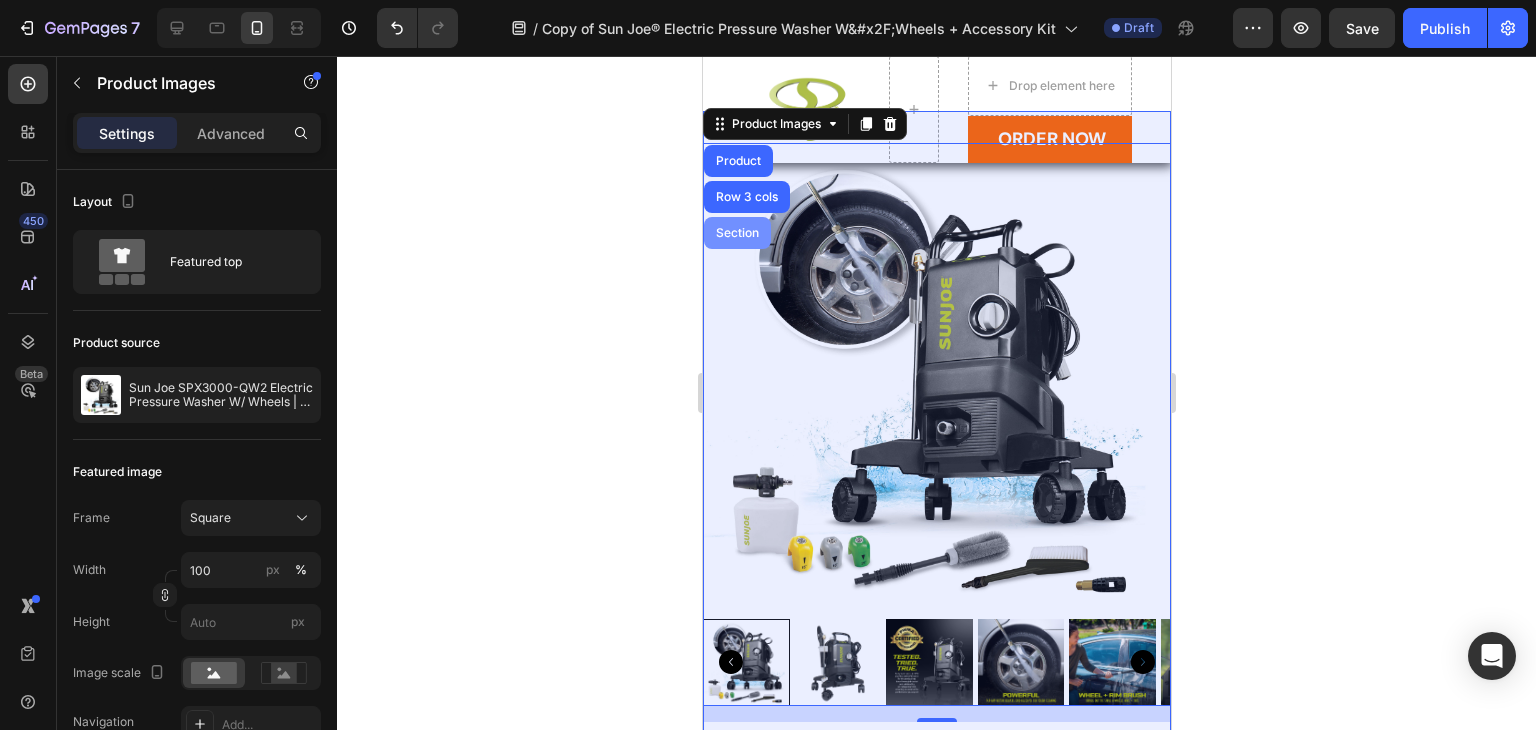 click on "Section" at bounding box center (736, 233) 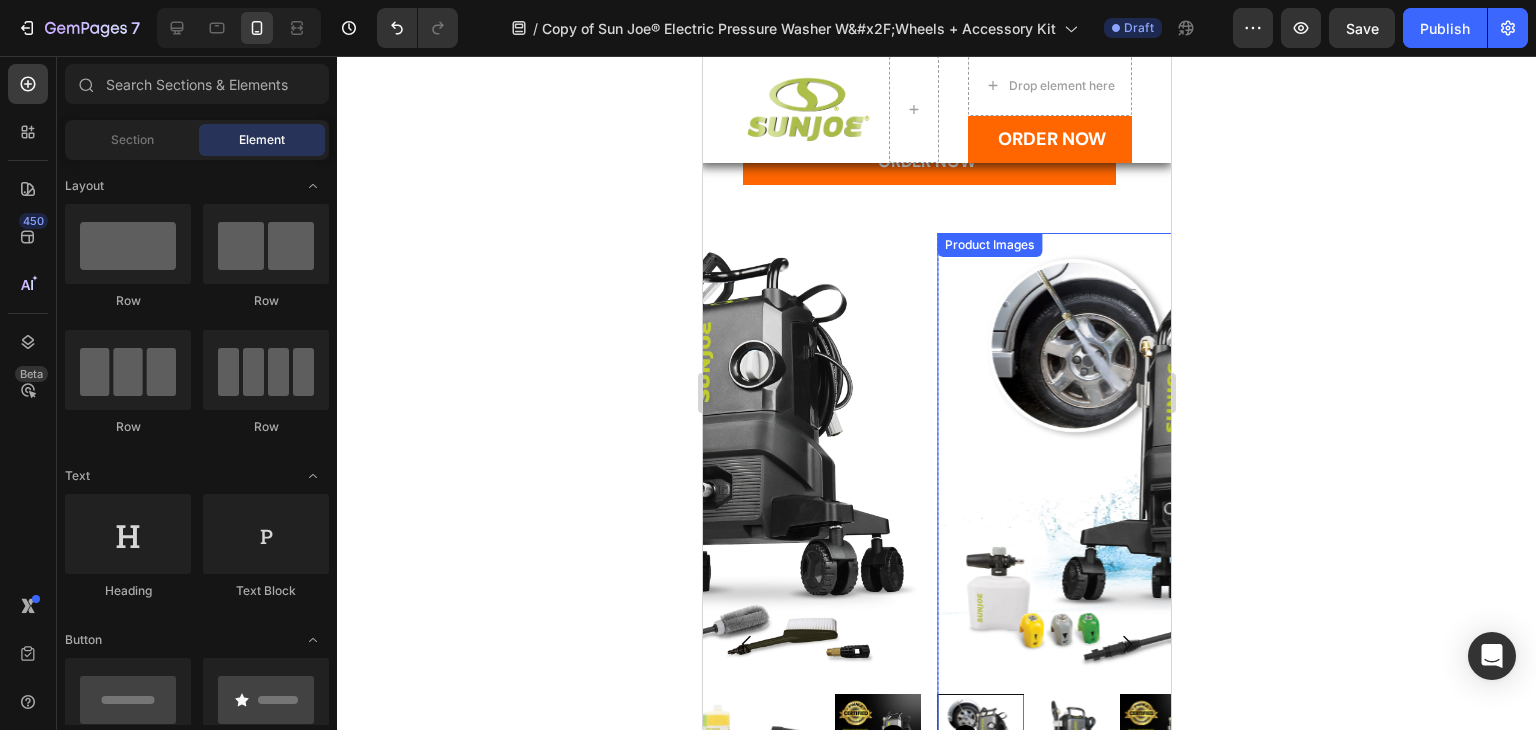 scroll, scrollTop: 3169, scrollLeft: 0, axis: vertical 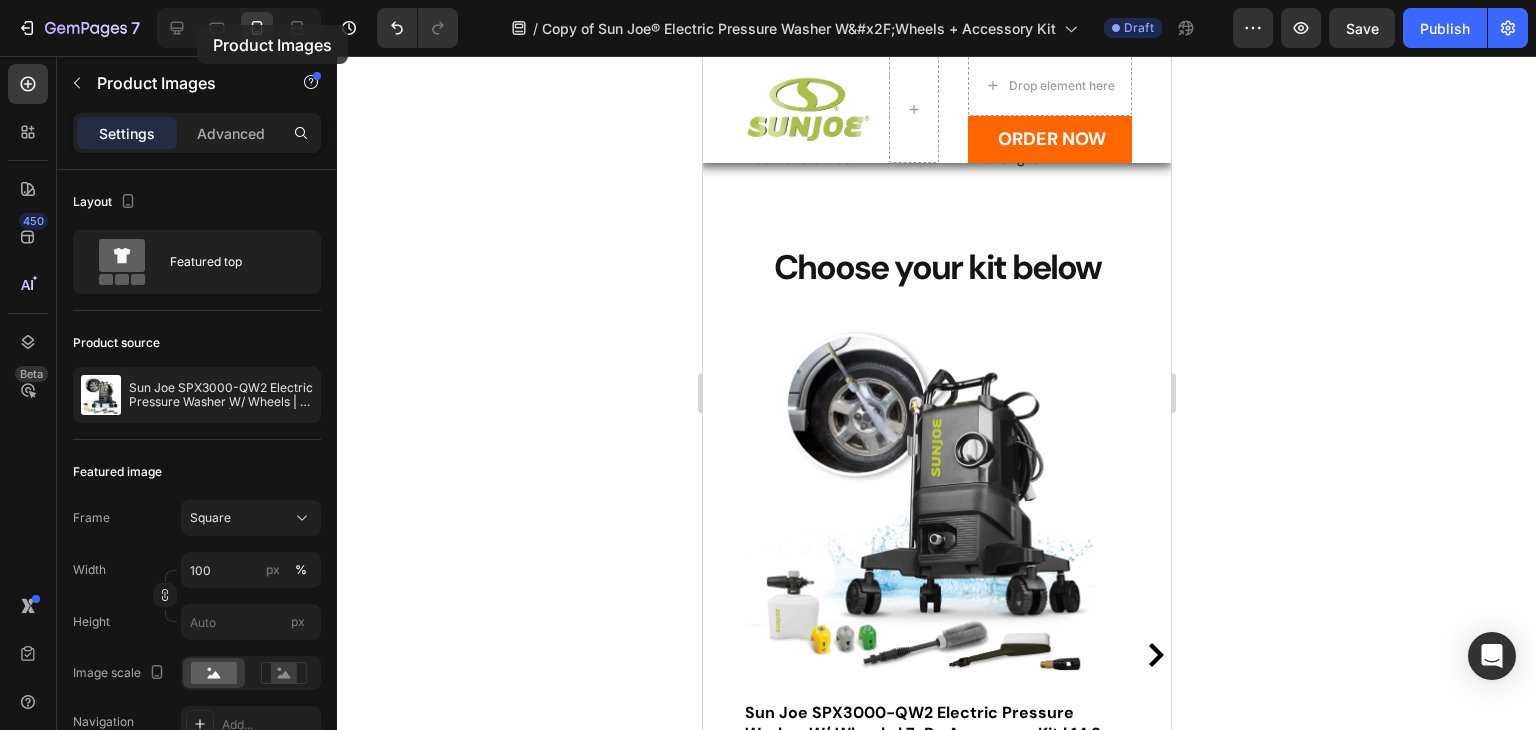 click at bounding box center [239, 28] 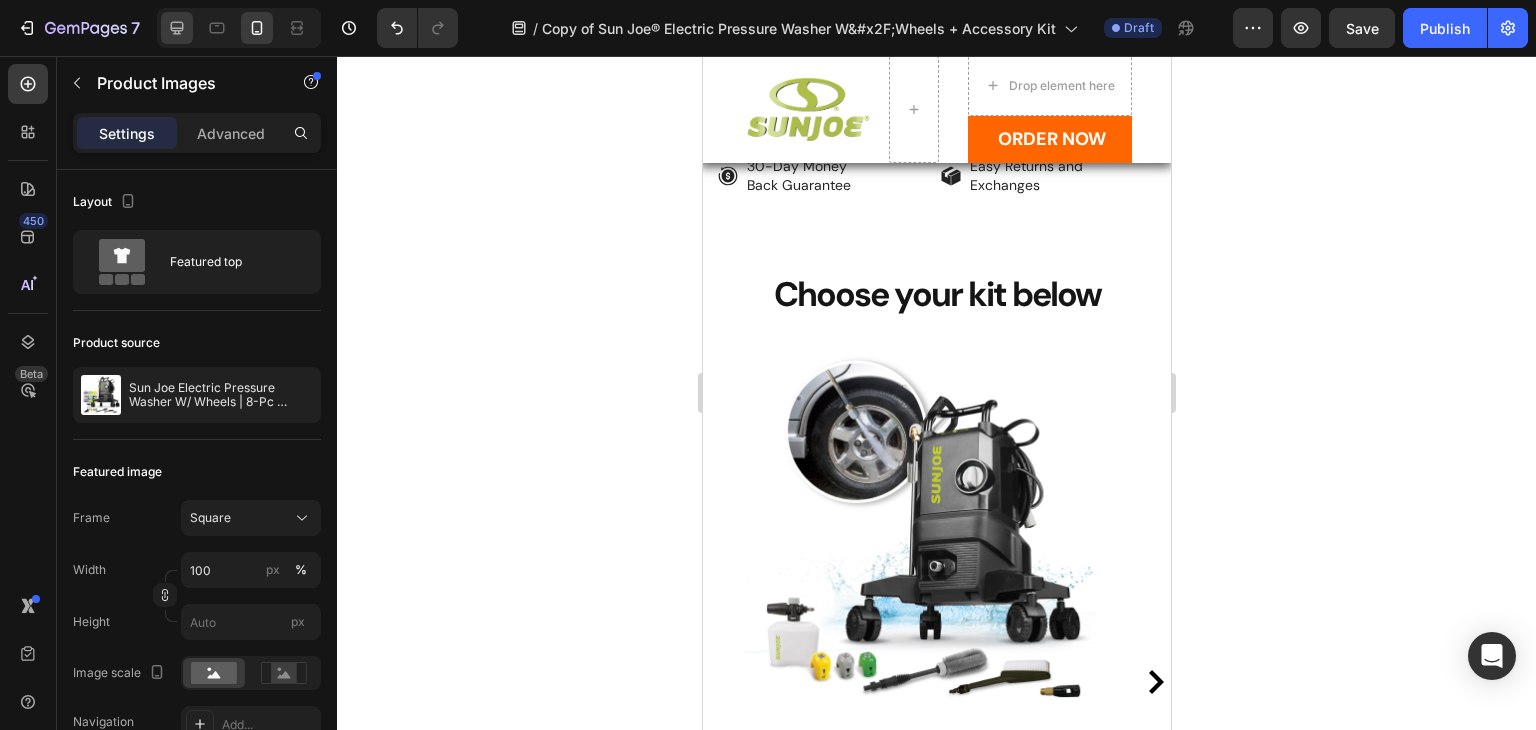 click 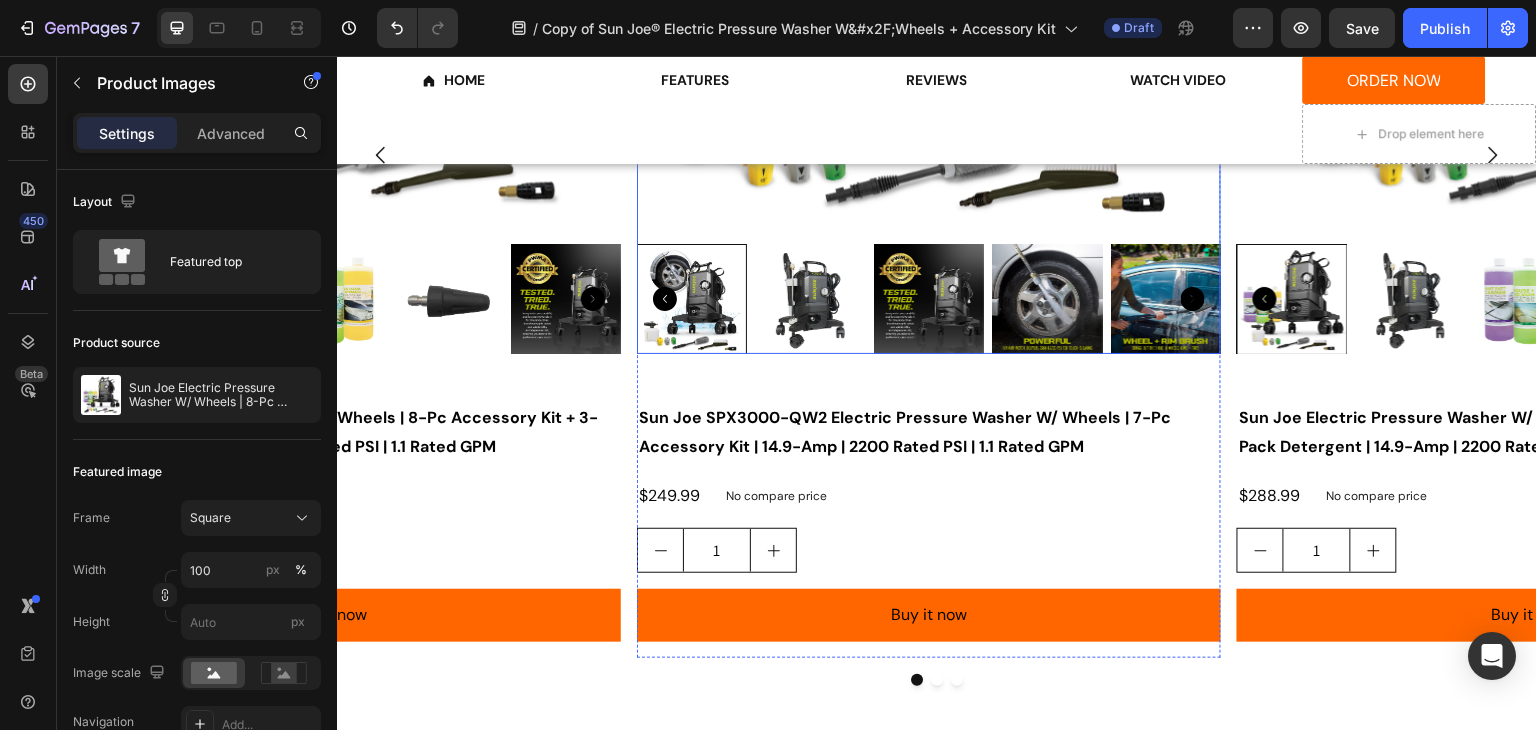 scroll, scrollTop: 3416, scrollLeft: 0, axis: vertical 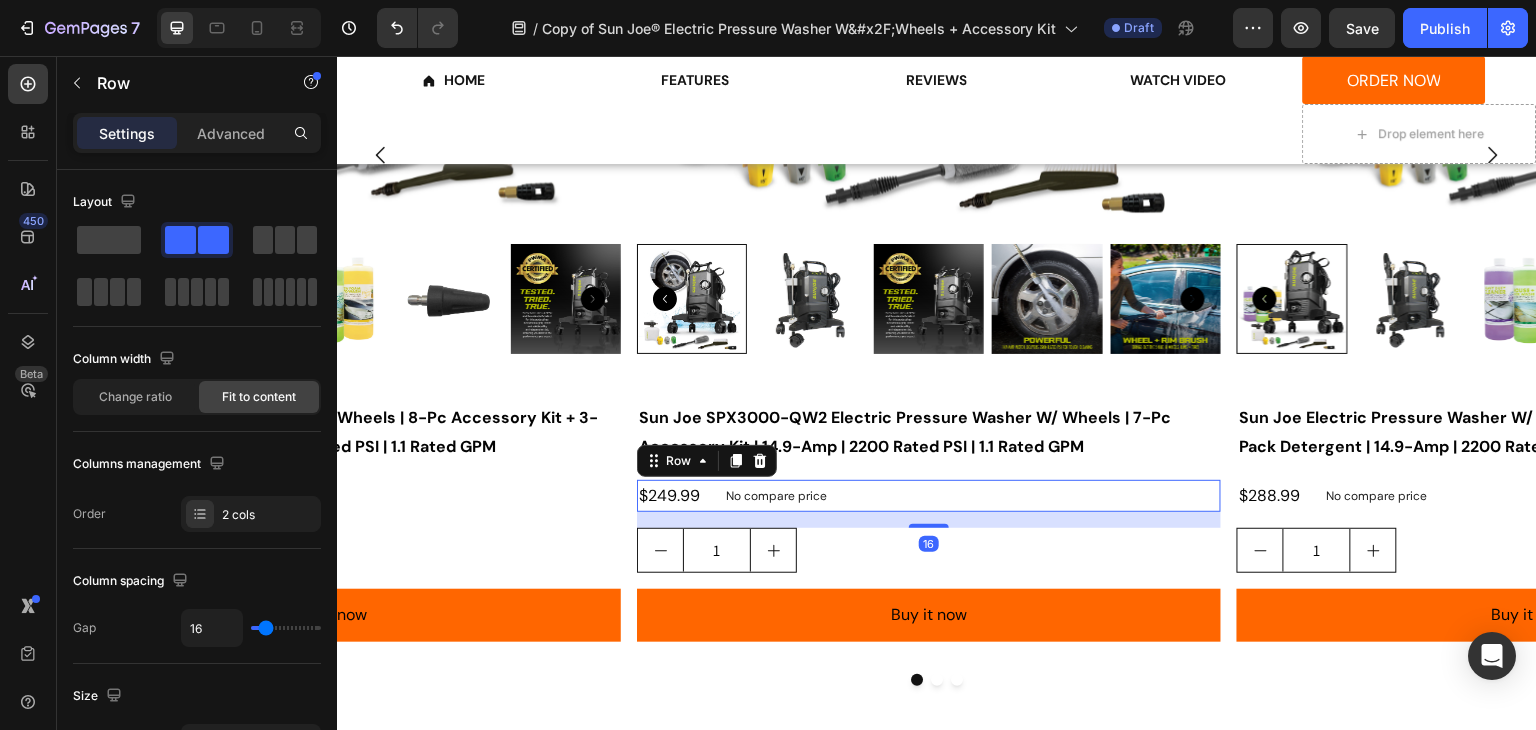 click on "$249.99 Product Price Product Price No compare price Product Price Row   16" at bounding box center (929, 496) 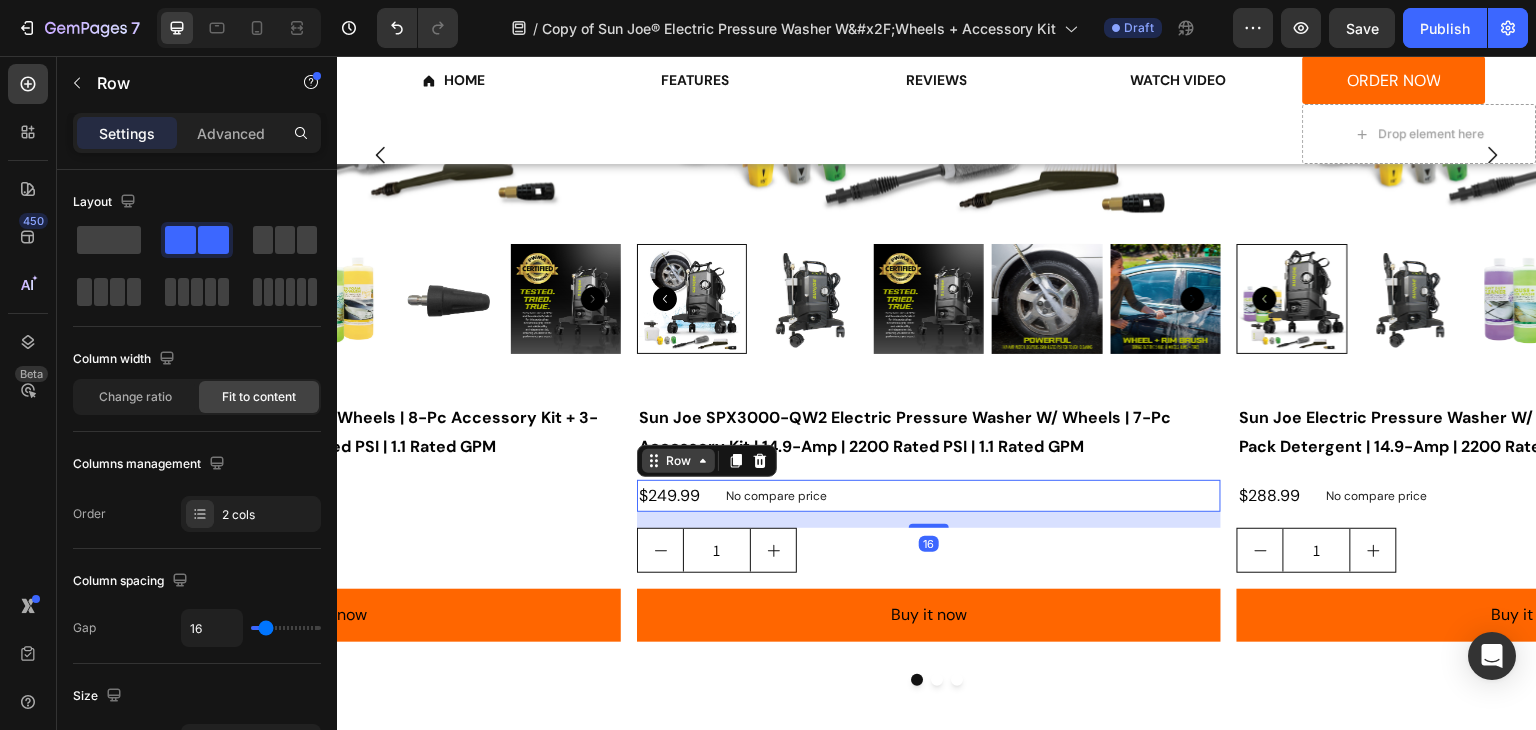 click on "Row" at bounding box center [678, 461] 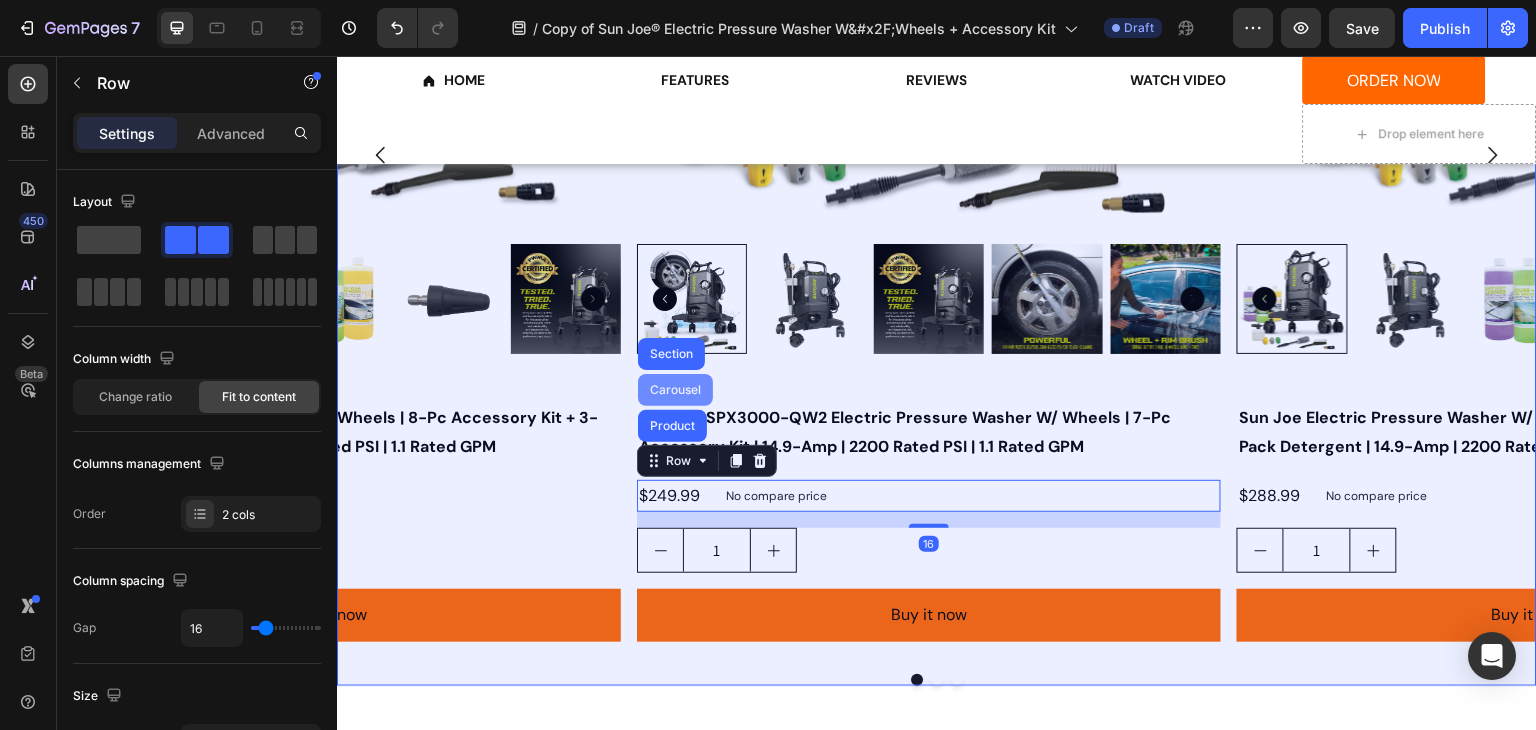 click on "Carousel" at bounding box center (675, 390) 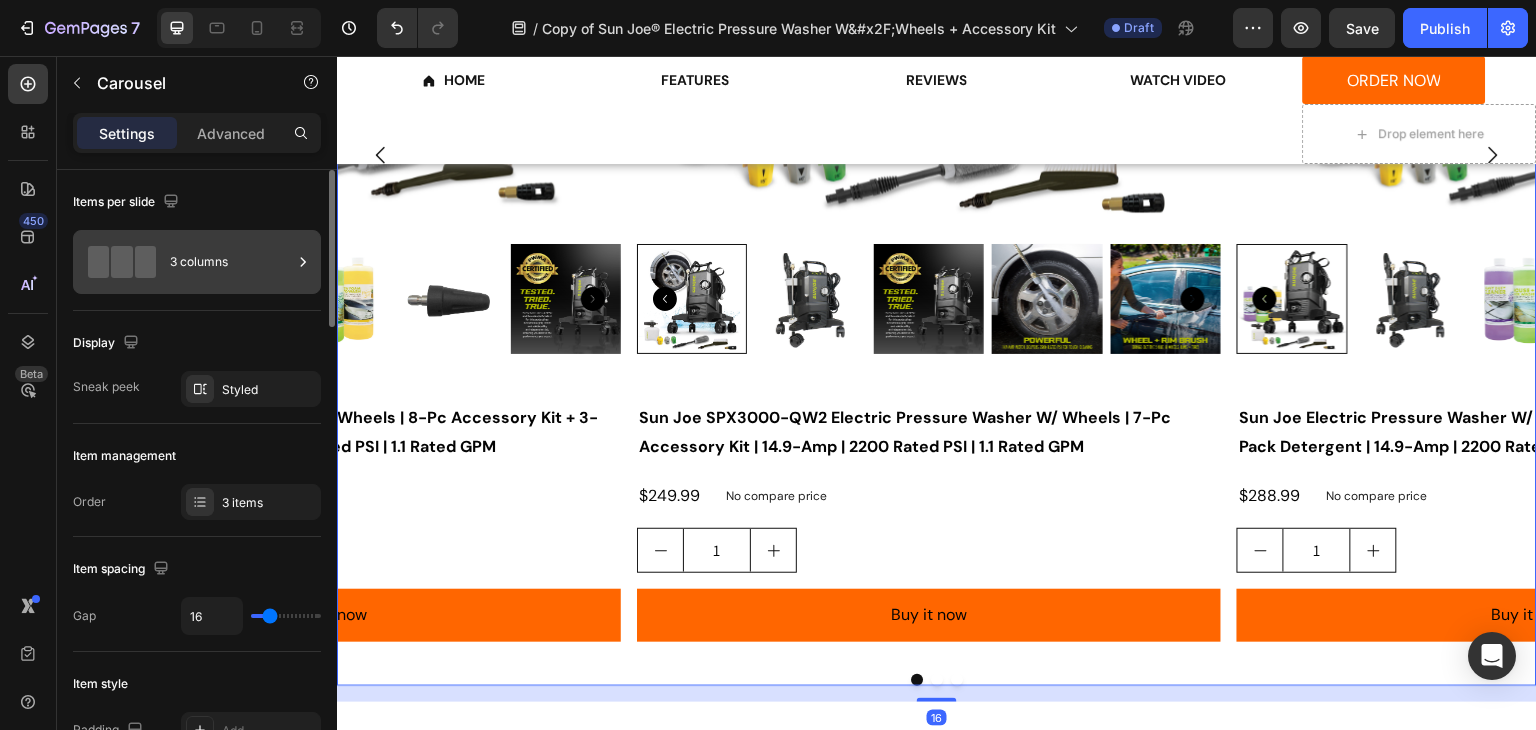 click on "3 columns" at bounding box center (231, 262) 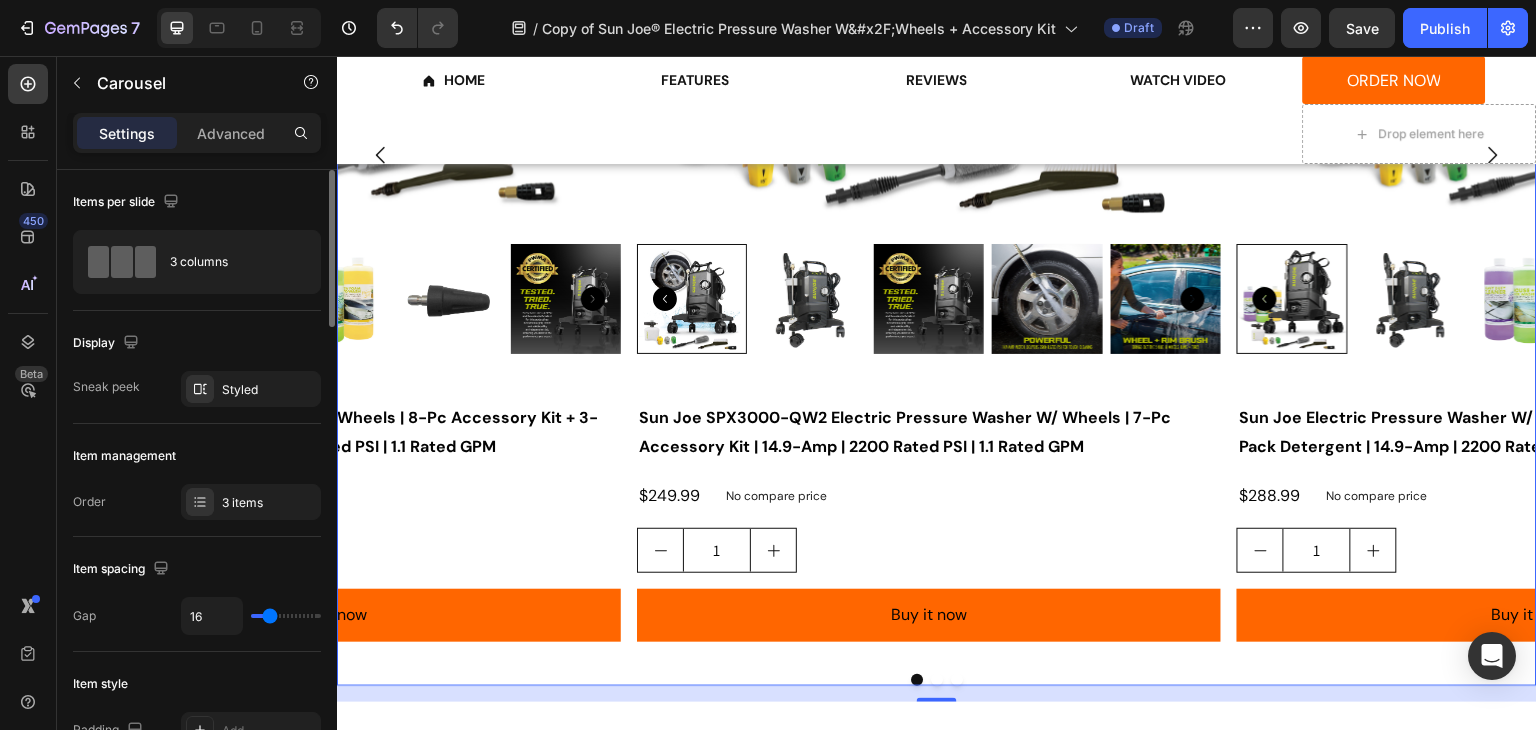 click on "Items per slide" at bounding box center (197, 202) 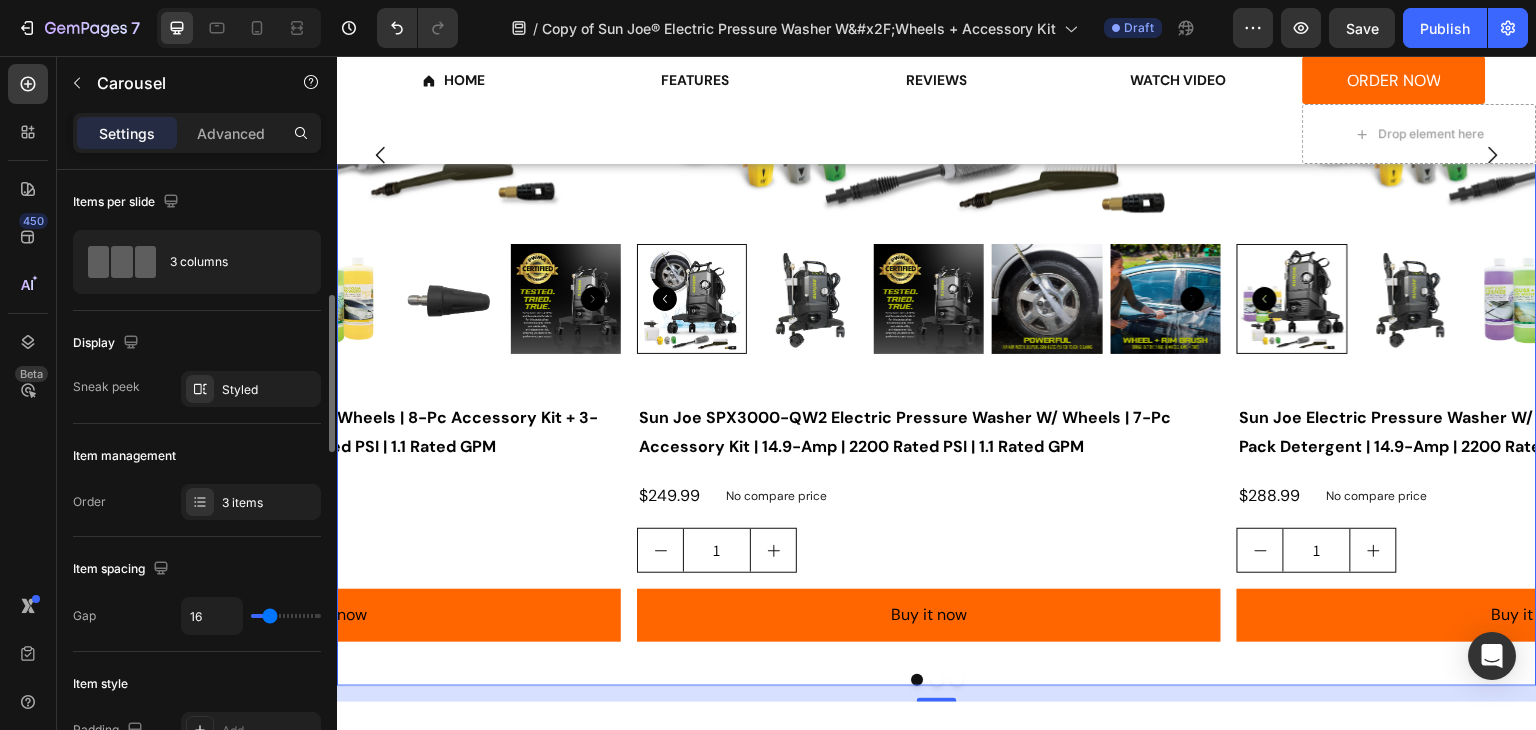 scroll, scrollTop: 100, scrollLeft: 0, axis: vertical 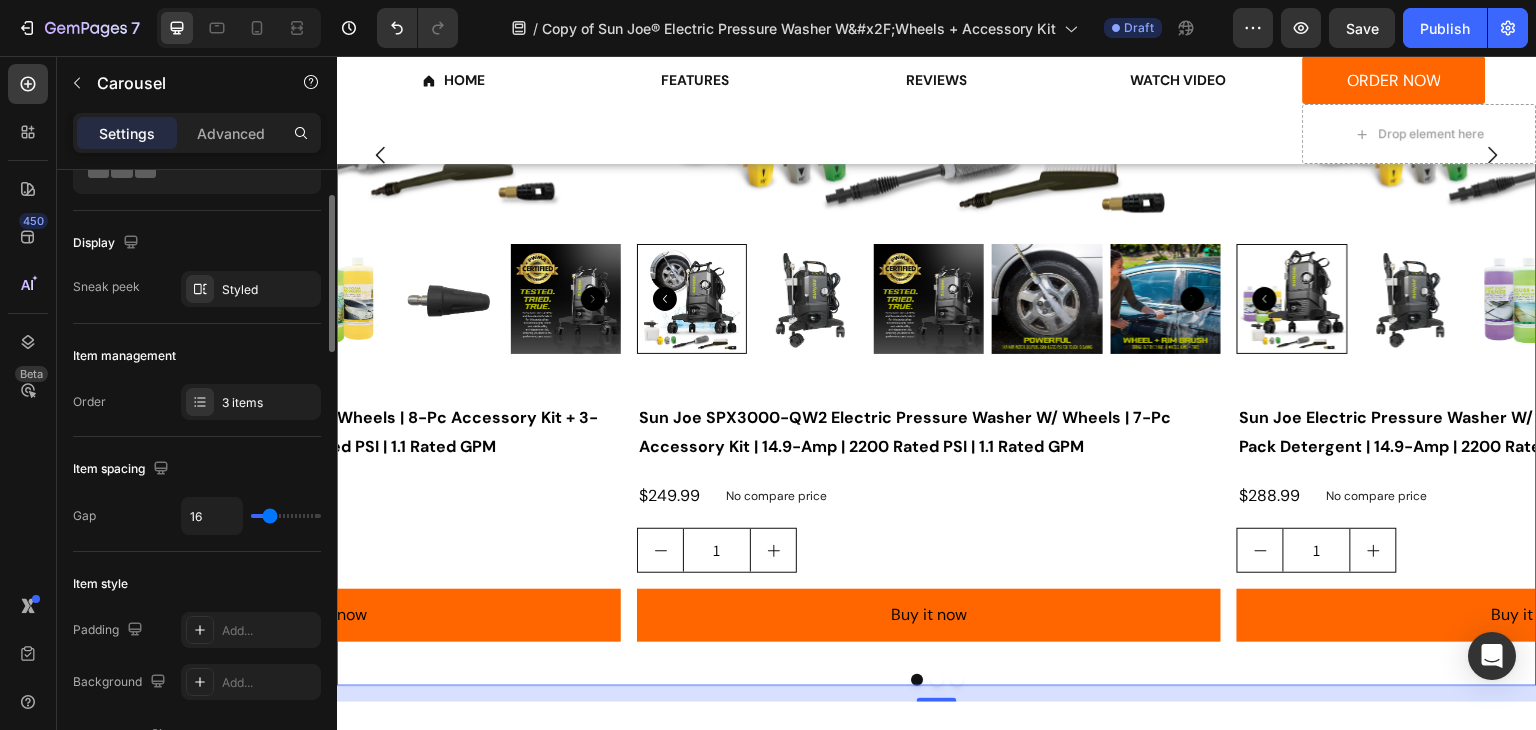 click on "Display Sneak peek Styled" 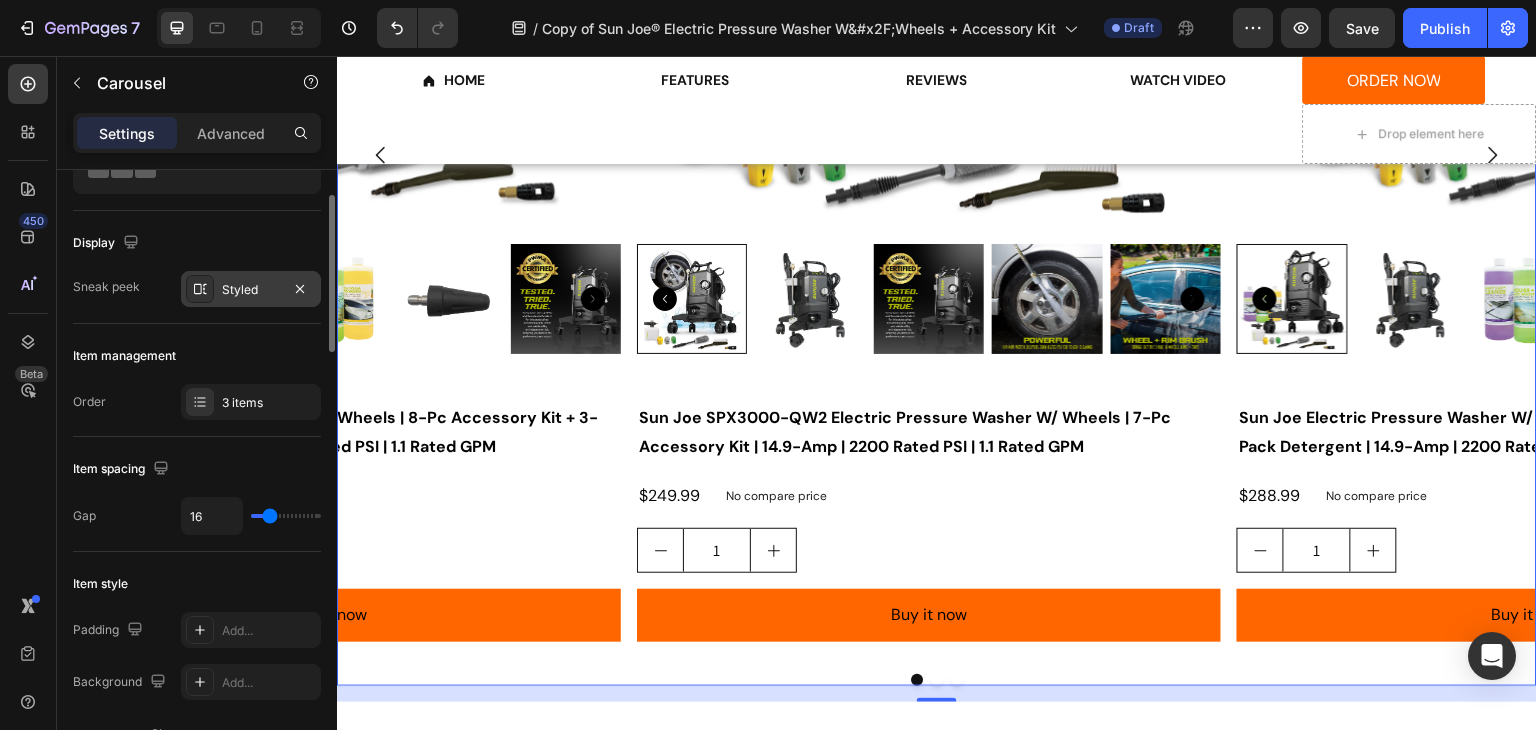 click on "Styled" at bounding box center (251, 289) 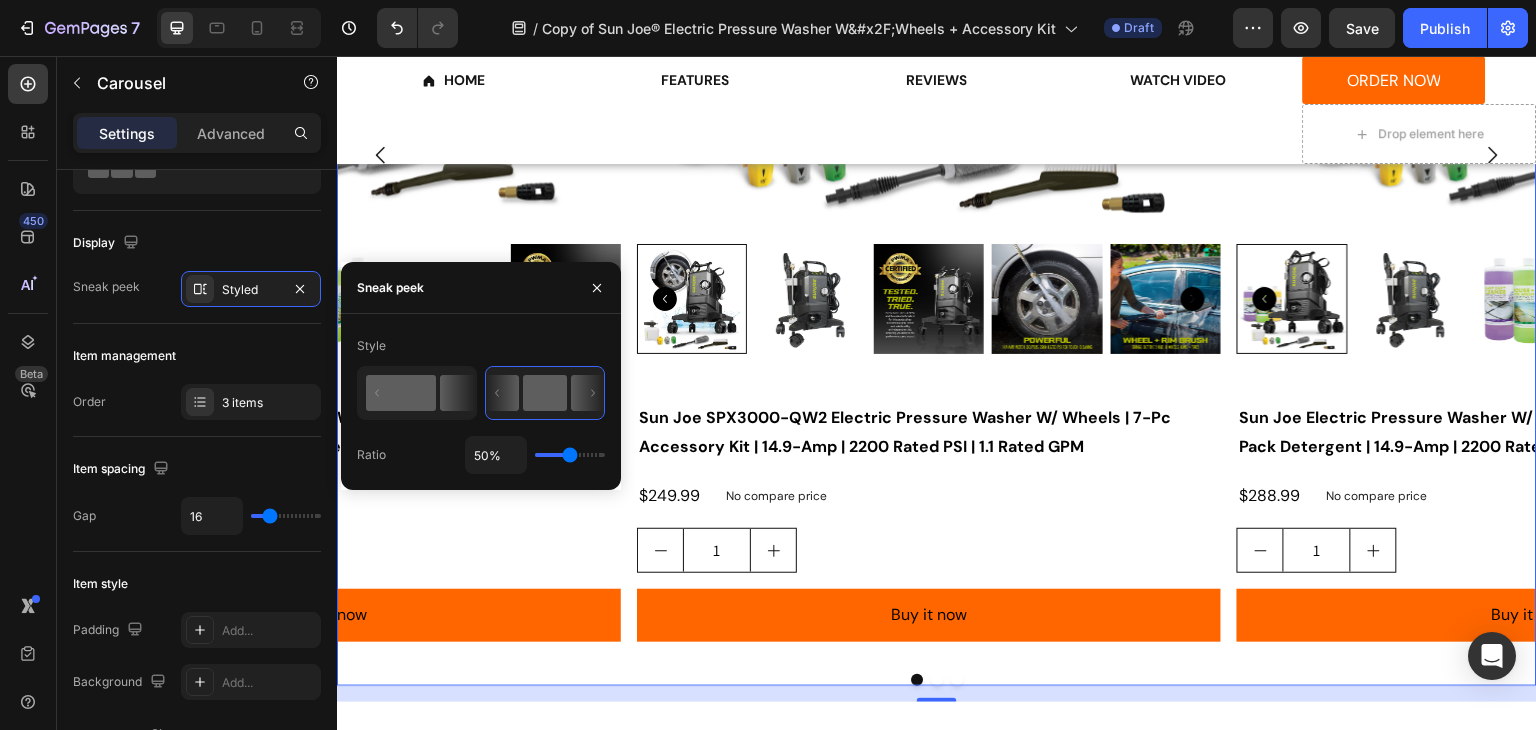 click 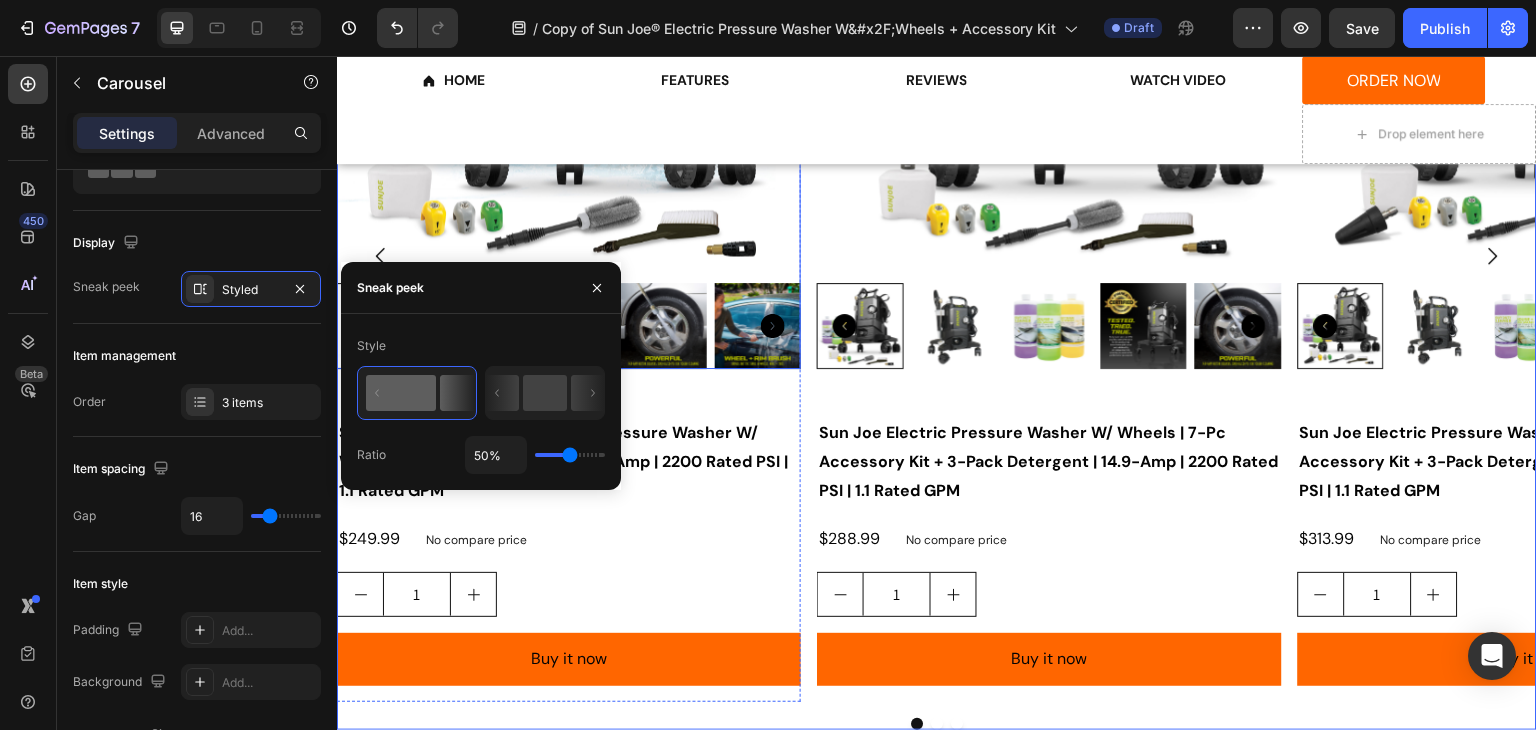 scroll, scrollTop: 3258, scrollLeft: 0, axis: vertical 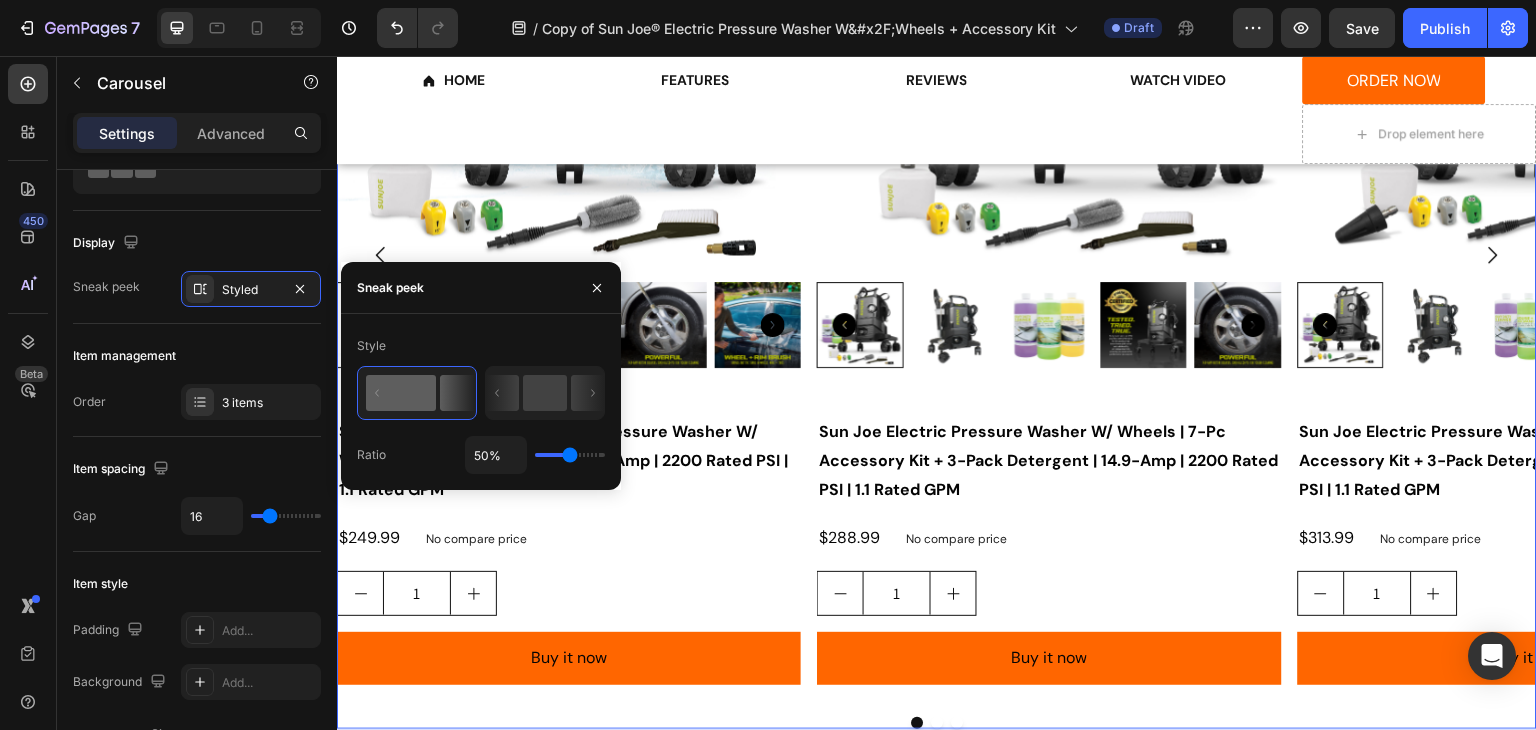 type on "22%" 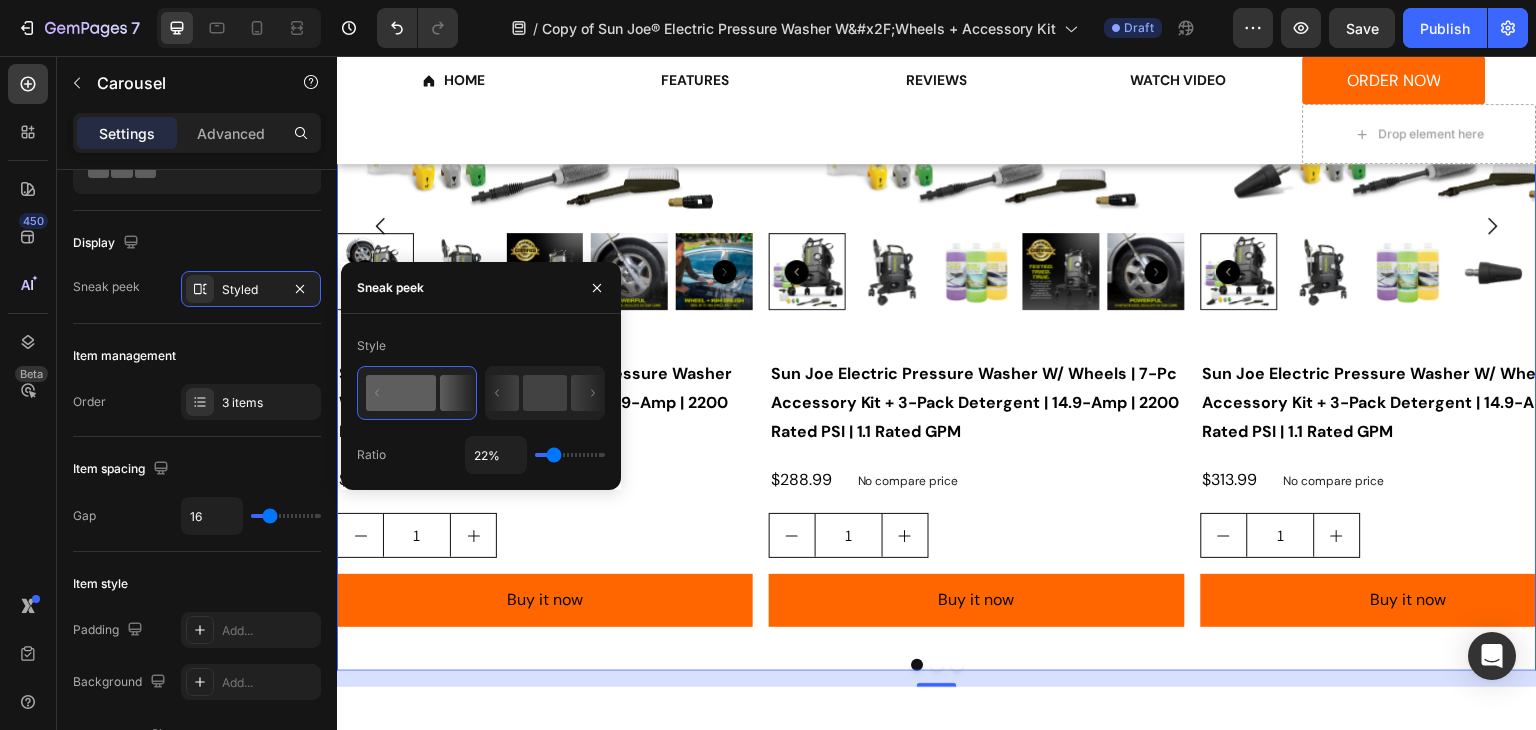 type on "23%" 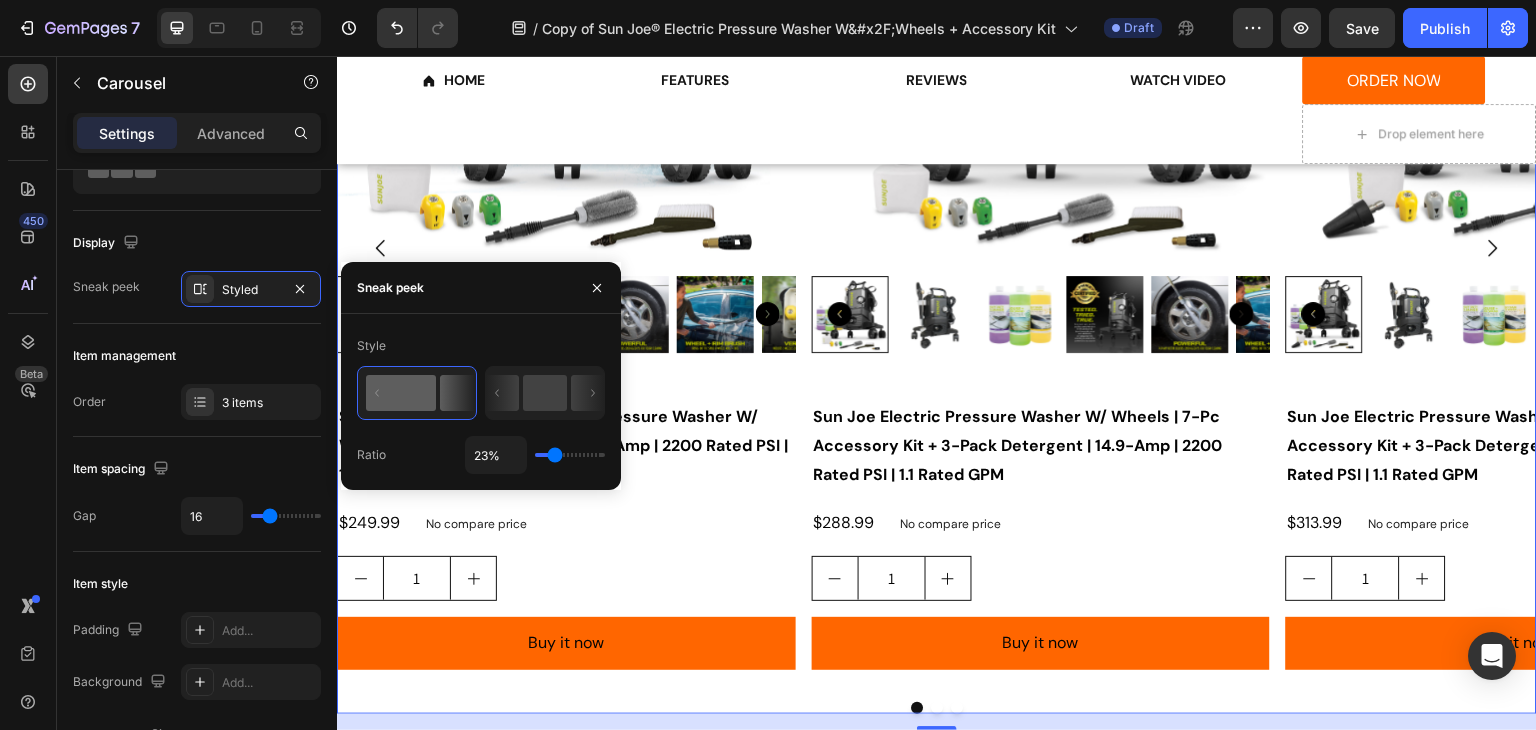 type on "47%" 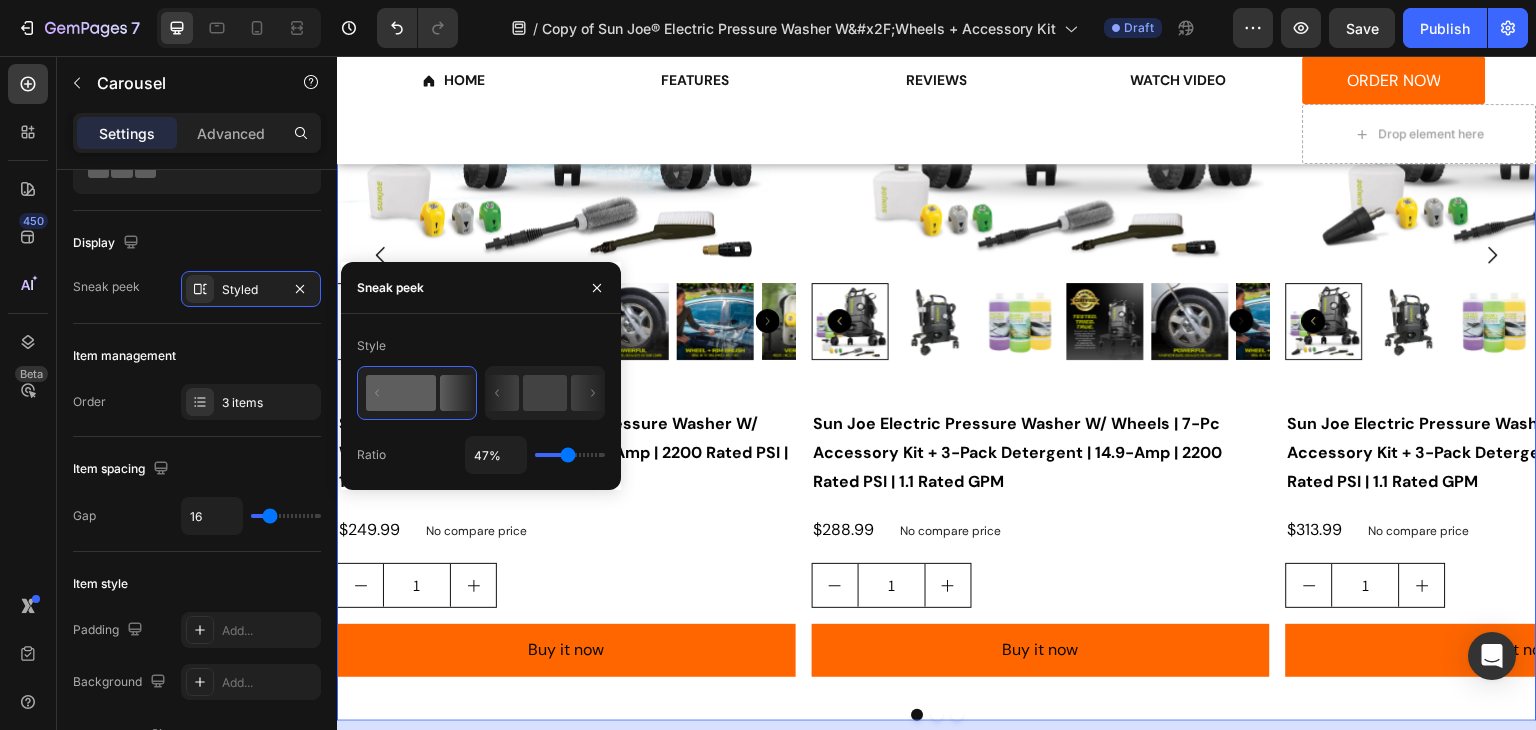 type on "47" 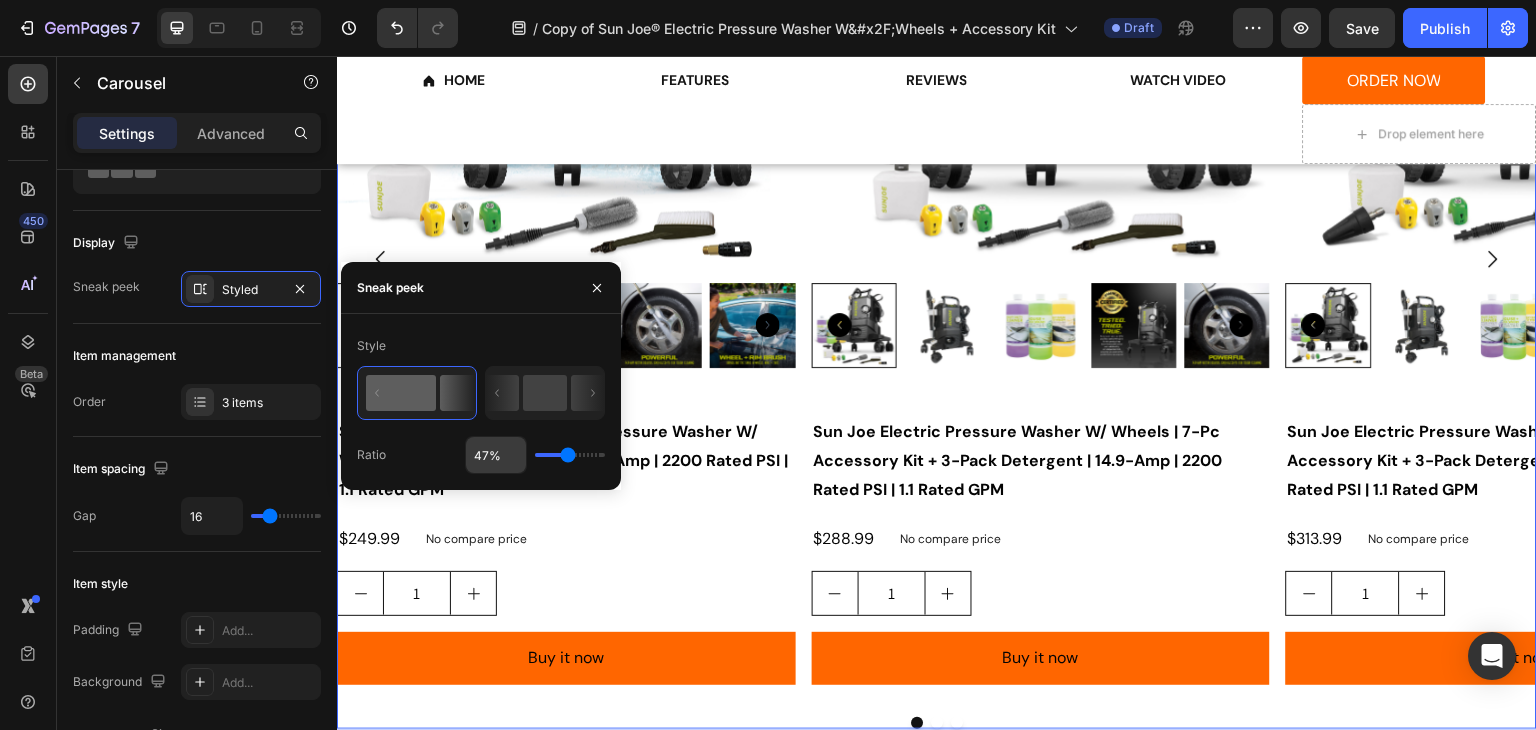scroll, scrollTop: 3255, scrollLeft: 0, axis: vertical 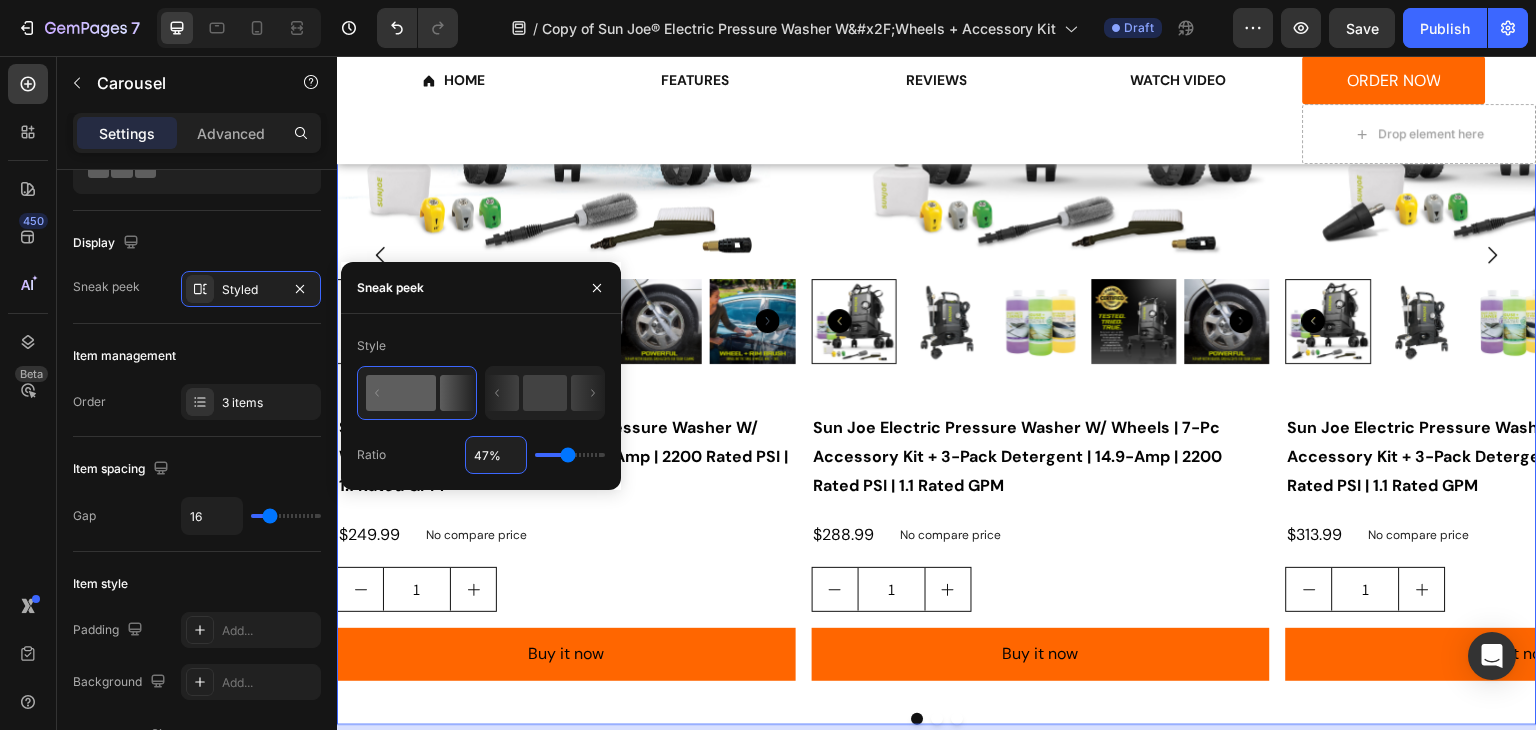click on "47%" at bounding box center [496, 455] 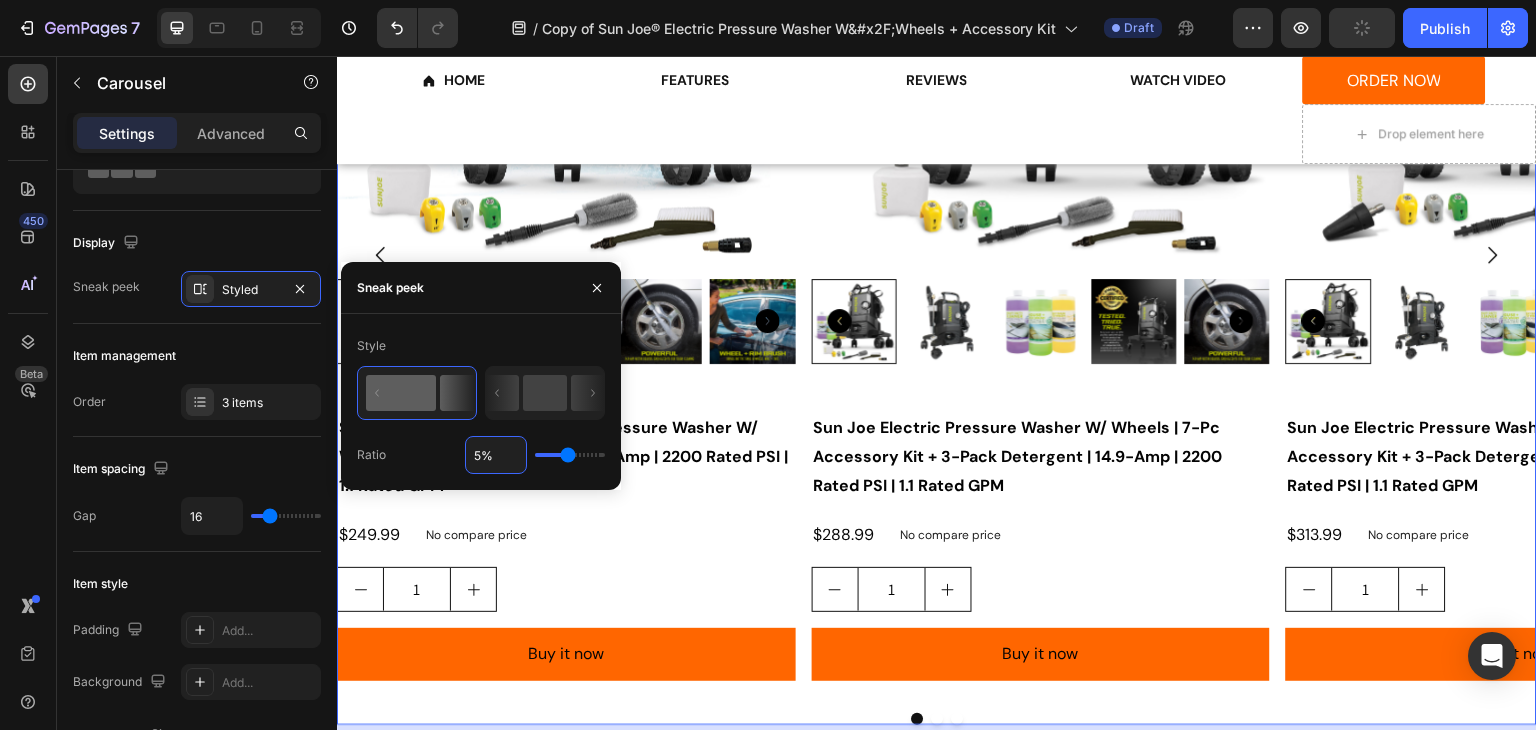 type on "50%" 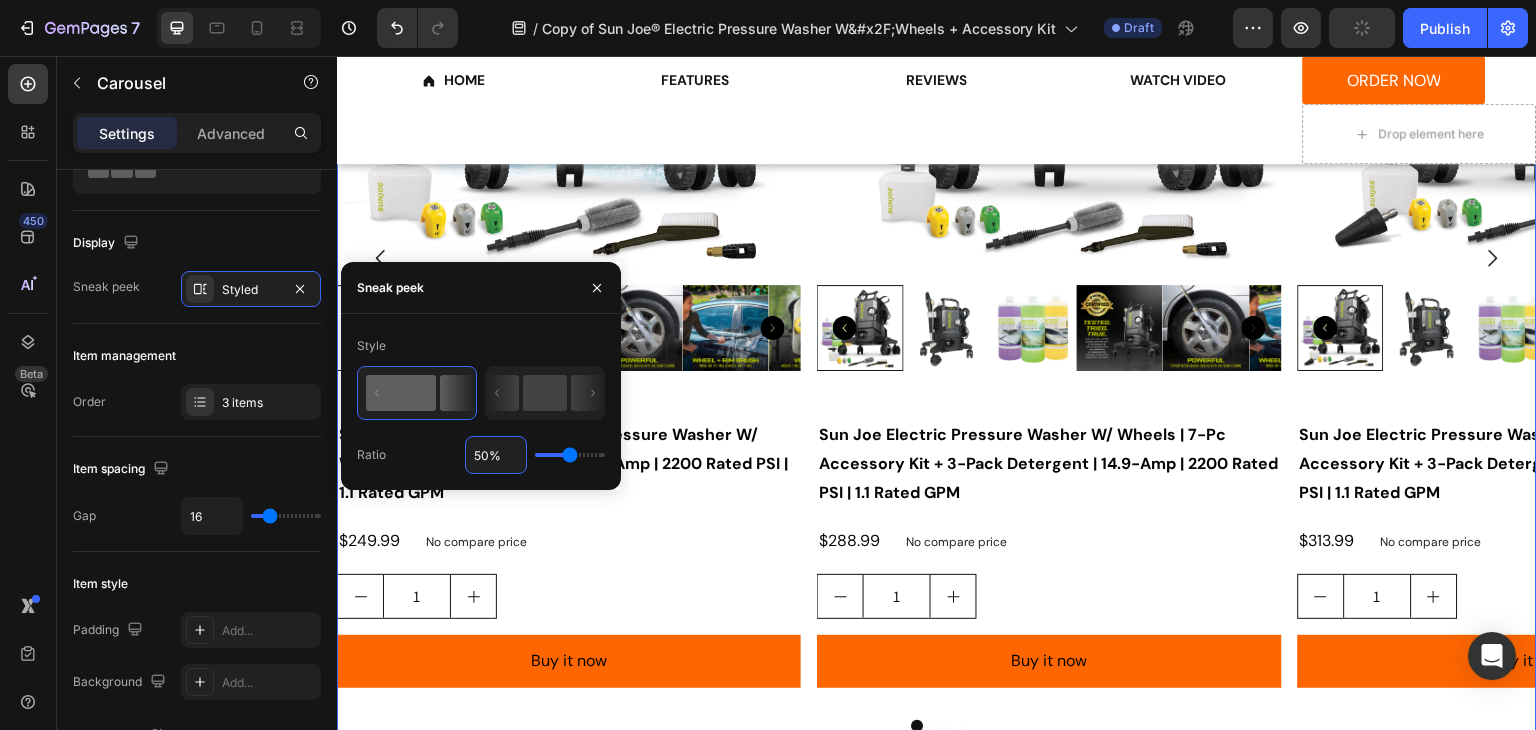 scroll, scrollTop: 3258, scrollLeft: 0, axis: vertical 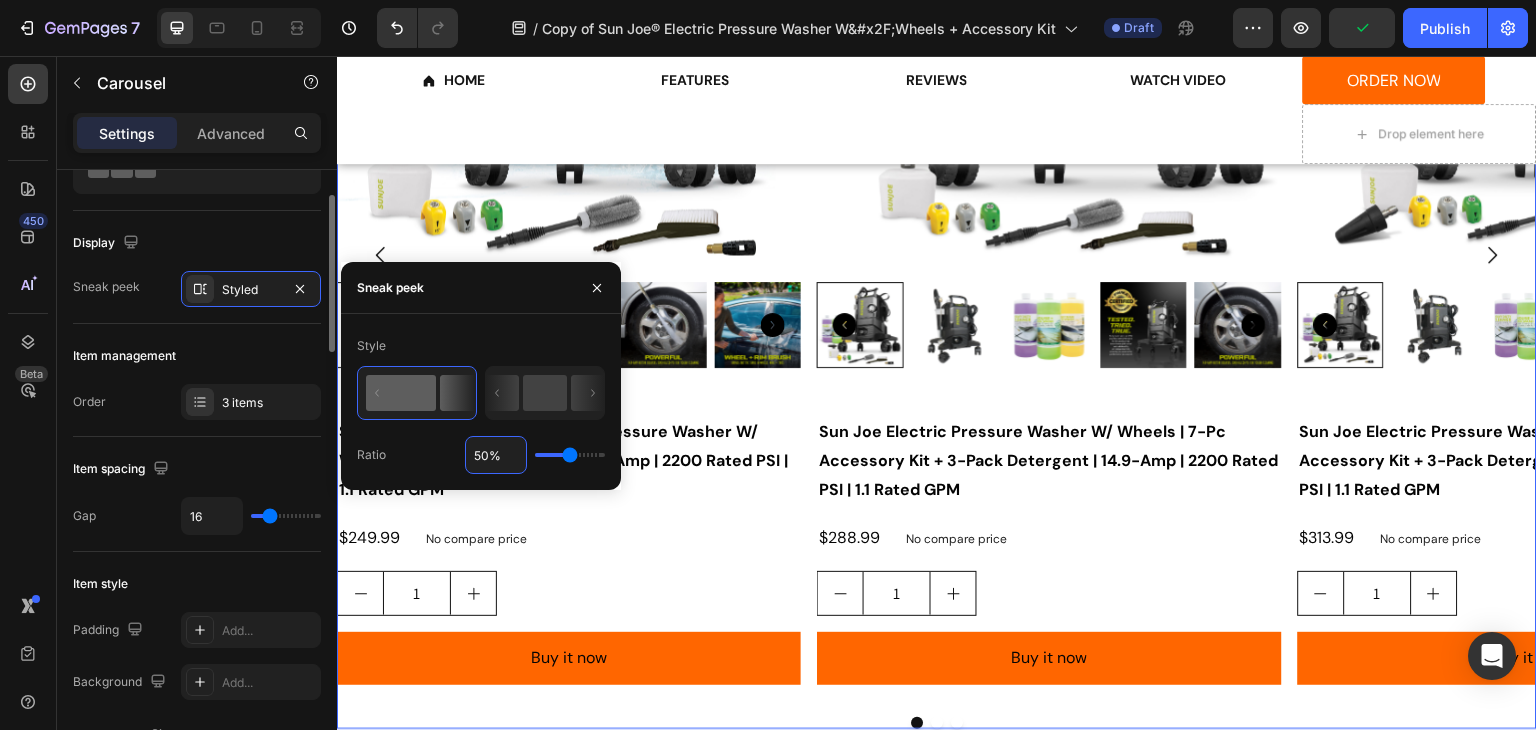 click on "Order 3 items" at bounding box center [197, 402] 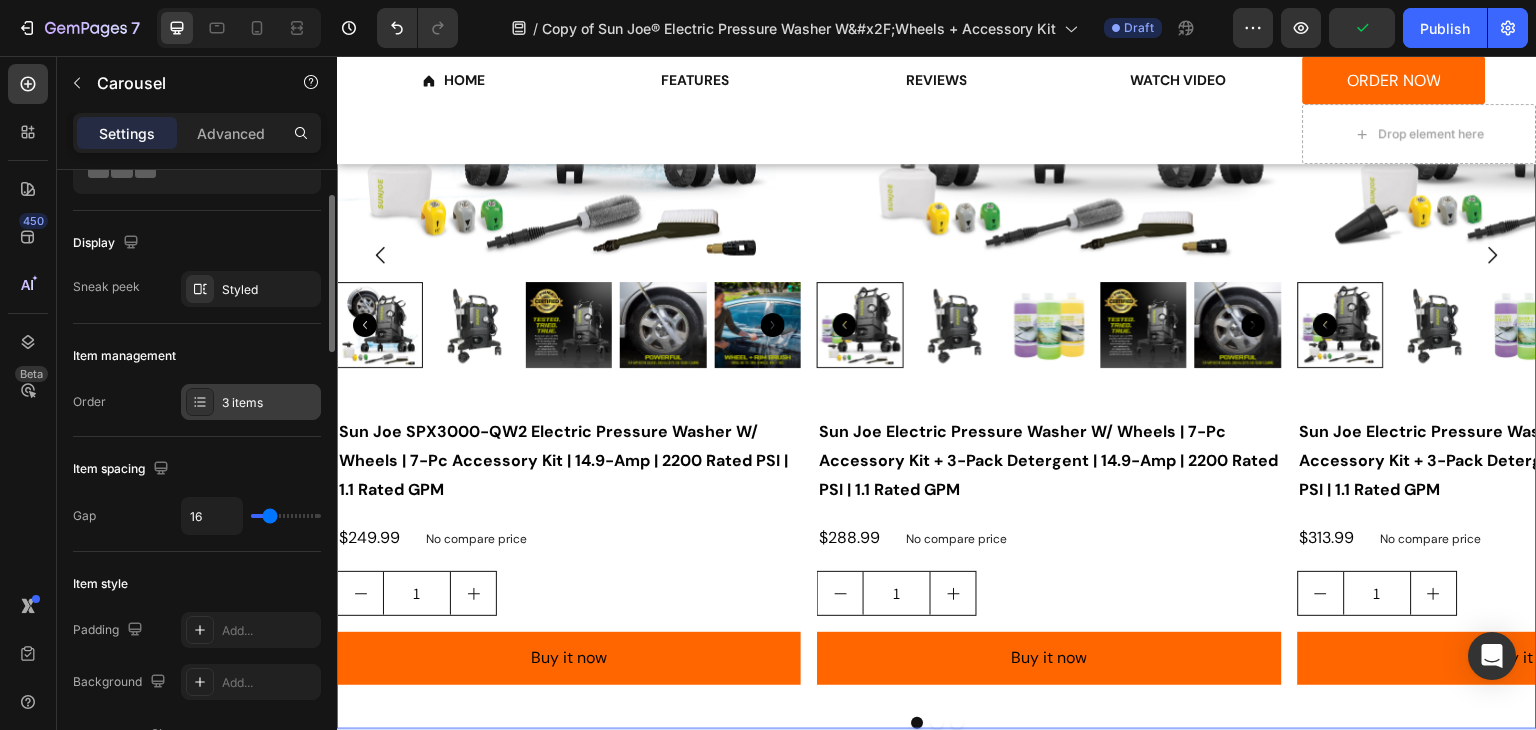 click at bounding box center (200, 402) 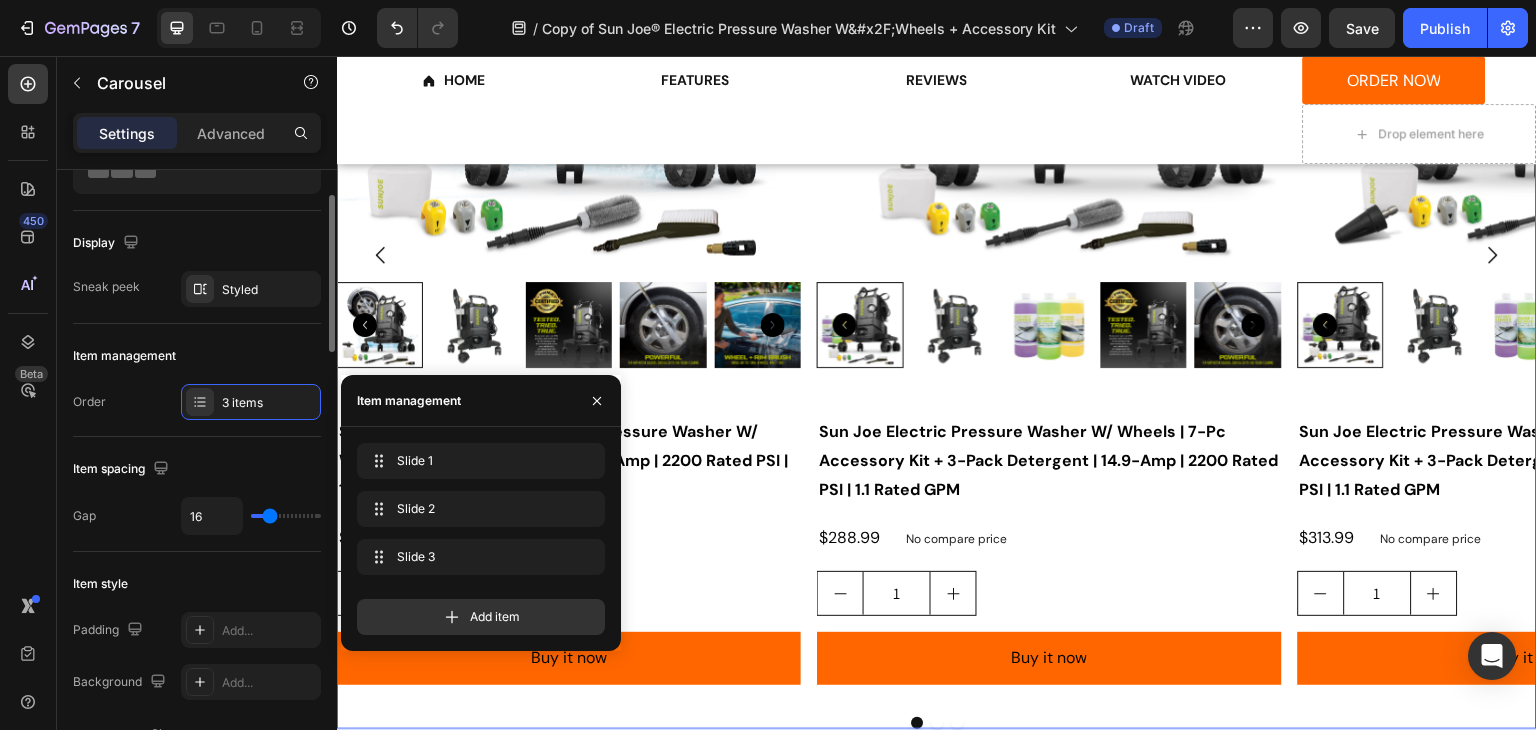 click on "Order 3 items" at bounding box center (197, 402) 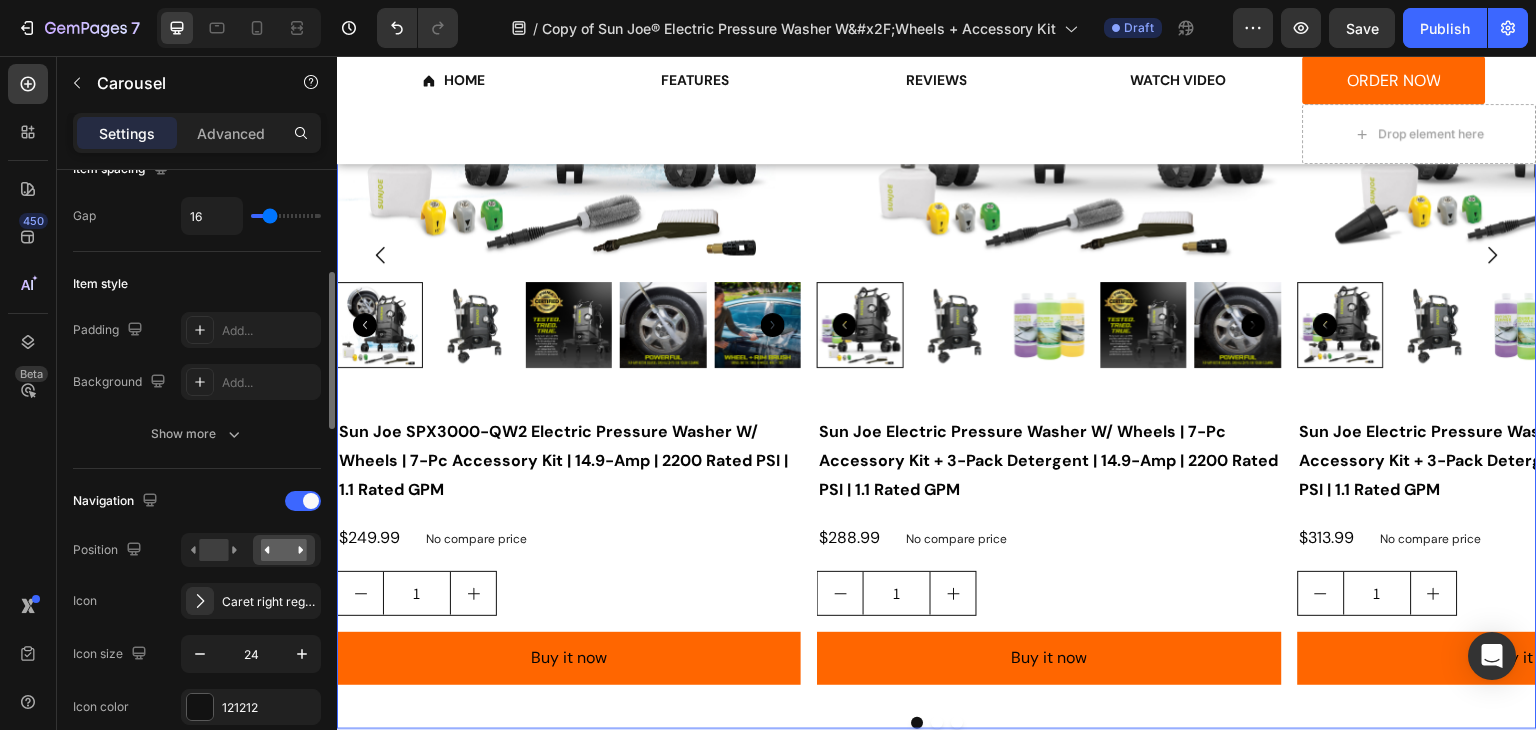 scroll, scrollTop: 600, scrollLeft: 0, axis: vertical 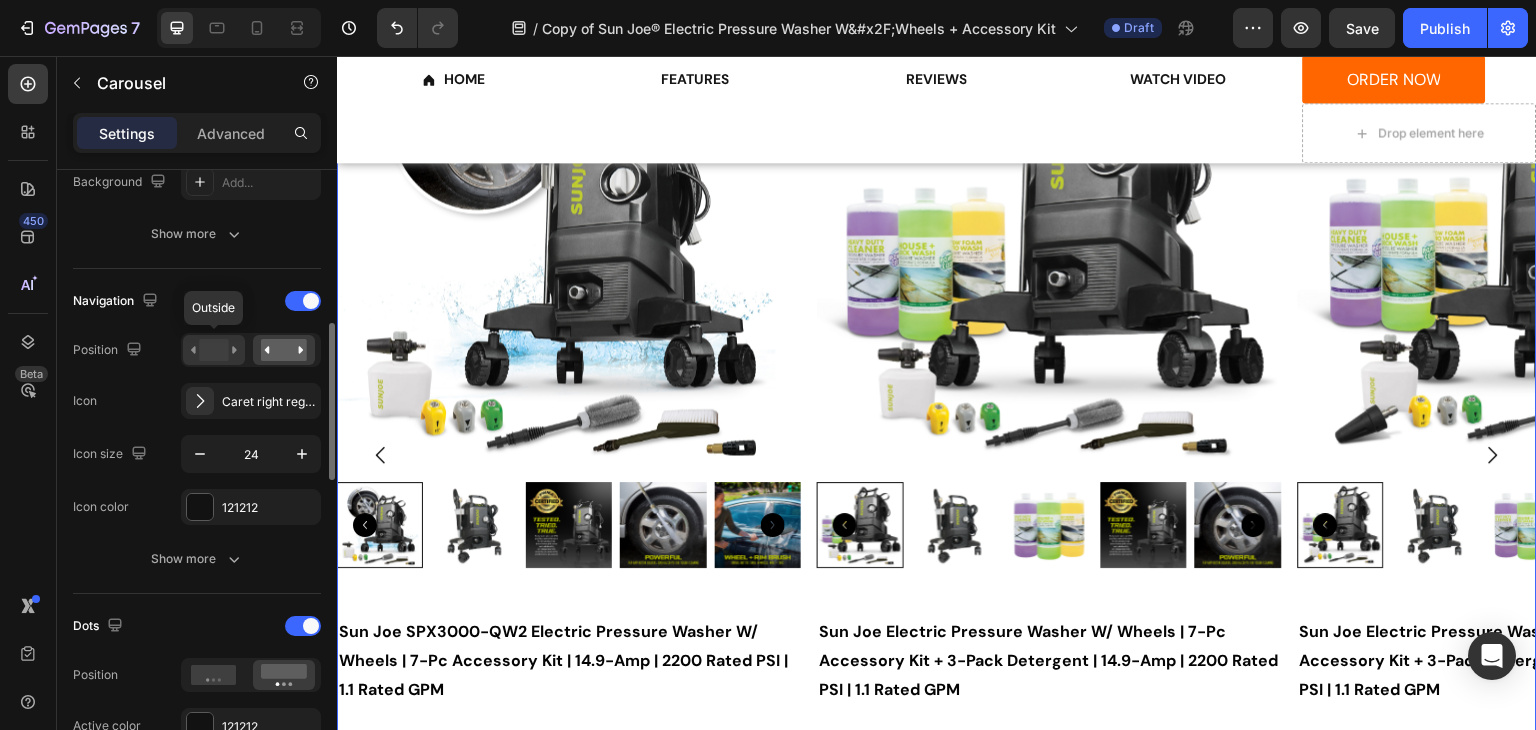 click 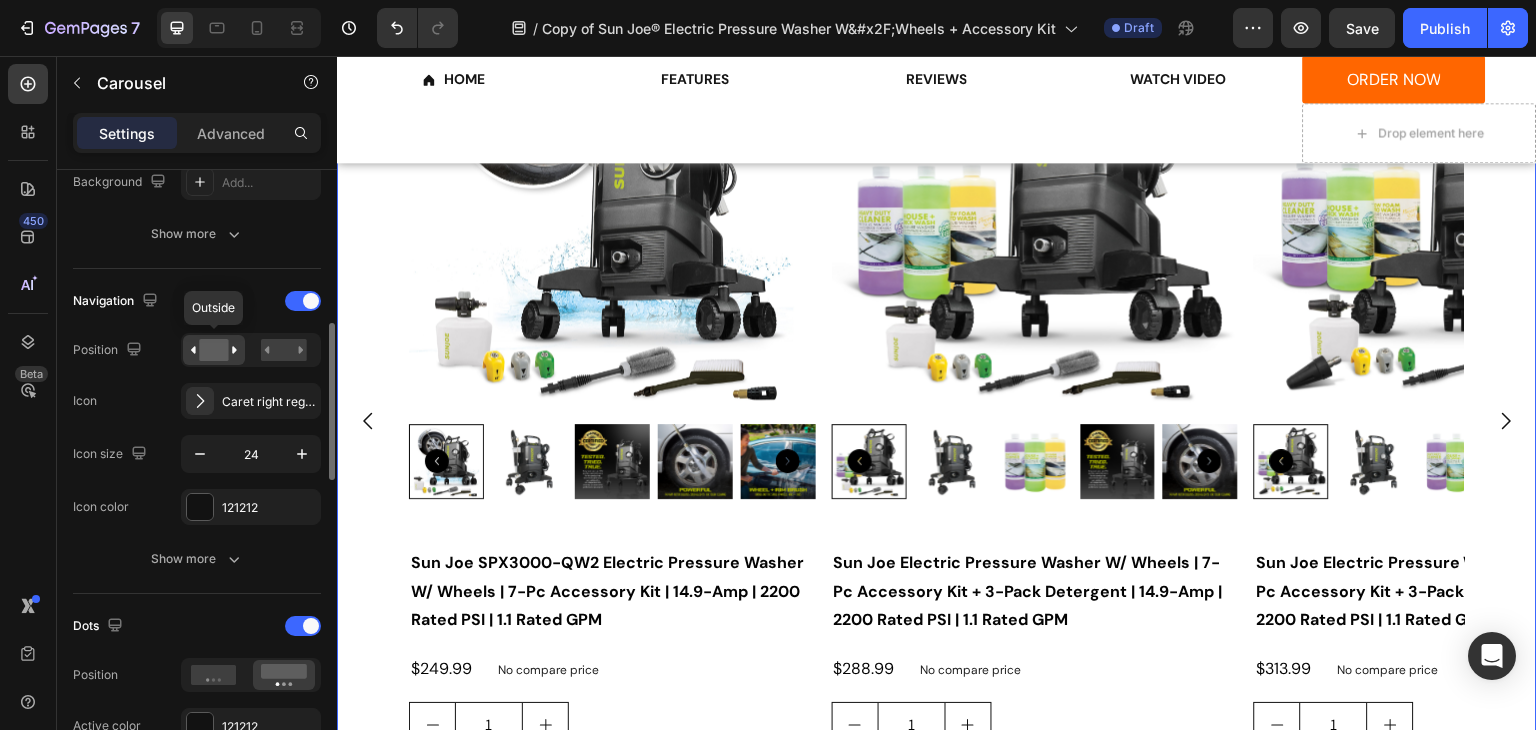 scroll, scrollTop: 3024, scrollLeft: 0, axis: vertical 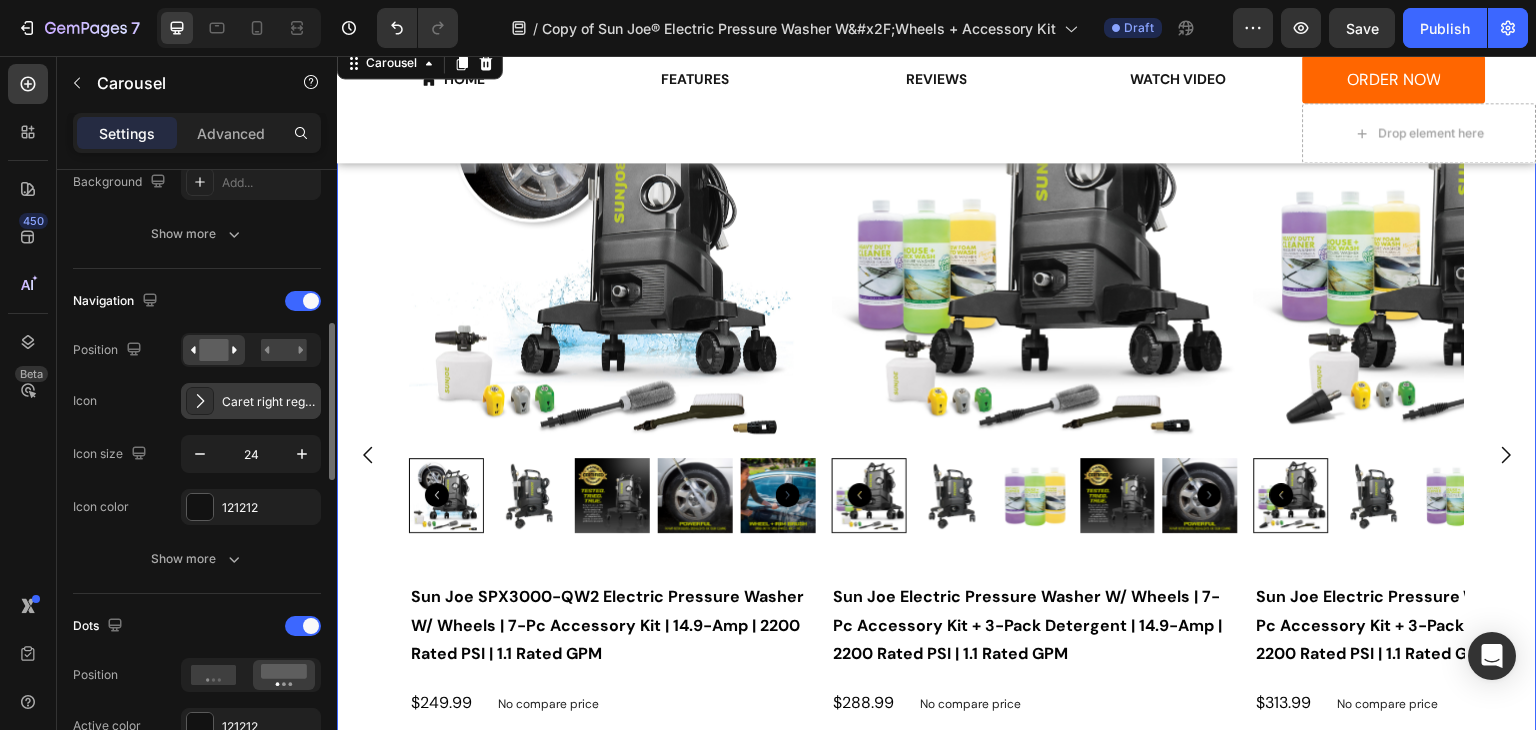 click 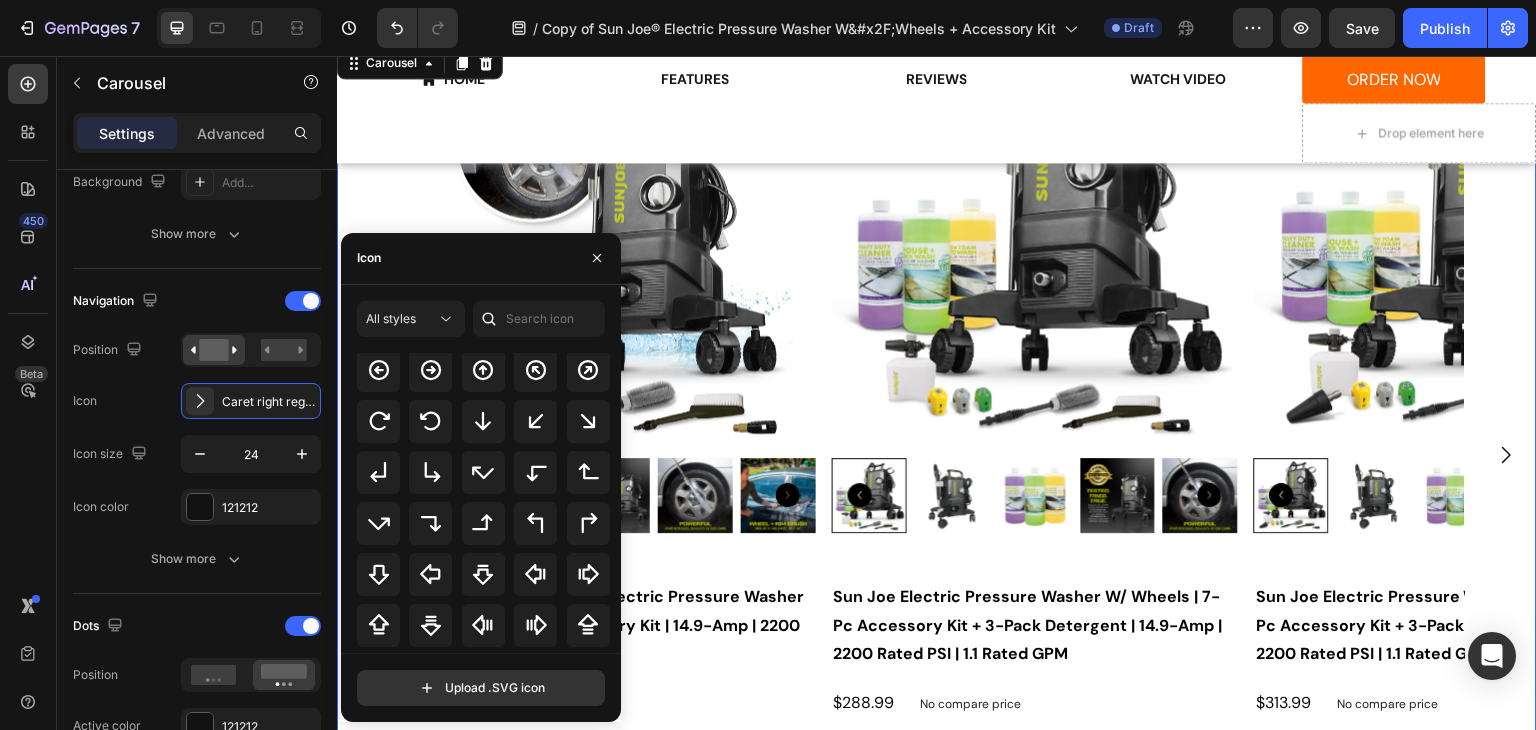 scroll, scrollTop: 603, scrollLeft: 0, axis: vertical 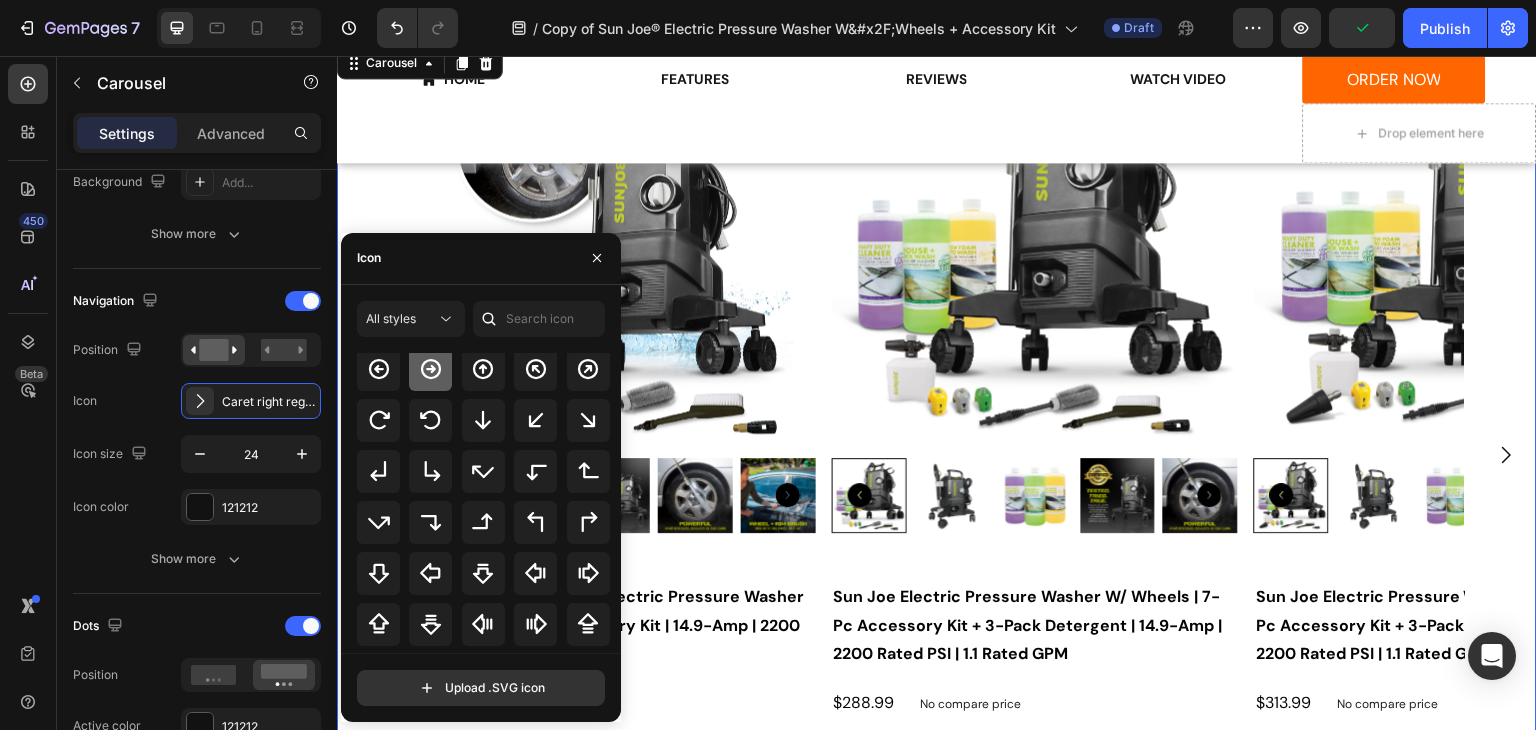 click 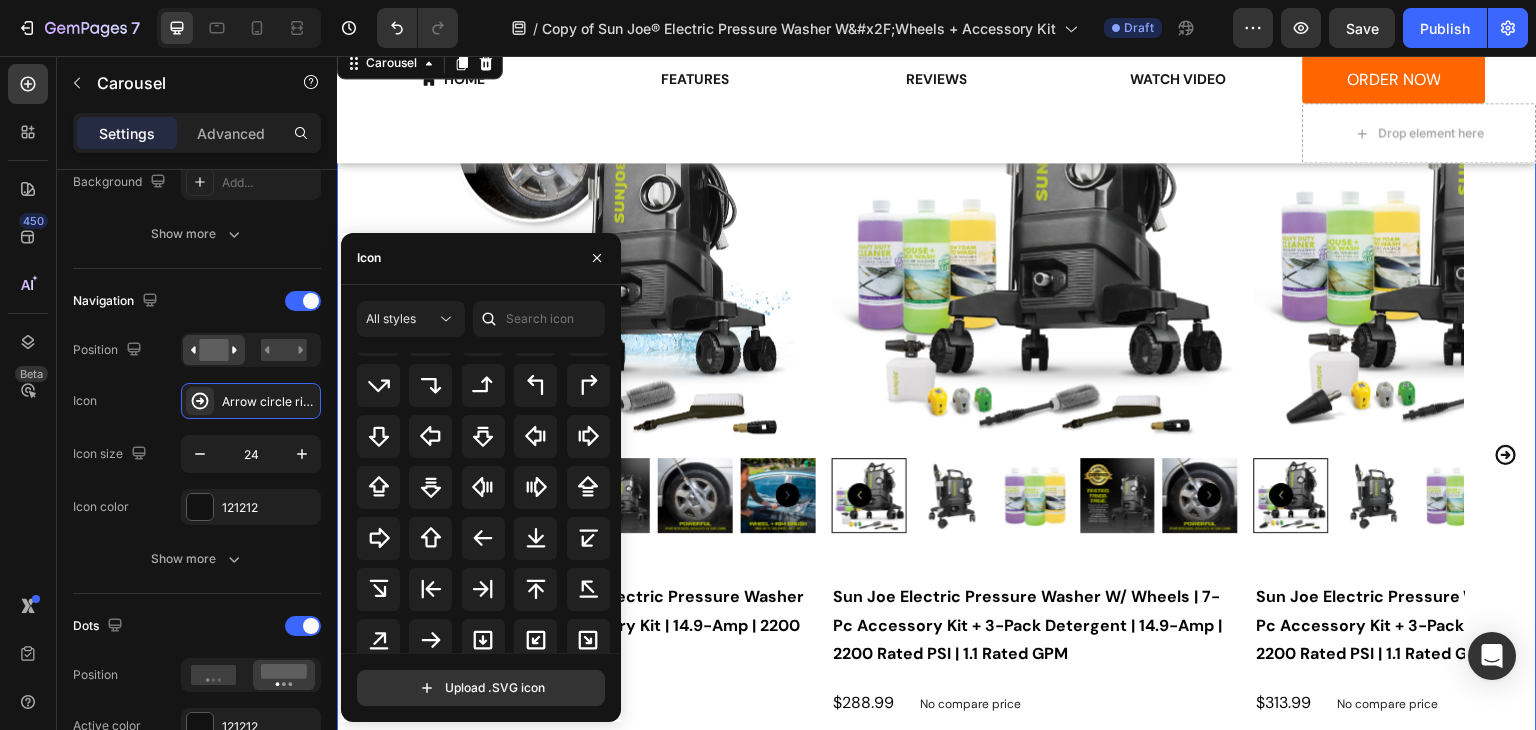 scroll, scrollTop: 724, scrollLeft: 0, axis: vertical 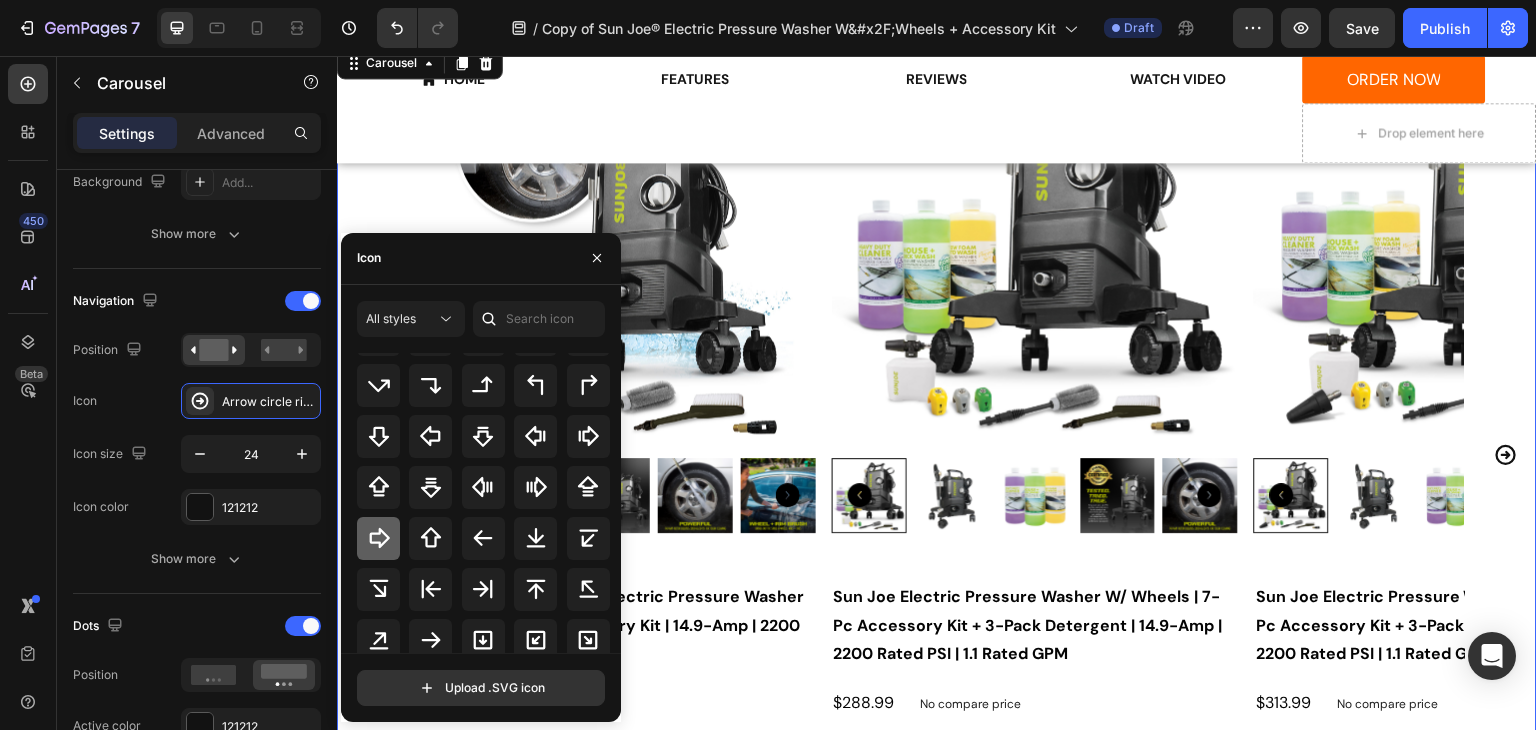 click 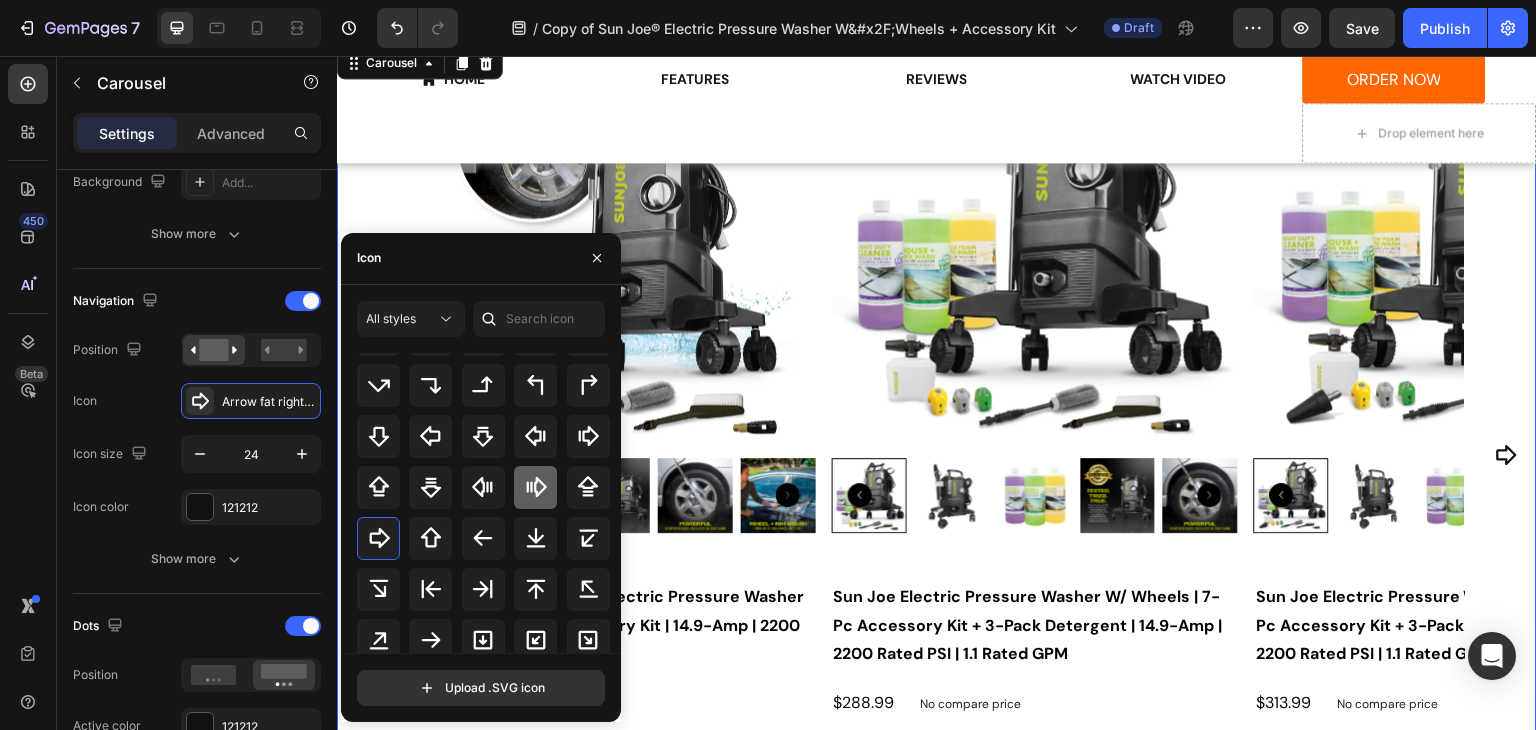 click 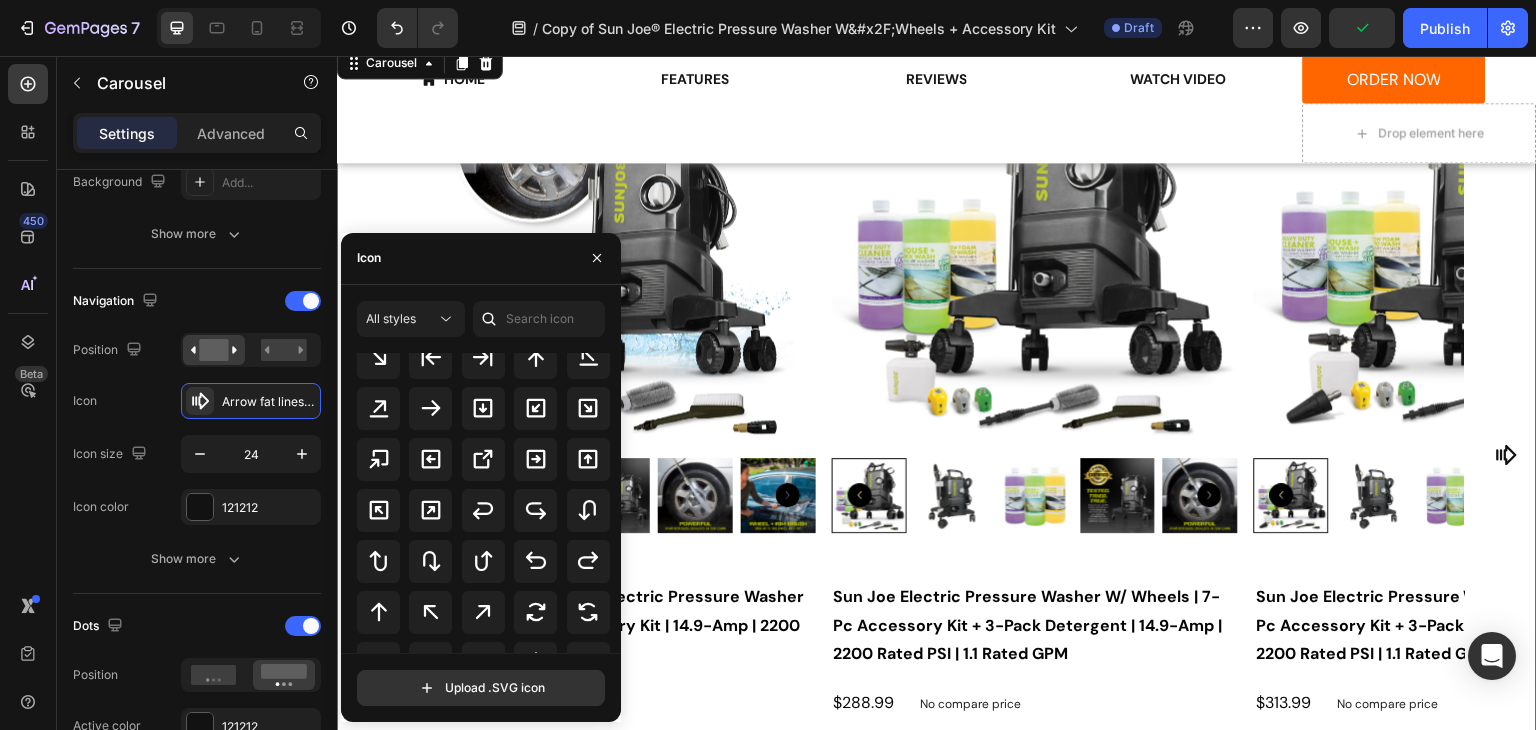 scroll, scrollTop: 924, scrollLeft: 0, axis: vertical 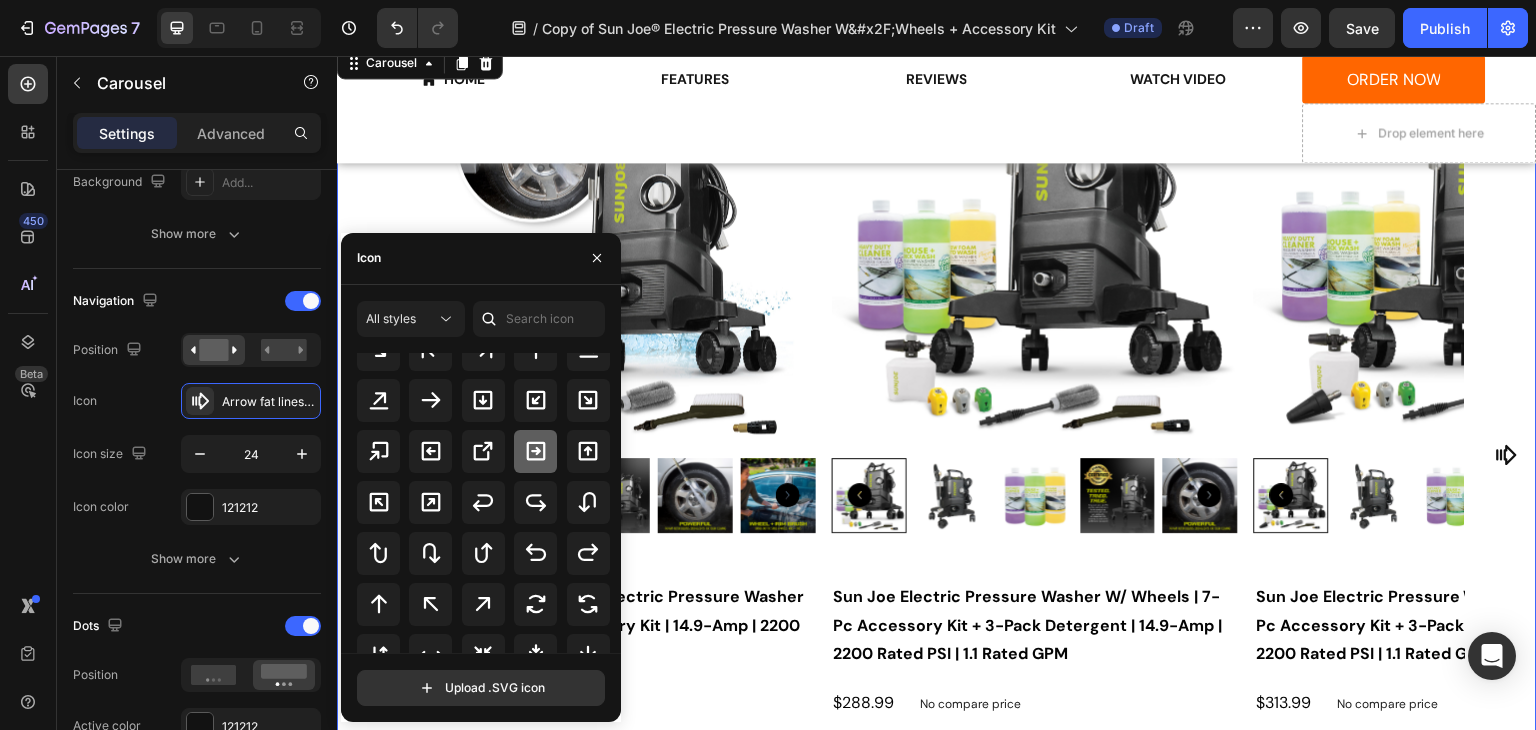 click 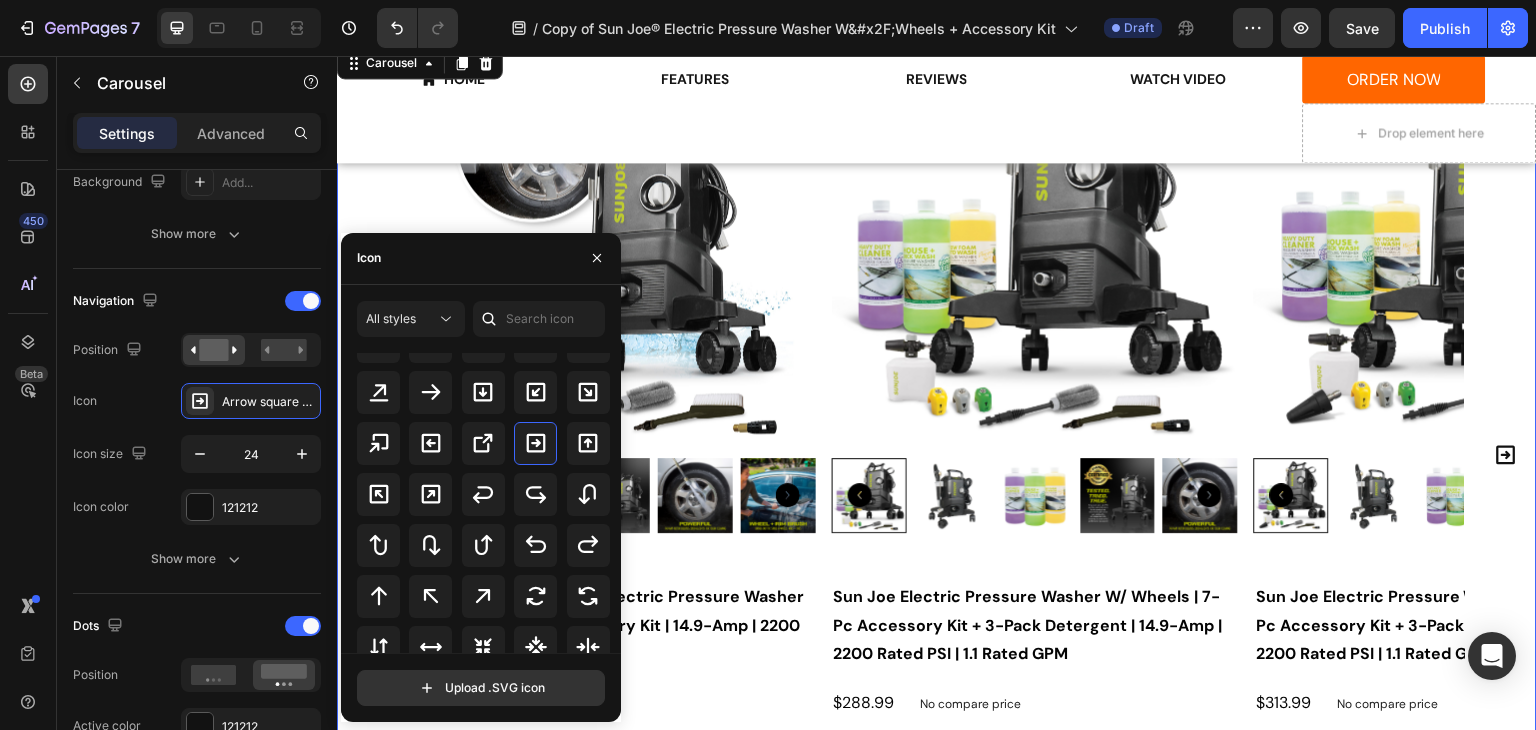 scroll, scrollTop: 1024, scrollLeft: 0, axis: vertical 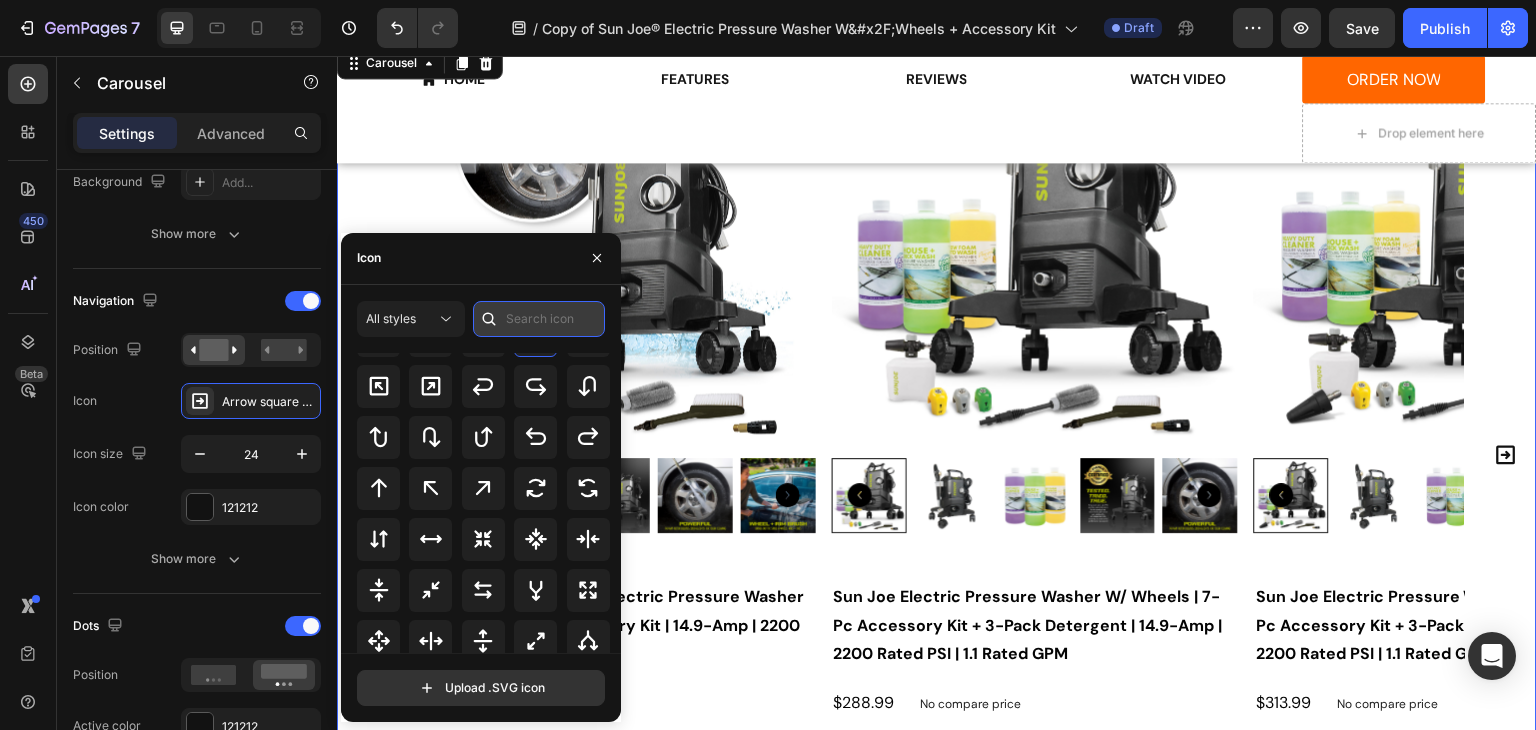 click at bounding box center [539, 319] 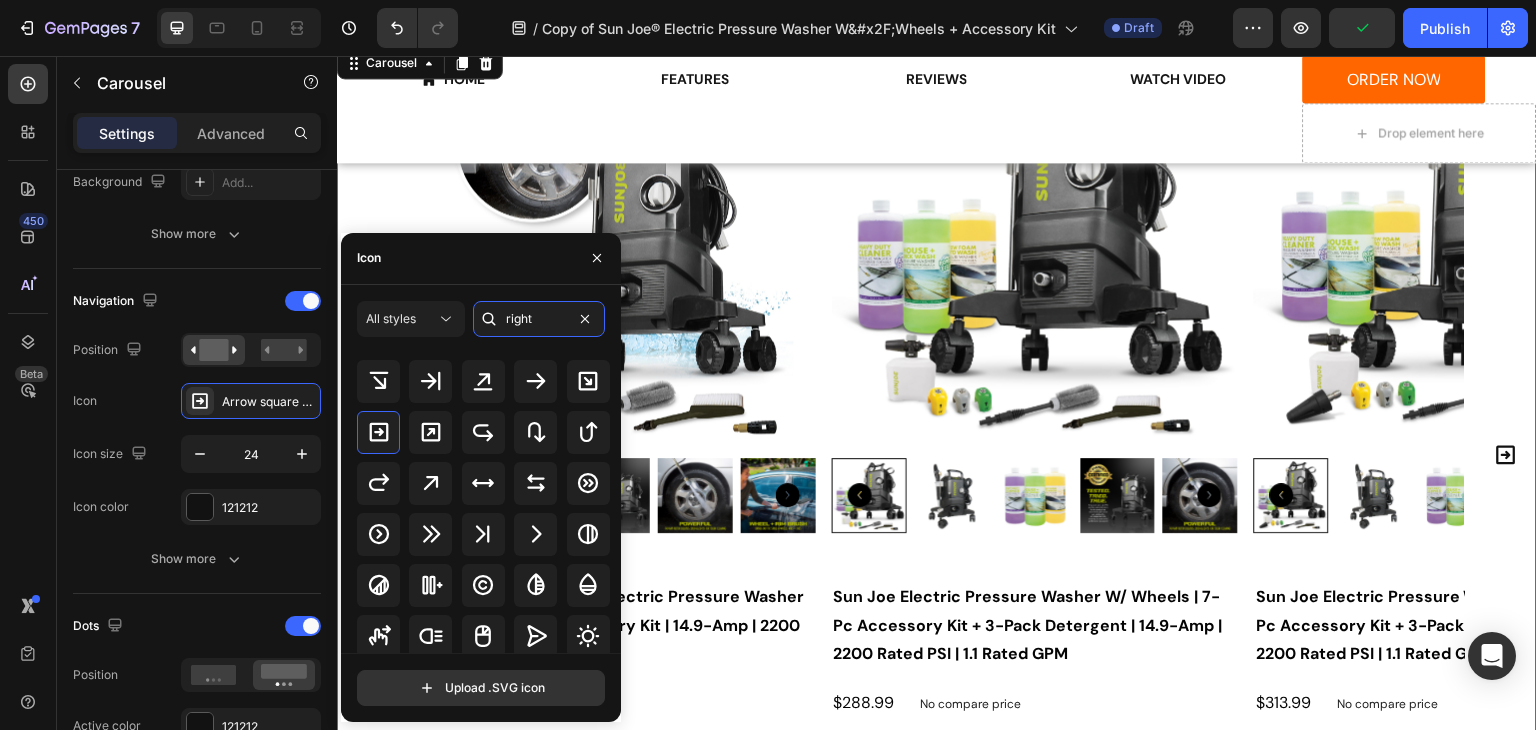 scroll, scrollTop: 220, scrollLeft: 0, axis: vertical 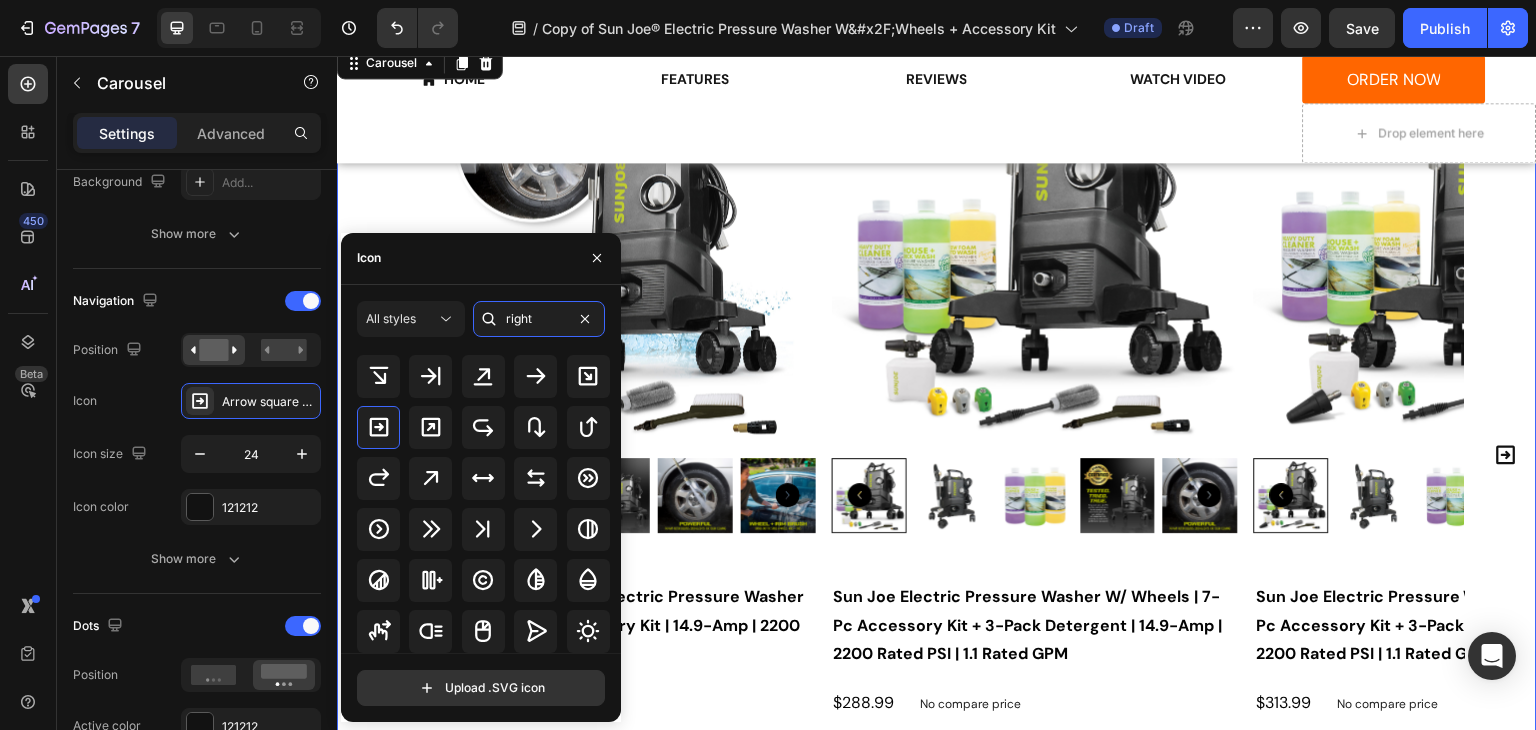 type on "right" 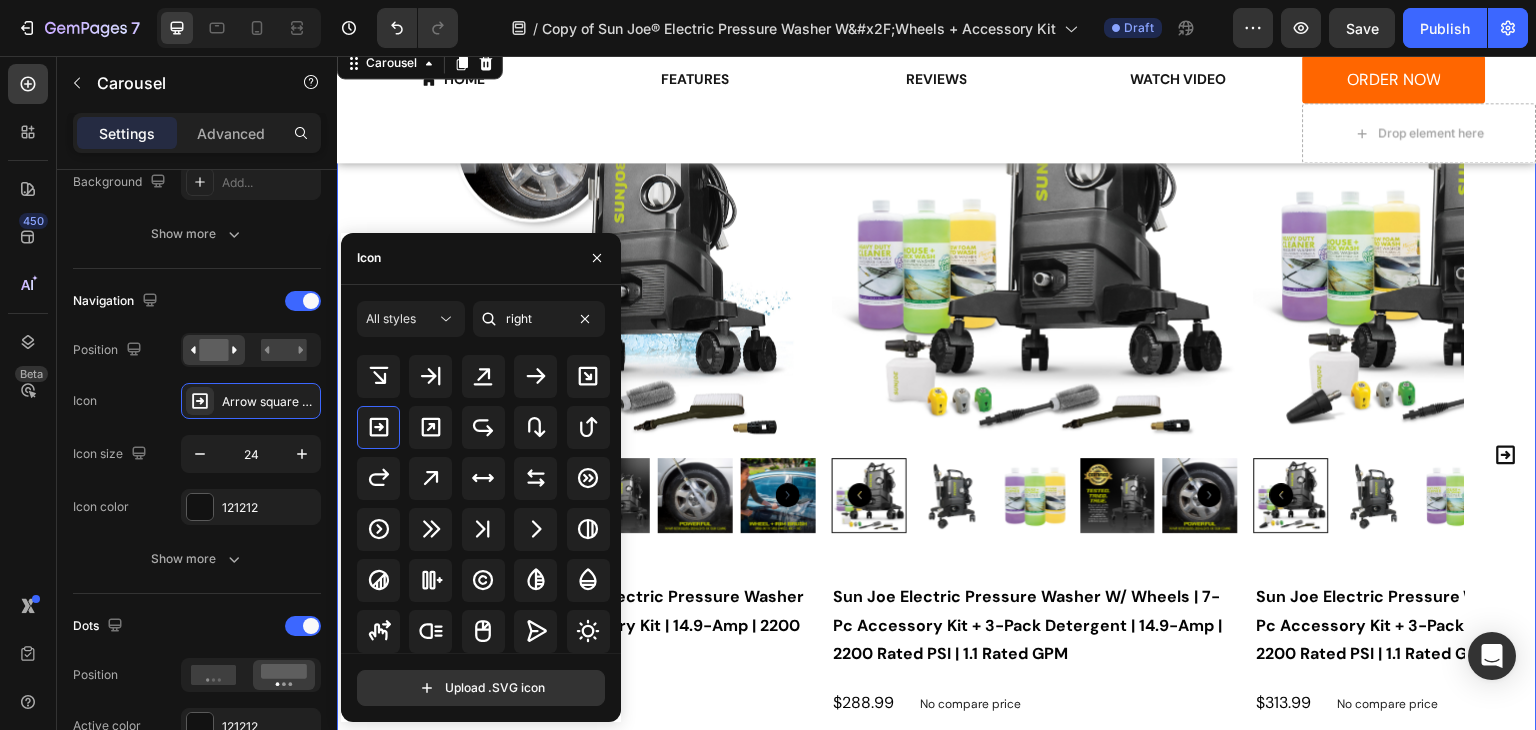 click 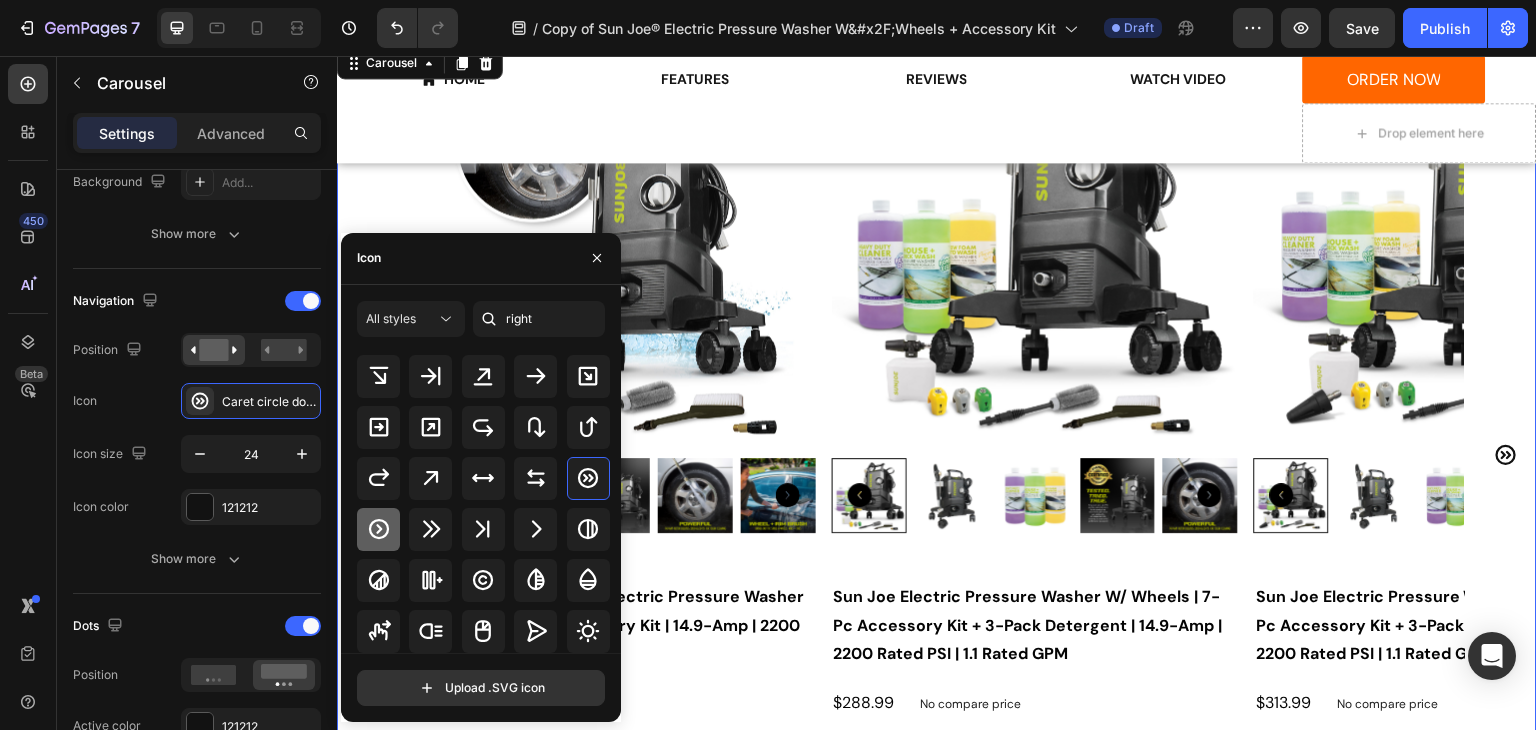 click 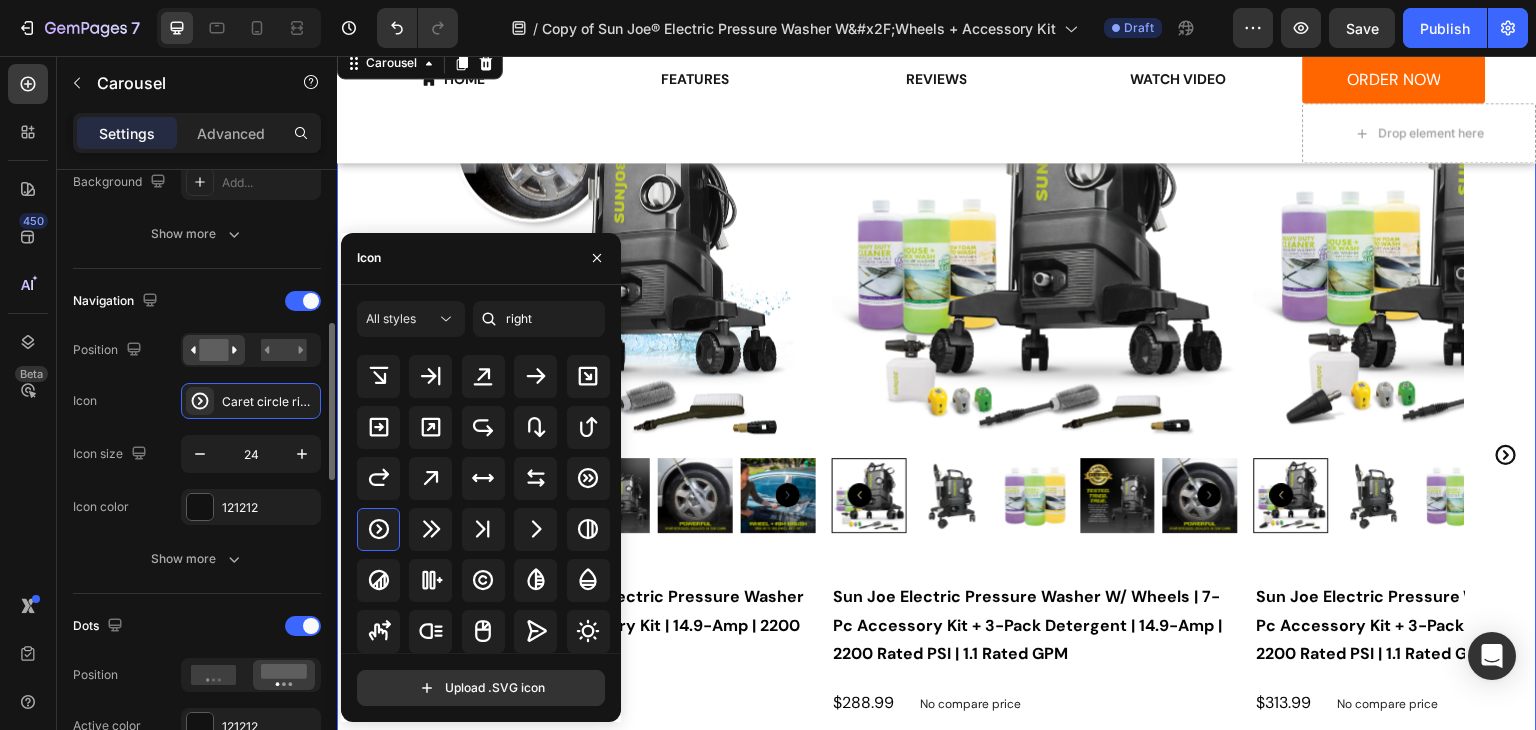 click on "Icon
Caret circle right bold" at bounding box center [197, 401] 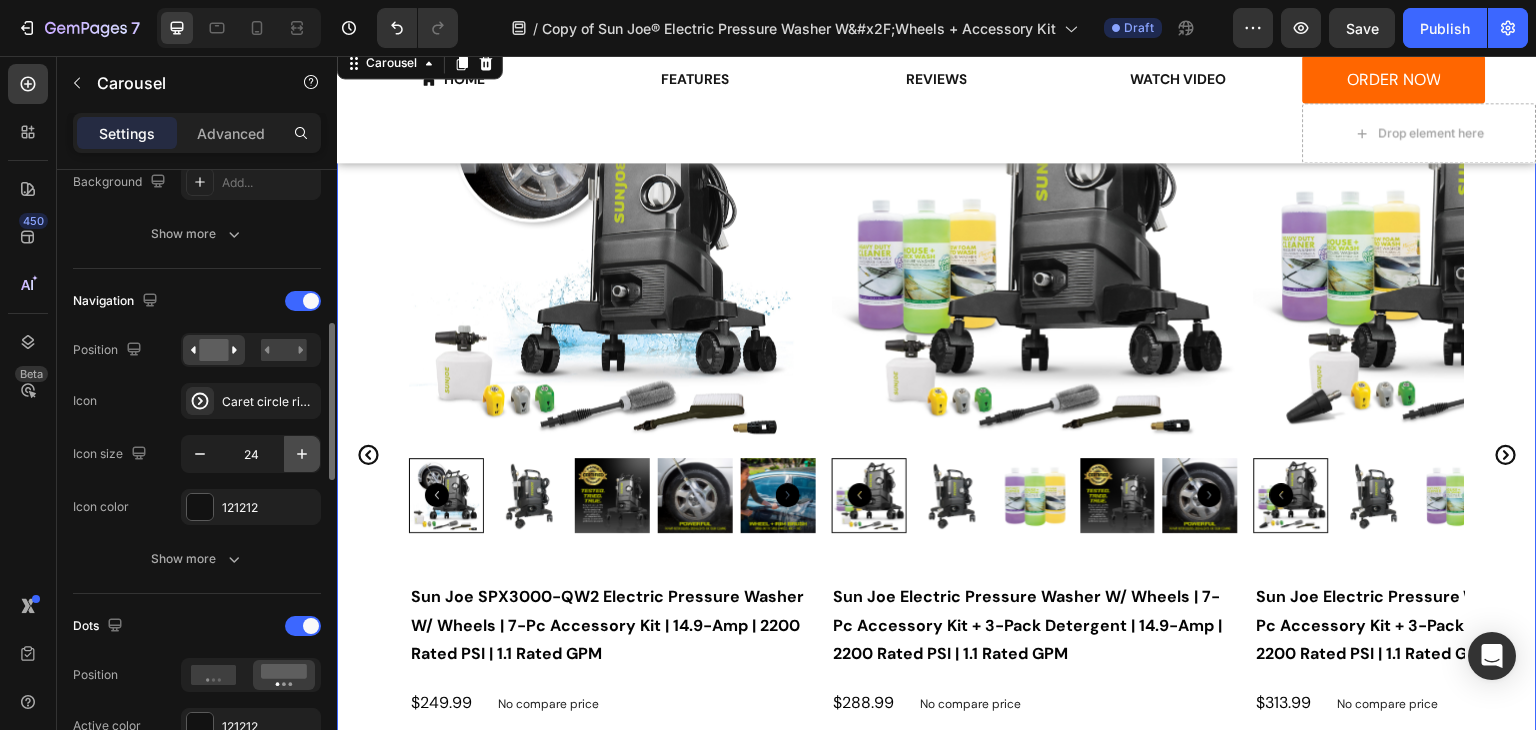click 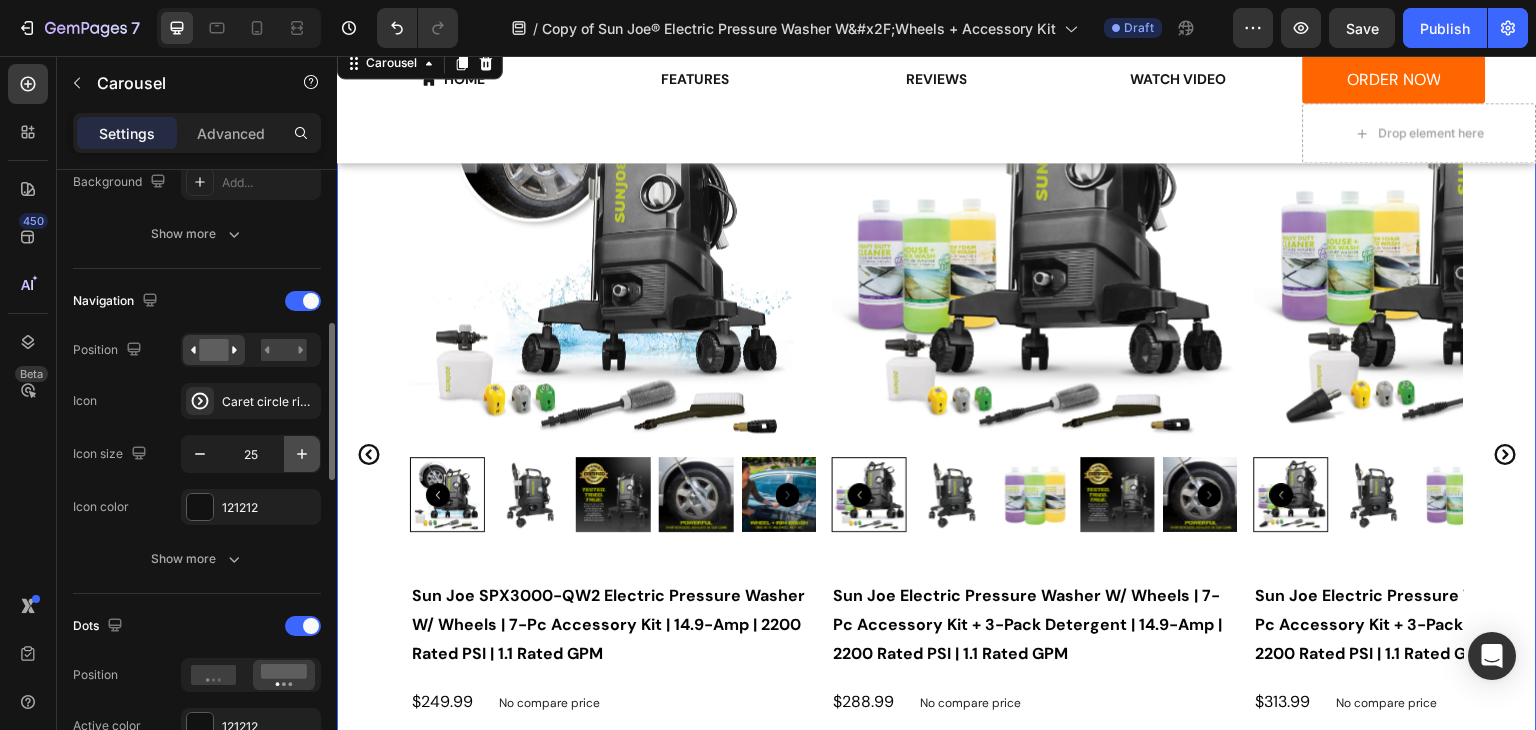 click 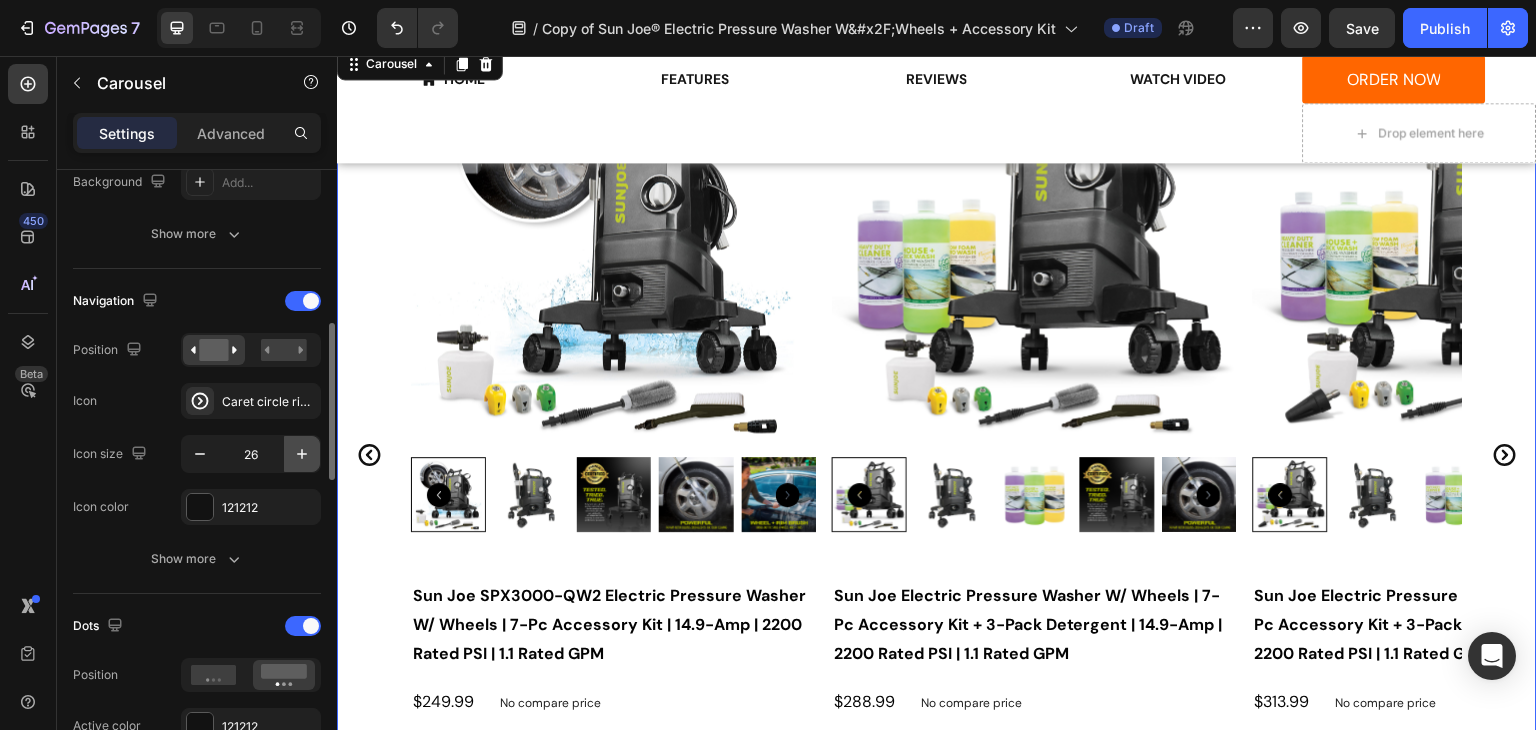 click 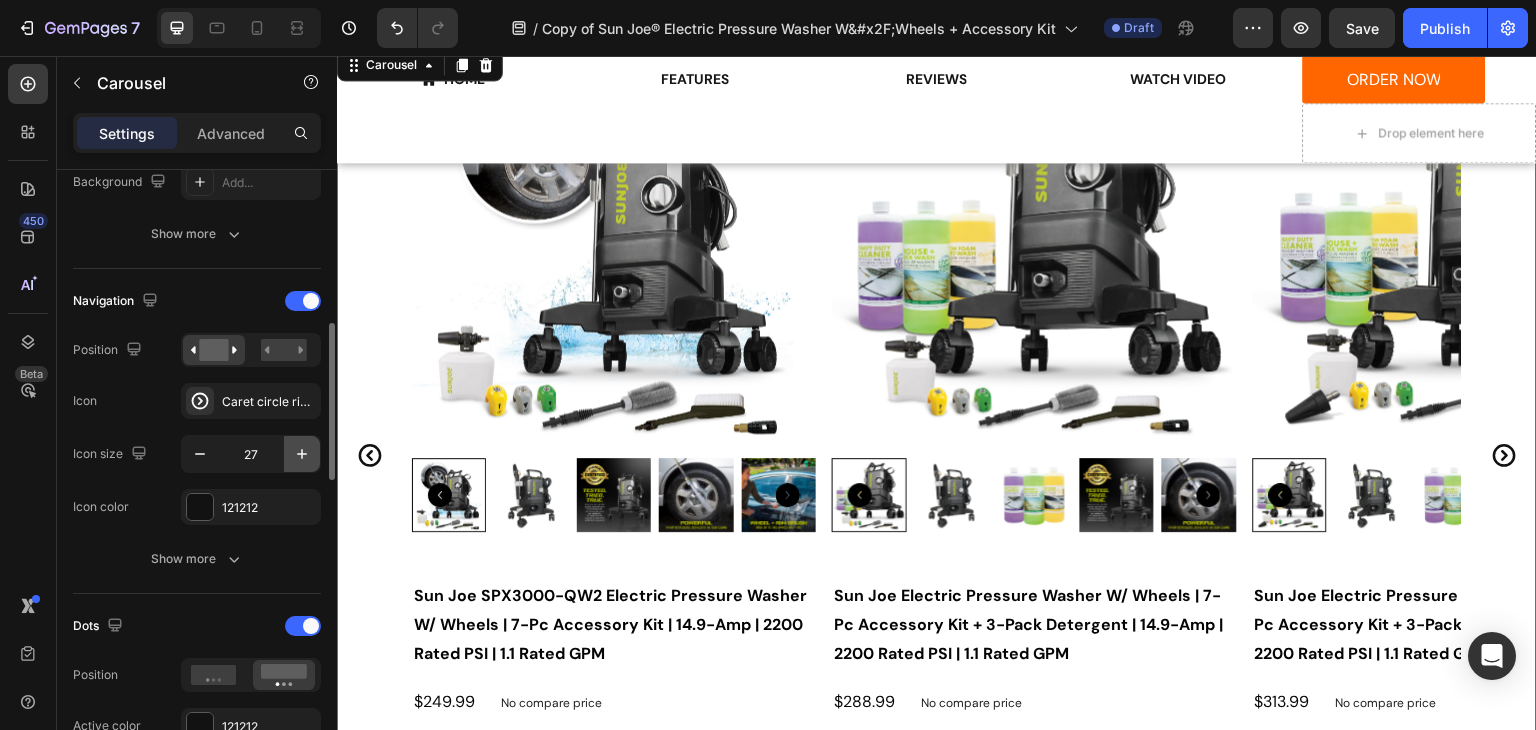 scroll, scrollTop: 3020, scrollLeft: 0, axis: vertical 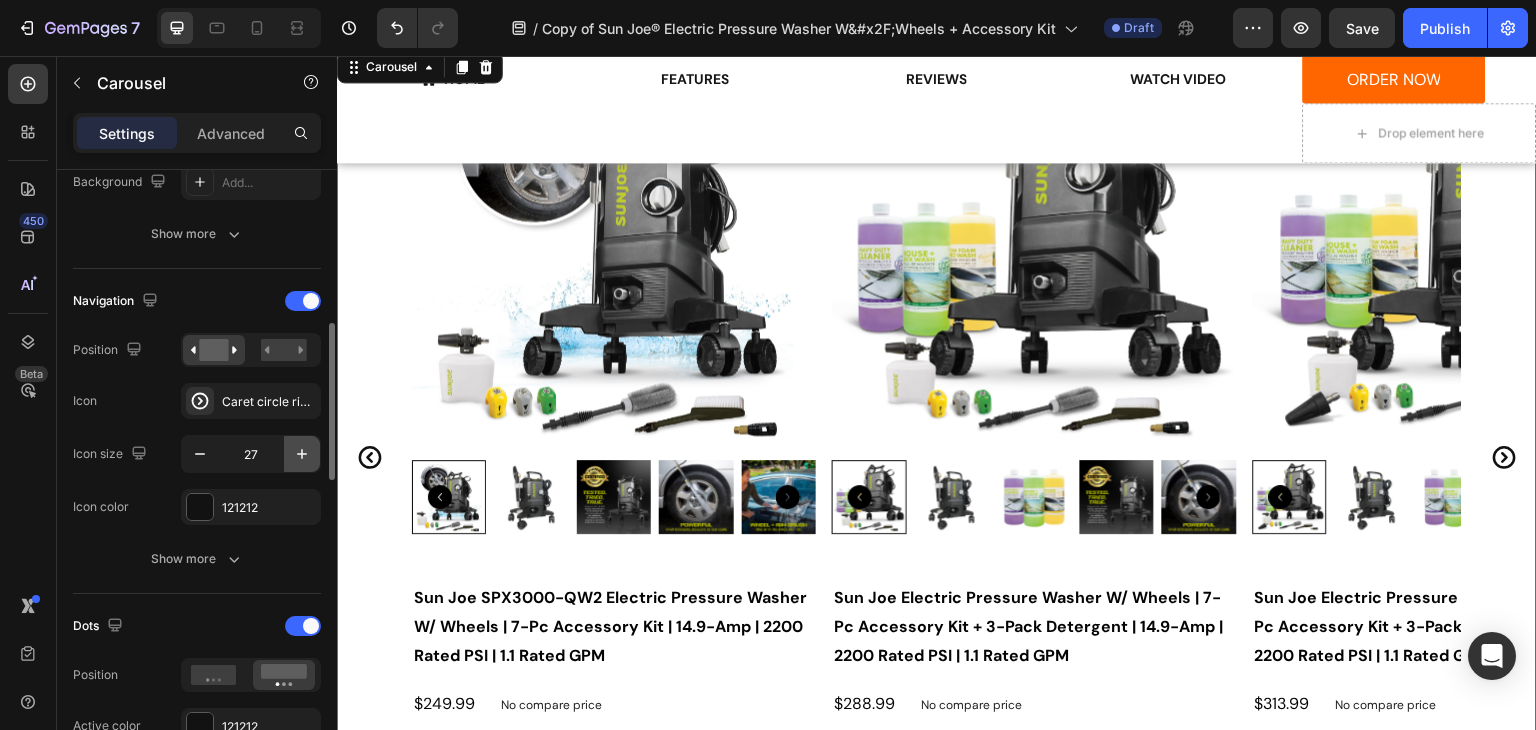 click 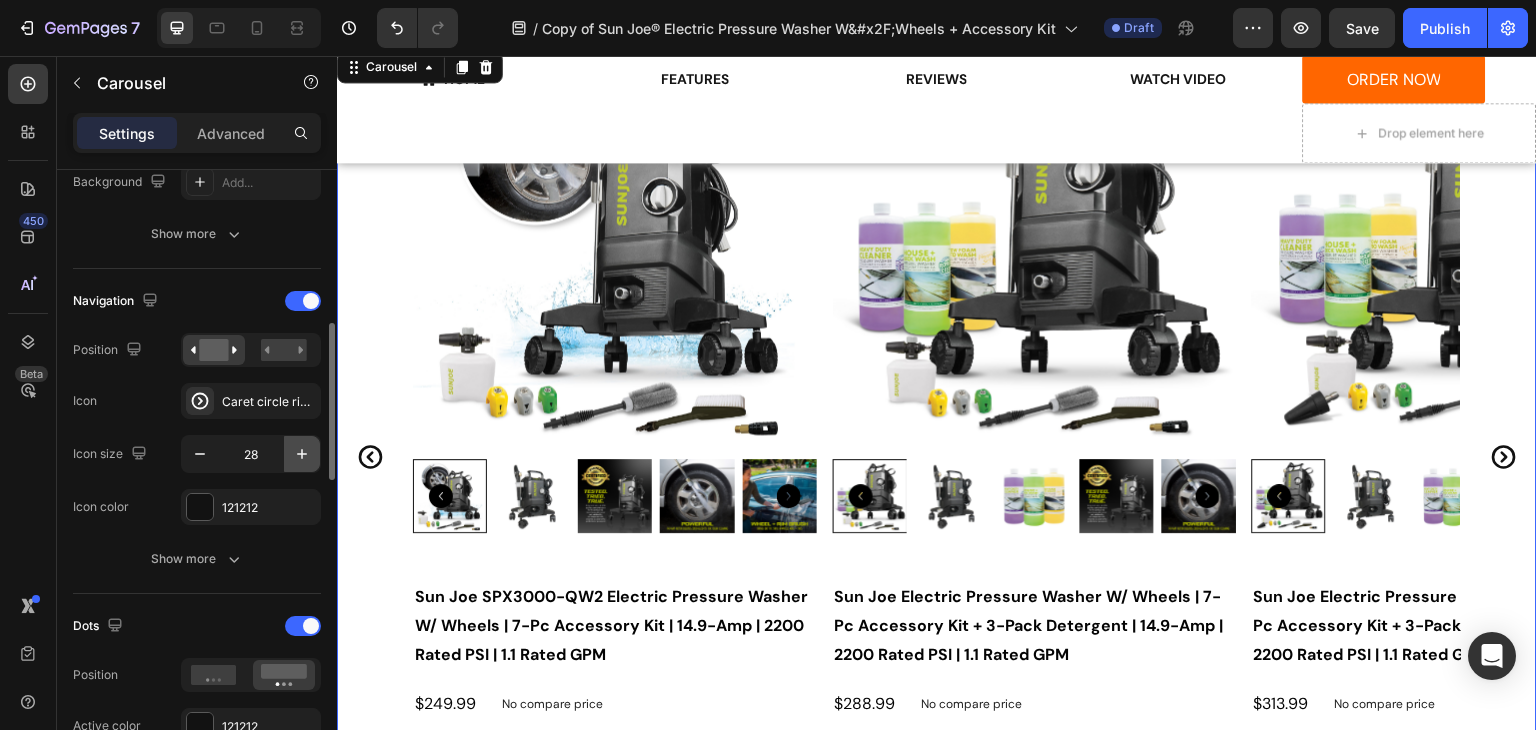 click 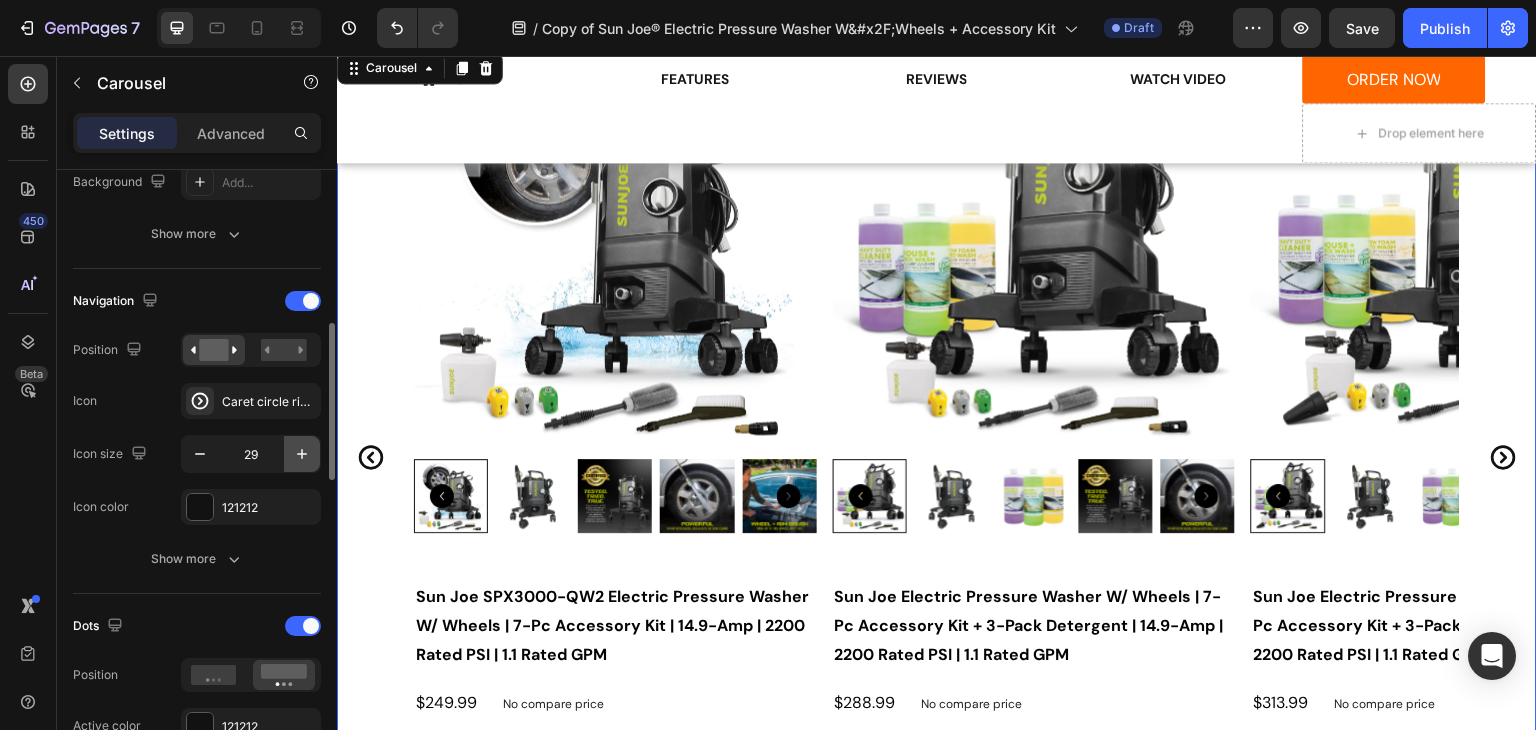 click 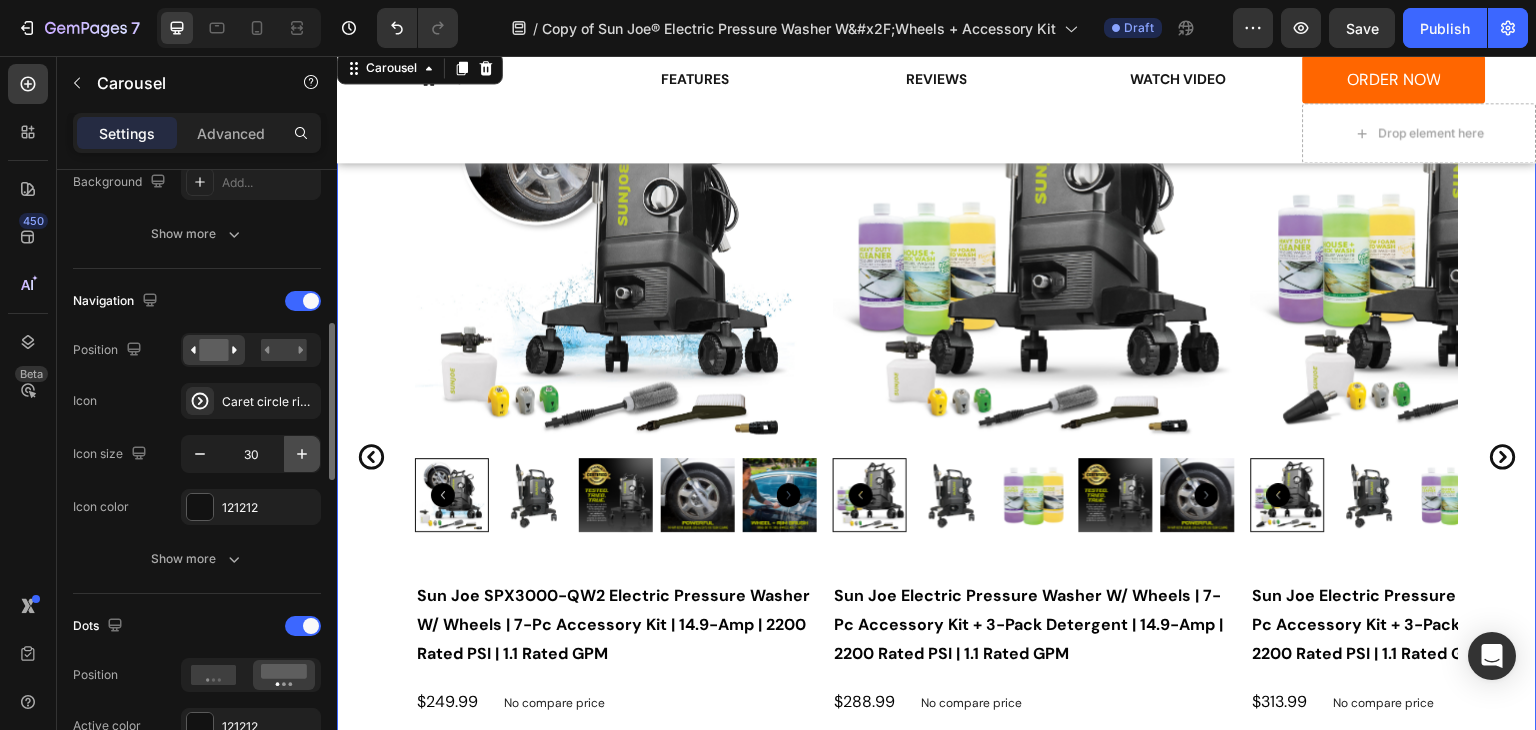 scroll, scrollTop: 3018, scrollLeft: 0, axis: vertical 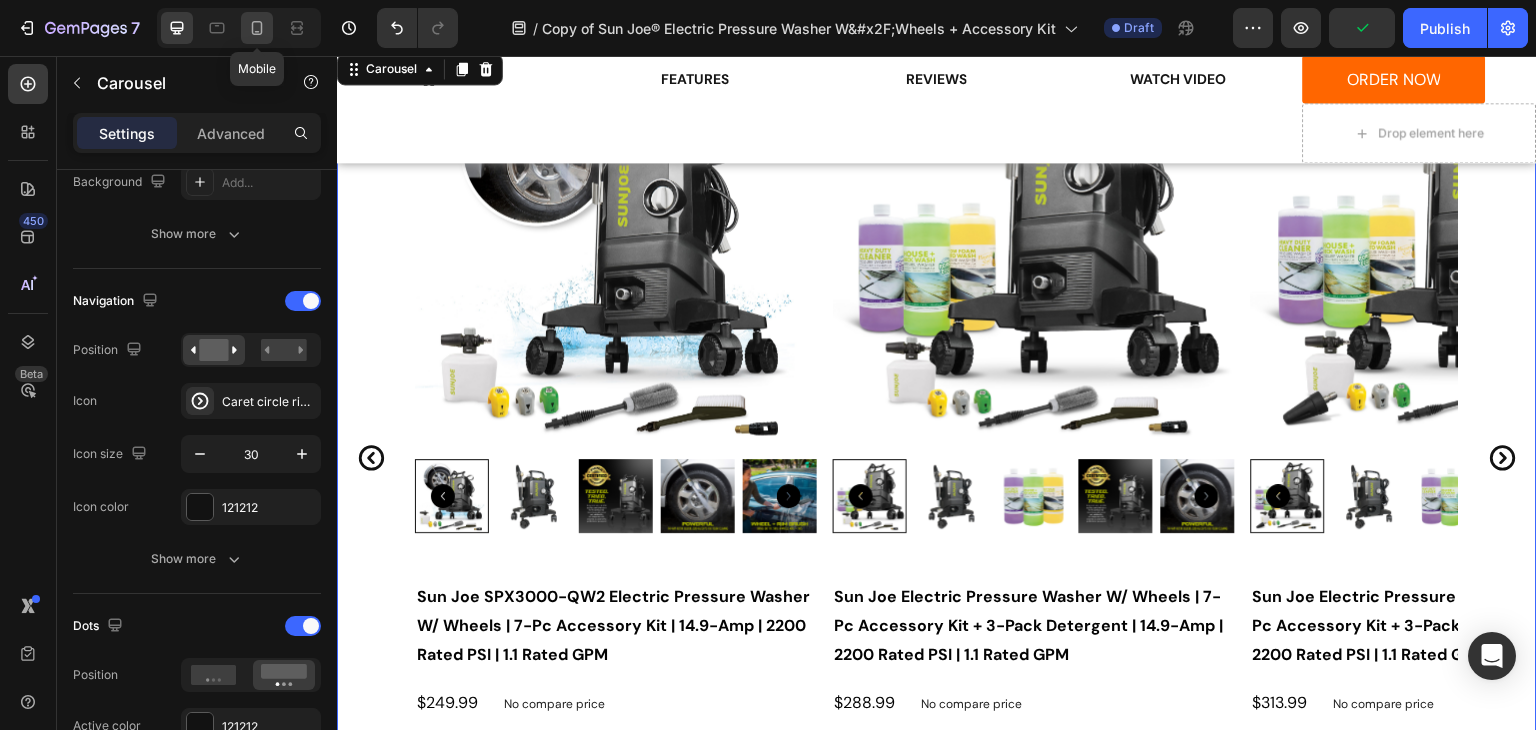 click 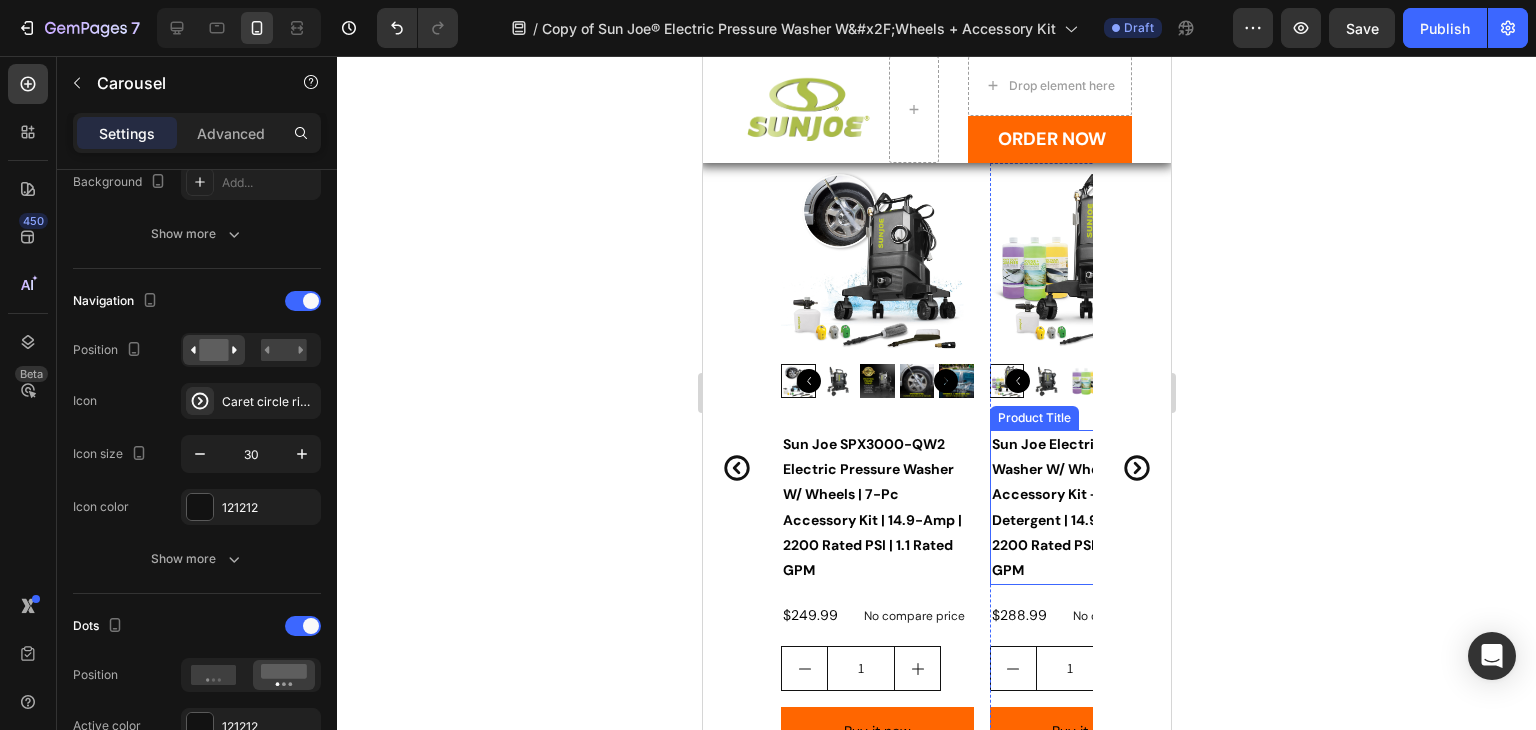 scroll, scrollTop: 3073, scrollLeft: 0, axis: vertical 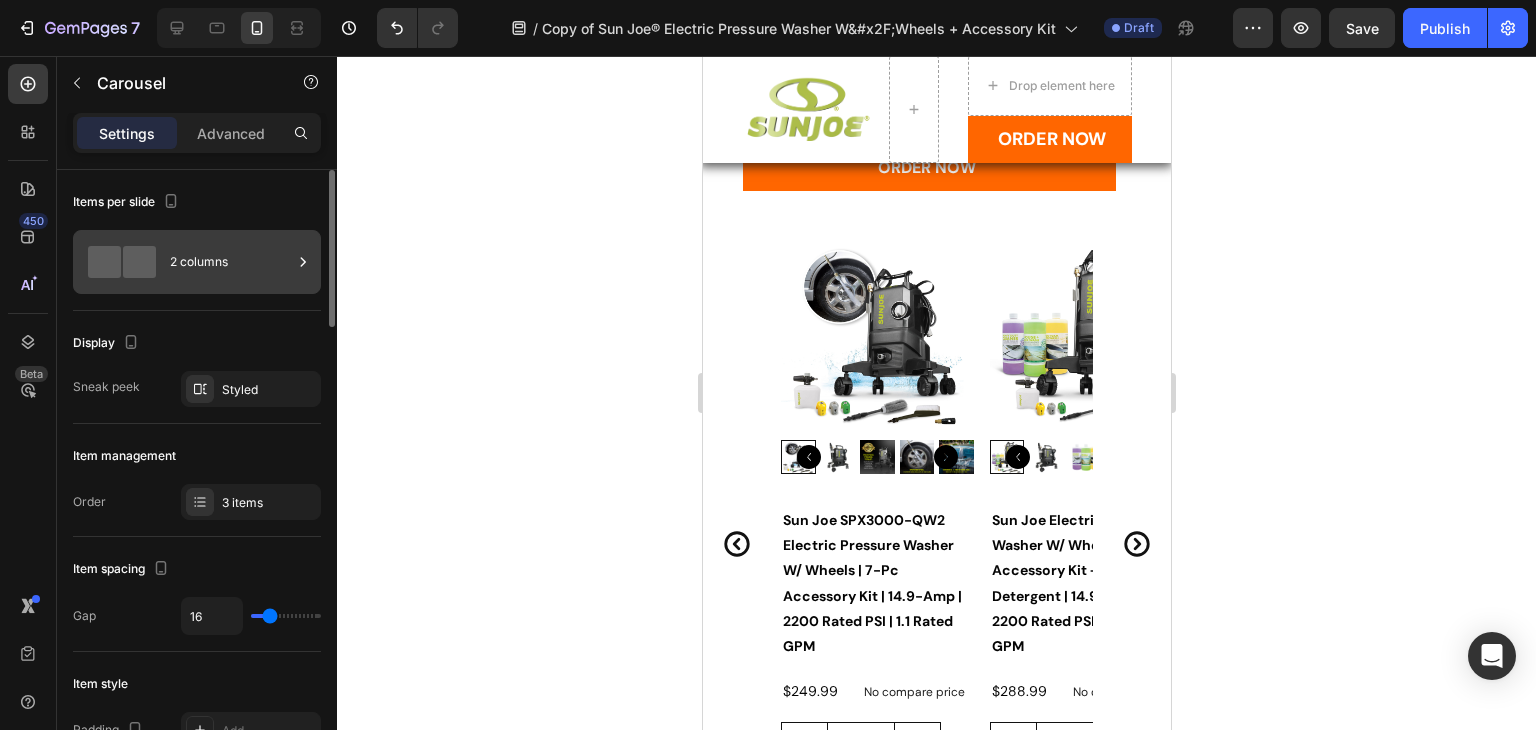 click on "2 columns" at bounding box center (231, 262) 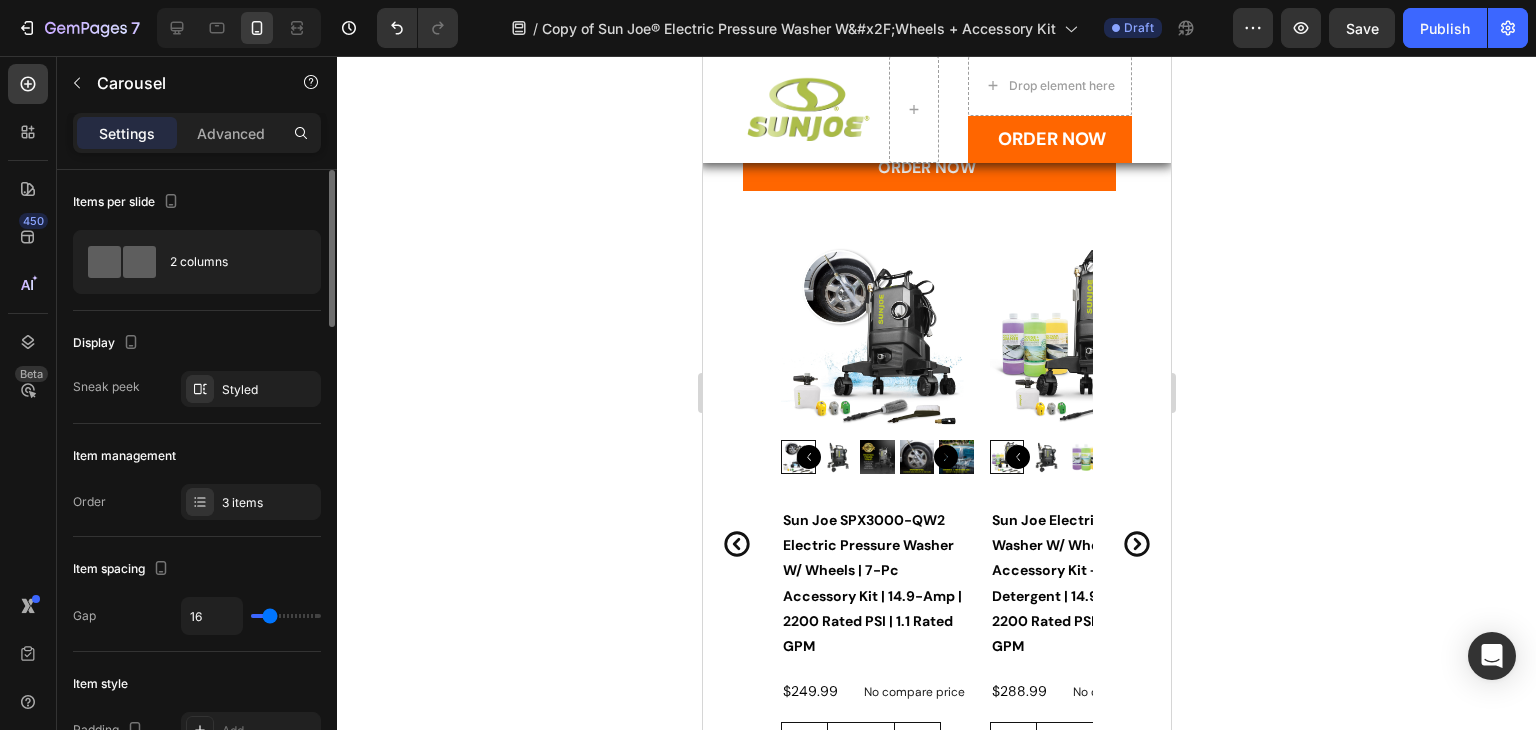 click on "Items per slide" at bounding box center (197, 202) 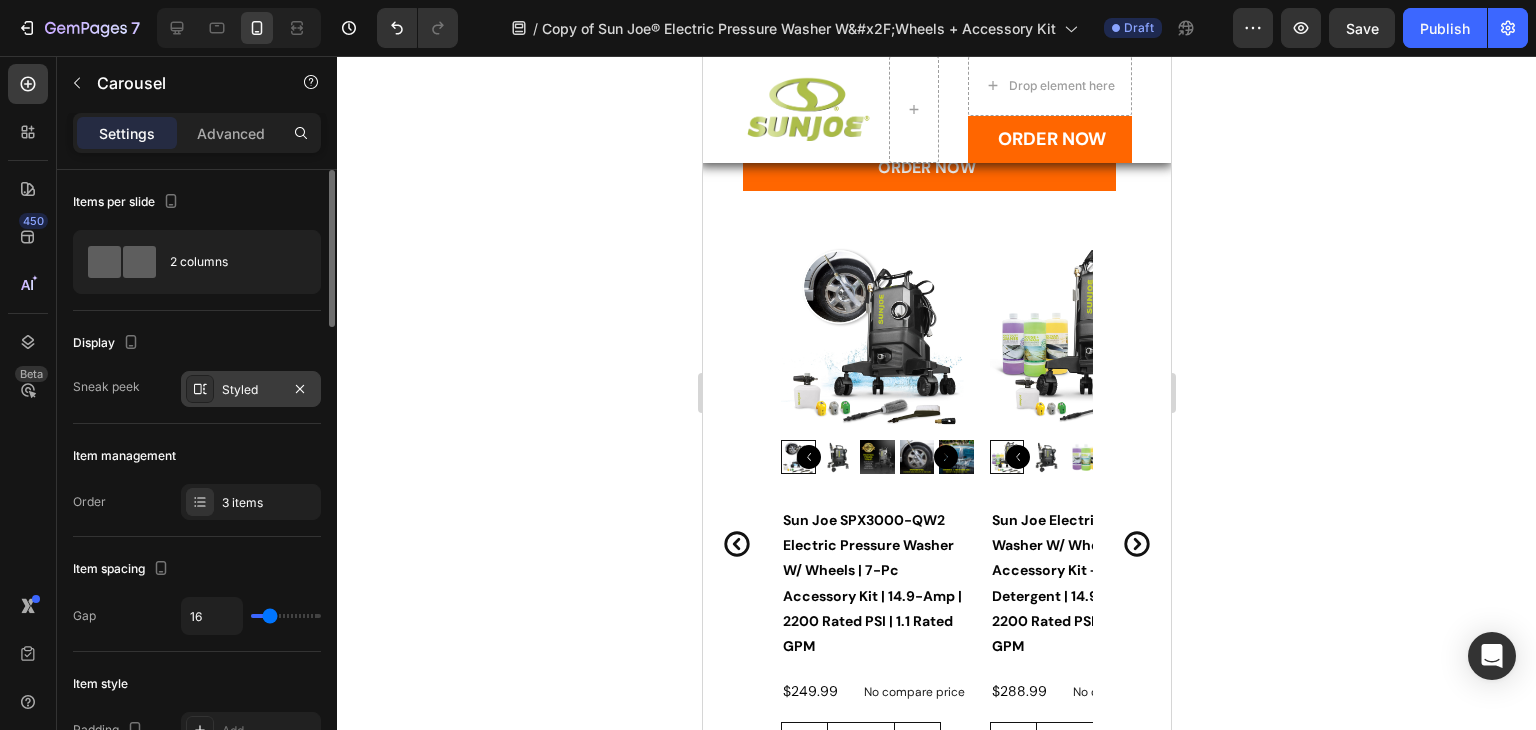 click on "Styled" at bounding box center (251, 390) 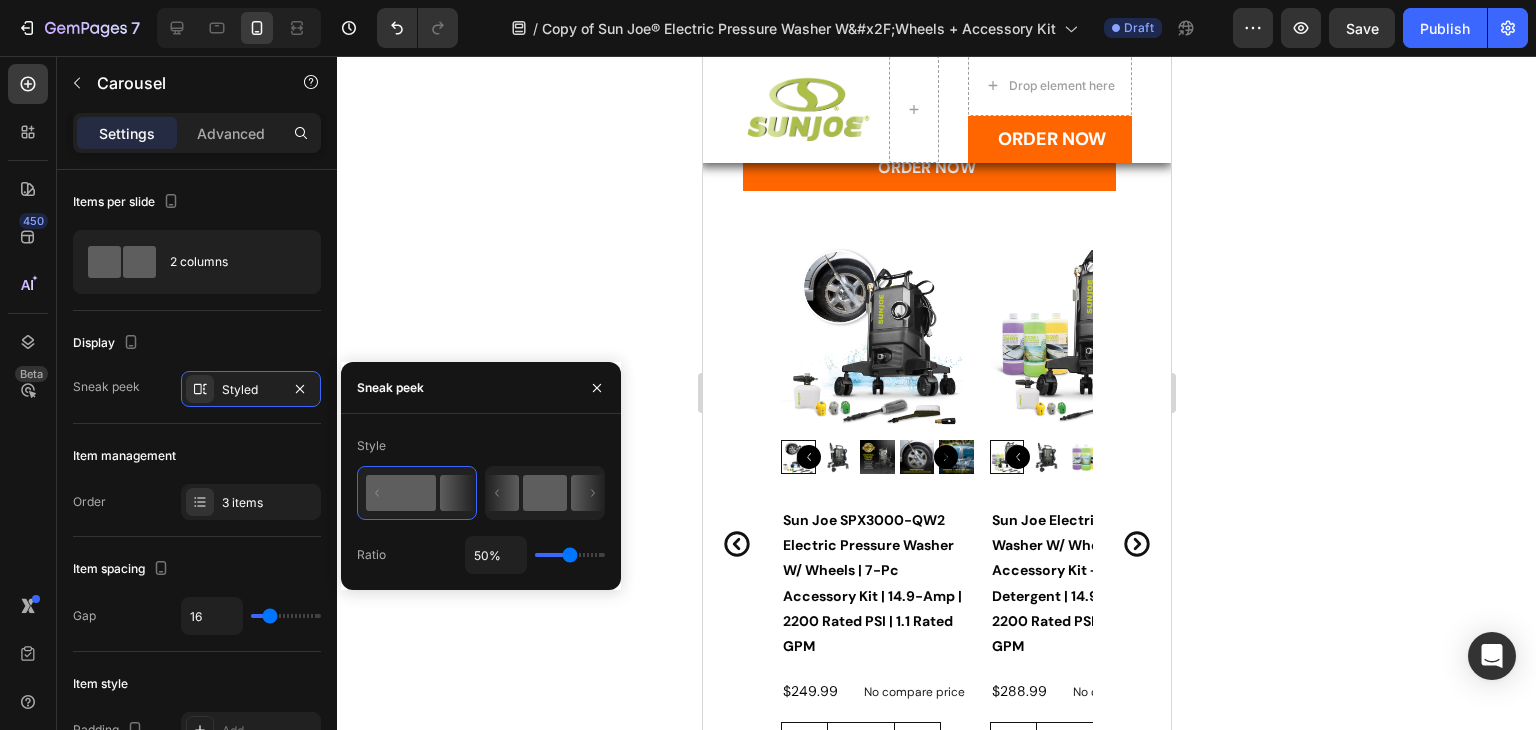 click 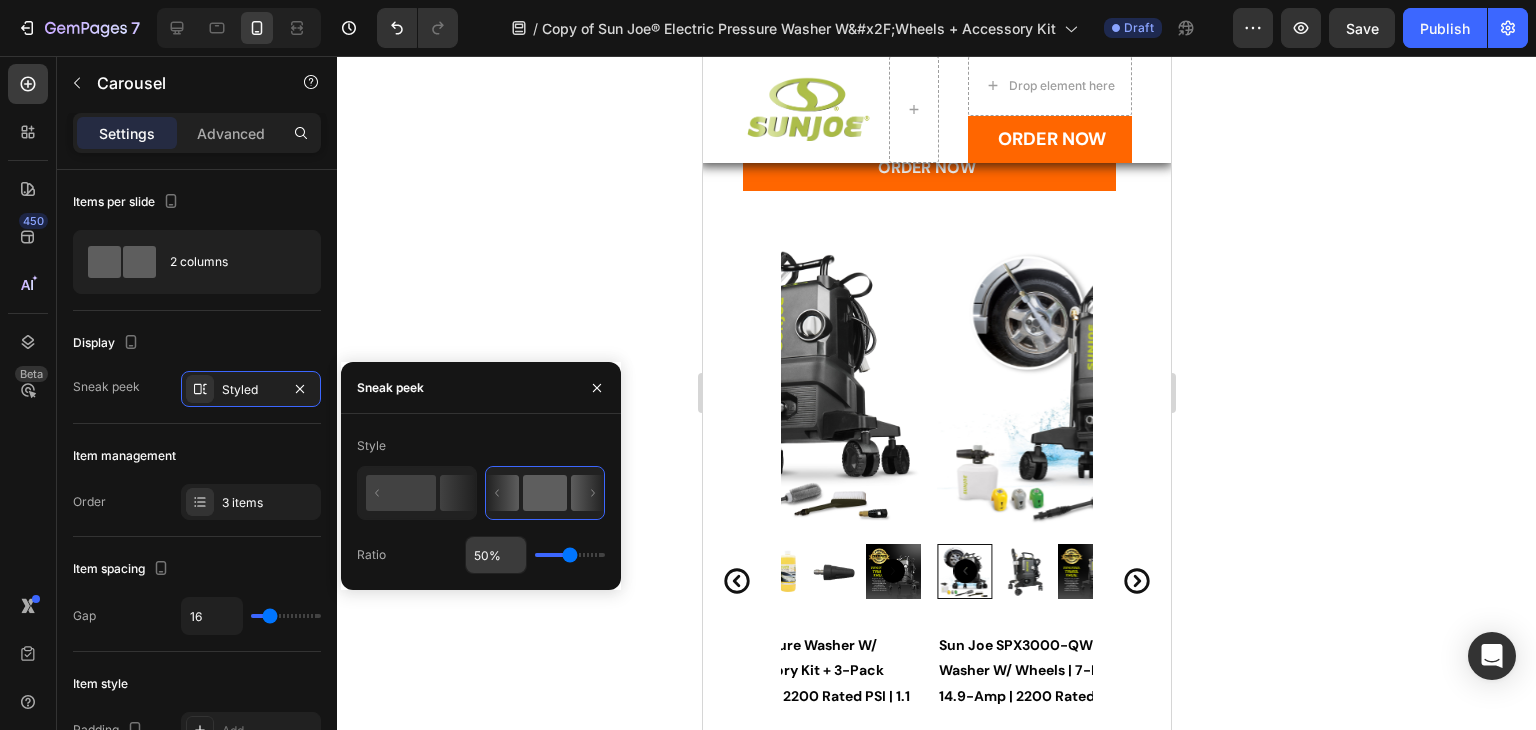 drag, startPoint x: 564, startPoint y: 545, endPoint x: 520, endPoint y: 548, distance: 44.102154 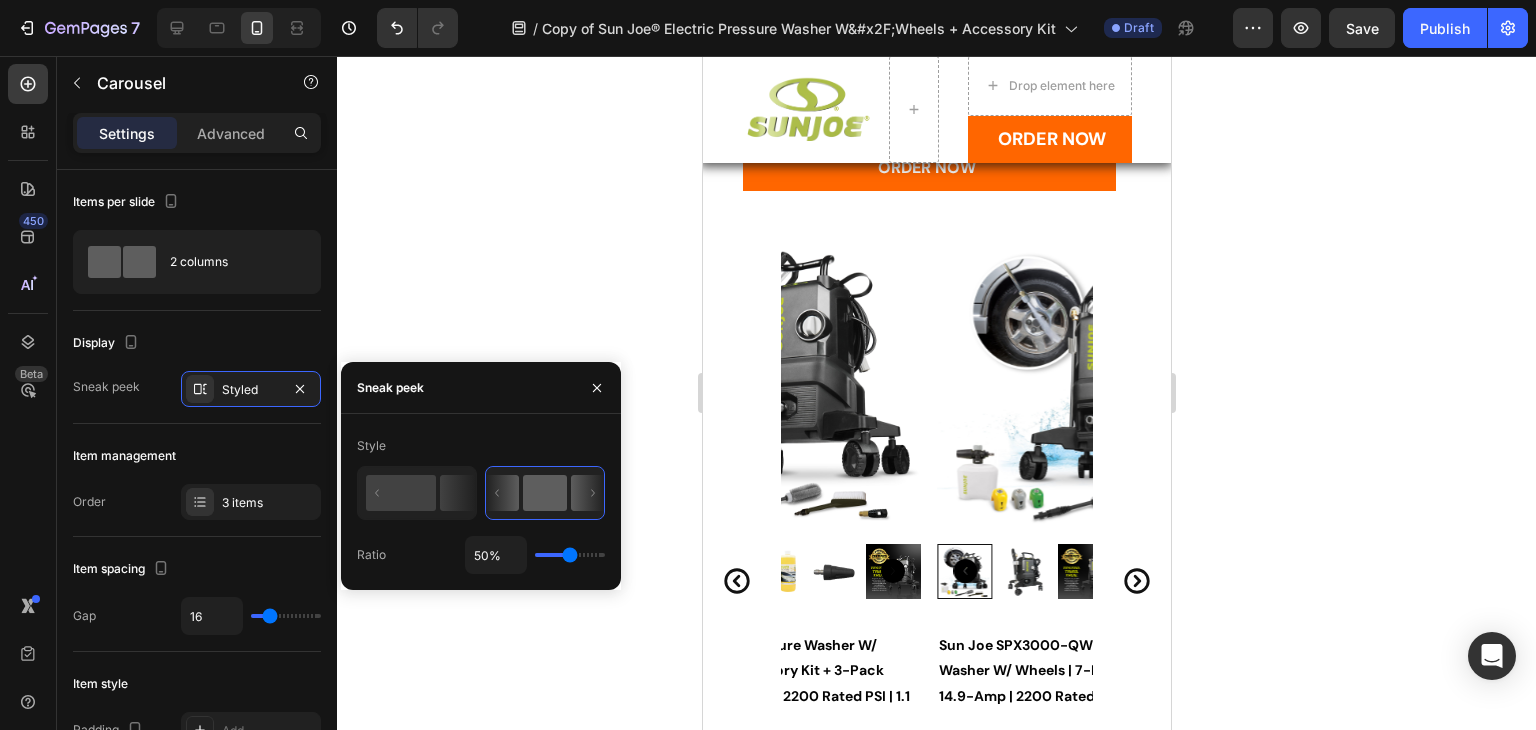 type on "56%" 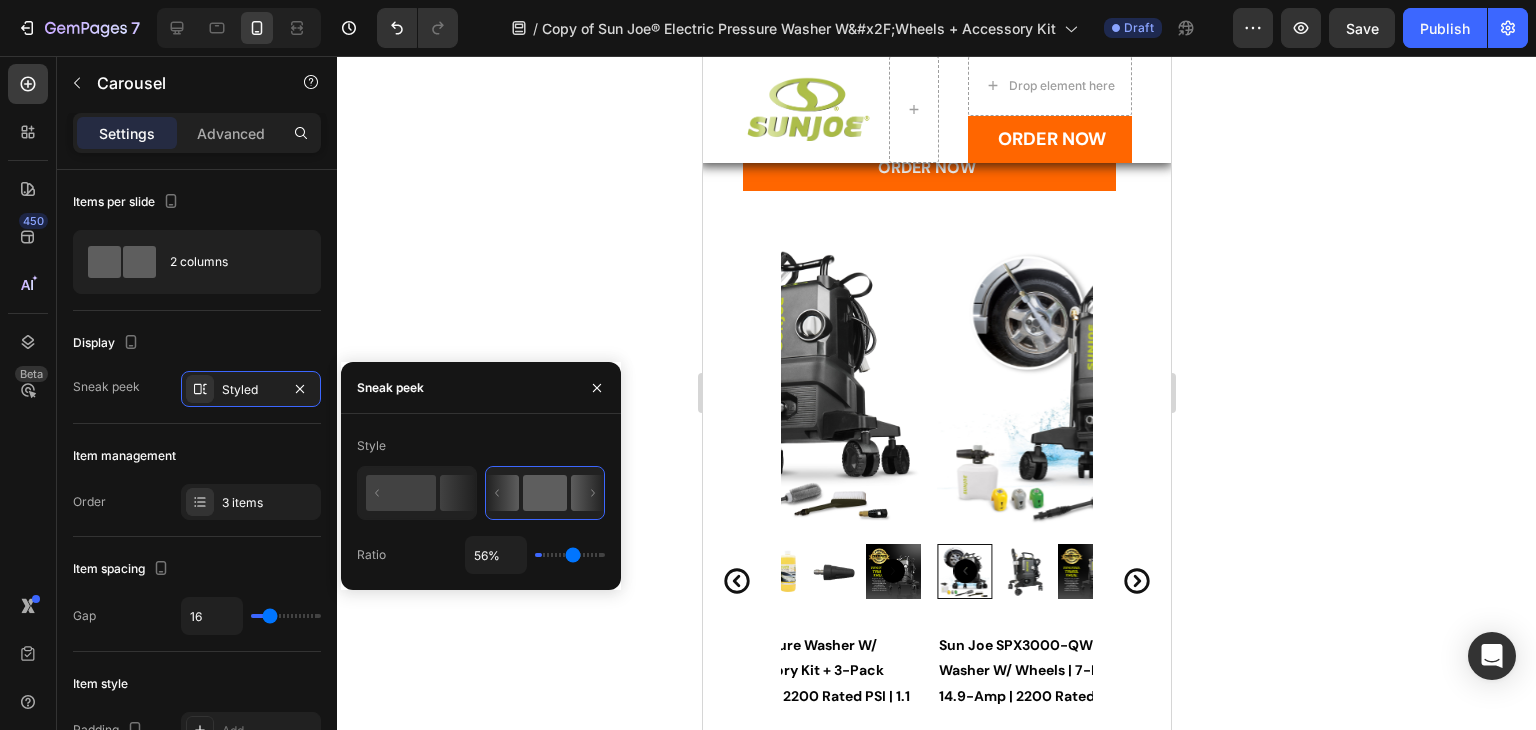 drag, startPoint x: 573, startPoint y: 548, endPoint x: 537, endPoint y: 550, distance: 36.05551 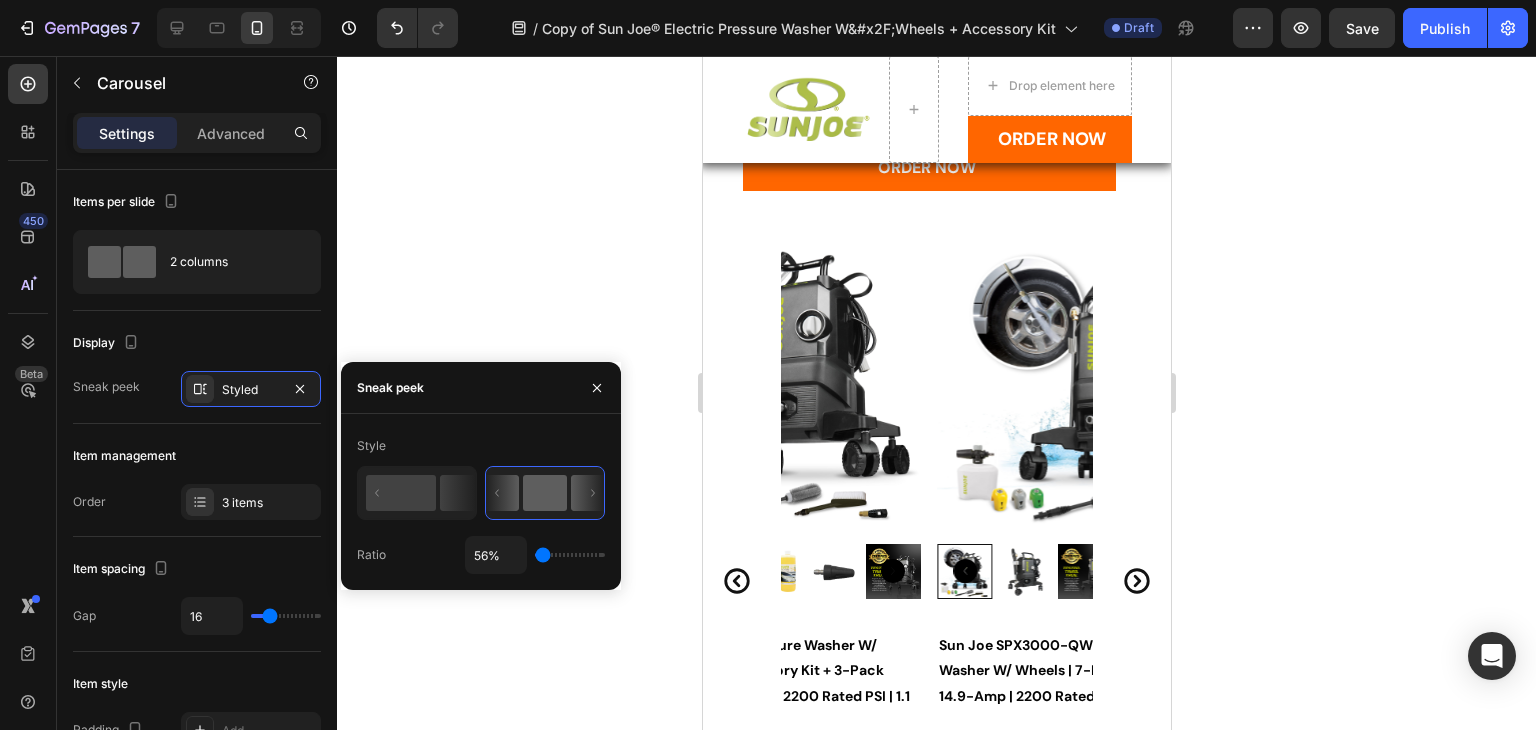 click at bounding box center [570, 555] 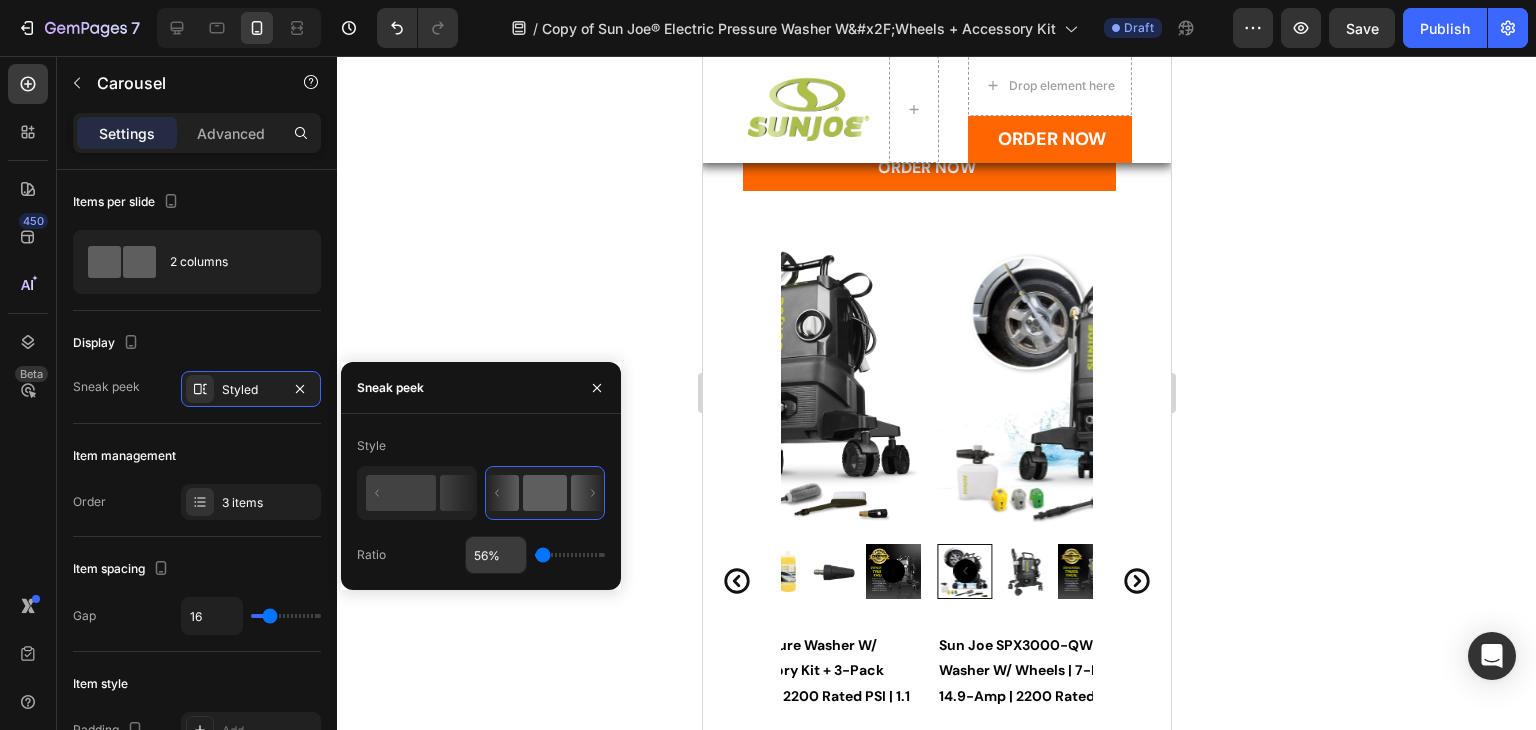 click on "56%" at bounding box center (496, 555) 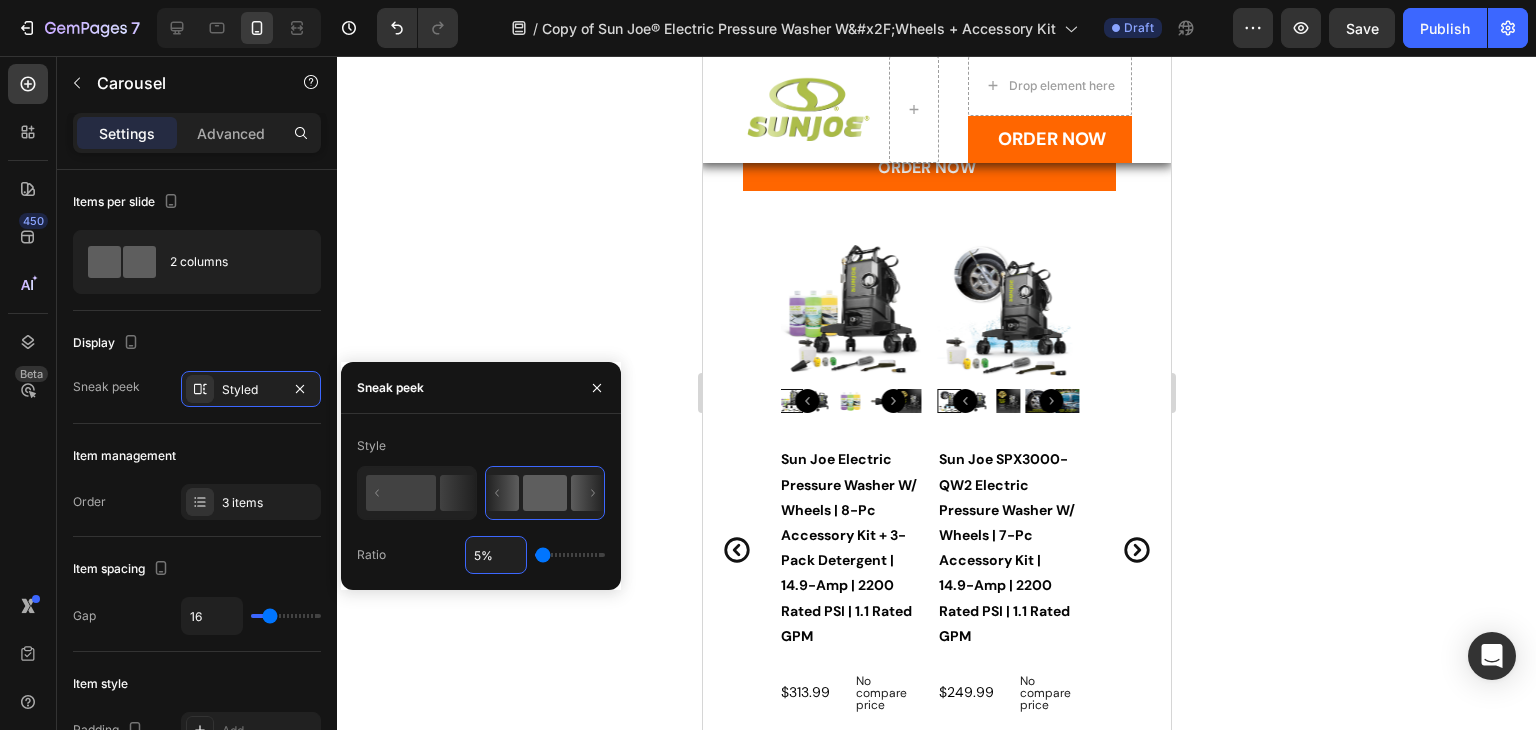 type on "50%" 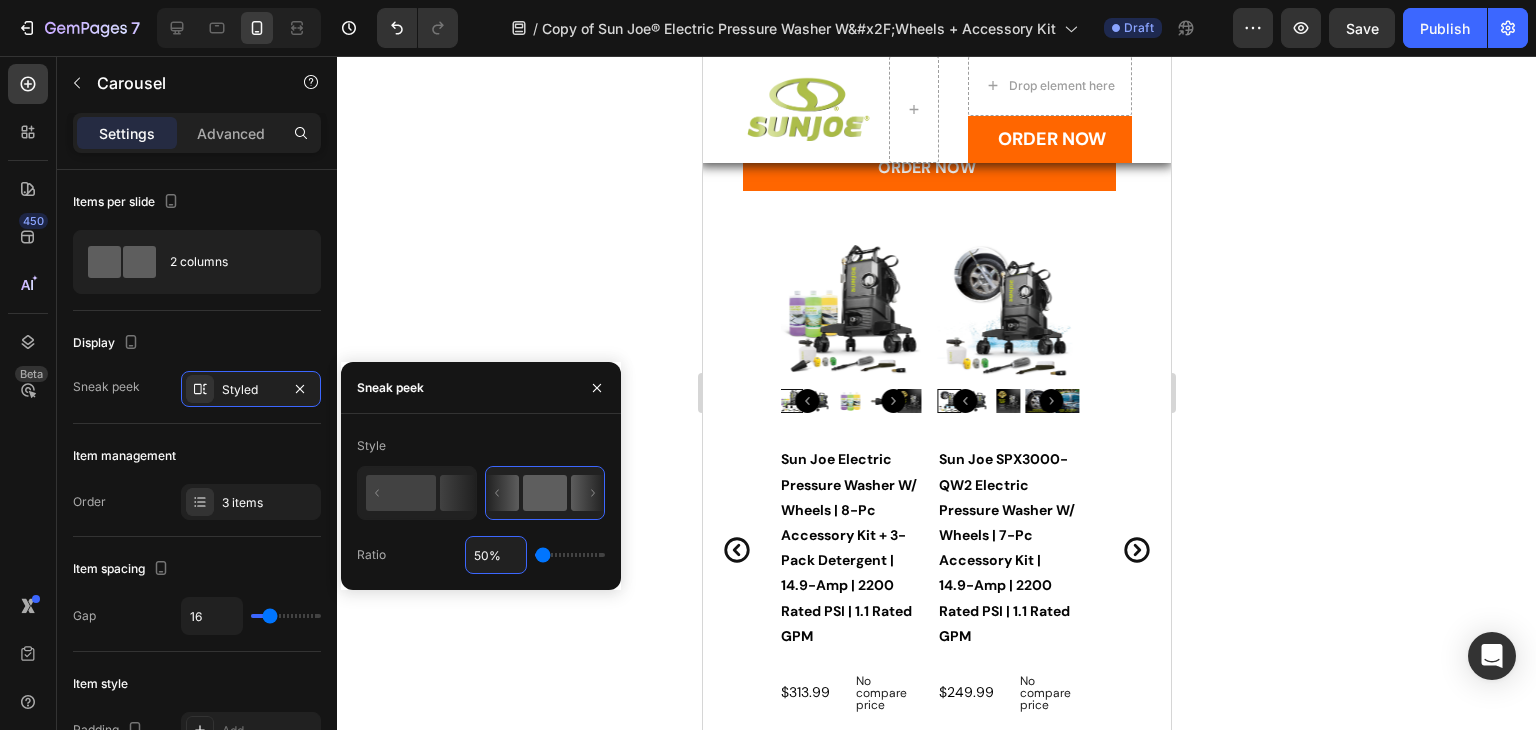 type on "50" 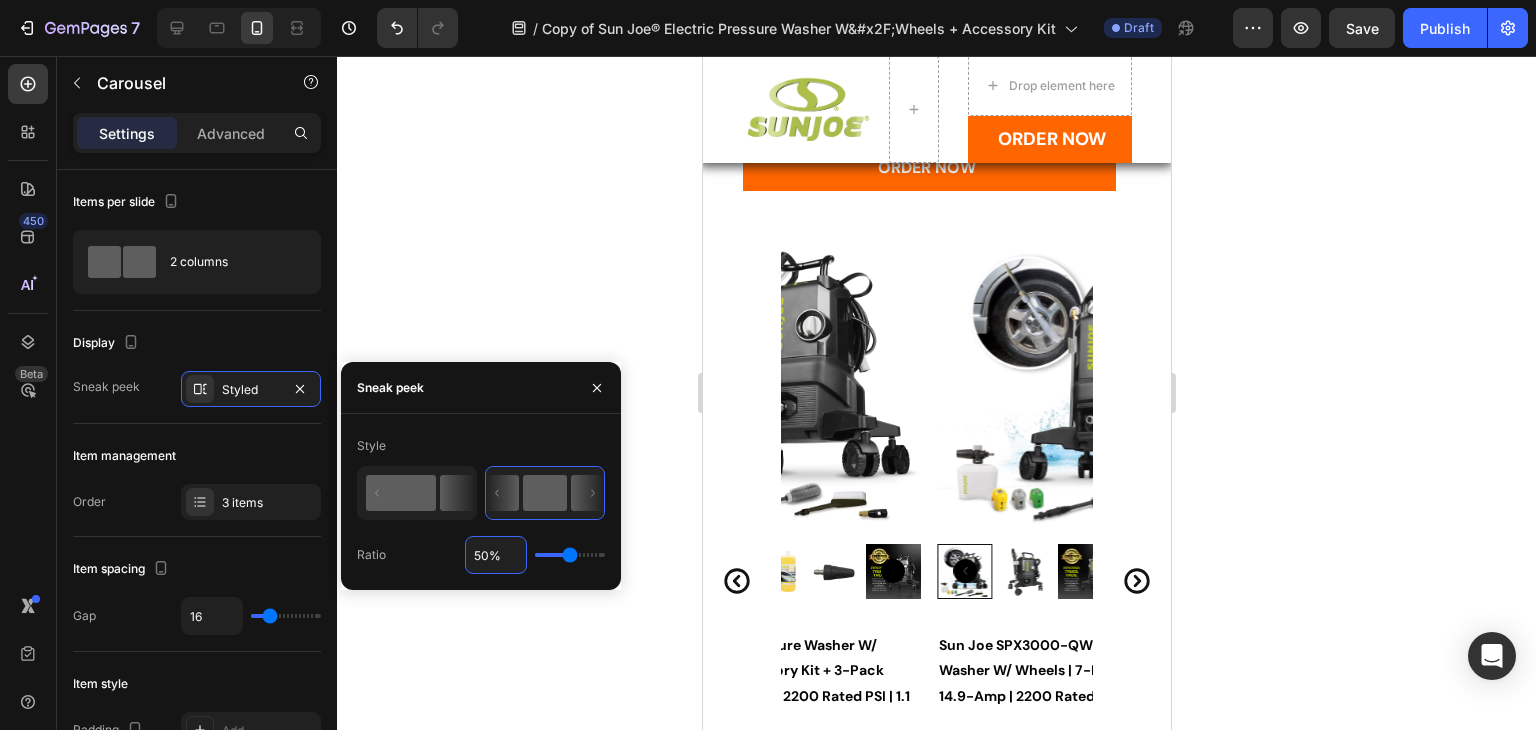 click 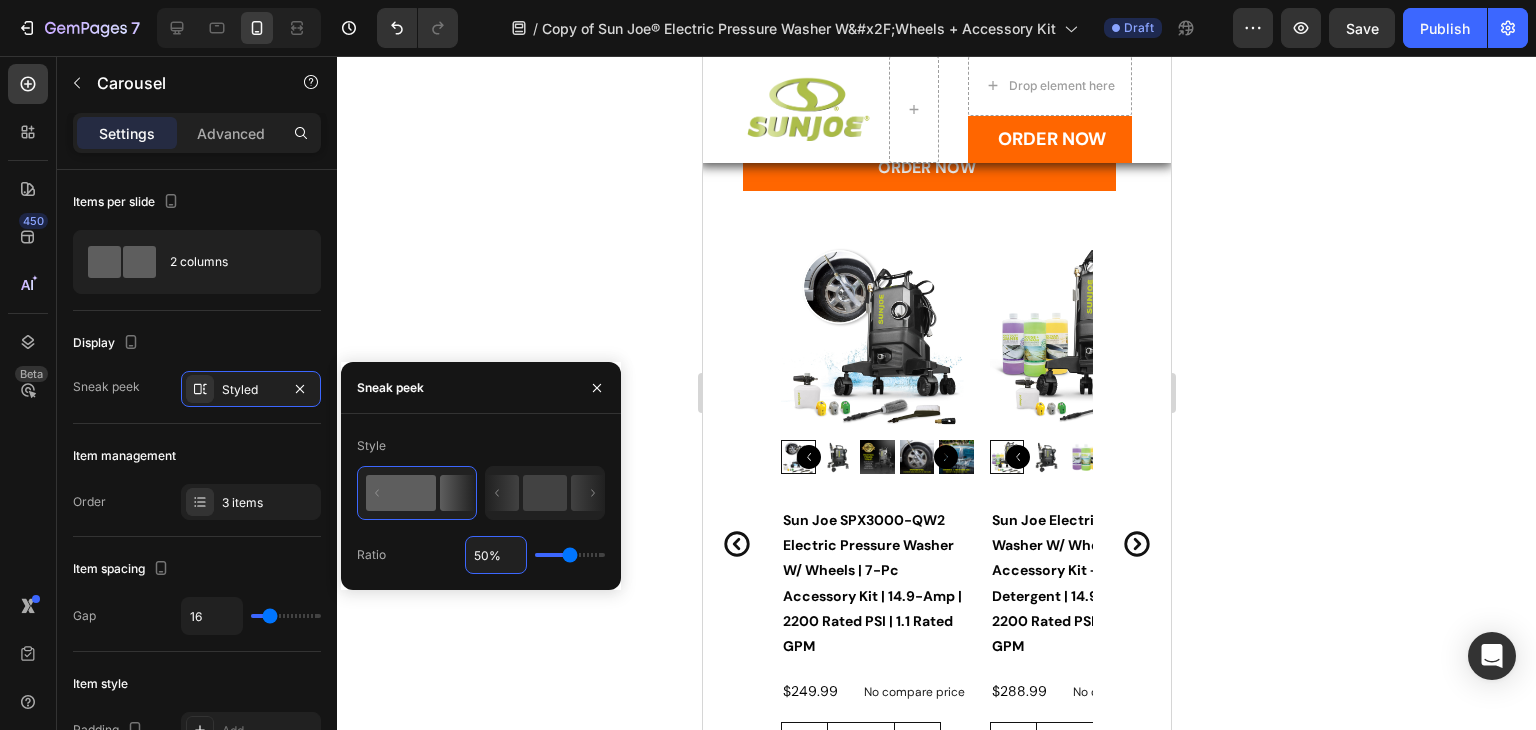 click on "50%" at bounding box center [496, 555] 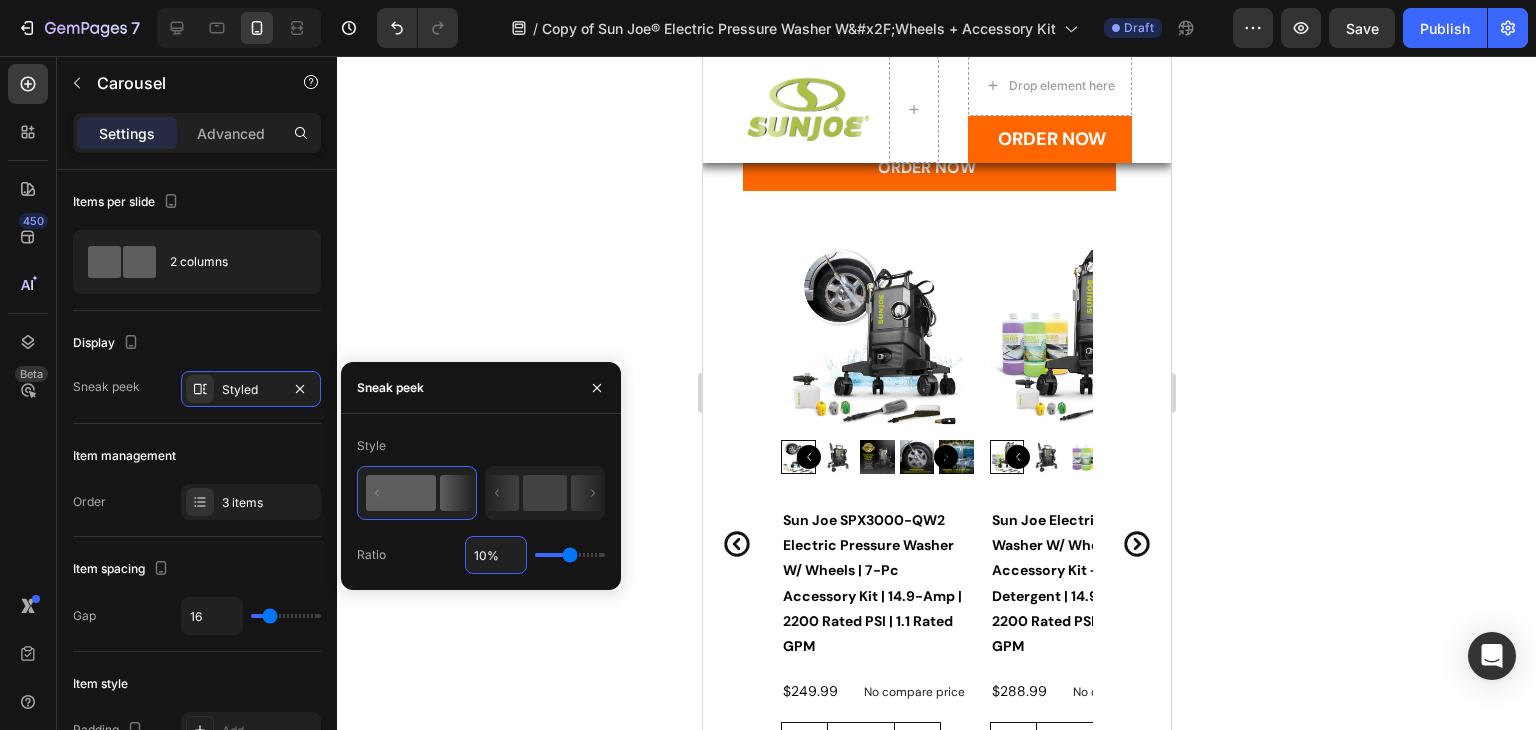 type on "100%" 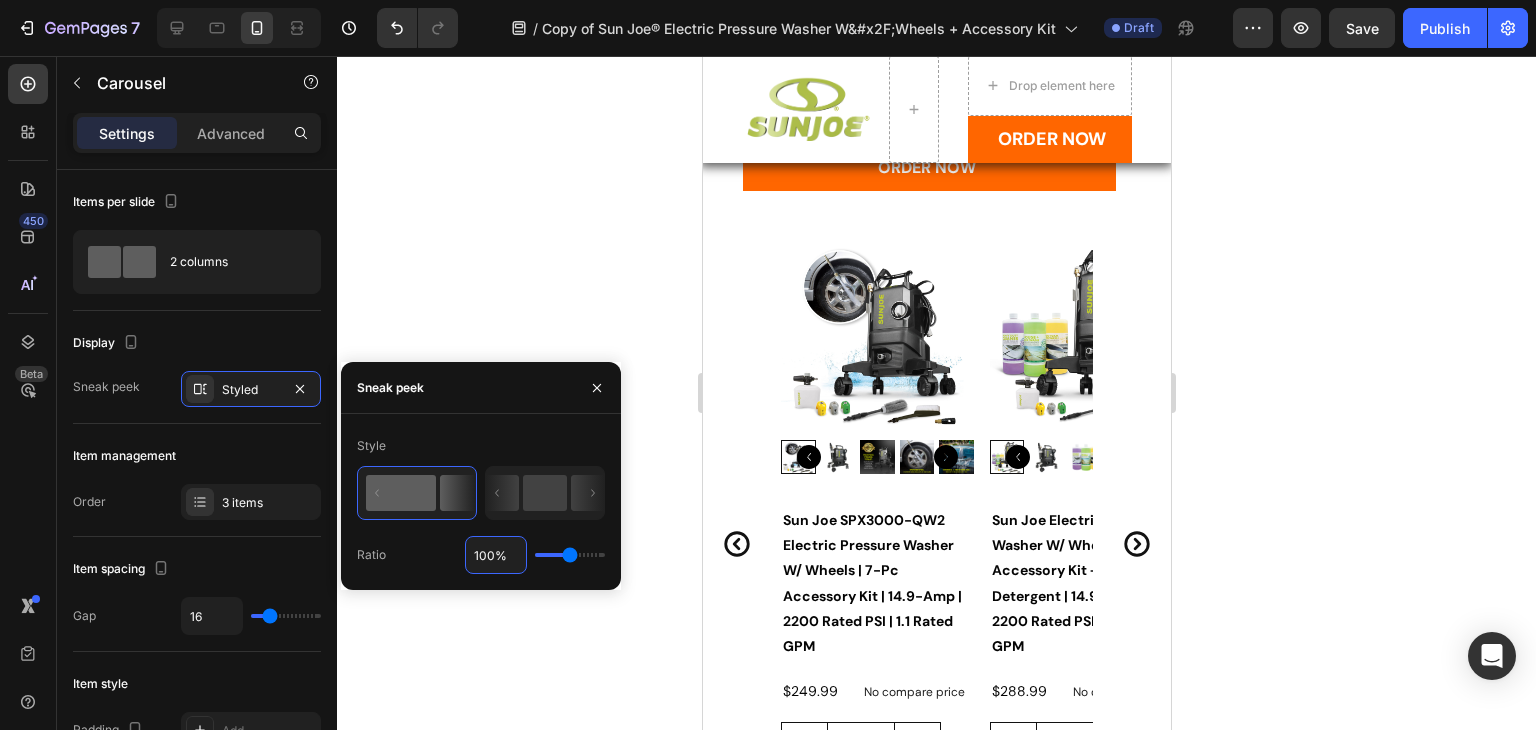 type on "100" 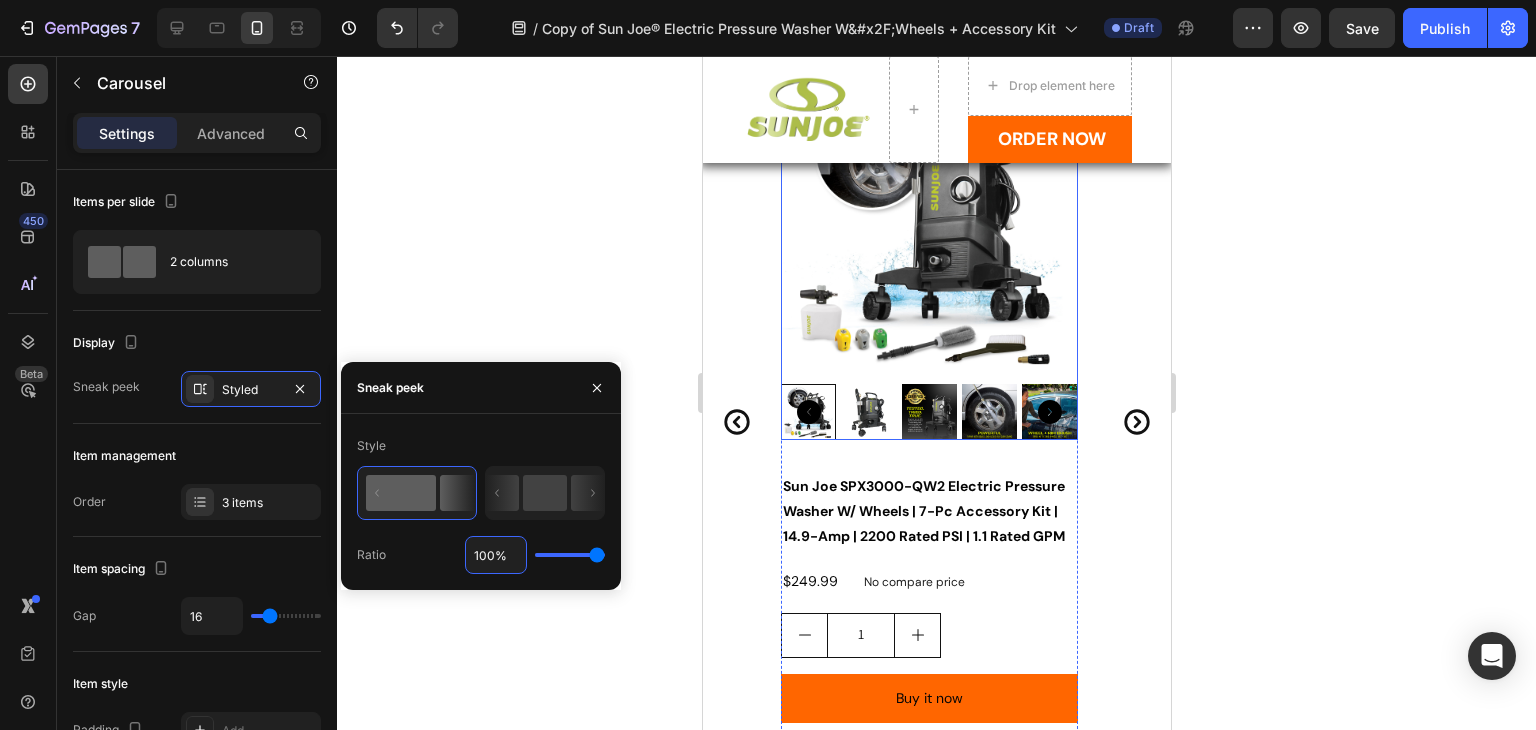 scroll, scrollTop: 3233, scrollLeft: 0, axis: vertical 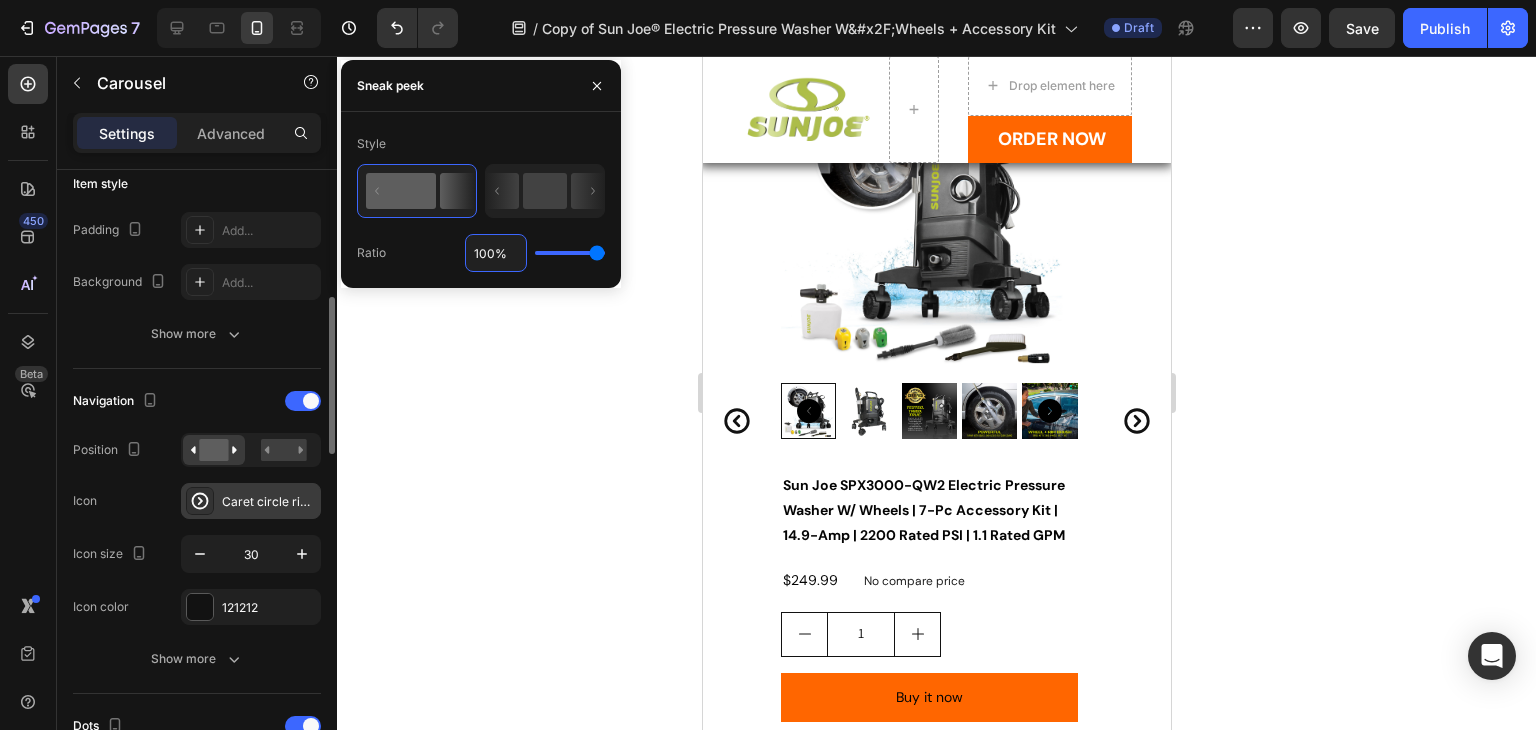click on "Caret circle right bold" at bounding box center [269, 502] 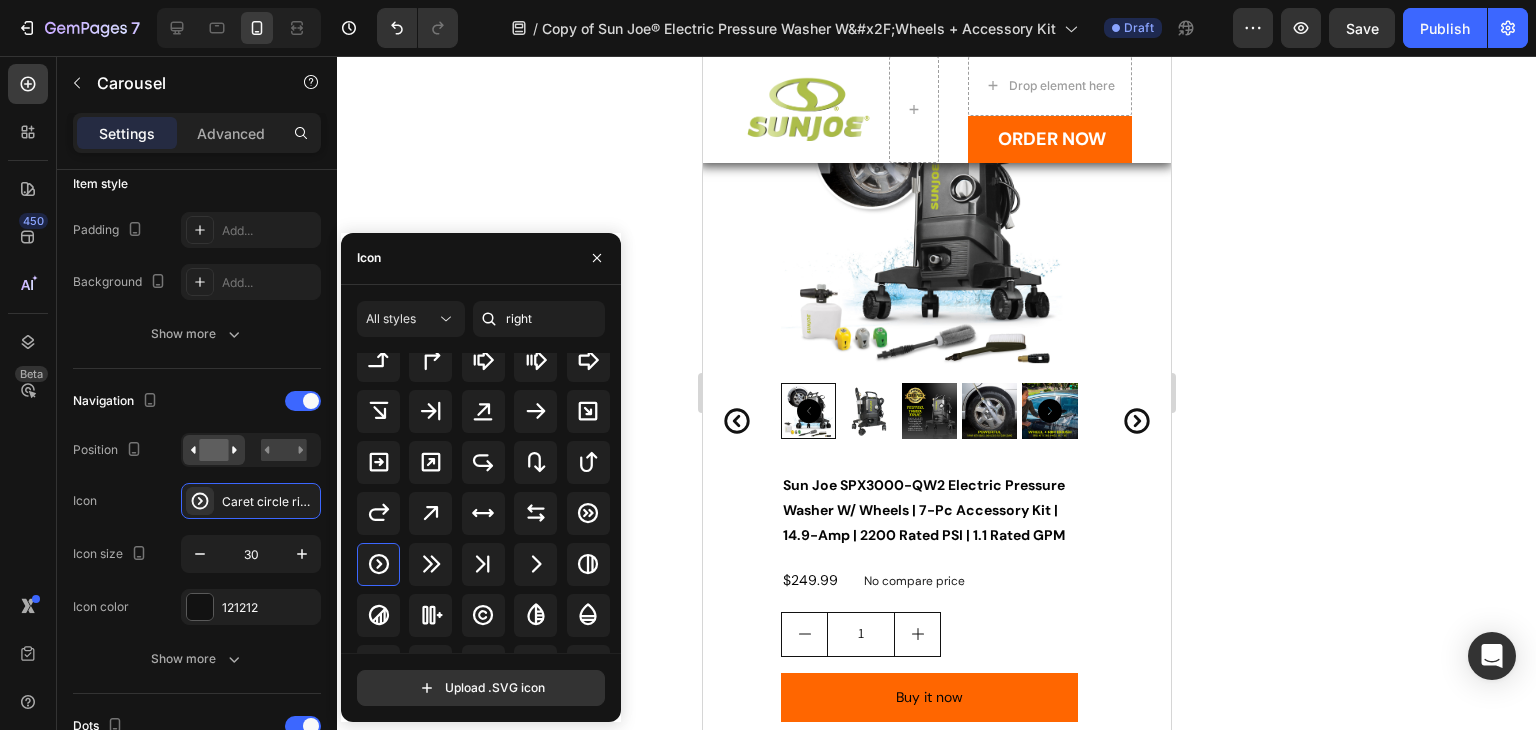 scroll, scrollTop: 285, scrollLeft: 0, axis: vertical 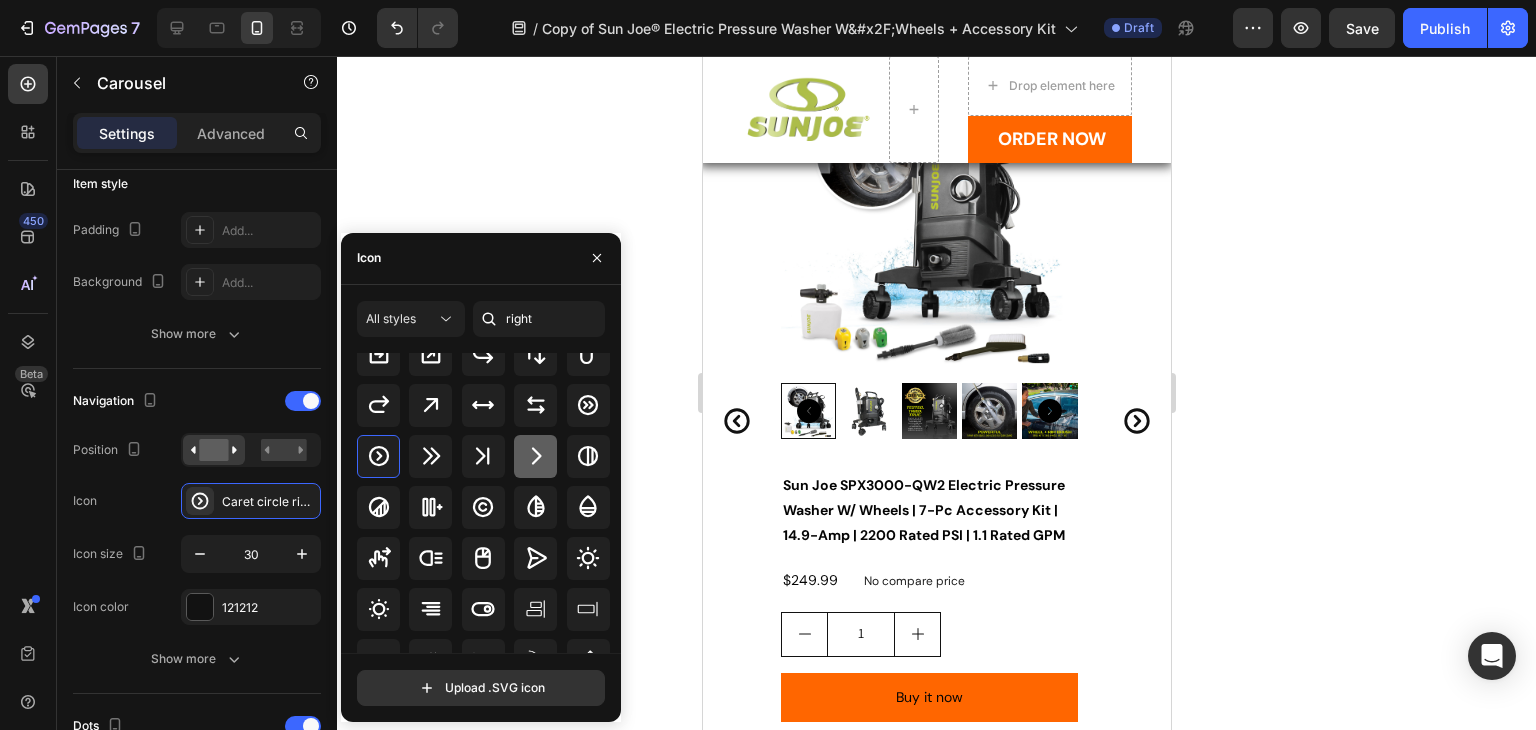 click 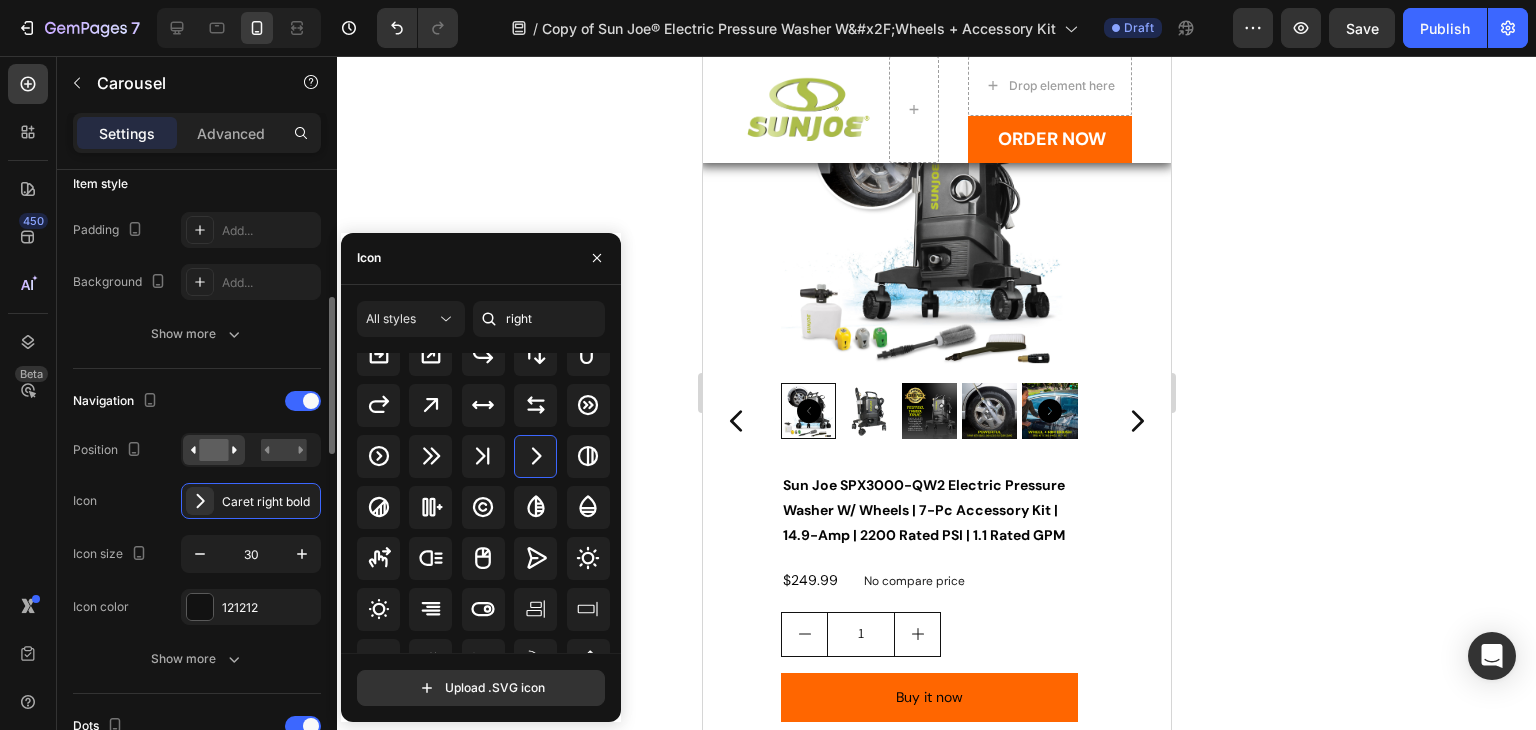 click on "Icon
Caret right bold" at bounding box center [197, 501] 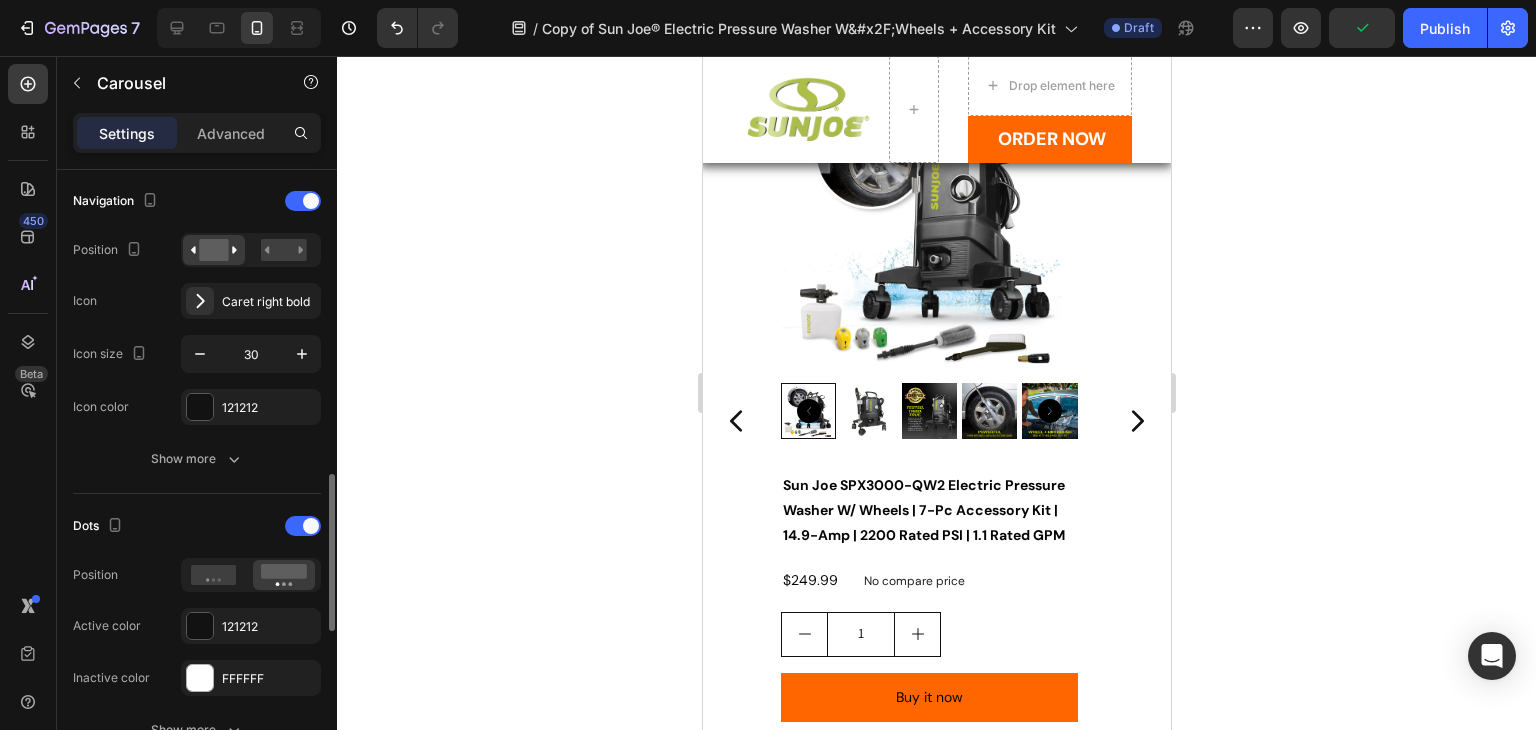 scroll, scrollTop: 900, scrollLeft: 0, axis: vertical 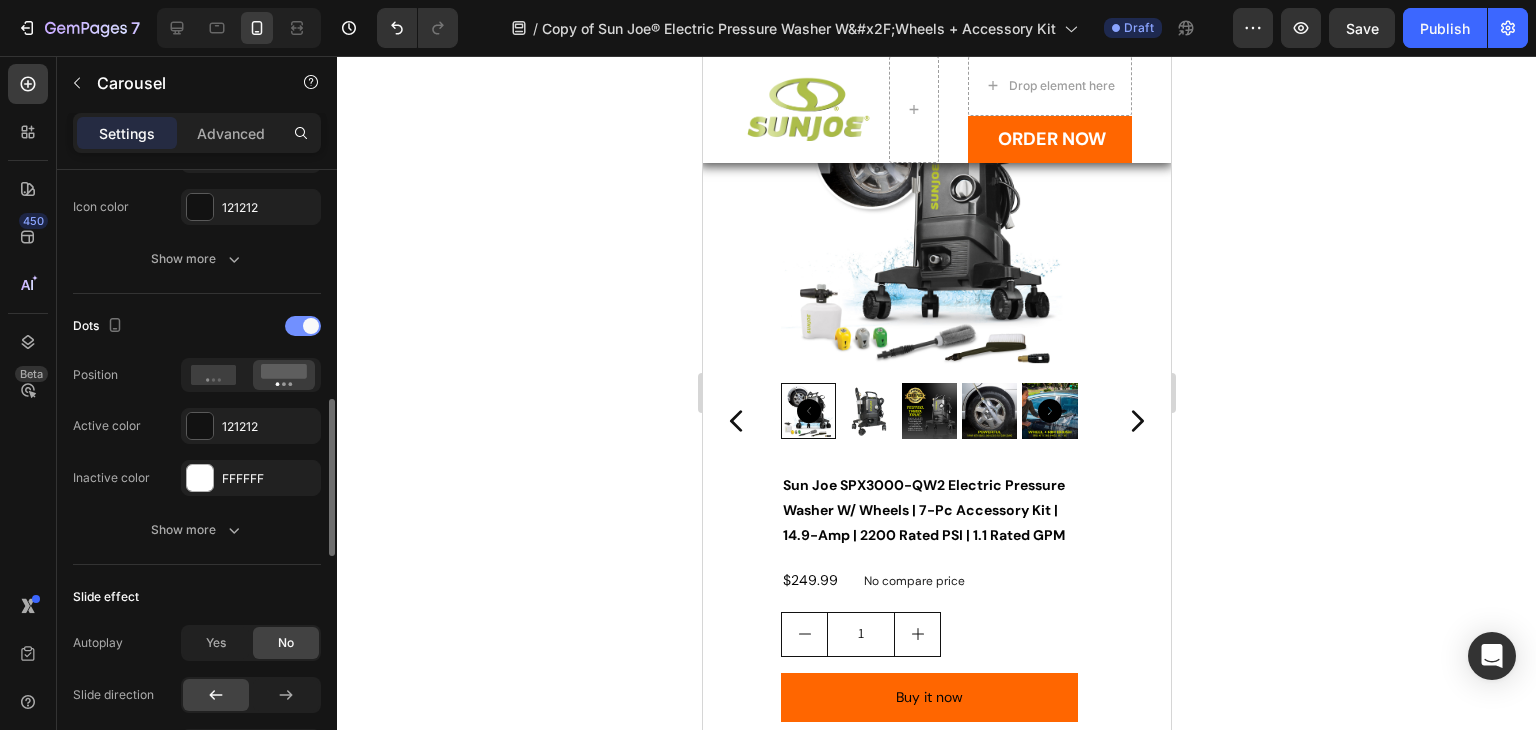 click at bounding box center (303, 326) 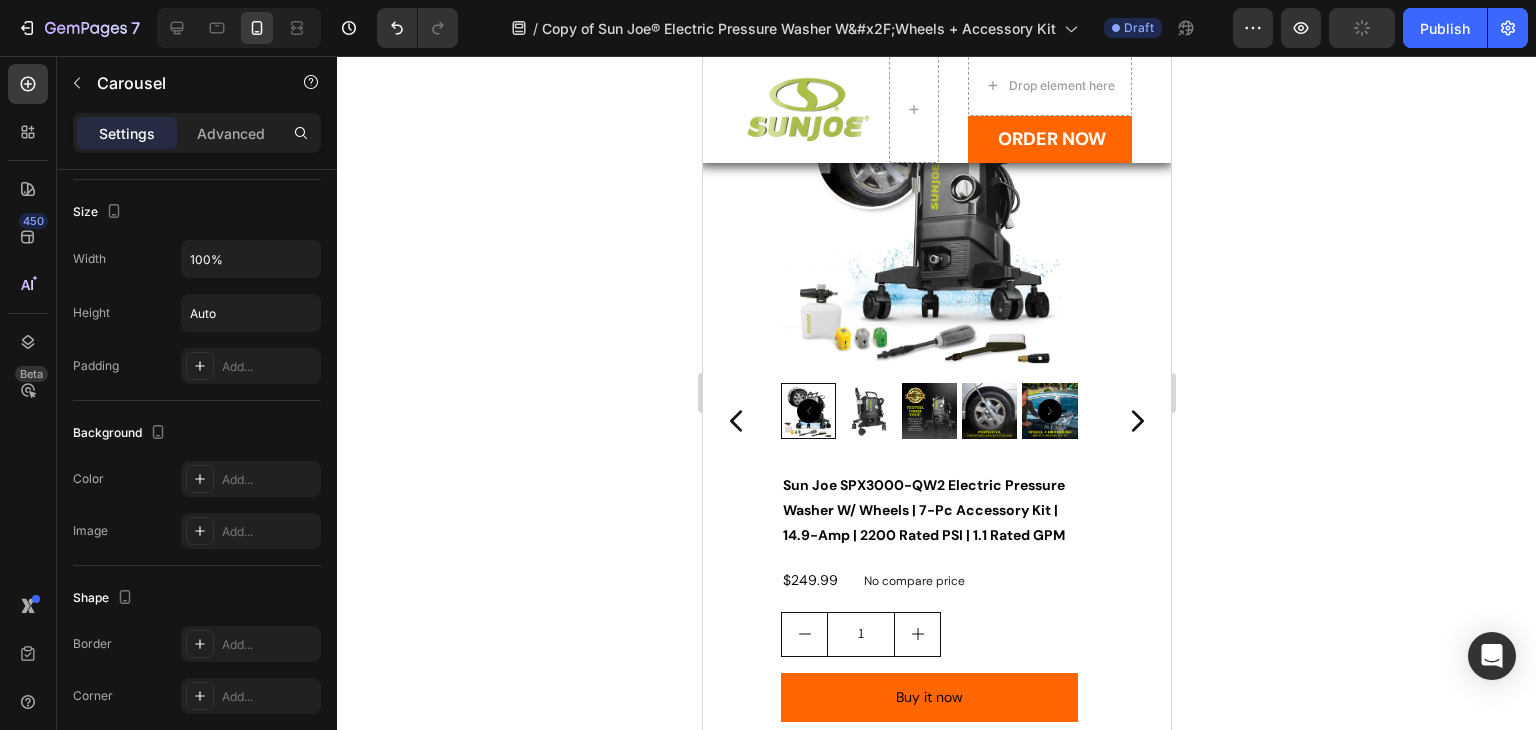scroll, scrollTop: 1597, scrollLeft: 0, axis: vertical 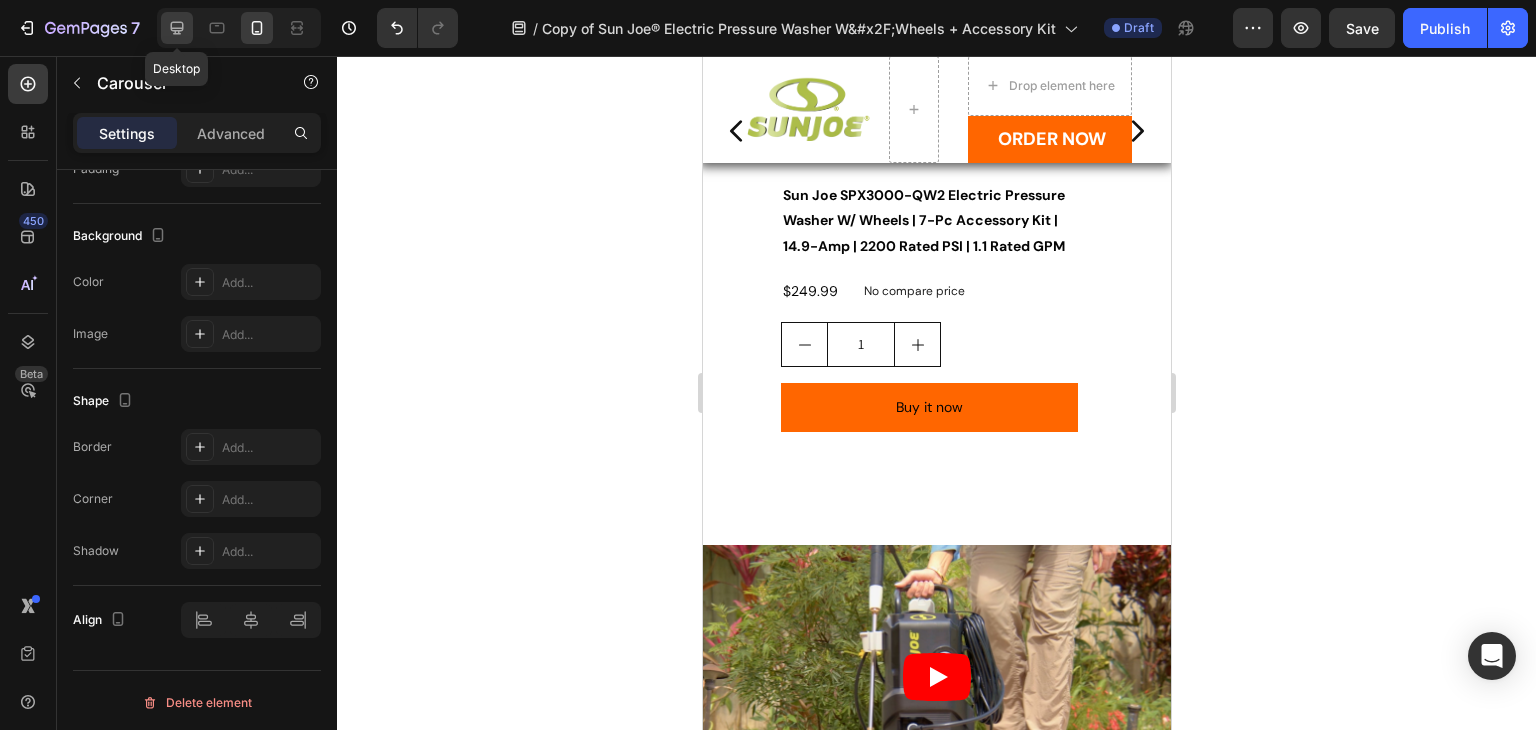 click 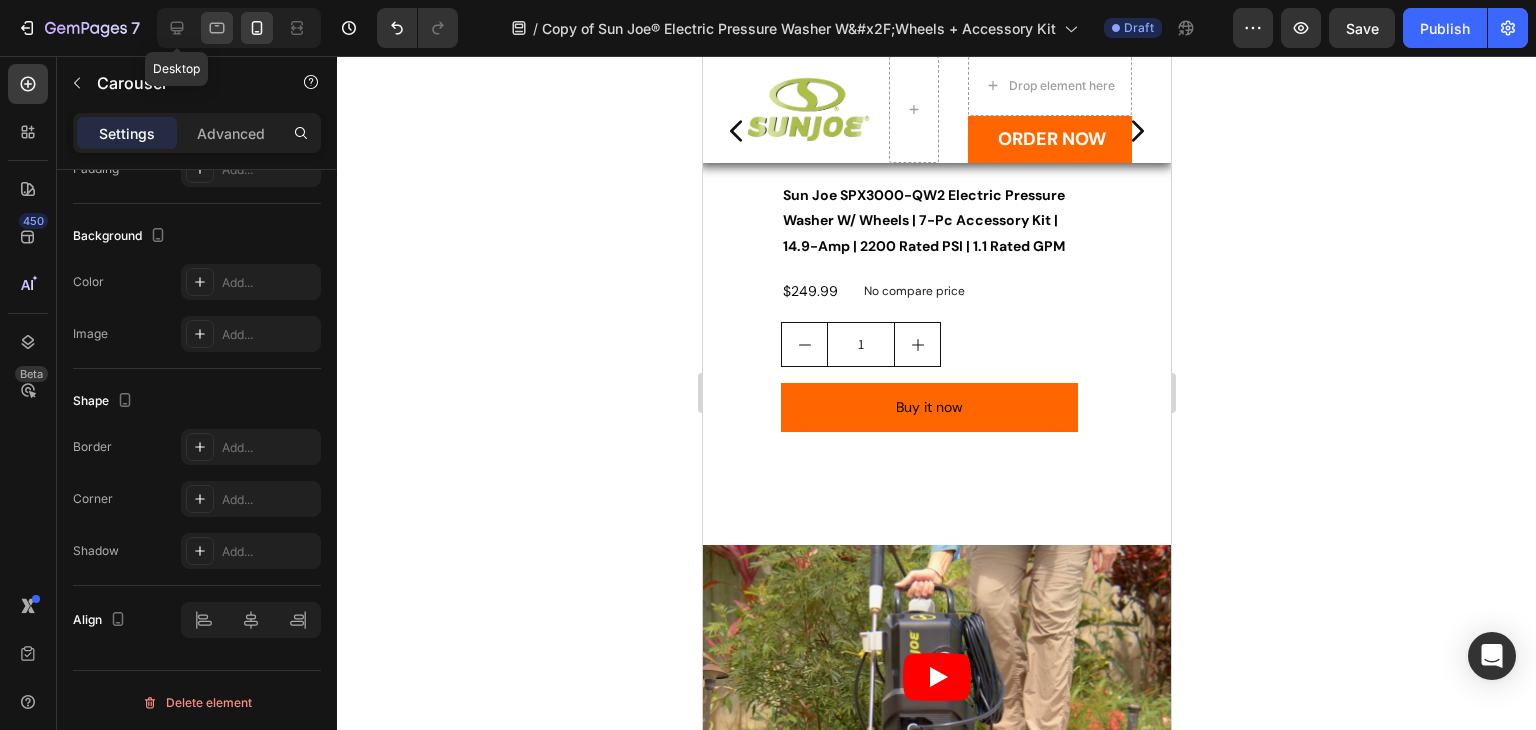 type on "1200" 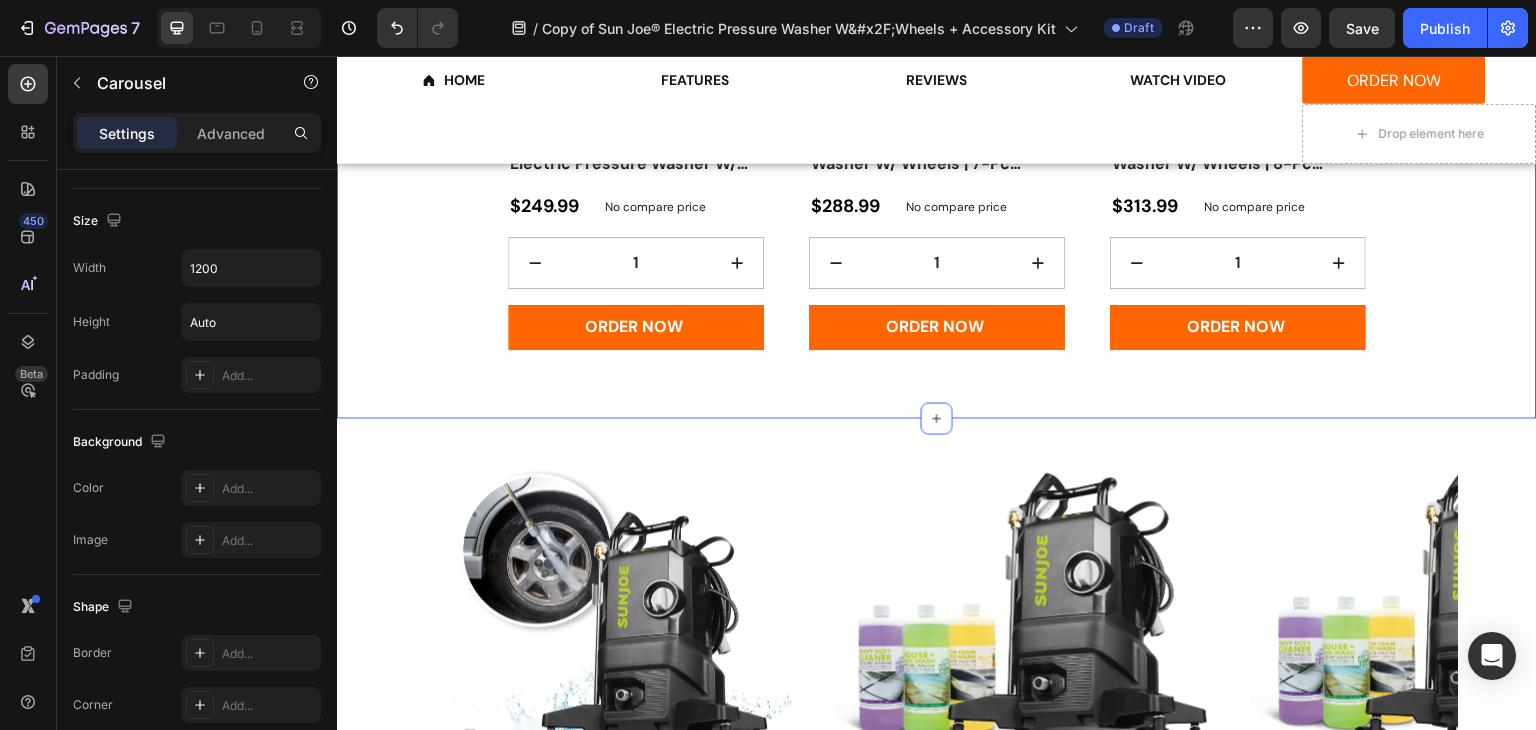 scroll, scrollTop: 2422, scrollLeft: 0, axis: vertical 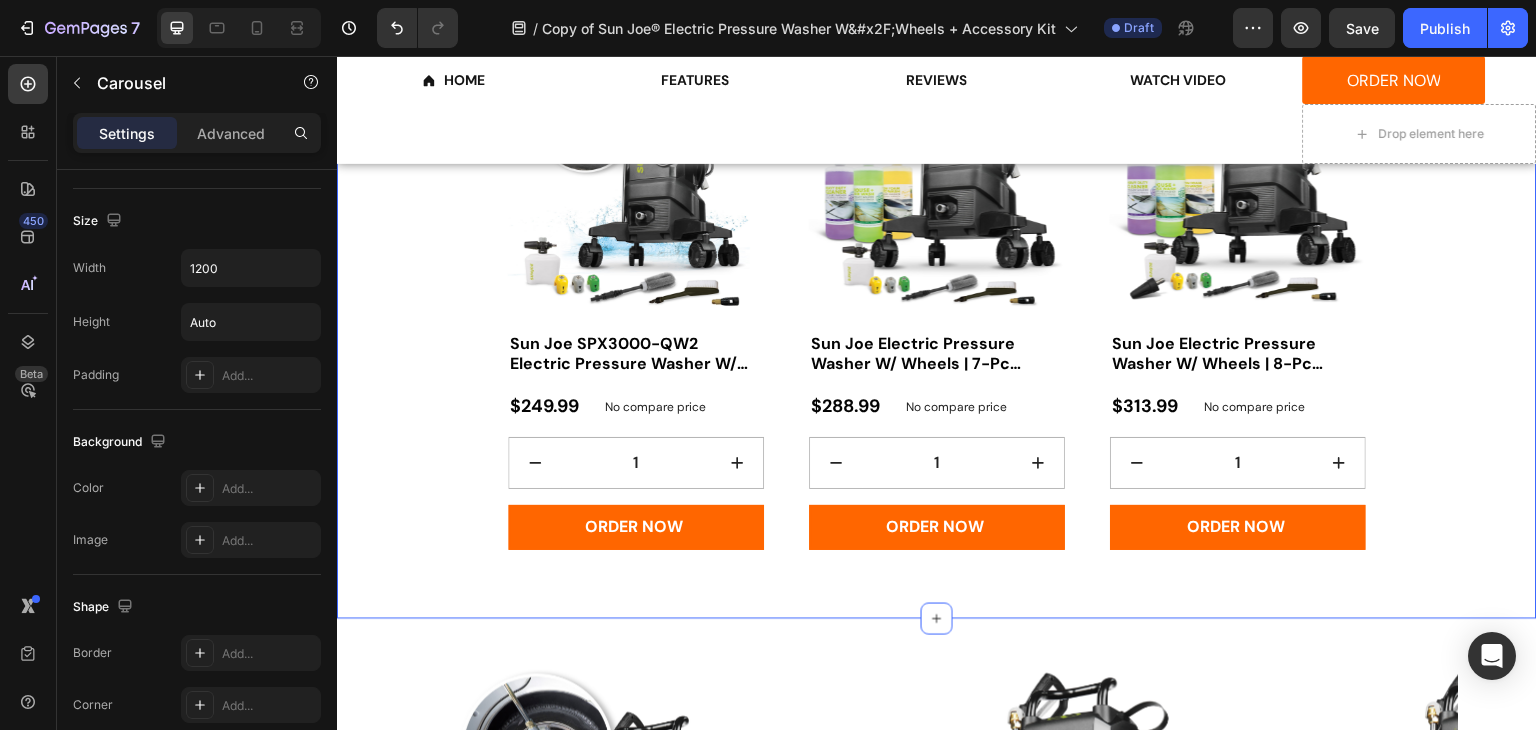 click on "Choose your kit below Heading Product Images Sun Joe SPX3000-QW2 Electric Pressure Washer W/ Wheels | 7-Pc Accessory Kit | 14.9-Amp | 2200 Rated PSI | 1.1 Rated GPM Product Title $249.99 Product Price Product Price No compare price Product Price Row Quantity Text Block
1
Product Quantity ORDER NOW Product Cart Button Row Product List Product Images Sun Joe Electric Pressure Washer W/ Wheels | 7-Pc Accessory Kit + 3-Pack Detergent | 14.9-Amp | 2200 Rated PSI | 1.1 Rated GPM Product Title $288.99 Product Price Product Price No compare price Product Price Row Quantity Text Block
1
Product Quantity ORDER NOW Product Cart Button Row Product List Product Images Sun Joe Electric Pressure Washer W/ Wheels | 8-Pc Accessory Kit + 3-Pack Detergent | 14.9-Amp | 2200 Rated PSI | 1.1 Rated GPM Product Title $313.99 Product Price Product Price No compare price Product Price Row Quantity Text Block
1
Product Quantity ORDER NOW Row Row 1" at bounding box center [937, 269] 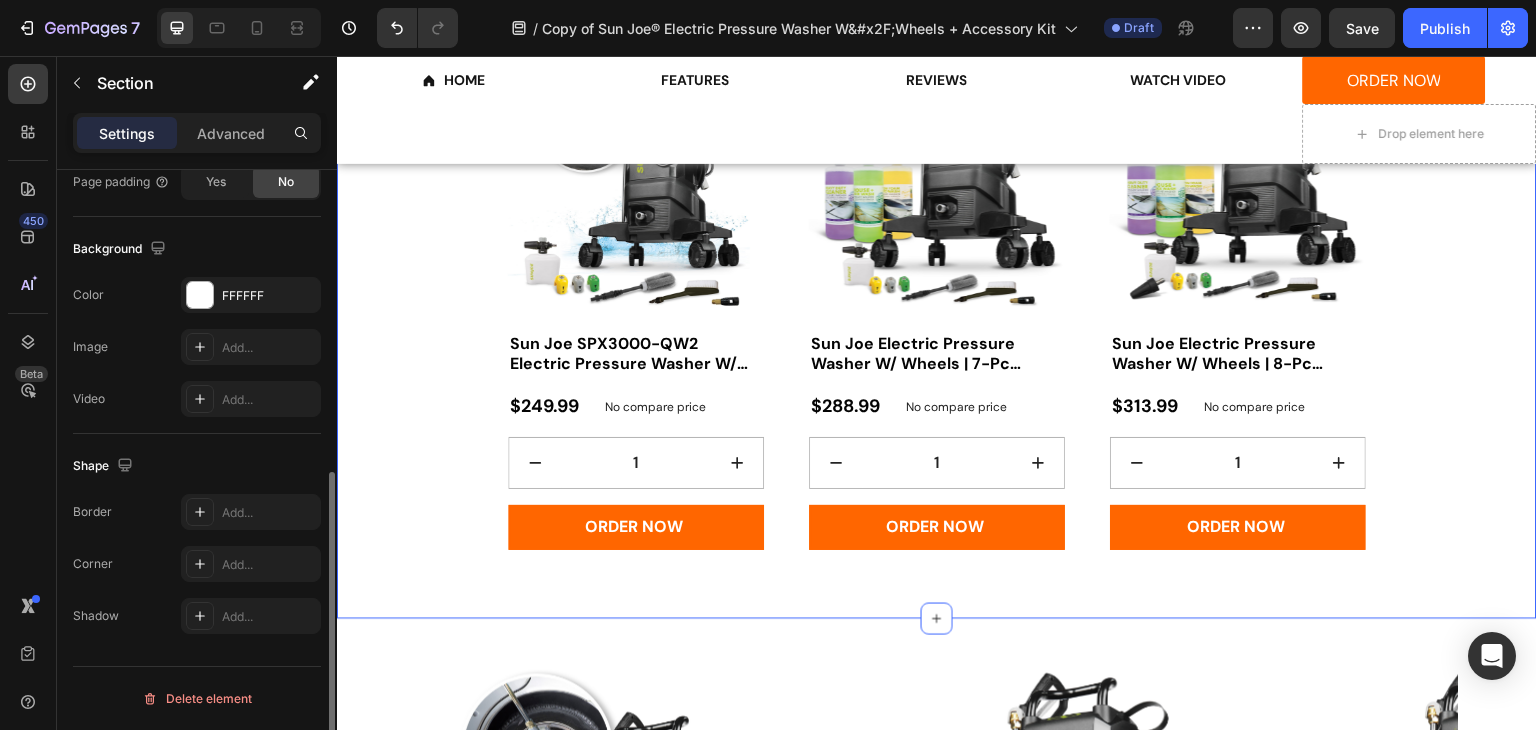 scroll, scrollTop: 0, scrollLeft: 0, axis: both 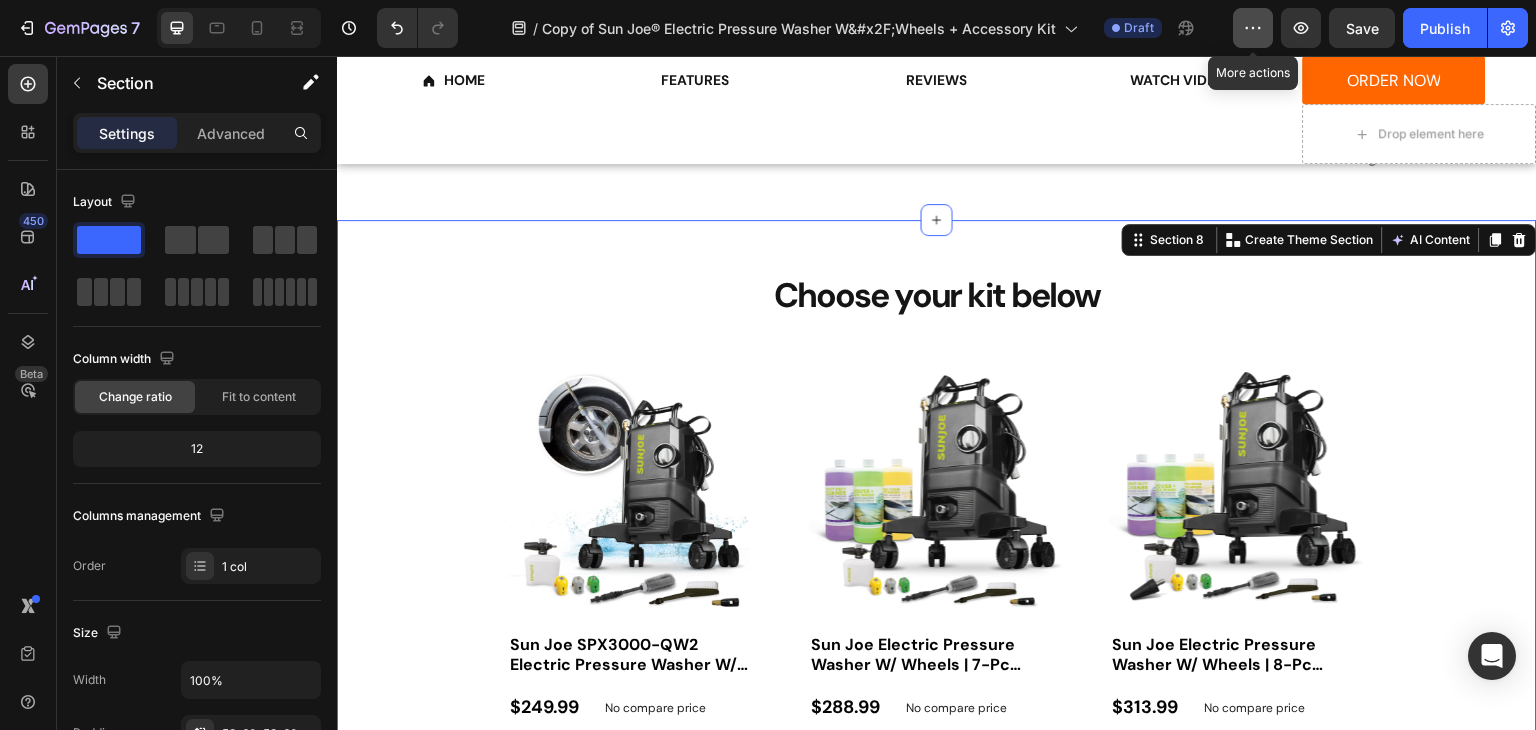 click 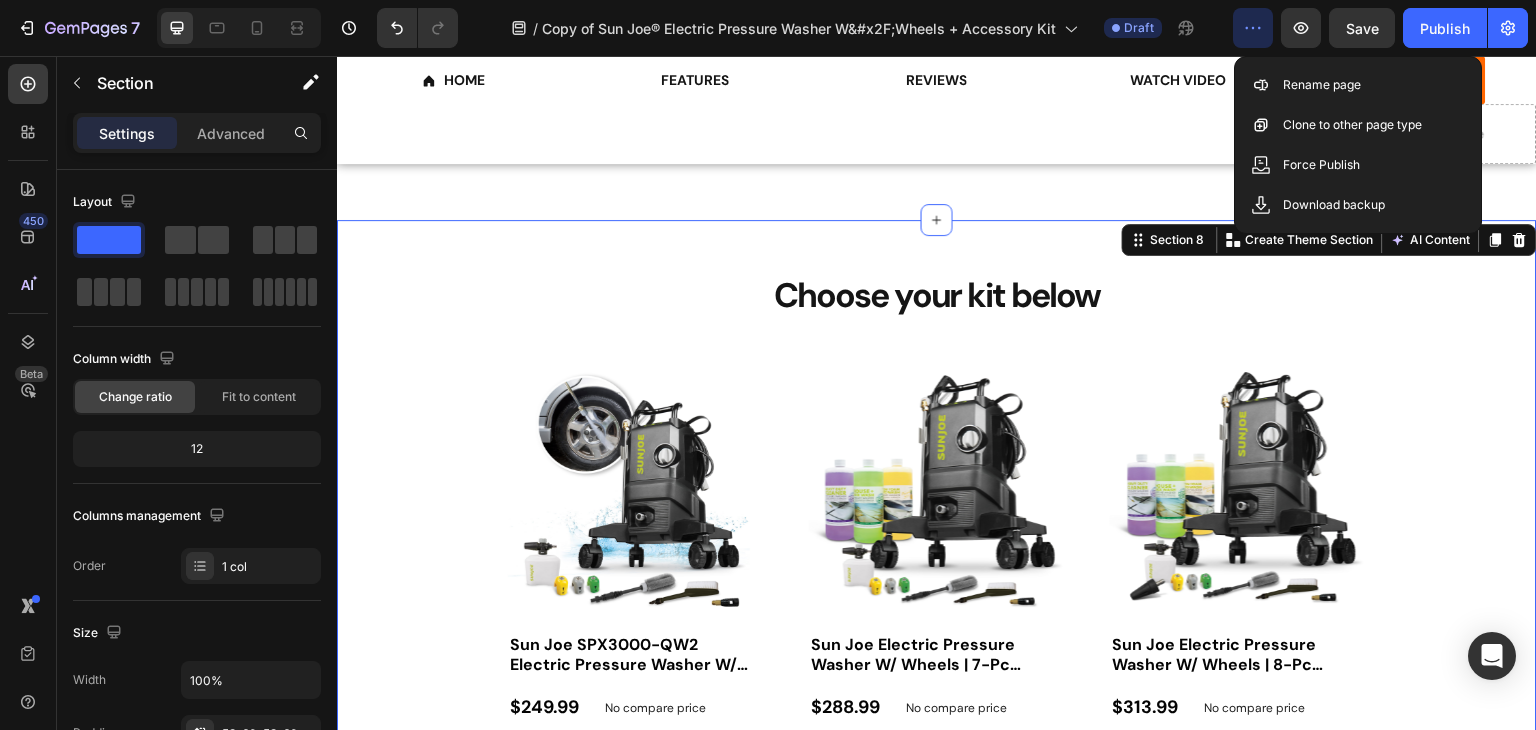 click 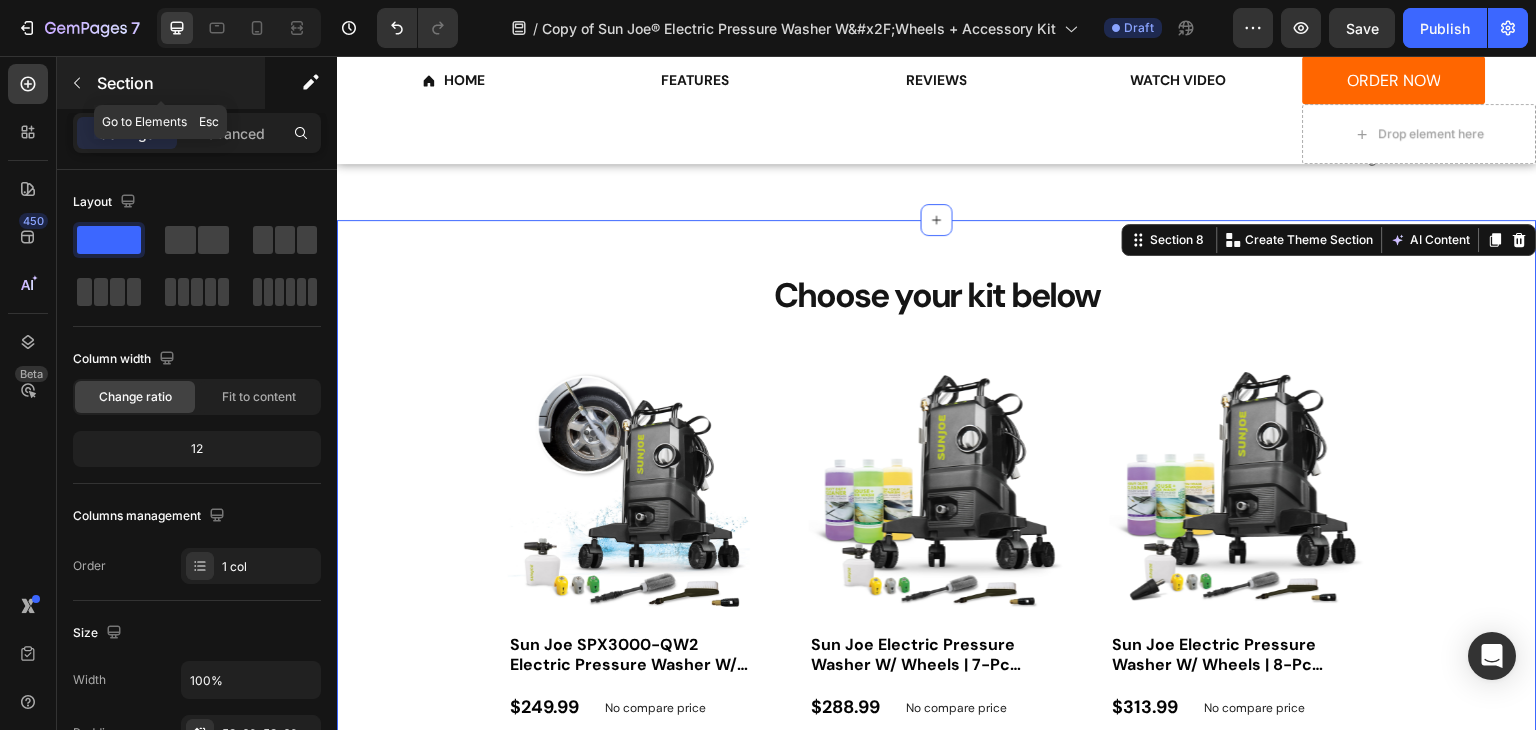 click 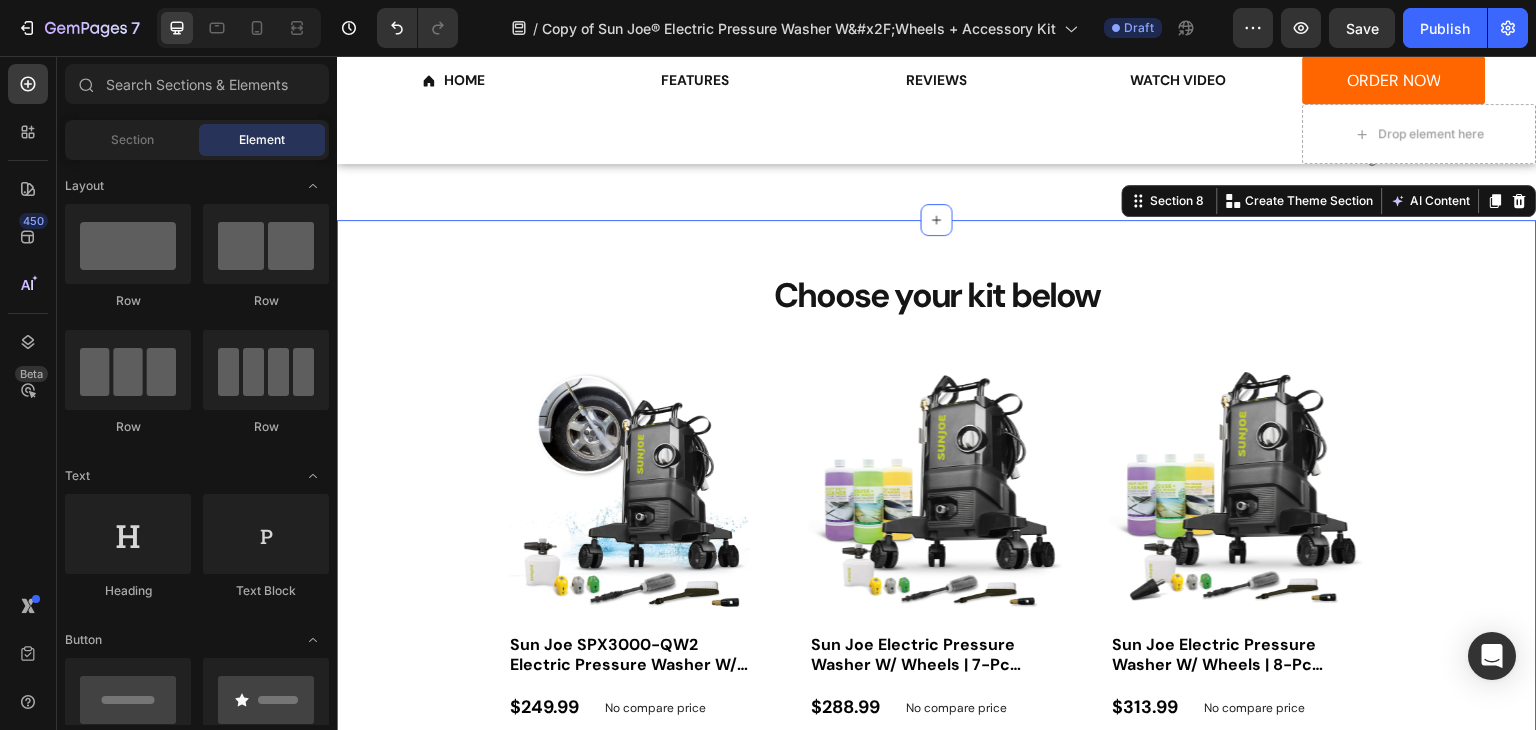 click on "Choose your kit below Heading Product Images Sun Joe SPX3000-QW2 Electric Pressure Washer W/ Wheels | 7-Pc Accessory Kit | 14.9-Amp | 2200 Rated PSI | 1.1 Rated GPM Product Title $249.99 Product Price Product Price No compare price Product Price Row Quantity Text Block
1
Product Quantity ORDER NOW Product Cart Button Row Product List Product Images Sun Joe Electric Pressure Washer W/ Wheels | 7-Pc Accessory Kit + 3-Pack Detergent | 14.9-Amp | 2200 Rated PSI | 1.1 Rated GPM Product Title $288.99 Product Price Product Price No compare price Product Price Row Quantity Text Block
1
Product Quantity ORDER NOW Product Cart Button Row Product List Product Images Sun Joe Electric Pressure Washer W/ Wheels | 8-Pc Accessory Kit + 3-Pack Detergent | 14.9-Amp | 2200 Rated PSI | 1.1 Rated GPM Product Title $313.99 Product Price Product Price No compare price Product Price Row Quantity Text Block
1
Product Quantity ORDER NOW Row Row 1" at bounding box center [937, 570] 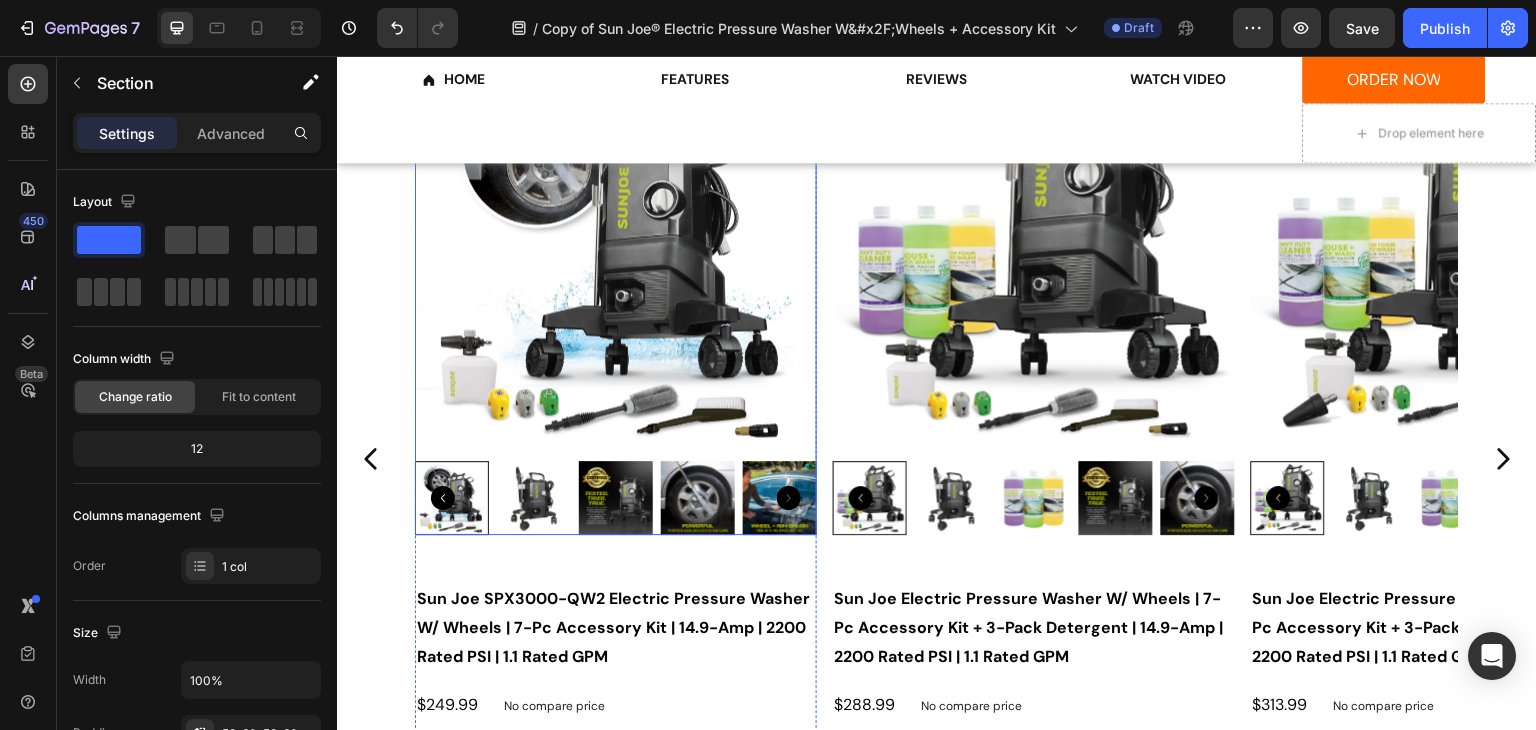 scroll, scrollTop: 2822, scrollLeft: 0, axis: vertical 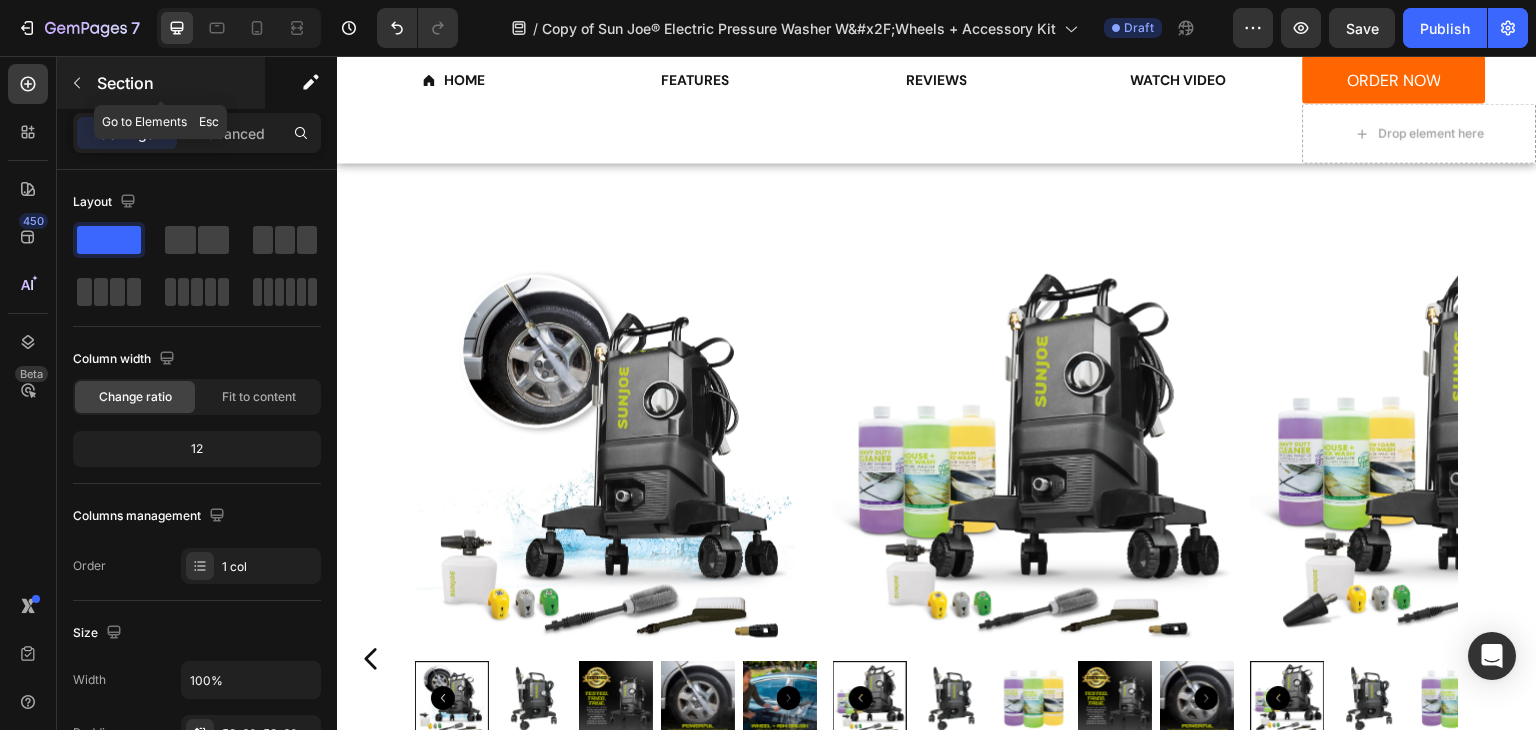 click at bounding box center (77, 83) 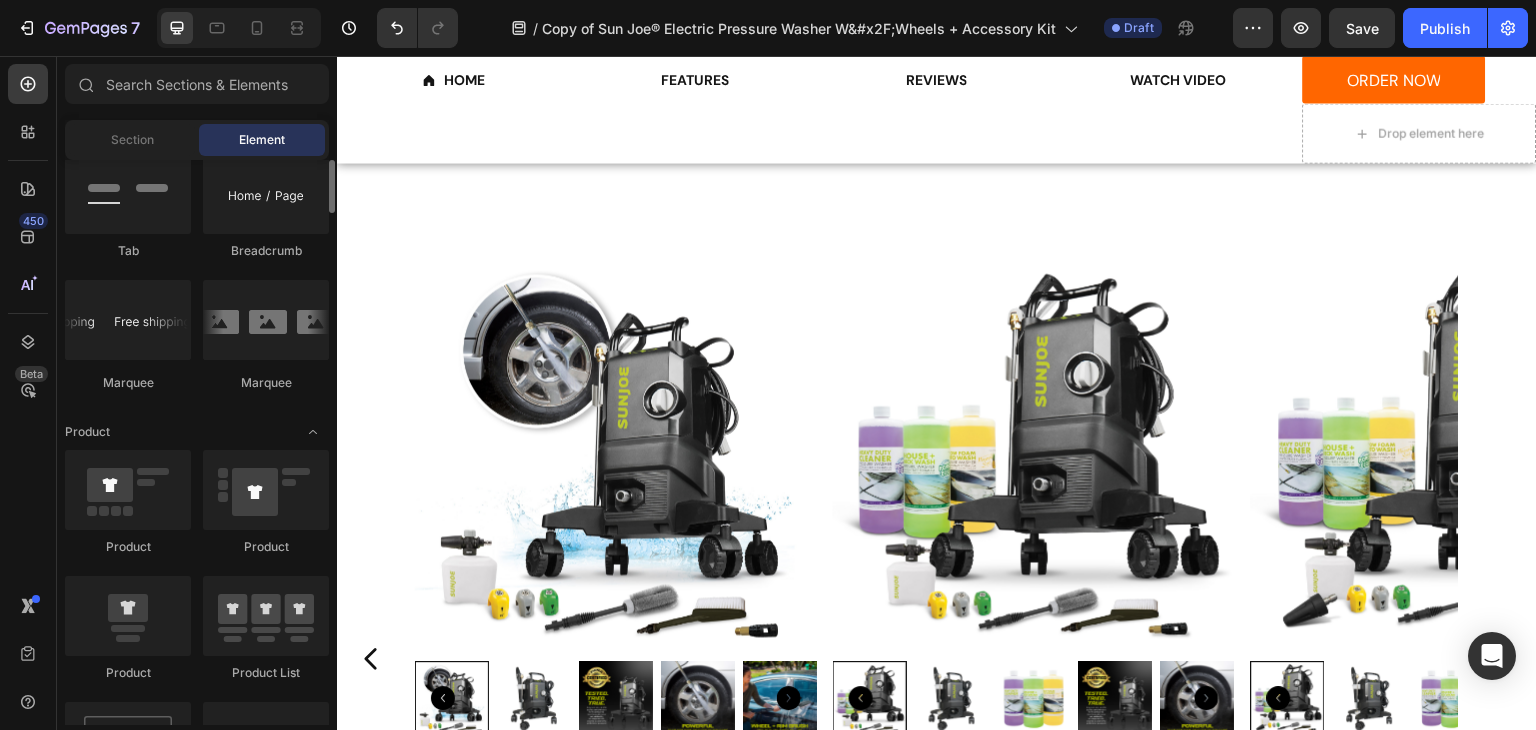 scroll, scrollTop: 1800, scrollLeft: 0, axis: vertical 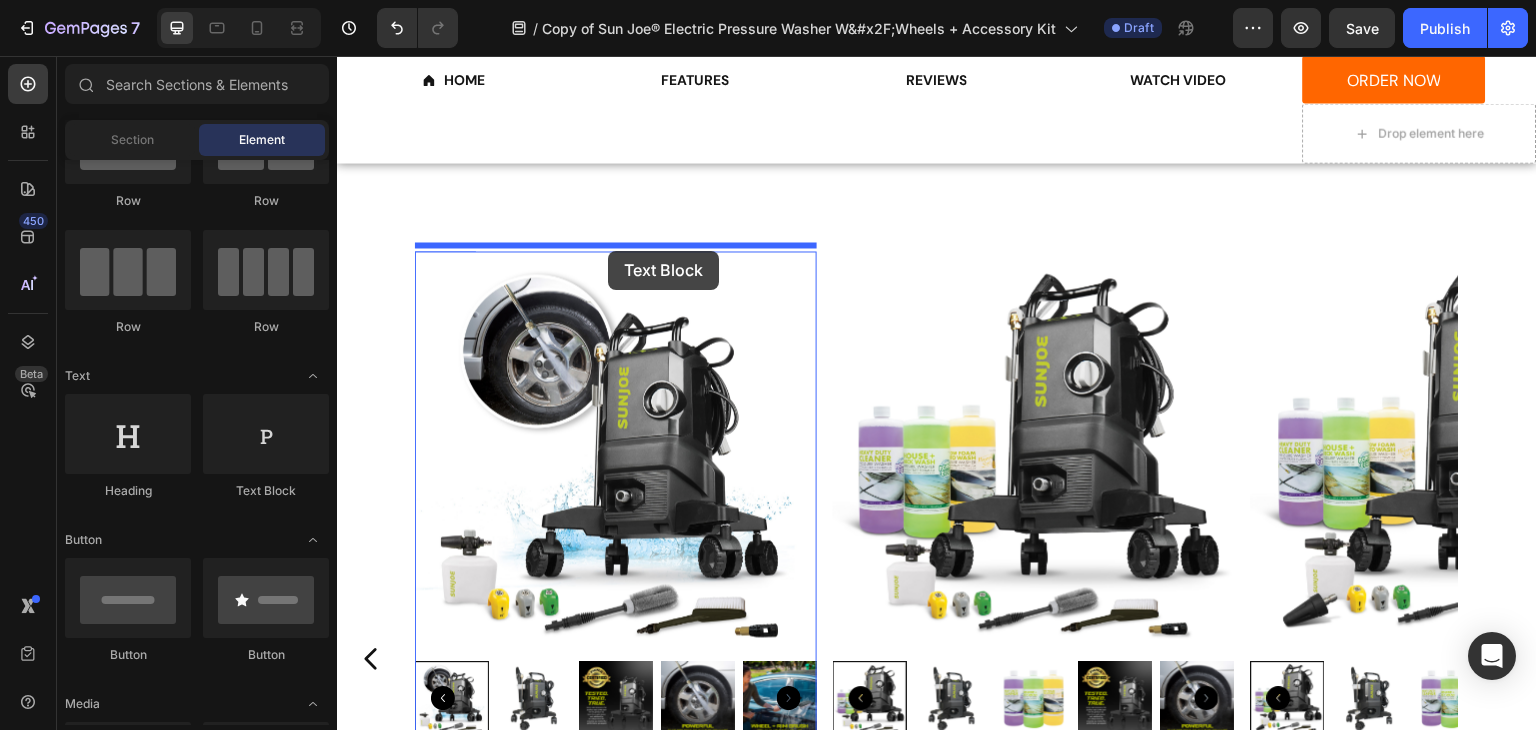 drag, startPoint x: 622, startPoint y: 490, endPoint x: 608, endPoint y: 251, distance: 239.40968 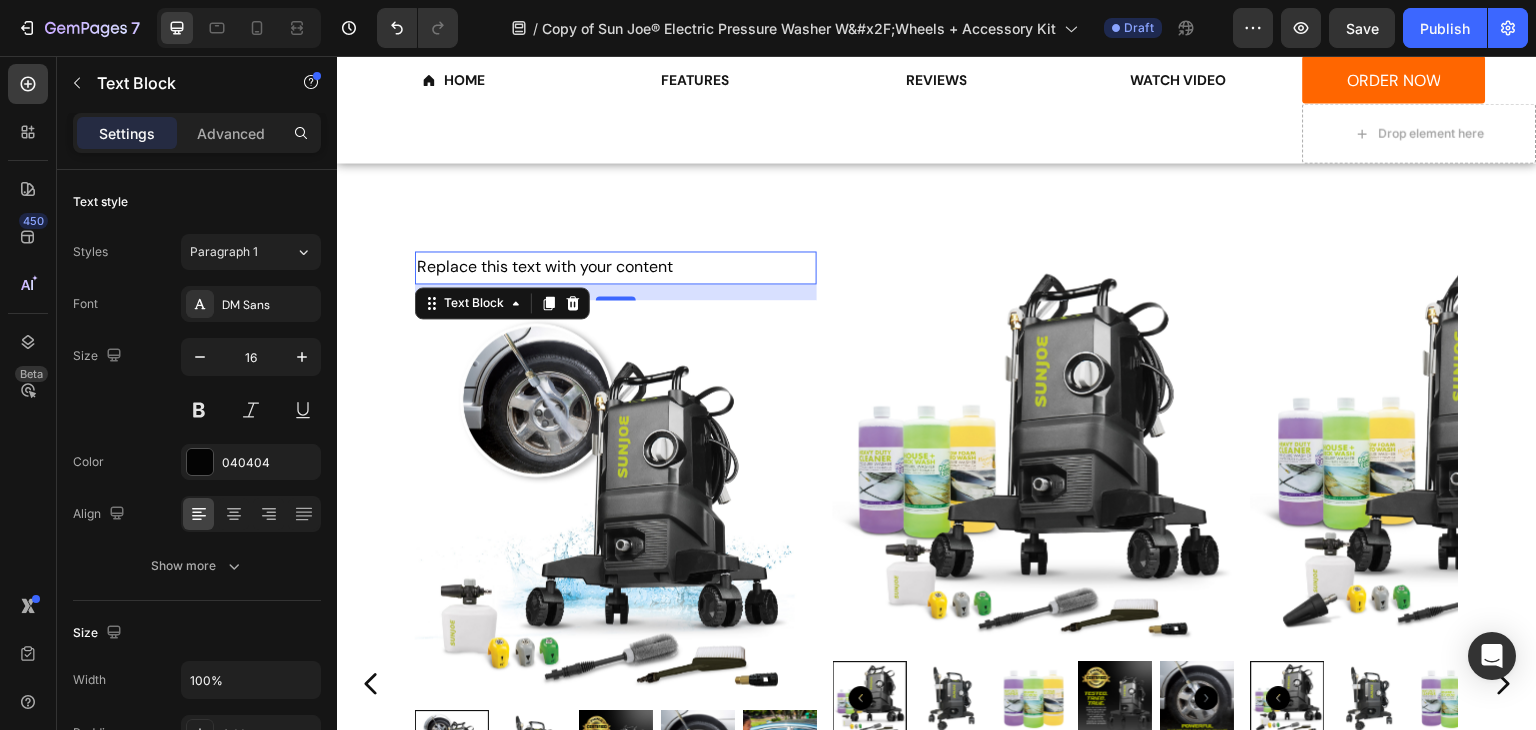 click on "Replace this text with your content" at bounding box center [616, 267] 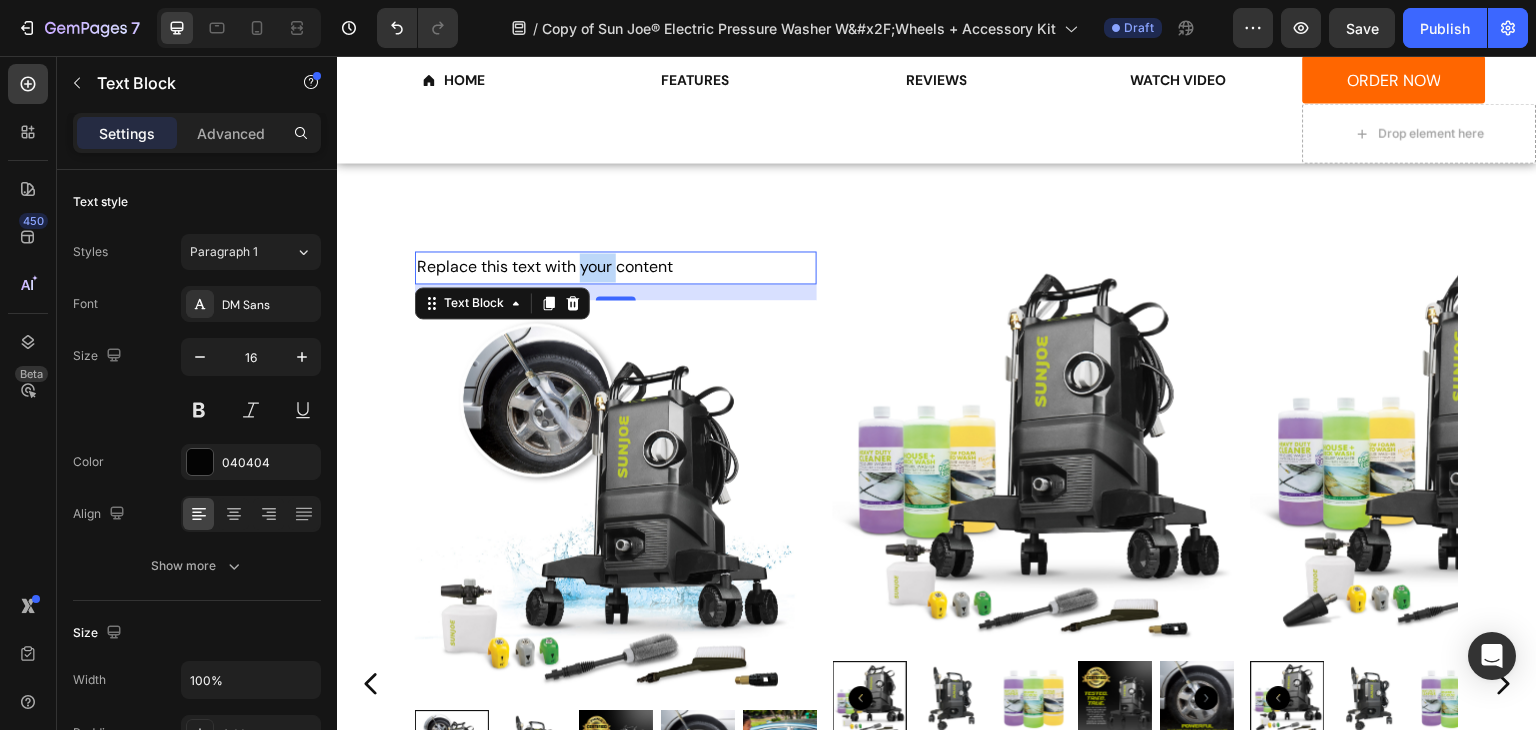 click on "Replace this text with your content" at bounding box center (616, 267) 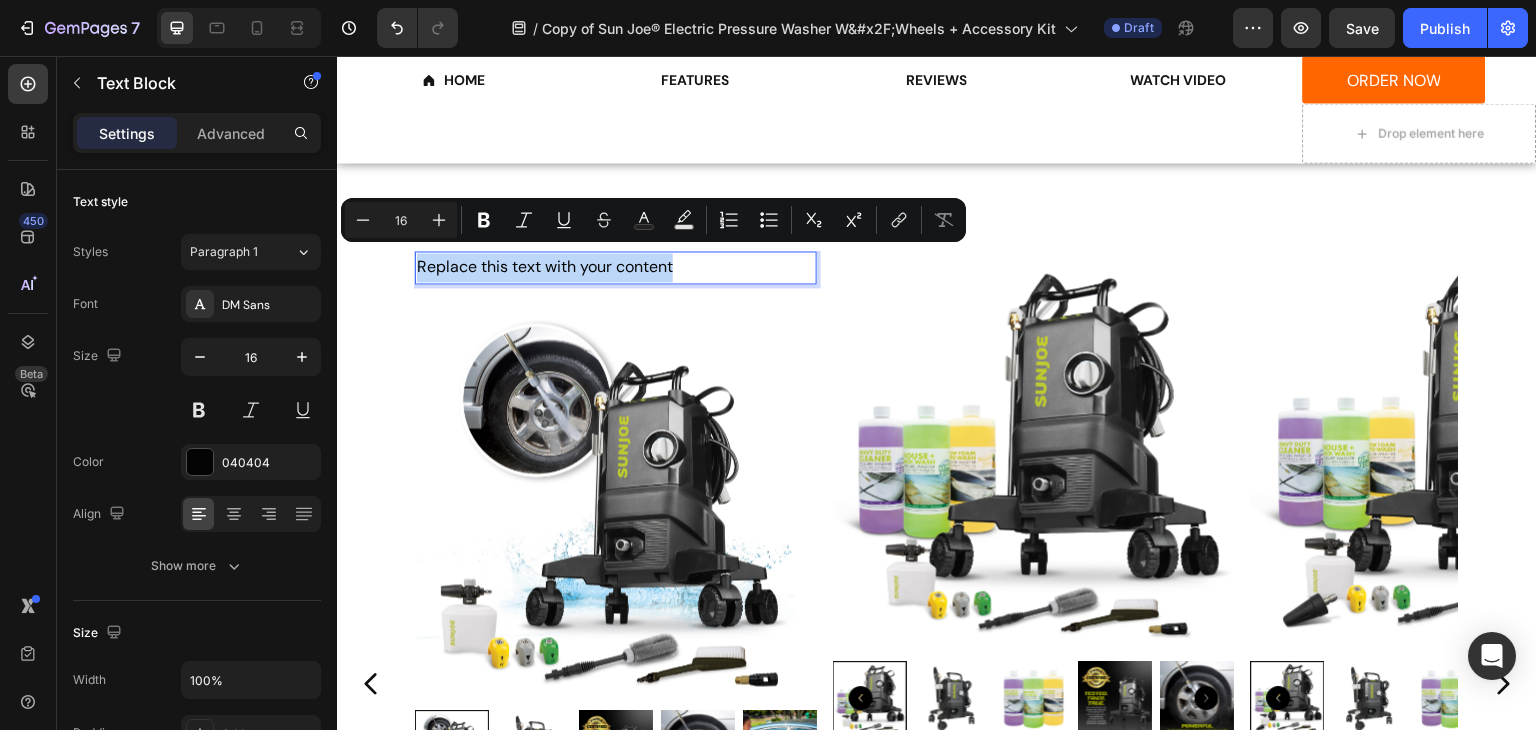 click on "Replace this text with your content" at bounding box center [616, 267] 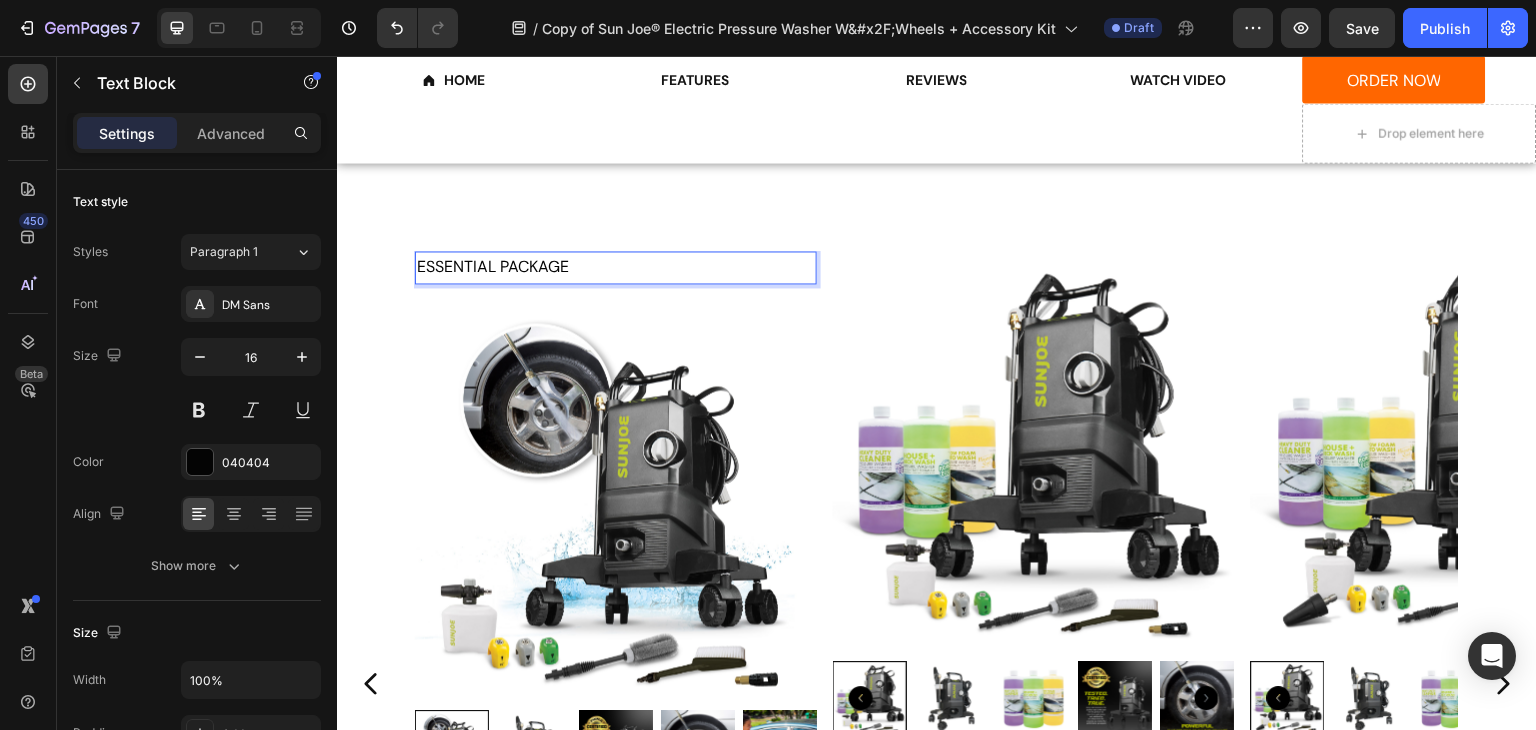 click on "ESSENTIAL PACKAGE" at bounding box center (616, 267) 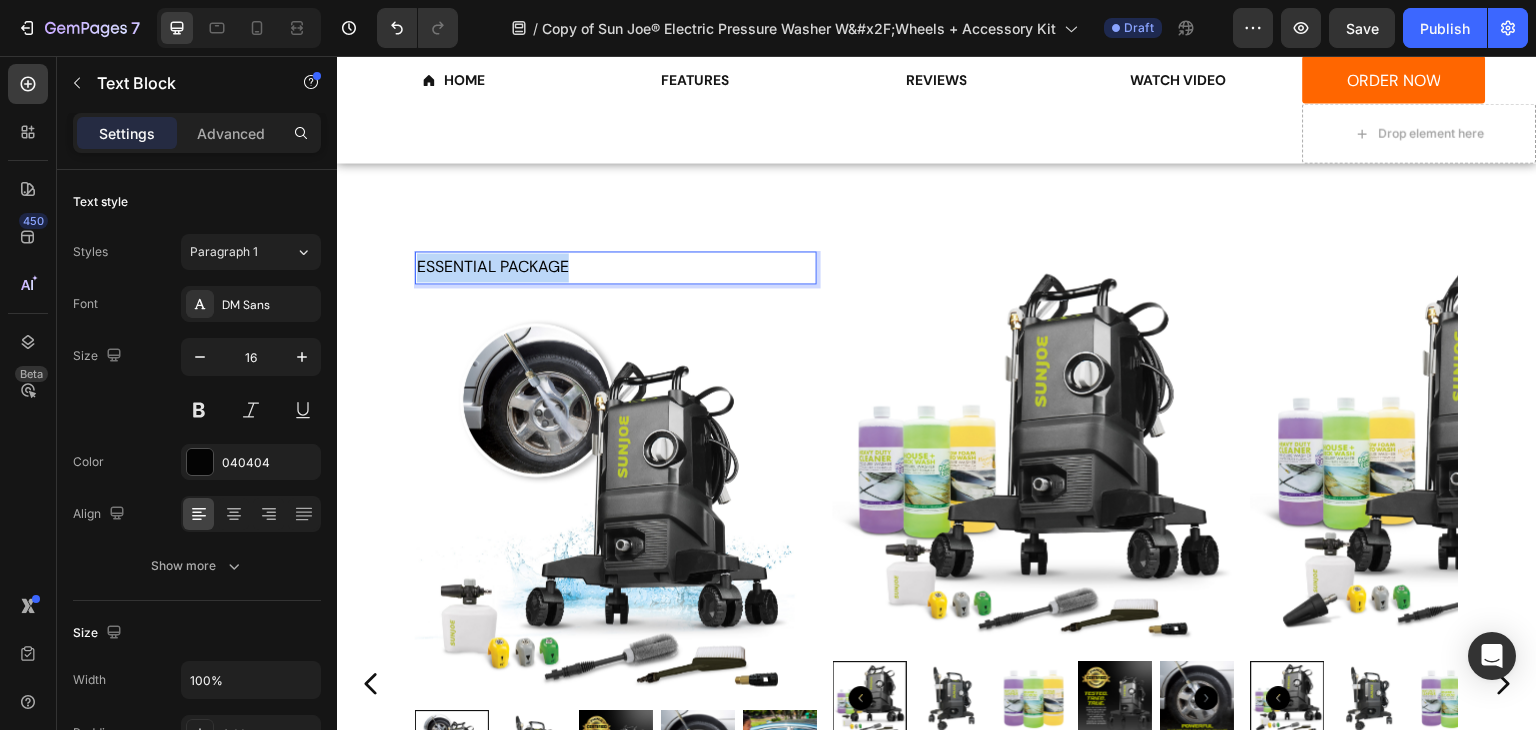 click on "ESSENTIAL PACKAGE" at bounding box center [616, 267] 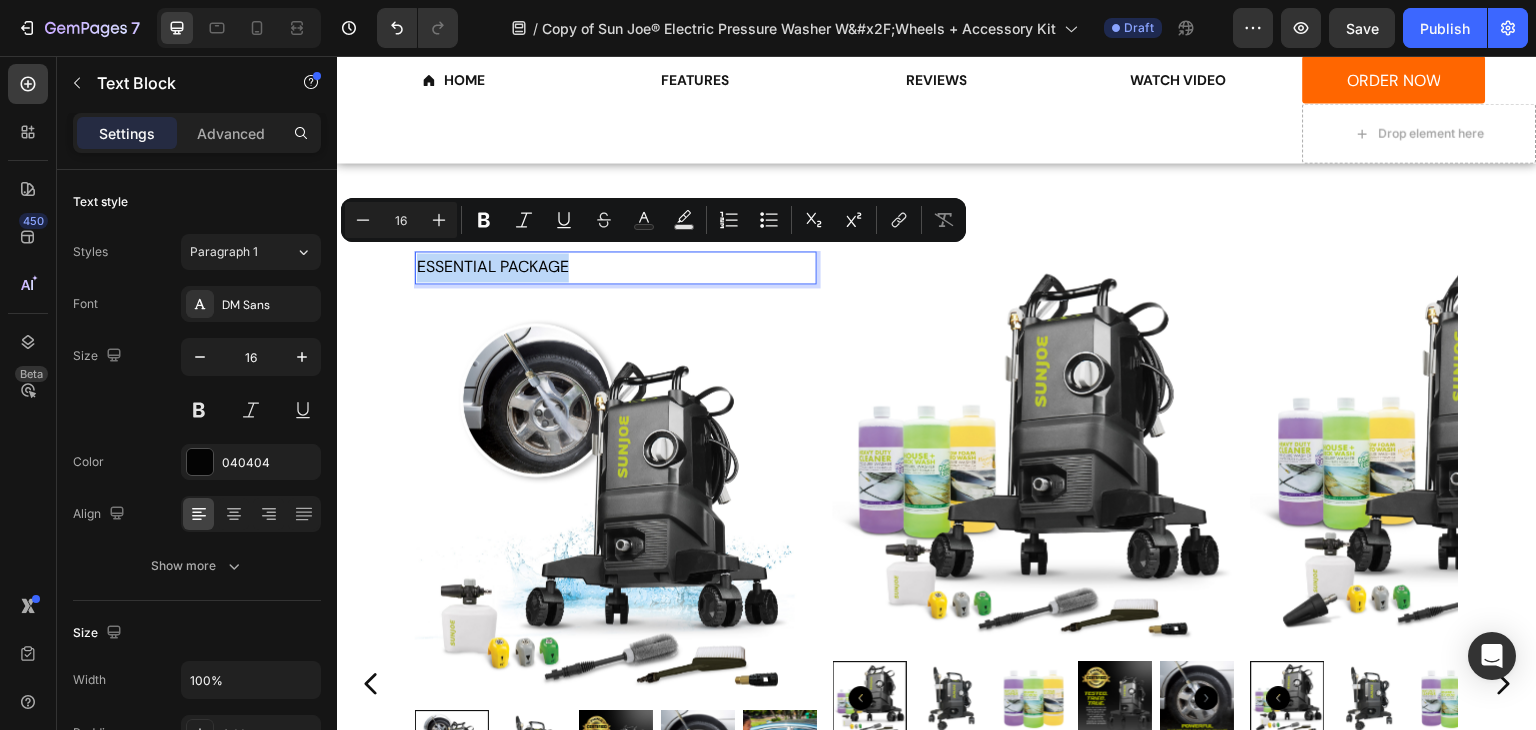 click on "ESSENTIAL PACKAGE" at bounding box center (616, 267) 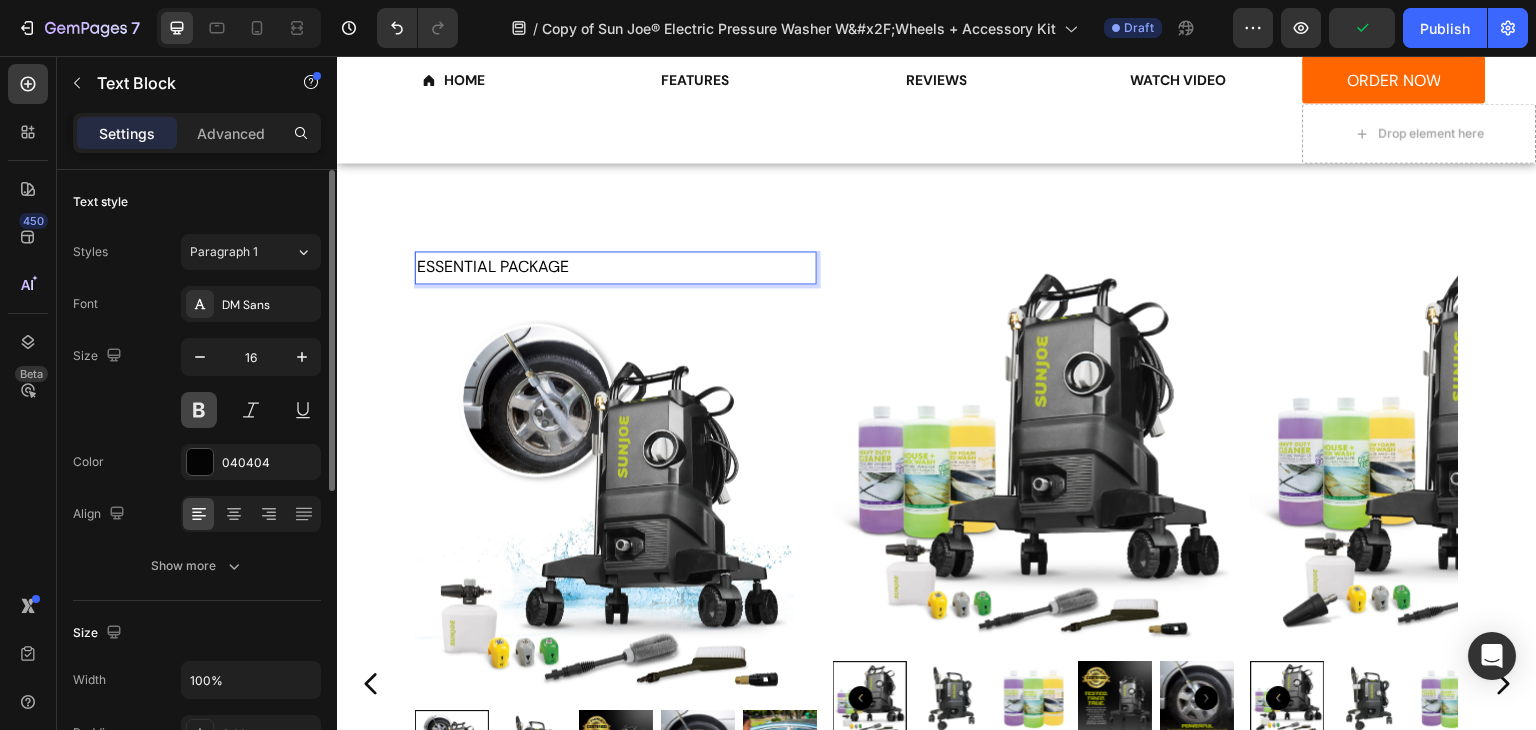 click at bounding box center [199, 410] 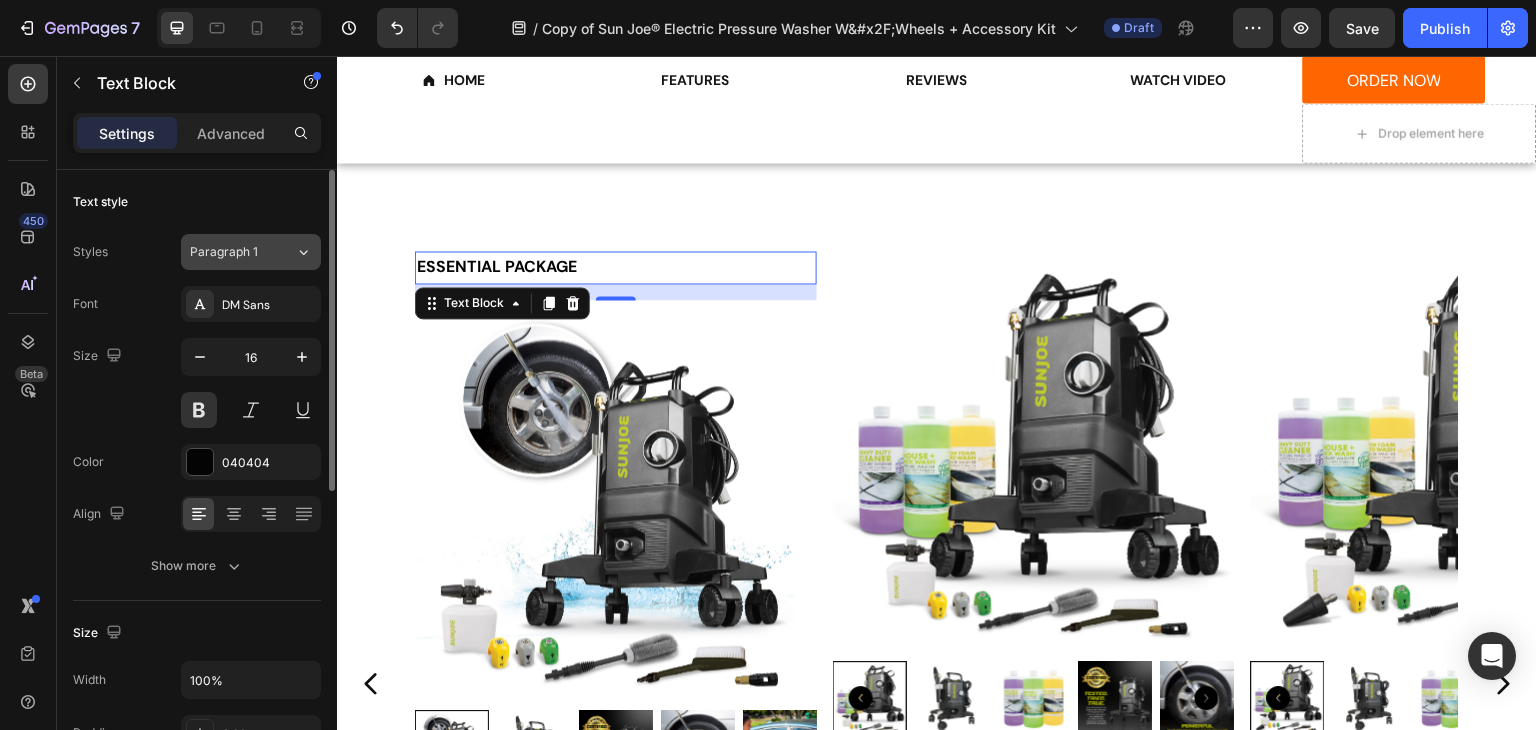 click 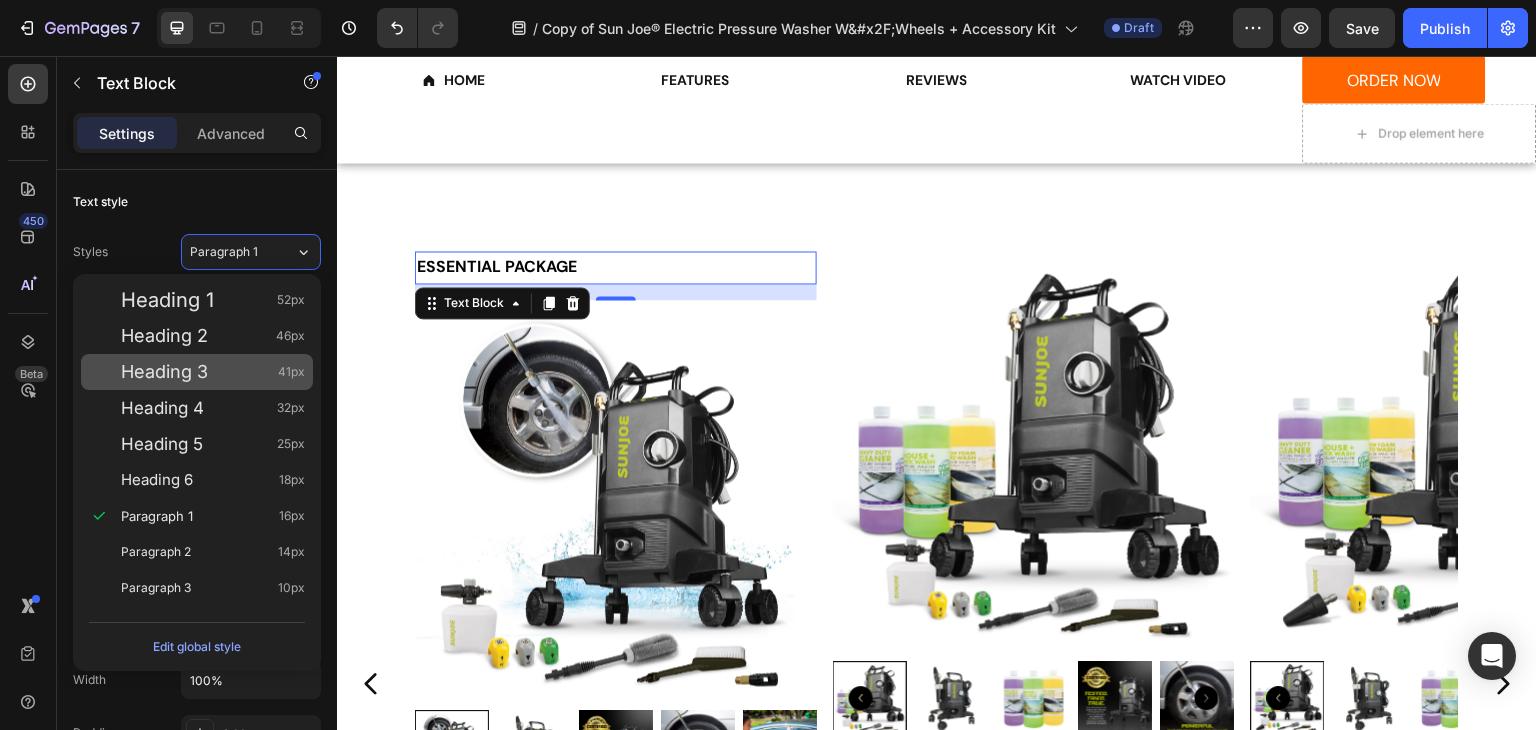 click on "Heading 3" at bounding box center (164, 372) 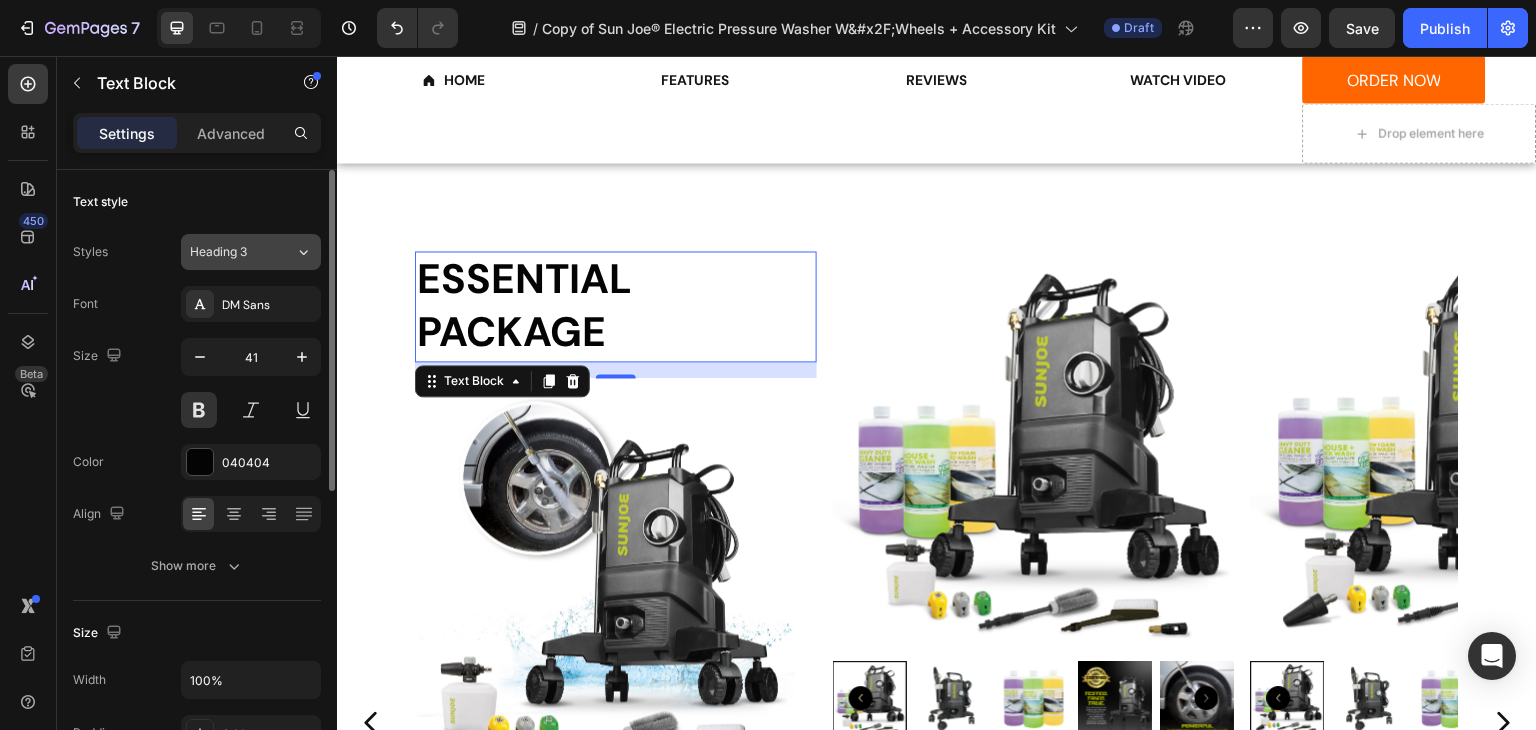click 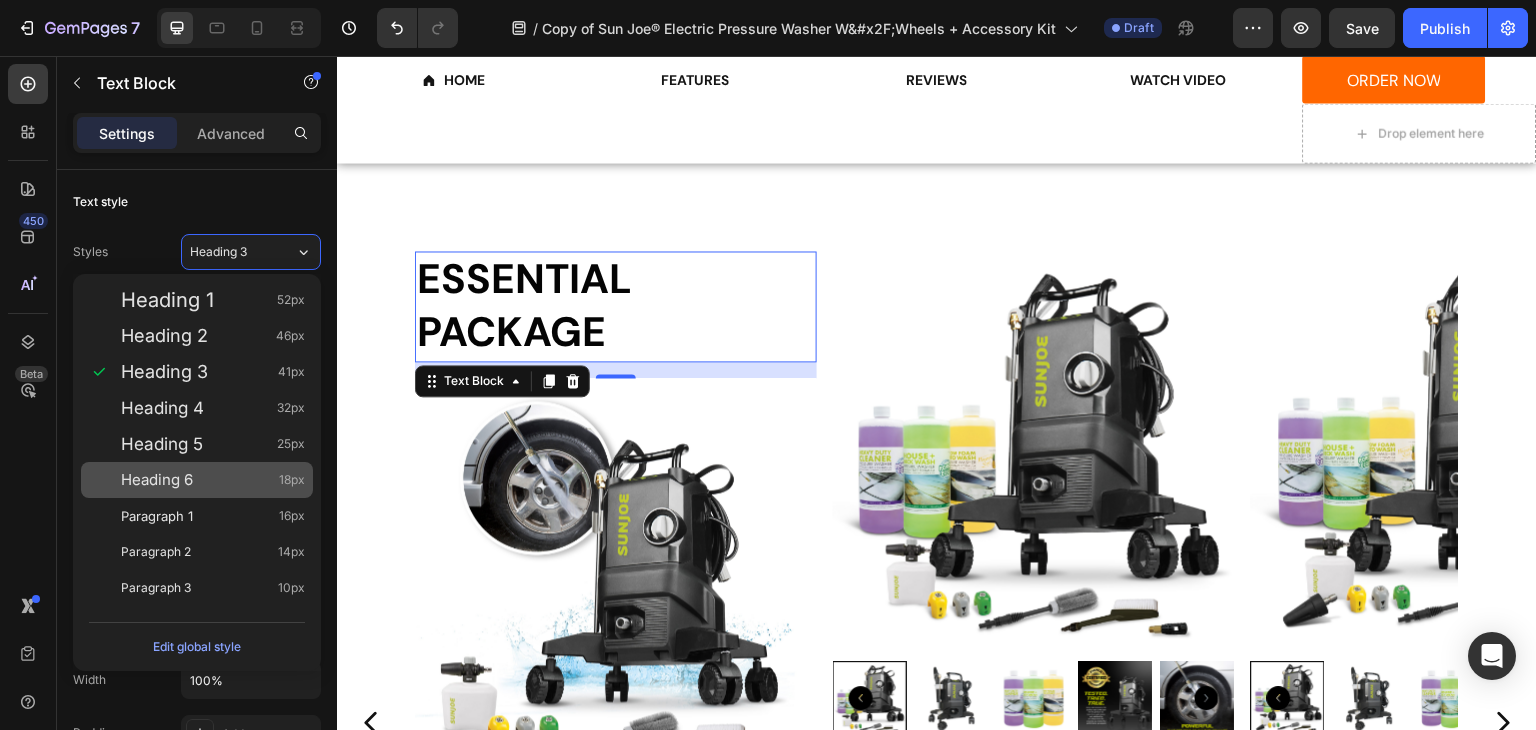 click on "Heading 6 18px" at bounding box center (213, 480) 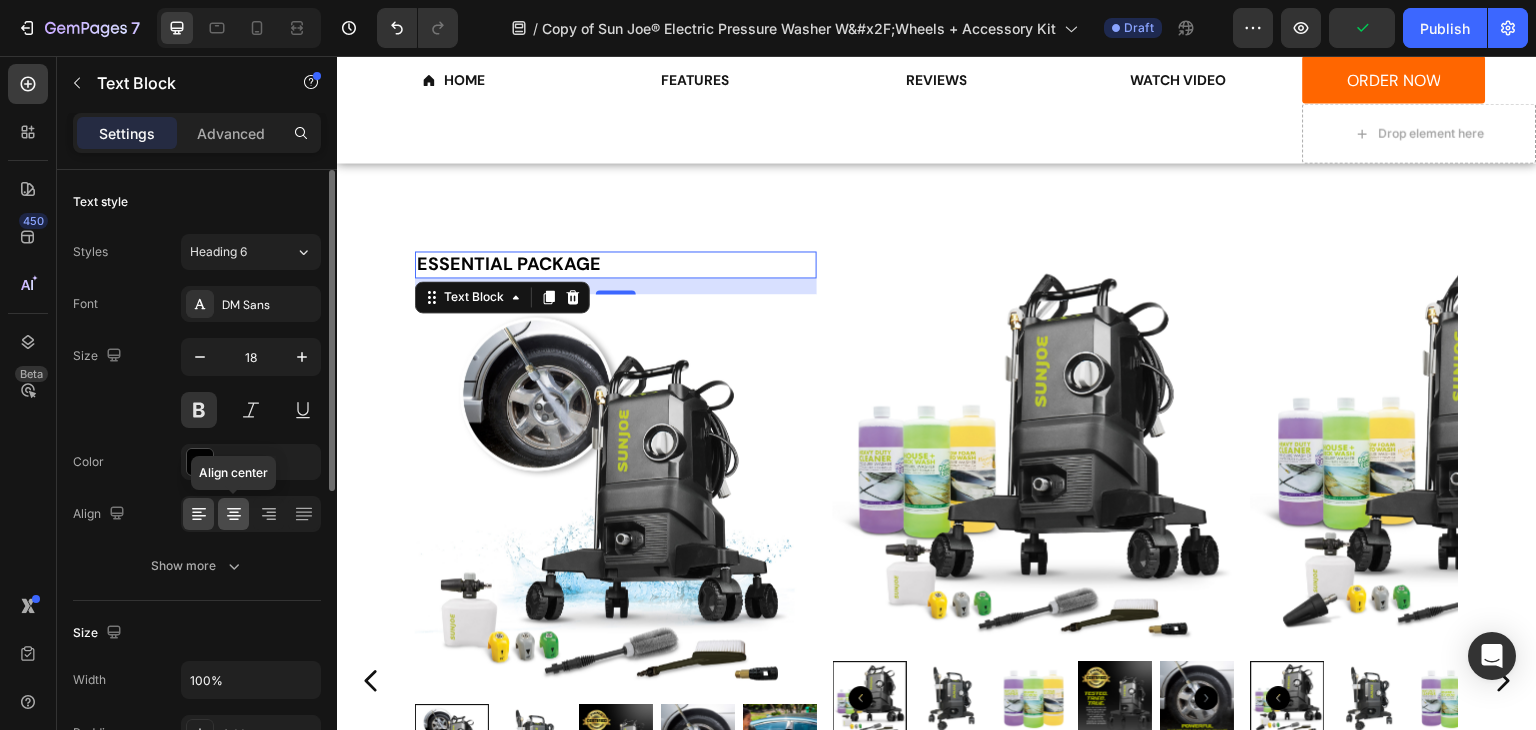 click 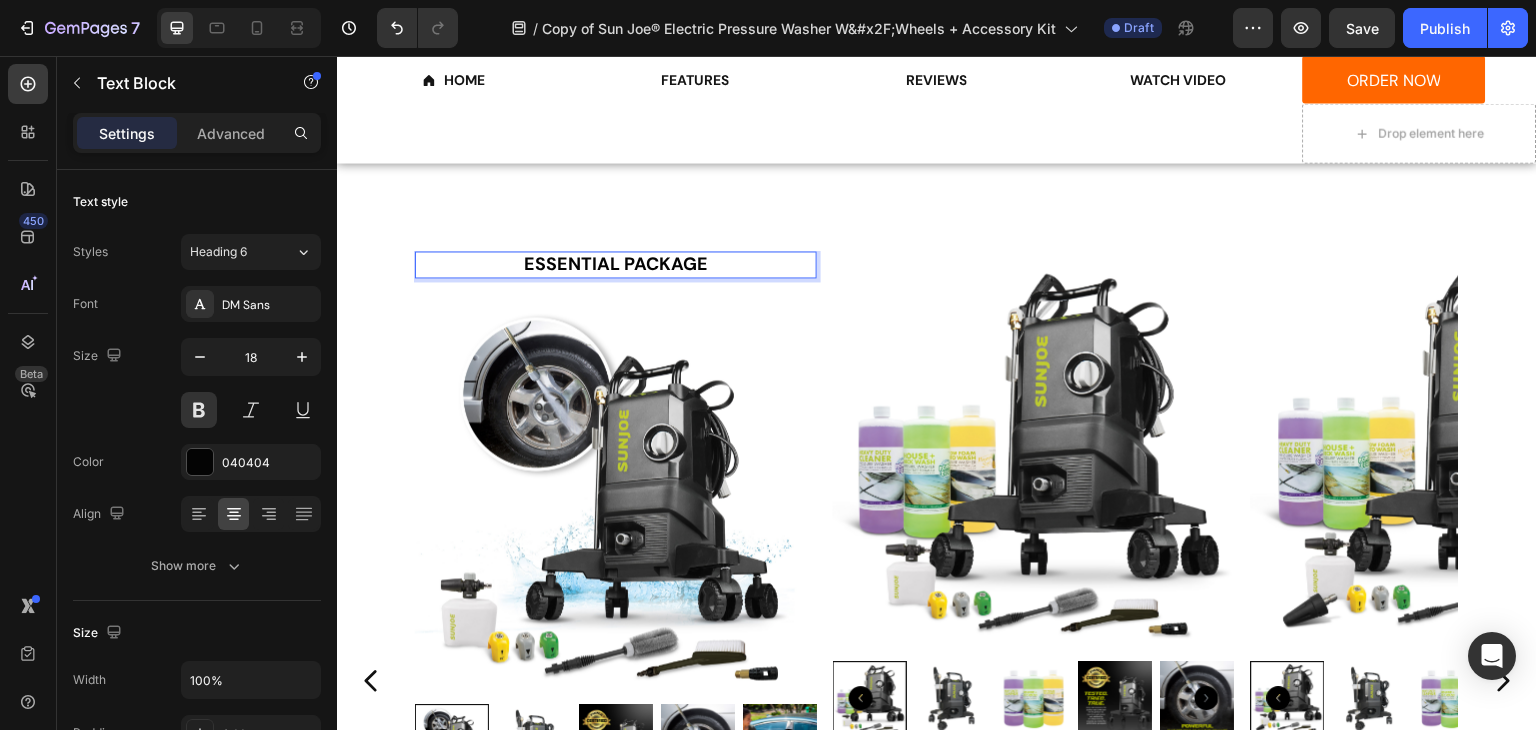 click on "ESSENTIAL PACKAGE" at bounding box center (616, 264) 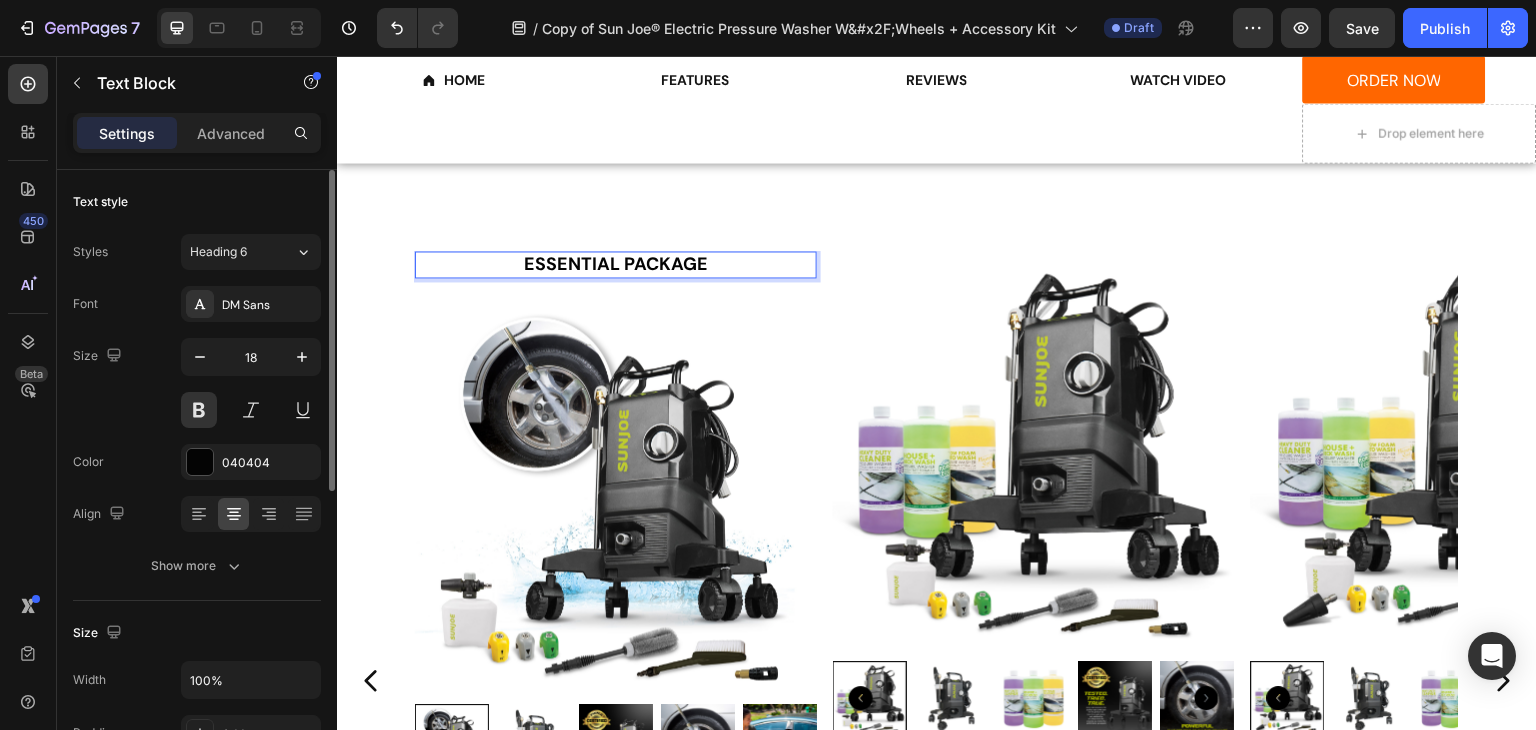 click on "Styles Heading 6" at bounding box center [197, 252] 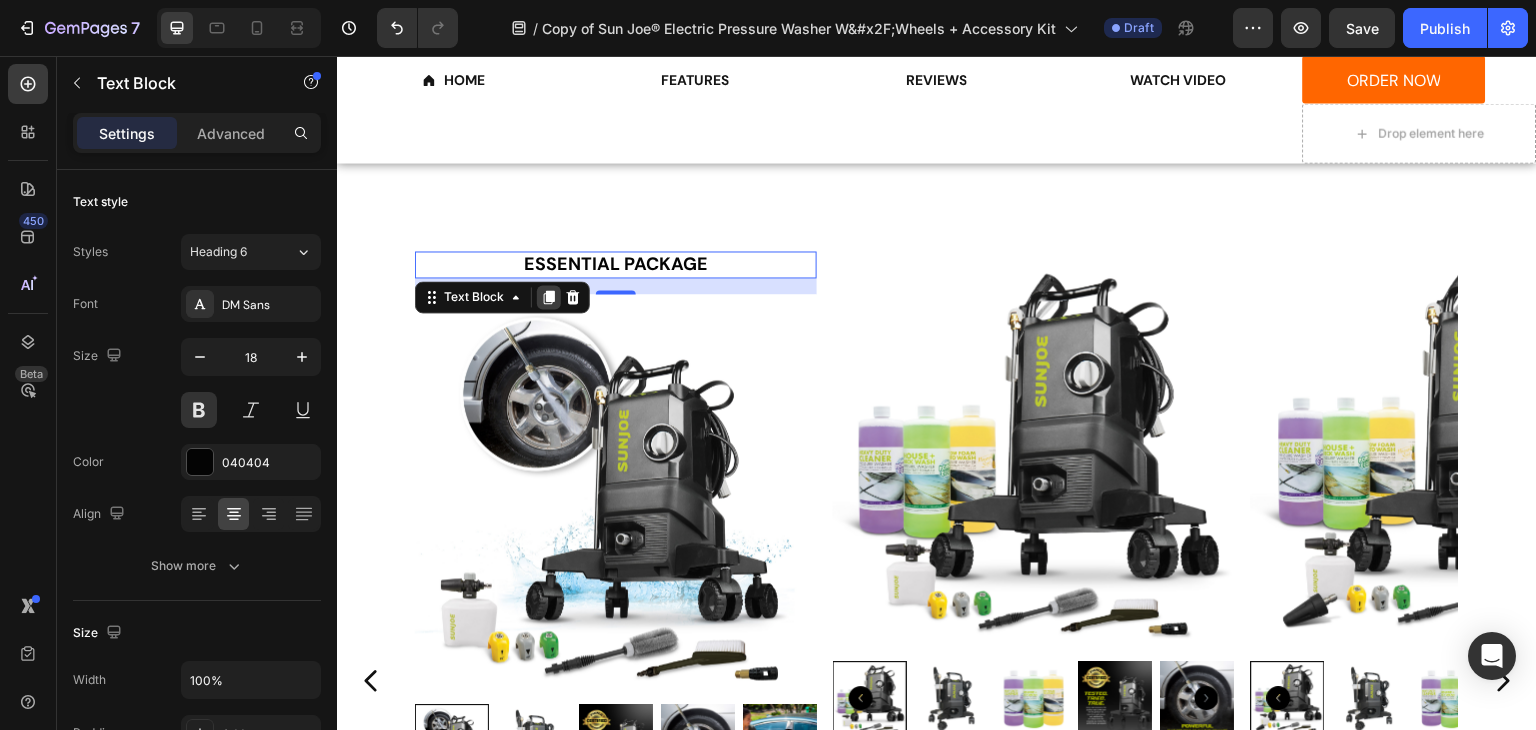 click 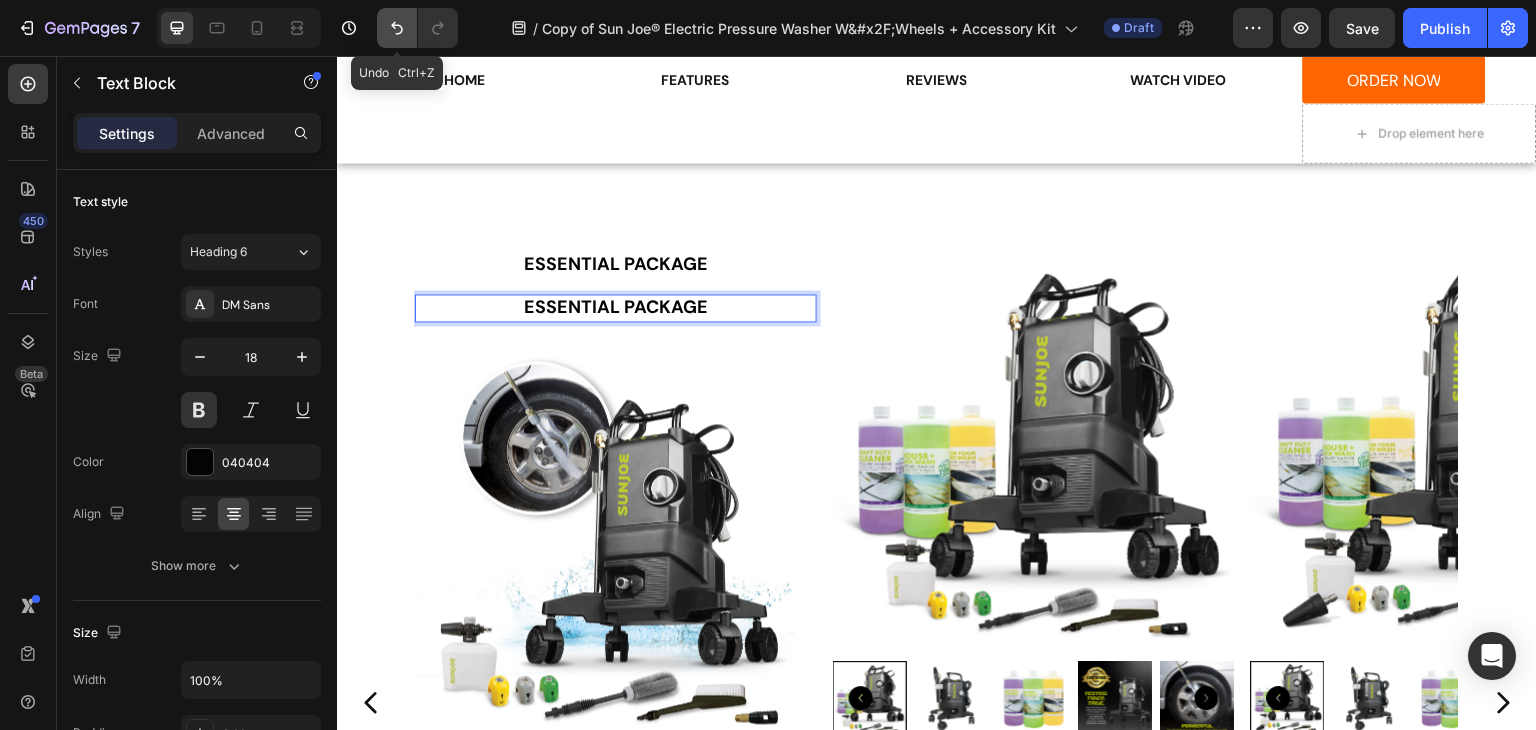 click 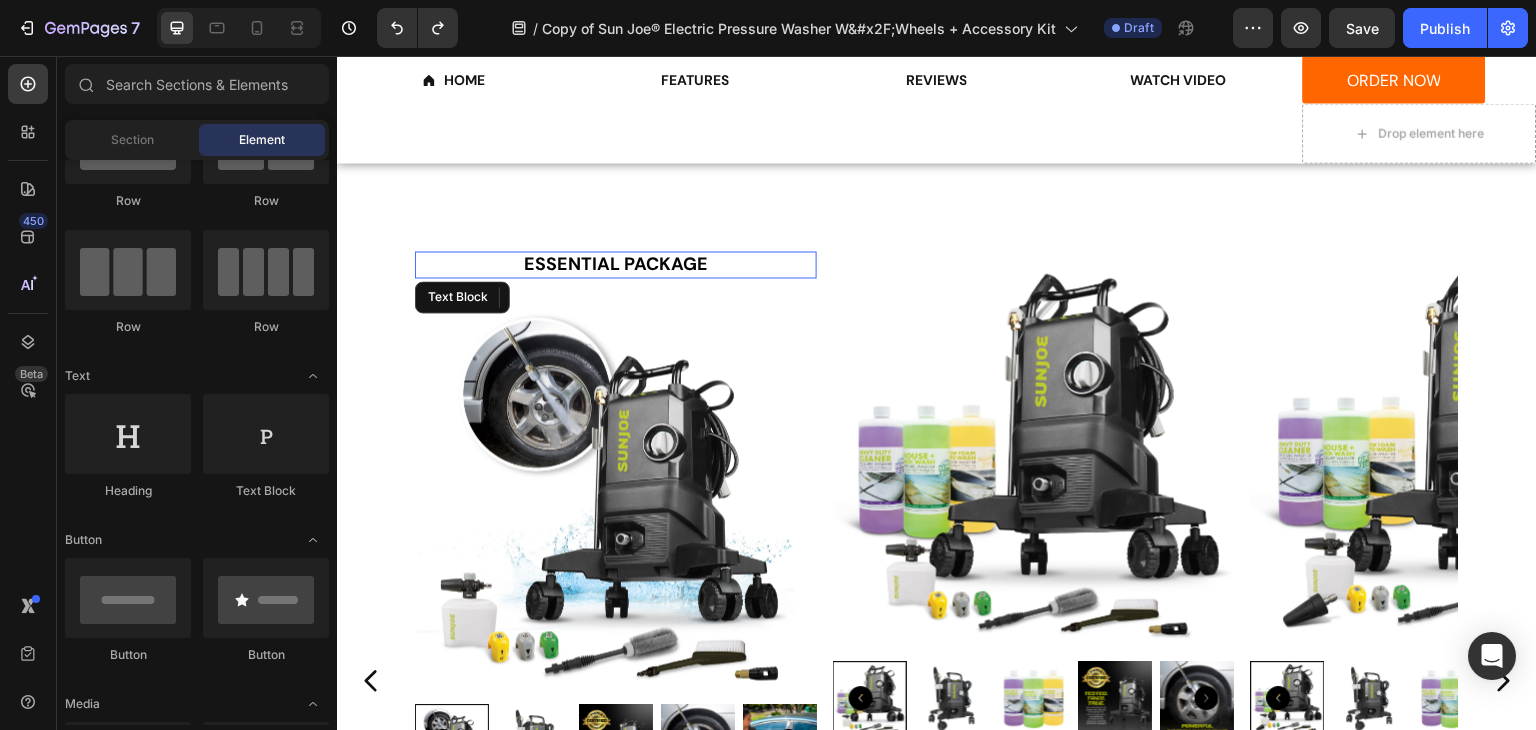 click on "ESSENTIAL PACKAGE" at bounding box center (616, 264) 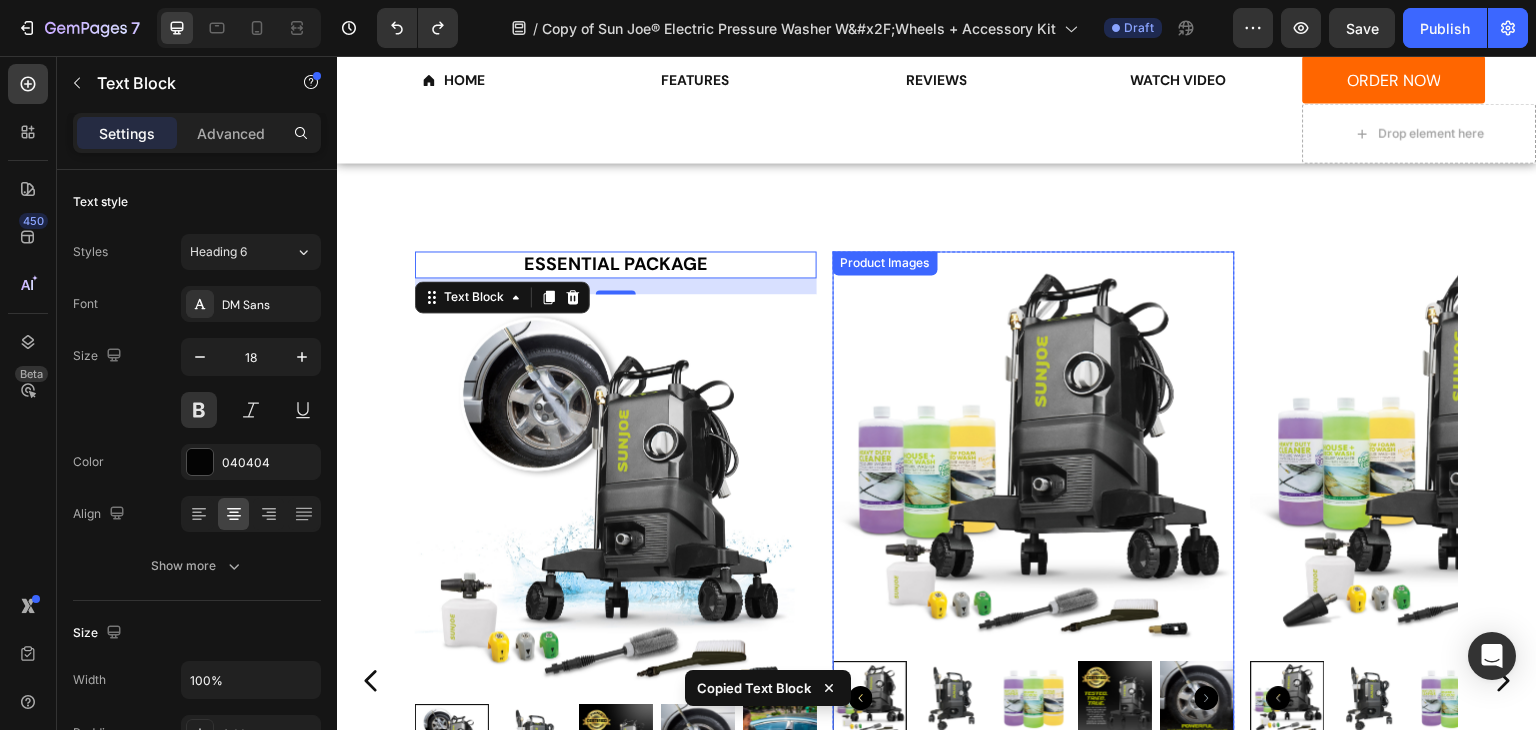 click at bounding box center (1034, 452) 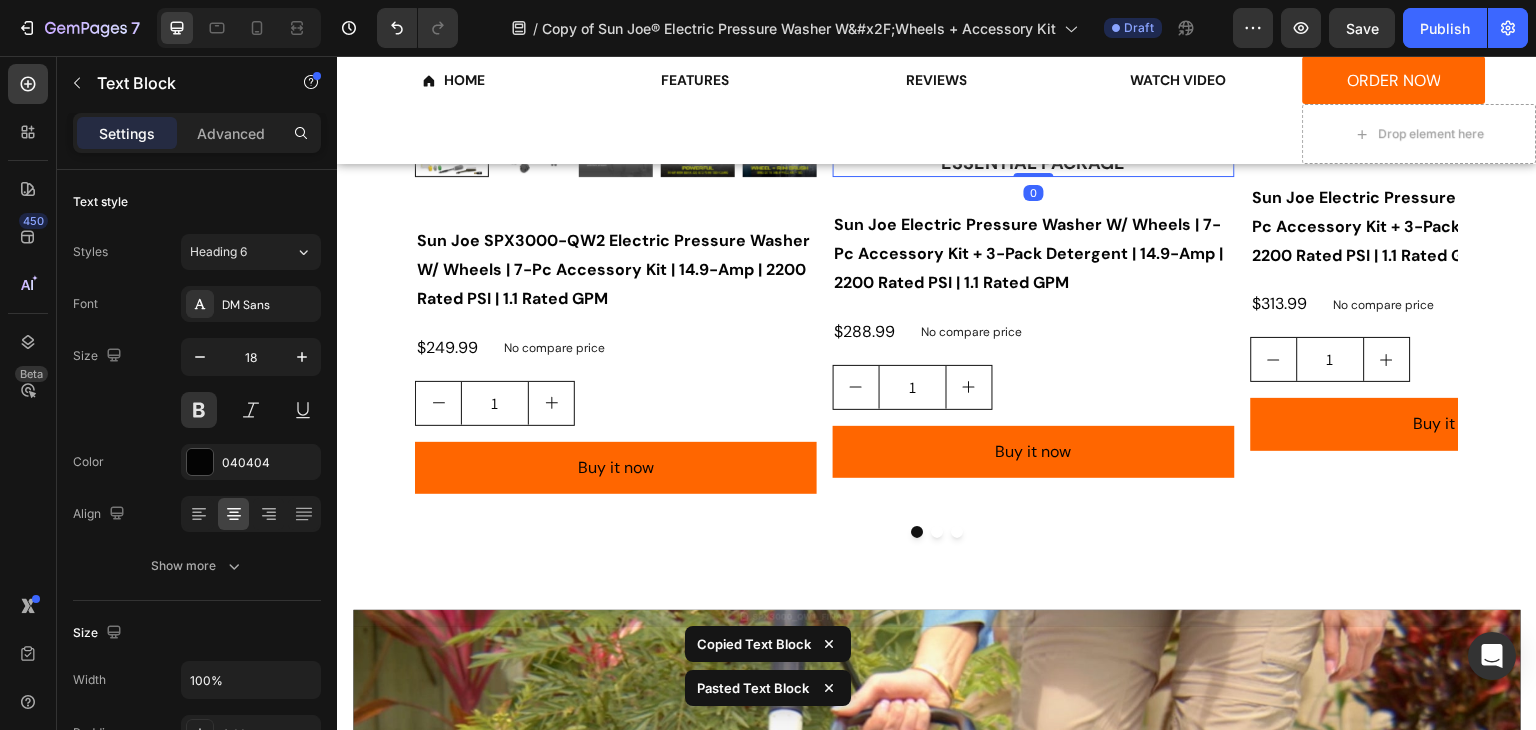 scroll, scrollTop: 3440, scrollLeft: 0, axis: vertical 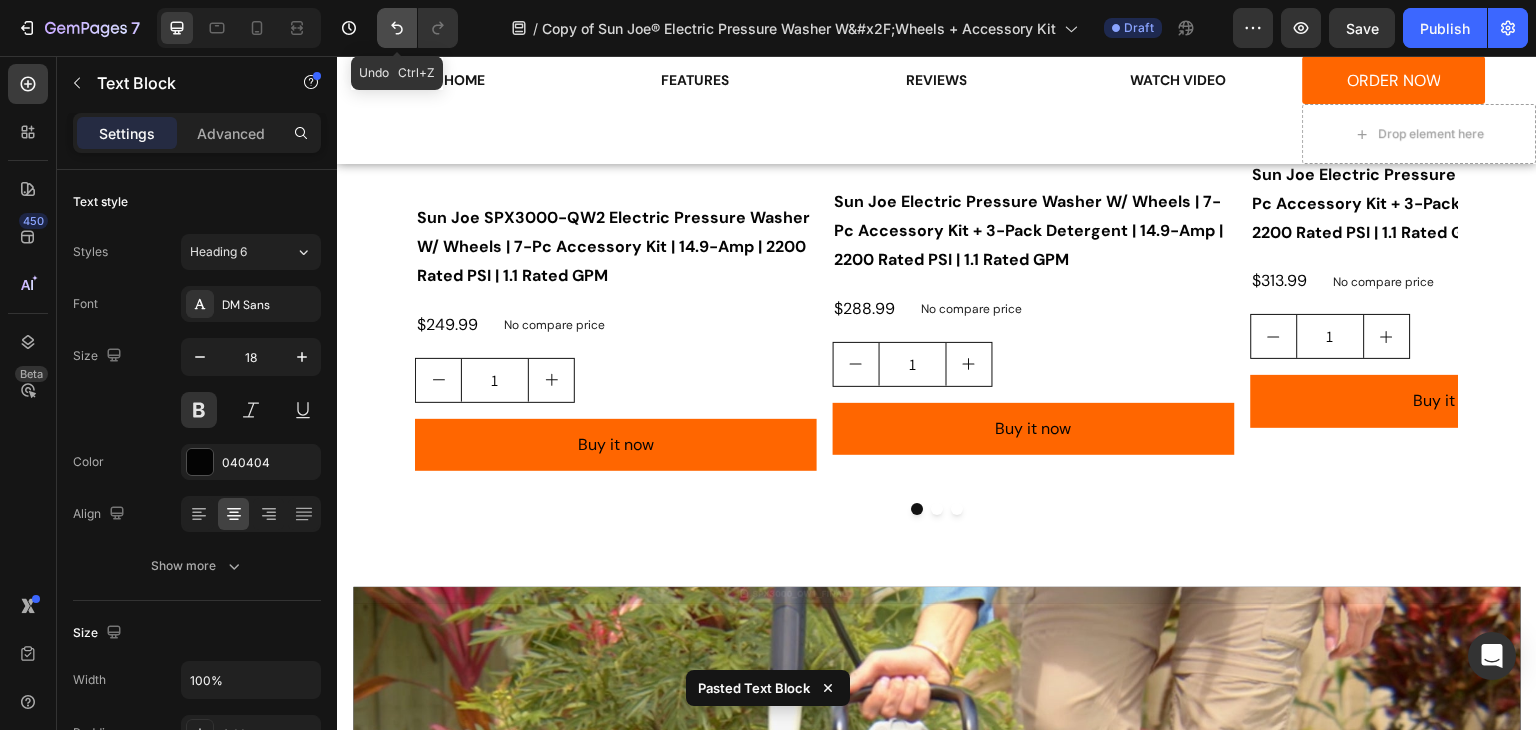click 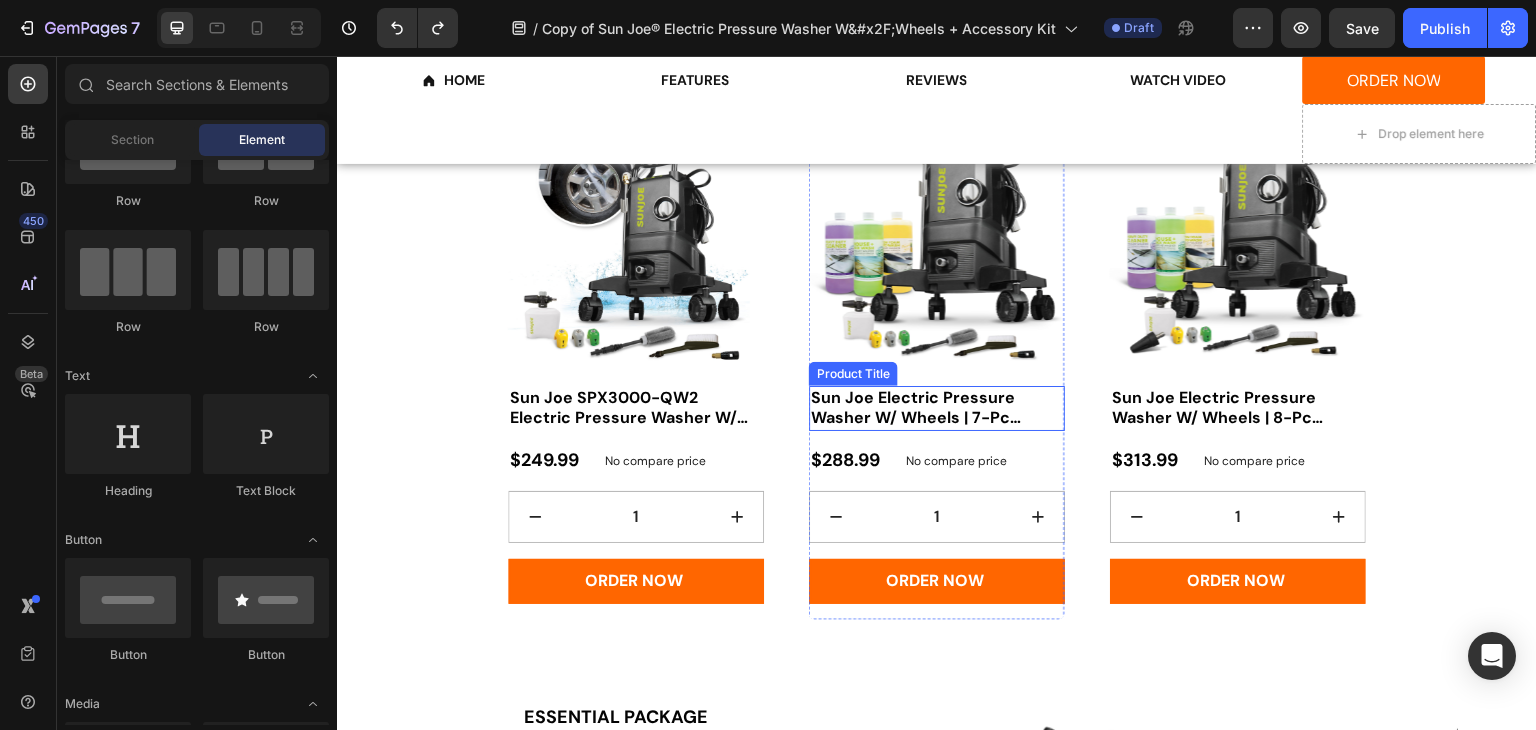 scroll, scrollTop: 2740, scrollLeft: 0, axis: vertical 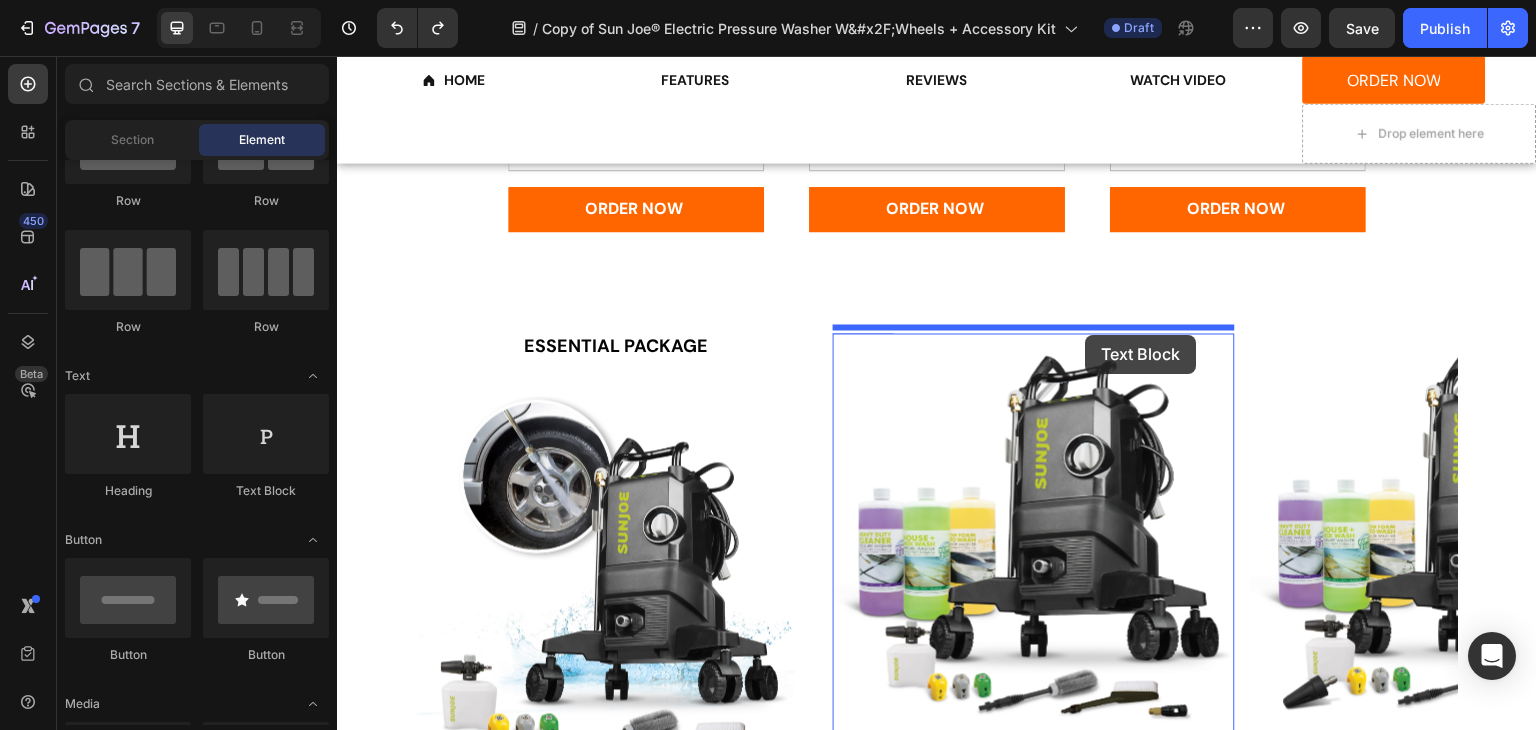 drag, startPoint x: 580, startPoint y: 477, endPoint x: 1086, endPoint y: 335, distance: 525.54736 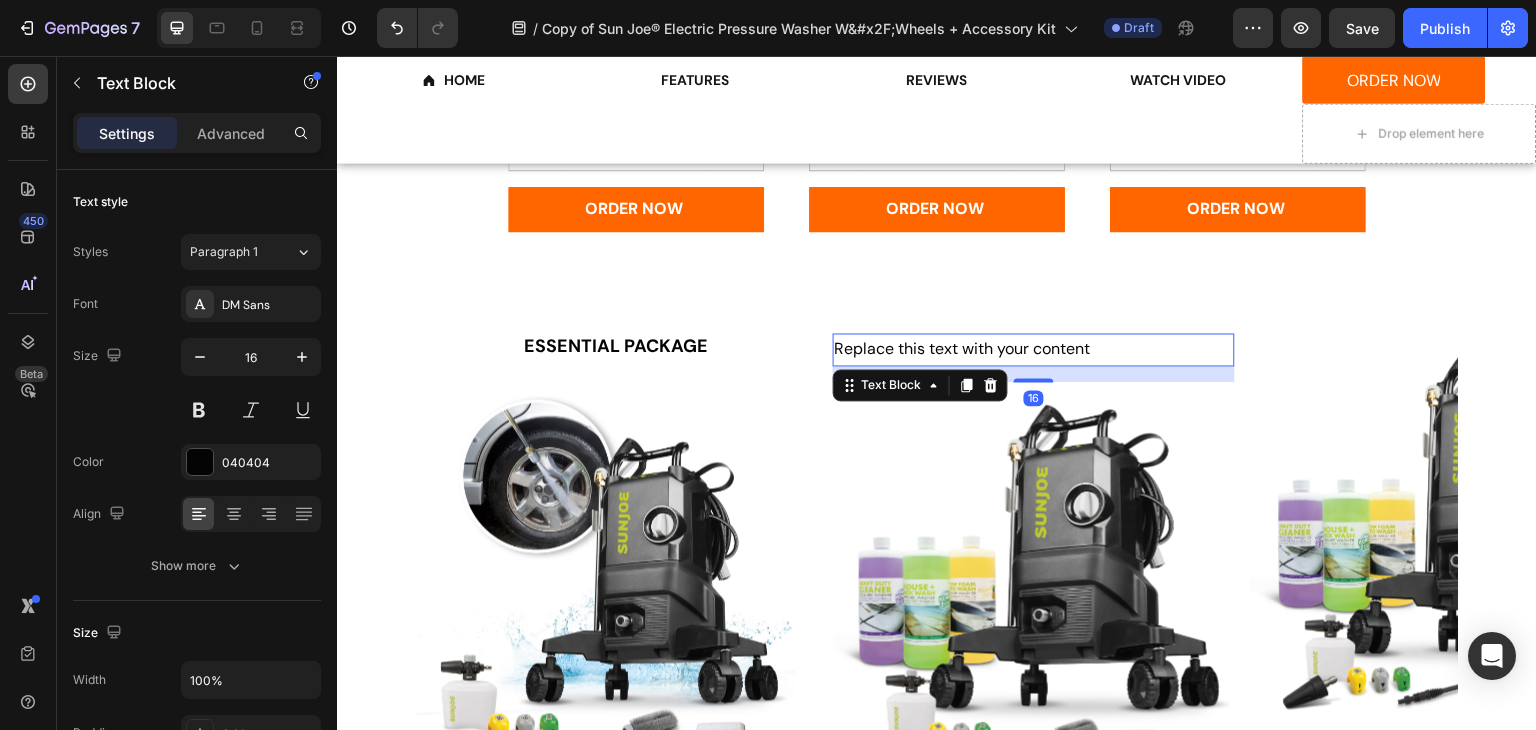 click on "Replace this text with your content" at bounding box center [1034, 349] 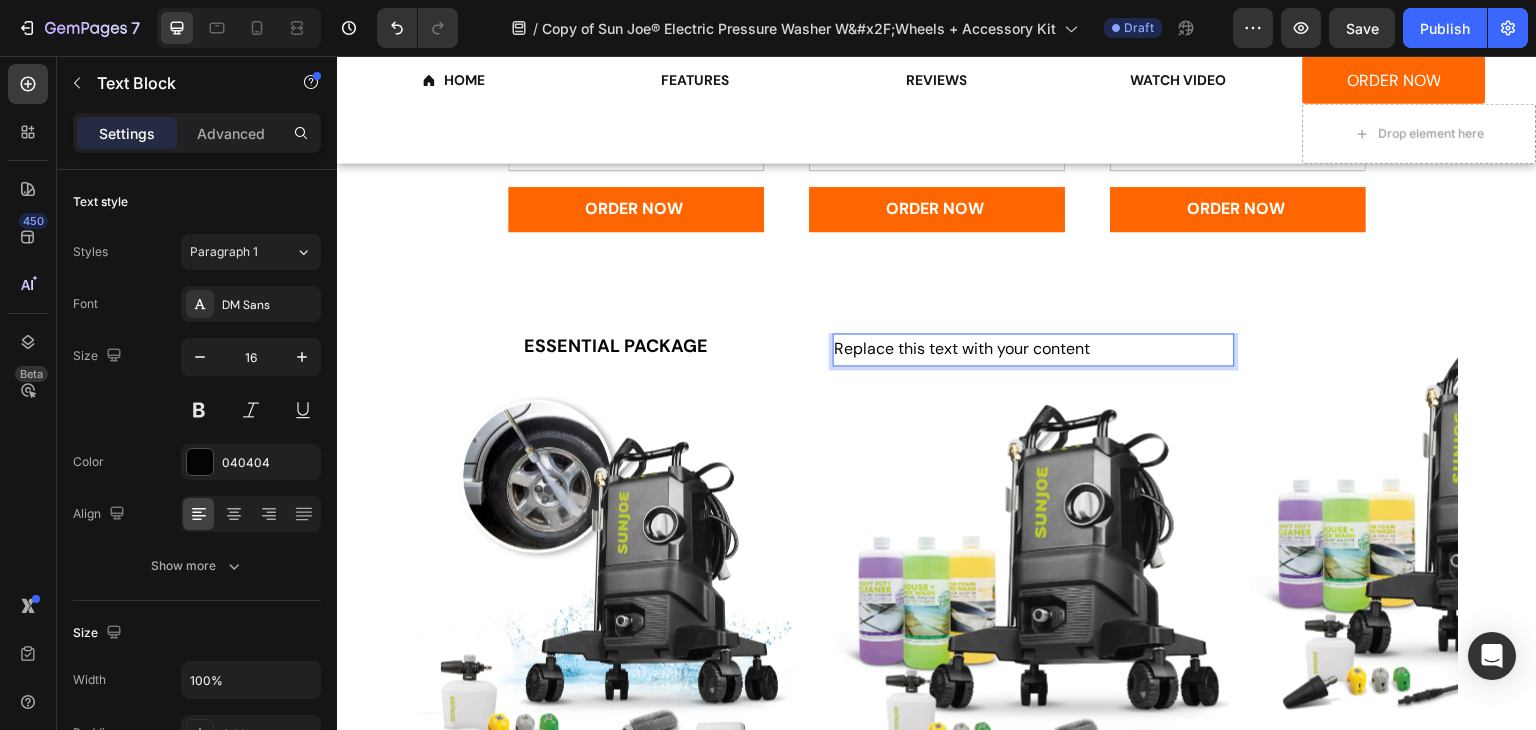 click on "Replace this text with your content" at bounding box center (1034, 349) 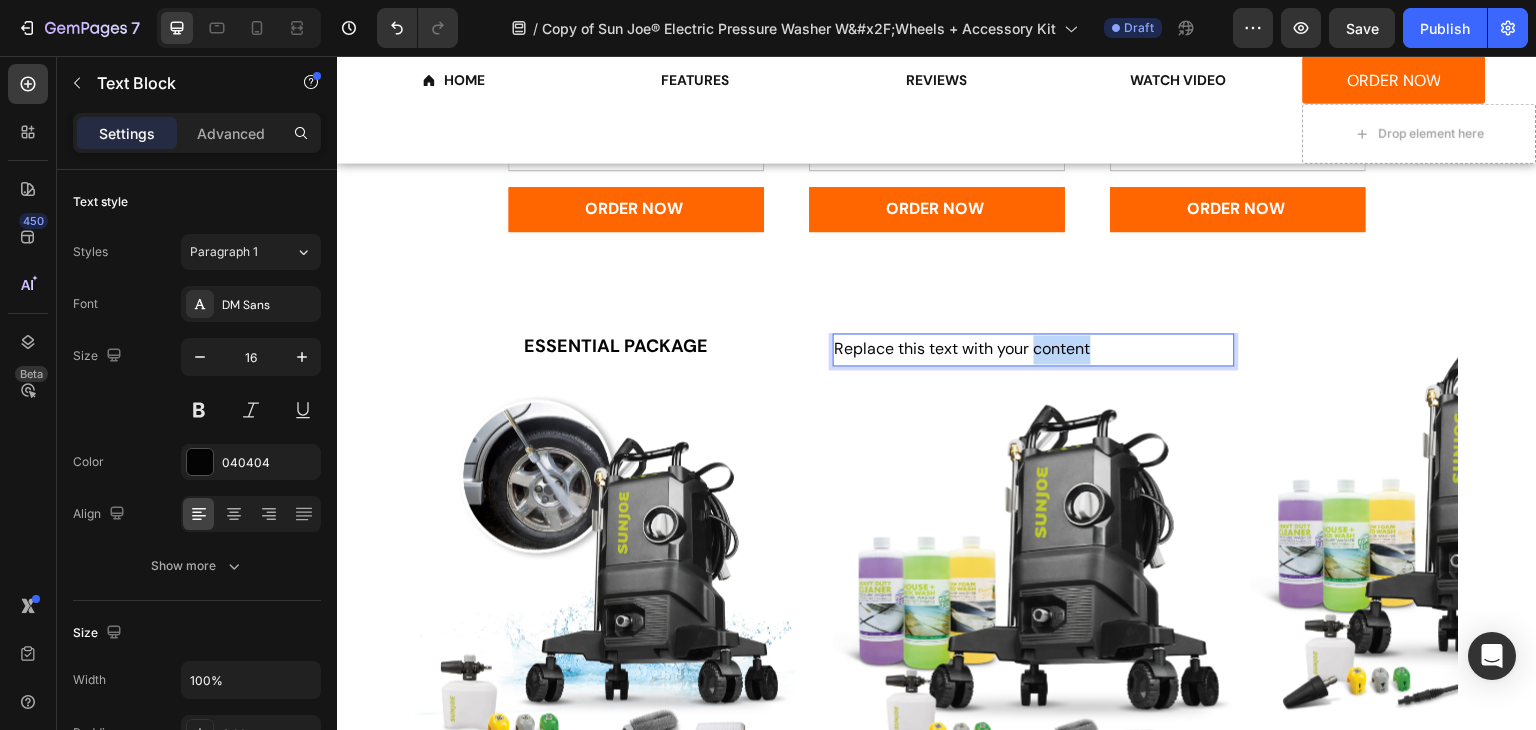 click on "Replace this text with your content" at bounding box center [1034, 349] 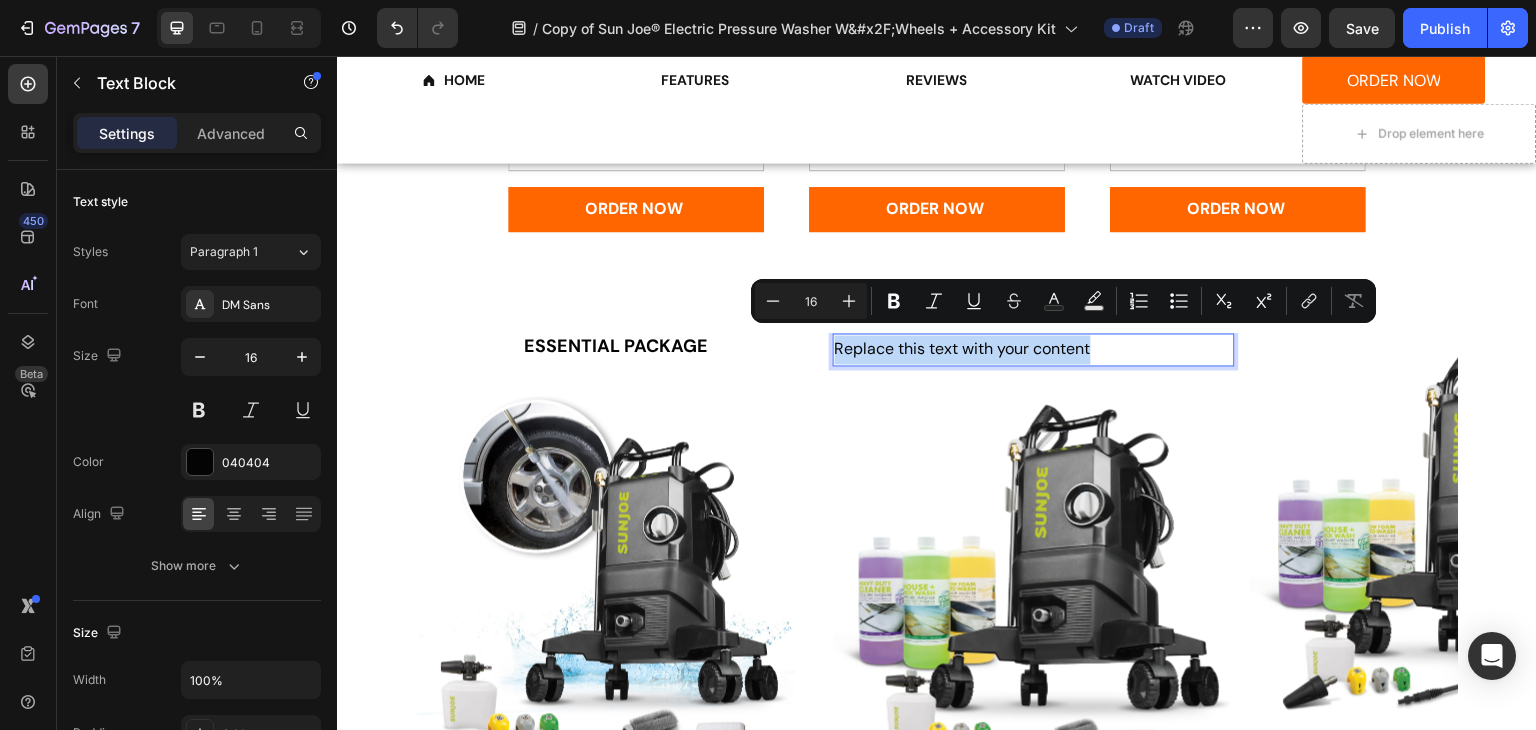 click on "Replace this text with your content" at bounding box center (1034, 349) 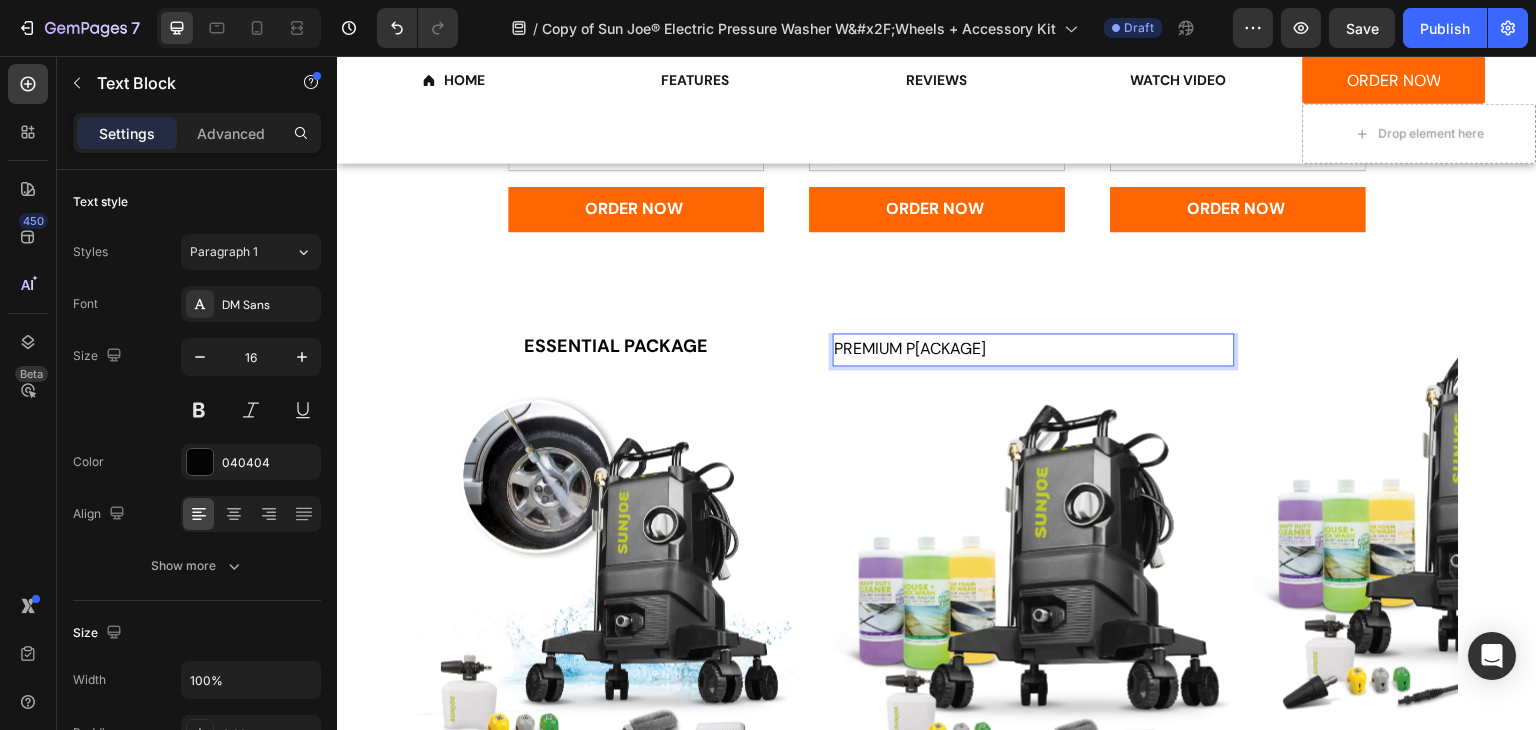 click on "PREMIUM P[ACKAGE" at bounding box center (1034, 349) 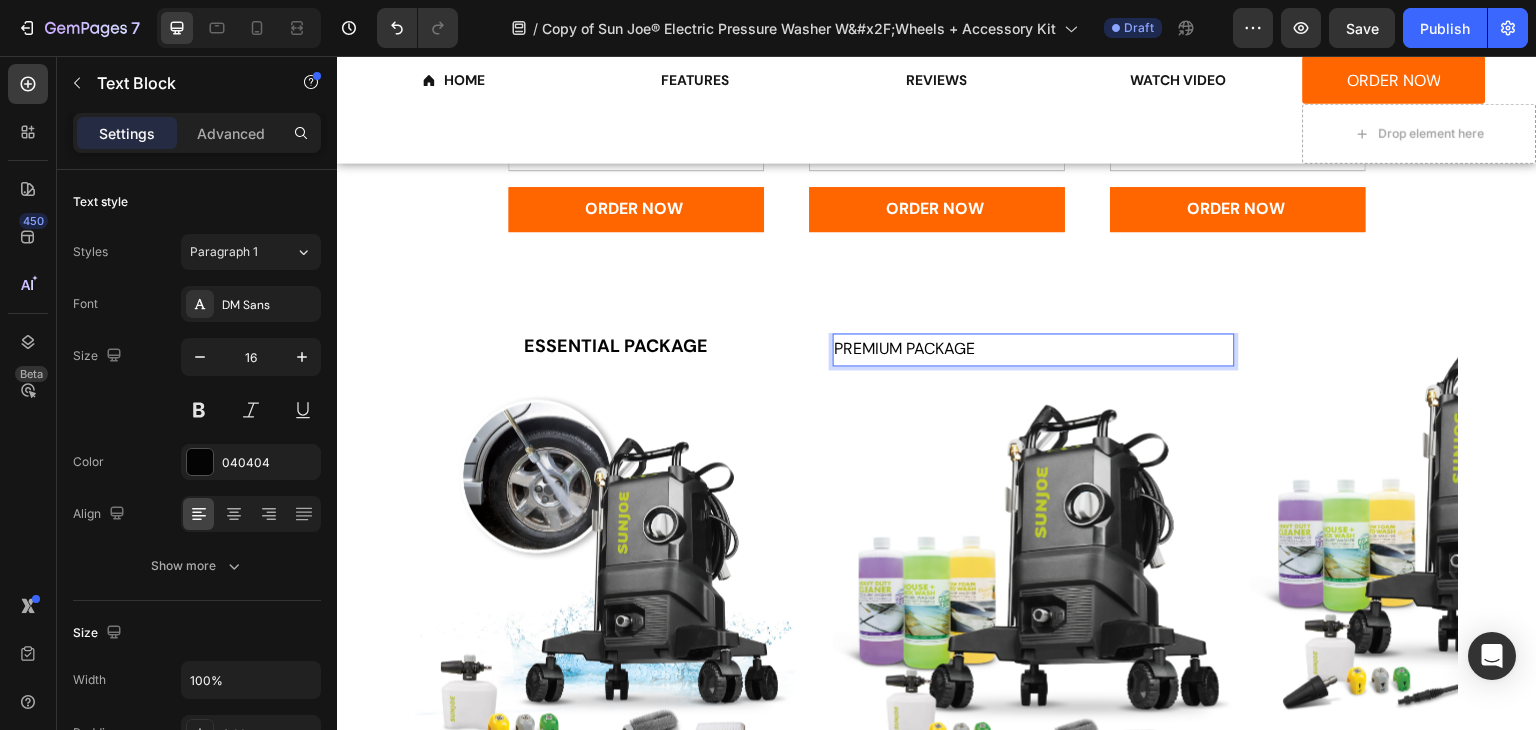 click on "PREMIUM PACKAGE" at bounding box center (1034, 349) 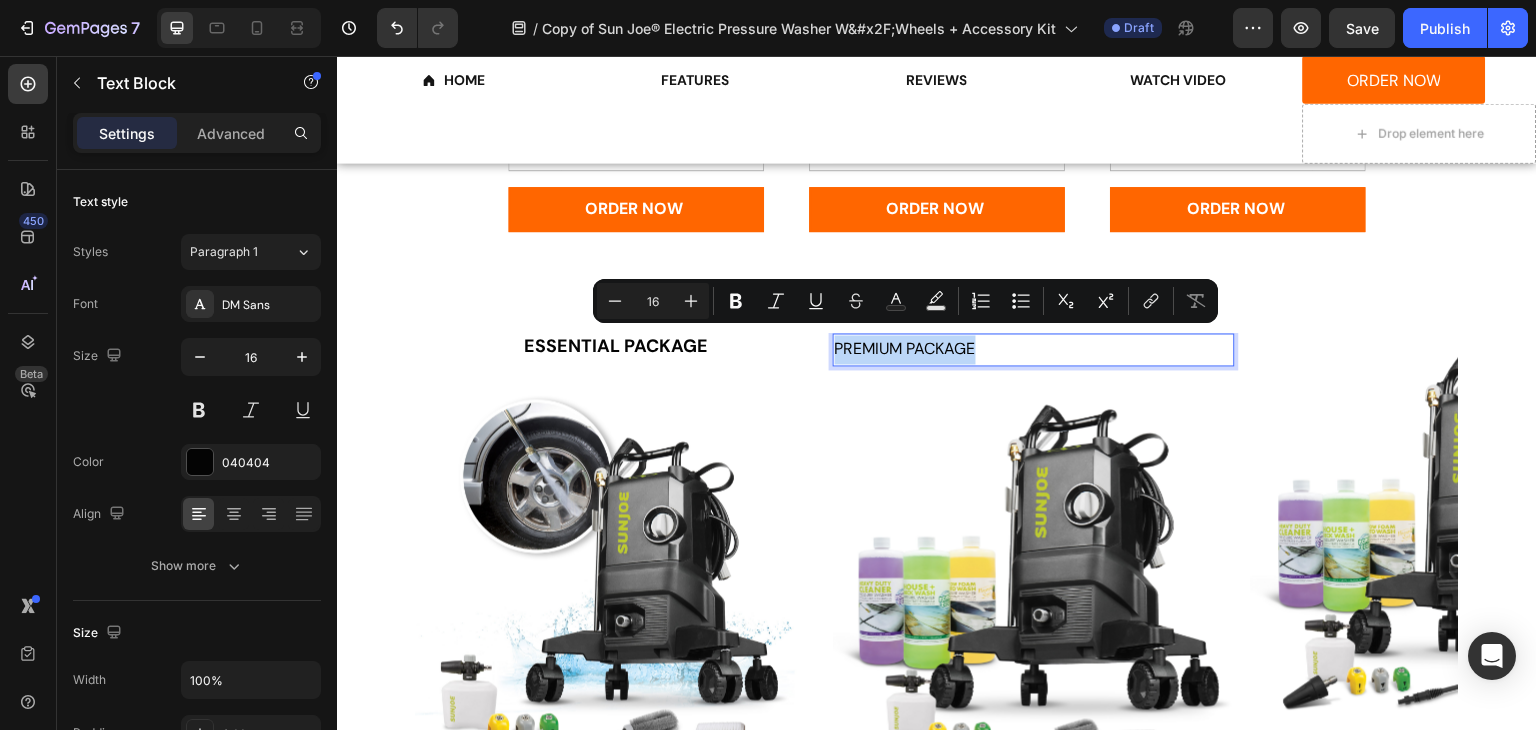 click on "PREMIUM PACKAGE" at bounding box center (1034, 349) 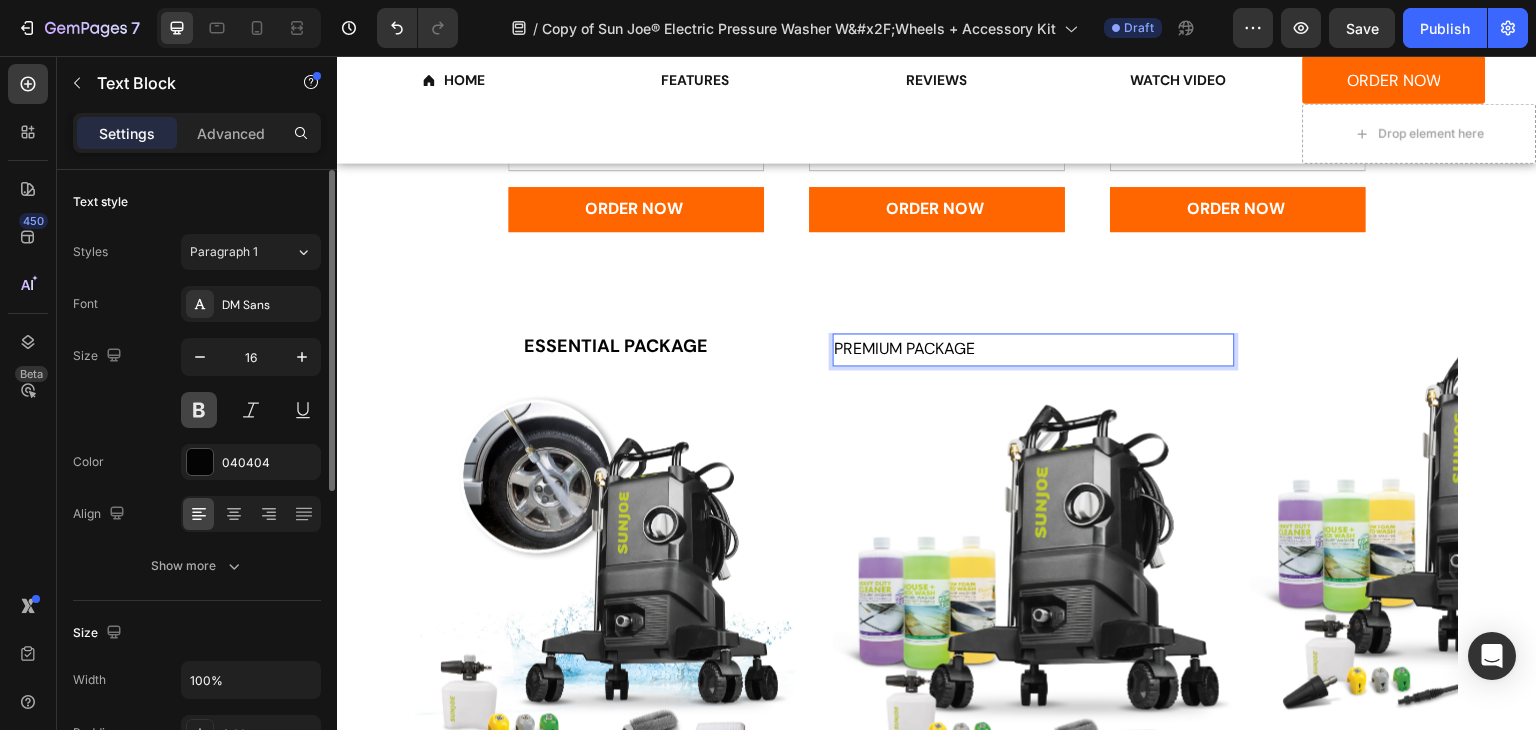click at bounding box center (199, 410) 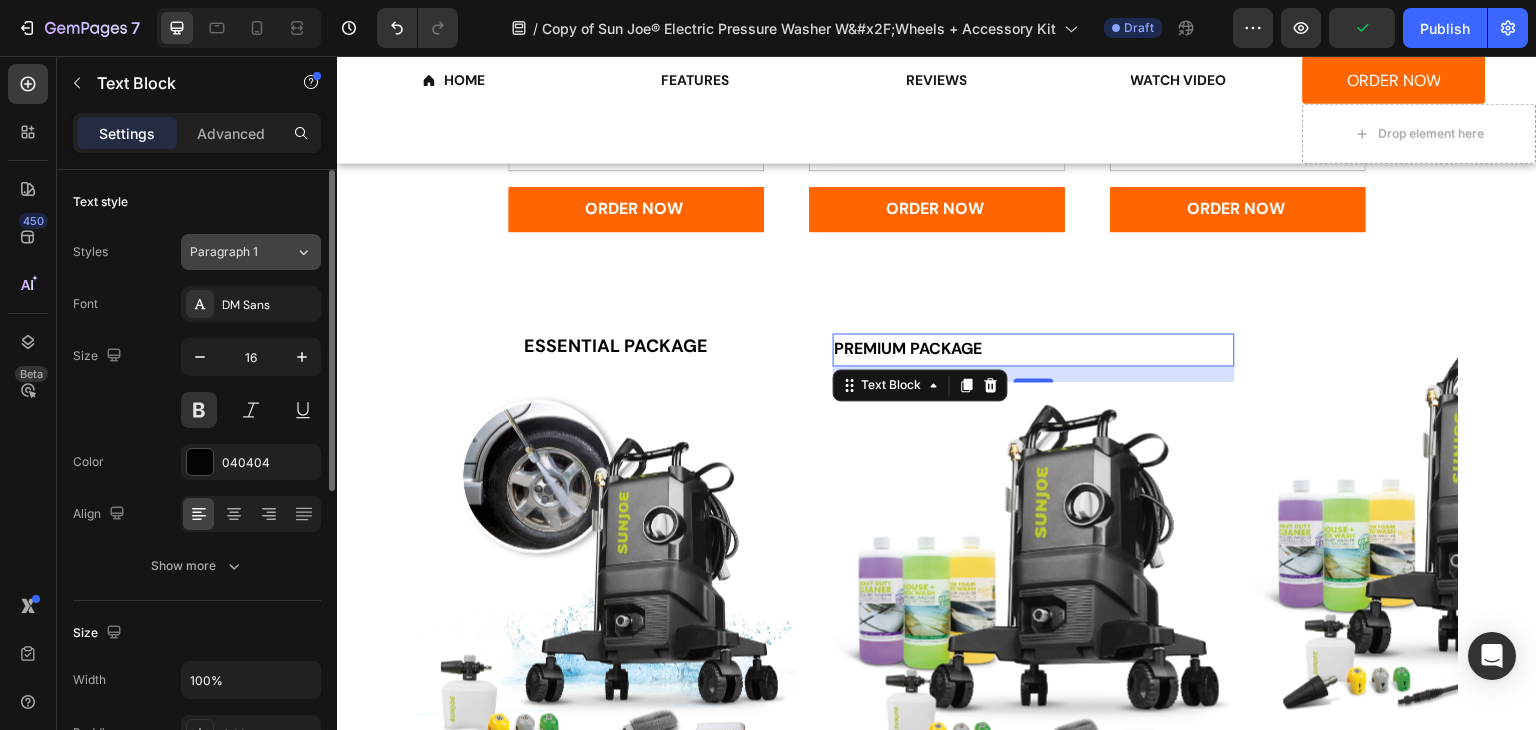 click on "Paragraph 1" 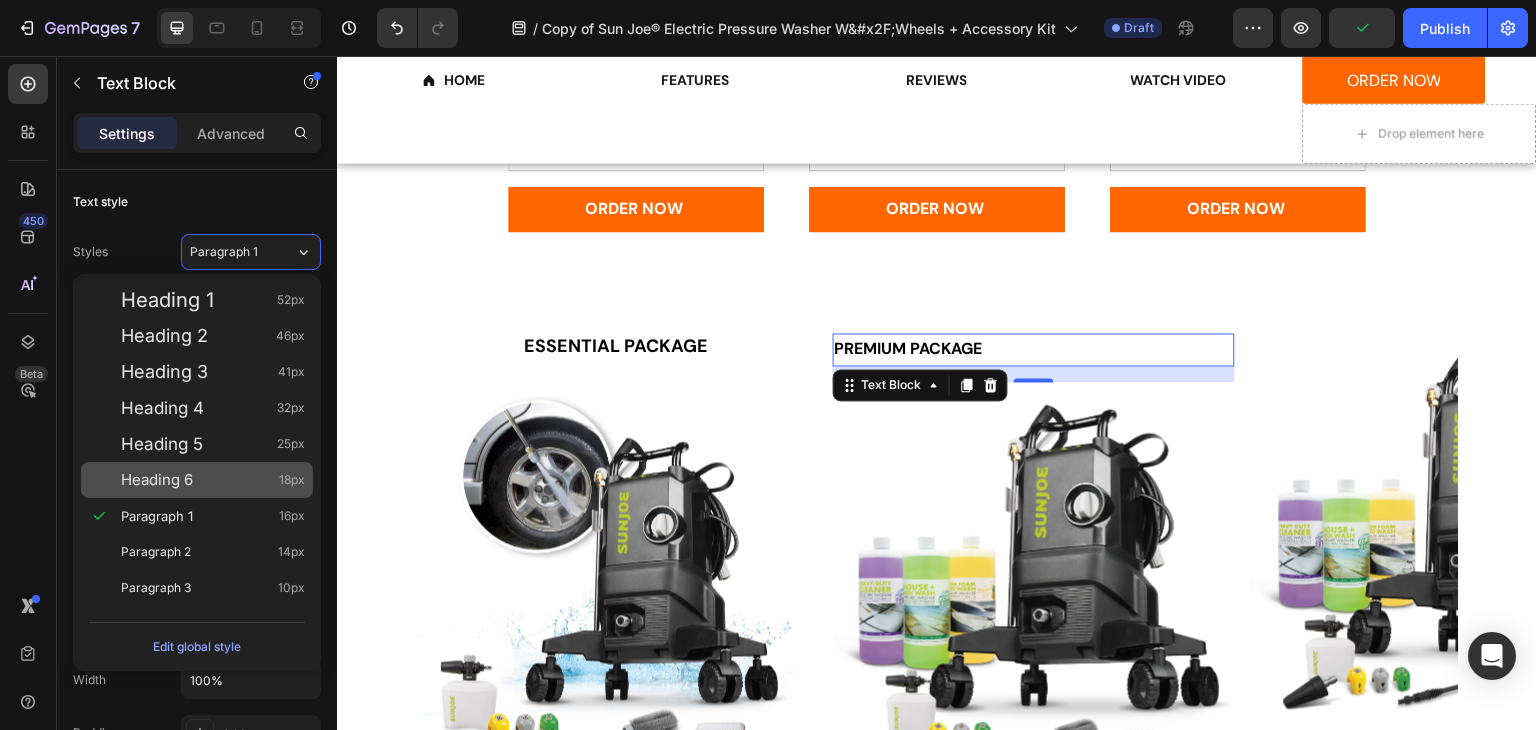 click on "Heading 6 18px" at bounding box center [197, 480] 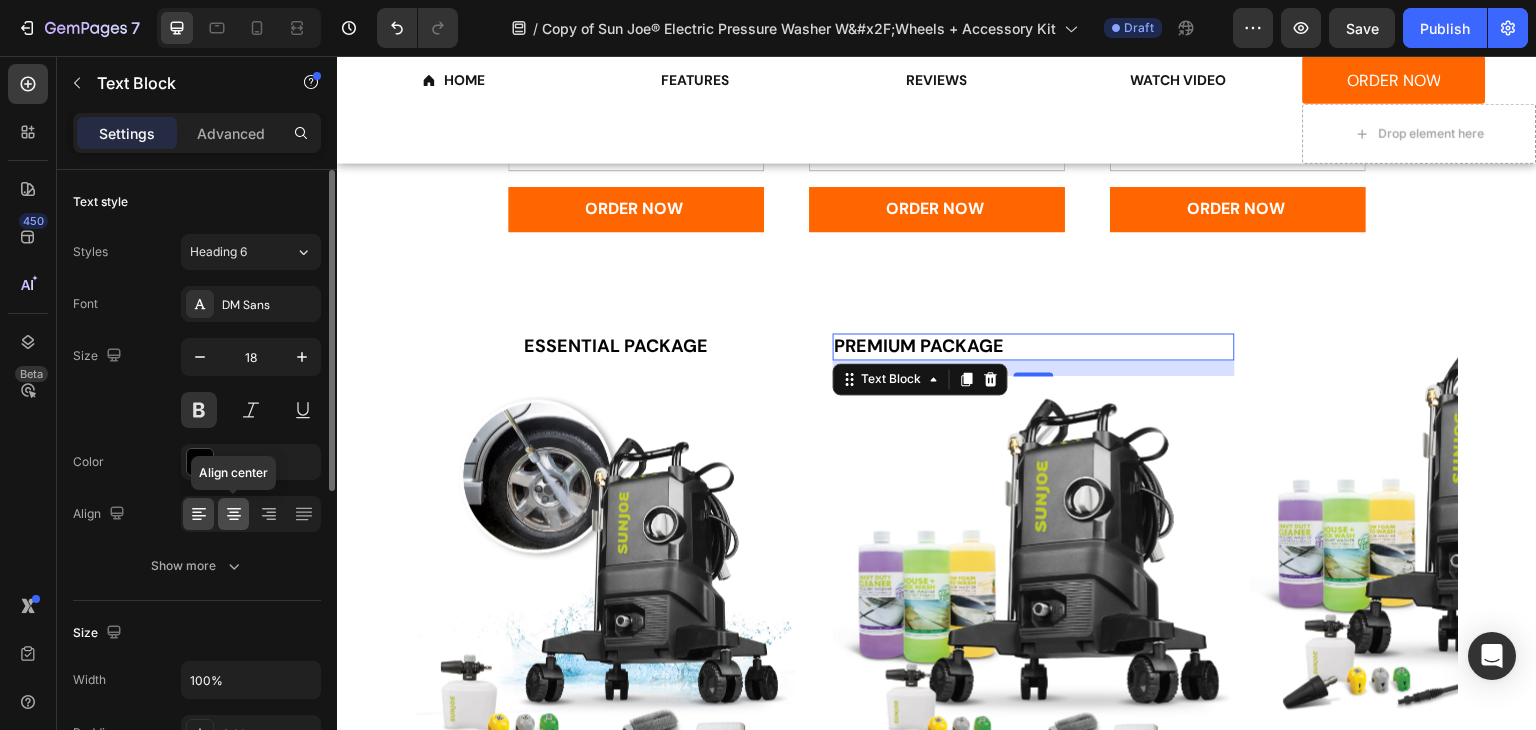 click 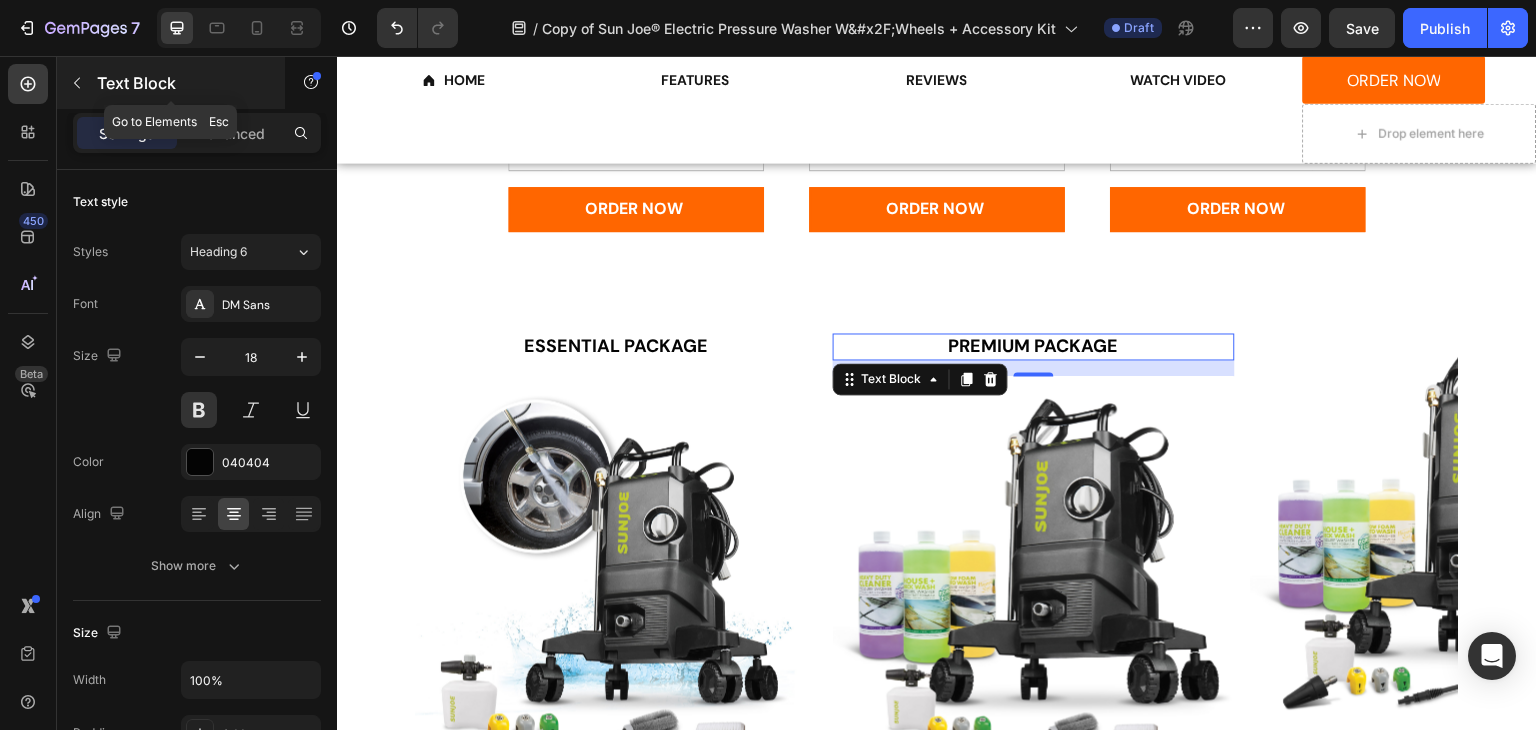 click 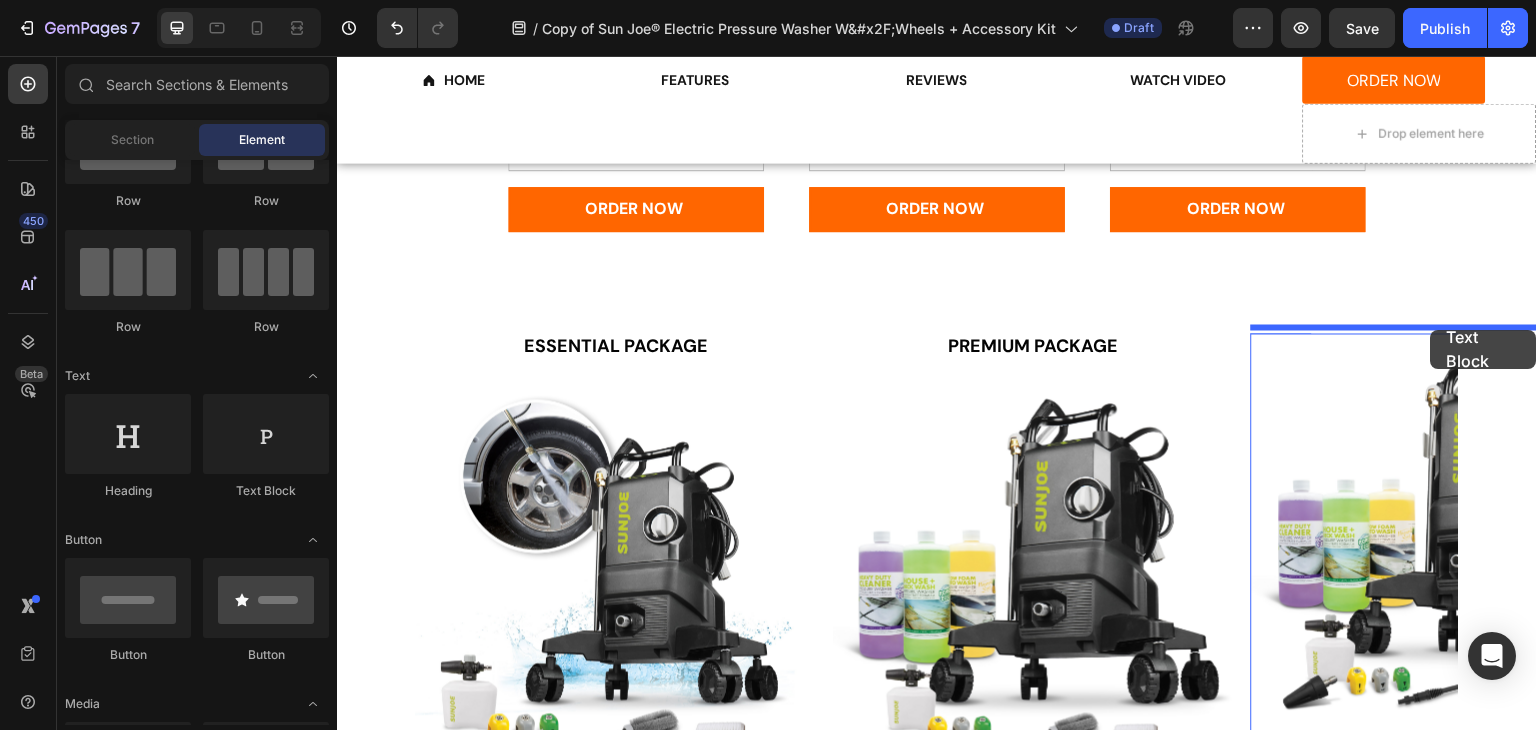 drag, startPoint x: 611, startPoint y: 495, endPoint x: 1431, endPoint y: 330, distance: 836.4359 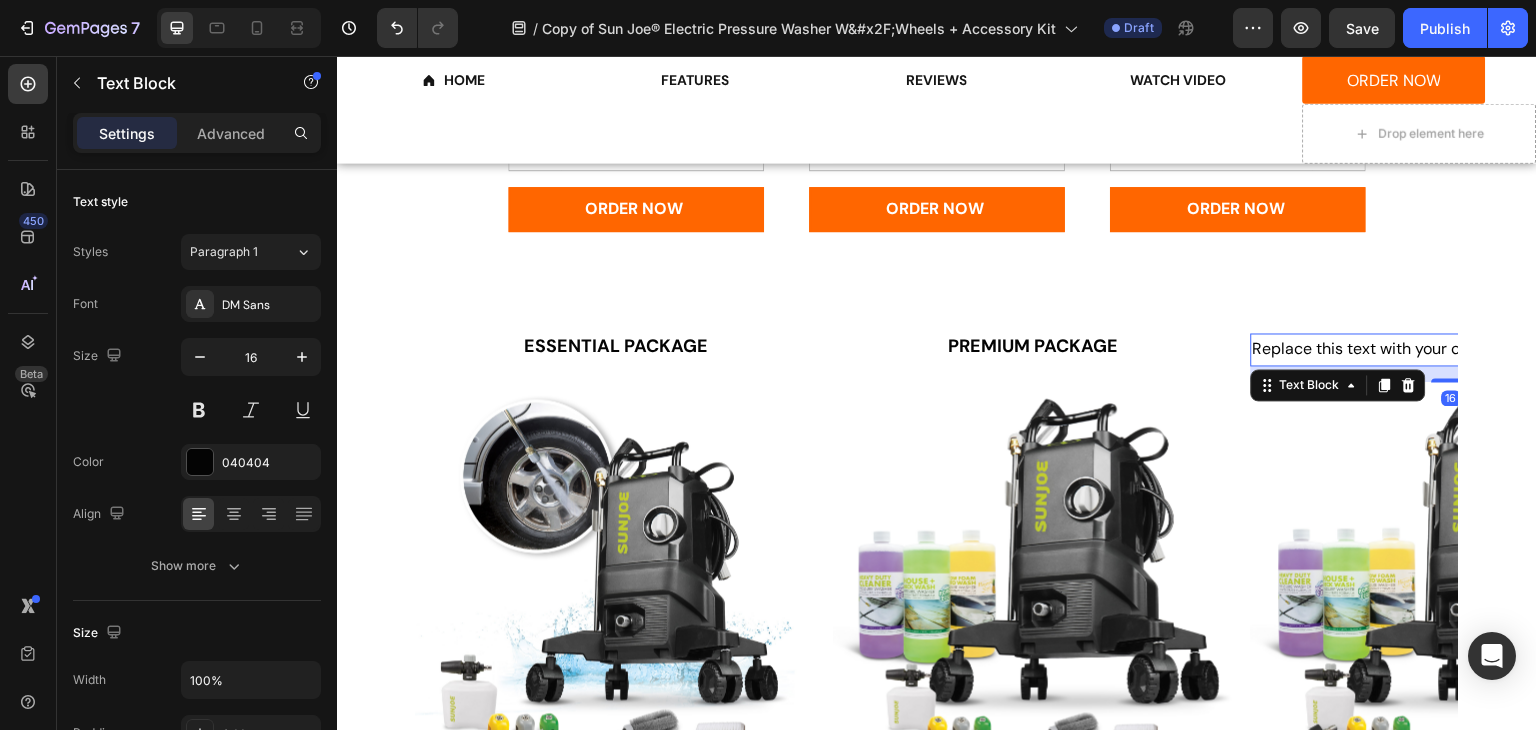 click on "Replace this text with your content" at bounding box center (1452, 349) 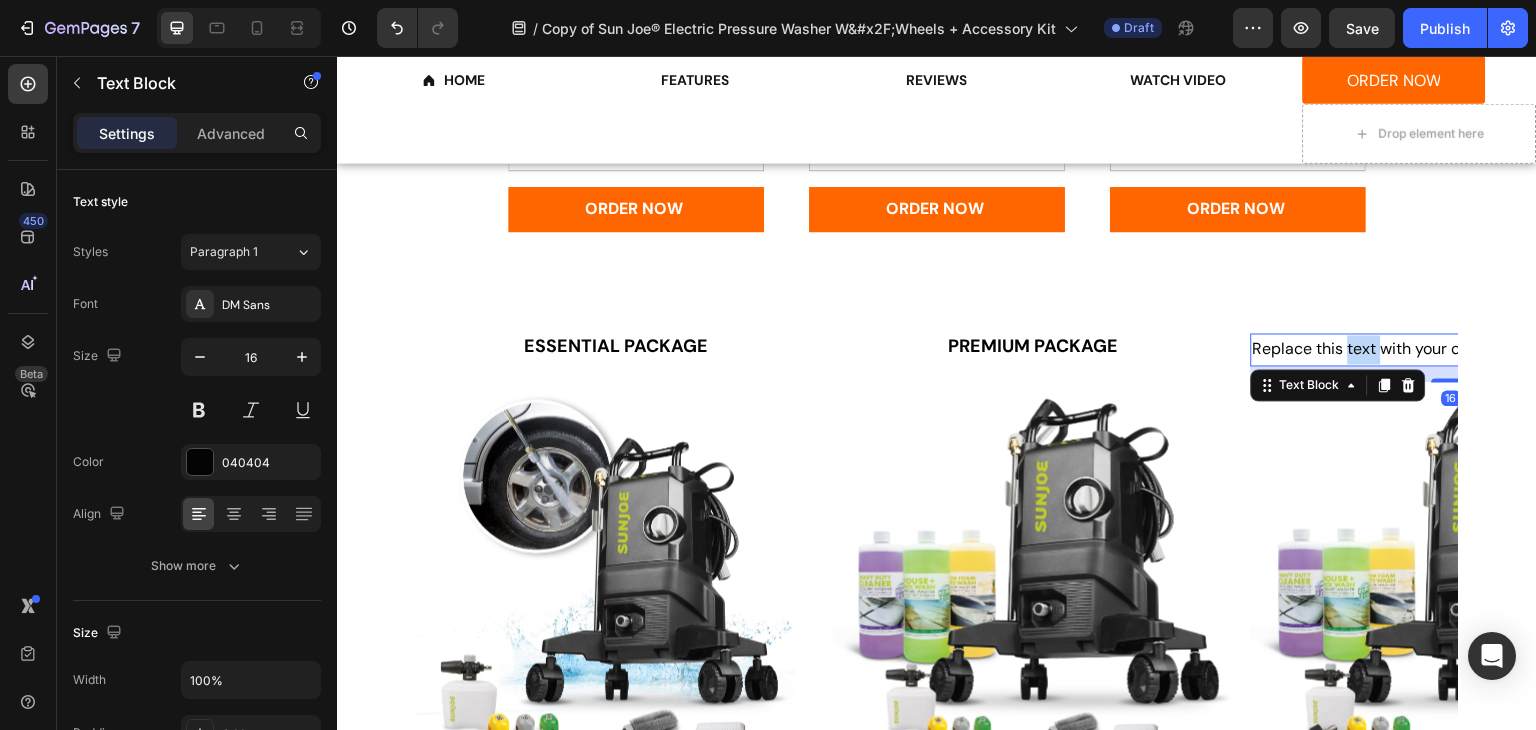 click on "Replace this text with your content" at bounding box center [1452, 349] 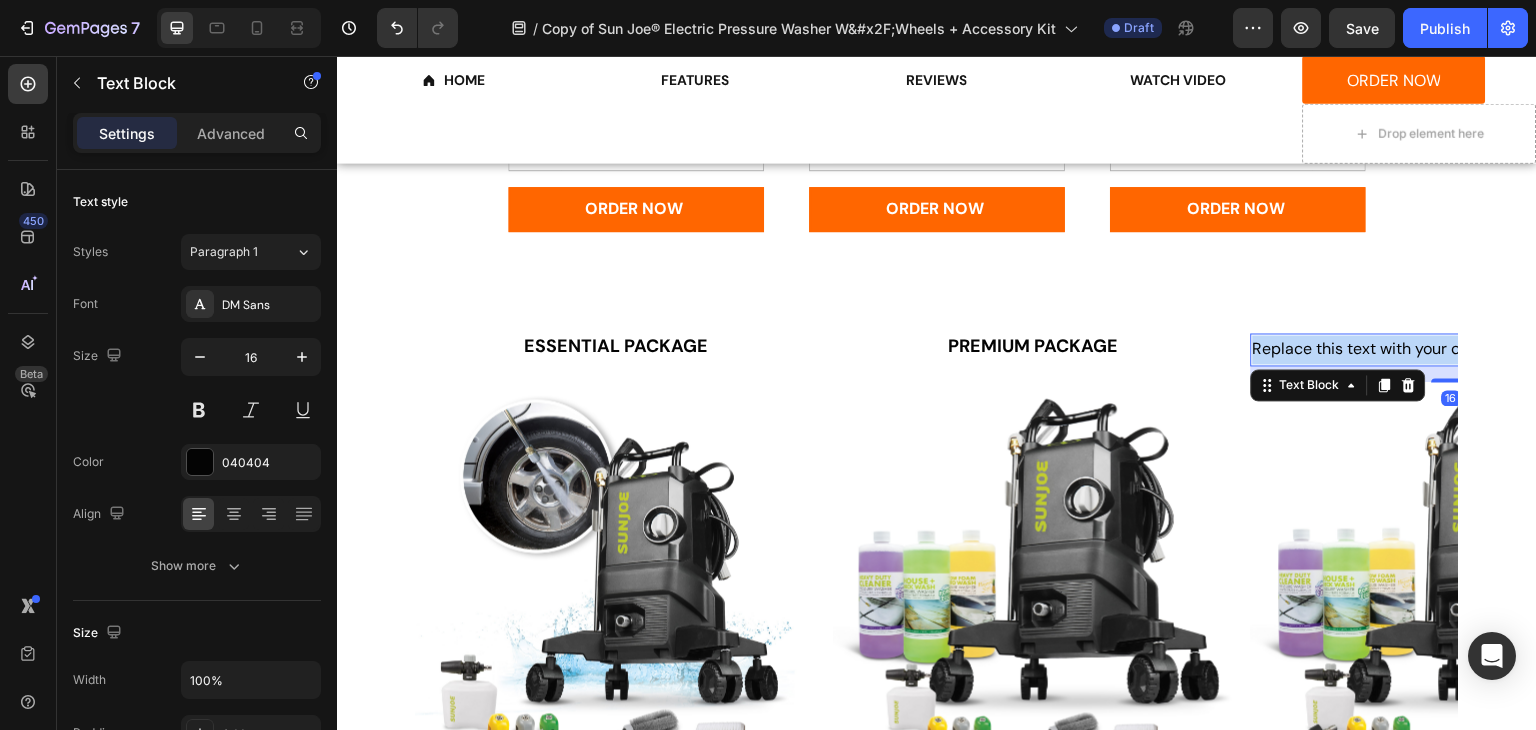 click on "Replace this text with your content" at bounding box center [1452, 349] 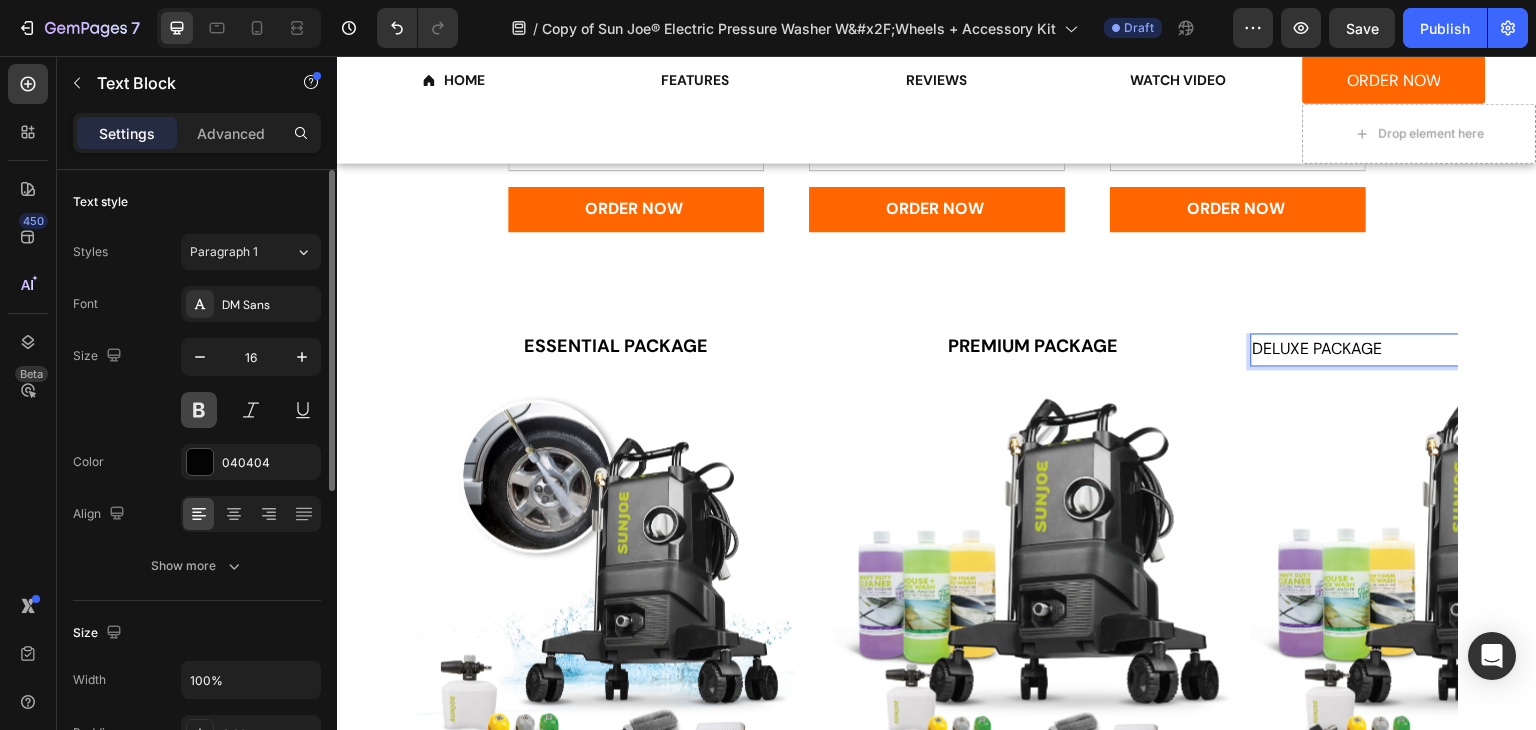 click at bounding box center [199, 410] 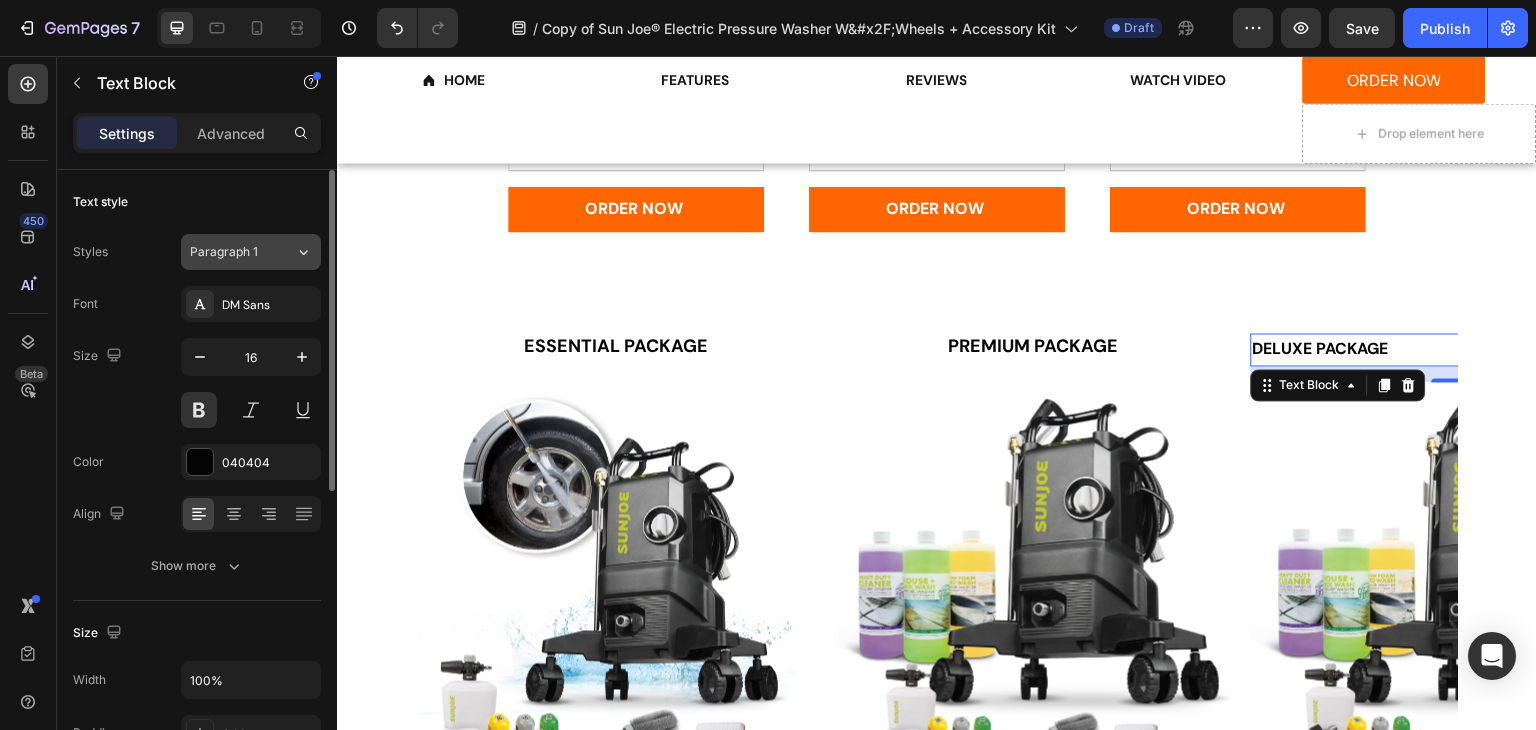 click on "Paragraph 1" 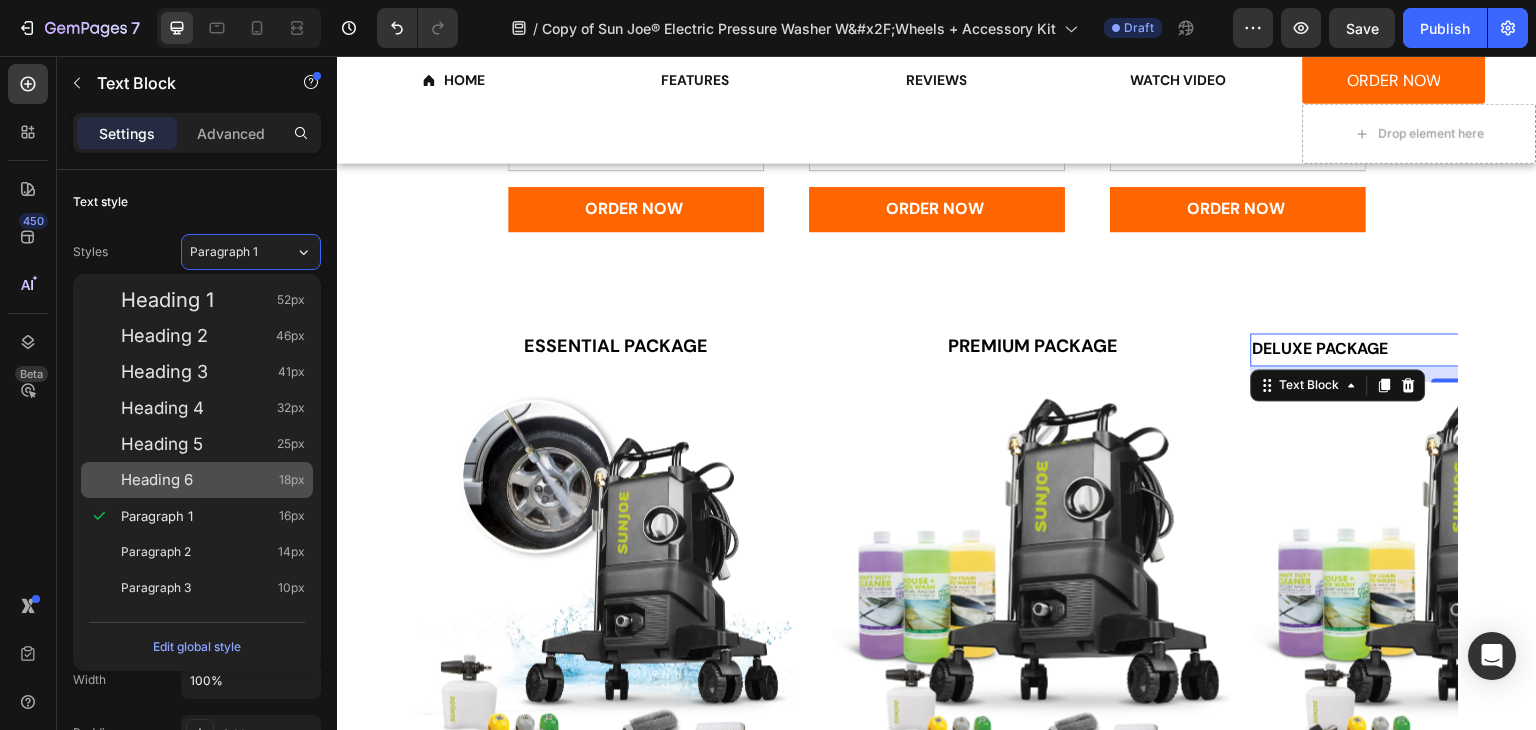 click on "Heading 6" at bounding box center [157, 480] 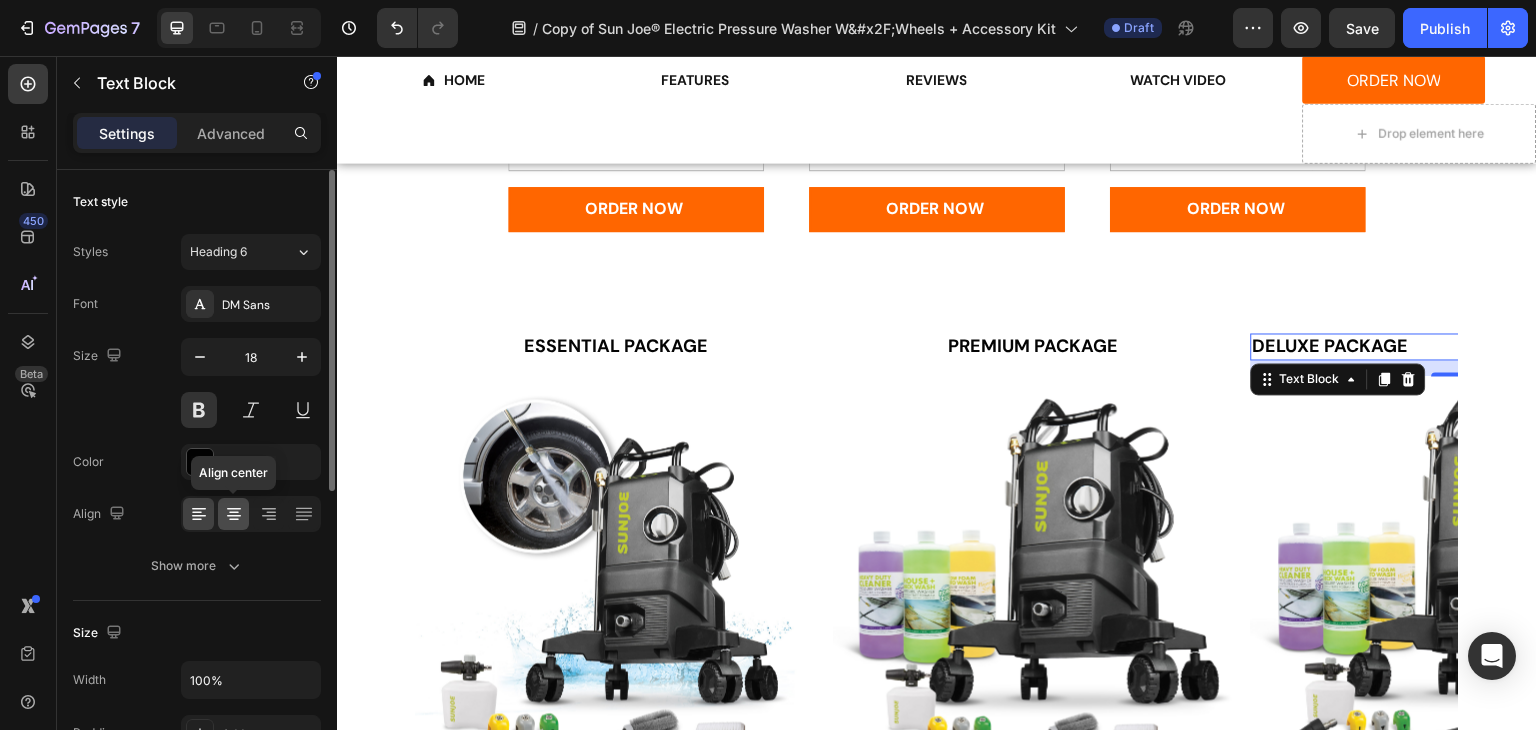 click 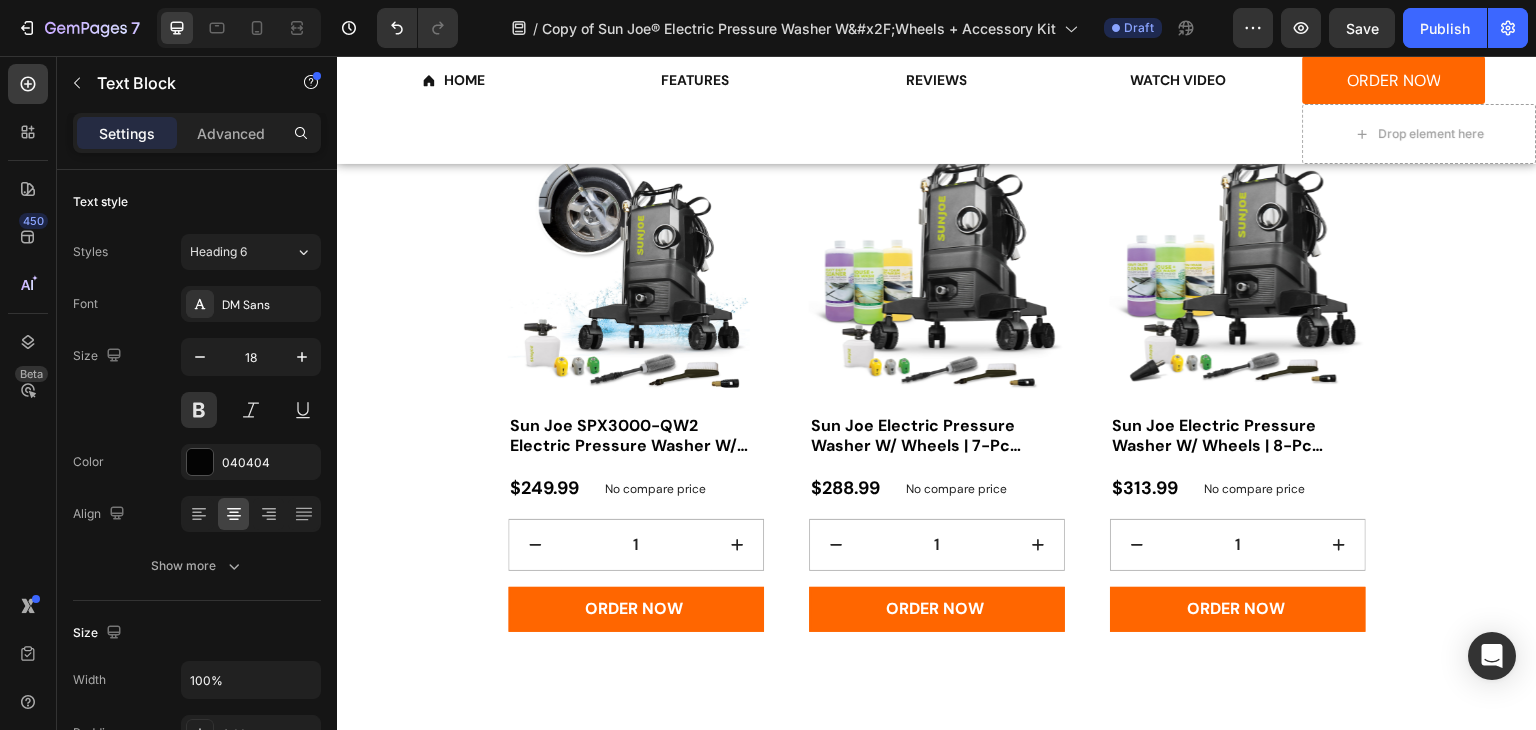 scroll, scrollTop: 2140, scrollLeft: 0, axis: vertical 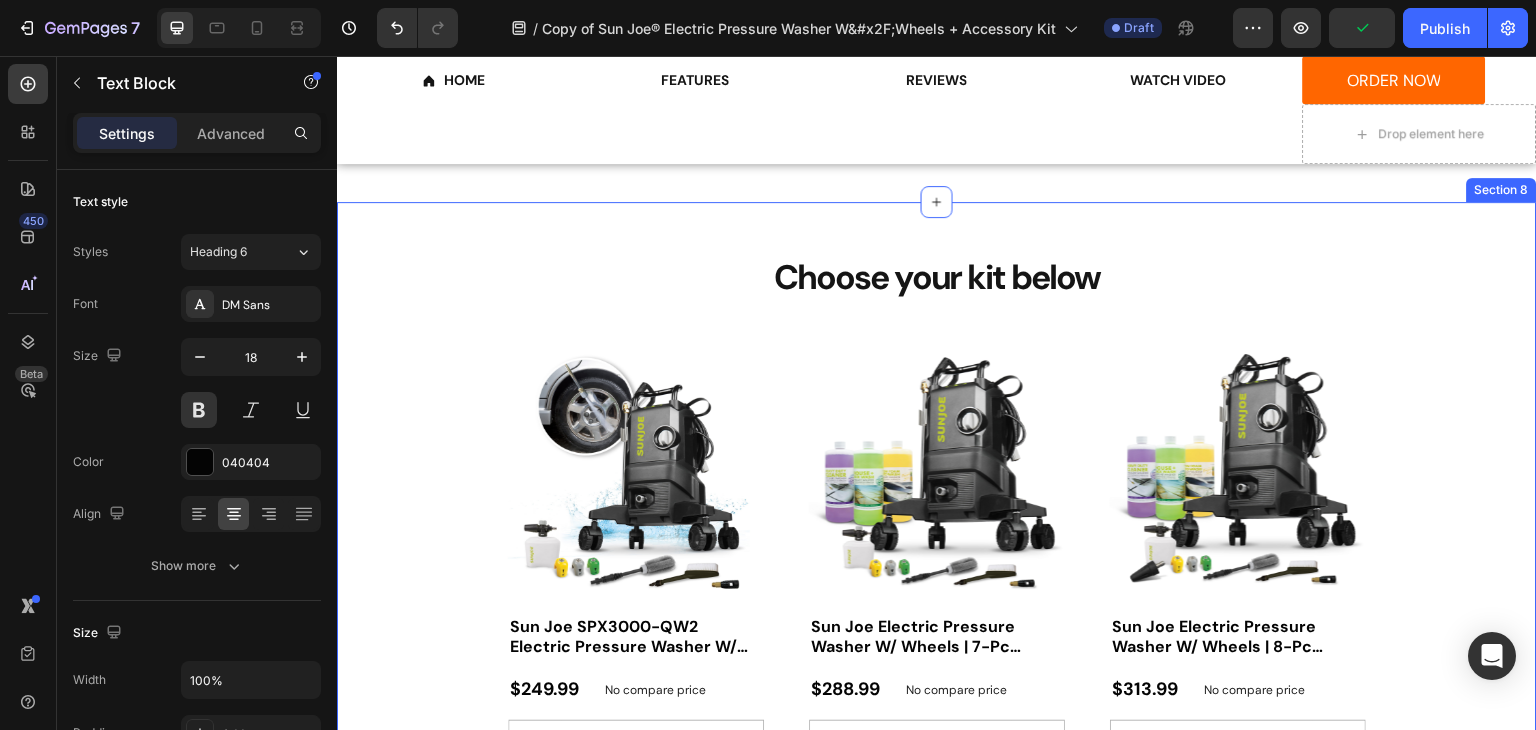 click on "Choose your kit below Heading Product Images Sun Joe SPX3000-QW2 Electric Pressure Washer W/ Wheels | 7-Pc Accessory Kit | 14.9-Amp | 2200 Rated PSI | 1.1 Rated GPM Product Title $249.99 Product Price Product Price No compare price Product Price Row Quantity Text Block
1
Product Quantity ORDER NOW Product Cart Button Row Product List Product Images Sun Joe Electric Pressure Washer W/ Wheels | 7-Pc Accessory Kit + 3-Pack Detergent | 14.9-Amp | 2200 Rated PSI | 1.1 Rated GPM Product Title $288.99 Product Price Product Price No compare price Product Price Row Quantity Text Block
1
Product Quantity ORDER NOW Product Cart Button Row Product List Product Images Sun Joe Electric Pressure Washer W/ Wheels | 8-Pc Accessory Kit + 3-Pack Detergent | 14.9-Amp | 2200 Rated PSI | 1.1 Rated GPM Product Title $313.99 Product Price Product Price No compare price Product Price Row Quantity Text Block
1
Product Quantity ORDER NOW Row Row 1" at bounding box center (937, 552) 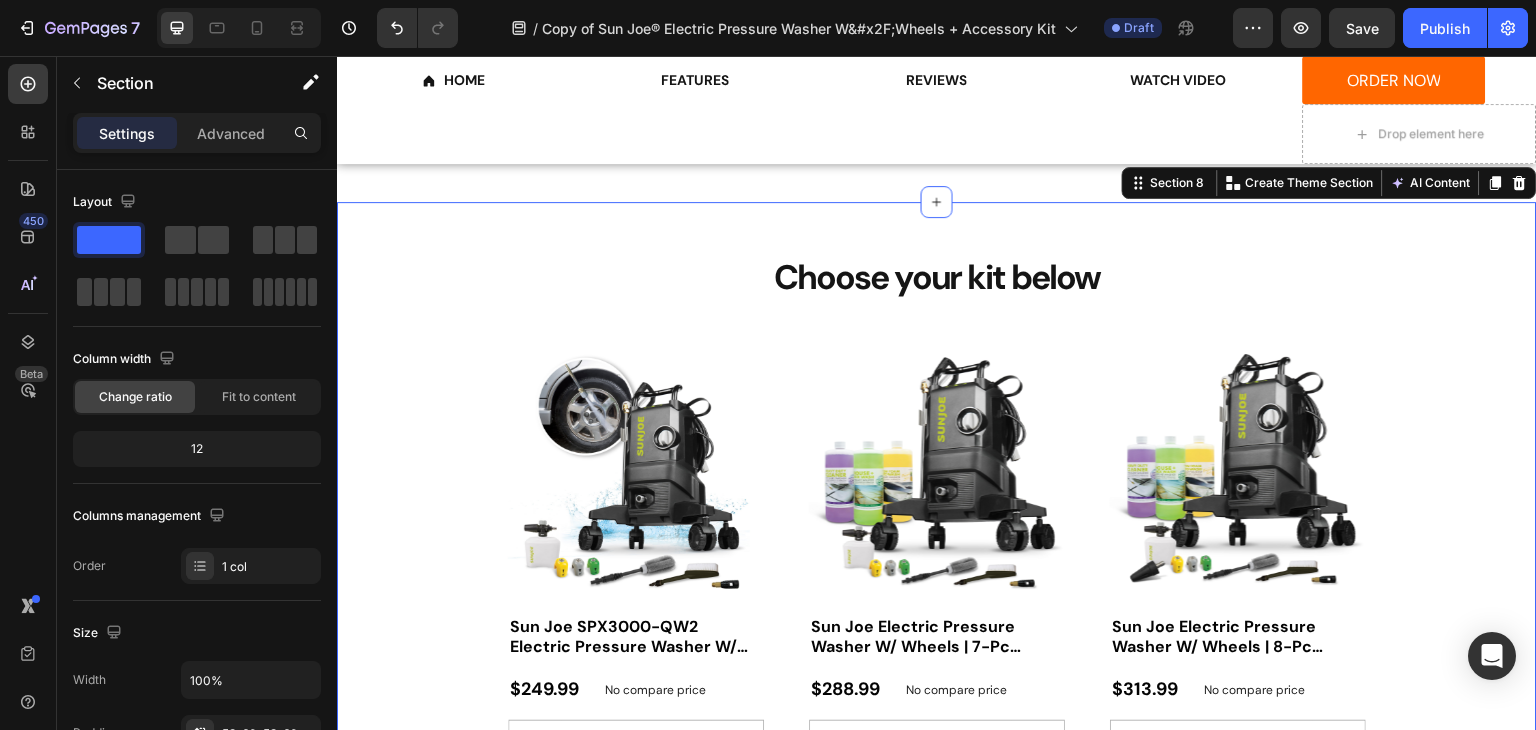 click on "Choose your kit below Heading Product Images Sun Joe SPX3000-QW2 Electric Pressure Washer W/ Wheels | 7-Pc Accessory Kit | 14.9-Amp | 2200 Rated PSI | 1.1 Rated GPM Product Title $249.99 Product Price Product Price No compare price Product Price Row Quantity Text Block
1
Product Quantity ORDER NOW Product Cart Button Row Product List Product Images Sun Joe Electric Pressure Washer W/ Wheels | 7-Pc Accessory Kit + 3-Pack Detergent | 14.9-Amp | 2200 Rated PSI | 1.1 Rated GPM Product Title $288.99 Product Price Product Price No compare price Product Price Row Quantity Text Block
1
Product Quantity ORDER NOW Product Cart Button Row Product List Product Images Sun Joe Electric Pressure Washer W/ Wheels | 8-Pc Accessory Kit + 3-Pack Detergent | 14.9-Amp | 2200 Rated PSI | 1.1 Rated GPM Product Title $313.99 Product Price Product Price No compare price Product Price Row Quantity Text Block
1
Product Quantity ORDER NOW Row Row 1" at bounding box center (937, 552) 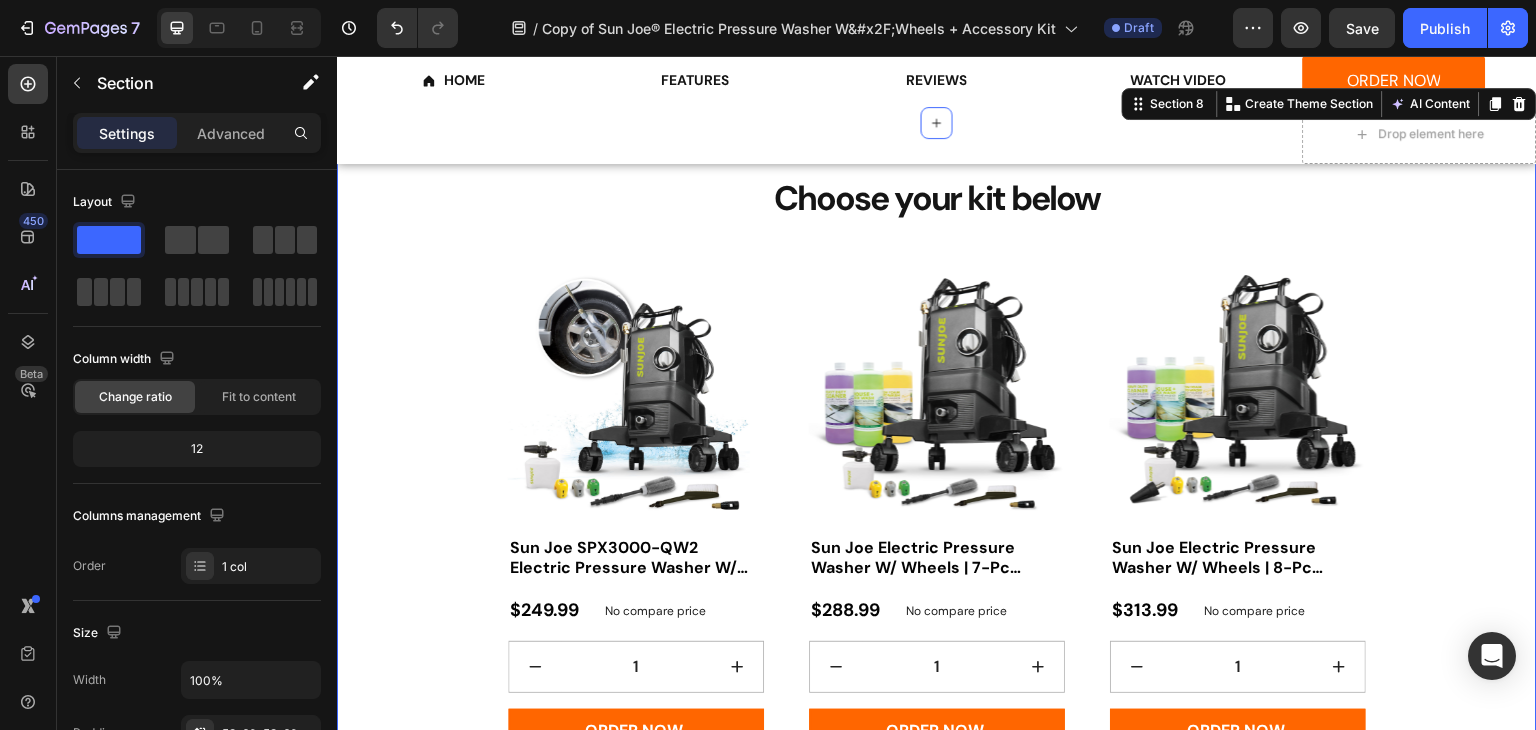 scroll, scrollTop: 2240, scrollLeft: 0, axis: vertical 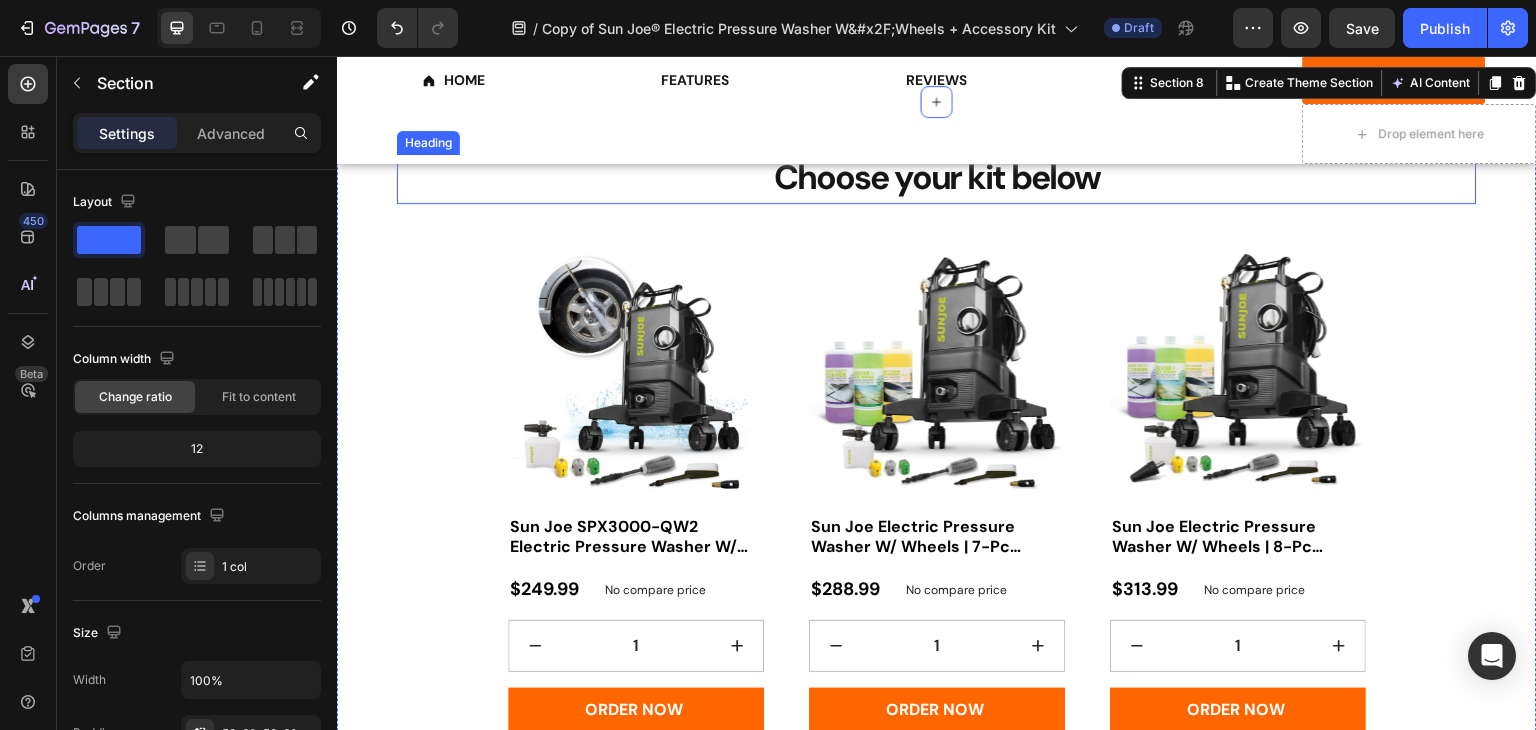 click on "Choose your kit below" at bounding box center [937, 179] 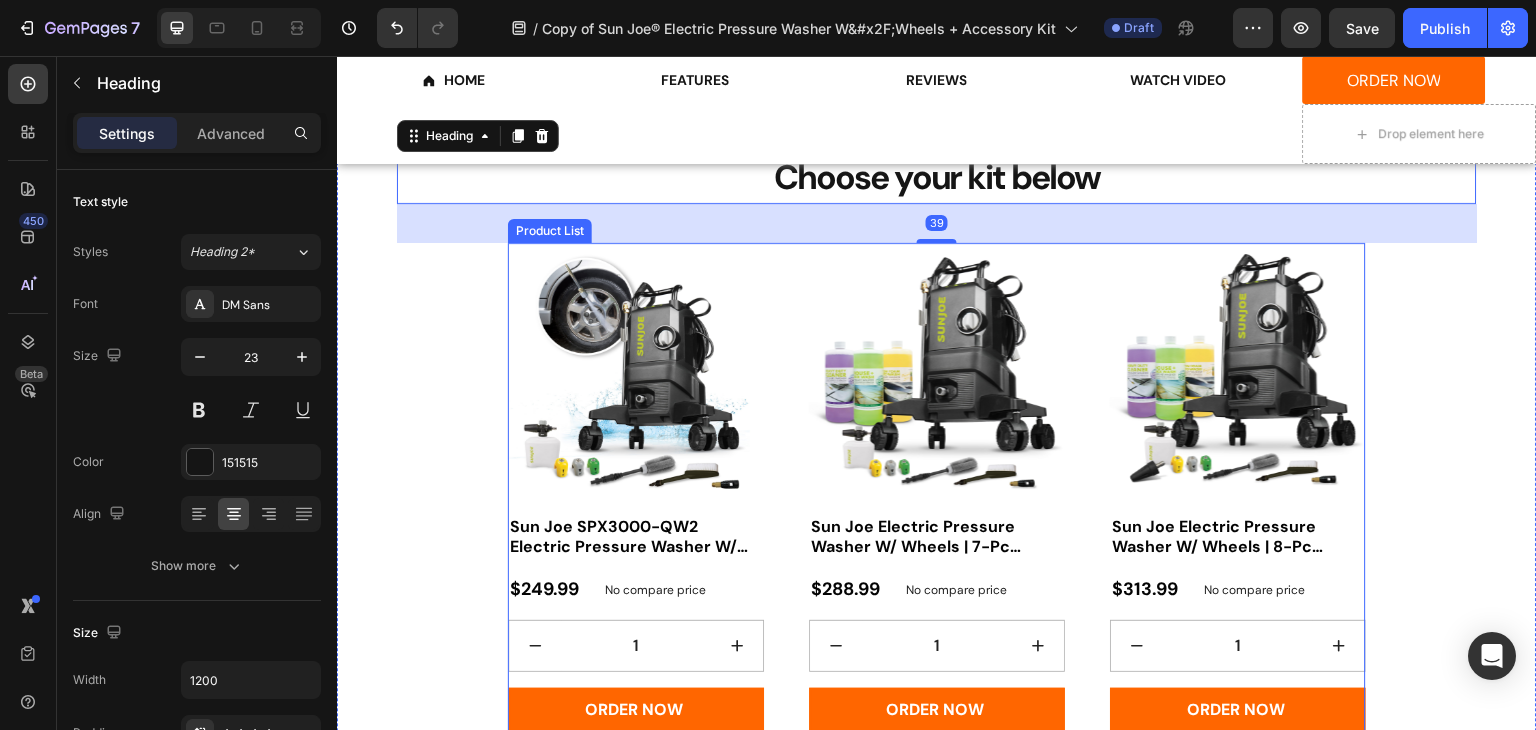 click on "Product Images Sun Joe SPX3000-QW2 Electric Pressure Washer W/ Wheels | 7-Pc Accessory Kit | 14.9-Amp | 2200 Rated PSI | 1.1 Rated GPM Product Title $249.99 Product Price Product Price No compare price Product Price Row
1
Product Quantity ORDER   NOW Product Cart Button Row Product List Product Images Sun Joe Electric Pressure Washer W/ Wheels | 7-Pc Accessory Kit + 3-Pack Detergent | 14.9-Amp | 2200 Rated PSI | 1.1 Rated GPM Product Title $288.99 Product Price Product Price No compare price Product Price Row
1
Product Quantity ORDER   NOW Product Cart Button Row Product List Product Images Sun Joe Electric Pressure Washer W/ Wheels | 8-Pc Accessory Kit + 3-Pack Detergent | 14.9-Amp | 2200 Rated PSI | 1.1 Rated GPM Product Title $313.99 Product Price Product Price No compare price Product Price Row
1
Product Quantity ORDER   NOW Product Cart Button Row Product List" at bounding box center (937, 496) 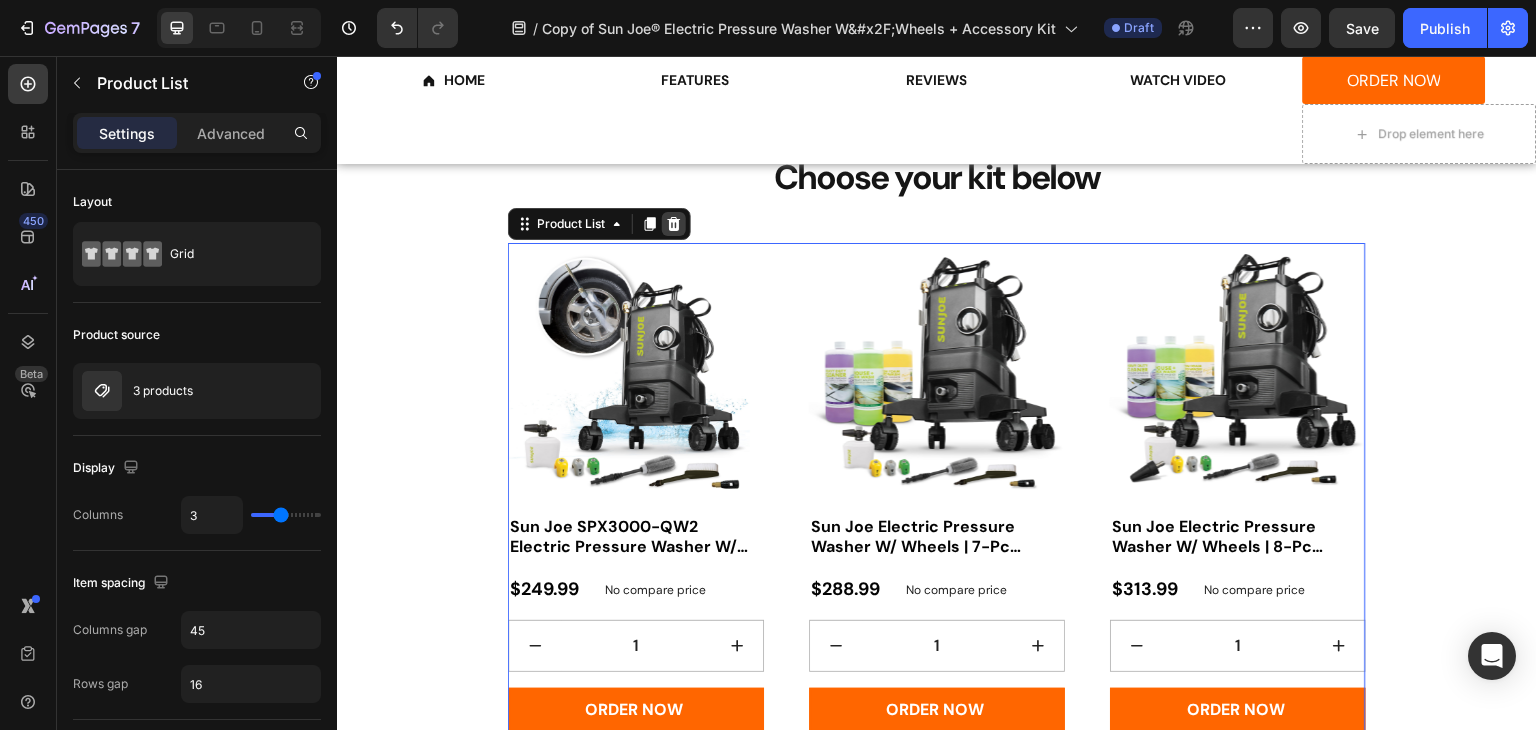 click 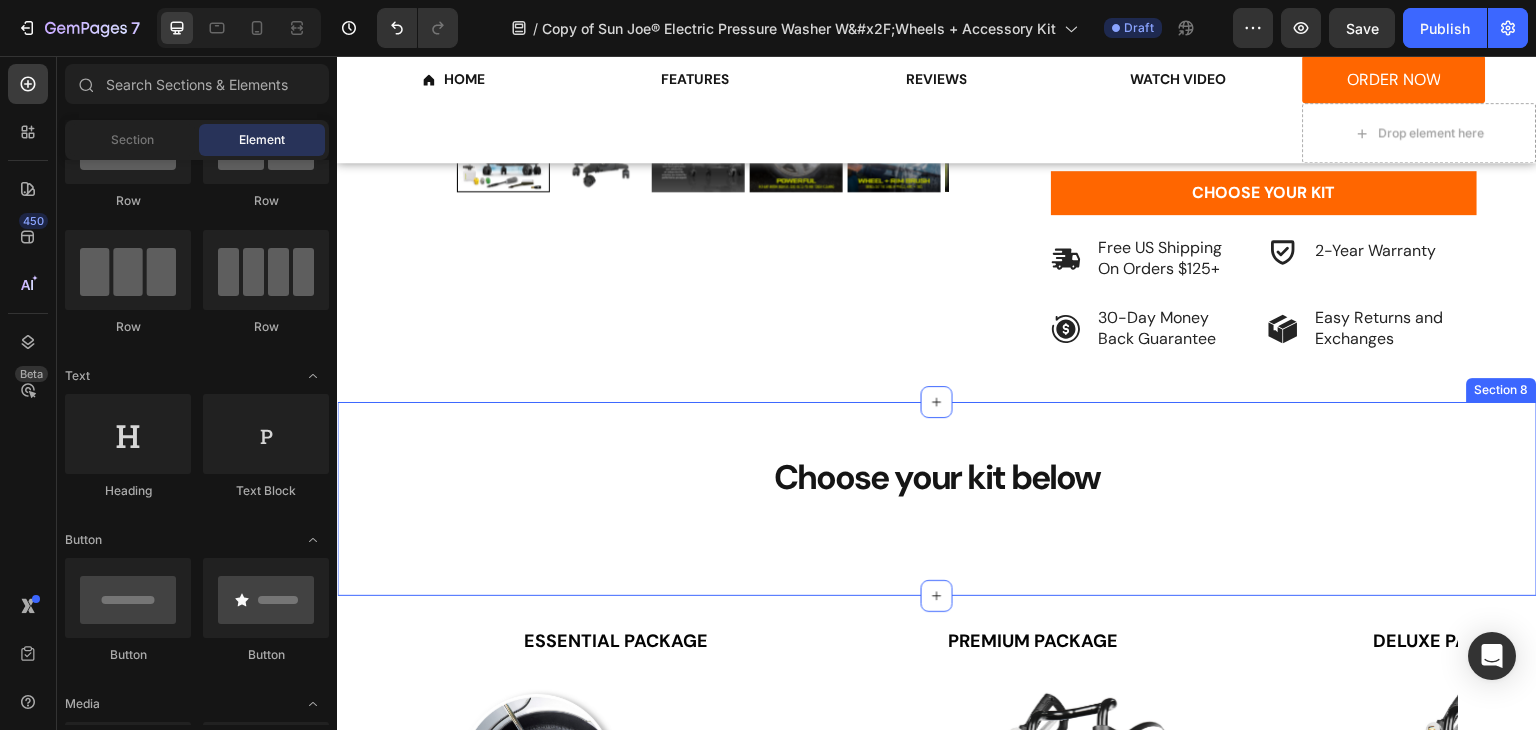 scroll, scrollTop: 2040, scrollLeft: 0, axis: vertical 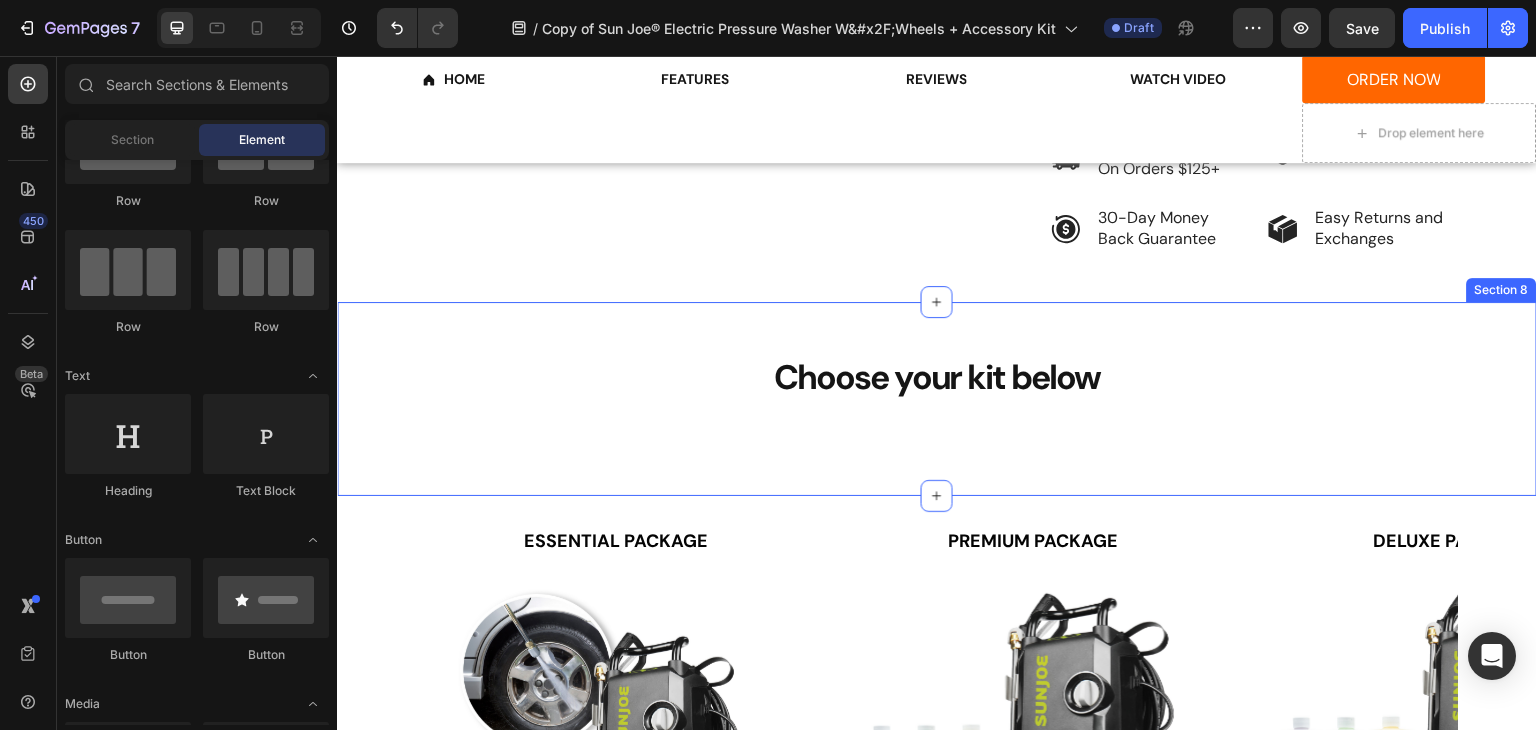 click on "Choose your kit below Heading Product Images Sun Joe SPX3000-QW2 Electric Pressure Washer W/ Wheels | 7-Pc Accessory Kit | 14.9-Amp | 2200 Rated PSI | 1.1 Rated GPM Product Title $249.99 Product Price Product Price No compare price Product Price Row Quantity Text Block
1
Product Quantity ORDER NOW Product Cart Button Row Product List Product Images Sun Joe Electric Pressure Washer W/ Wheels | 7-Pc Accessory Kit + 3-Pack Detergent | 14.9-Amp | 2200 Rated PSI | 1.1 Rated GPM Product Title $288.99 Product Price Product Price No compare price Product Price Row Quantity Text Block
1
Product Quantity ORDER NOW Product Cart Button Row Product List Product Images Sun Joe Electric Pressure Washer W/ Wheels | 8-Pc Accessory Kit + 3-Pack Detergent | 14.9-Amp | 2200 Rated PSI | 1.1 Rated GPM Product Title $313.99 Product Price Product Price No compare price Product Price Row Quantity Text Block
1
Product Quantity ORDER NOW Row" at bounding box center (937, 399) 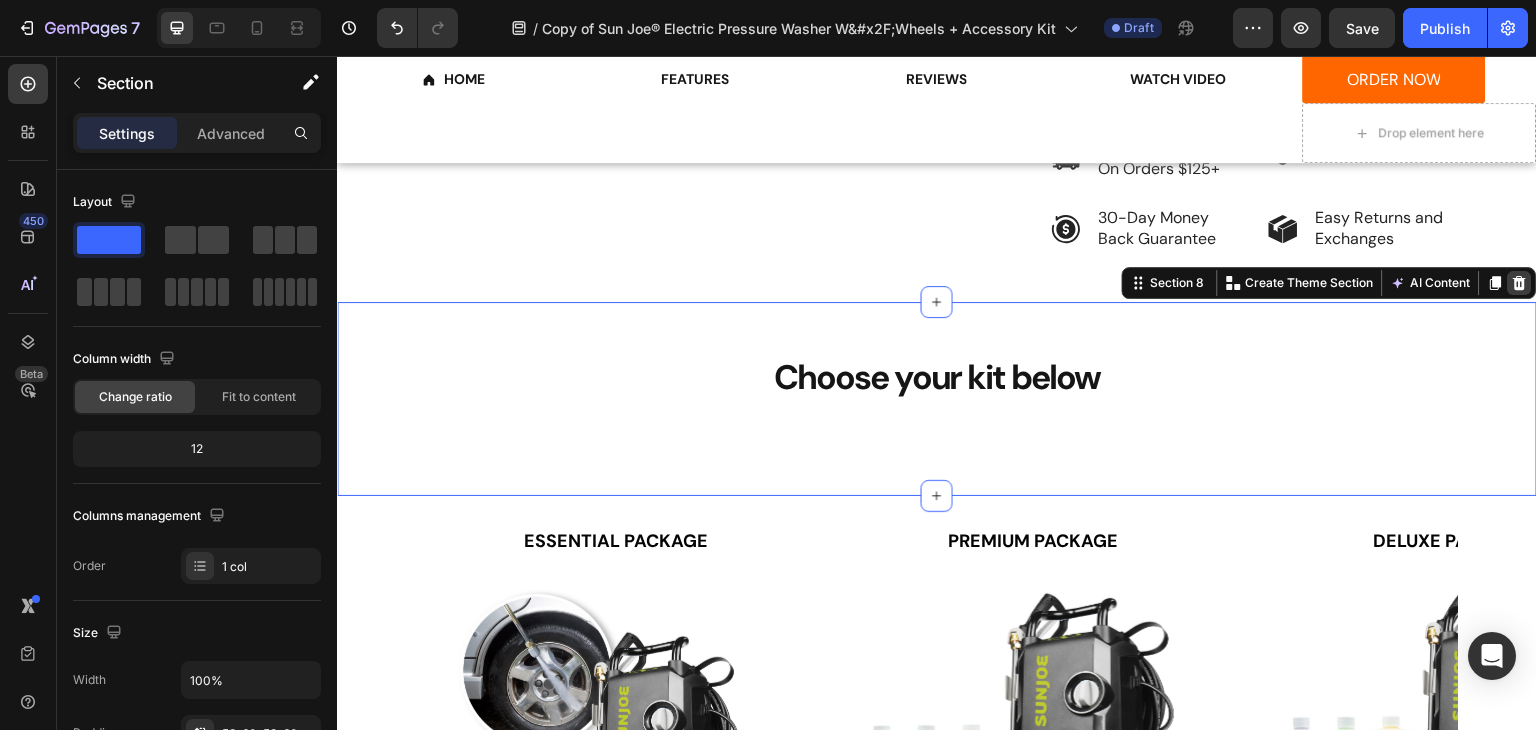 click 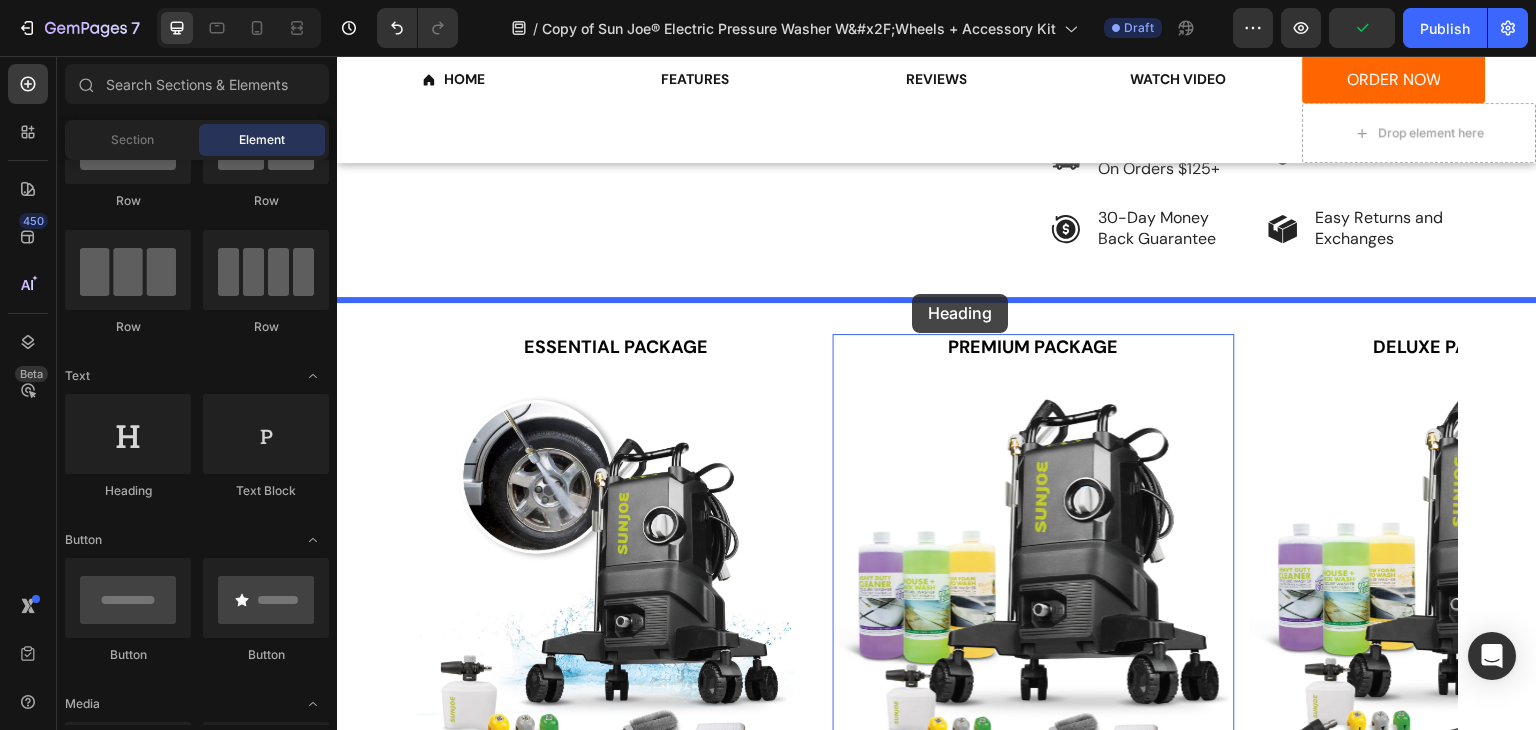 drag, startPoint x: 477, startPoint y: 482, endPoint x: 913, endPoint y: 294, distance: 474.80524 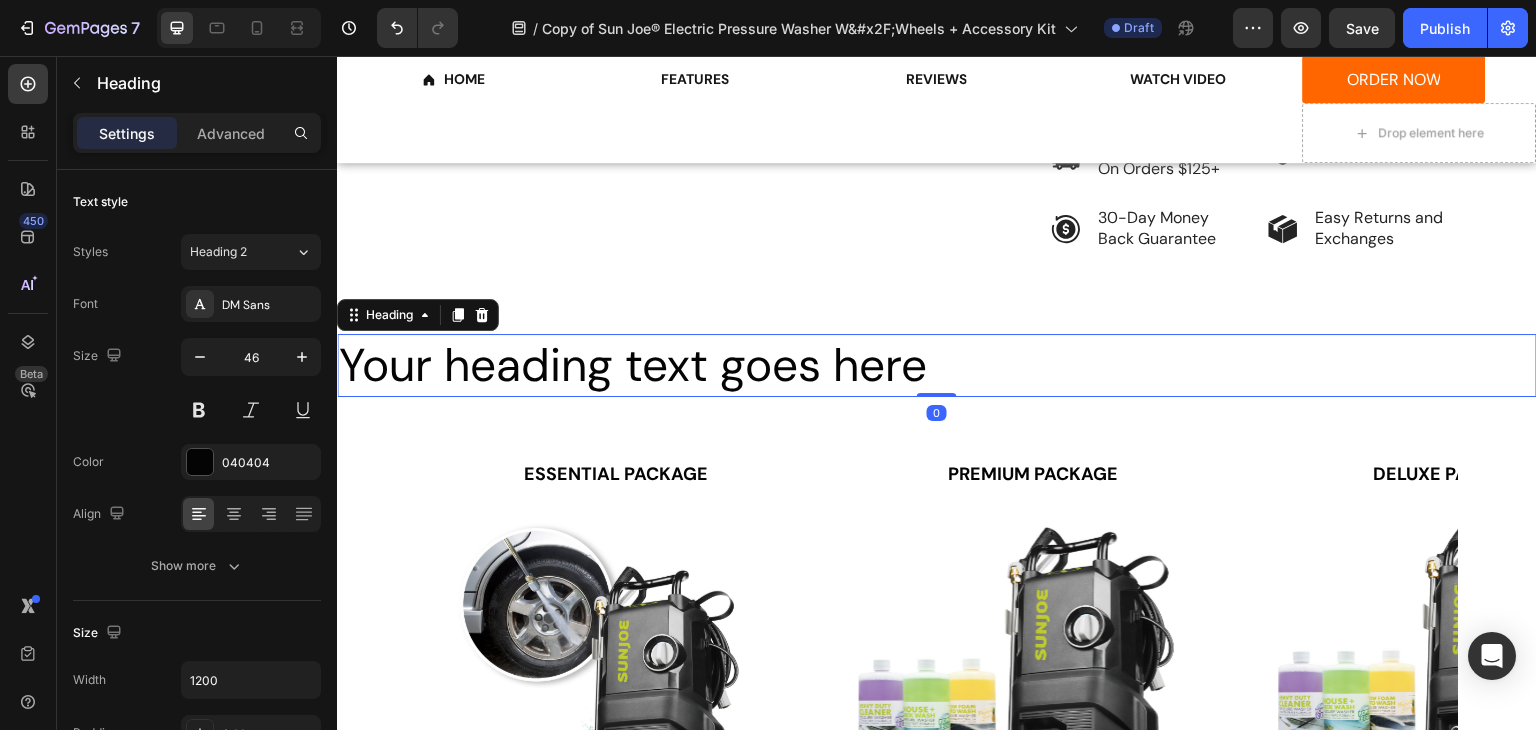 click on "Your heading text goes here" at bounding box center [937, 366] 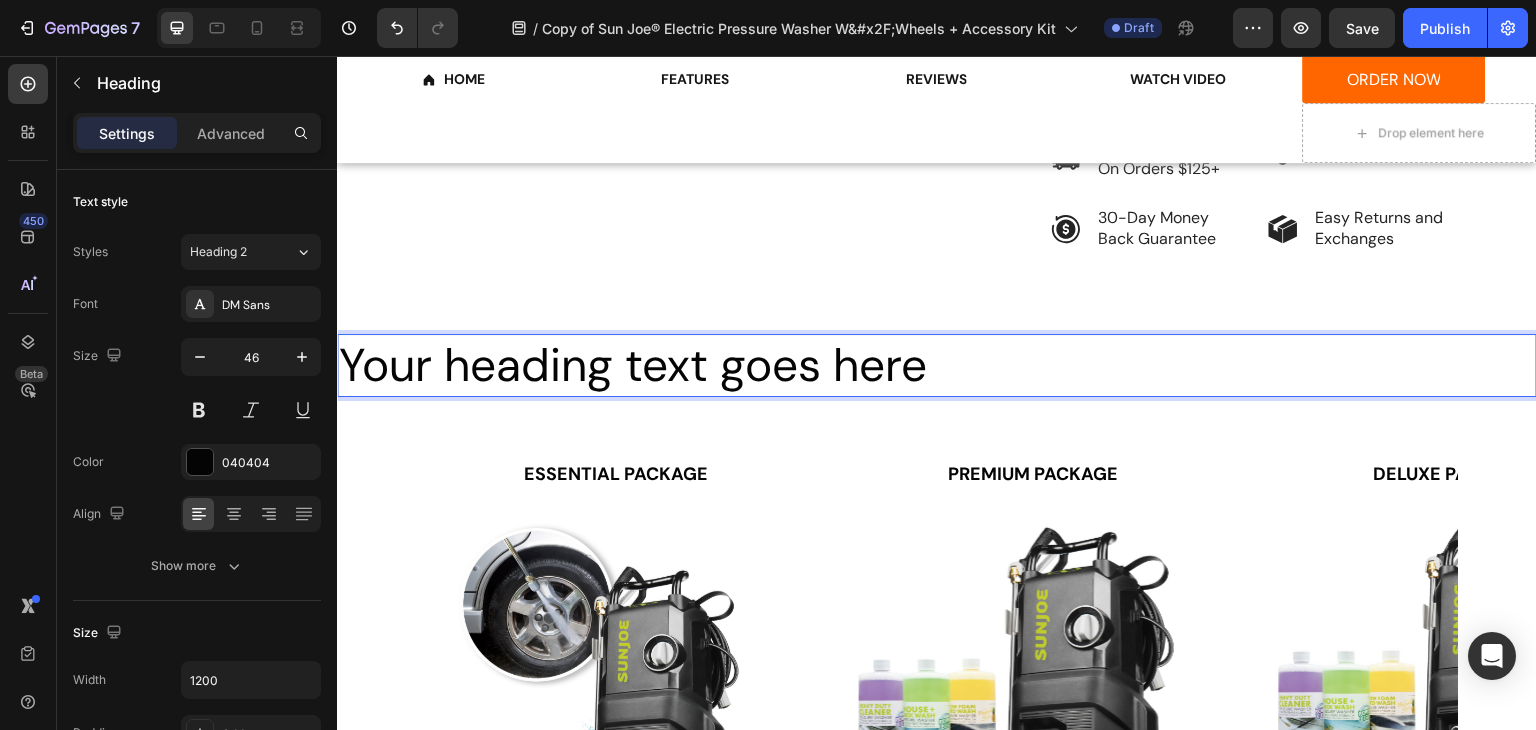 click on "Your heading text goes here" at bounding box center [937, 366] 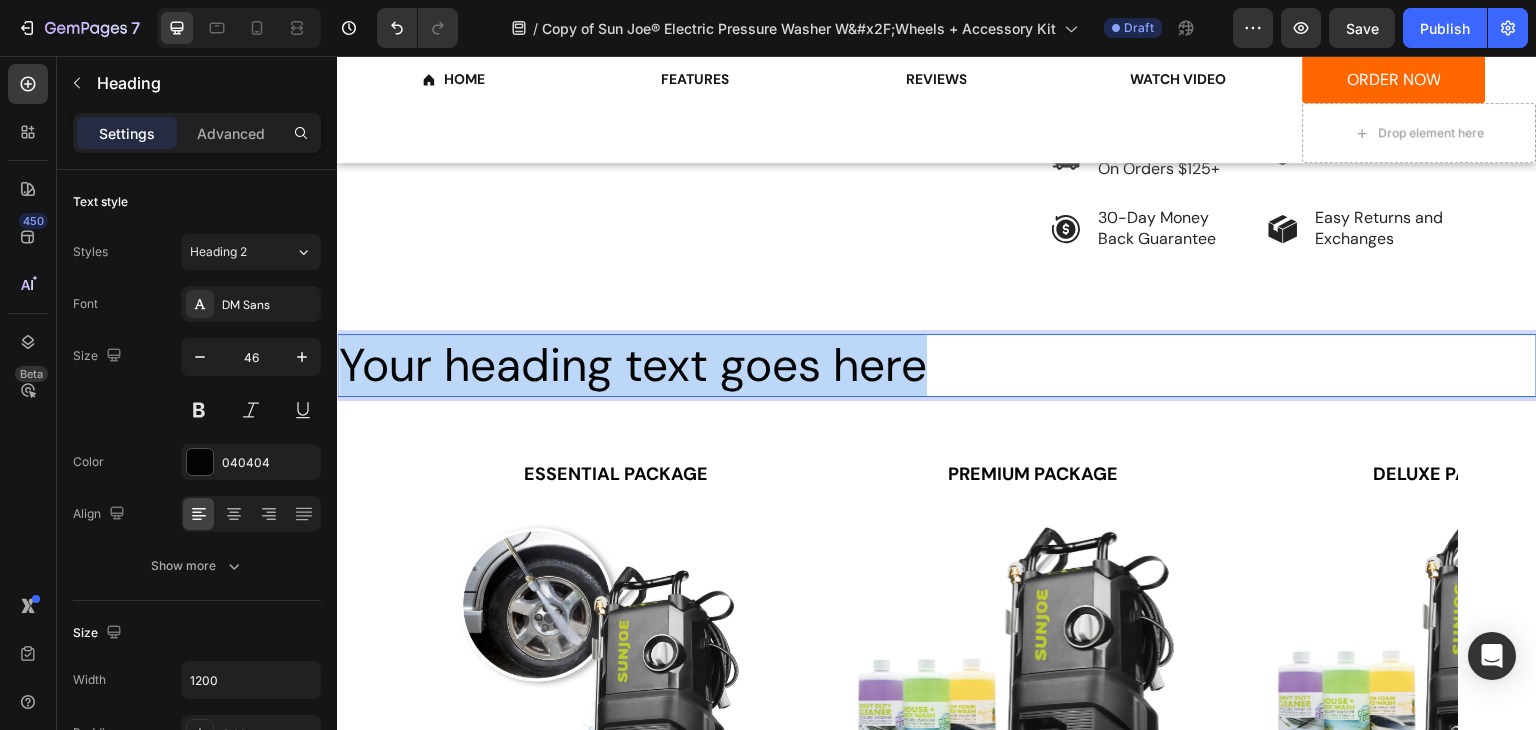 click on "Your heading text goes here" at bounding box center (937, 366) 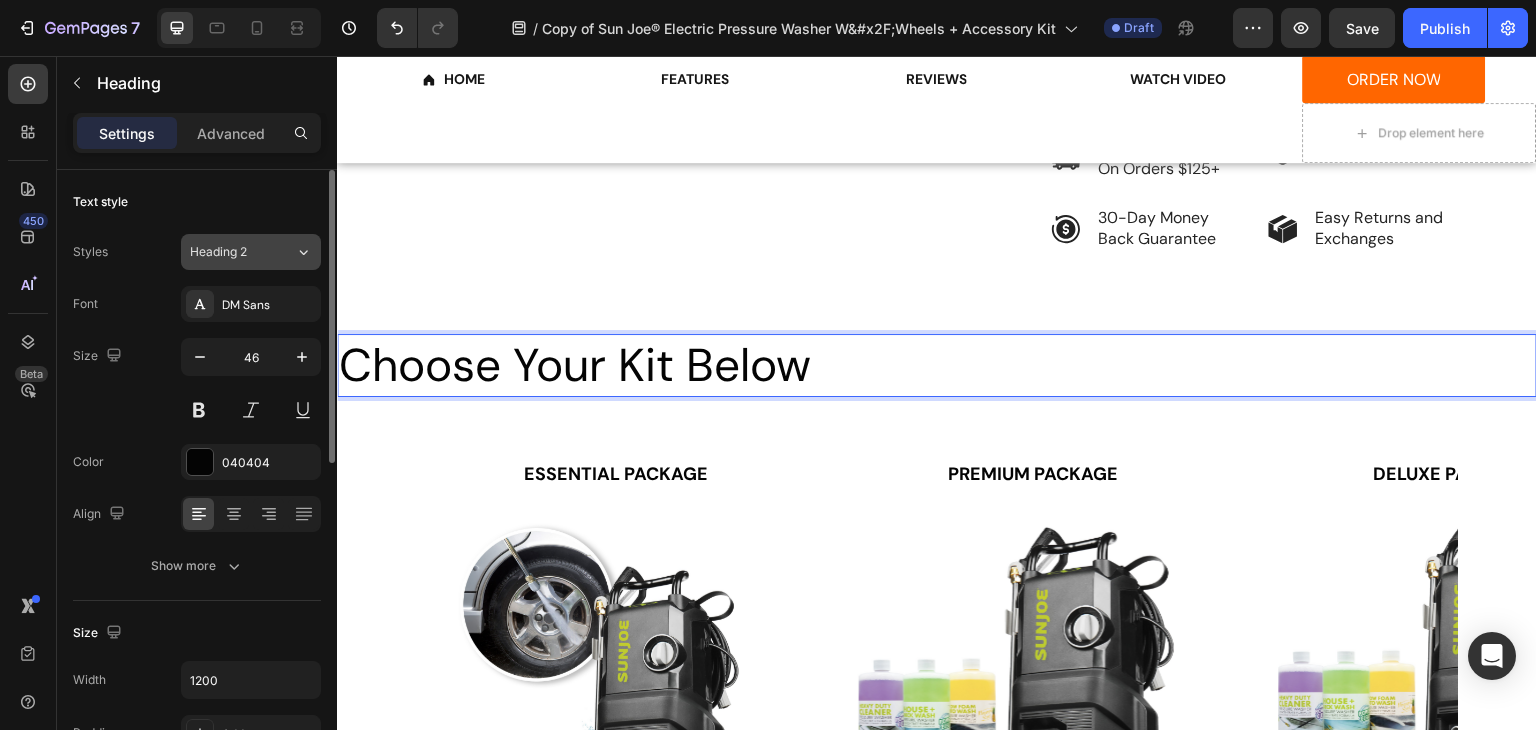 click on "Heading 2" at bounding box center (230, 252) 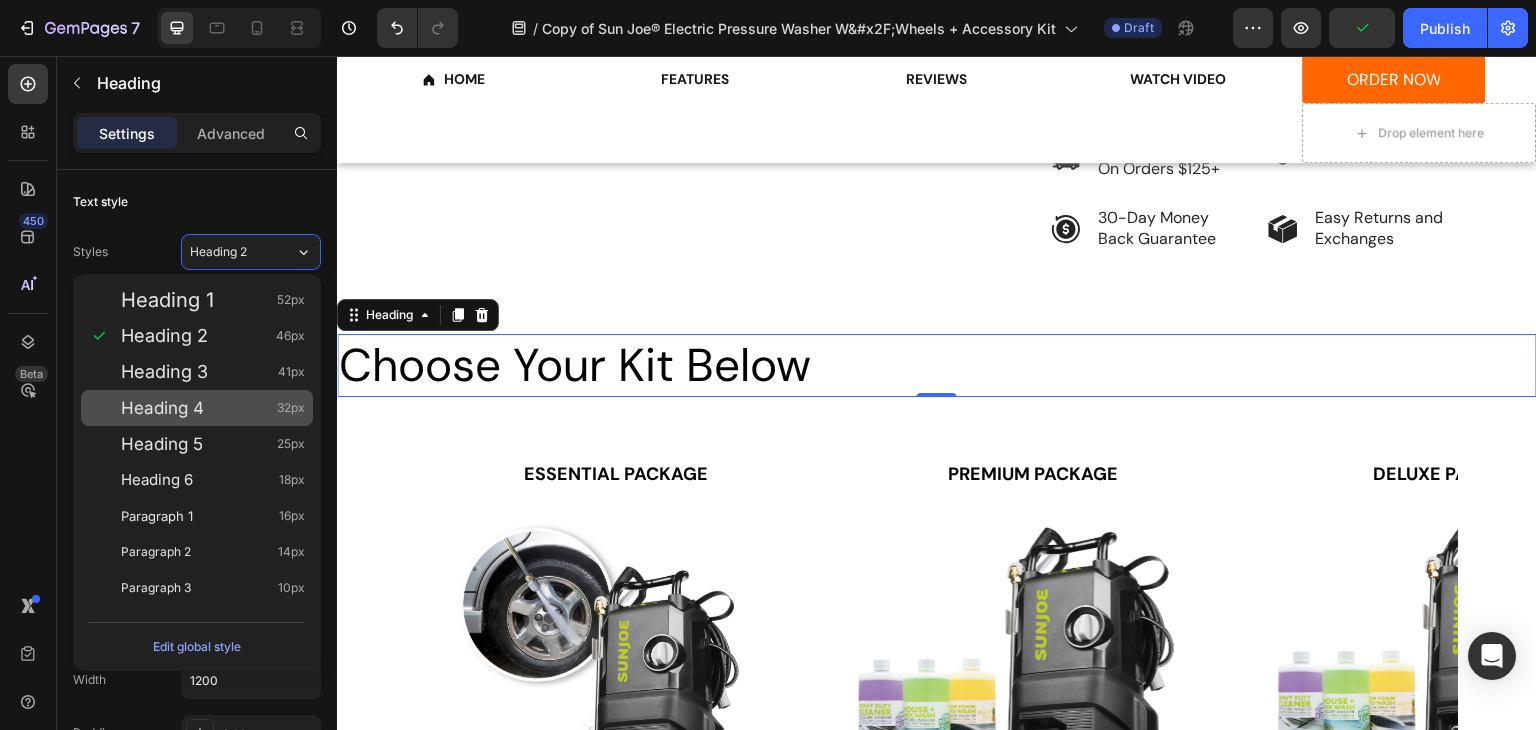 click on "Heading 4 32px" at bounding box center [197, 408] 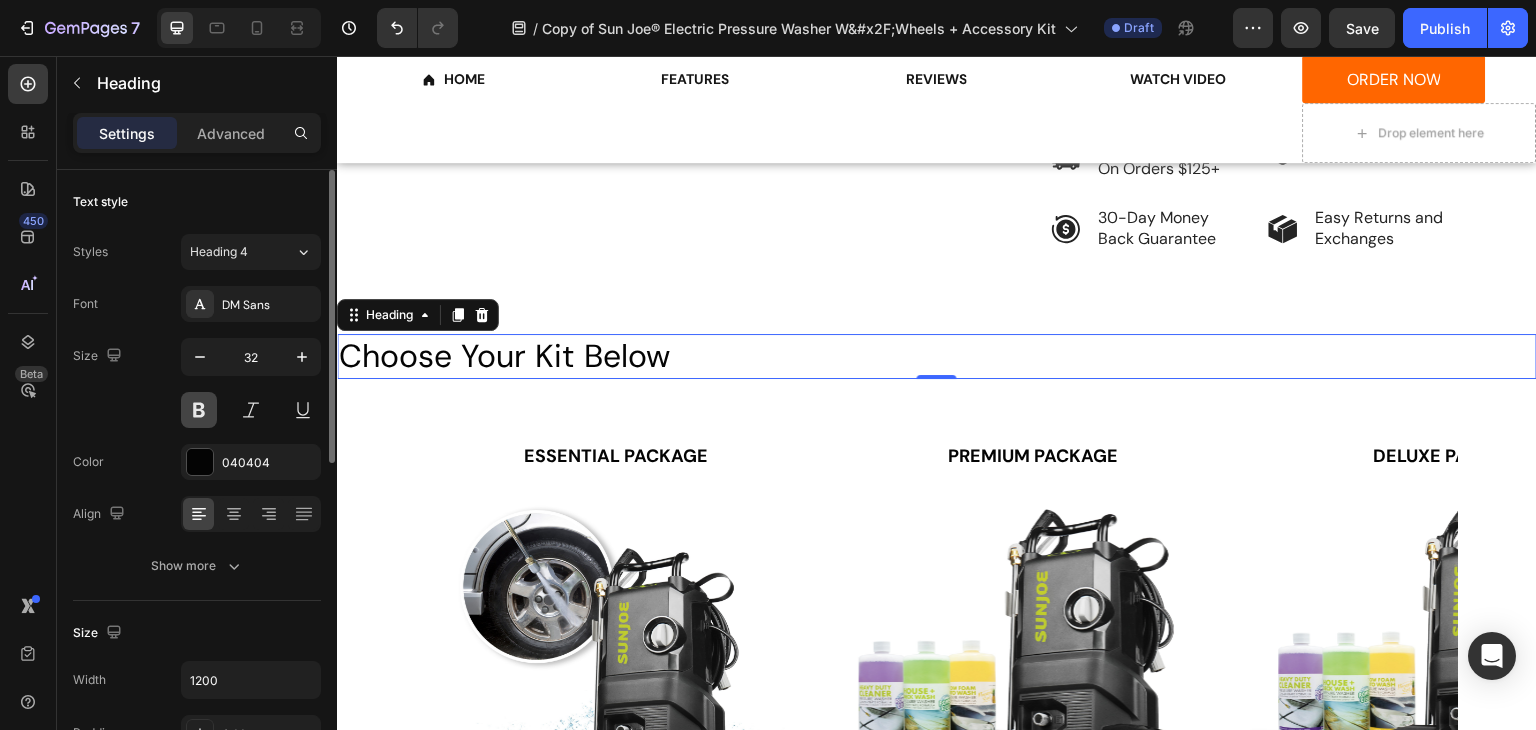 click at bounding box center (199, 410) 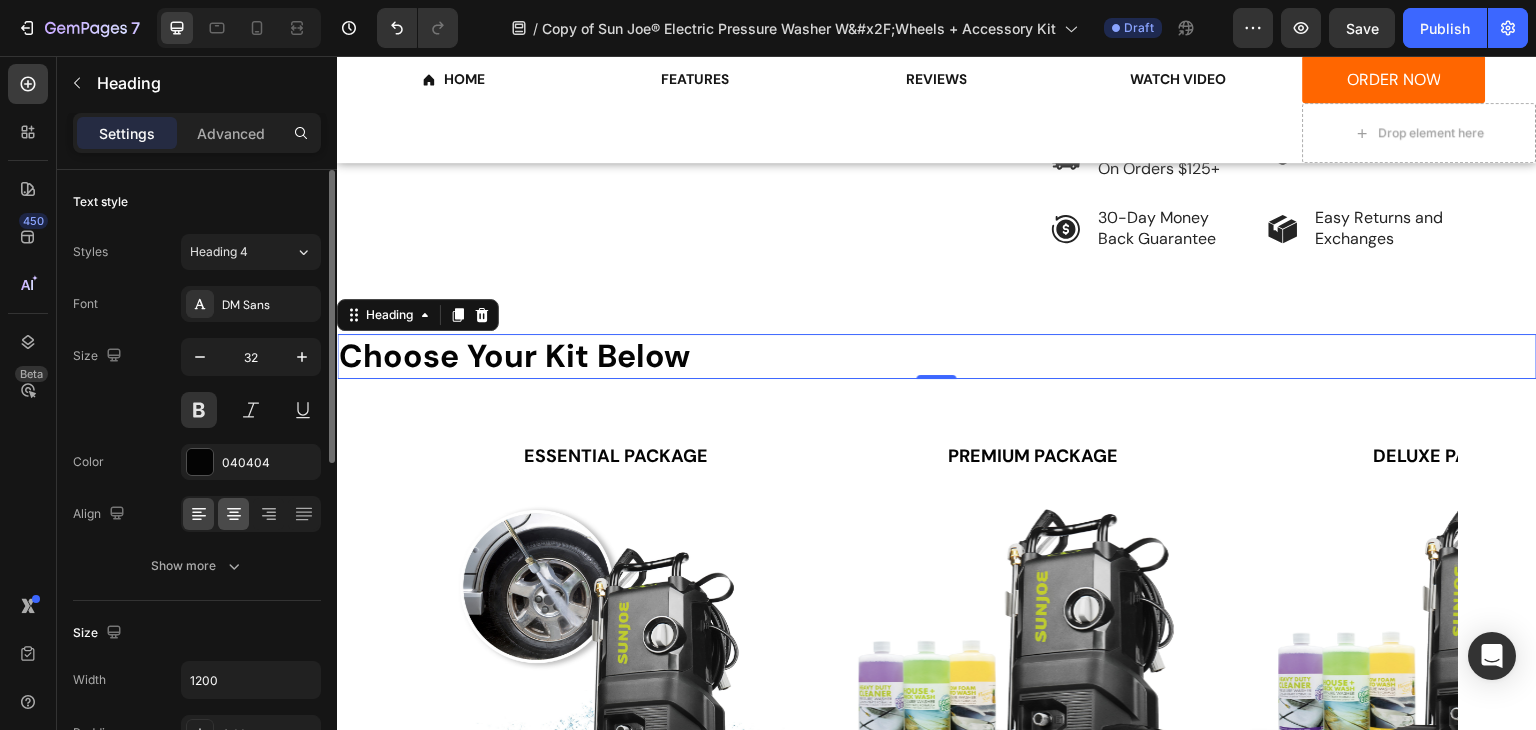 click 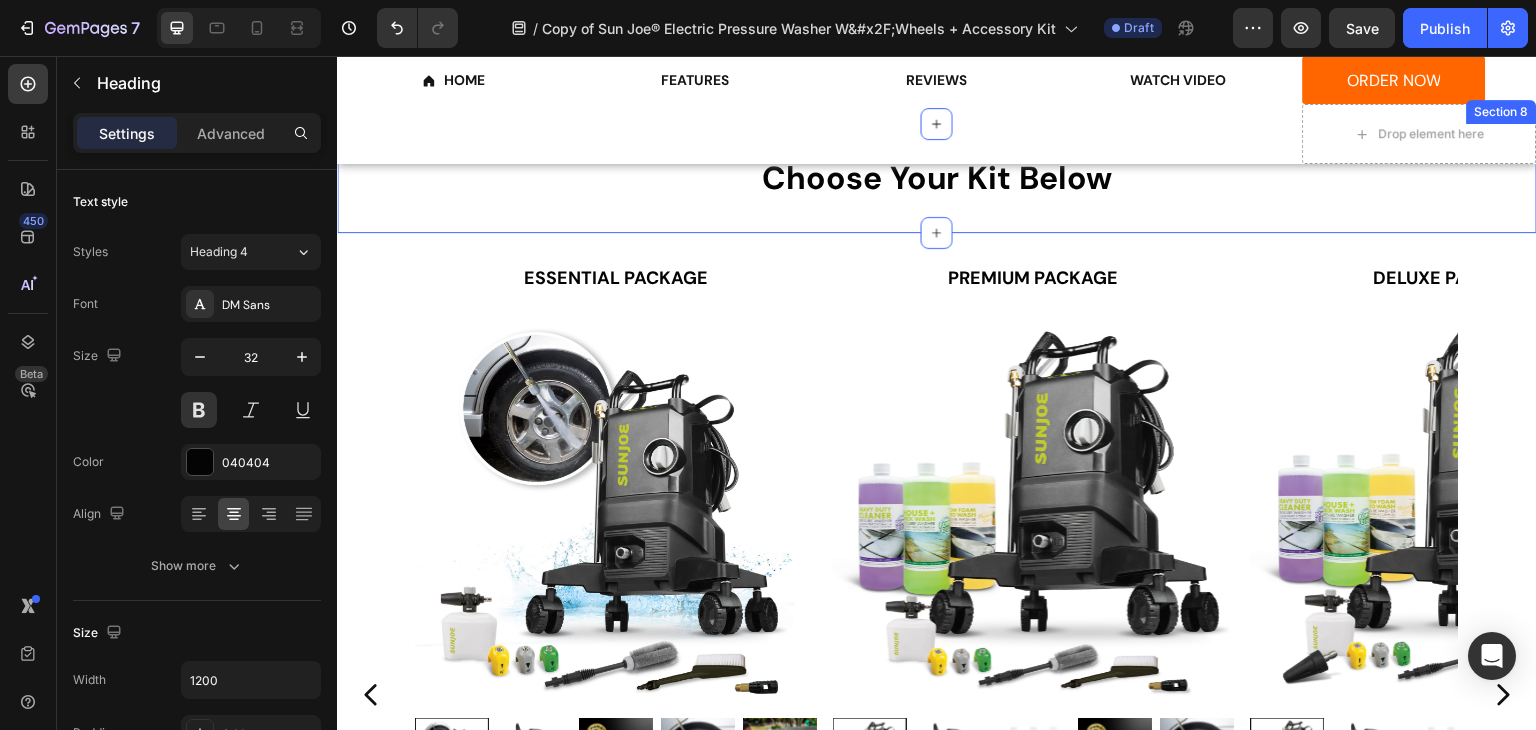 scroll, scrollTop: 2240, scrollLeft: 0, axis: vertical 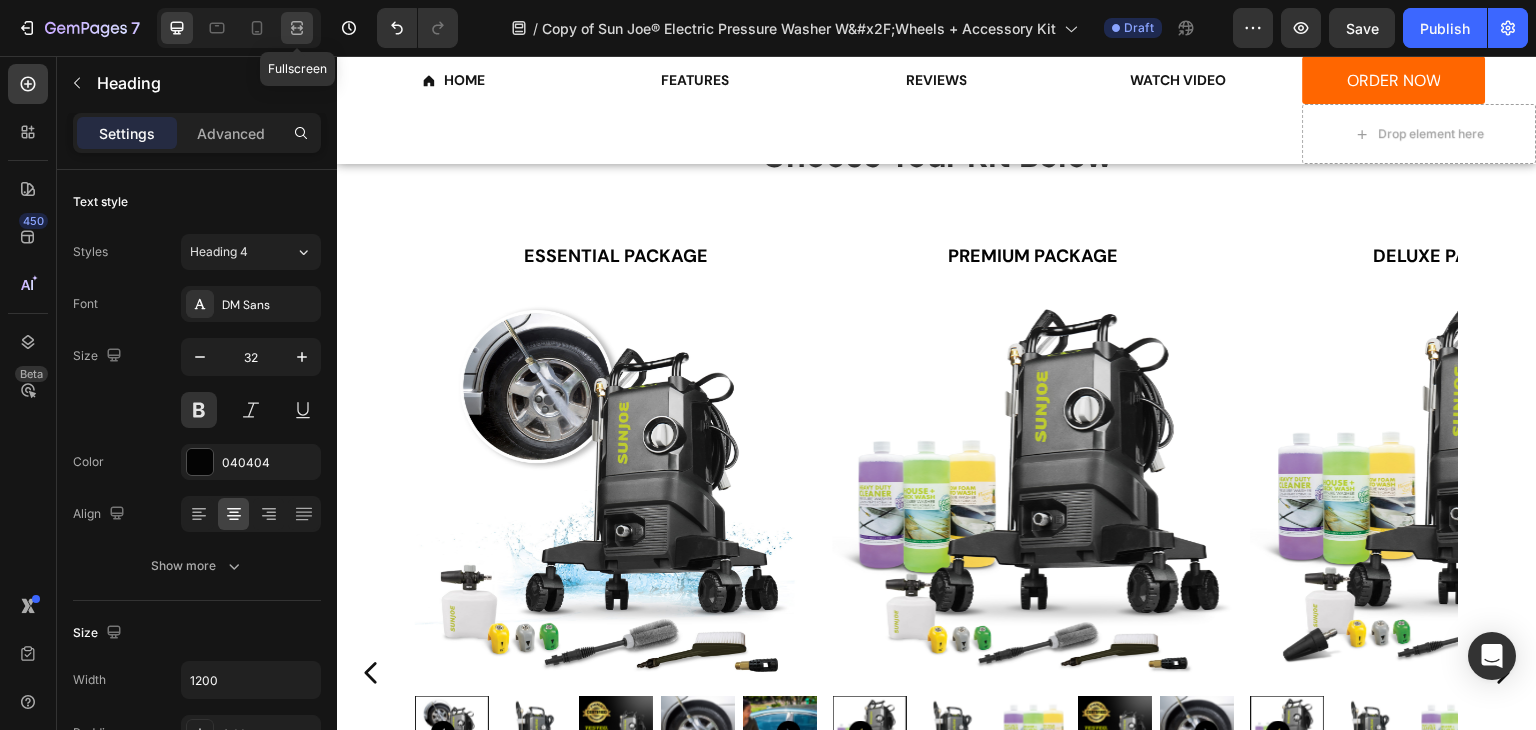 click 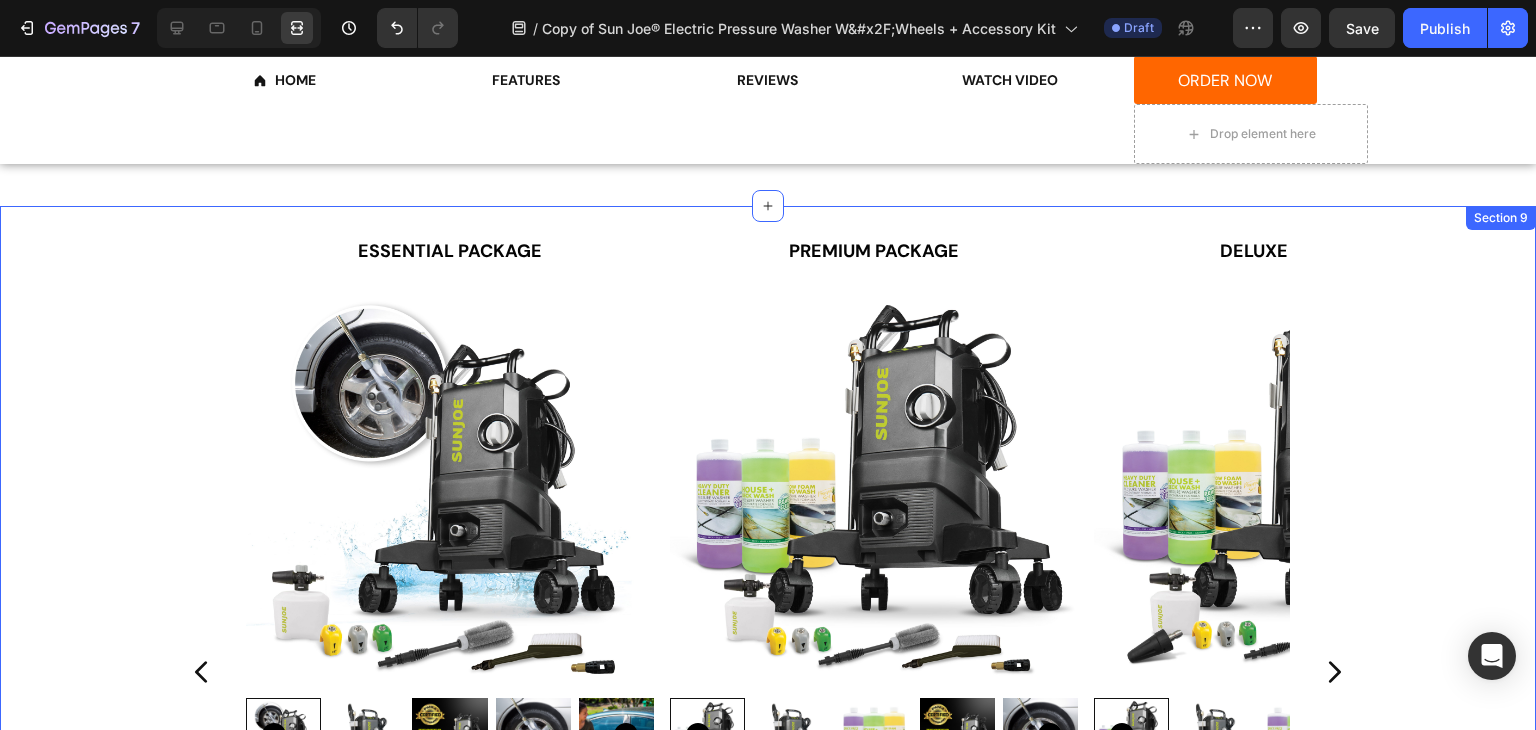 scroll, scrollTop: 2240, scrollLeft: 0, axis: vertical 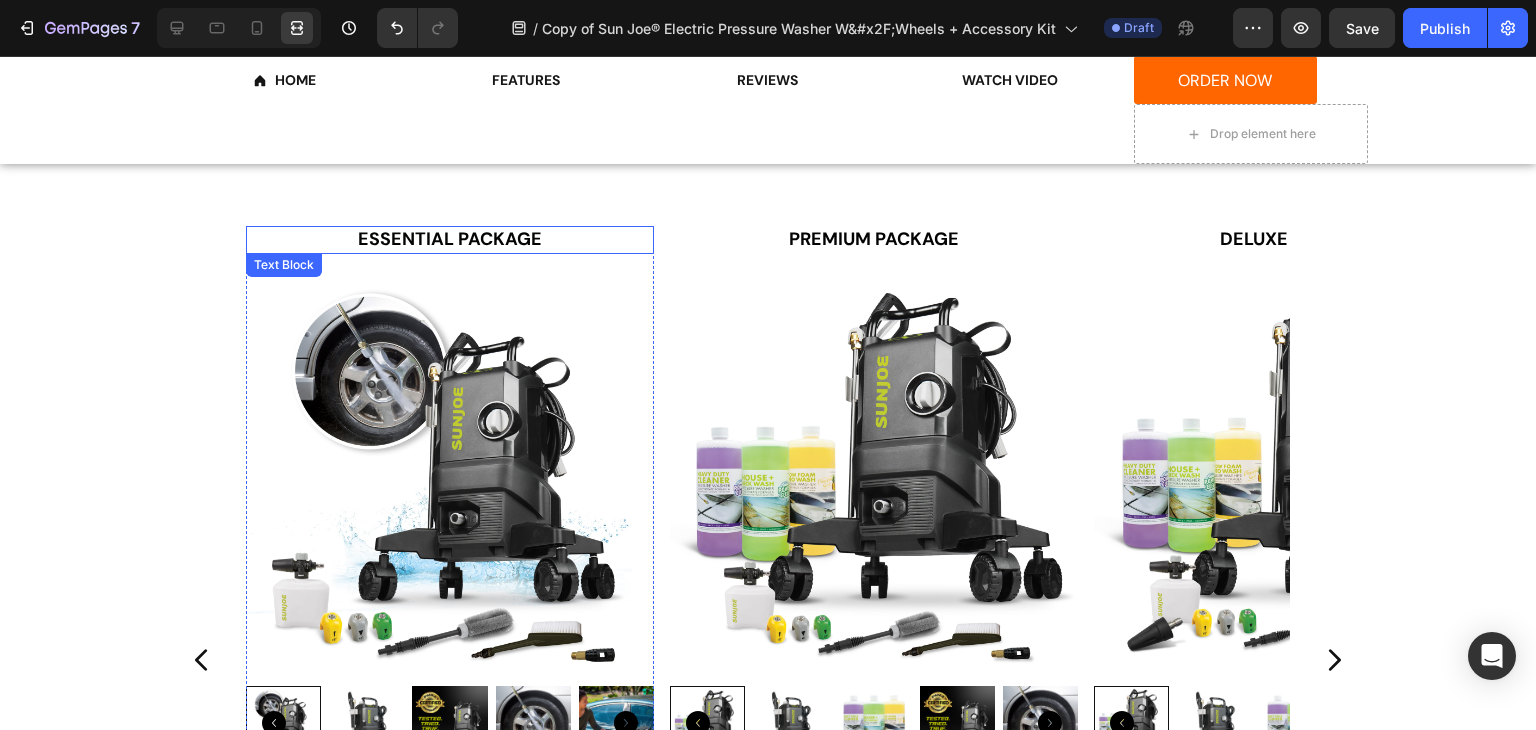 click on "ESSENTIAL PACKAGE" at bounding box center (450, 239) 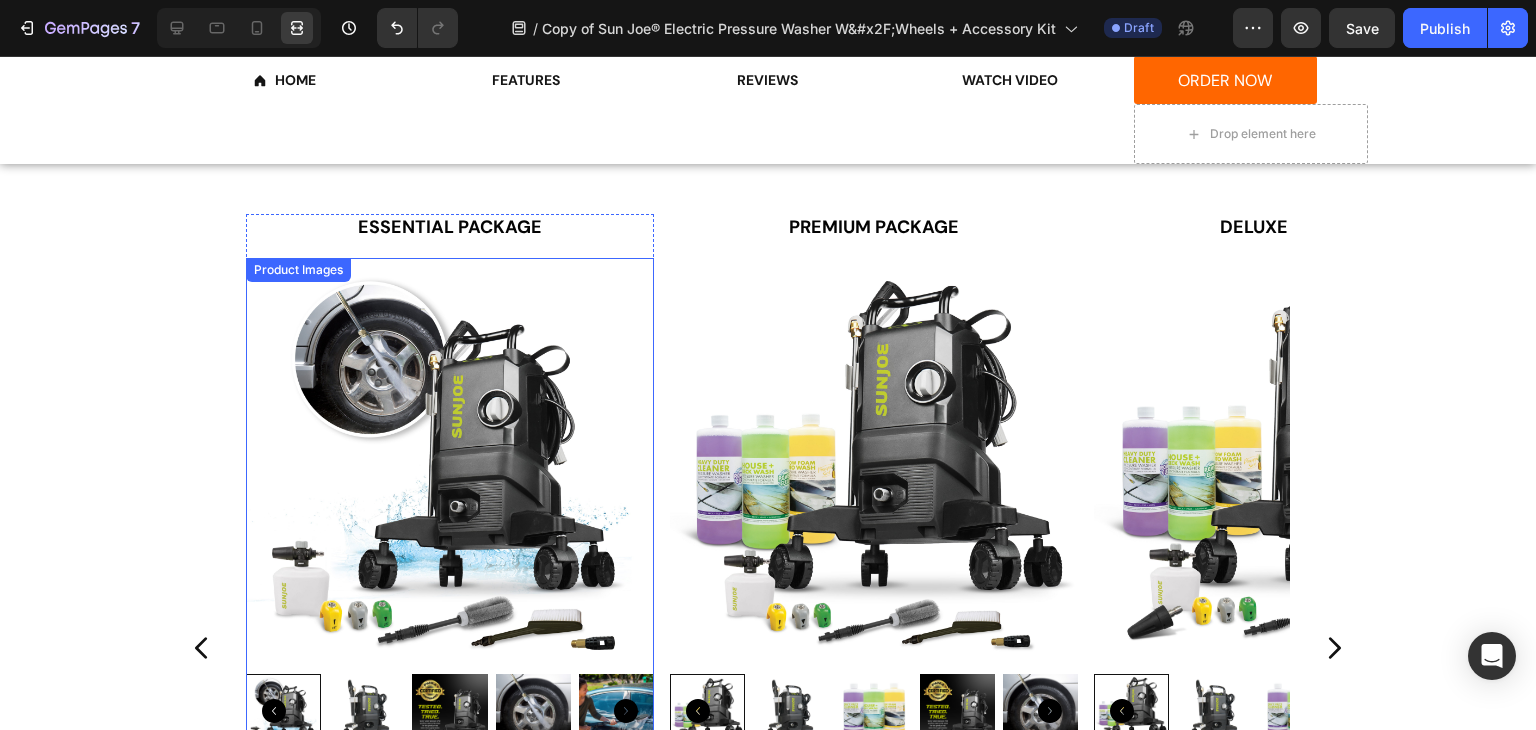 scroll, scrollTop: 2240, scrollLeft: 0, axis: vertical 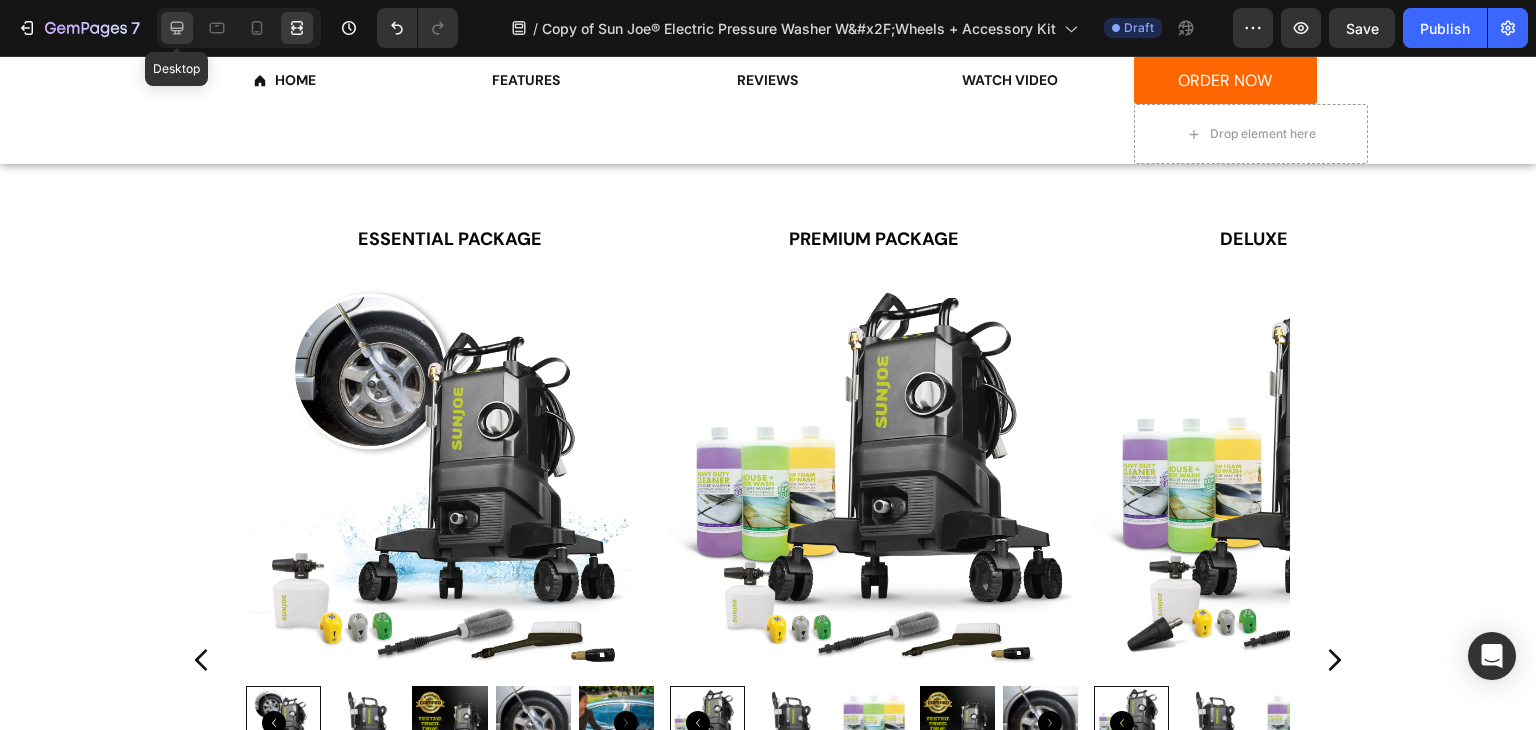 click 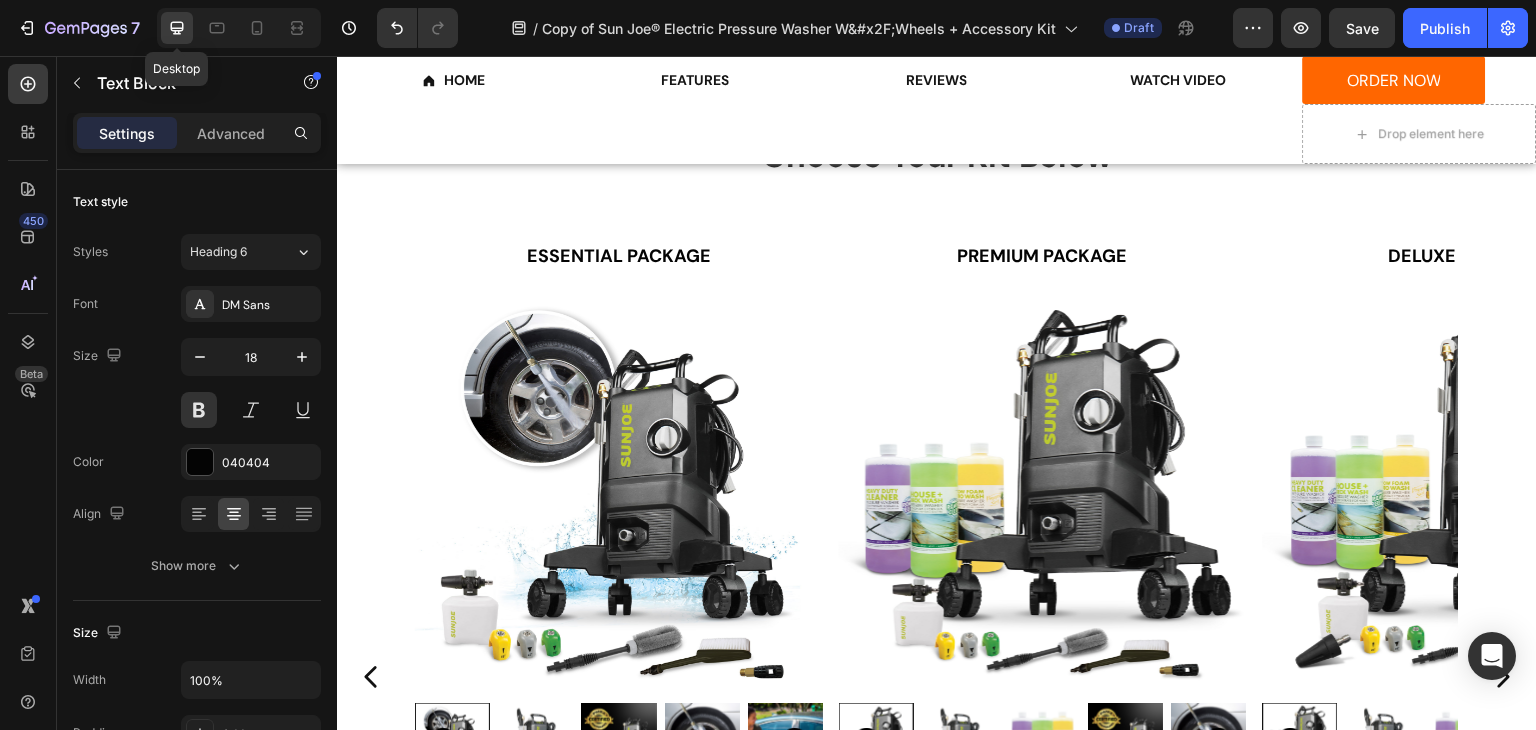click on "ESSENTIAL PACKAGE Text Block
Product Images Sun Joe SPX3000-QW2 Electric Pressure Washer W/ Wheels | 7-Pc Accessory Kit | 14.9-Amp | 2200 Rated PSI | 1.1 Rated GPM Product Title $249.99 Product Price Product Price No compare price Product Price Row
1
Product Quantity Buy it now Dynamic Checkout Product PREMIUM PACKAGE Text Block
Product Images Sun Joe Electric Pressure Washer W/ Wheels | 7-Pc Accessory Kit + 3-Pack Detergent | 14.9-Amp | 2200 Rated PSI | 1.1 Rated GPM Product Title $288.99 Product Price Product Price No compare price Product Price Row
1
Product Quantity Buy it now Dynamic Checkout Product DELUXE PACKAGE Text Block
Product Images Sun Joe Electric Pressure Washer W/ Wheels | 8-Pc Accessory Kit + 3-Pack Detergent | 14.9-Amp | 2200 Rated PSI | 1.1 Rated GPM Product Title $313.99 Product Price Product Price No compare price Product Price Row 1" at bounding box center [937, 699] 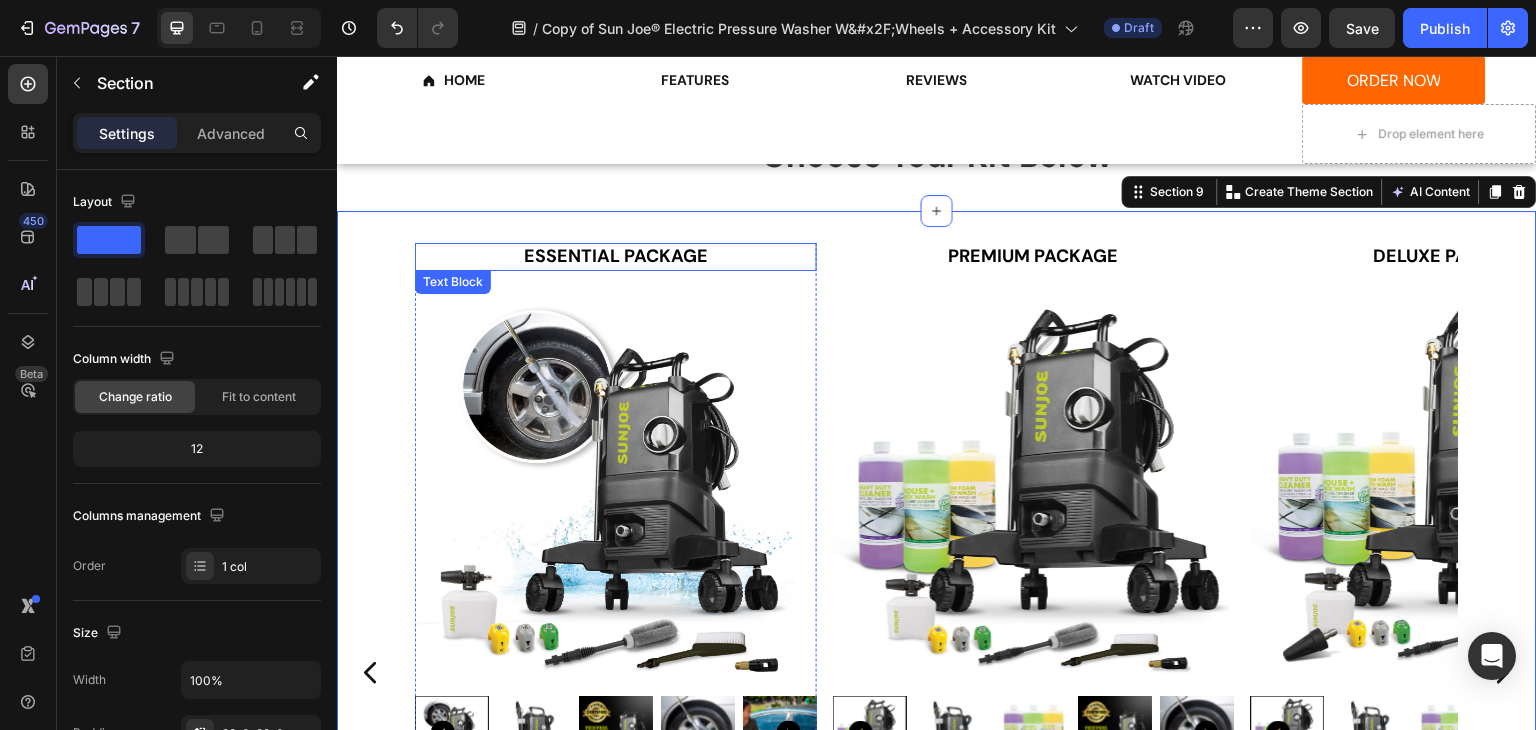 click on "ESSENTIAL PACKAGE" at bounding box center (616, 256) 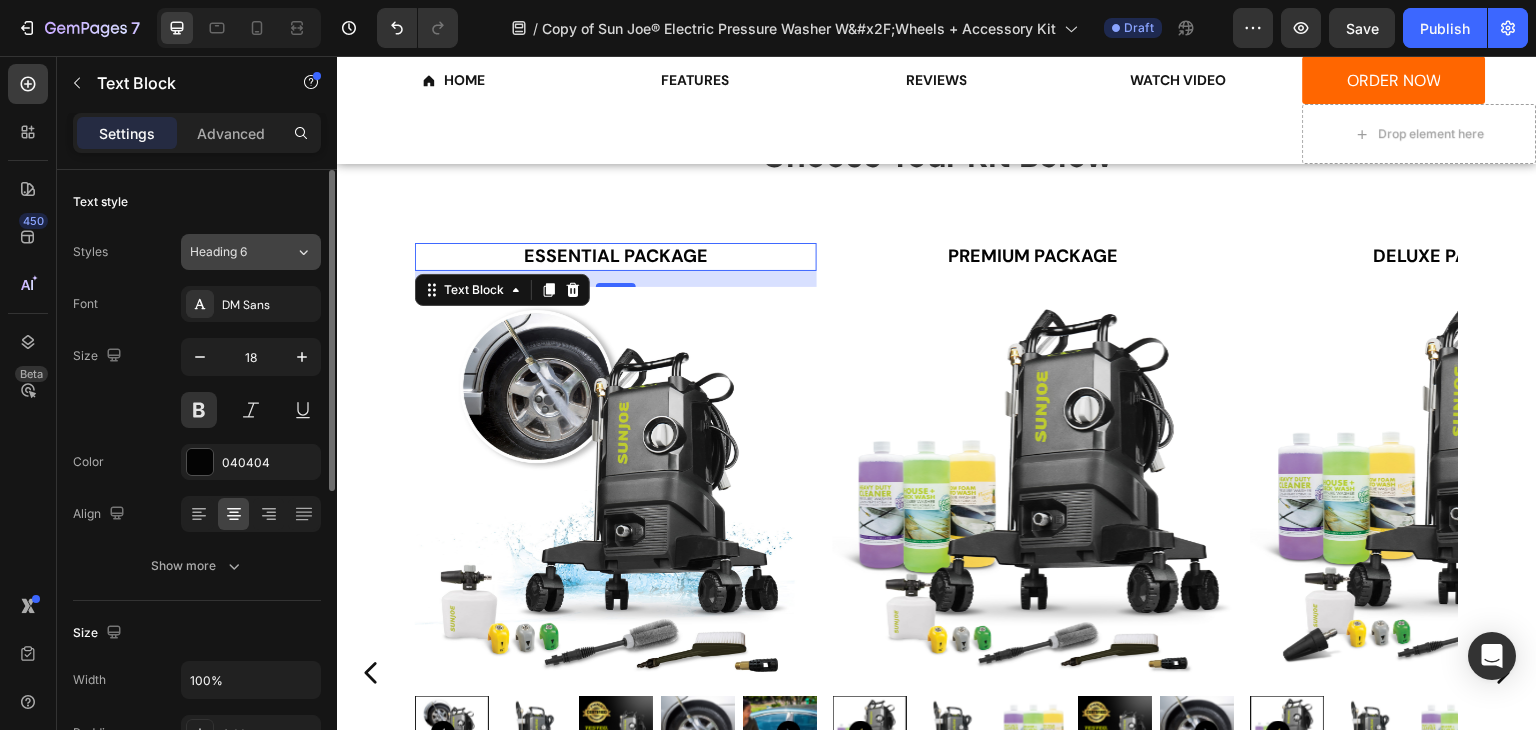 click on "Heading 6" 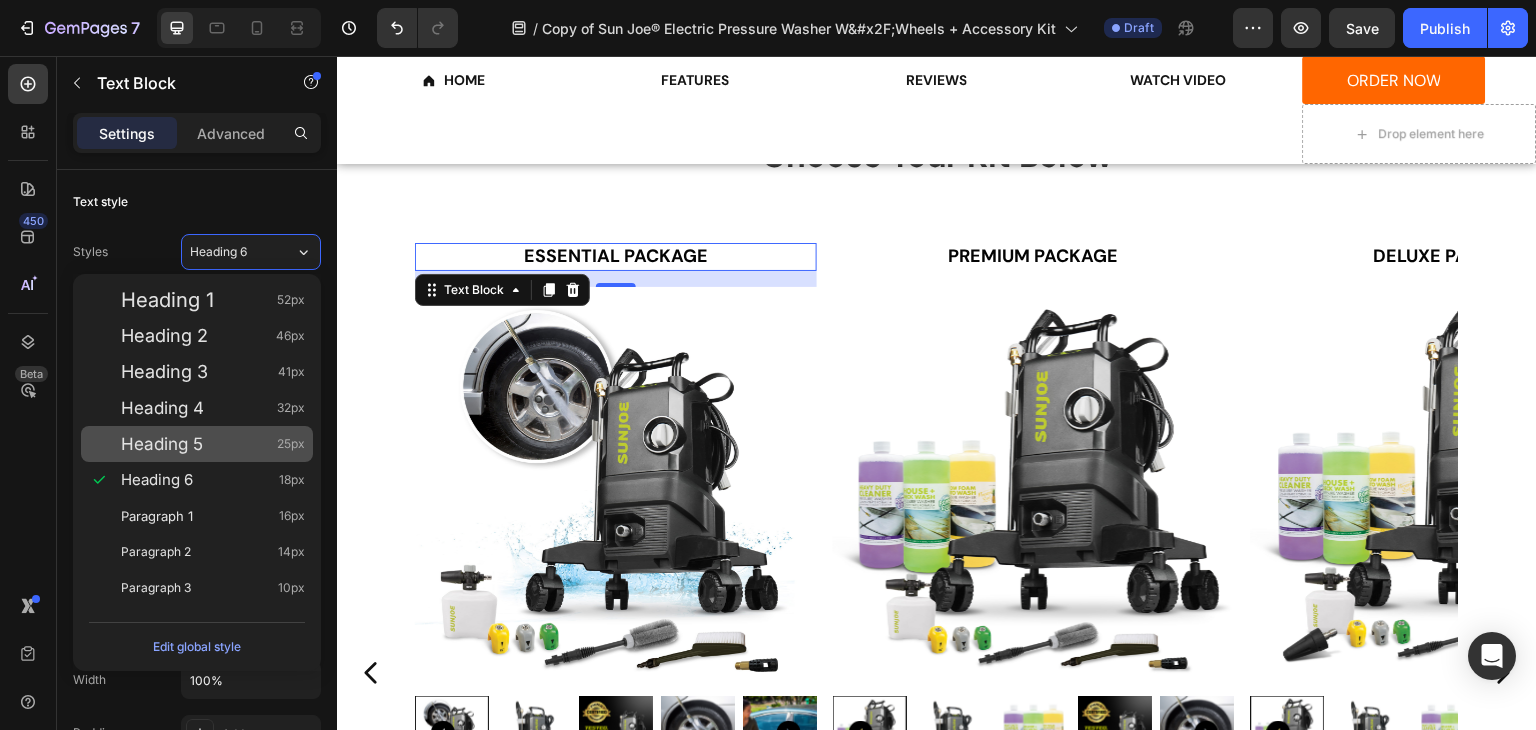 click on "Heading 5 25px" at bounding box center (213, 444) 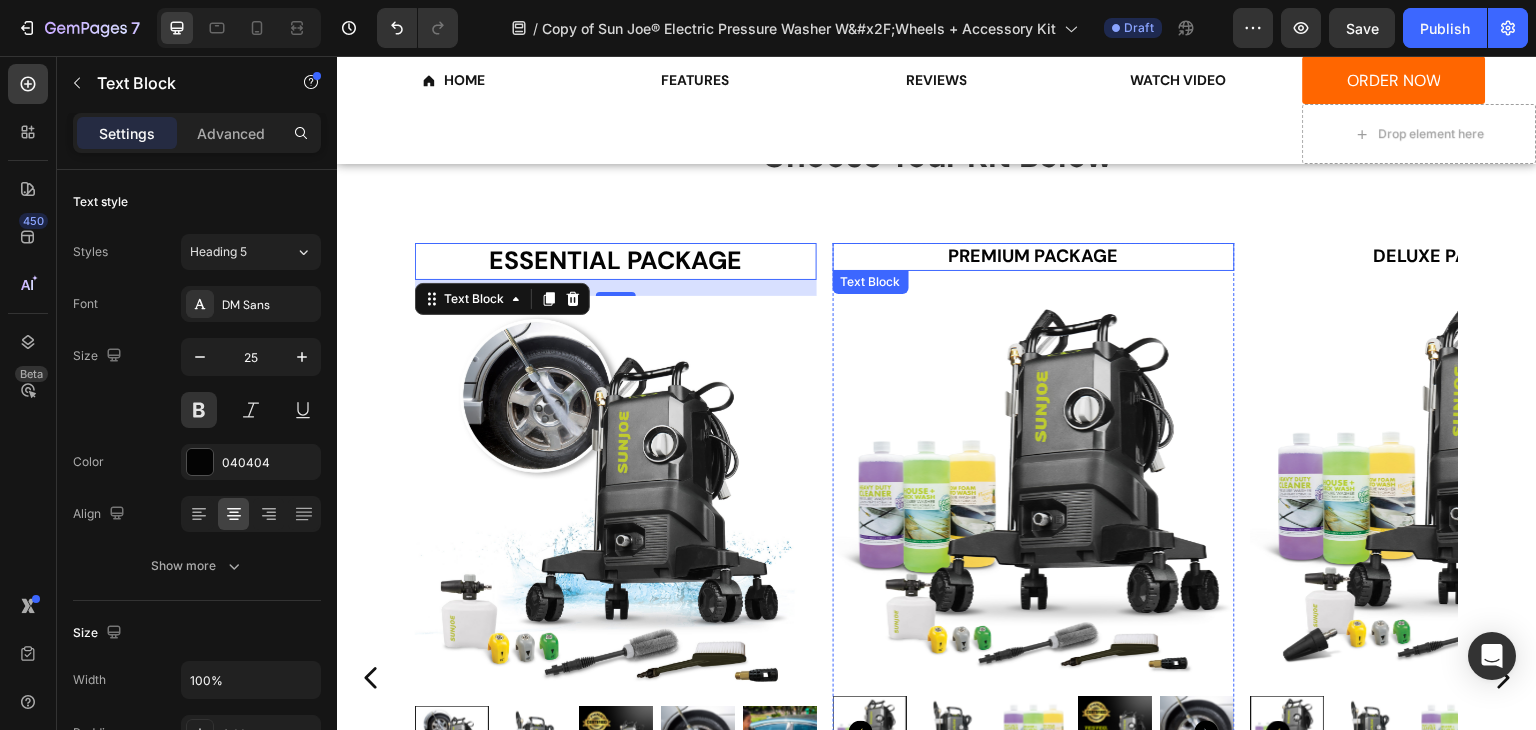 click on "PREMIUM PACKAGE" at bounding box center (1034, 256) 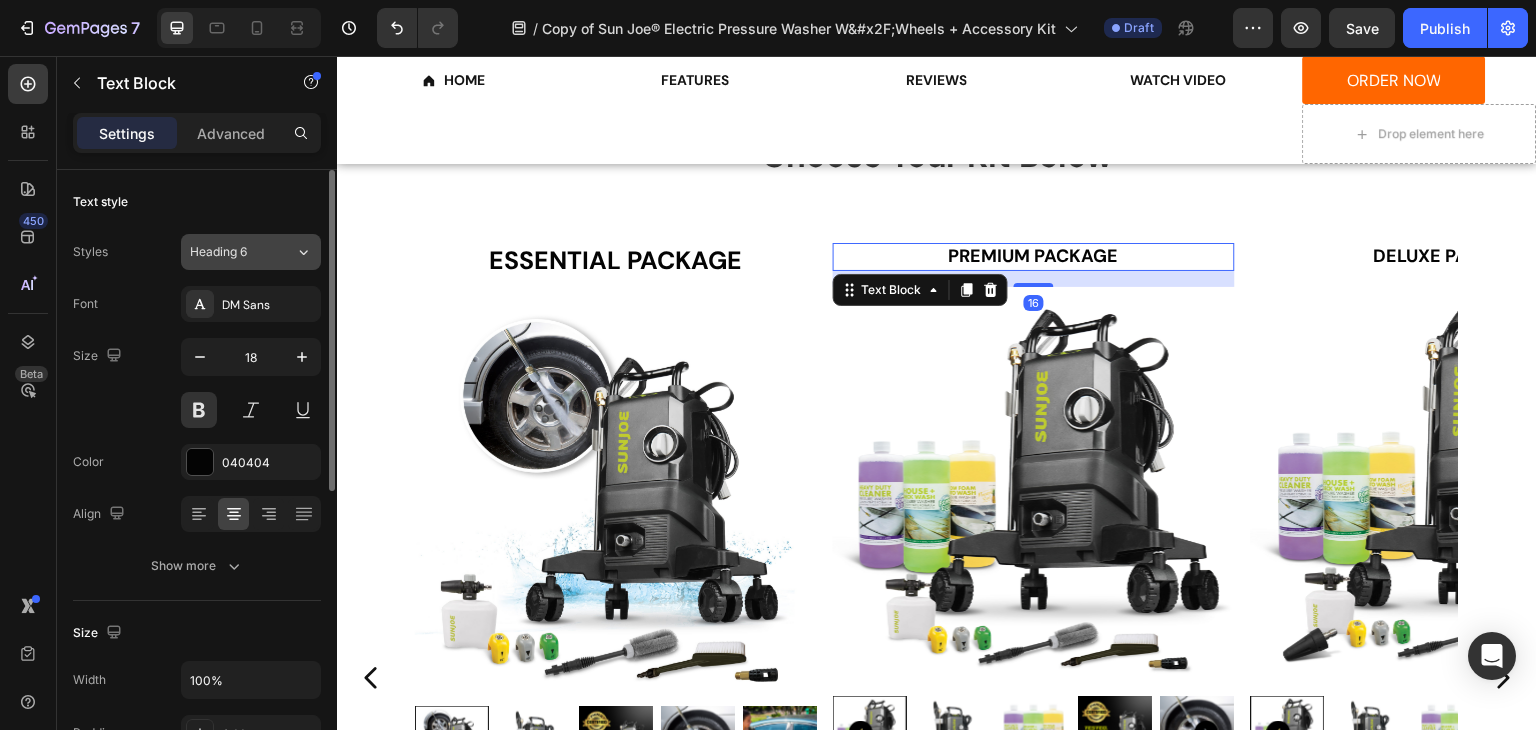 click on "Heading 6" 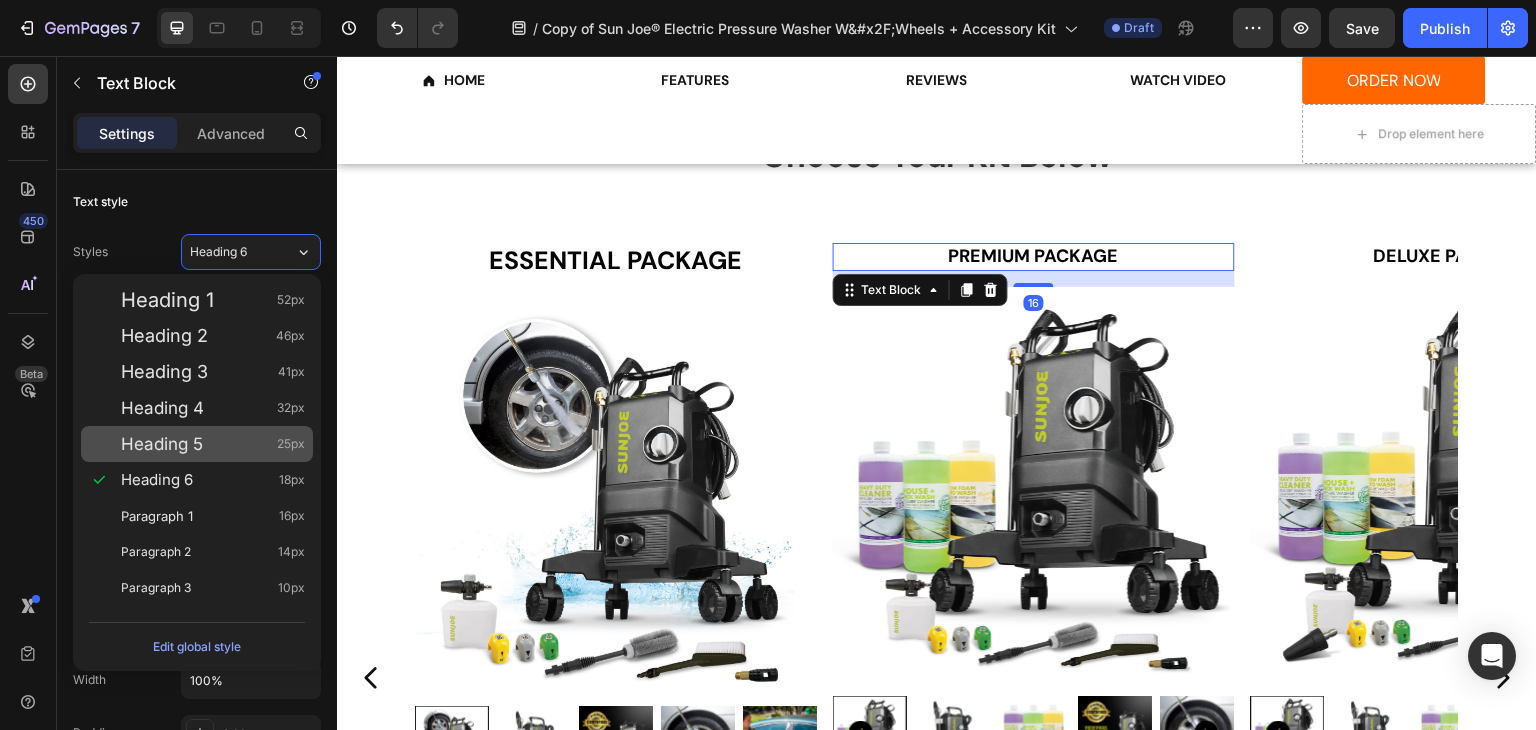 click on "Heading 5 25px" at bounding box center (197, 444) 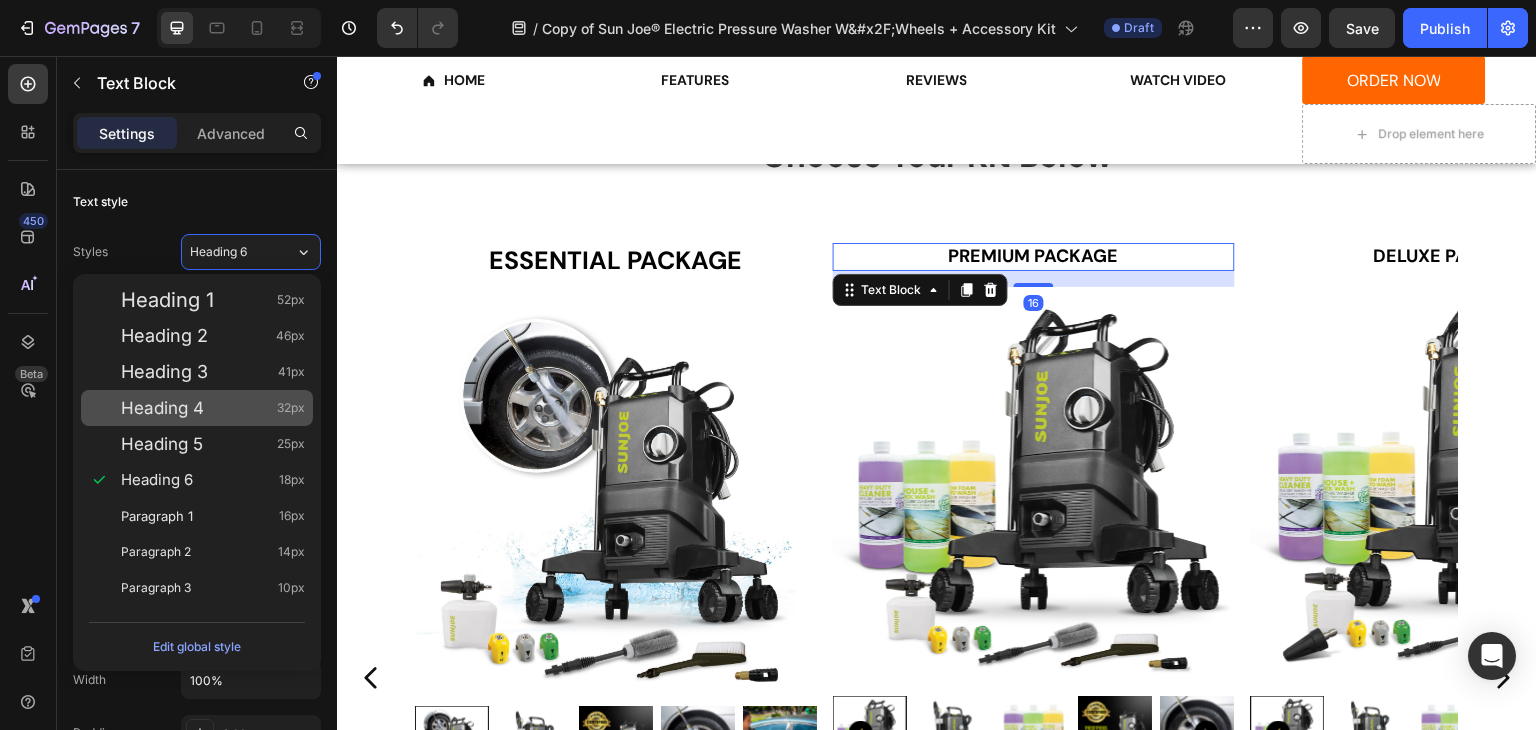 type on "25" 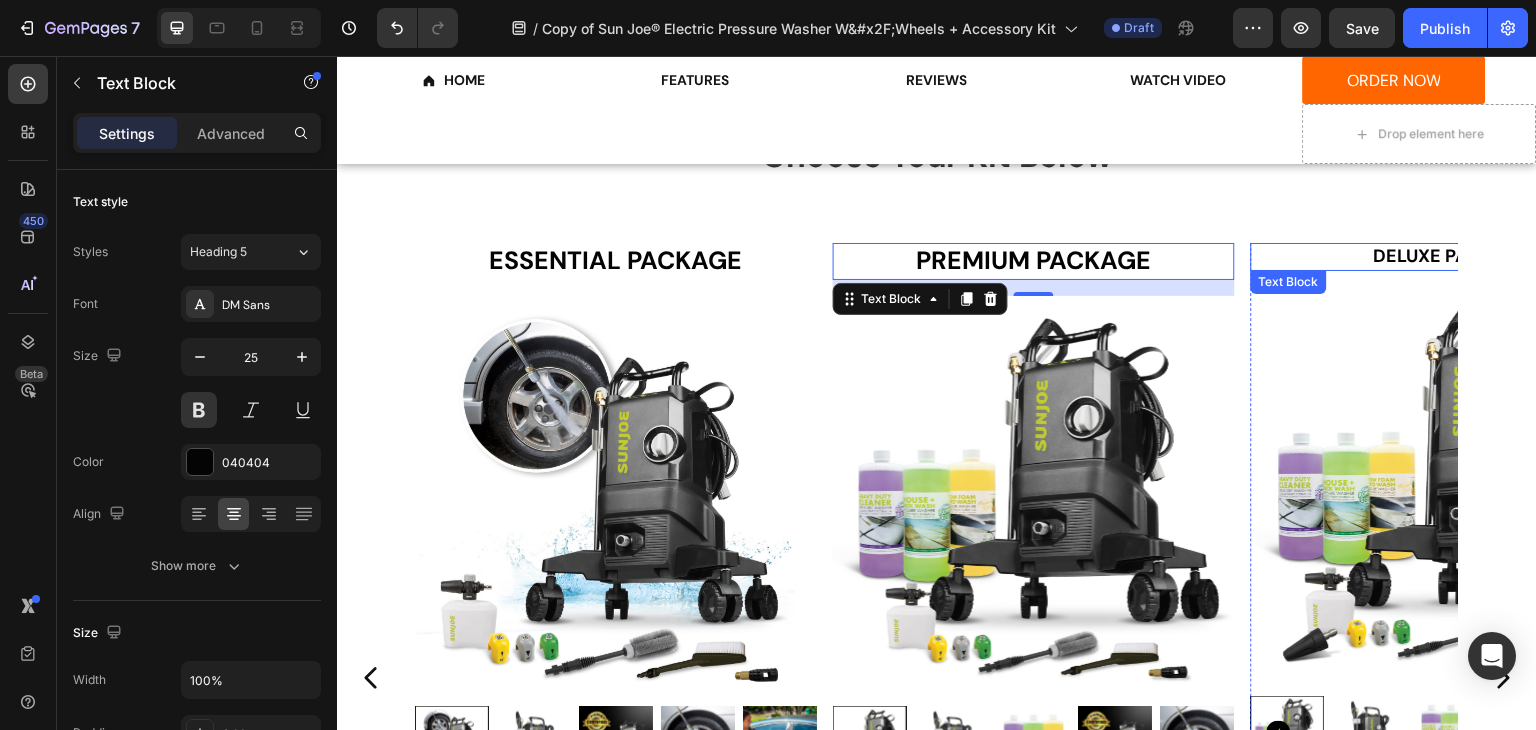 click on "DELUXE PACKAGE" at bounding box center [1452, 256] 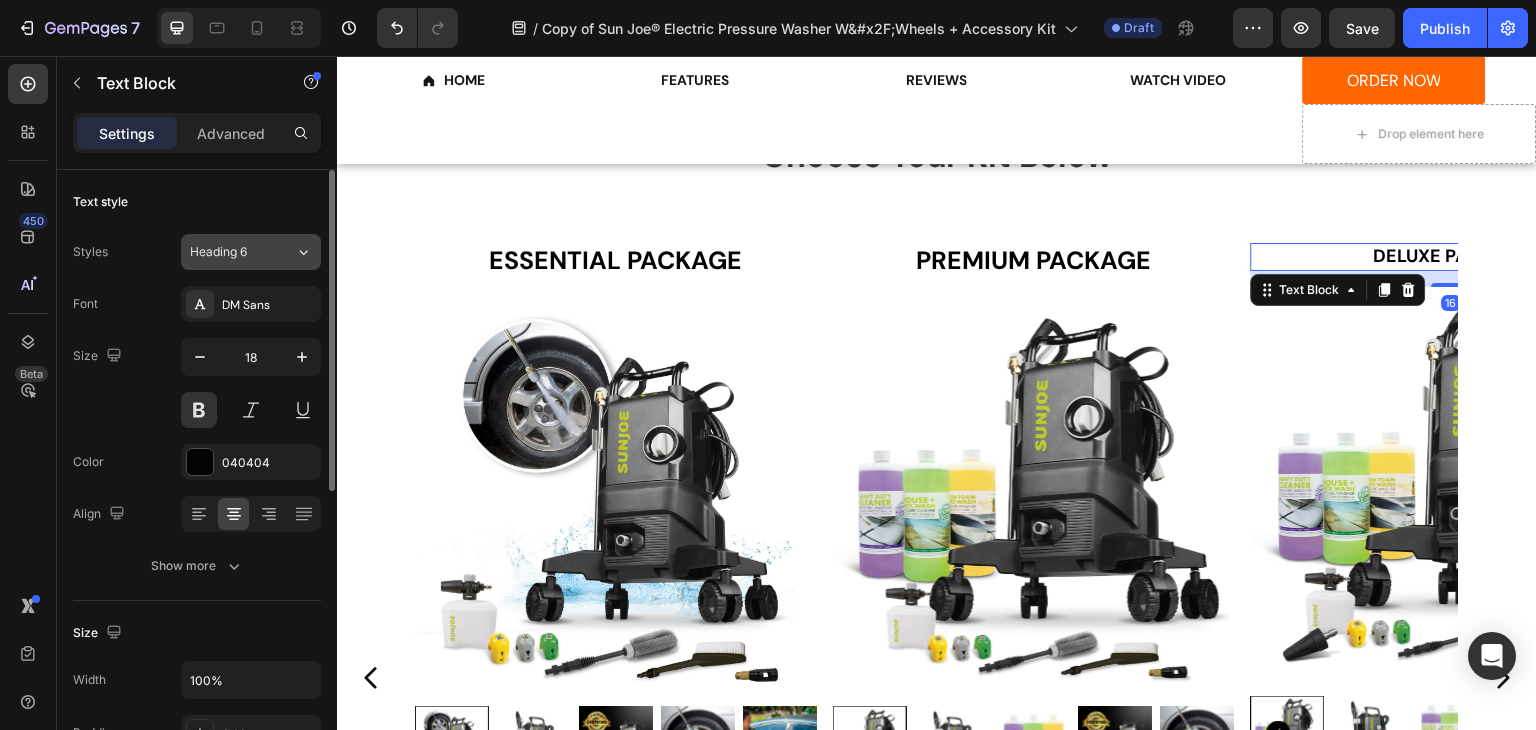 click on "Heading 6" 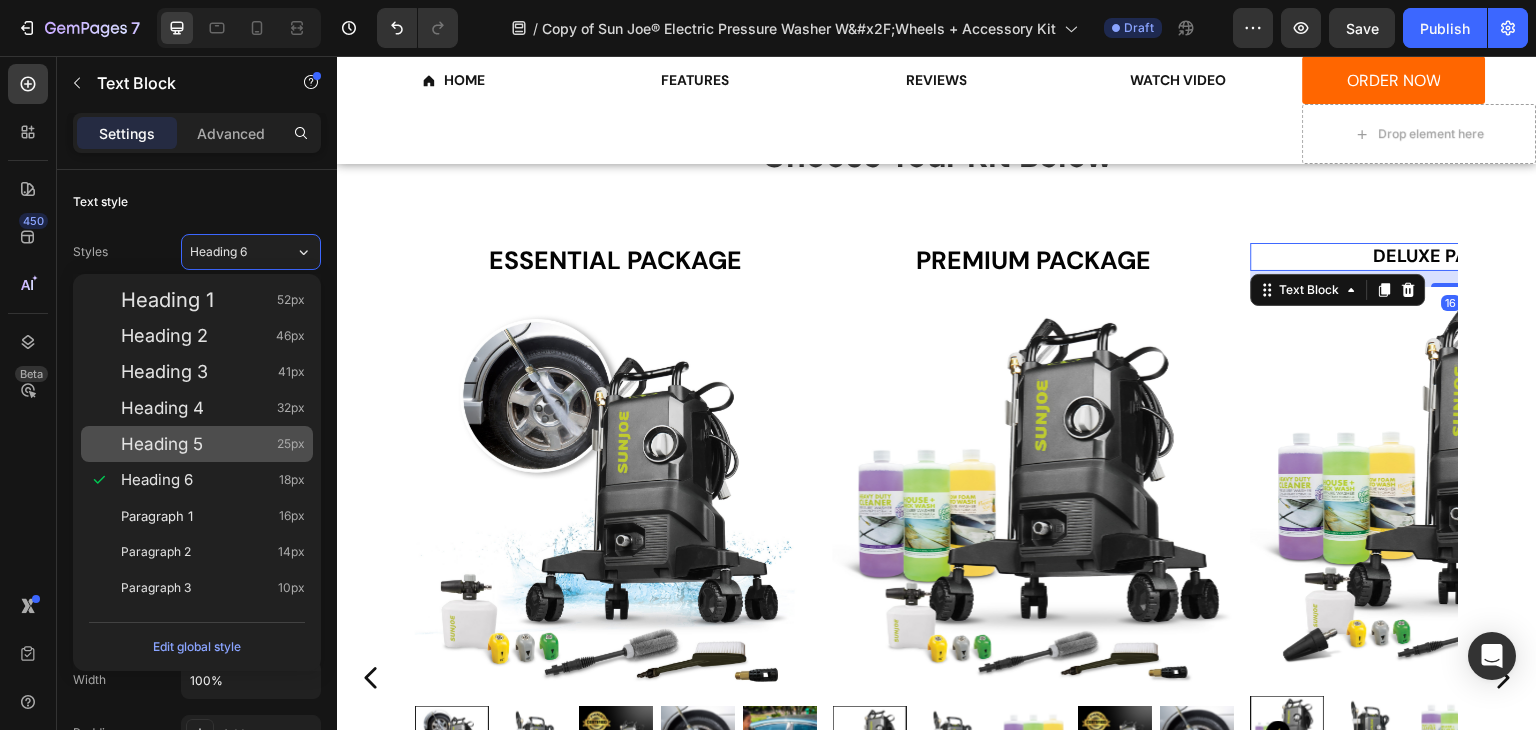 click on "Heading 5 25px" at bounding box center (213, 444) 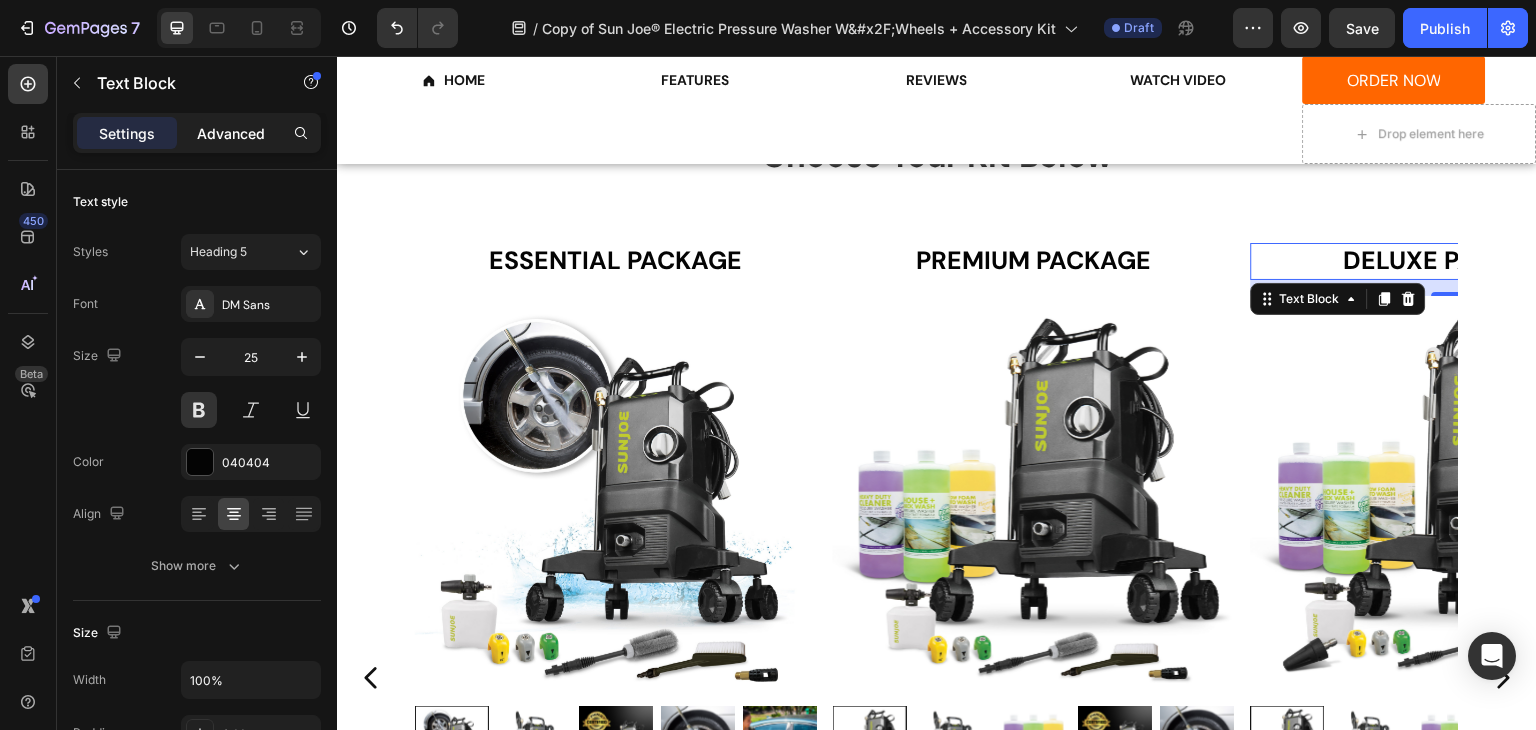 click on "Advanced" 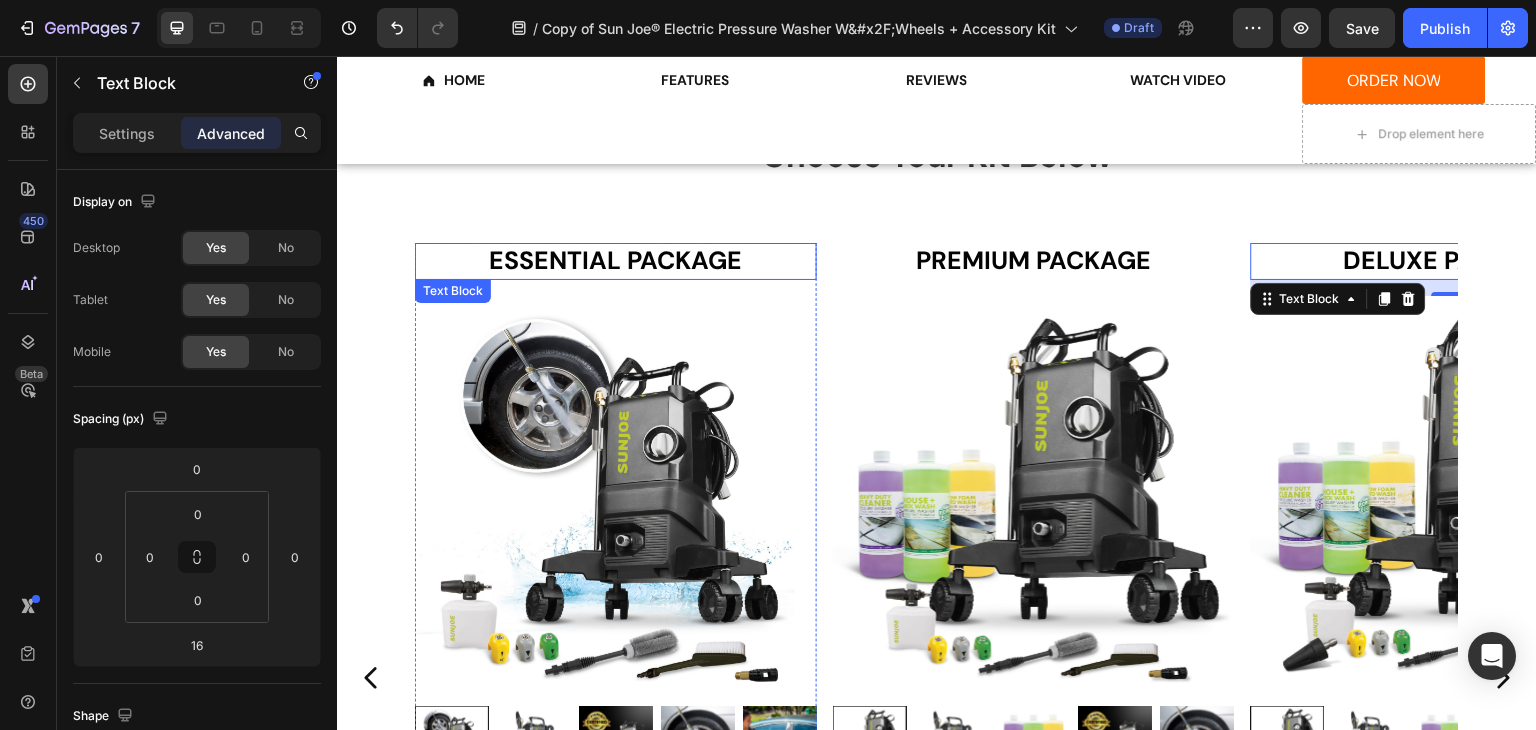 click on "ESSENTIAL PACKAGE Text Block
Product Images Sun Joe SPX3000-QW2 Electric Pressure Washer W/ Wheels | 7-Pc Accessory Kit | 14.9-Amp | 2200 Rated PSI | 1.1 Rated GPM Product Title $249.99 Product Price Product Price No compare price Product Price Row
1
Product Quantity Buy it now Dynamic Checkout Product PREMIUM PACKAGE Text Block
Product Images Sun Joe Electric Pressure Washer W/ Wheels | 7-Pc Accessory Kit + 3-Pack Detergent | 14.9-Amp | 2200 Rated PSI | 1.1 Rated GPM Product Title $288.99 Product Price Product Price No compare price Product Price Row
1
Product Quantity Buy it now Dynamic Checkout Product DELUXE PACKAGE Text Block   16
Product Images Sun Joe Electric Pressure Washer W/ Wheels | 8-Pc Accessory Kit + 3-Pack Detergent | 14.9-Amp | 2200 Rated PSI | 1.1 Rated GPM Product Title $313.99 Product Price Product Price No compare price Product Price Row 1" at bounding box center [937, 699] 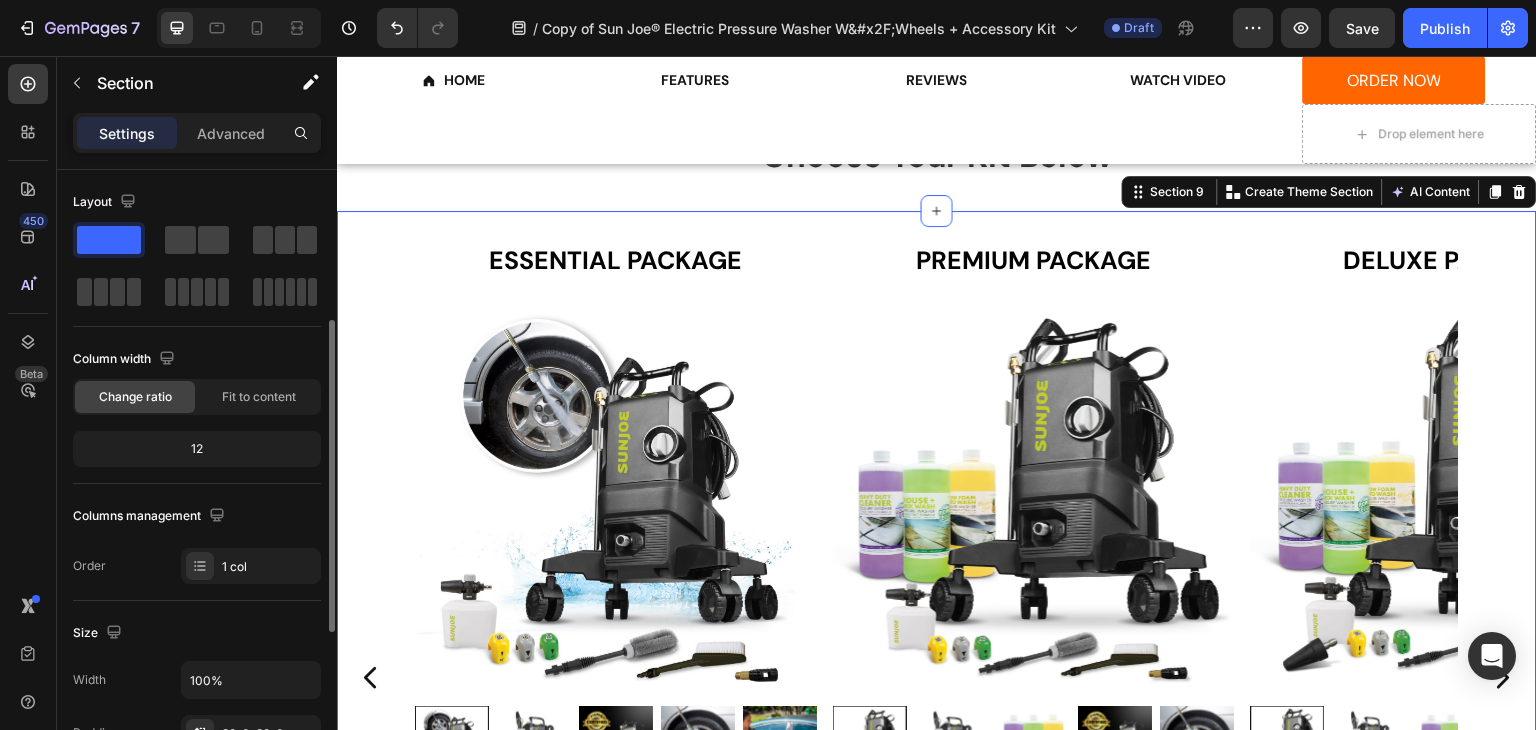 scroll, scrollTop: 100, scrollLeft: 0, axis: vertical 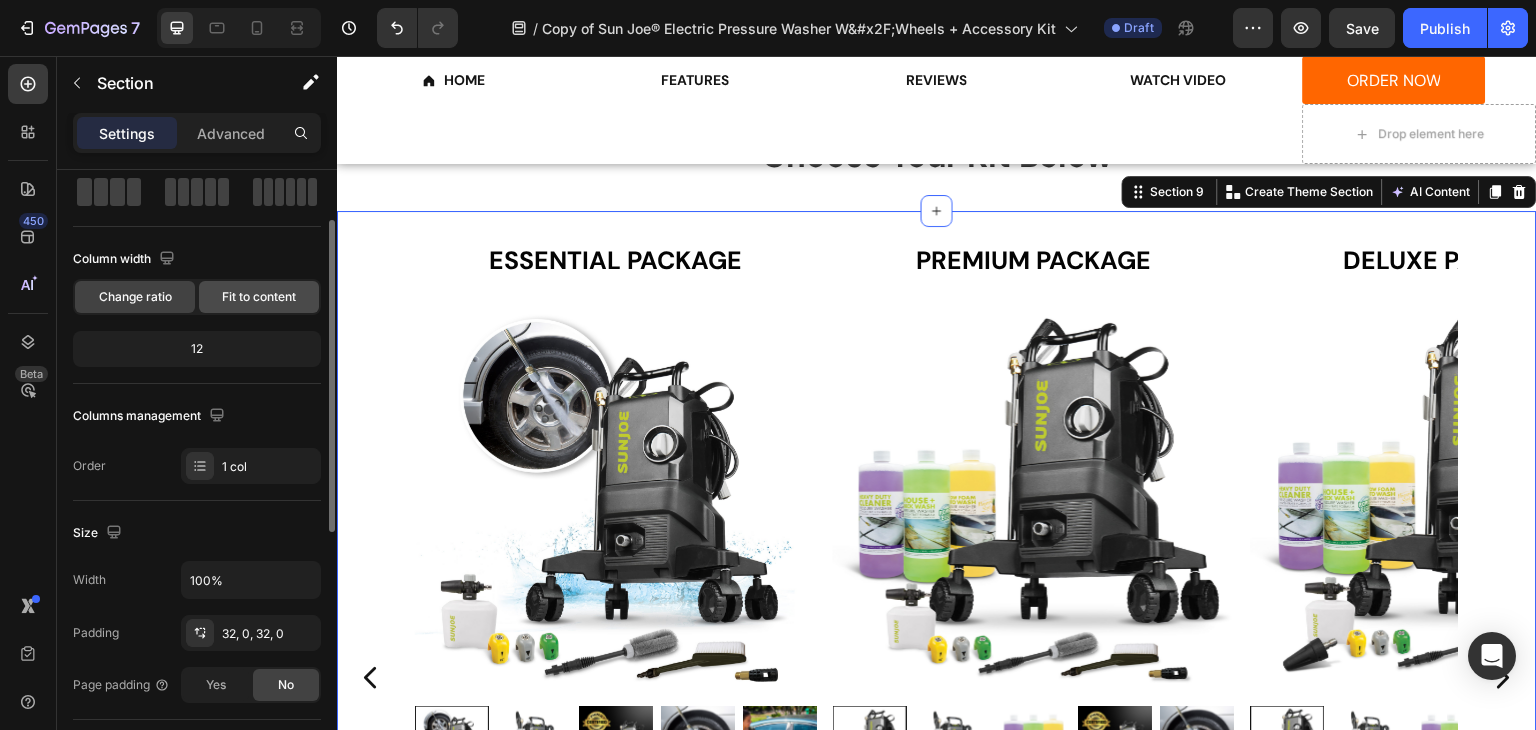 click on "Fit to content" 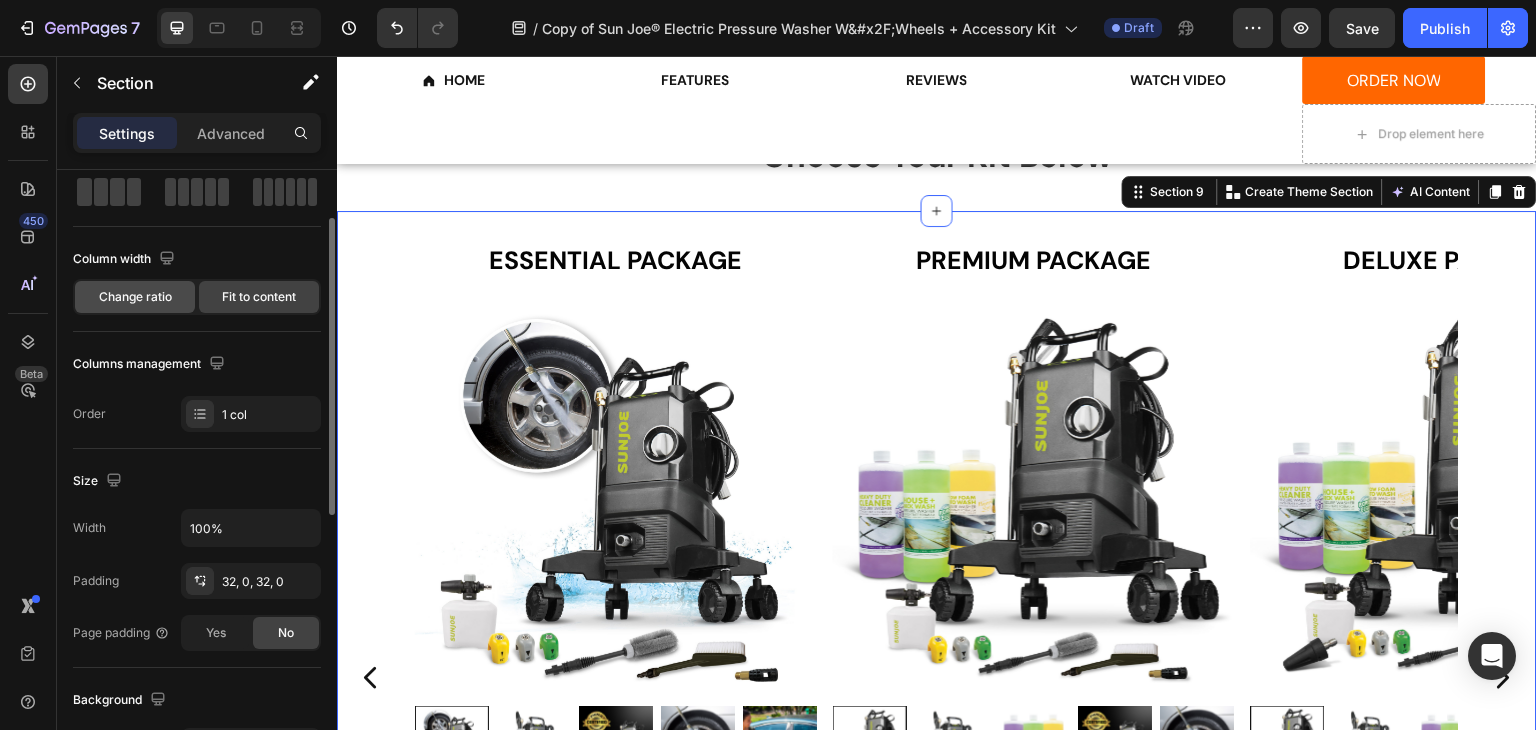 click on "Change ratio" 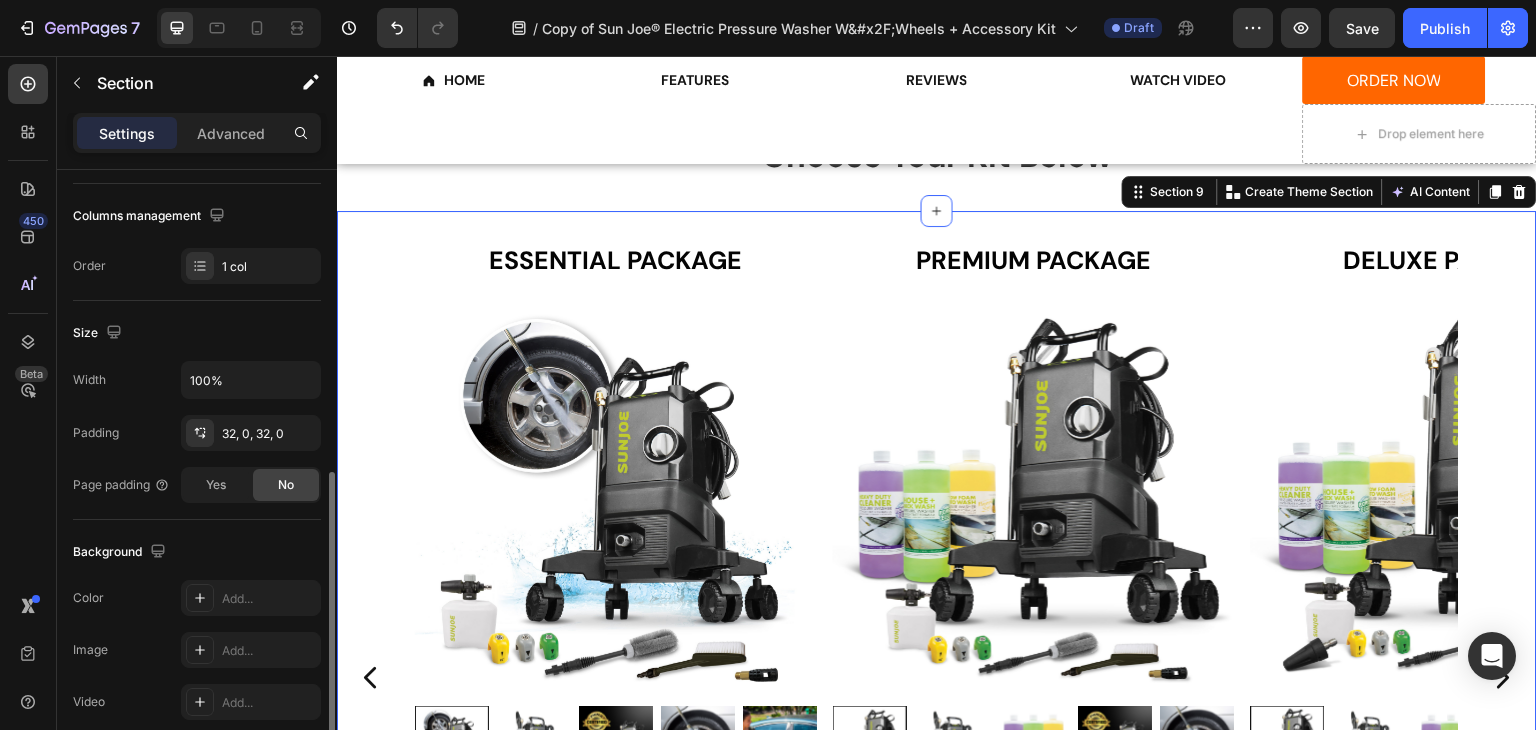 scroll, scrollTop: 400, scrollLeft: 0, axis: vertical 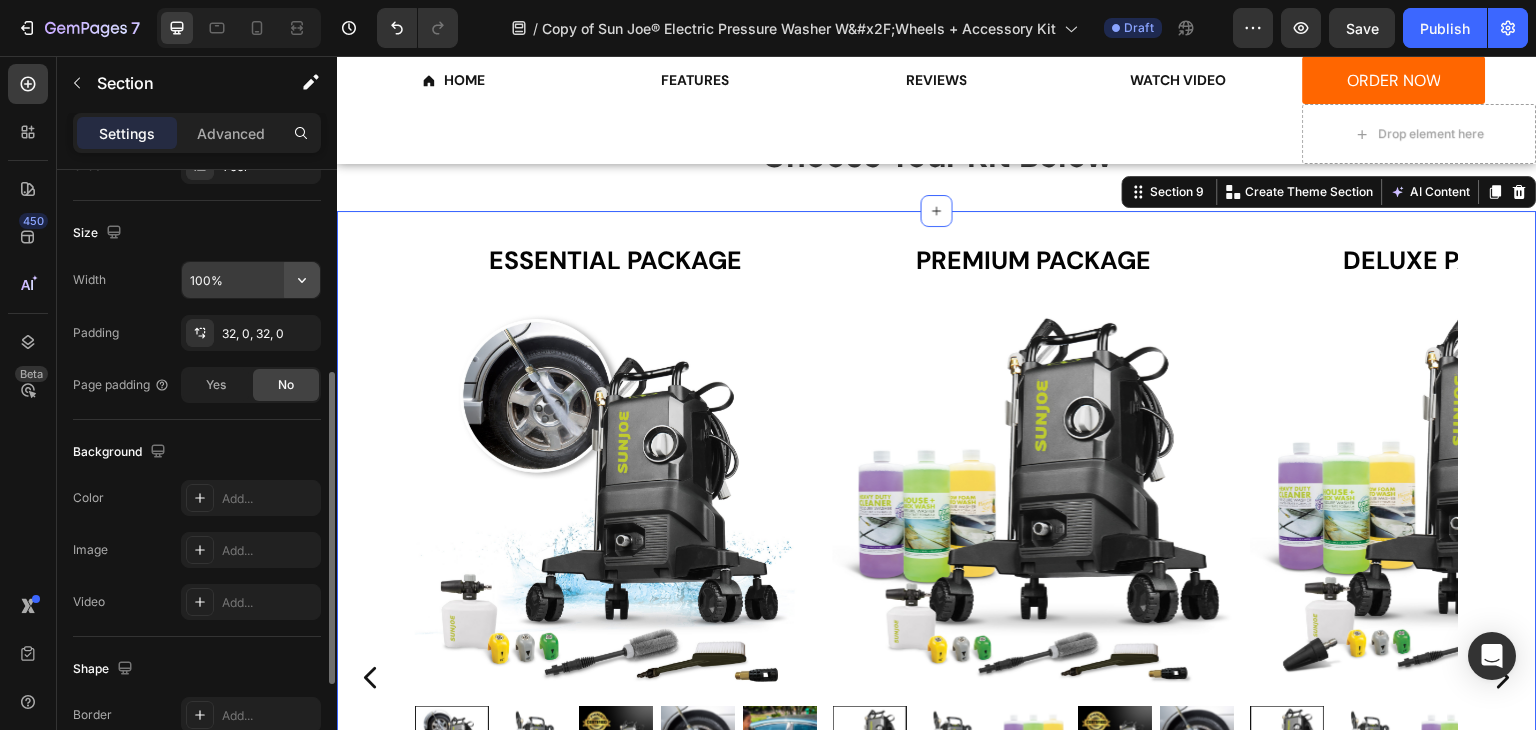 click 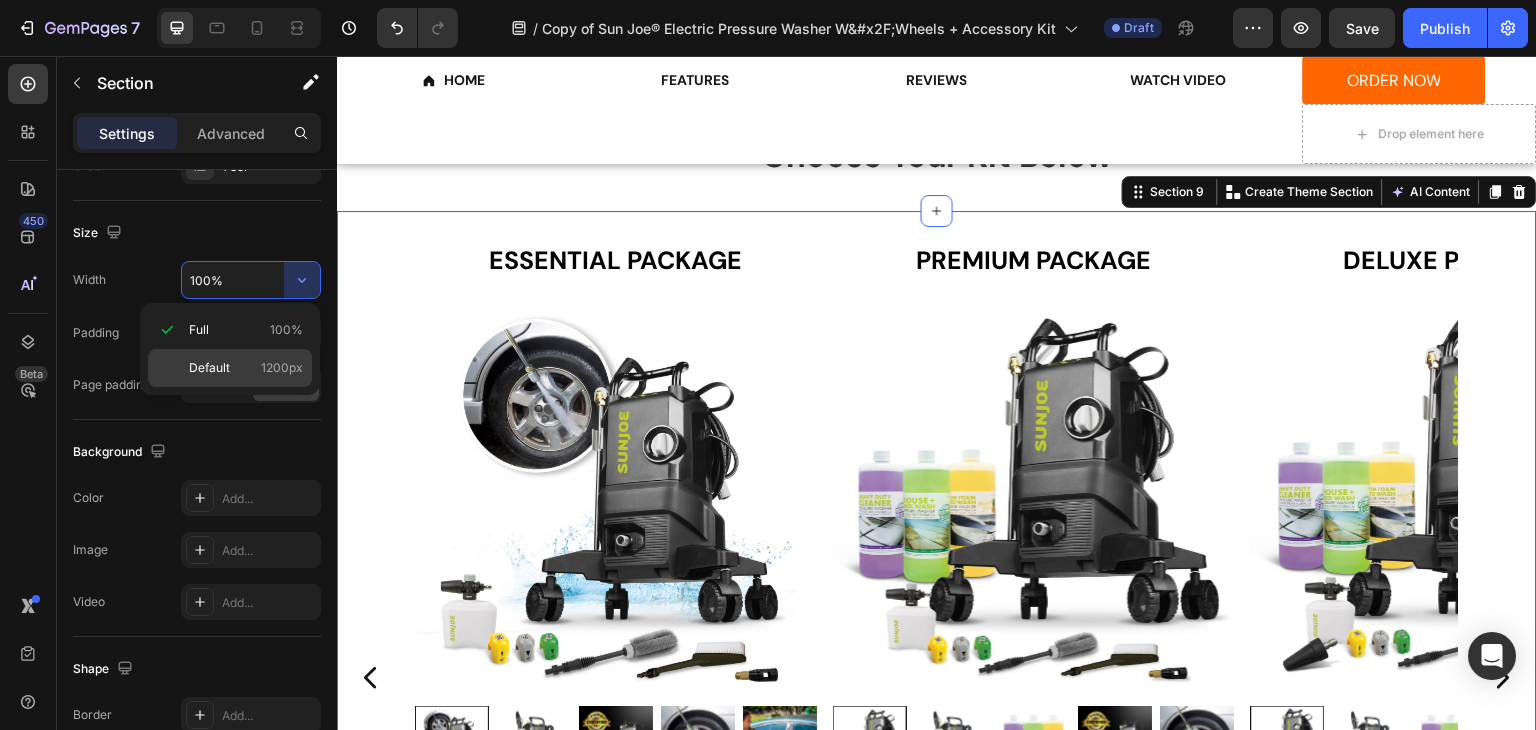 click on "Default 1200px" at bounding box center [246, 368] 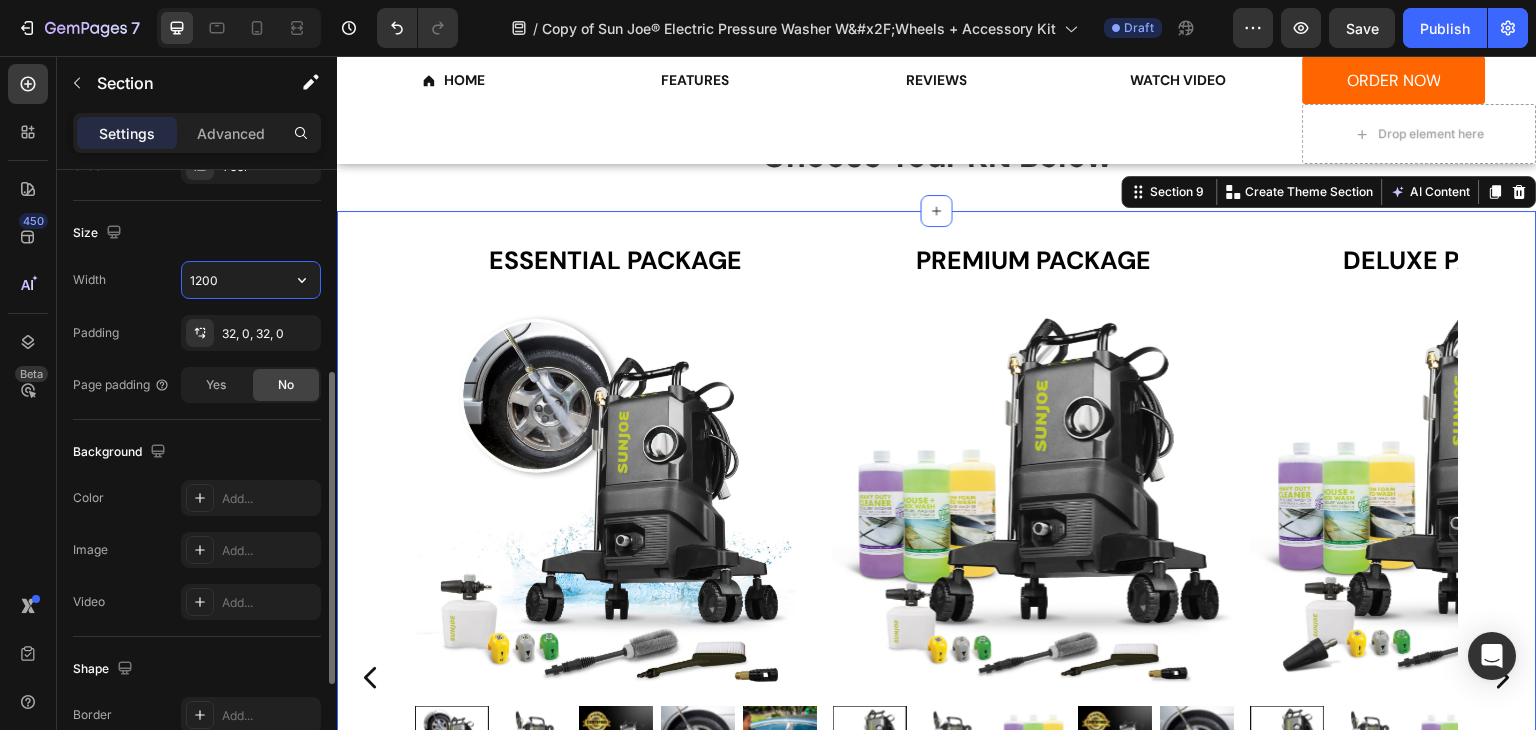 click on "1200" at bounding box center [251, 280] 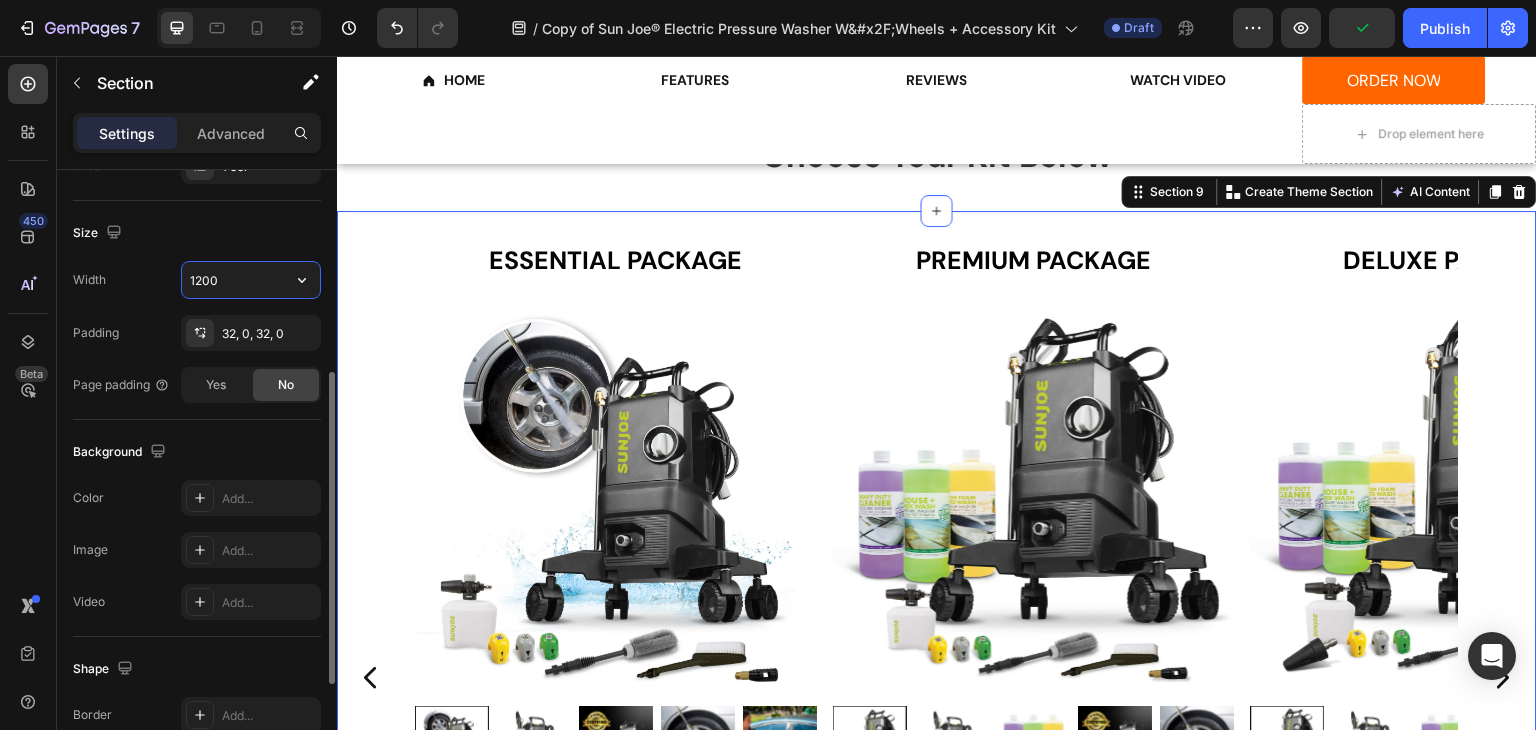 click on "1200" at bounding box center [251, 280] 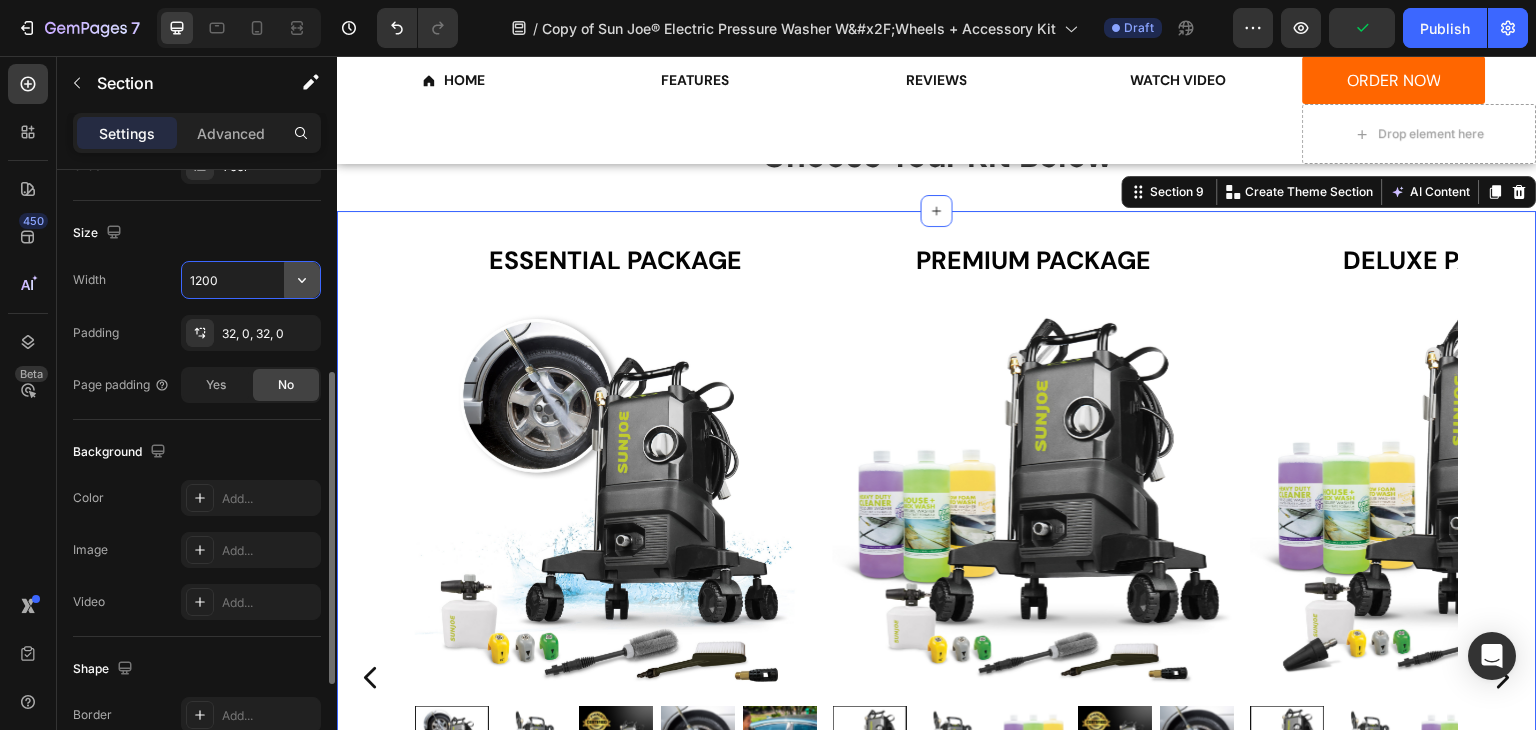 click 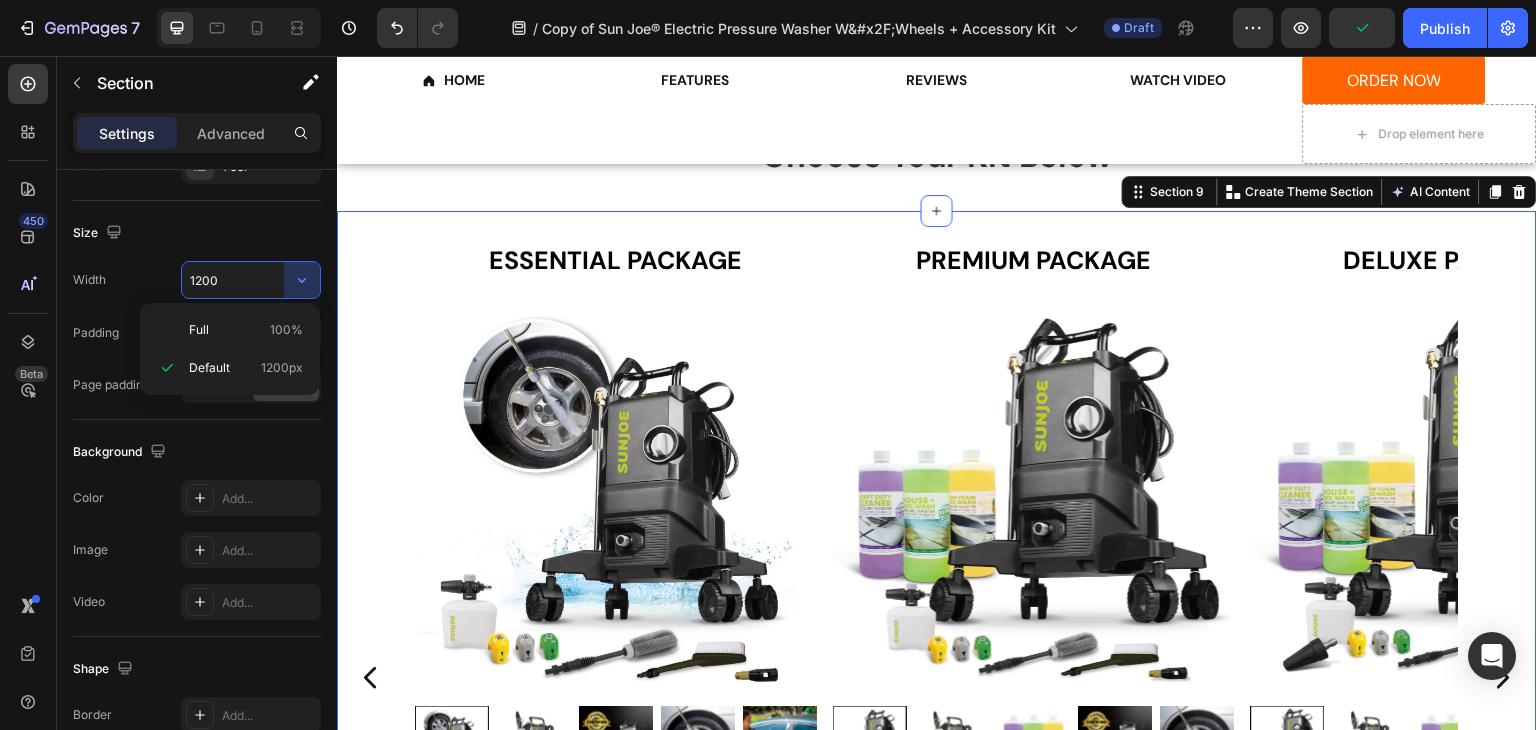 click on "Full 100% Default 1200px" 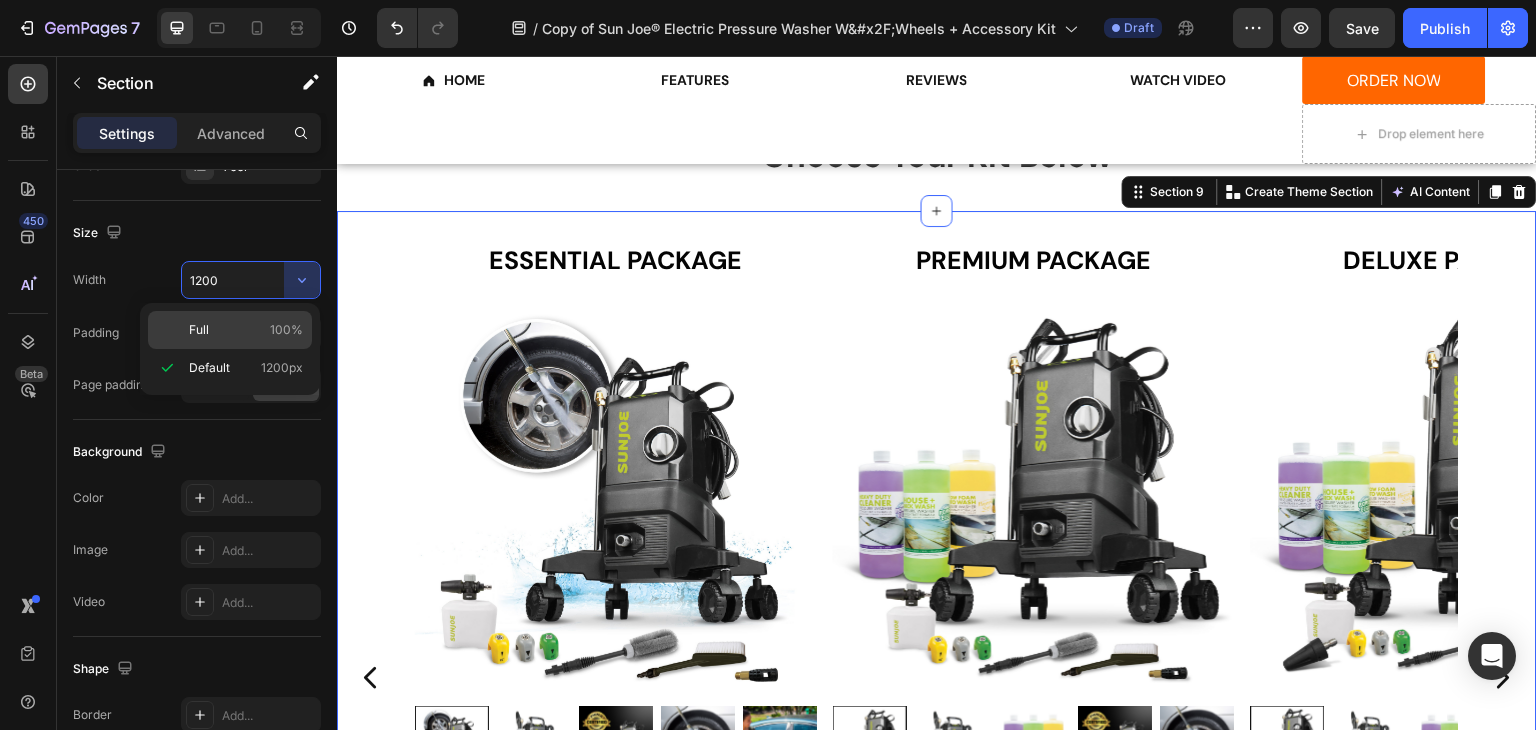 click on "Full 100%" 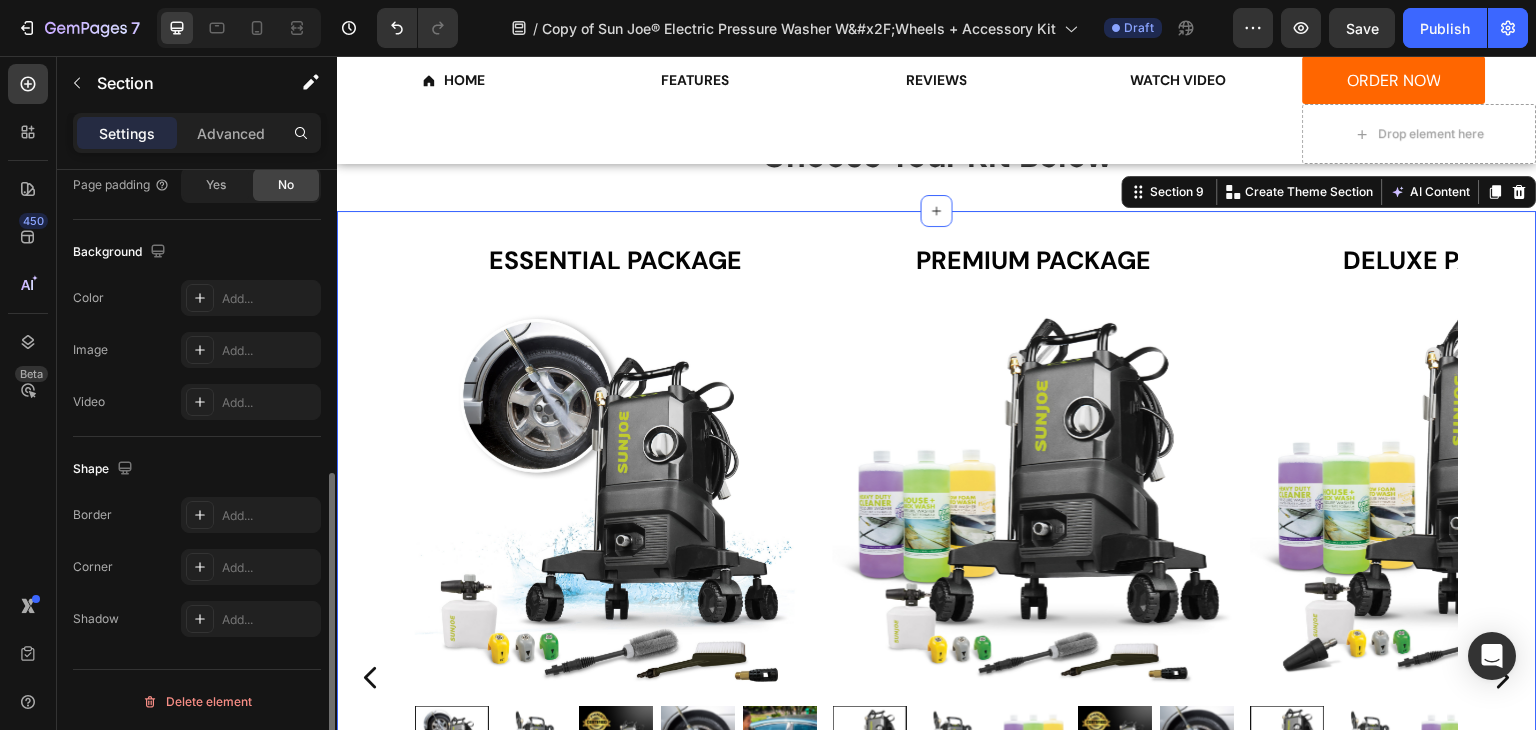 scroll, scrollTop: 500, scrollLeft: 0, axis: vertical 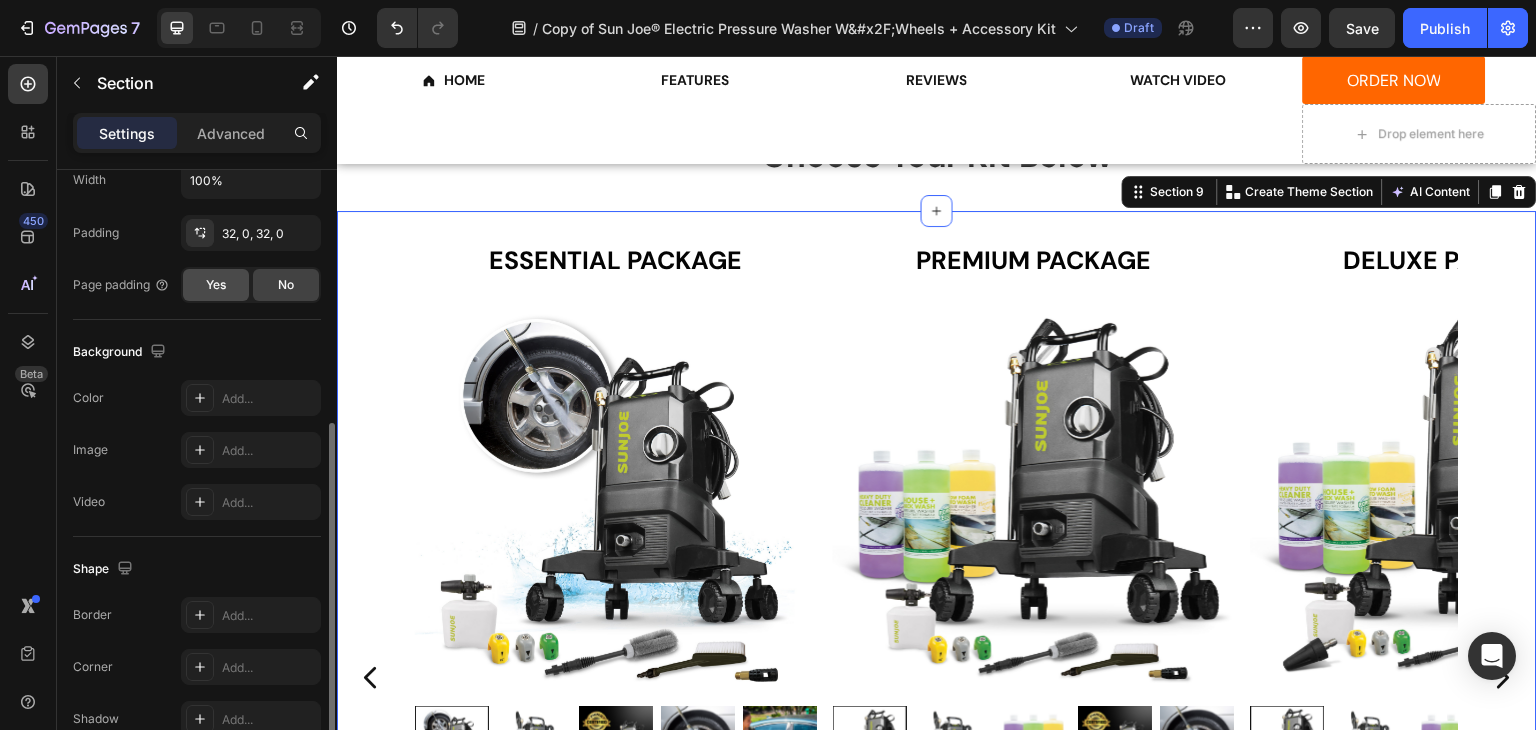 click on "Yes" 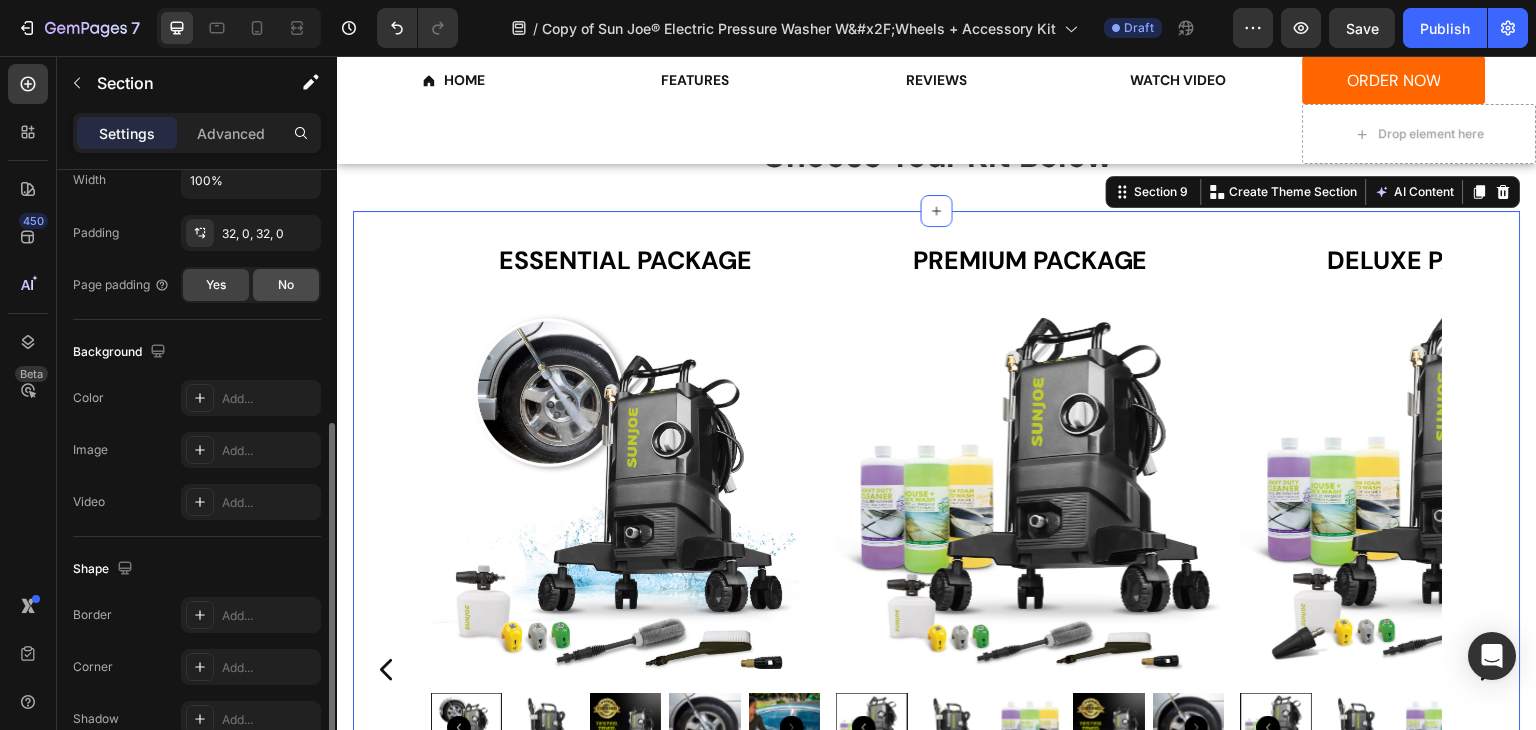 click on "No" 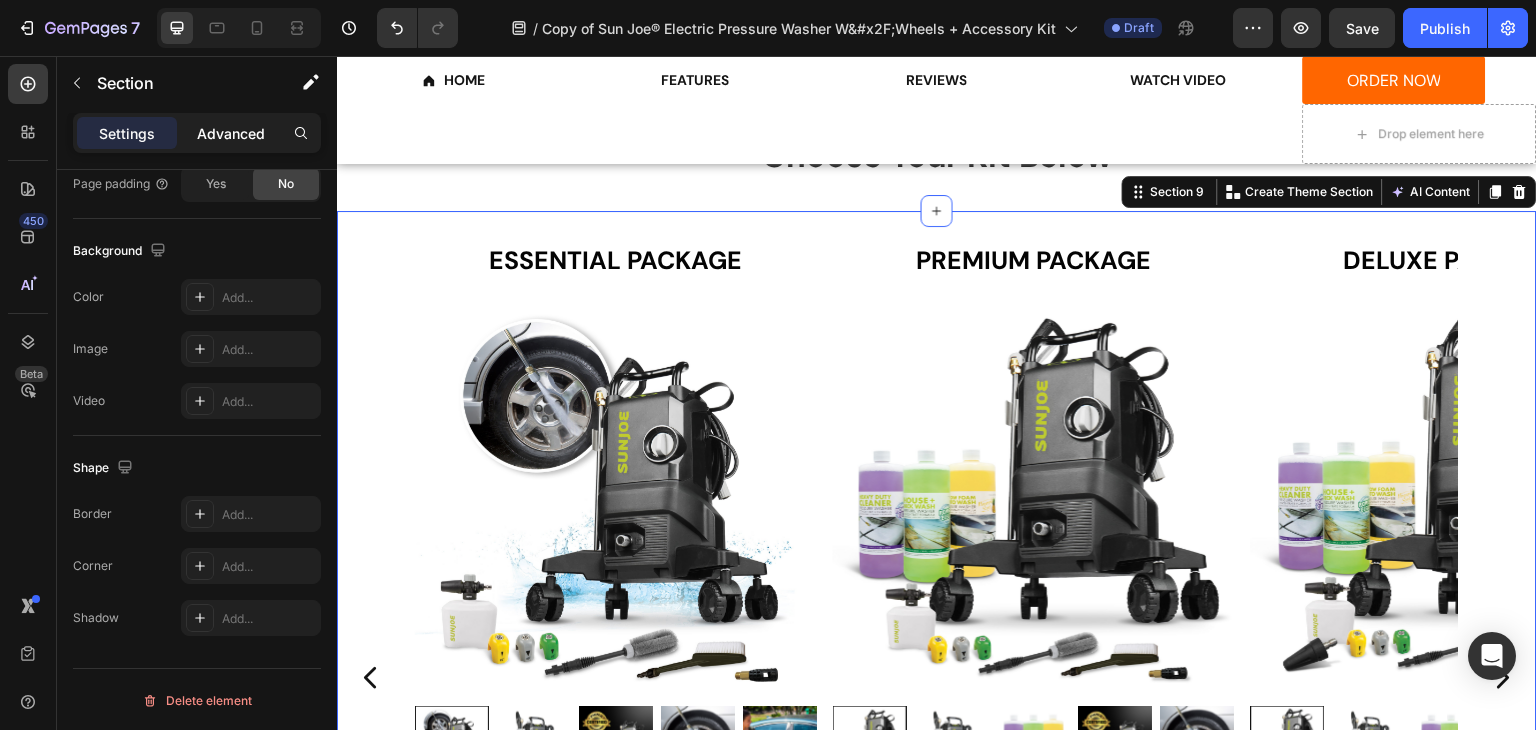 scroll, scrollTop: 0, scrollLeft: 0, axis: both 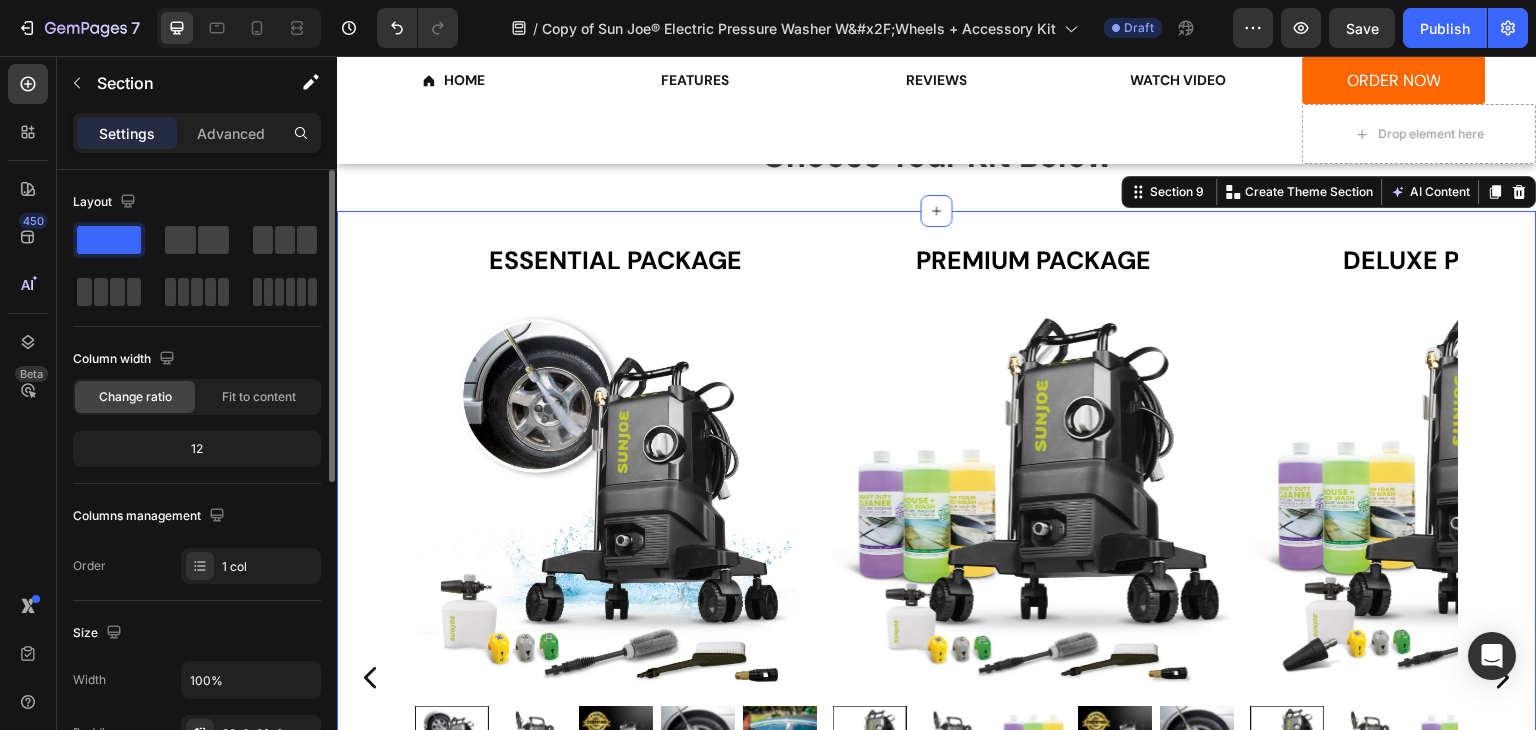 click on "Settings Advanced" at bounding box center [197, 133] 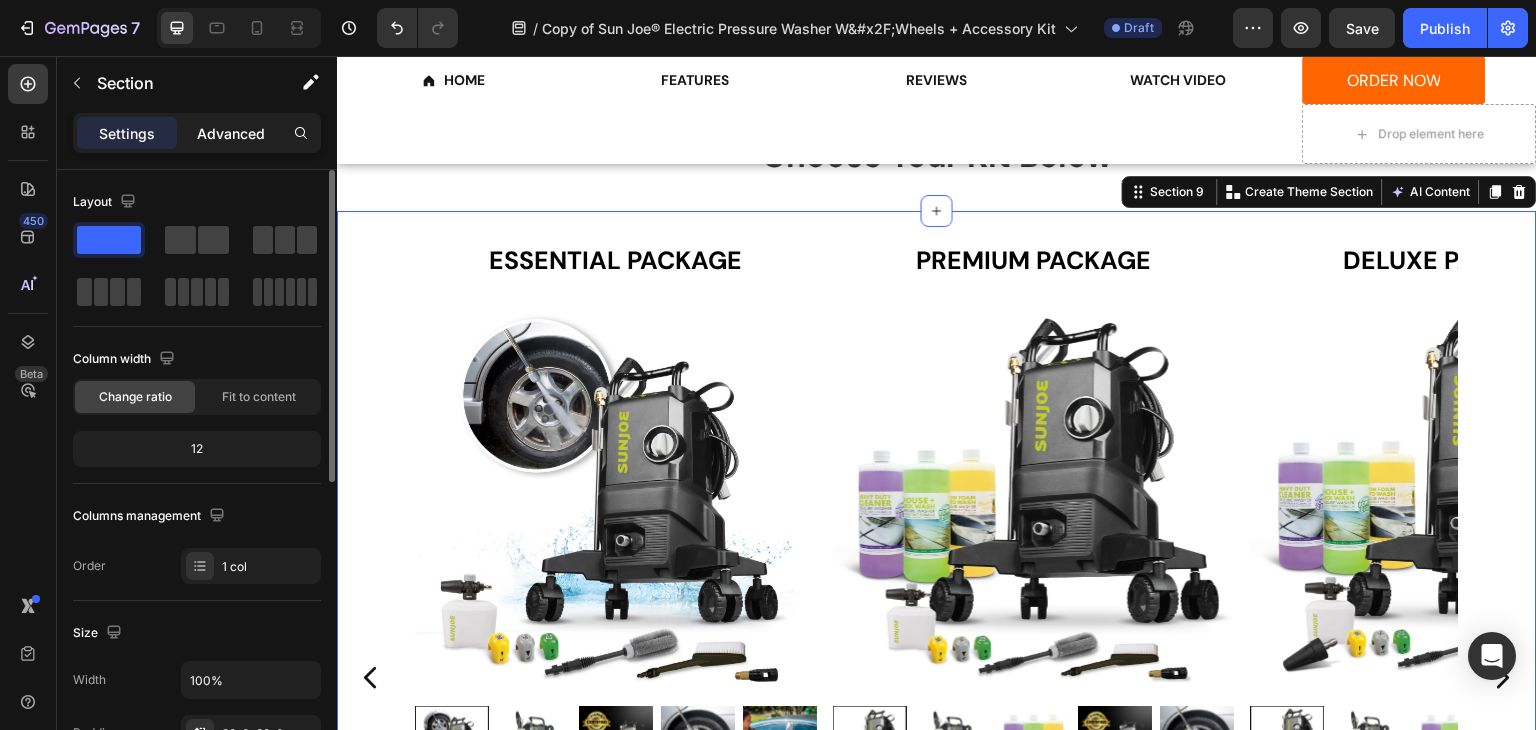click on "Advanced" at bounding box center [231, 133] 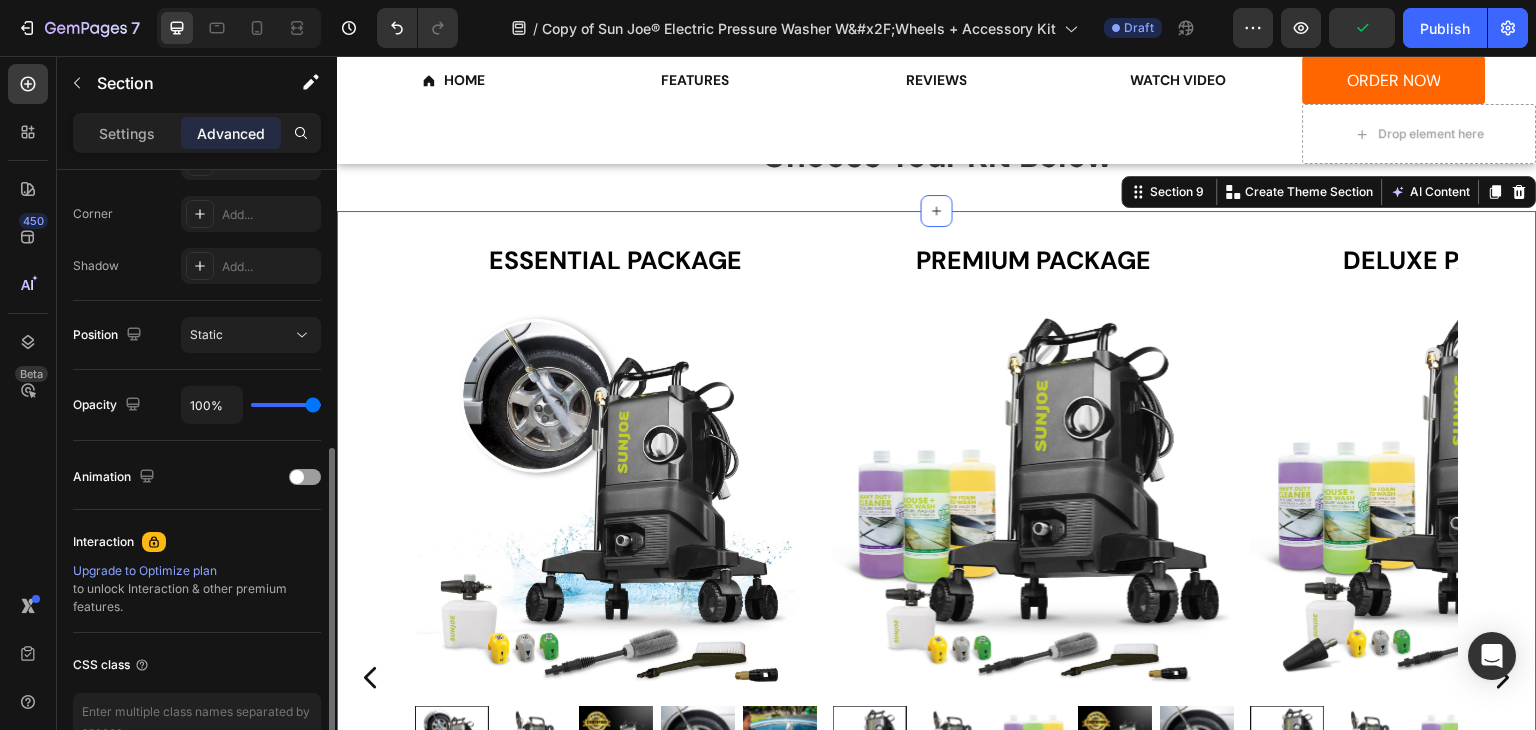 scroll, scrollTop: 0, scrollLeft: 0, axis: both 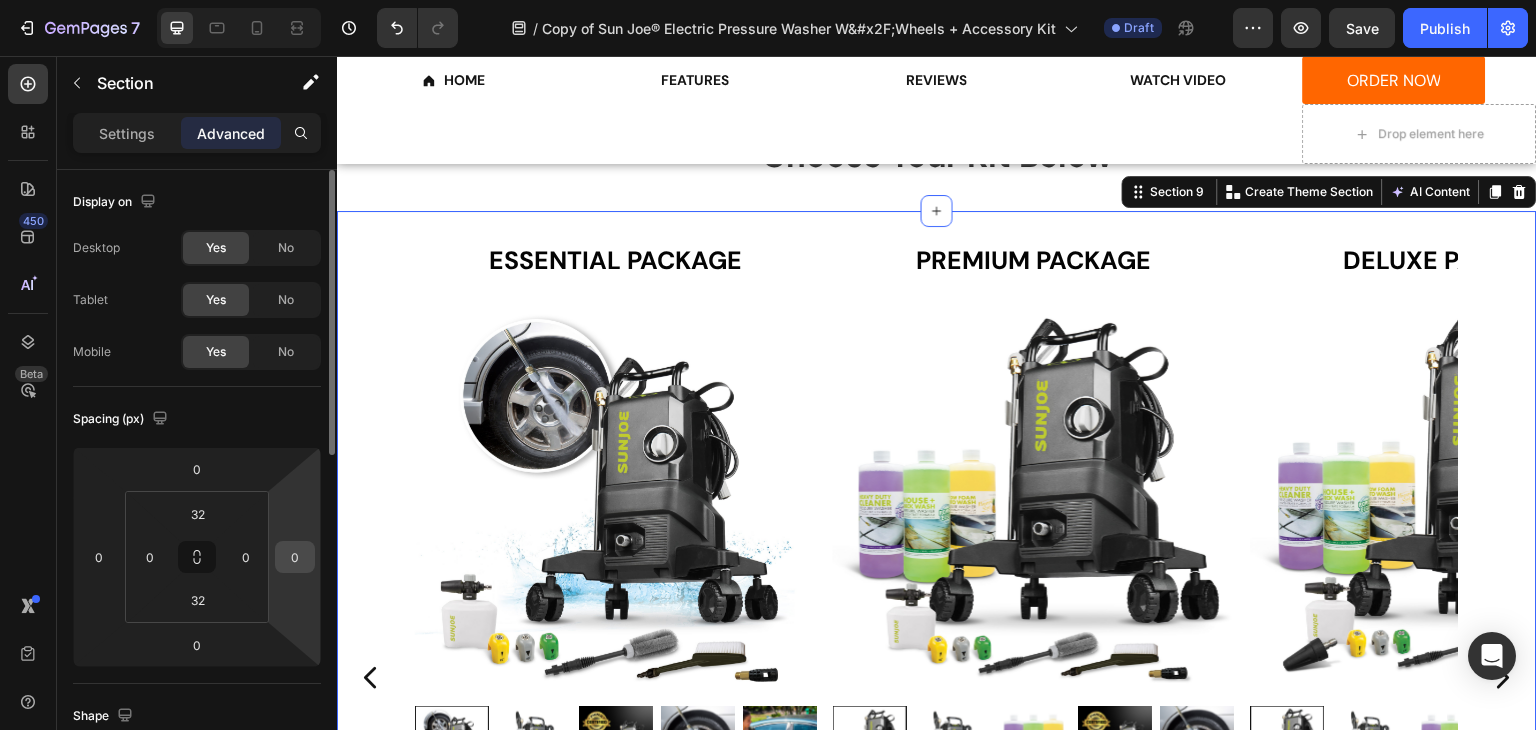 click on "0" at bounding box center [295, 557] 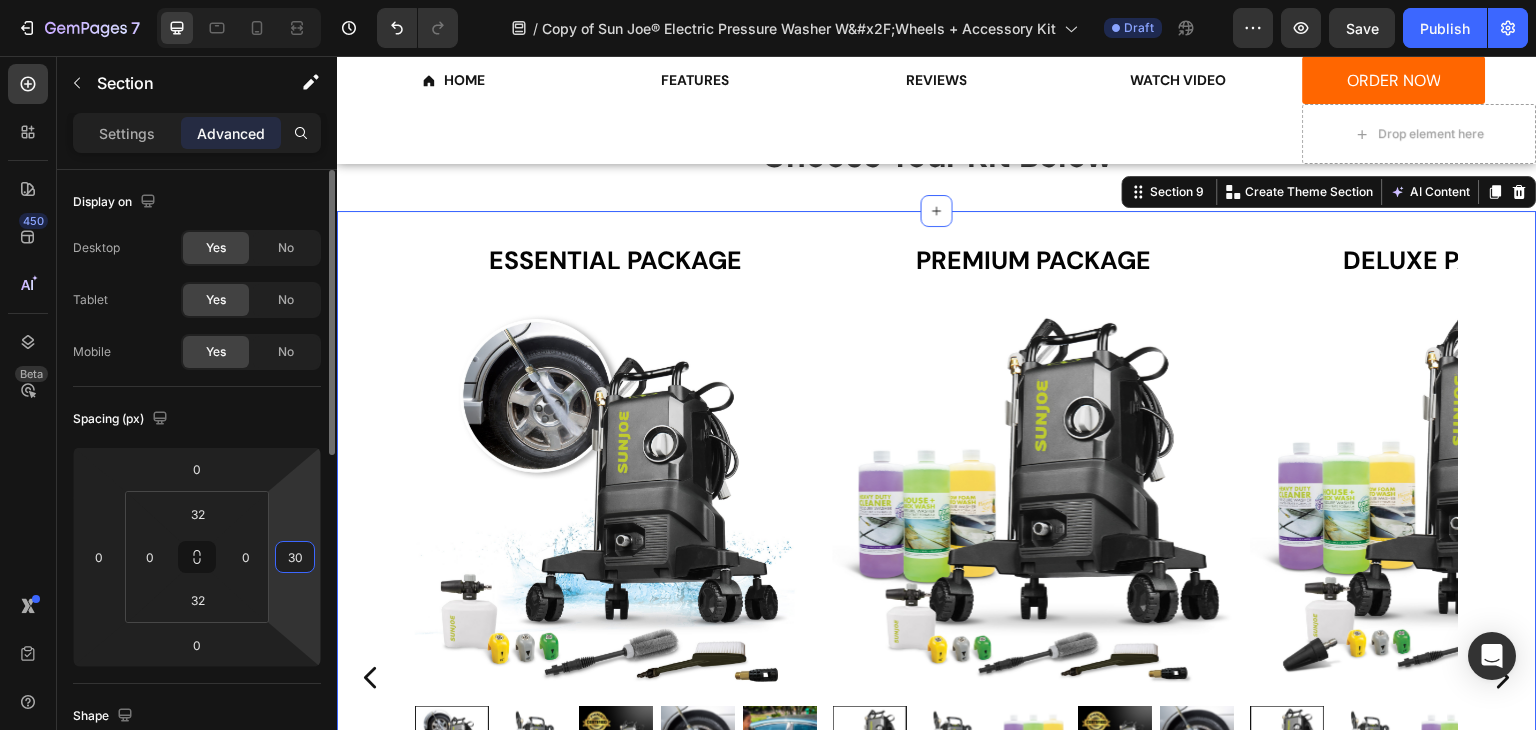 click on "Spacing (px)" at bounding box center (197, 419) 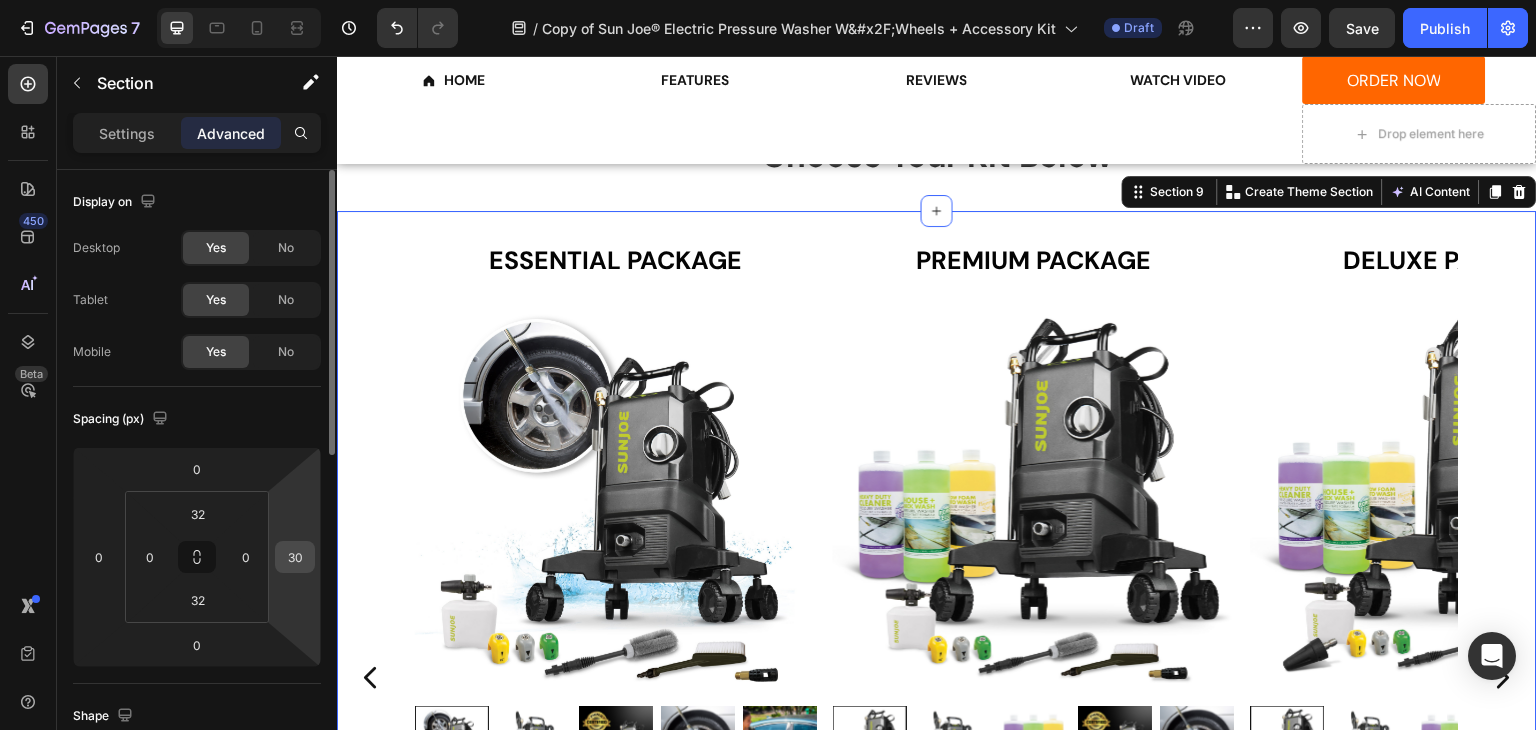 click on "30" at bounding box center (295, 557) 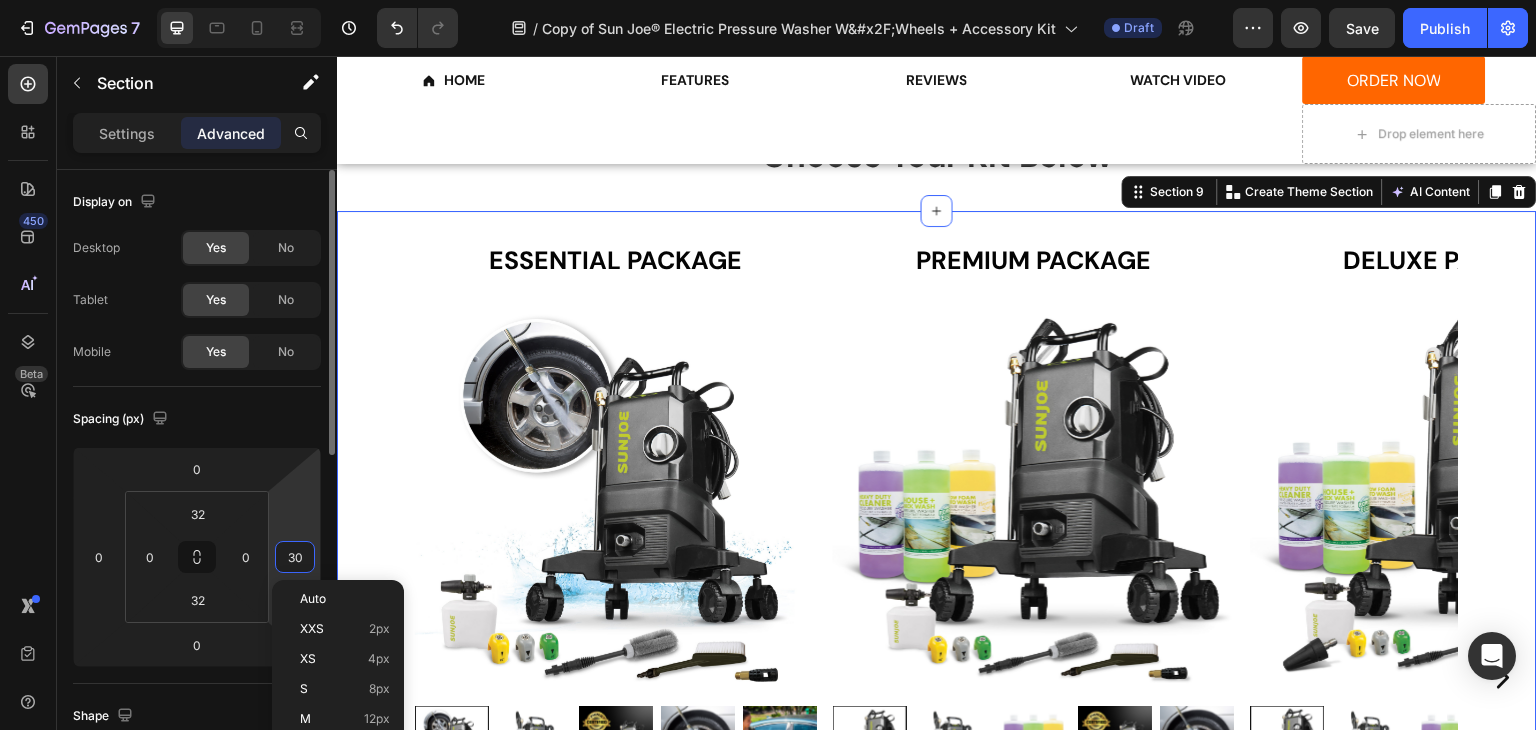 click on "30" at bounding box center [295, 557] 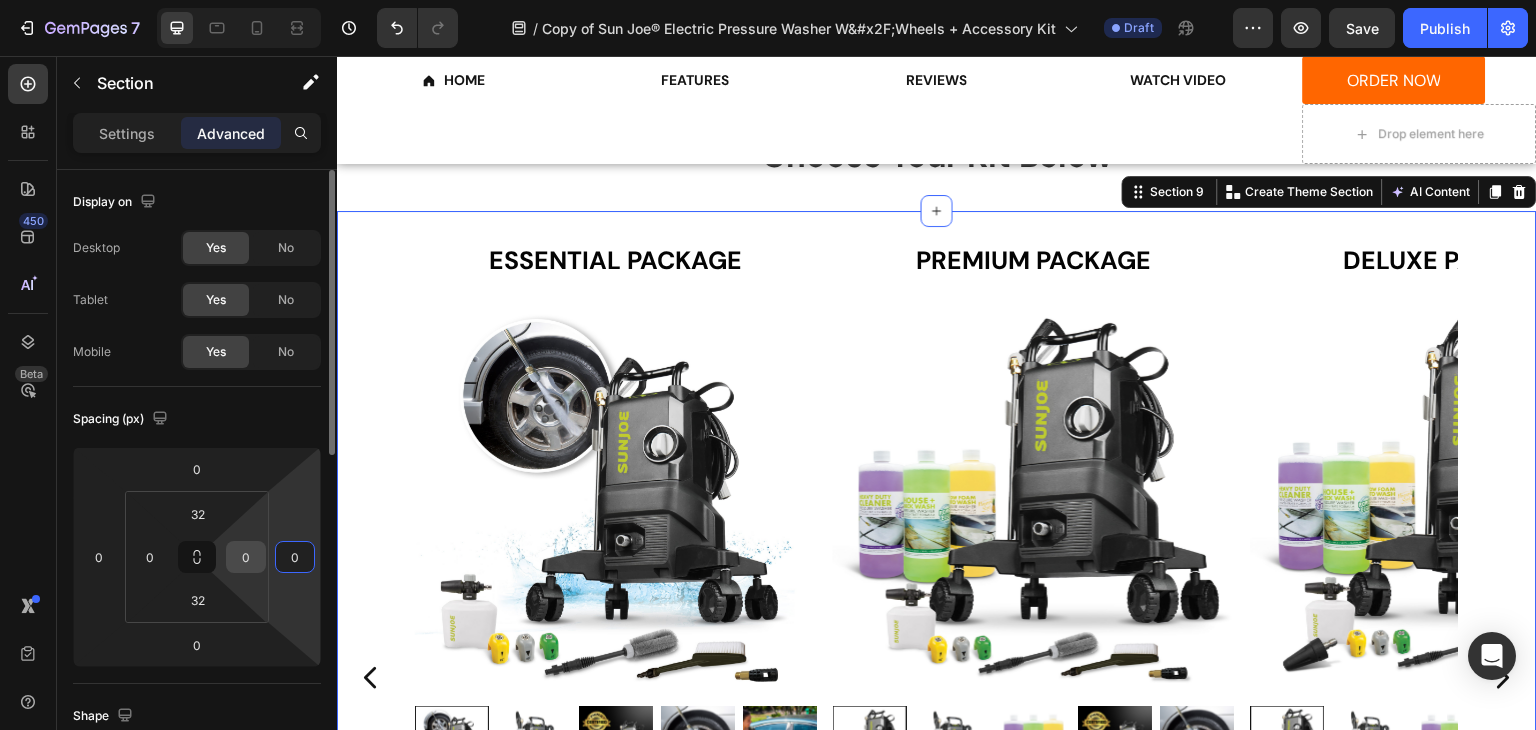 type on "0" 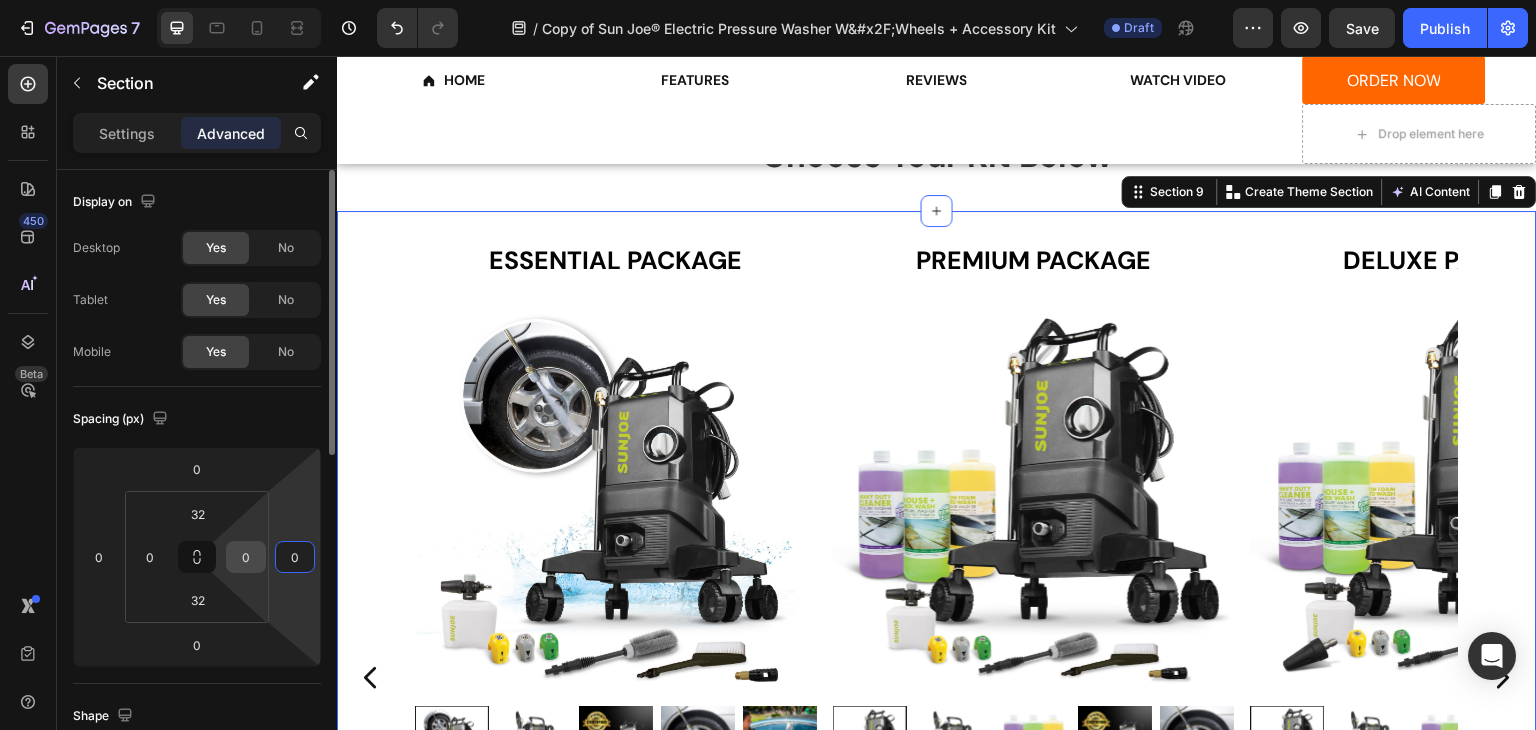 click on "0" at bounding box center [246, 557] 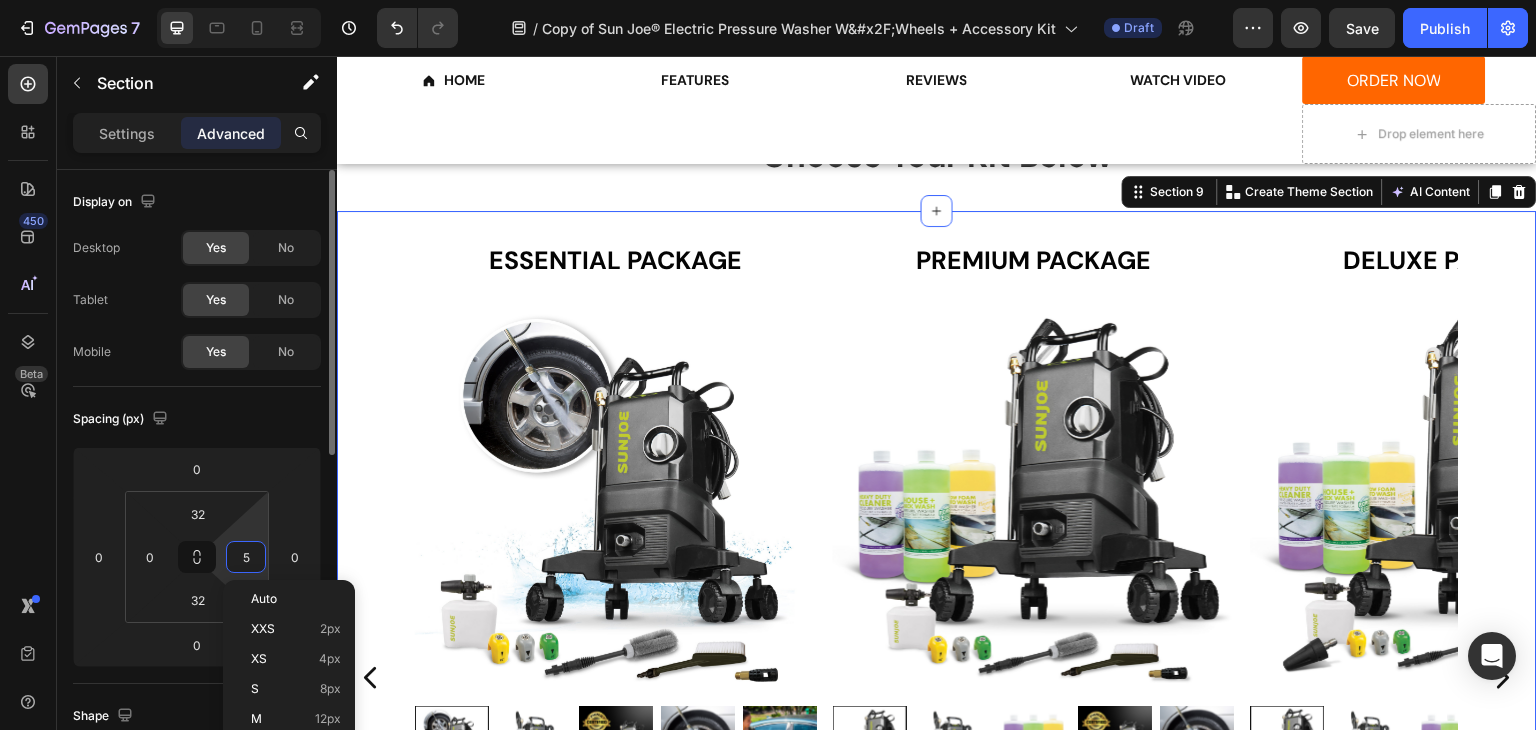type on "50" 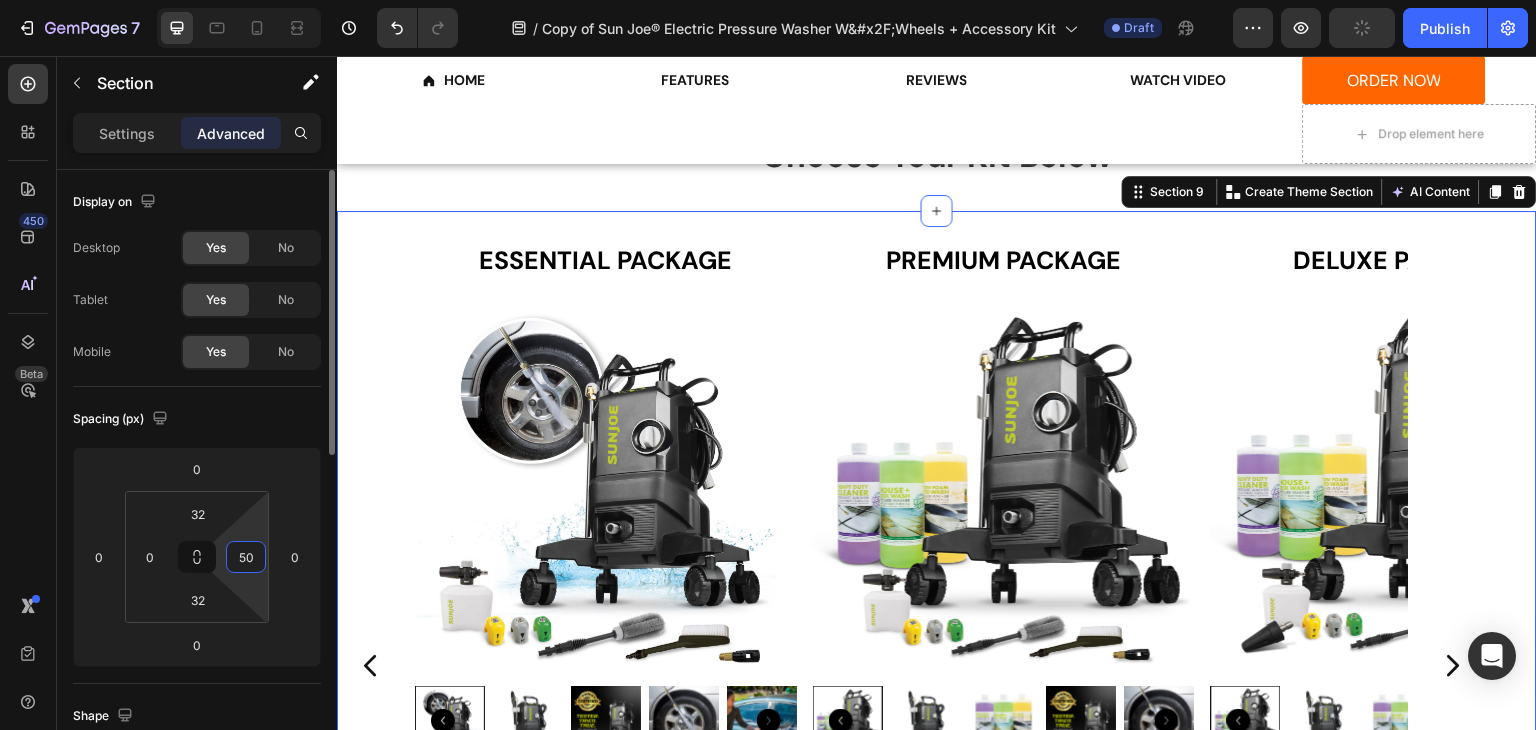click on "50" at bounding box center (246, 557) 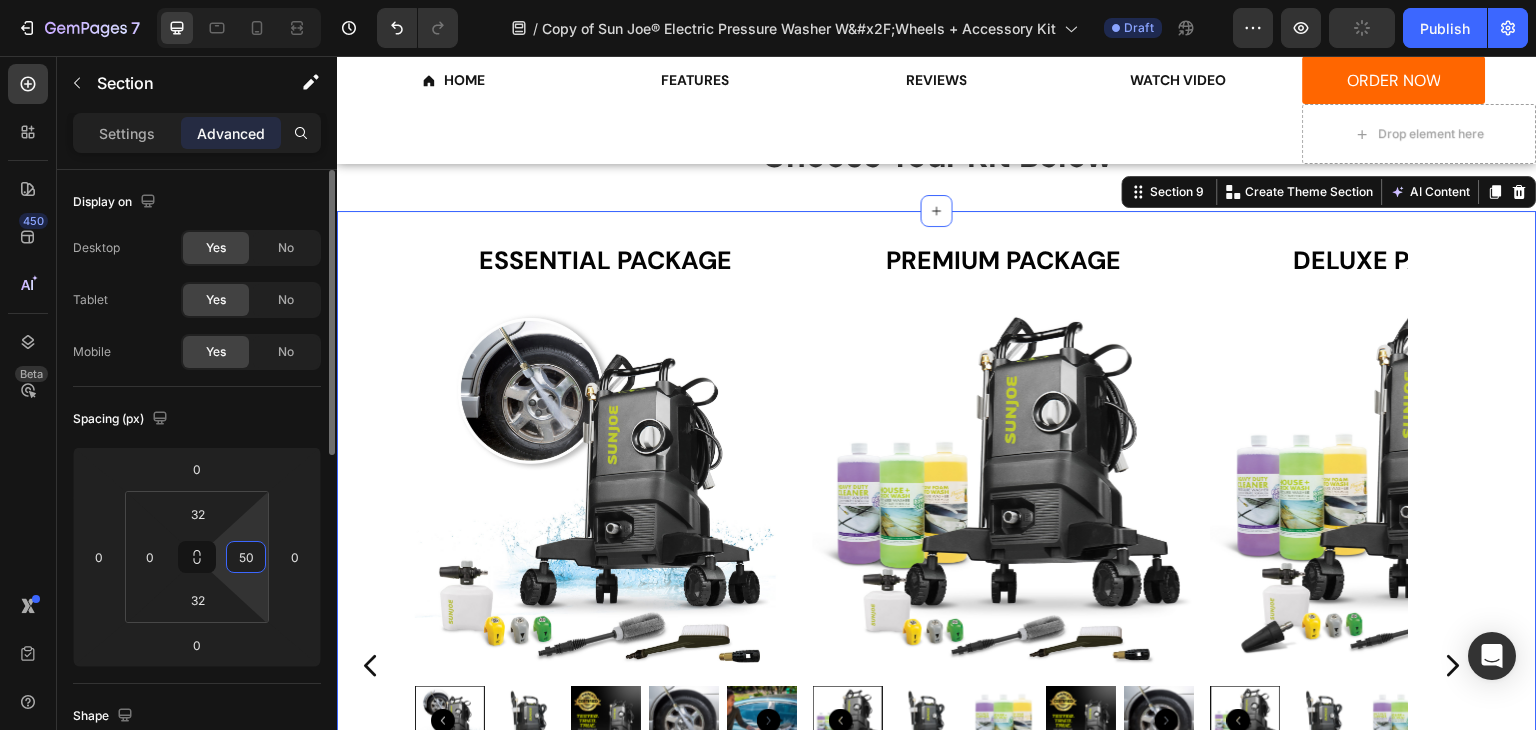 click on "50" at bounding box center (246, 557) 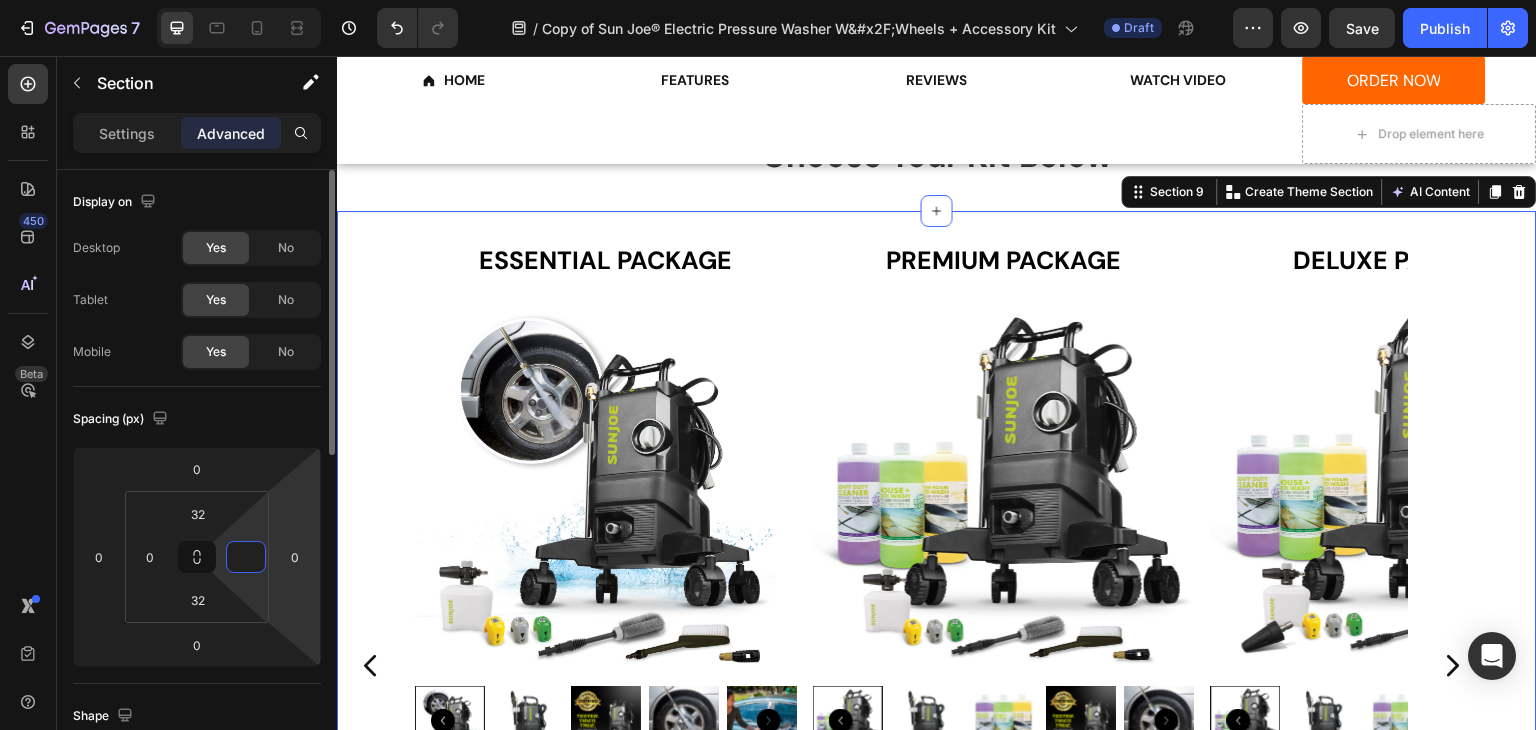 type on "0" 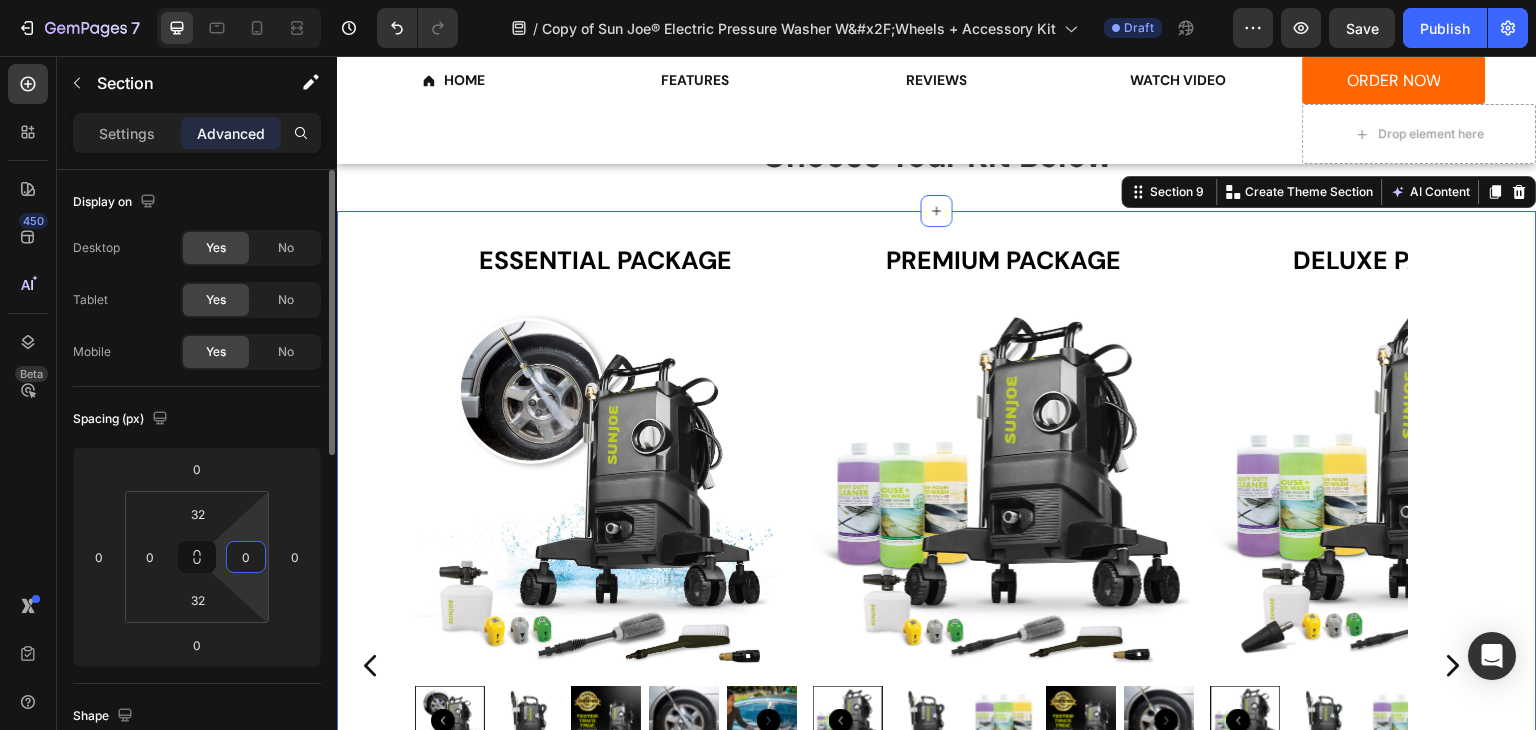 click on "Spacing (px) 0 0 0 0 32 0 32 0" 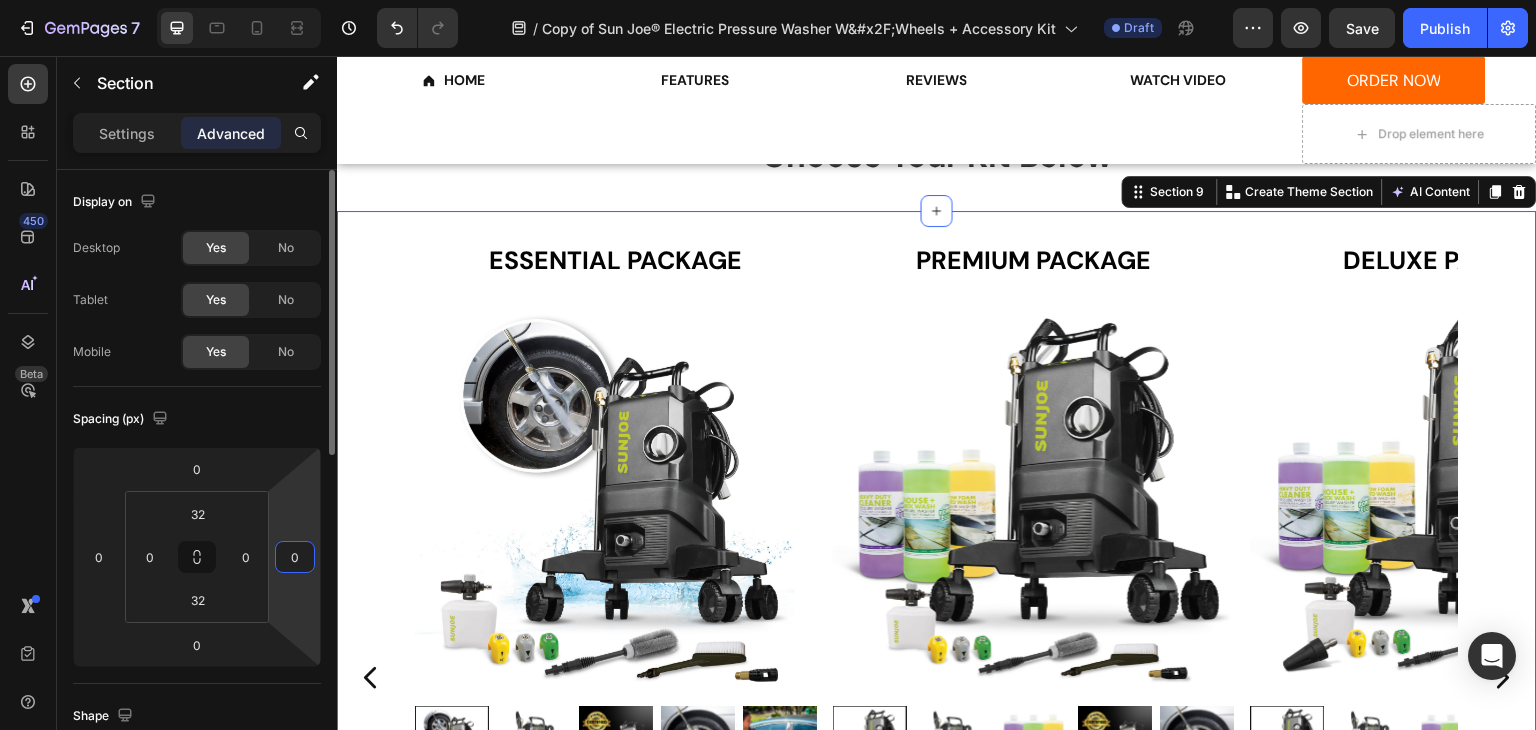 click on "0" at bounding box center [295, 557] 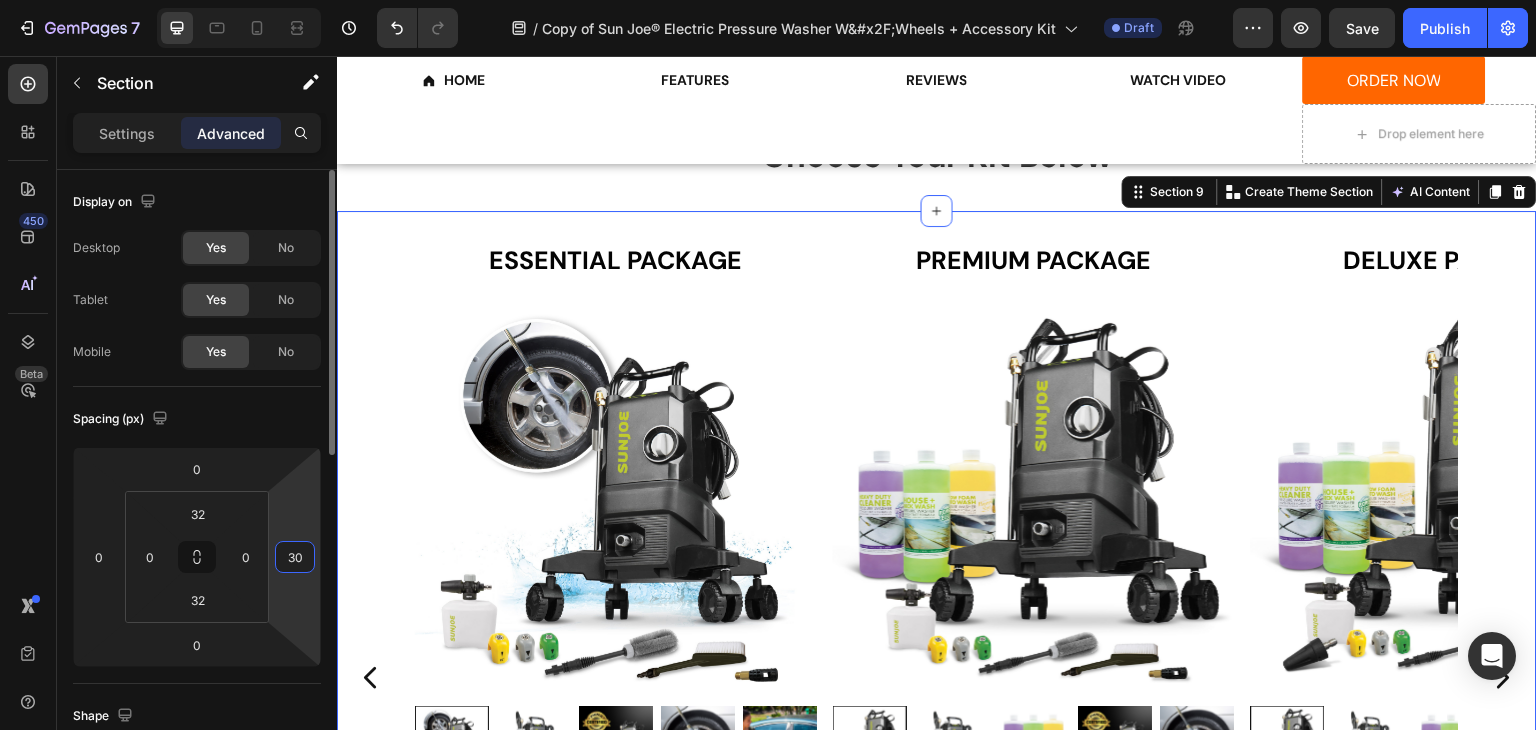 click on "Spacing (px)" at bounding box center (197, 419) 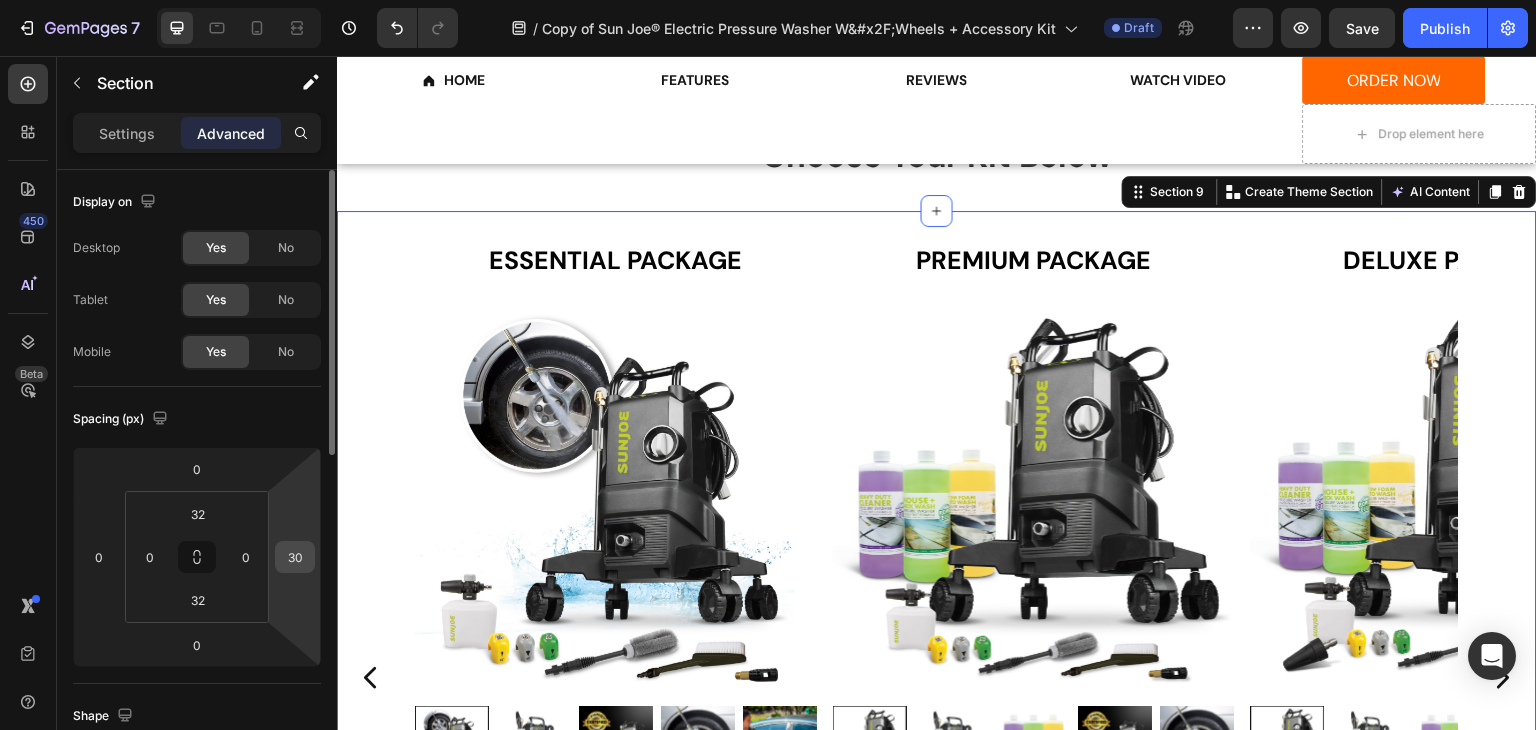 click on "30" at bounding box center [295, 557] 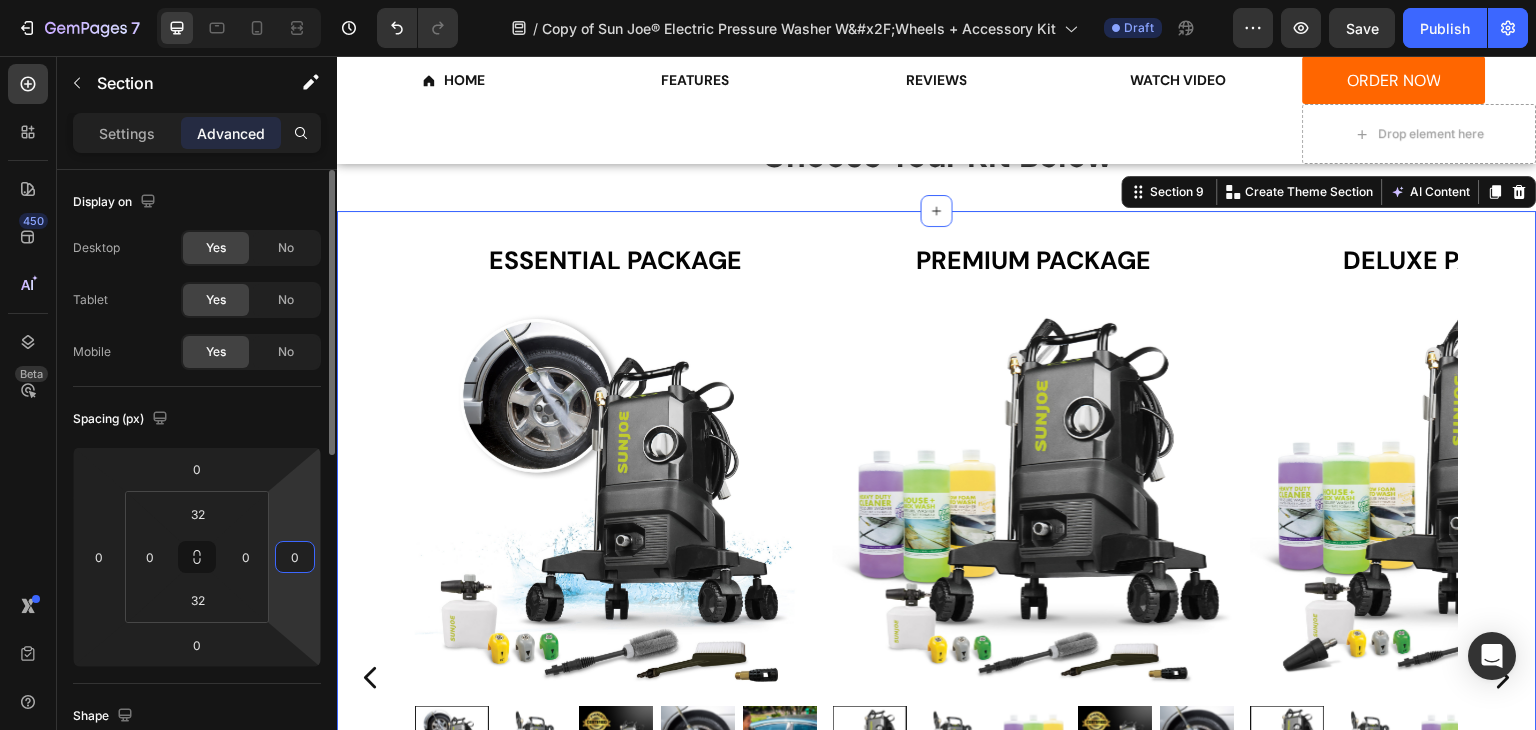 type on "0" 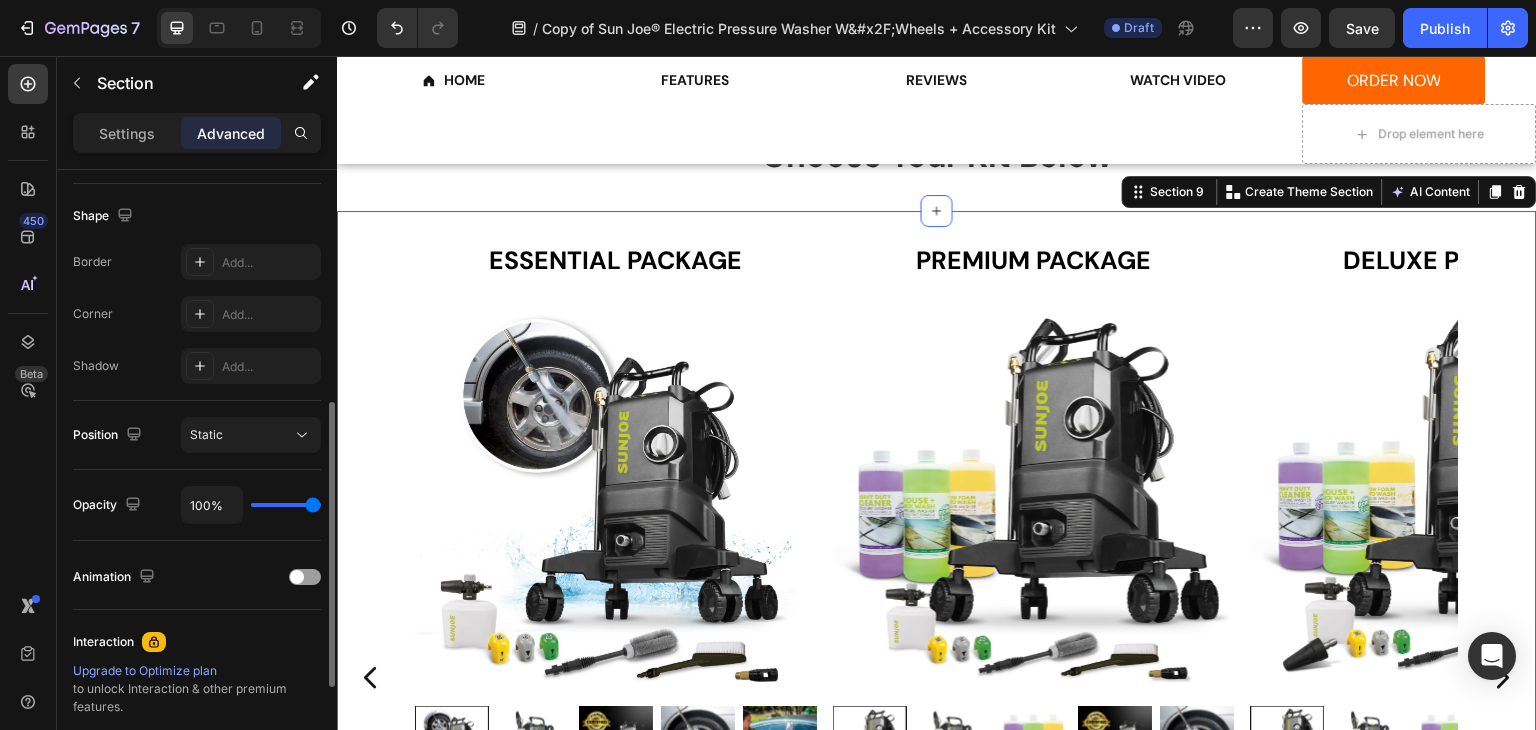 scroll, scrollTop: 600, scrollLeft: 0, axis: vertical 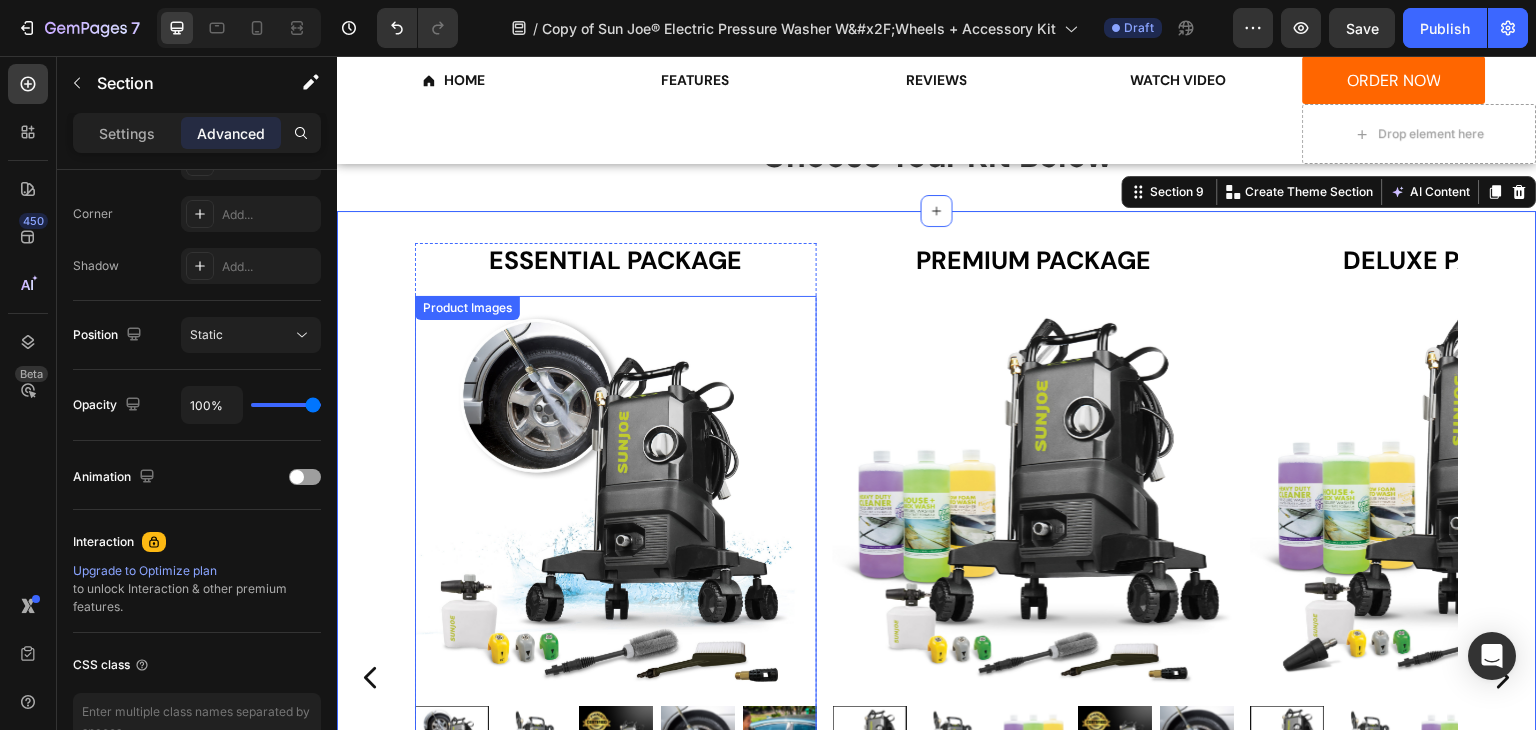 click at bounding box center (616, 497) 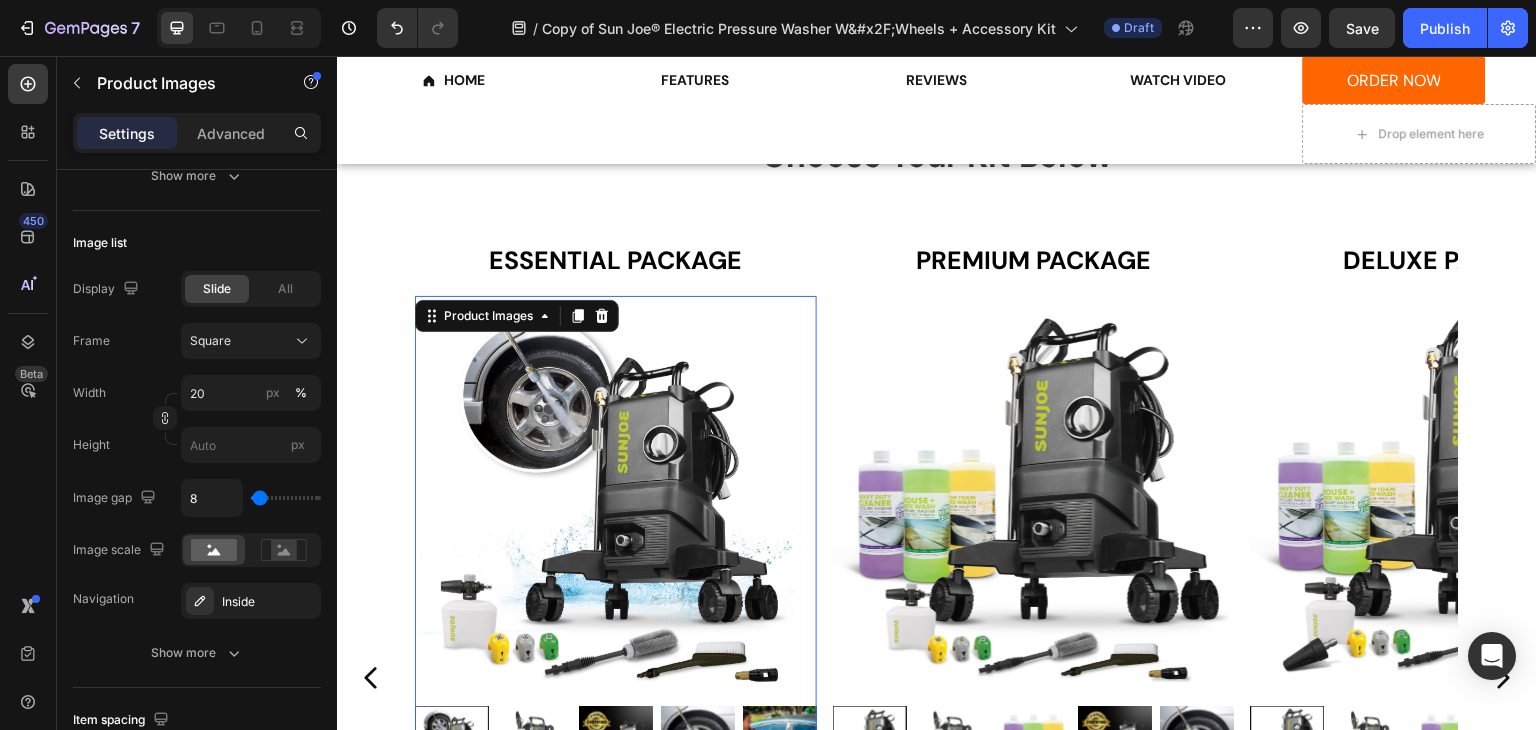 scroll, scrollTop: 0, scrollLeft: 0, axis: both 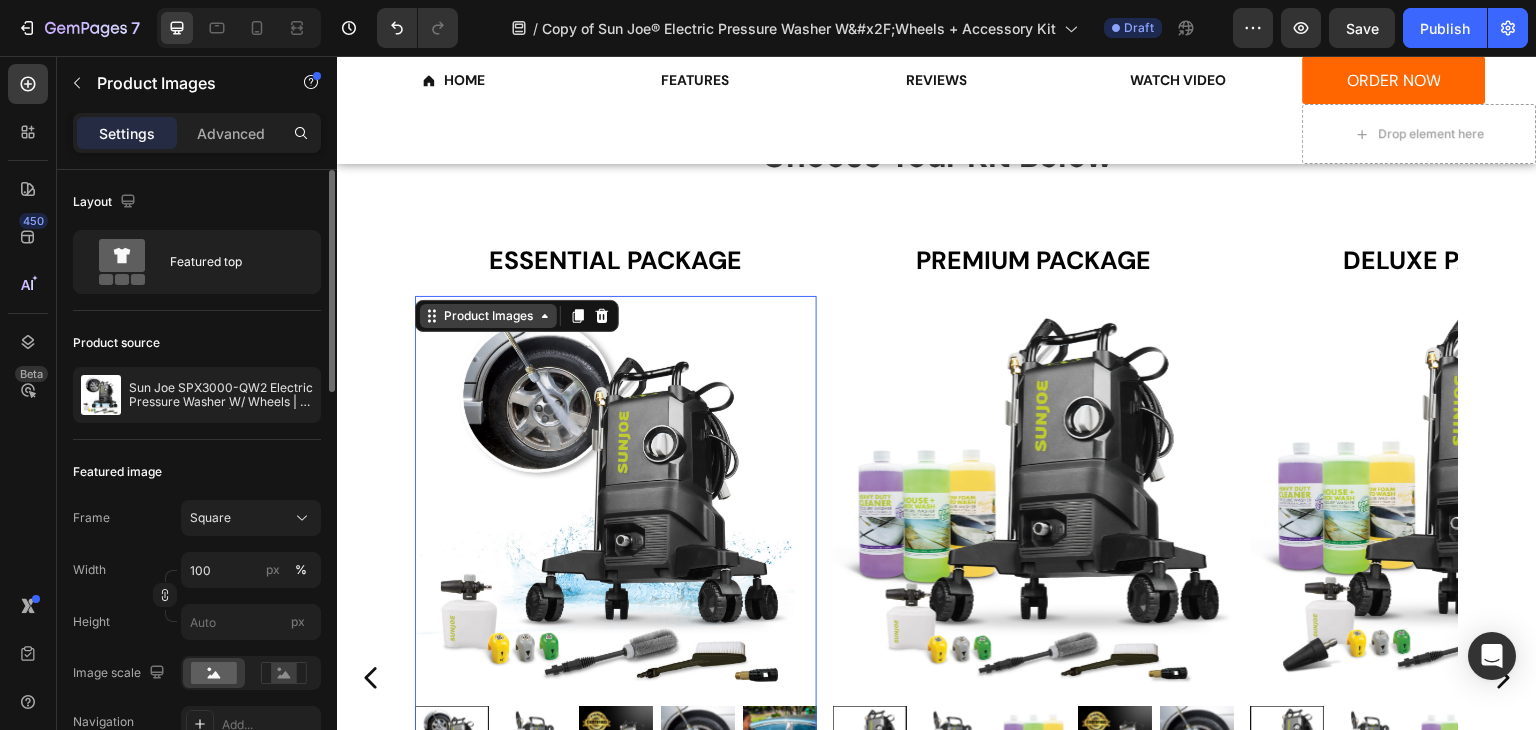 click on "Product Images" at bounding box center (488, 316) 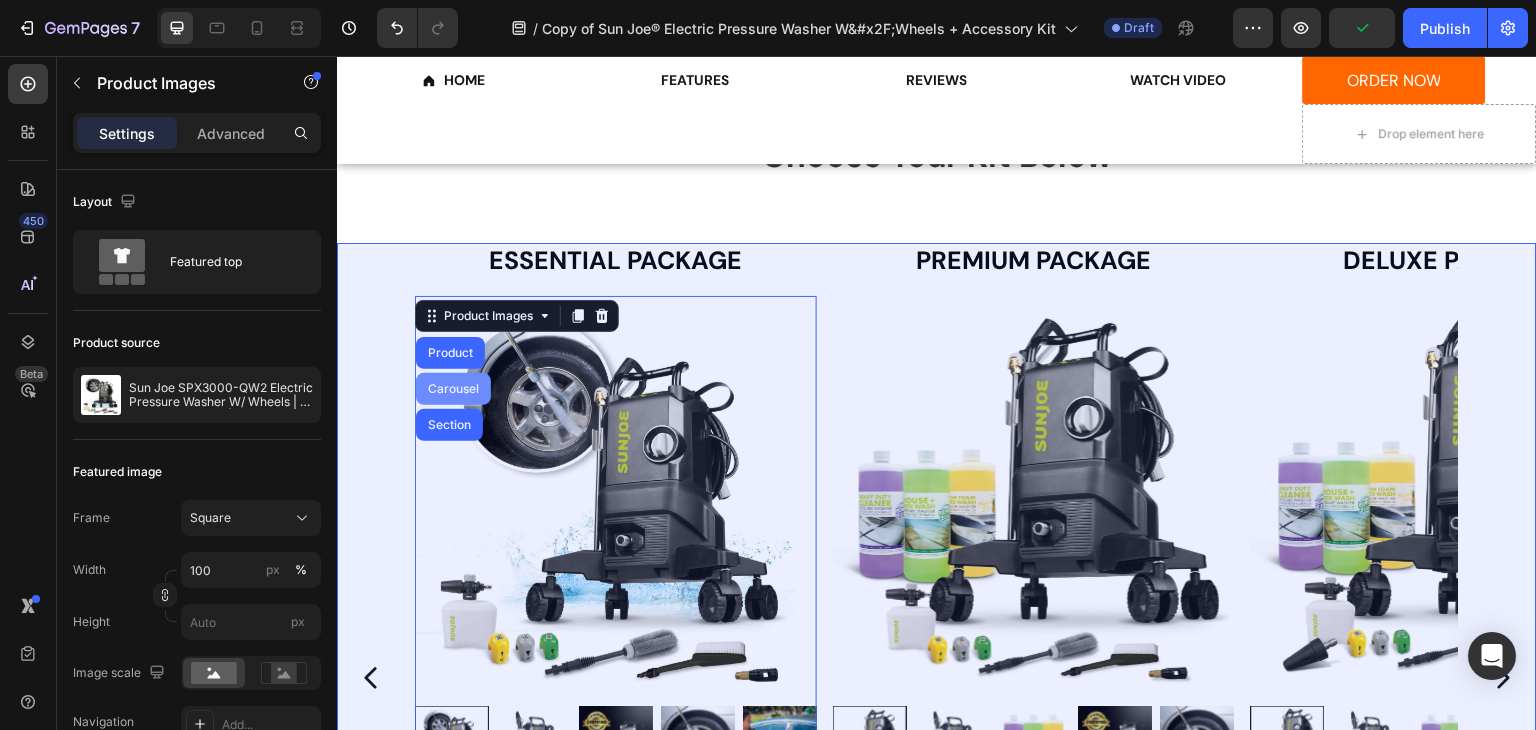 click on "Carousel" at bounding box center [453, 389] 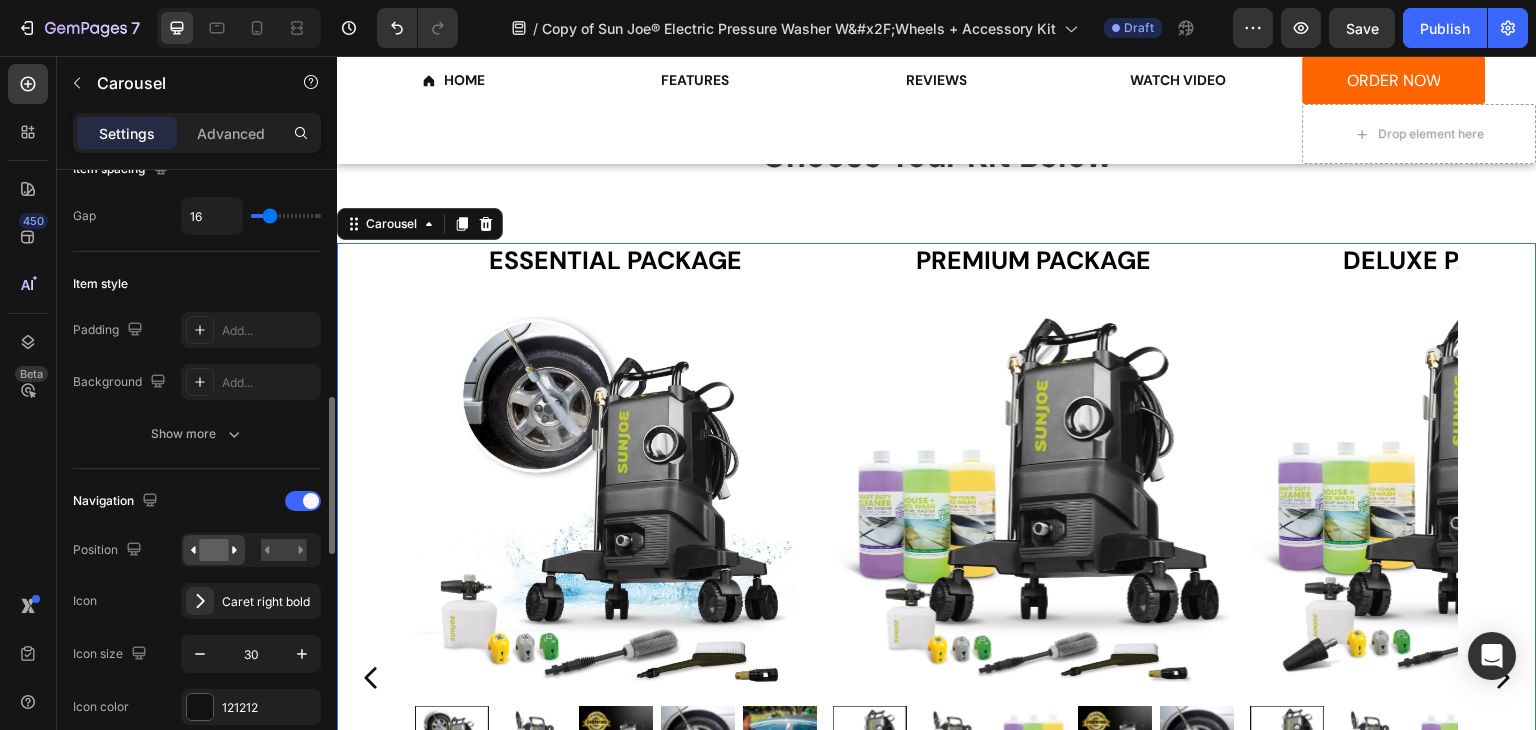 scroll, scrollTop: 500, scrollLeft: 0, axis: vertical 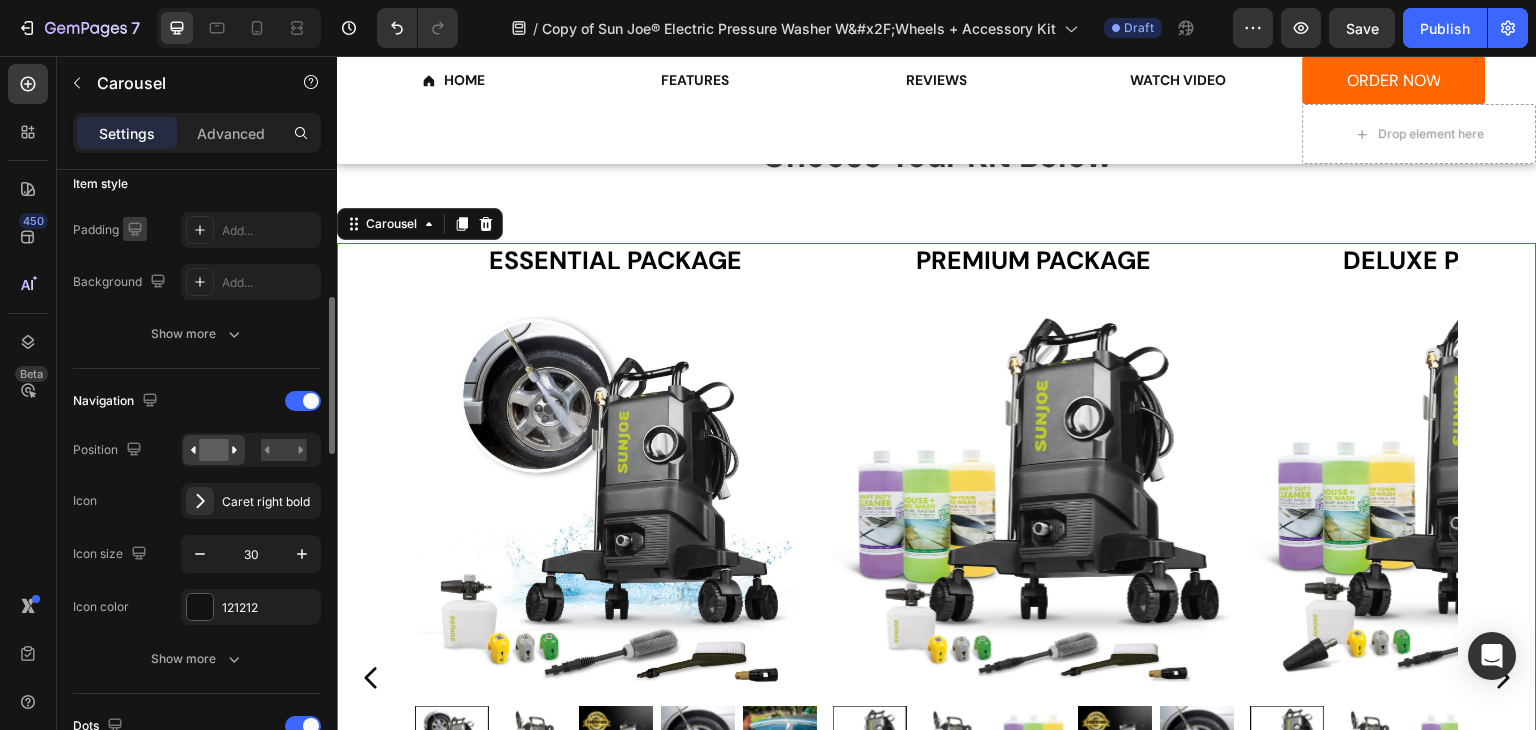 click 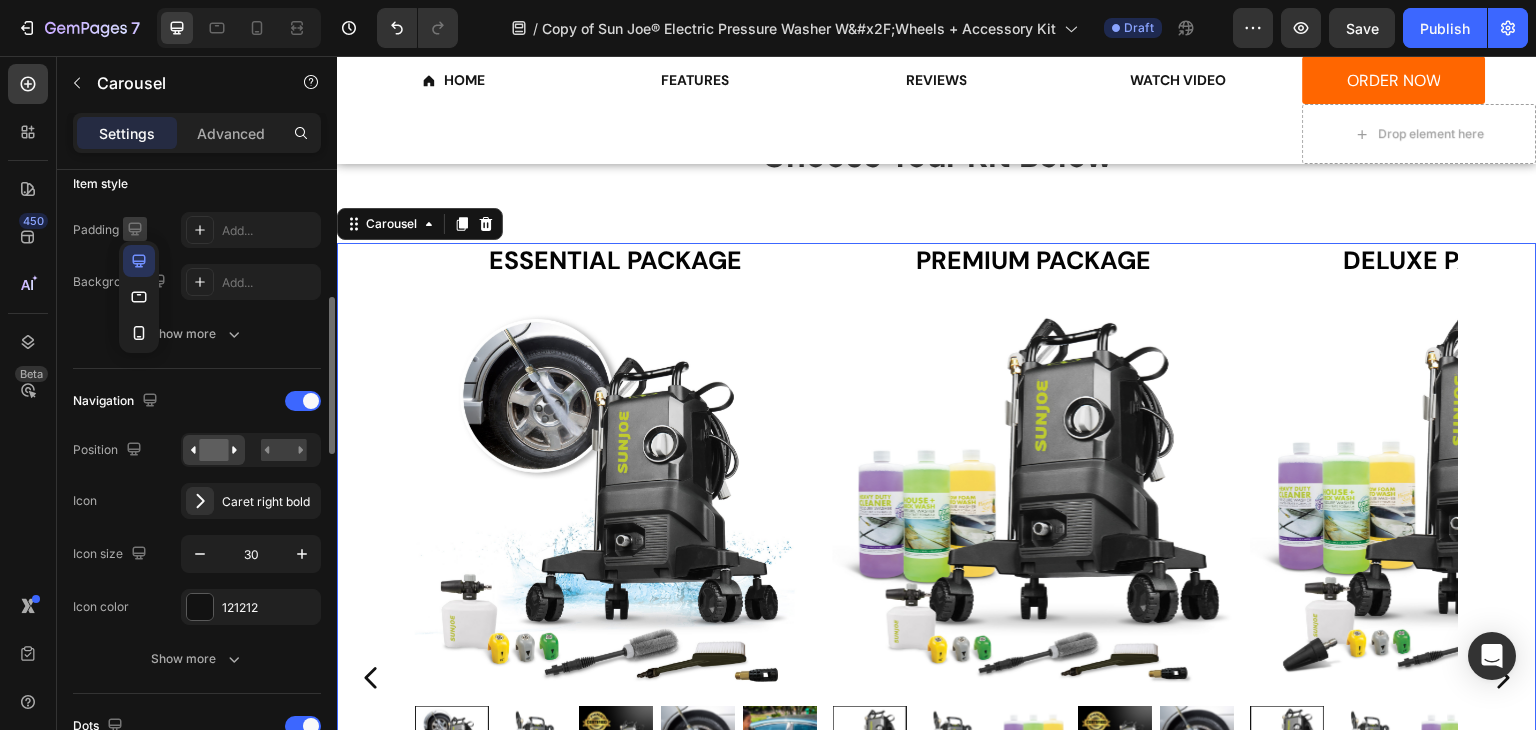 click 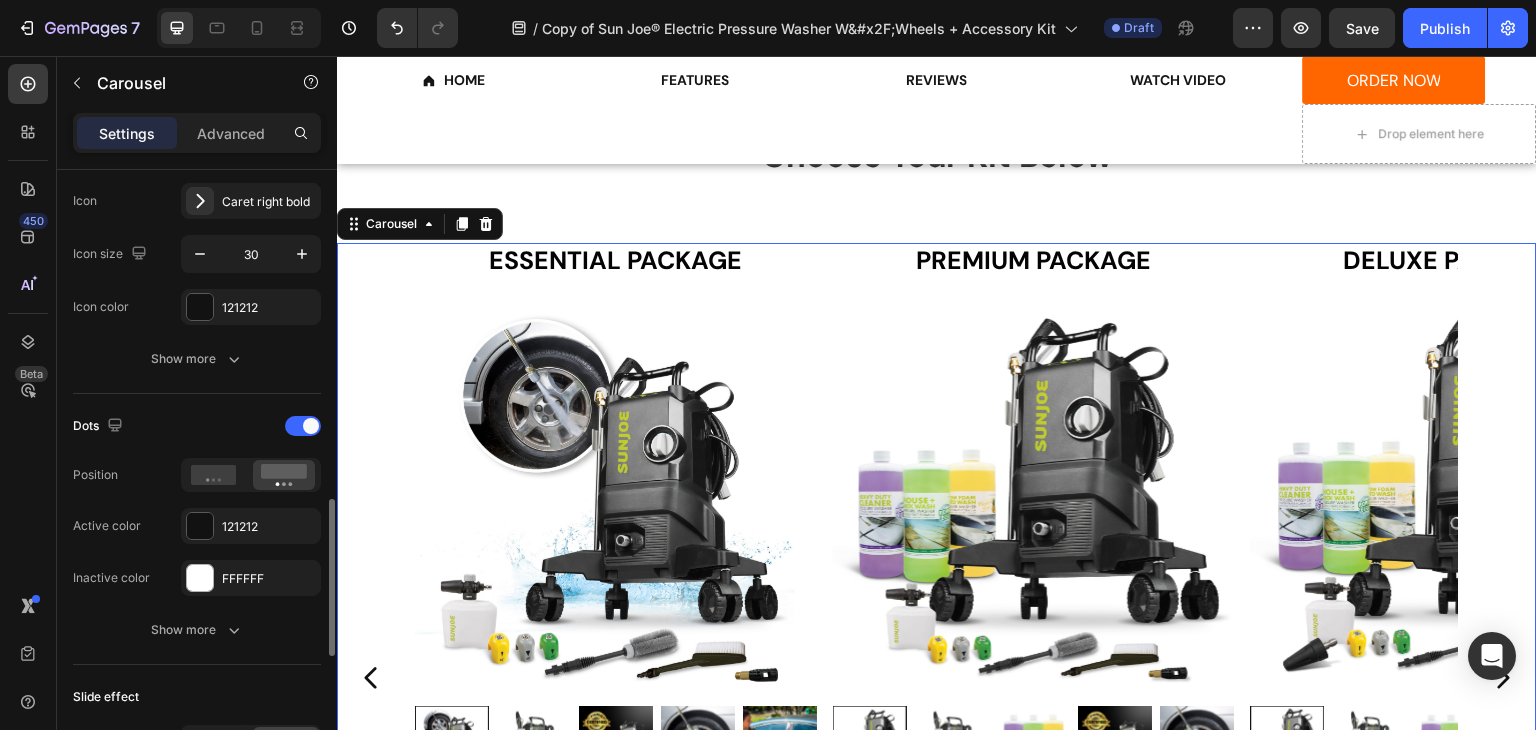 scroll, scrollTop: 900, scrollLeft: 0, axis: vertical 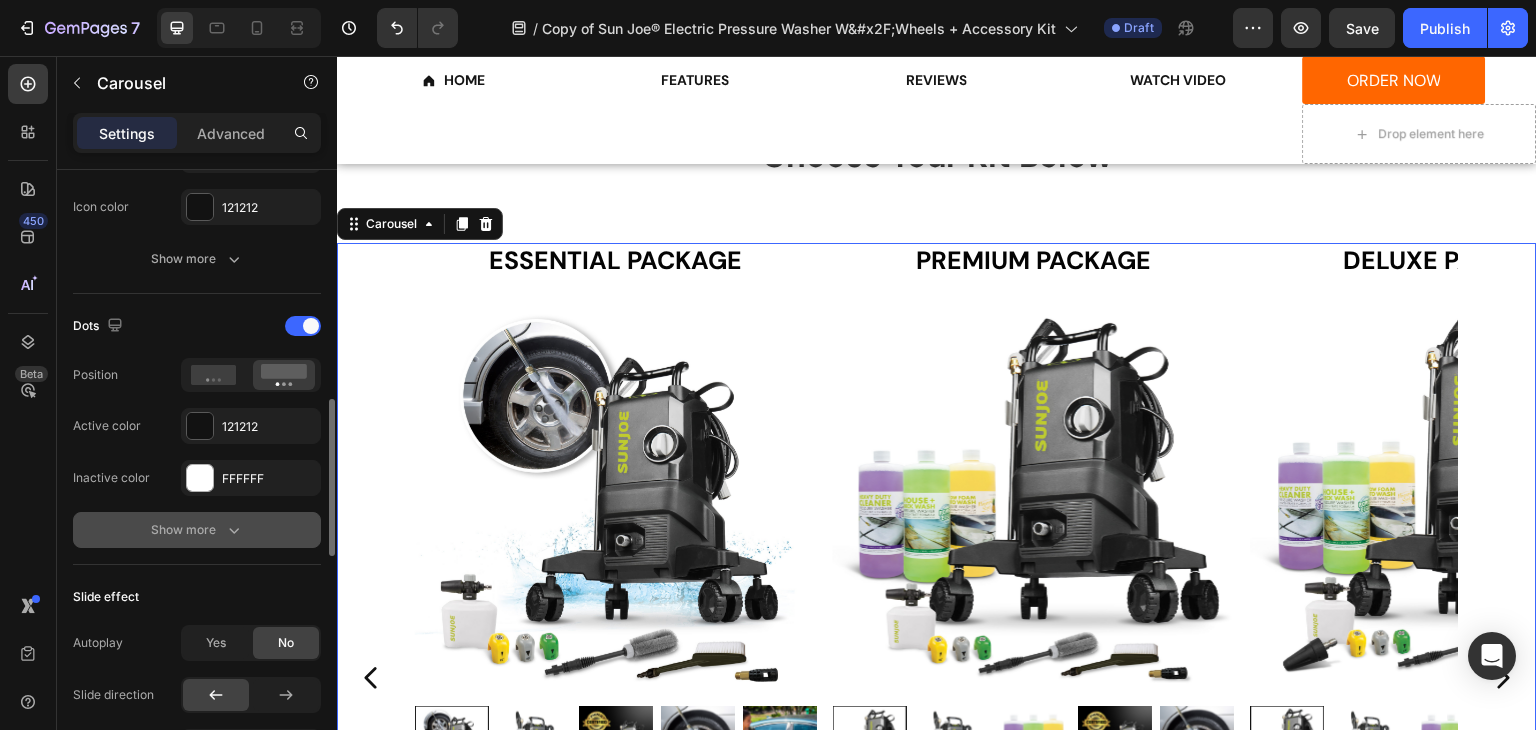 click on "Show more" at bounding box center [197, 530] 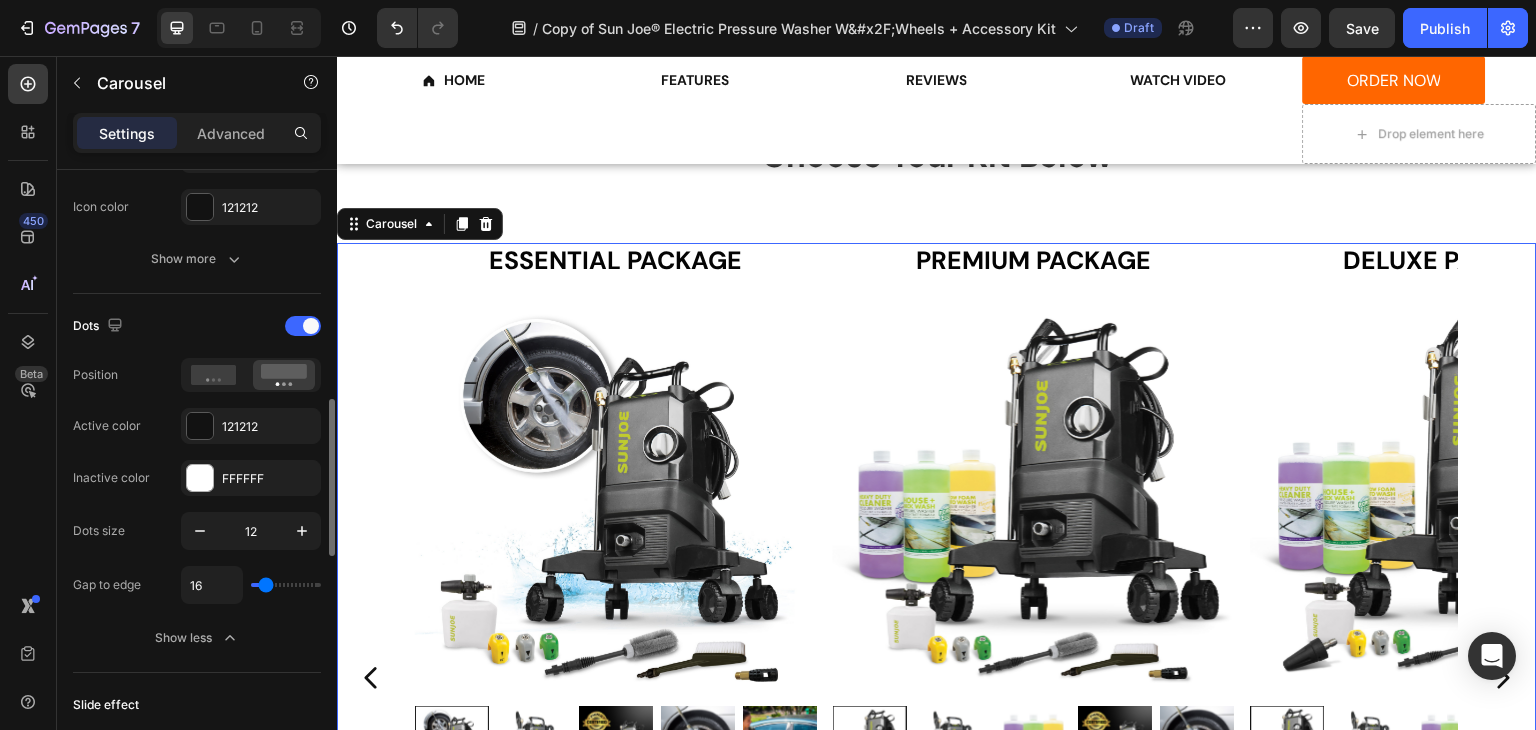 scroll, scrollTop: 1000, scrollLeft: 0, axis: vertical 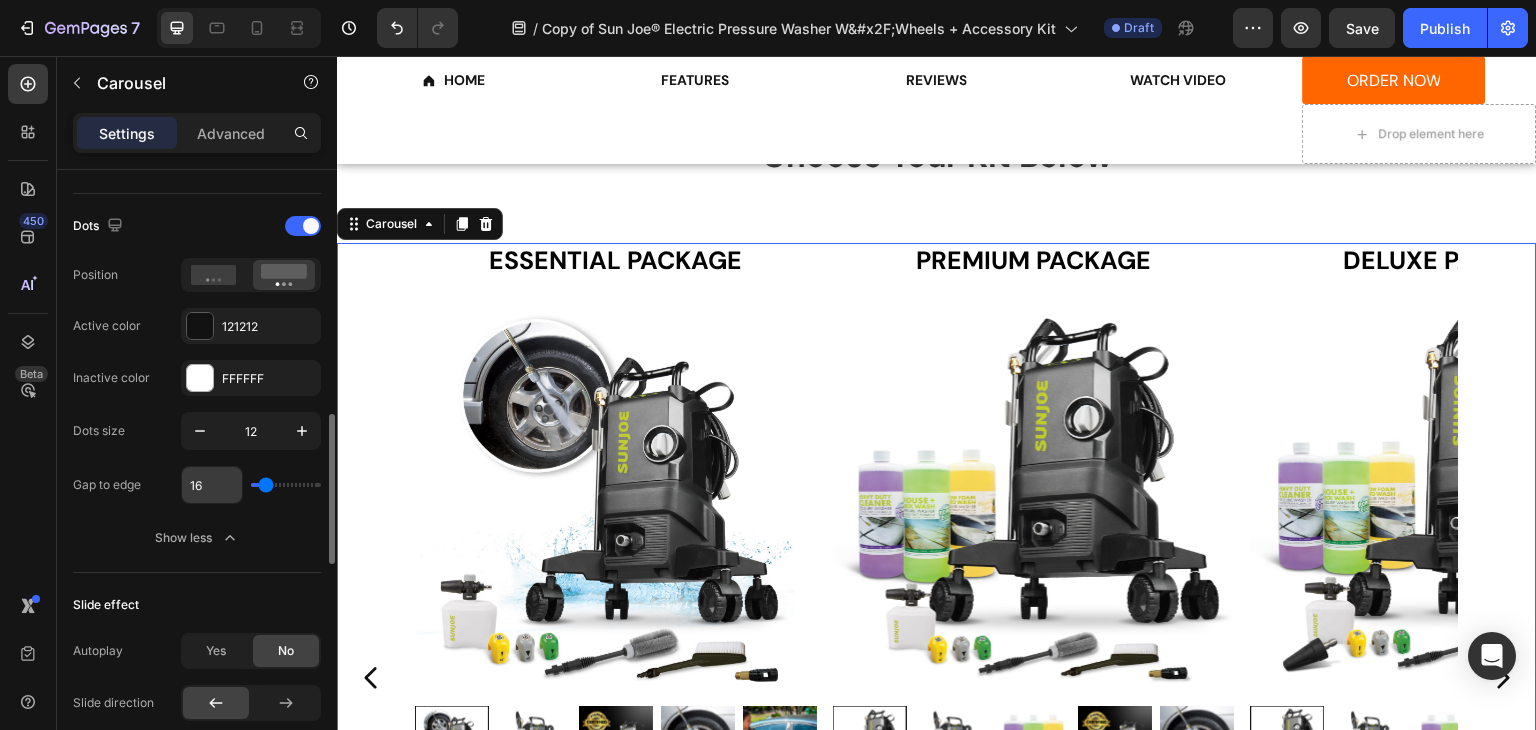 type on "0" 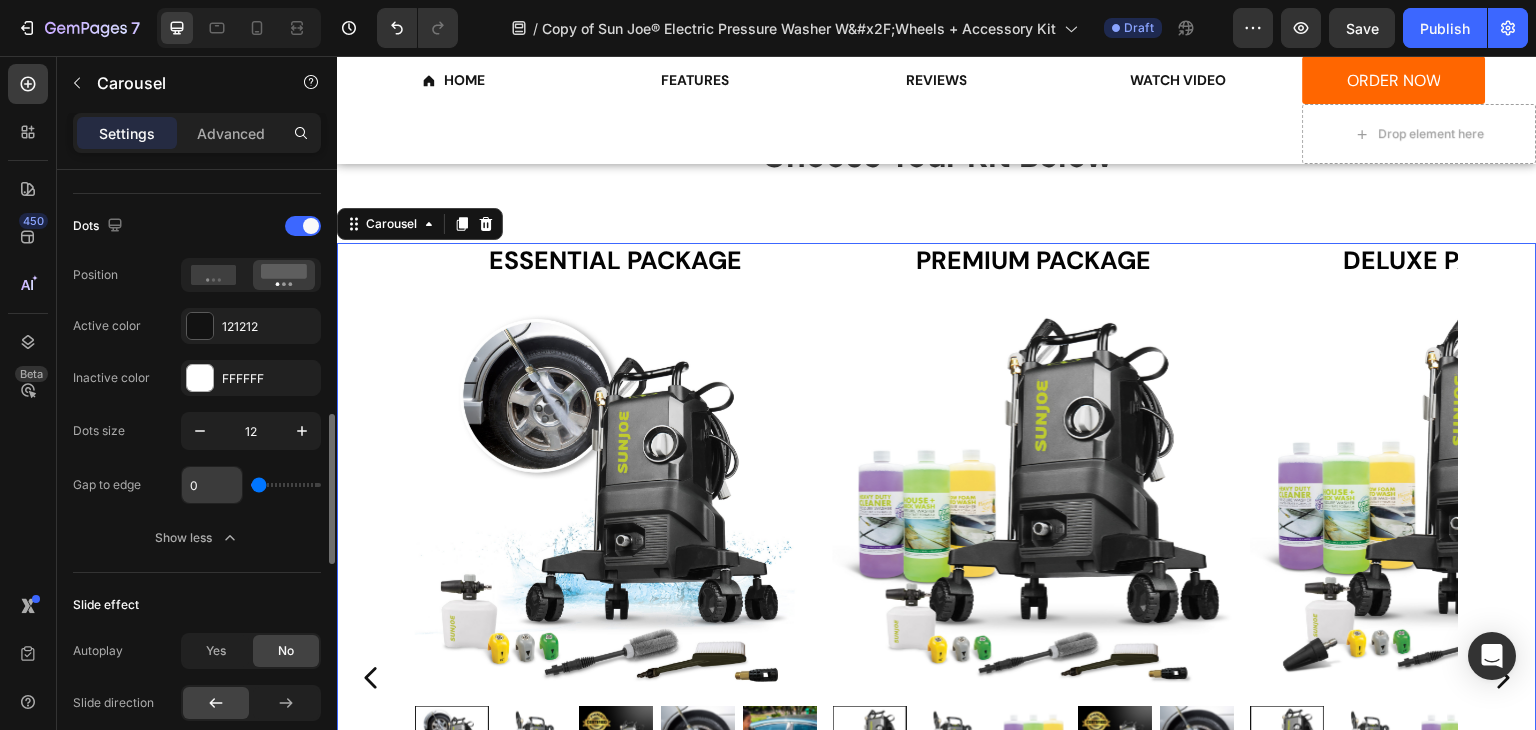 drag, startPoint x: 265, startPoint y: 476, endPoint x: 232, endPoint y: 493, distance: 37.12142 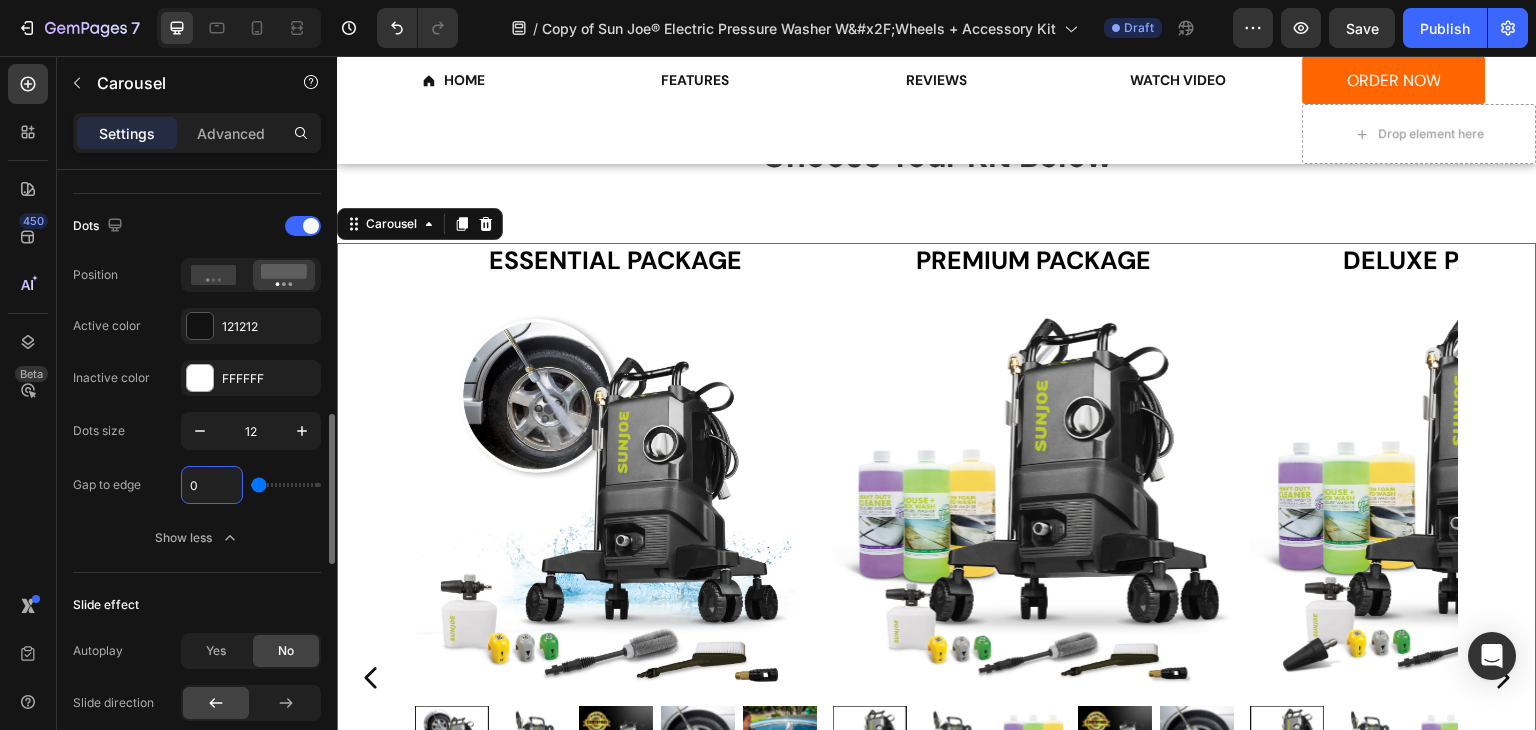 click on "0" at bounding box center [212, 485] 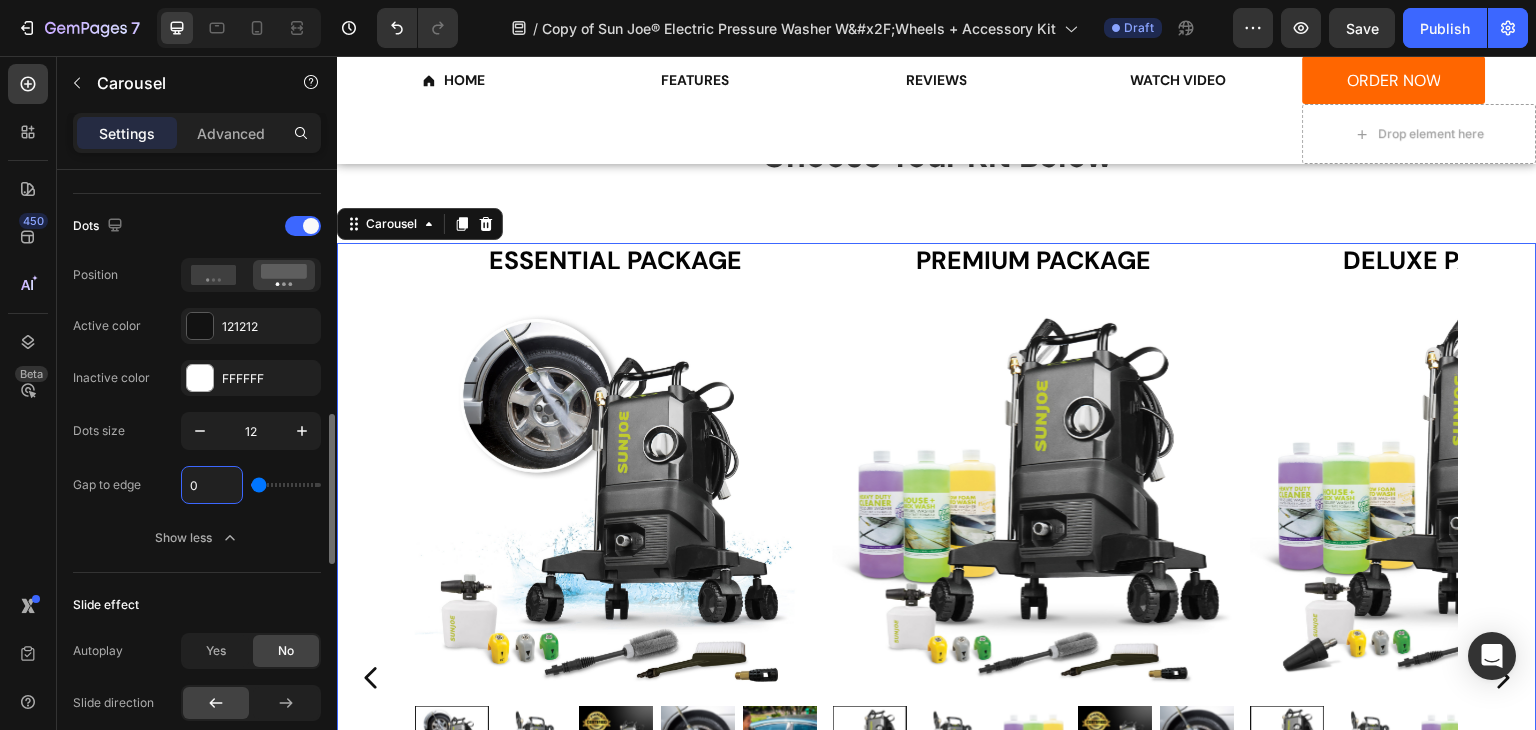 click on "0" at bounding box center [212, 485] 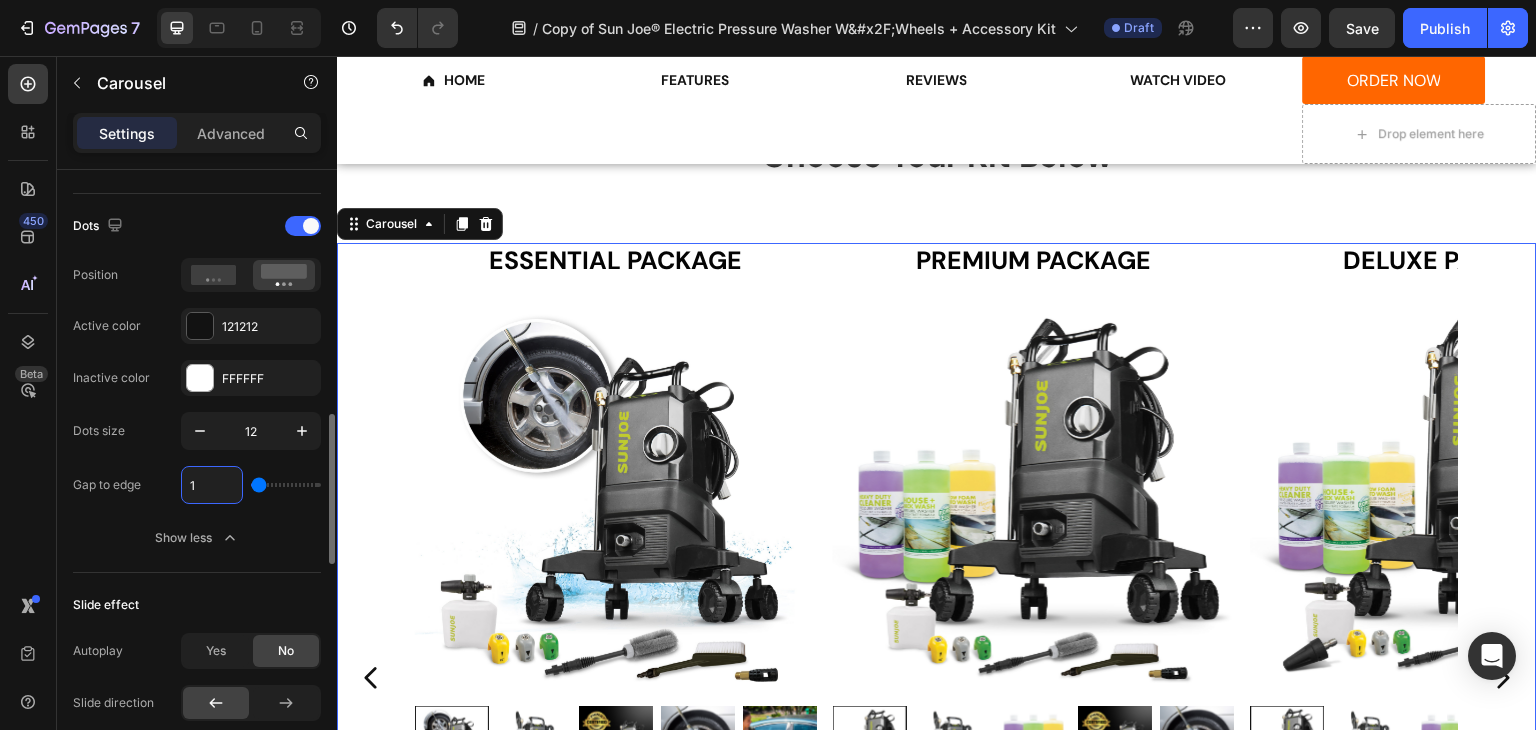 type on "16" 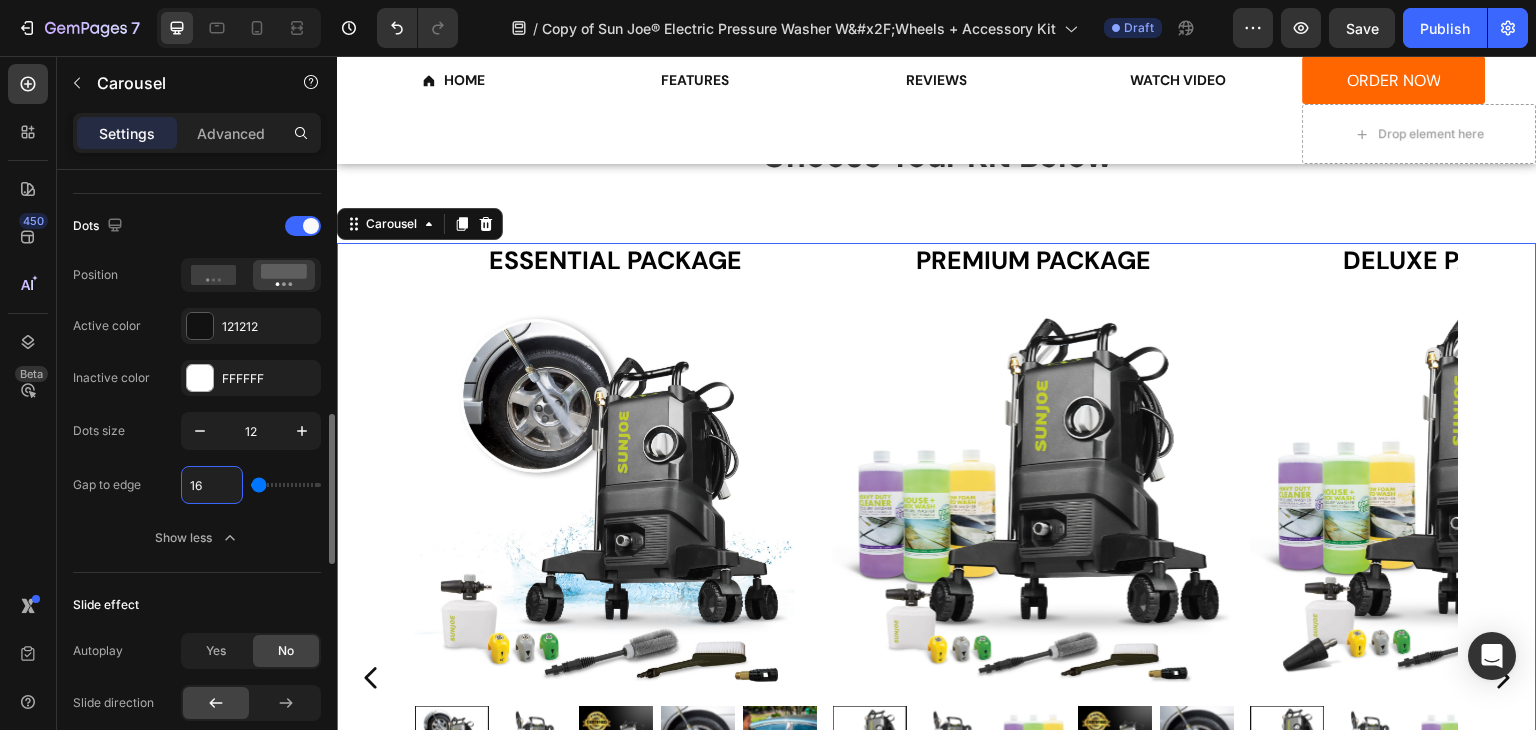 type on "16" 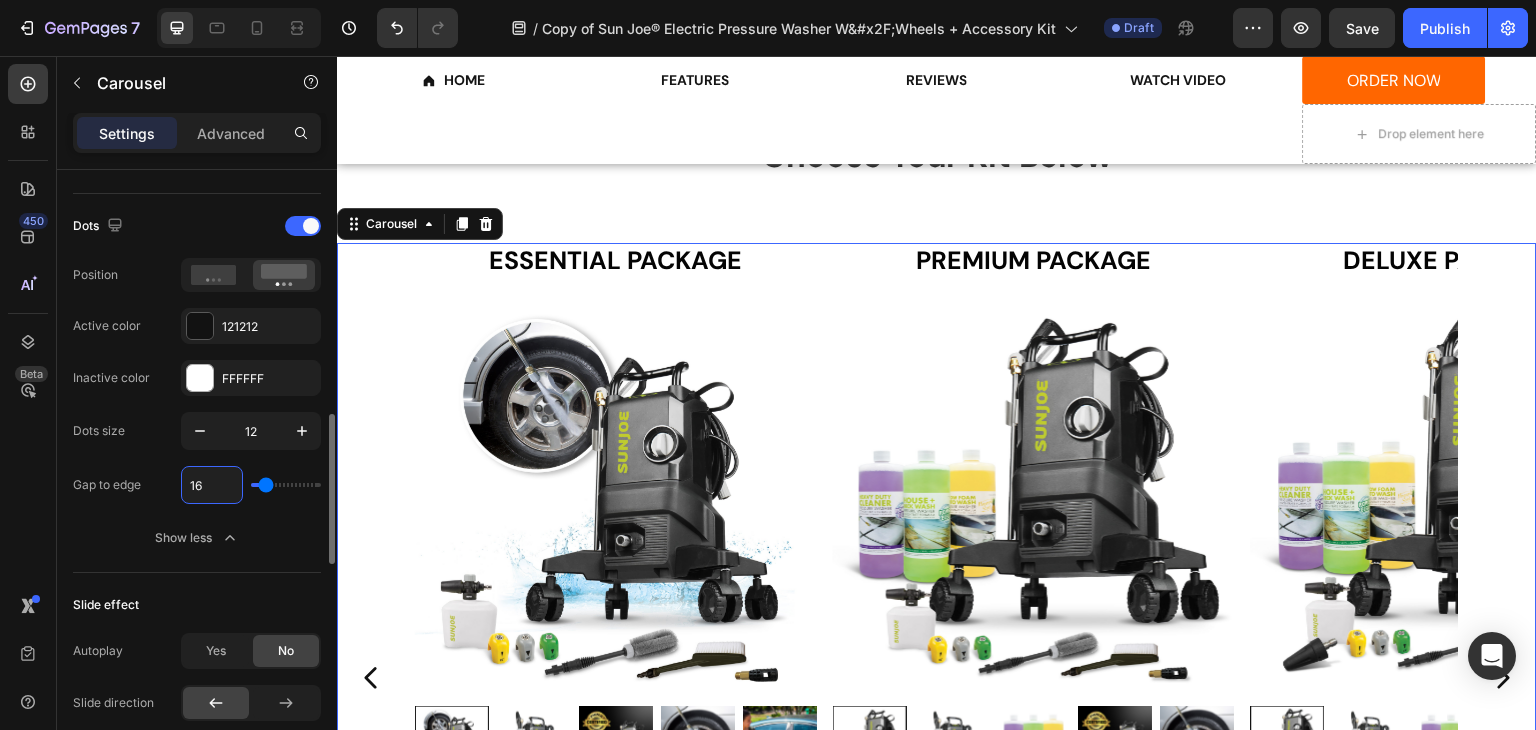 type on "16" 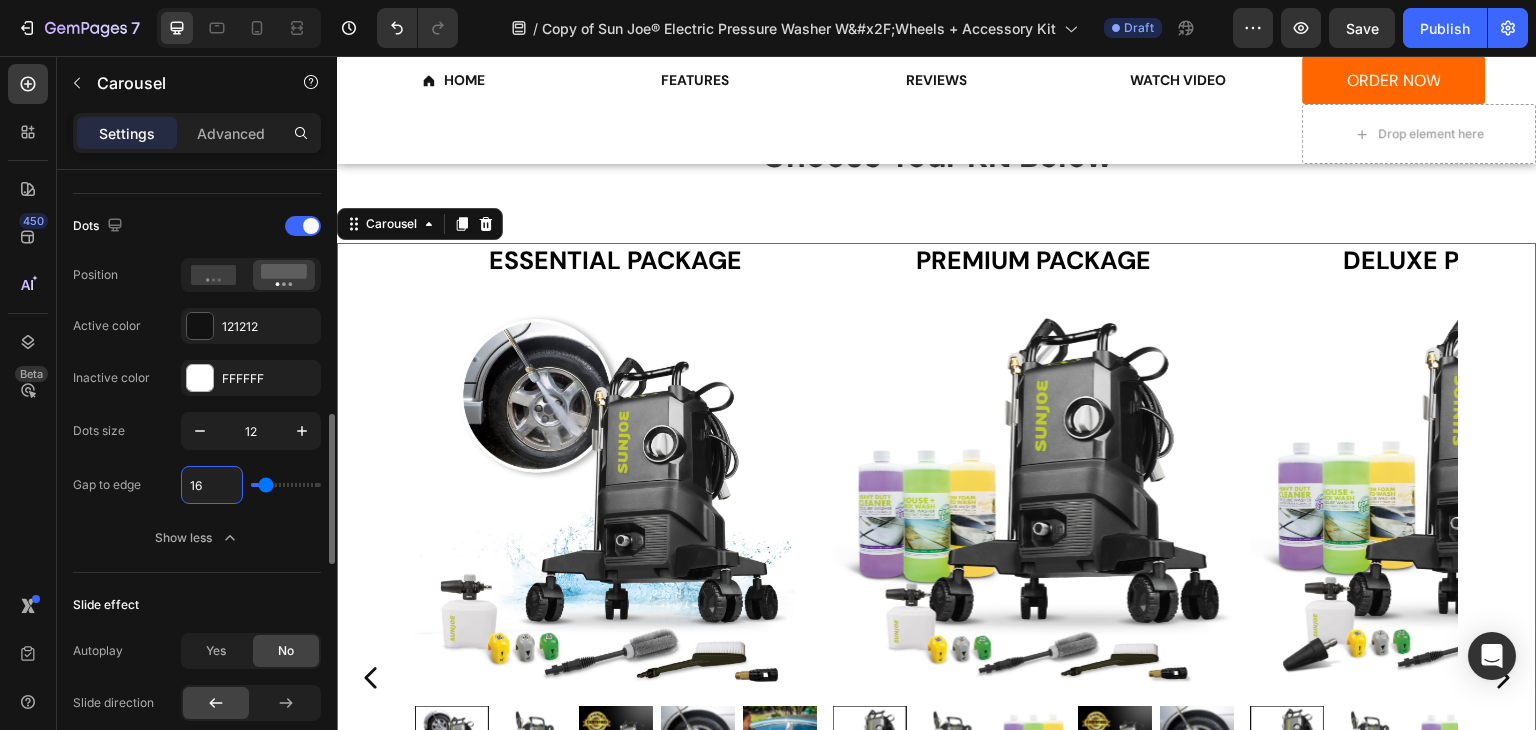 click on "Dots size 12 Gap to edge 16 Show less" 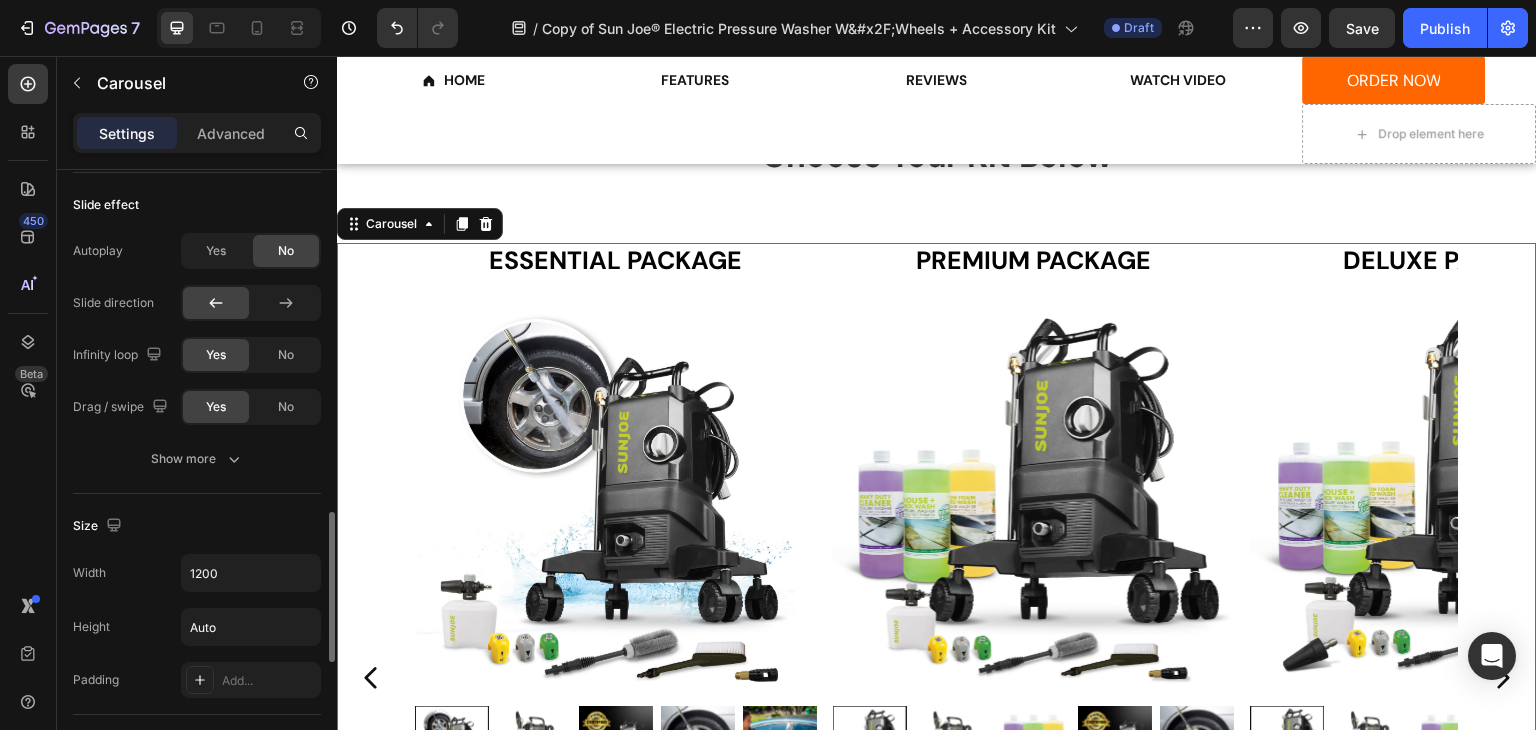 scroll, scrollTop: 1500, scrollLeft: 0, axis: vertical 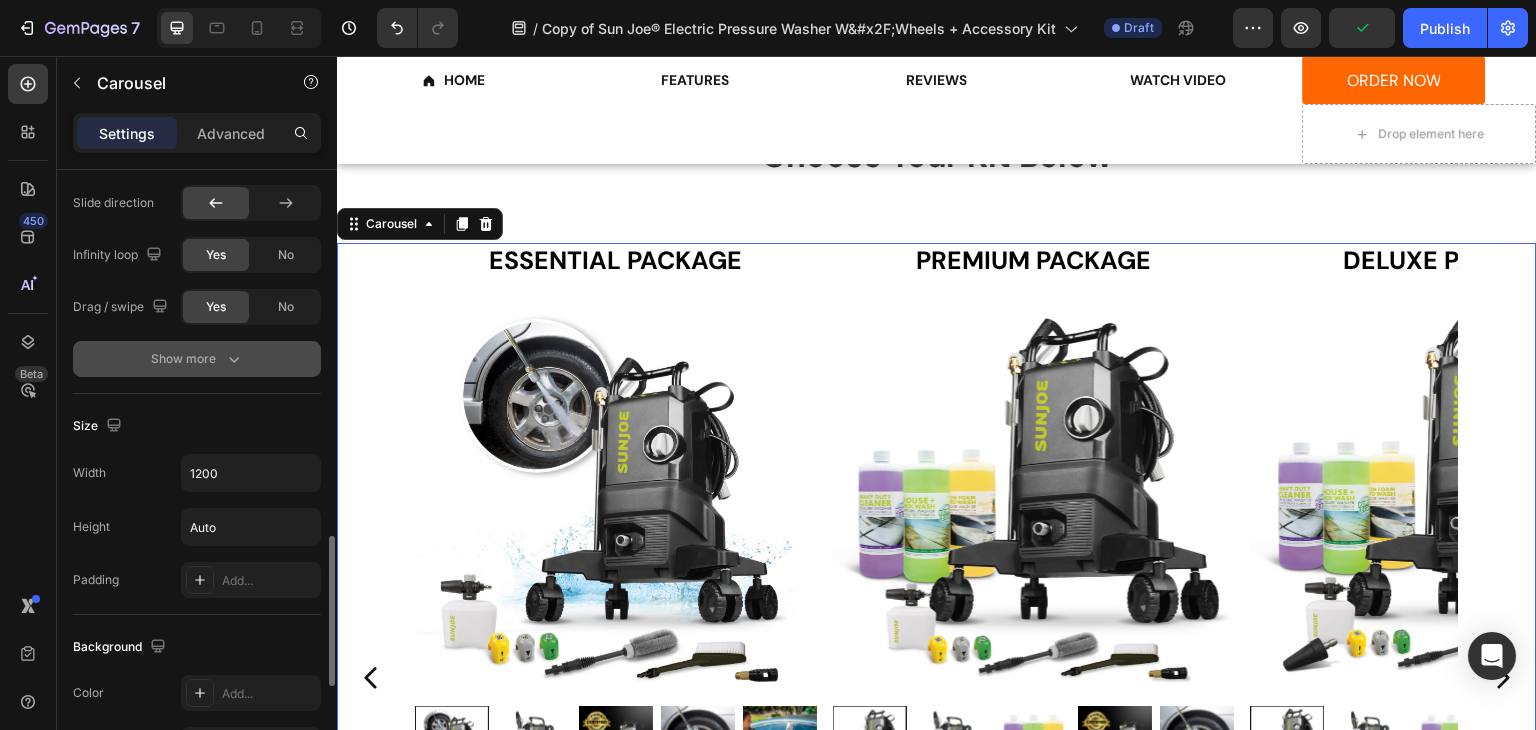 click on "Show more" at bounding box center (197, 359) 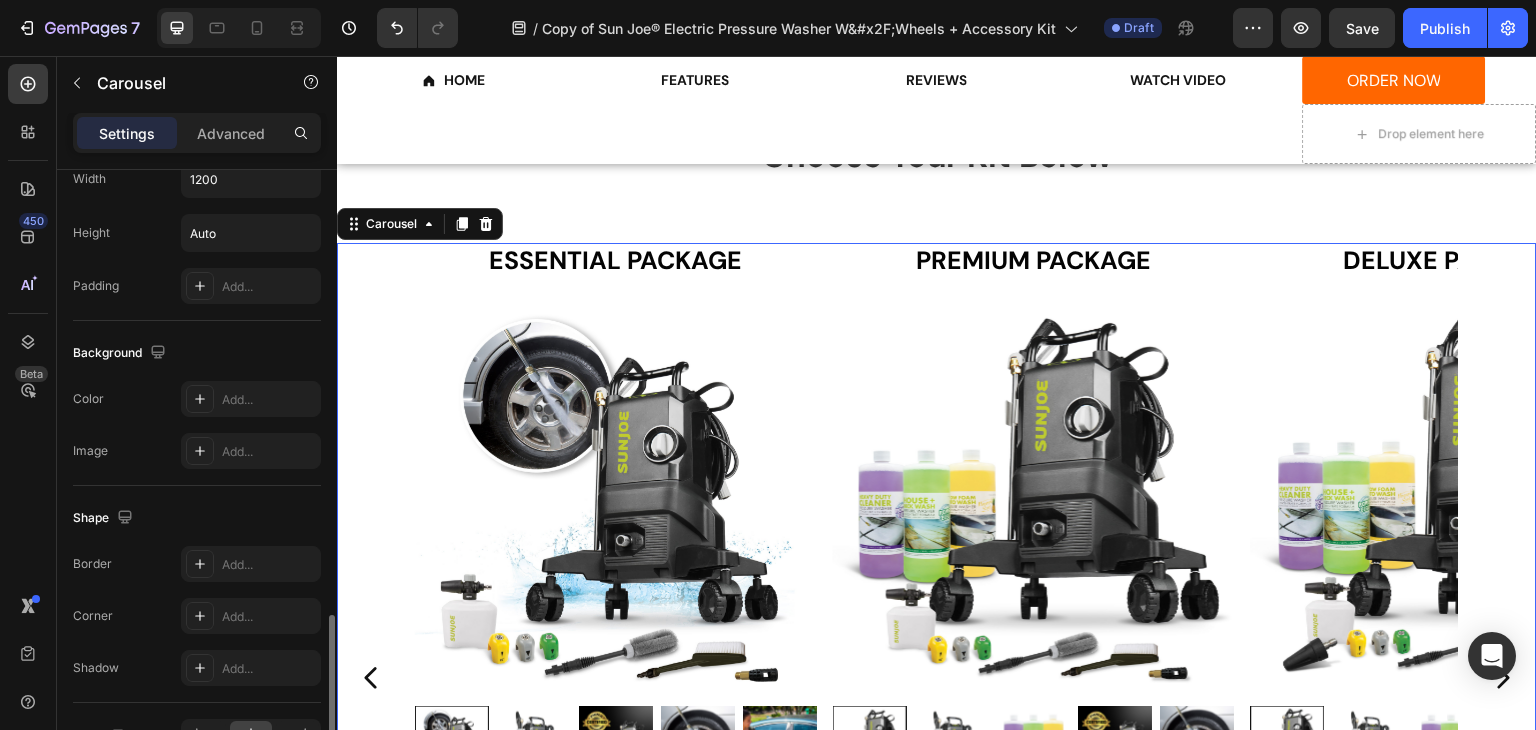 scroll, scrollTop: 2016, scrollLeft: 0, axis: vertical 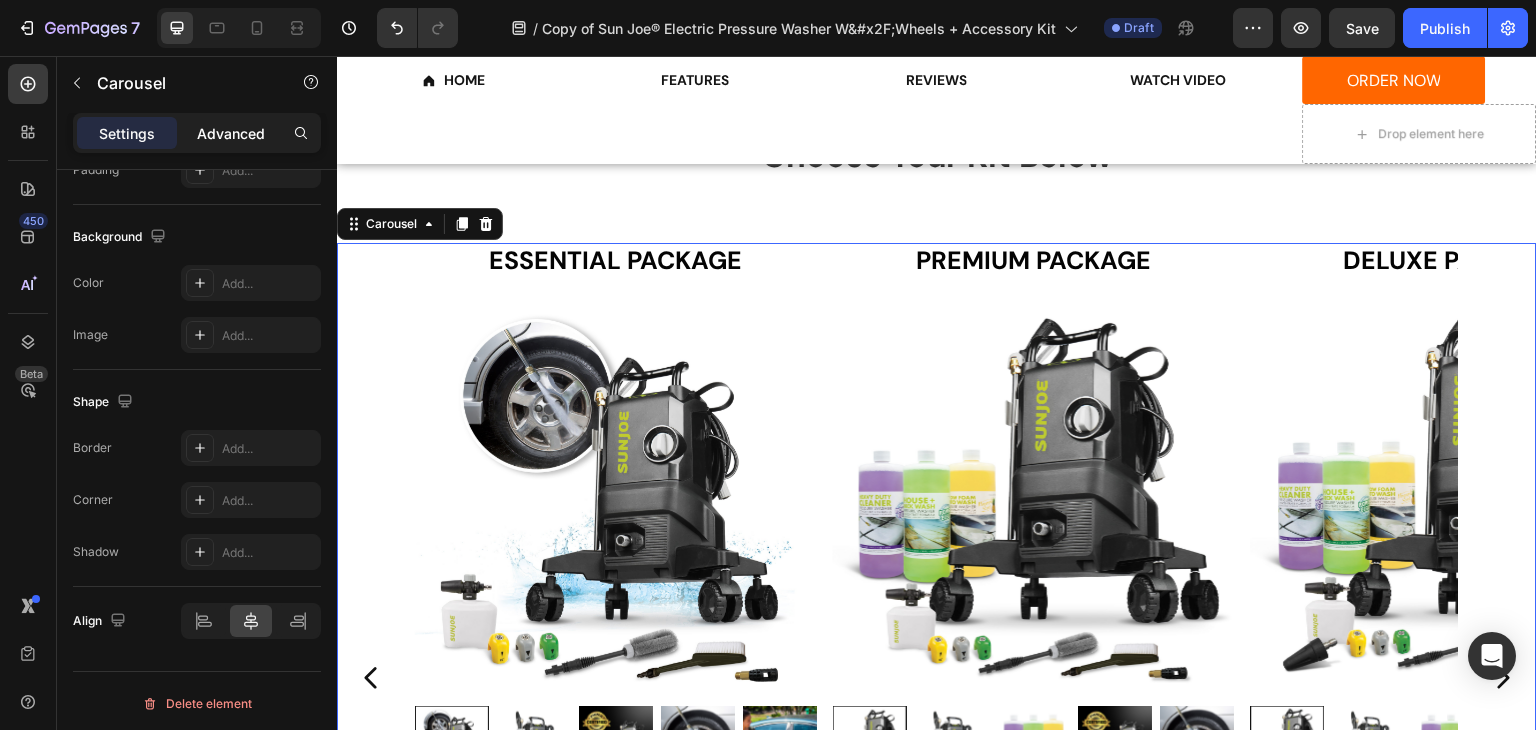 click on "Advanced" at bounding box center (231, 133) 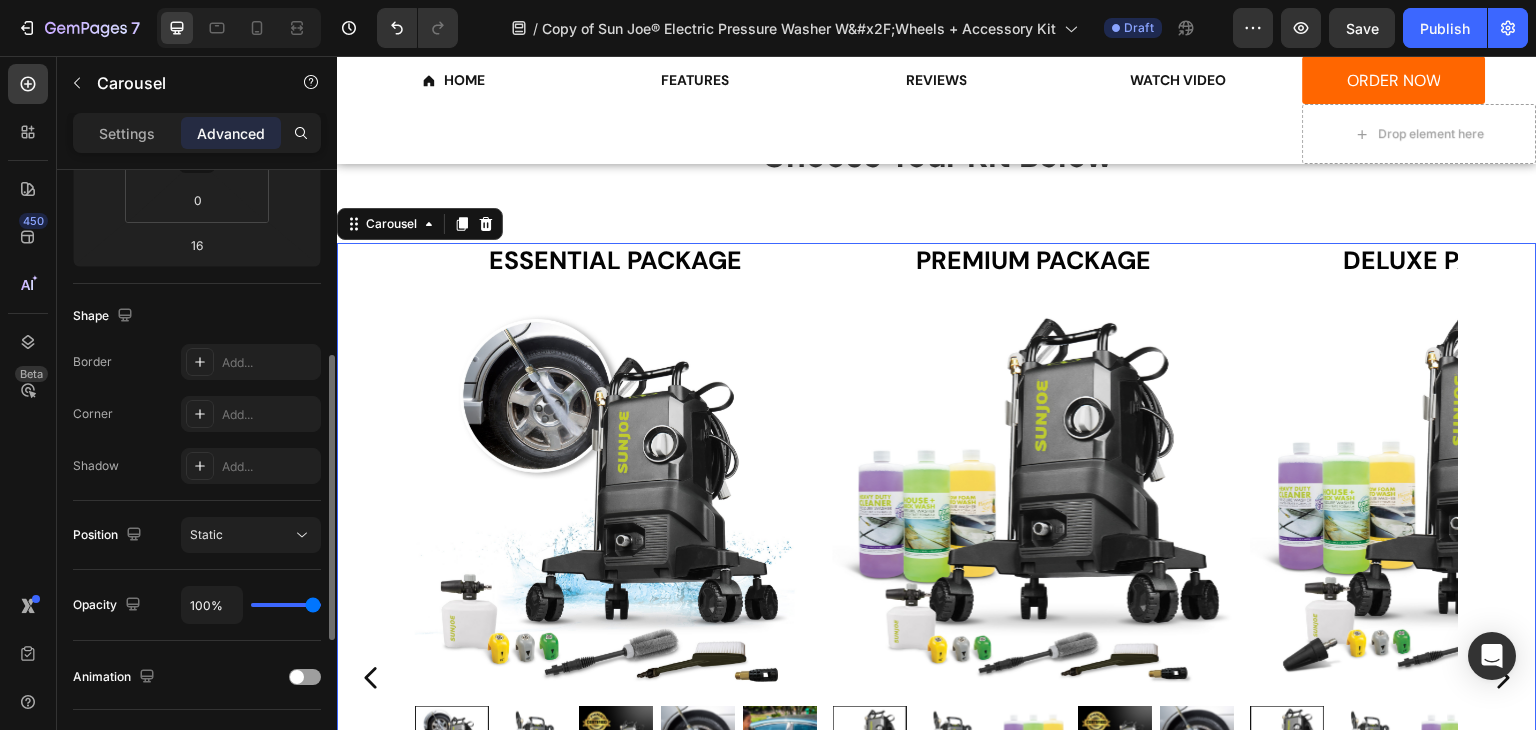 scroll, scrollTop: 500, scrollLeft: 0, axis: vertical 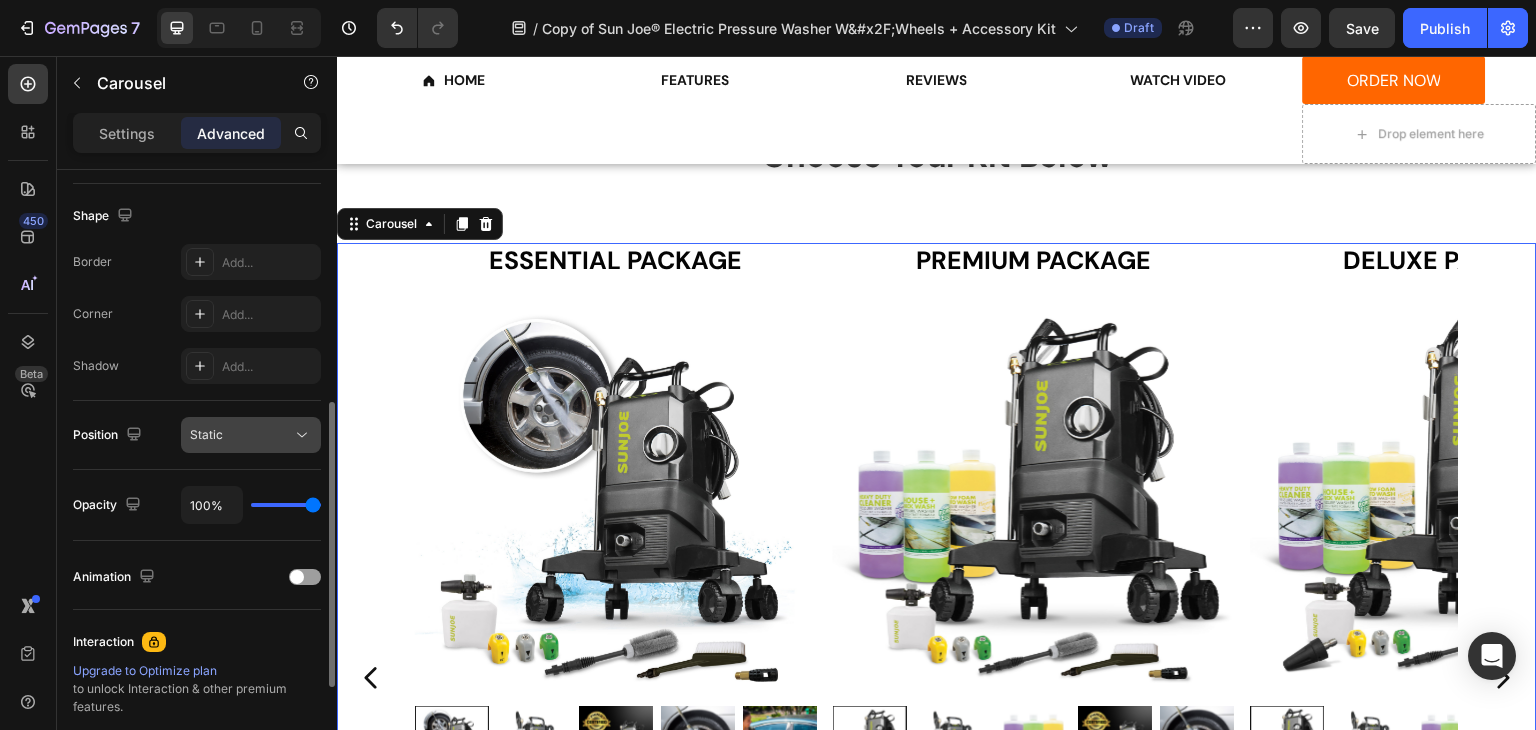click on "Static" at bounding box center (241, 435) 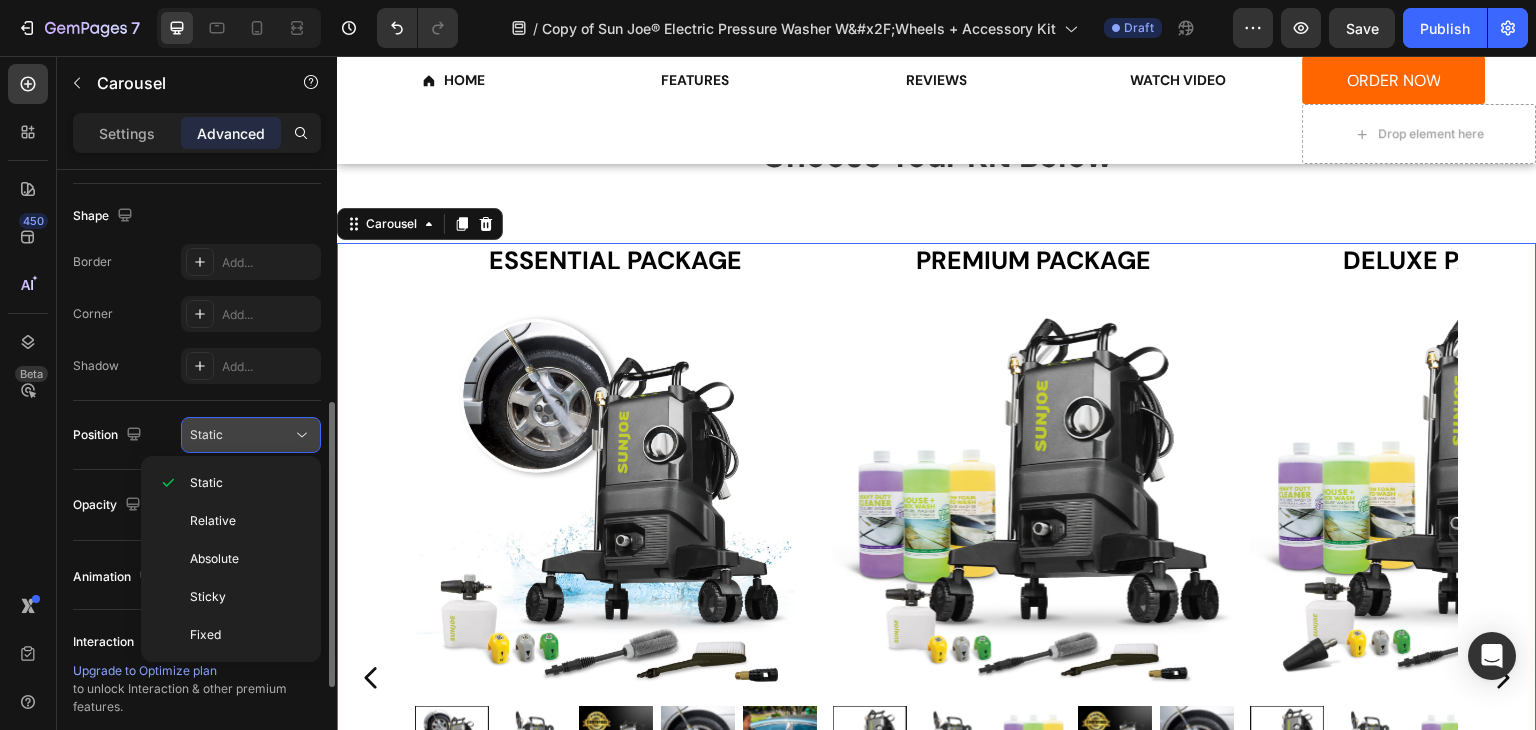 click on "Static" 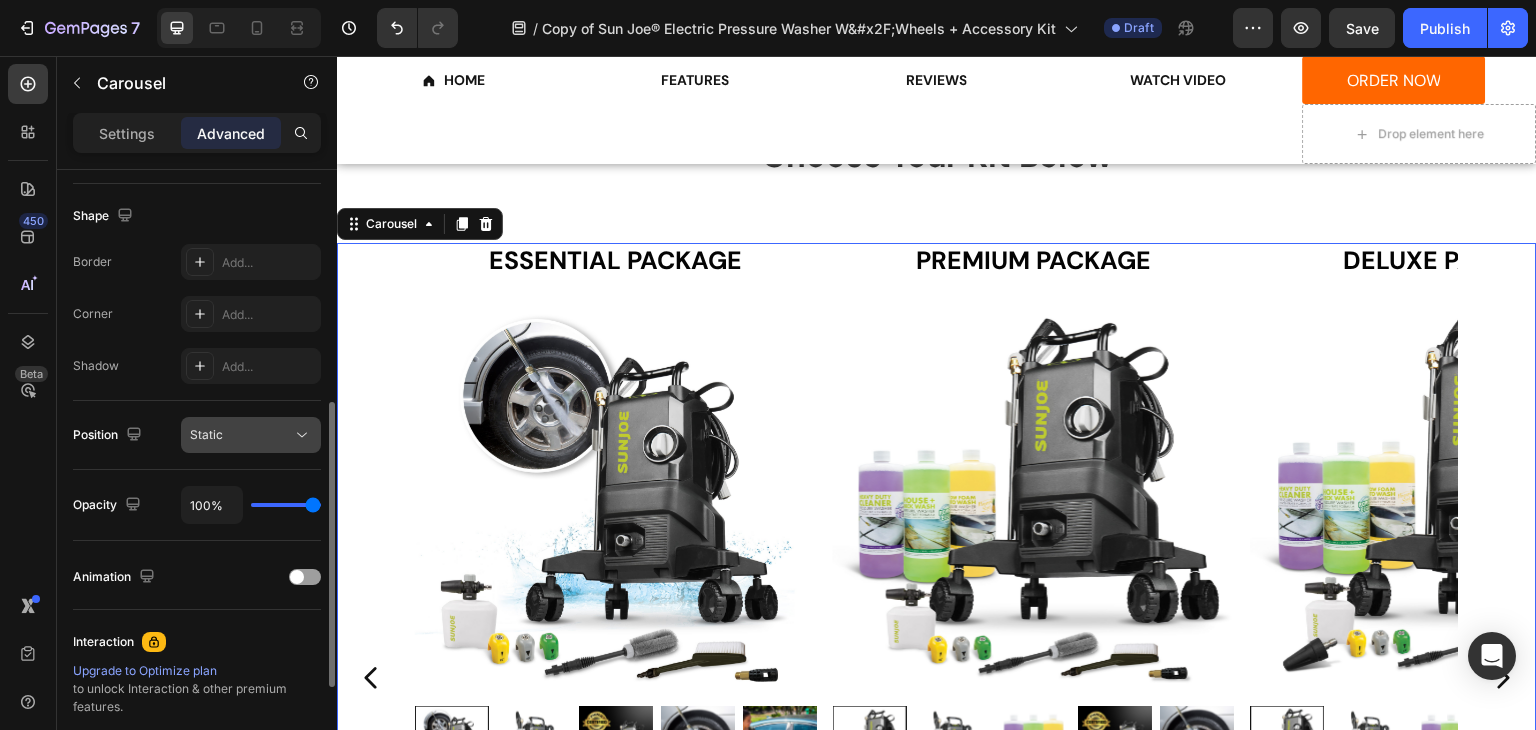 click on "Static" 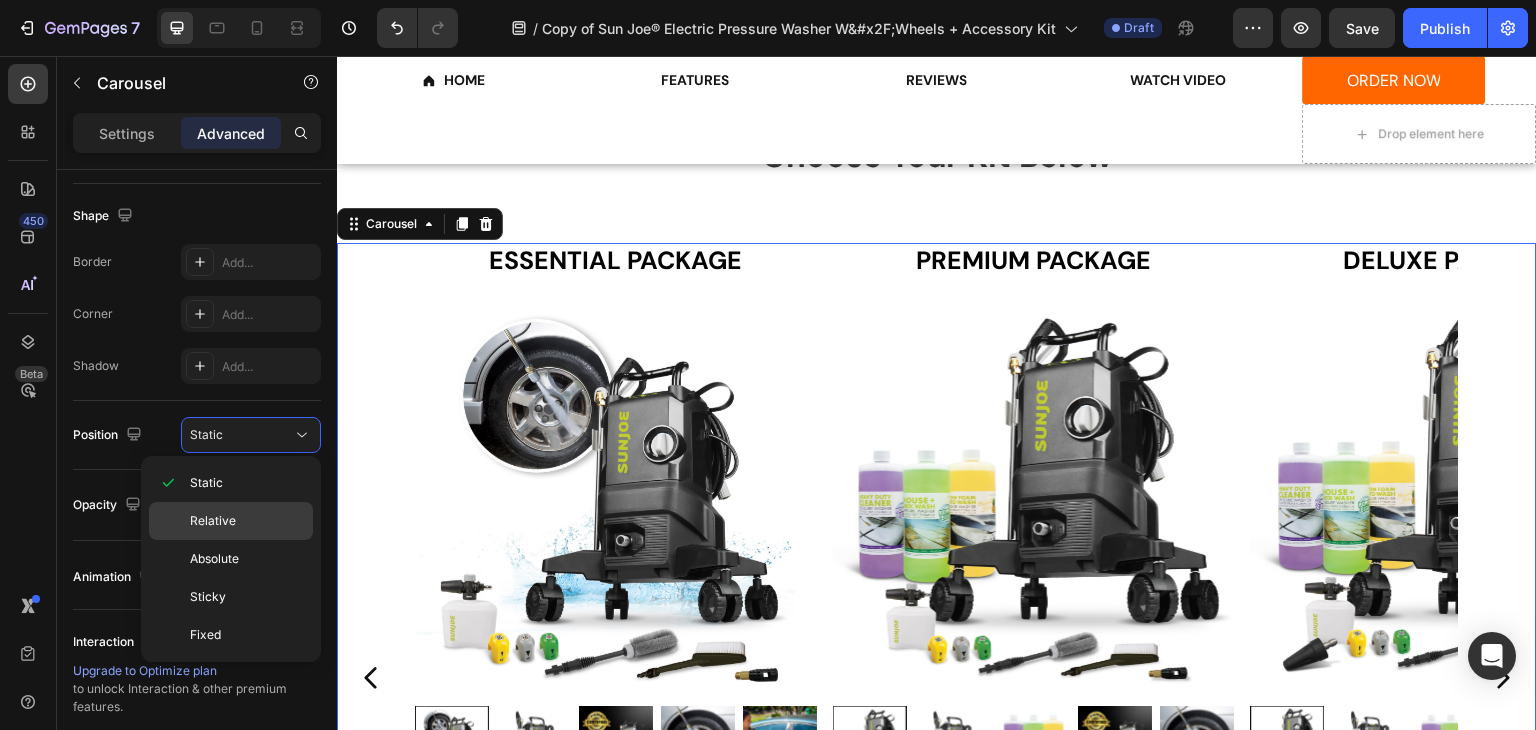 click on "Relative" 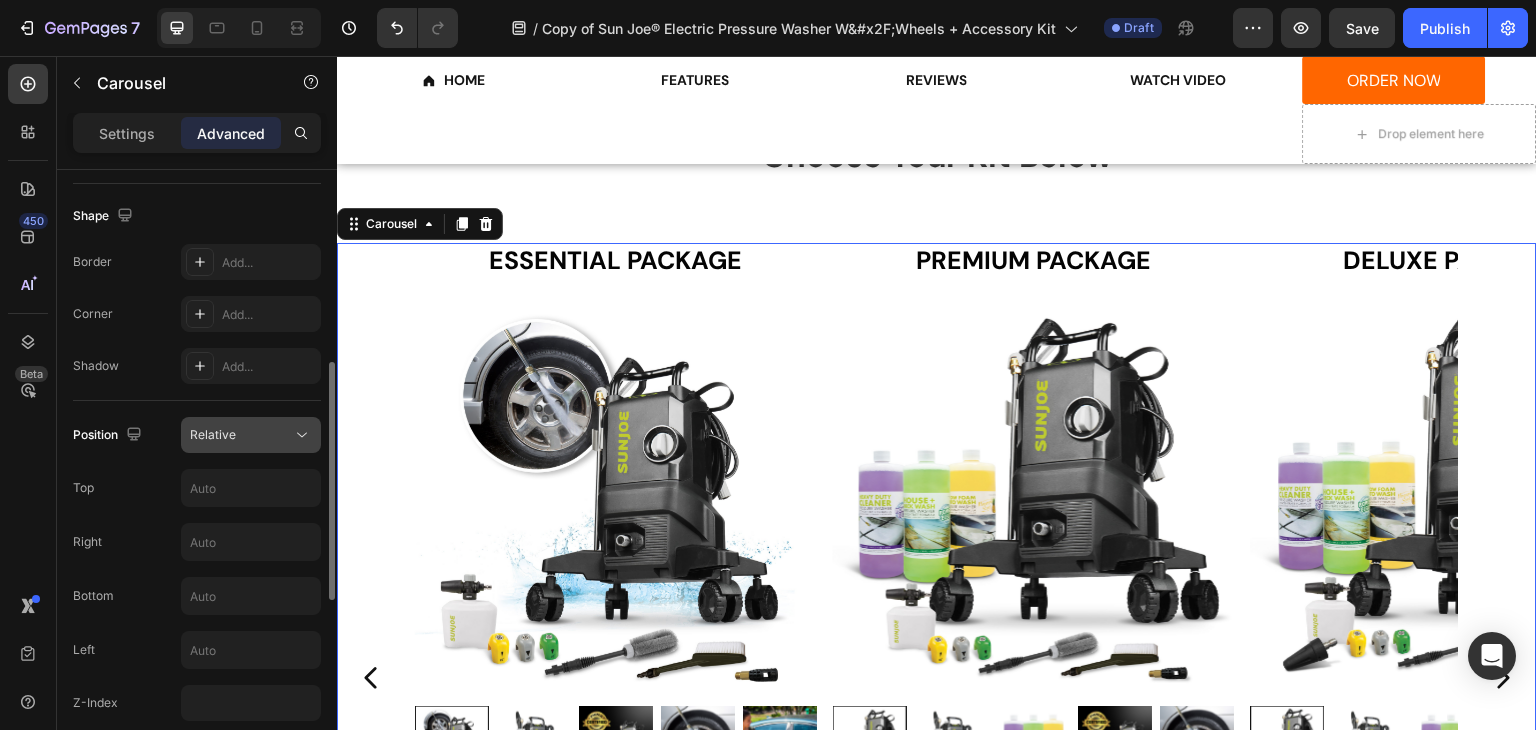 click 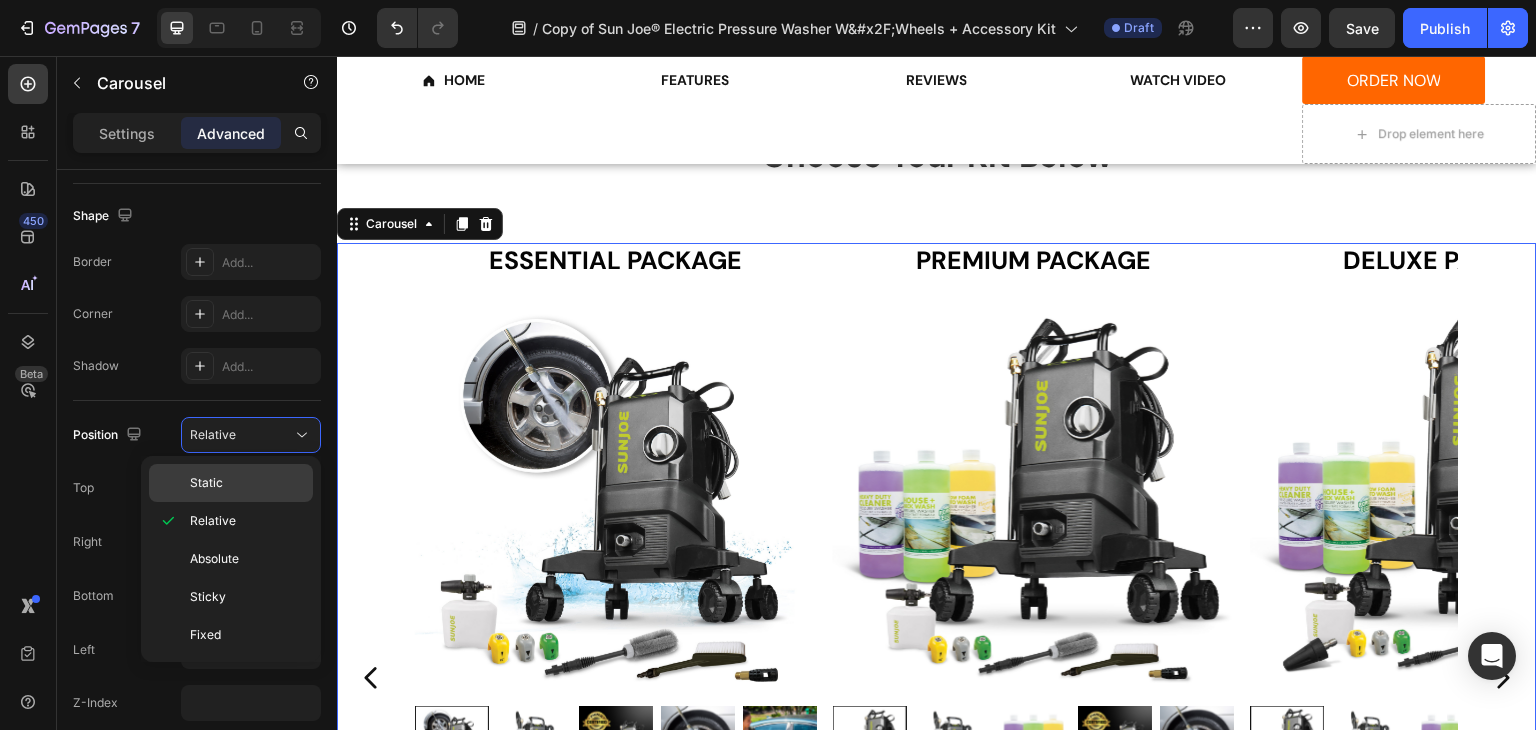 click on "Static" at bounding box center [247, 483] 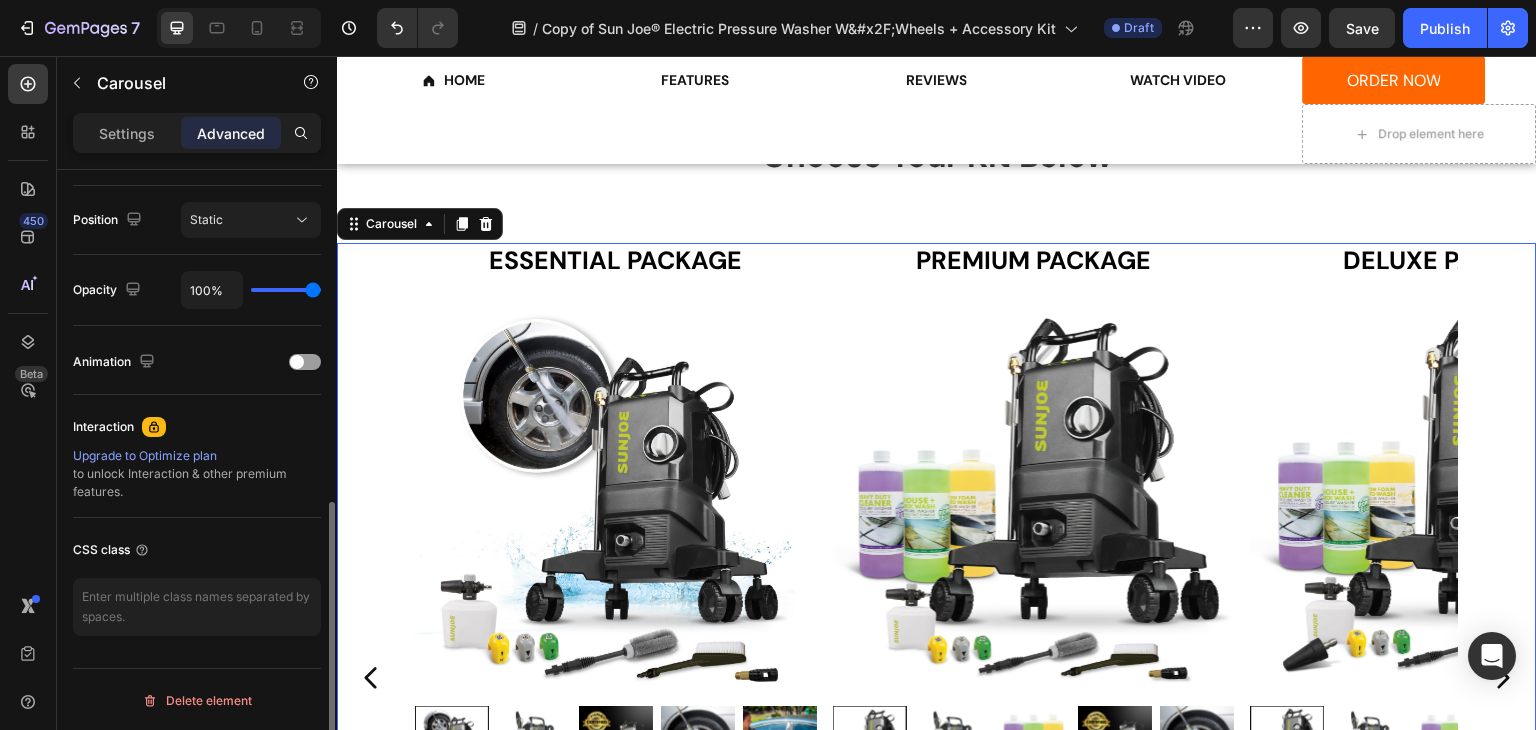 scroll, scrollTop: 15, scrollLeft: 0, axis: vertical 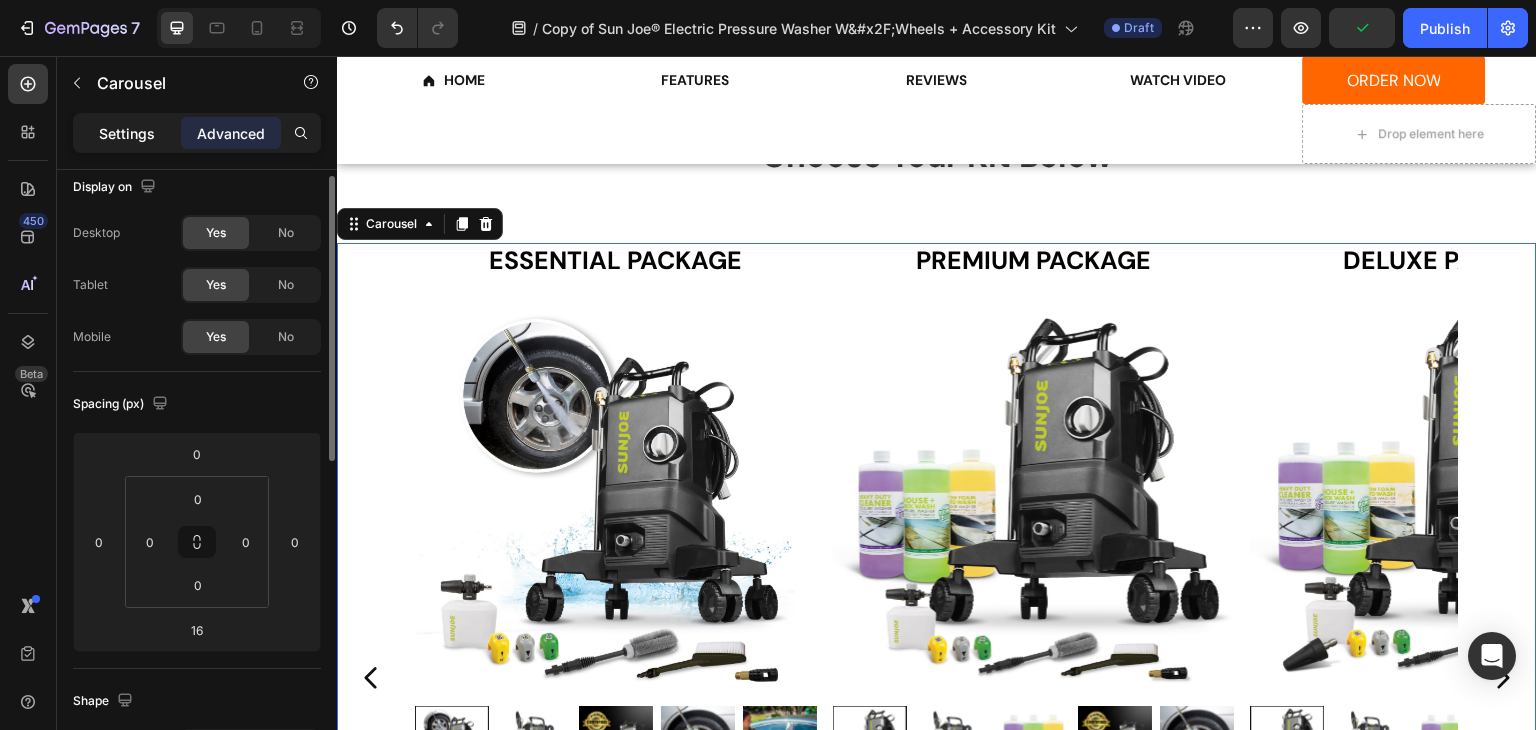 click on "Settings" at bounding box center [127, 133] 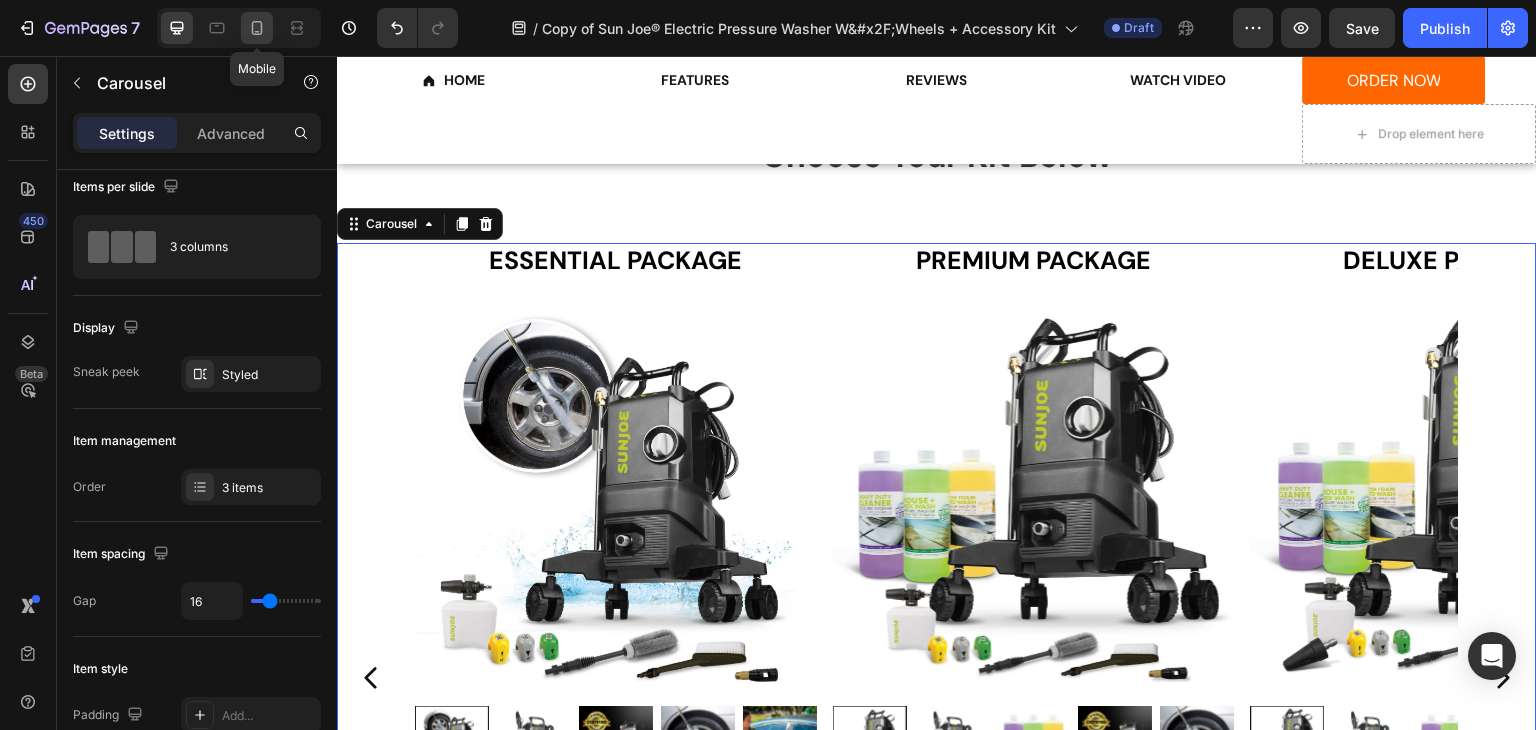 click 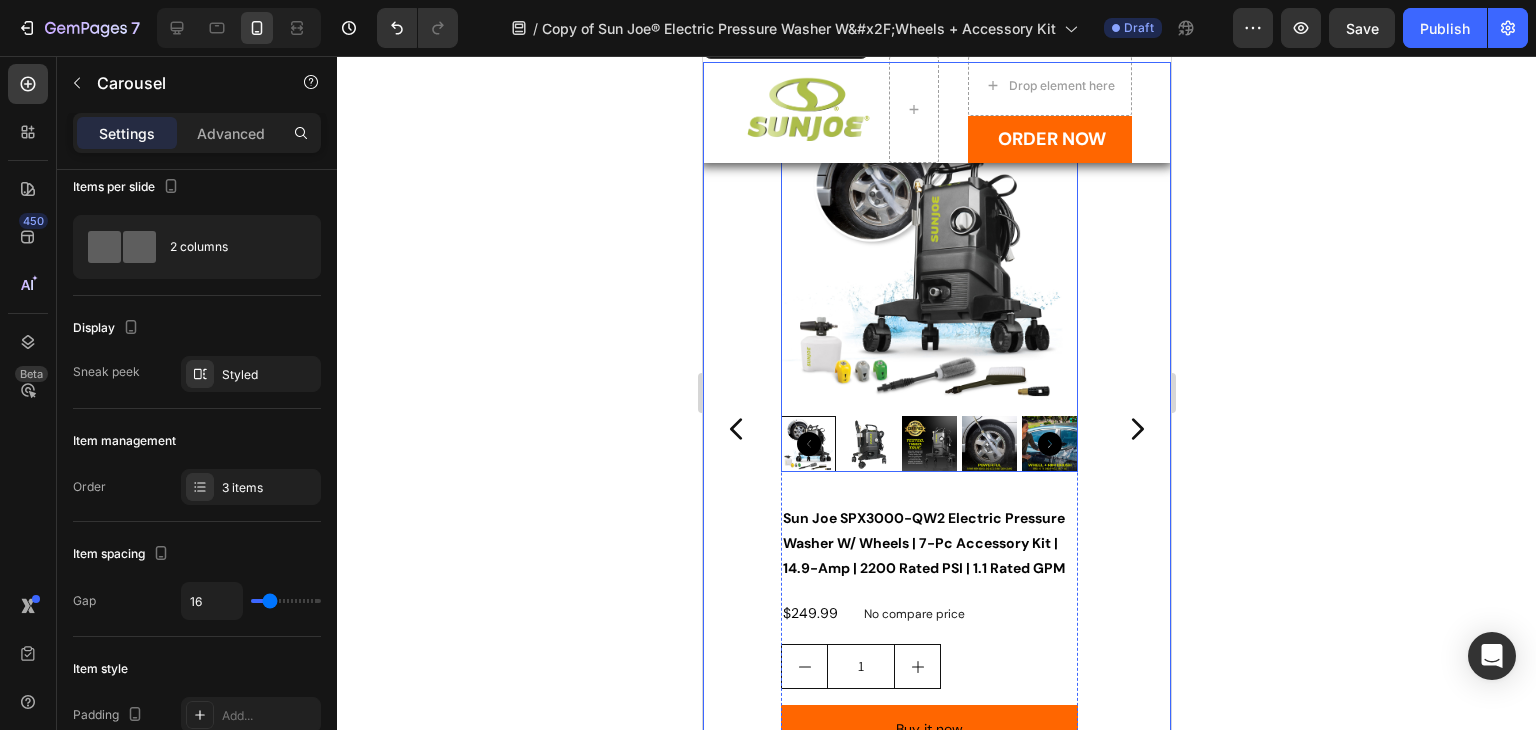 scroll, scrollTop: 2456, scrollLeft: 0, axis: vertical 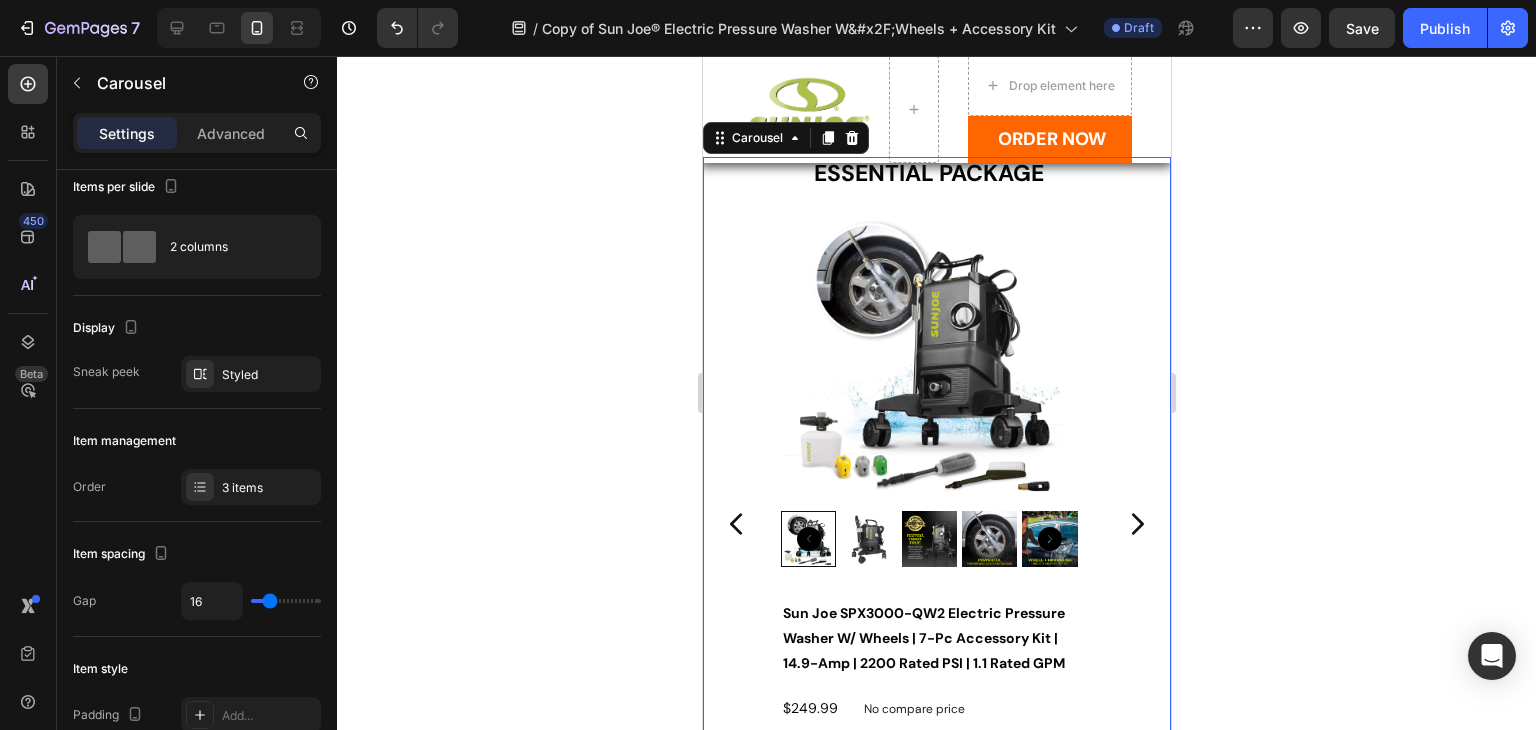 click 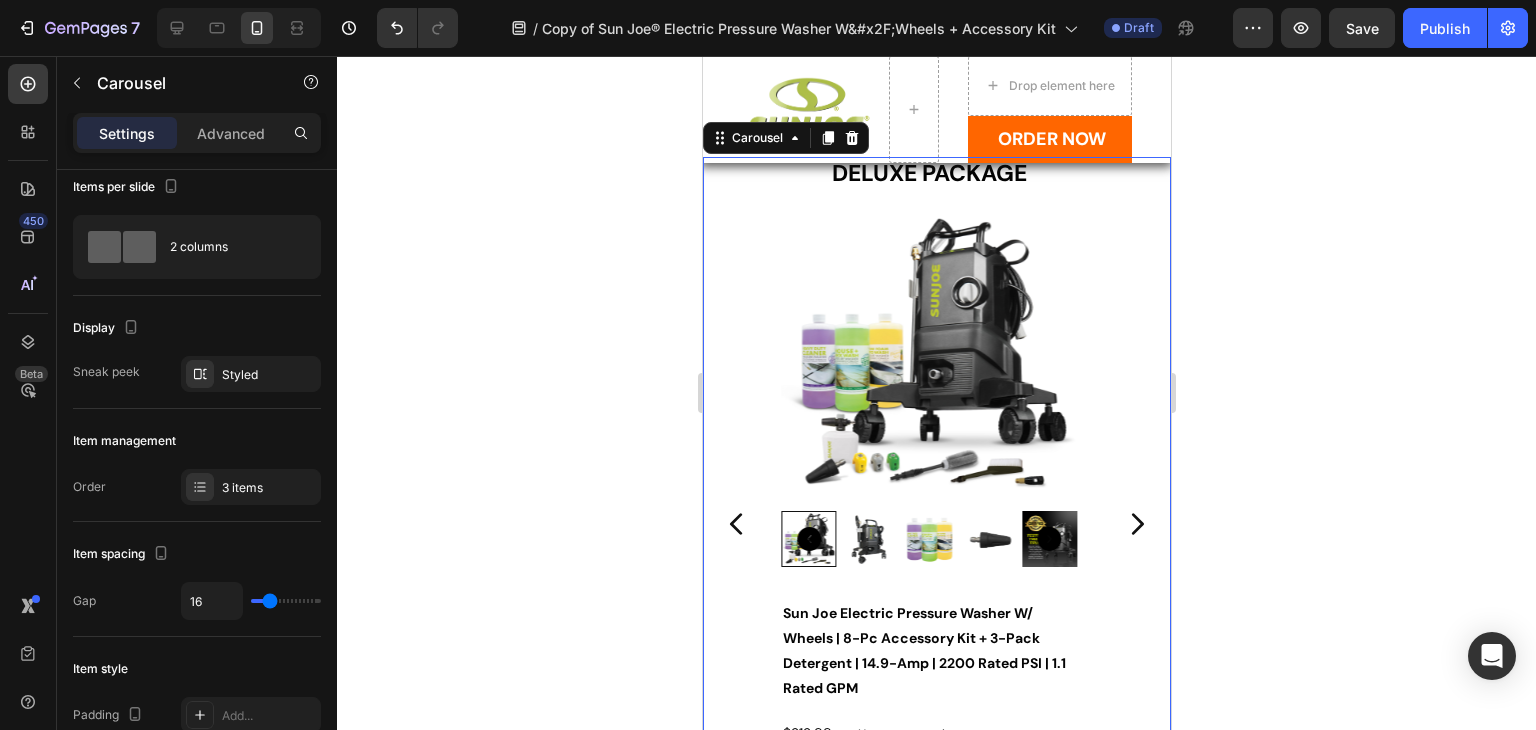 click 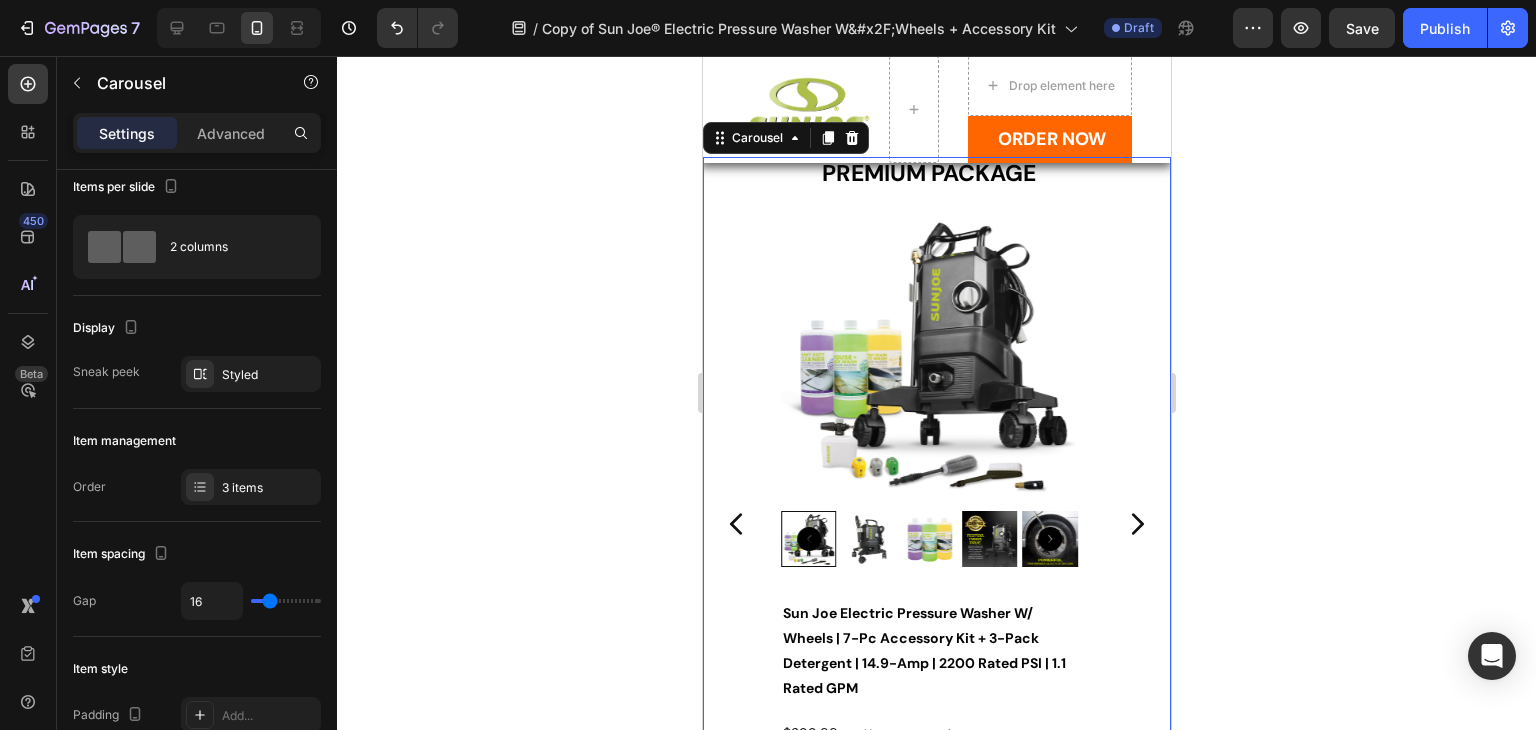 click 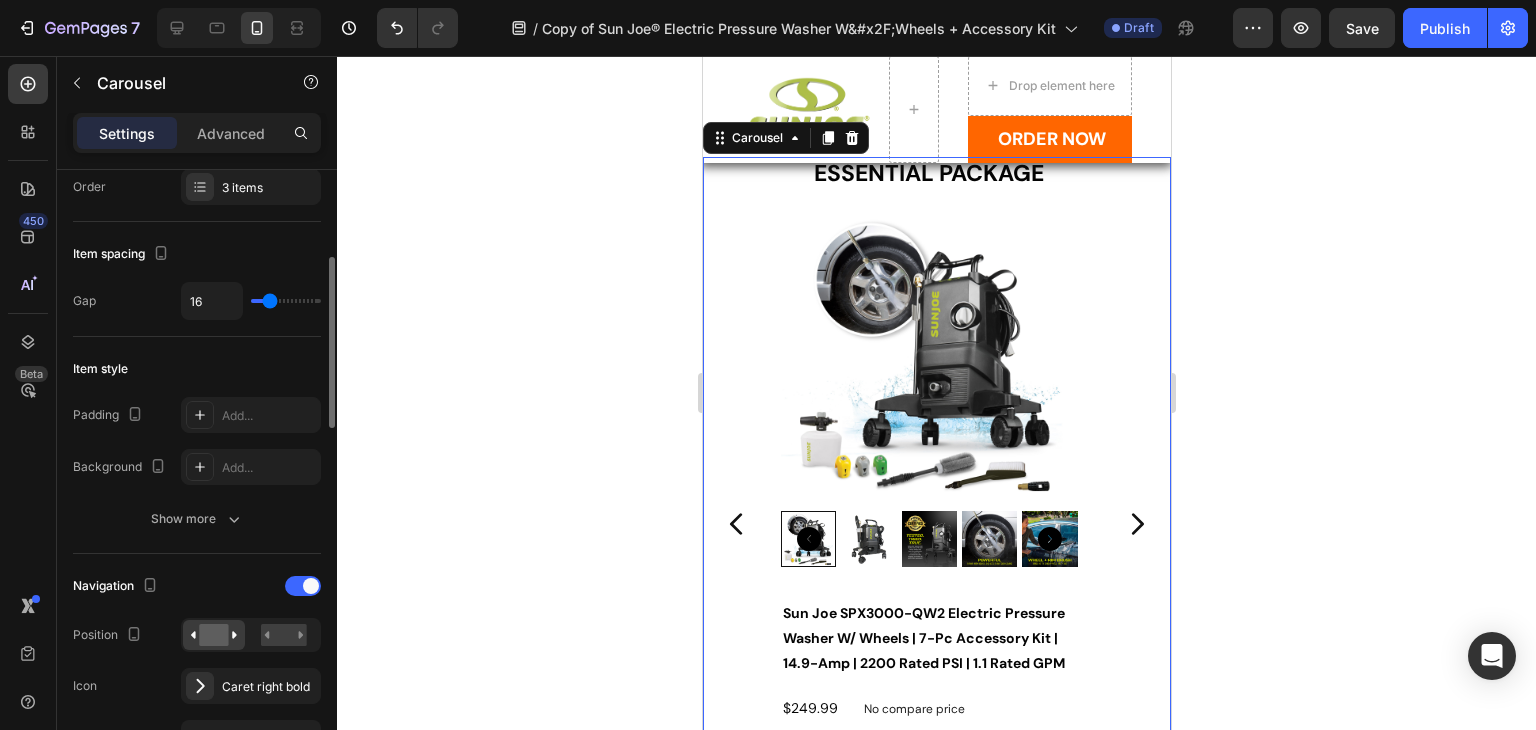 scroll, scrollTop: 115, scrollLeft: 0, axis: vertical 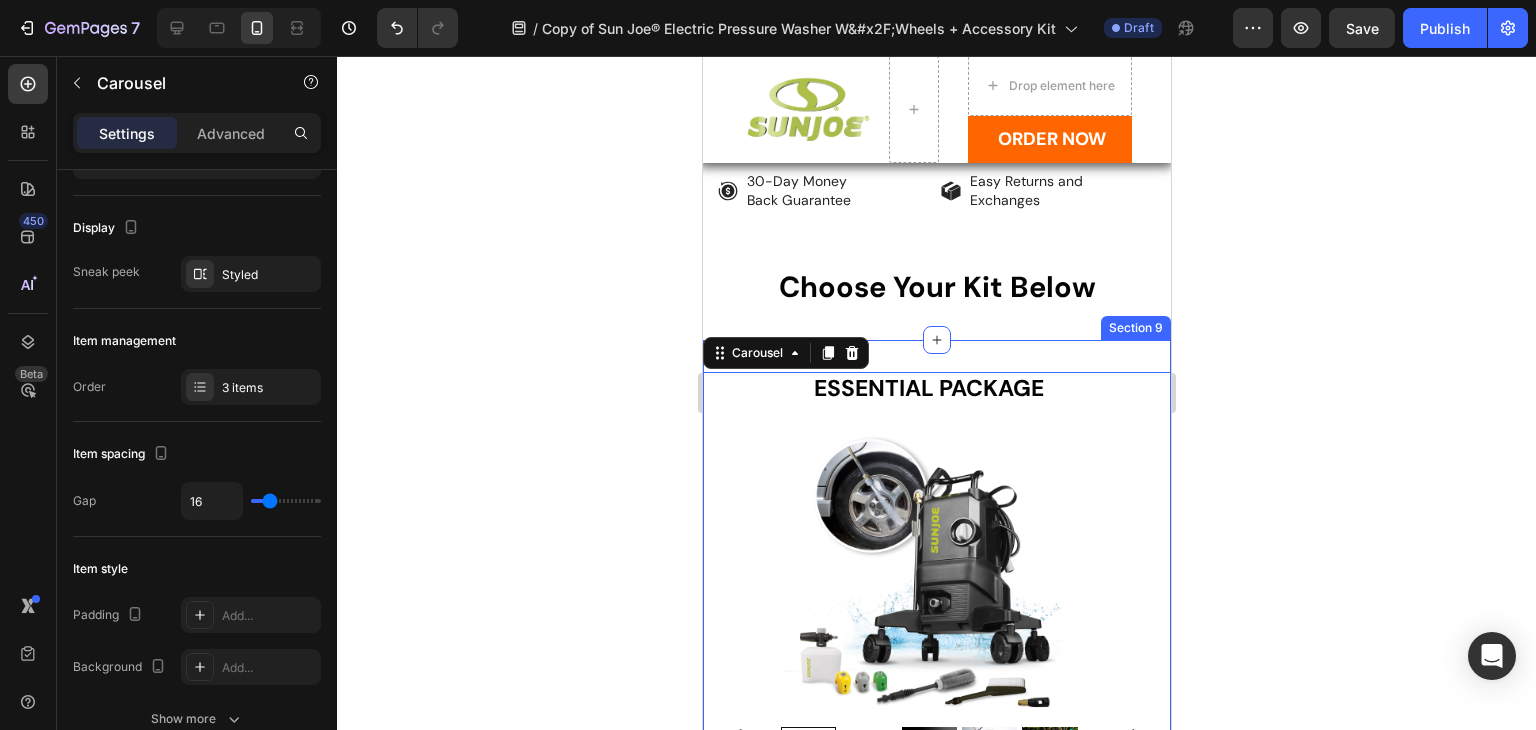 click on "ESSENTIAL PACKAGE Text Block
Product Images Sun Joe SPX3000-QW2 Electric Pressure Washer W/ Wheels | 7-Pc Accessory Kit | 14.9-Amp | 2200 Rated PSI | 1.1 Rated GPM Product Title $249.99 Product Price Product Price No compare price Product Price Row
1
Product Quantity Buy it now Dynamic Checkout Product PREMIUM PACKAGE Text Block
Product Images Sun Joe Electric Pressure Washer W/ Wheels | 7-Pc Accessory Kit + 3-Pack Detergent | 14.9-Amp | 2200 Rated PSI | 1.1 Rated GPM Product Title $288.99 Product Price Product Price No compare price Product Price Row
1
Product Quantity Buy it now Dynamic Checkout Product DELUXE PACKAGE Text Block
Product Images Sun Joe Electric Pressure Washer W/ Wheels | 8-Pc Accessory Kit + 3-Pack Detergent | 14.9-Amp | 2200 Rated PSI | 1.1 Rated GPM Product Title $313.99 Product Price Product Price No compare price Product Price Row 1   16" at bounding box center (936, 747) 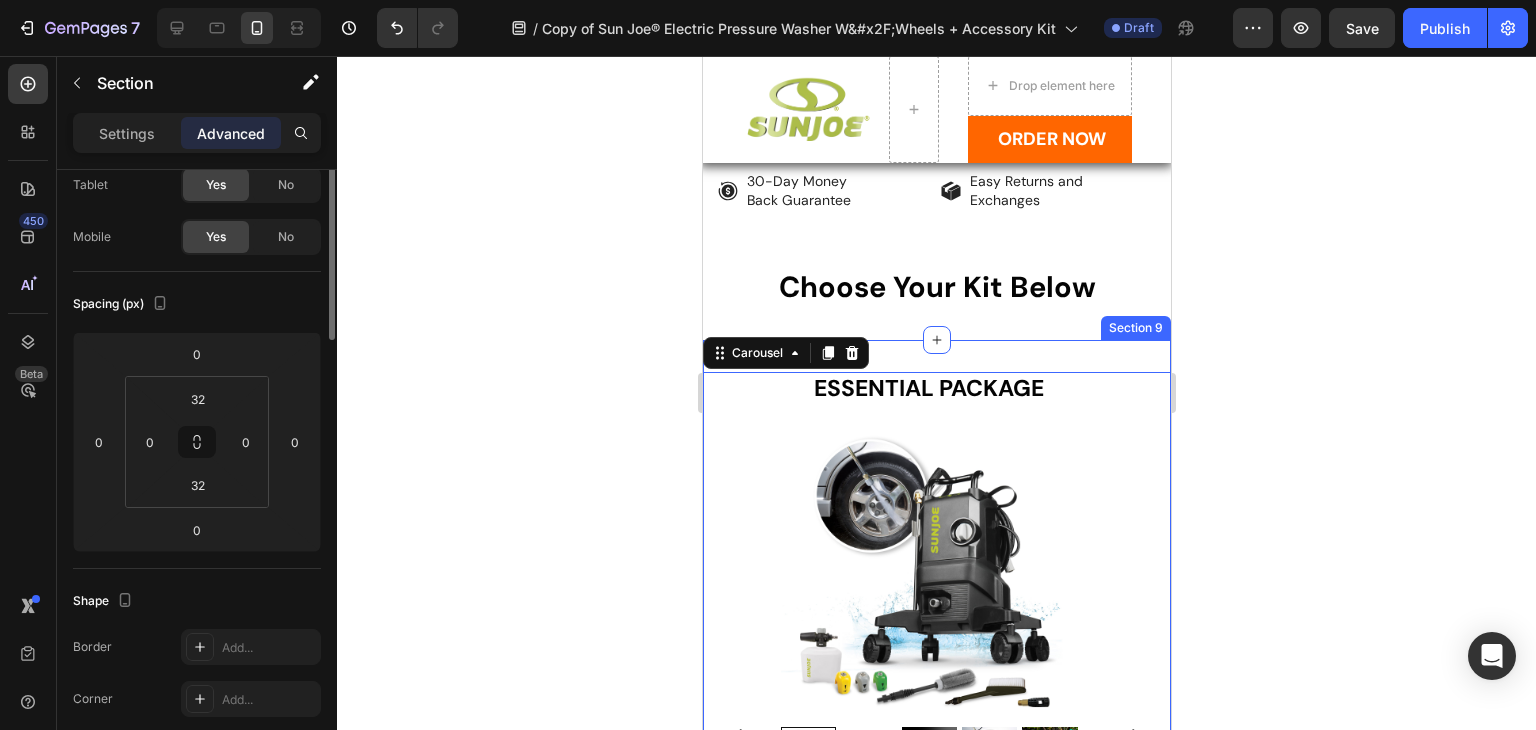 scroll, scrollTop: 0, scrollLeft: 0, axis: both 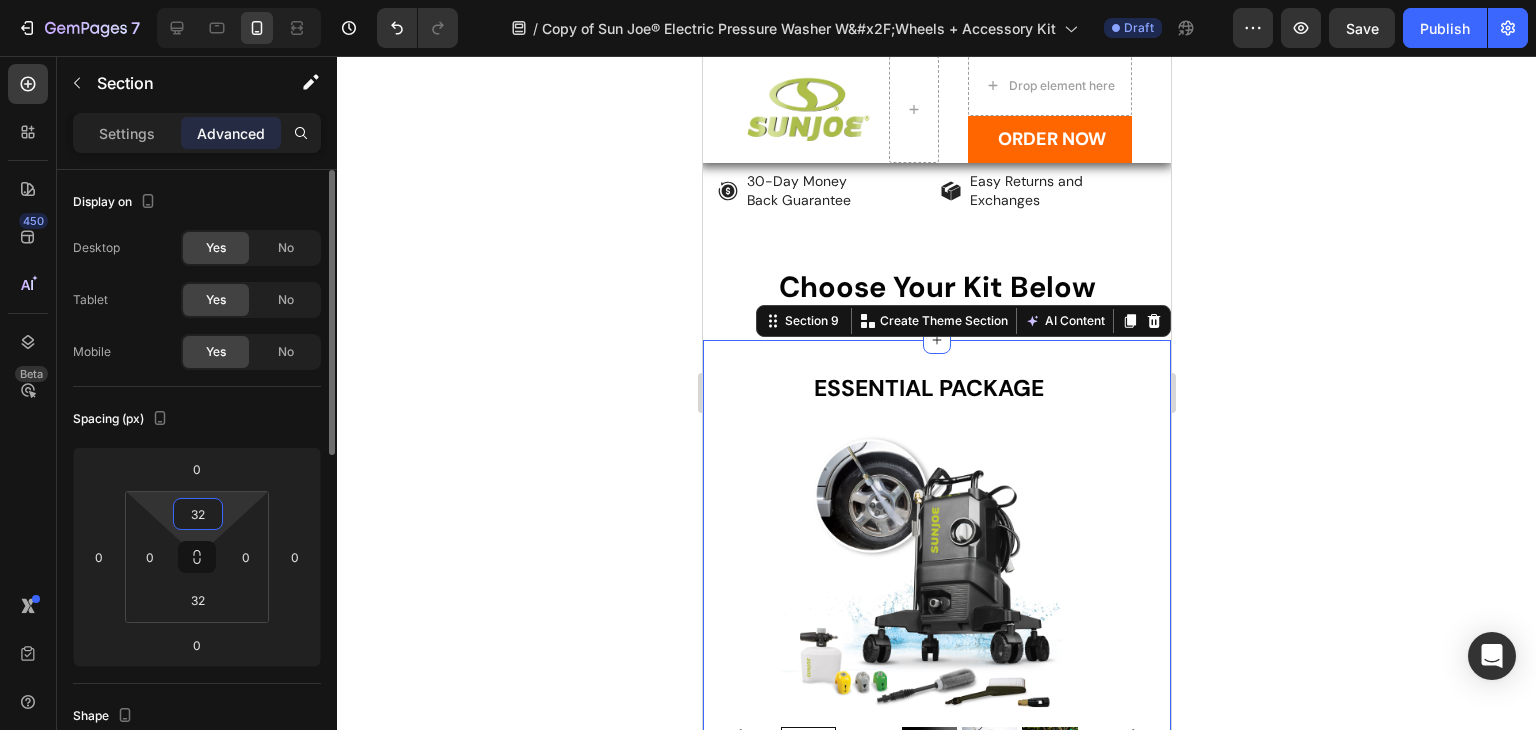 click on "32" at bounding box center [198, 514] 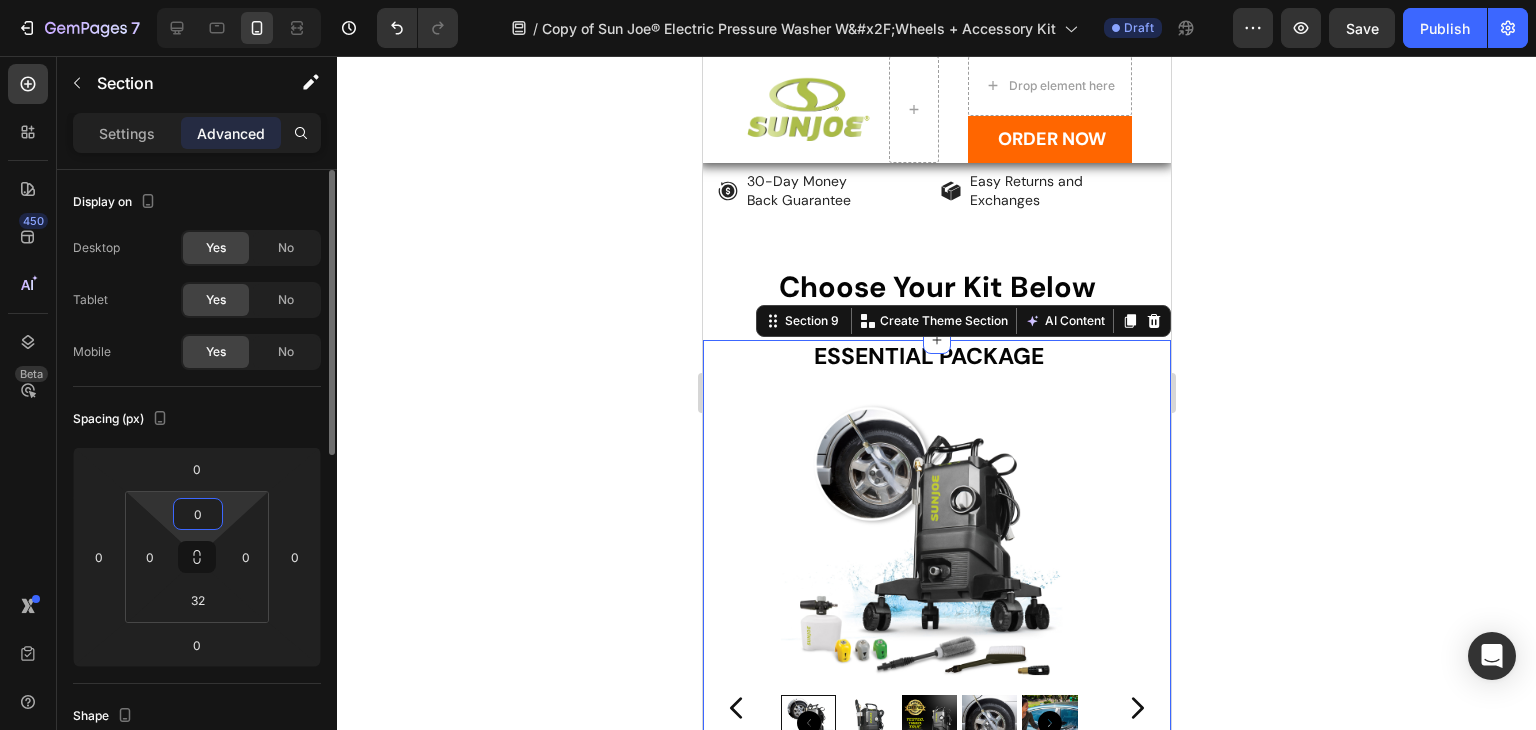 type on "0" 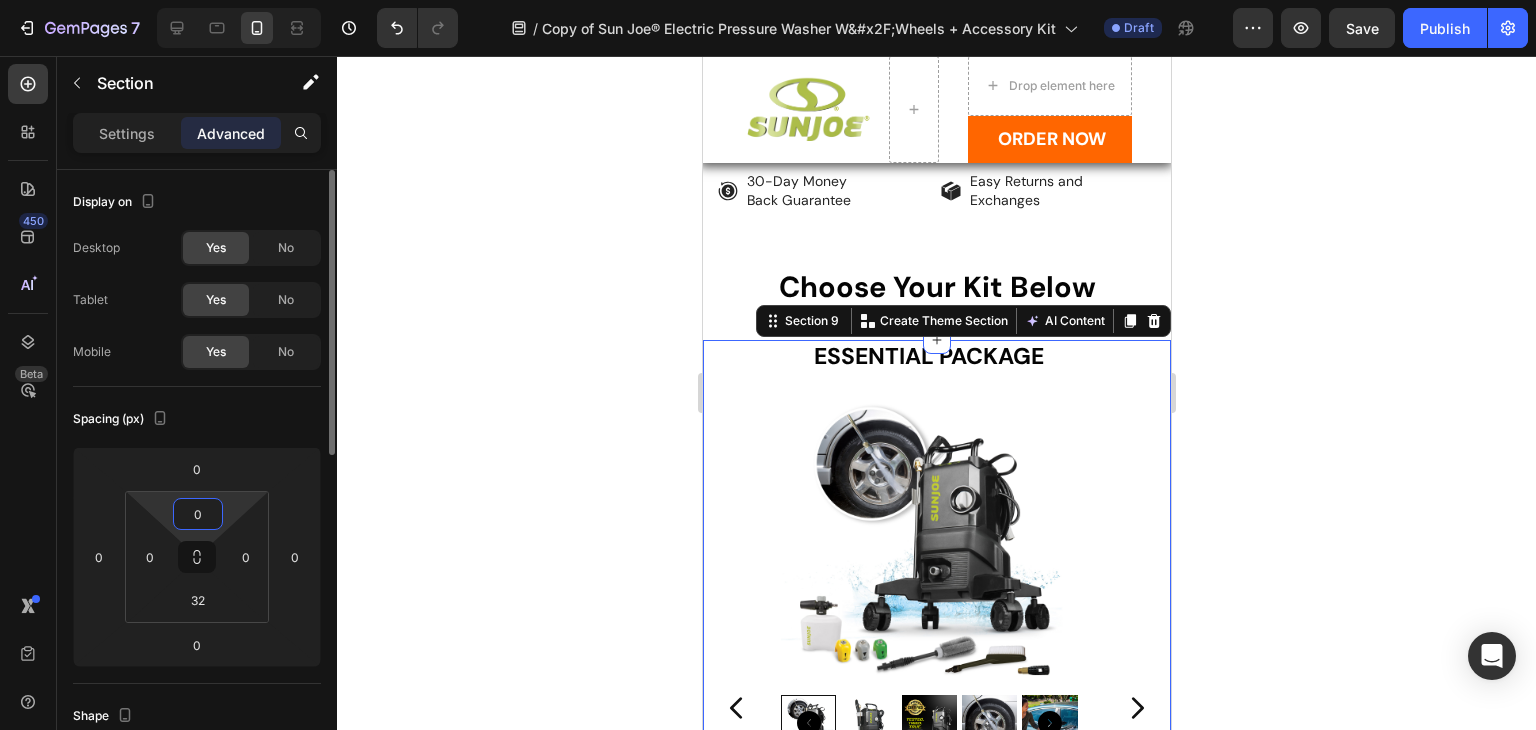 click on "Spacing (px)" at bounding box center [197, 419] 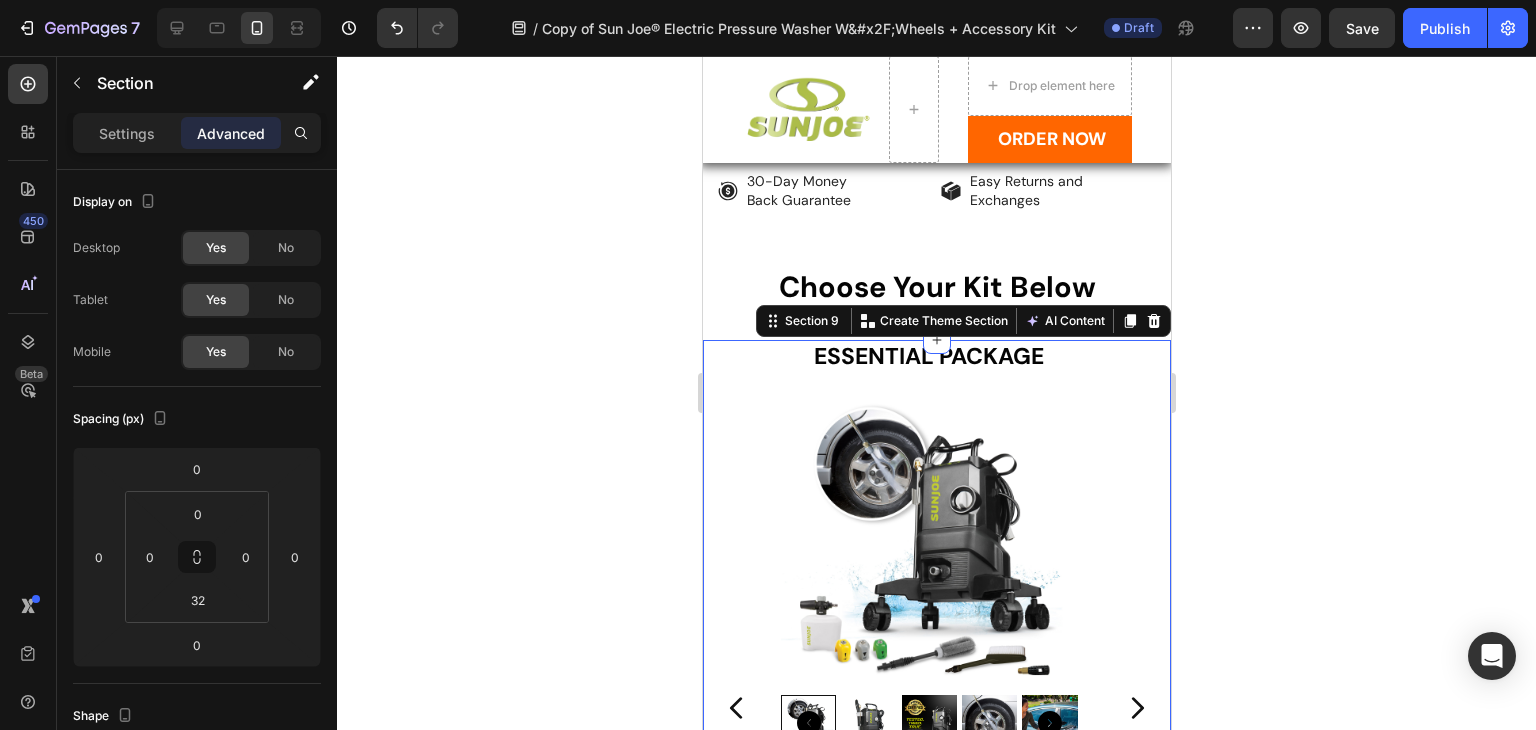 click 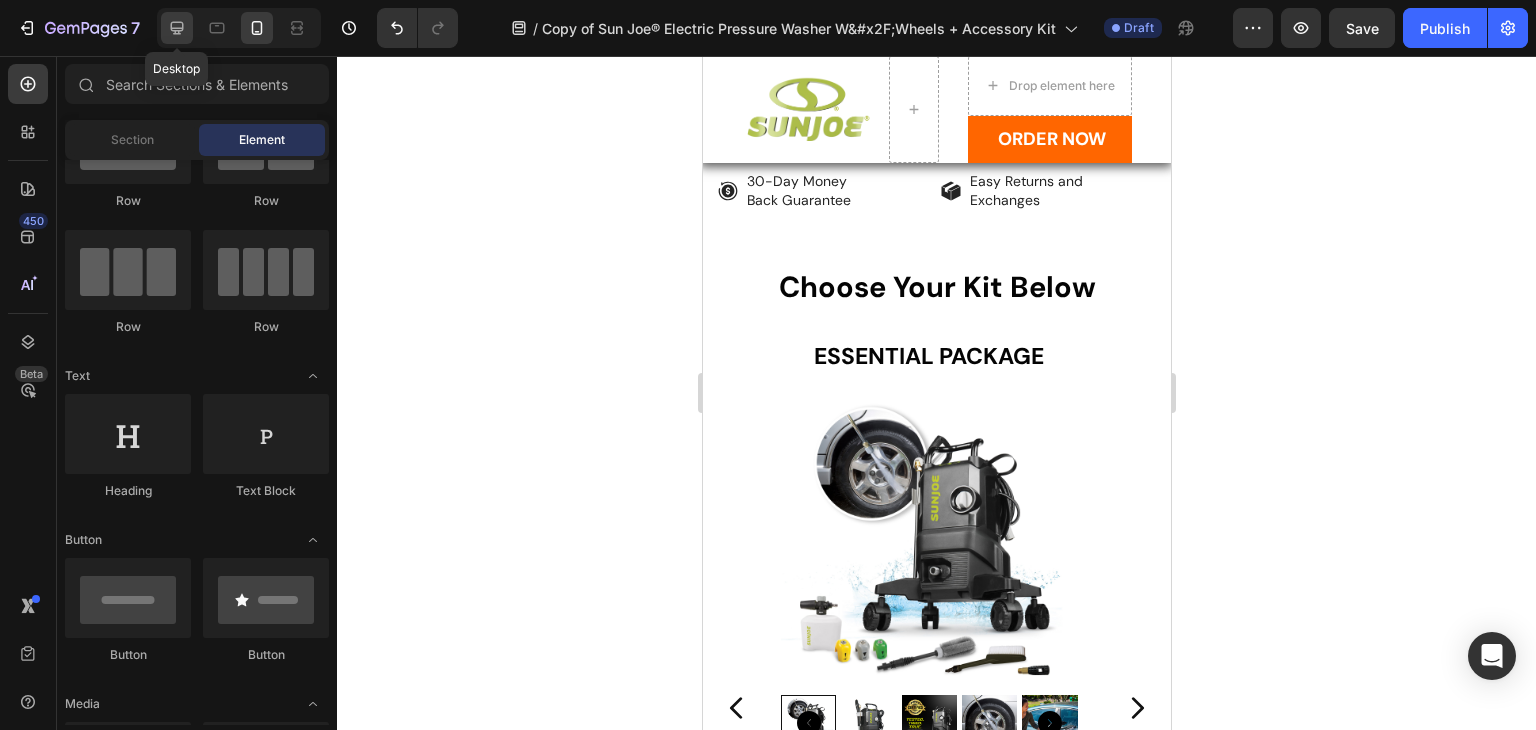 click 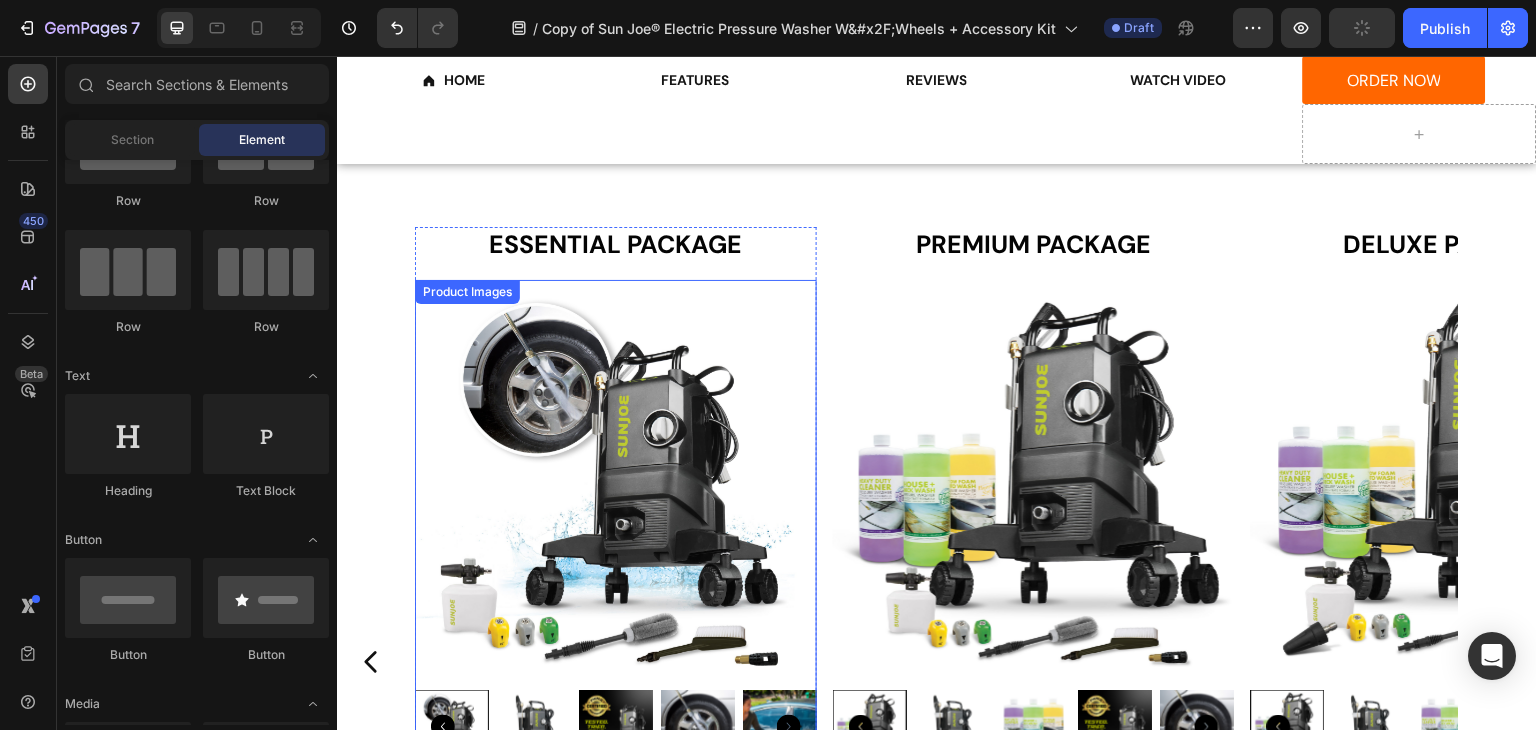 scroll, scrollTop: 2398, scrollLeft: 0, axis: vertical 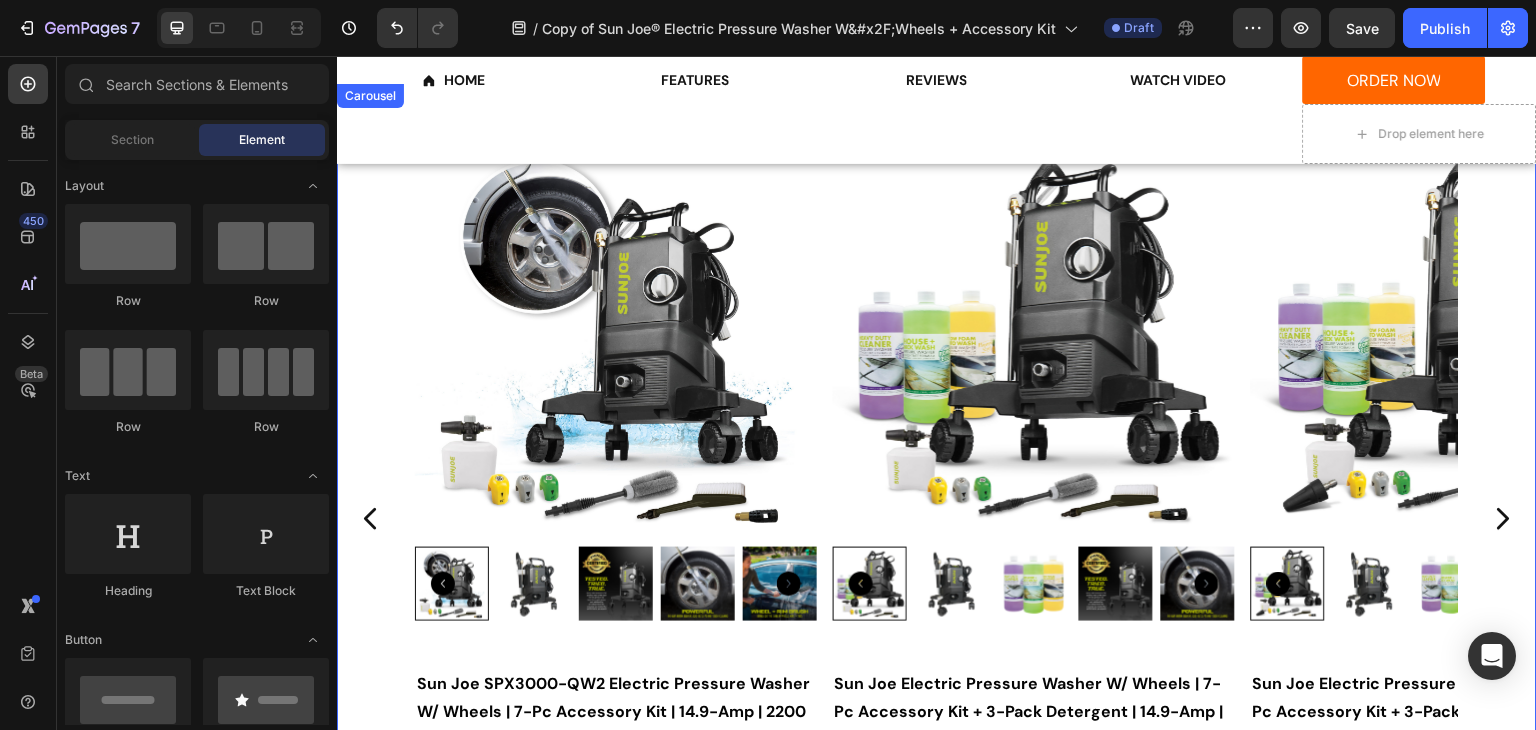click on "ESSENTIAL PACKAGE Text Block
Product Images Sun Joe SPX3000-QW2 Electric Pressure Washer W/ Wheels | 7-Pc Accessory Kit | 14.9-Amp | 2200 Rated PSI | 1.1 Rated GPM Product Title $249.99 Product Price Product Price No compare price Product Price Row
1
Product Quantity Buy it now Dynamic Checkout Product PREMIUM PACKAGE Text Block
Product Images Sun Joe Electric Pressure Washer W/ Wheels | 7-Pc Accessory Kit + 3-Pack Detergent | 14.9-Amp | 2200 Rated PSI | 1.1 Rated GPM Product Title $288.99 Product Price Product Price No compare price Product Price Row
1
Product Quantity Buy it now Dynamic Checkout Product DELUXE PACKAGE Text Block
Product Images Sun Joe Electric Pressure Washer W/ Wheels | 8-Pc Accessory Kit + 3-Pack Detergent | 14.9-Amp | 2200 Rated PSI | 1.1 Rated GPM Product Title $313.99 Product Price Product Price No compare price Product Price Row 1" at bounding box center [937, 518] 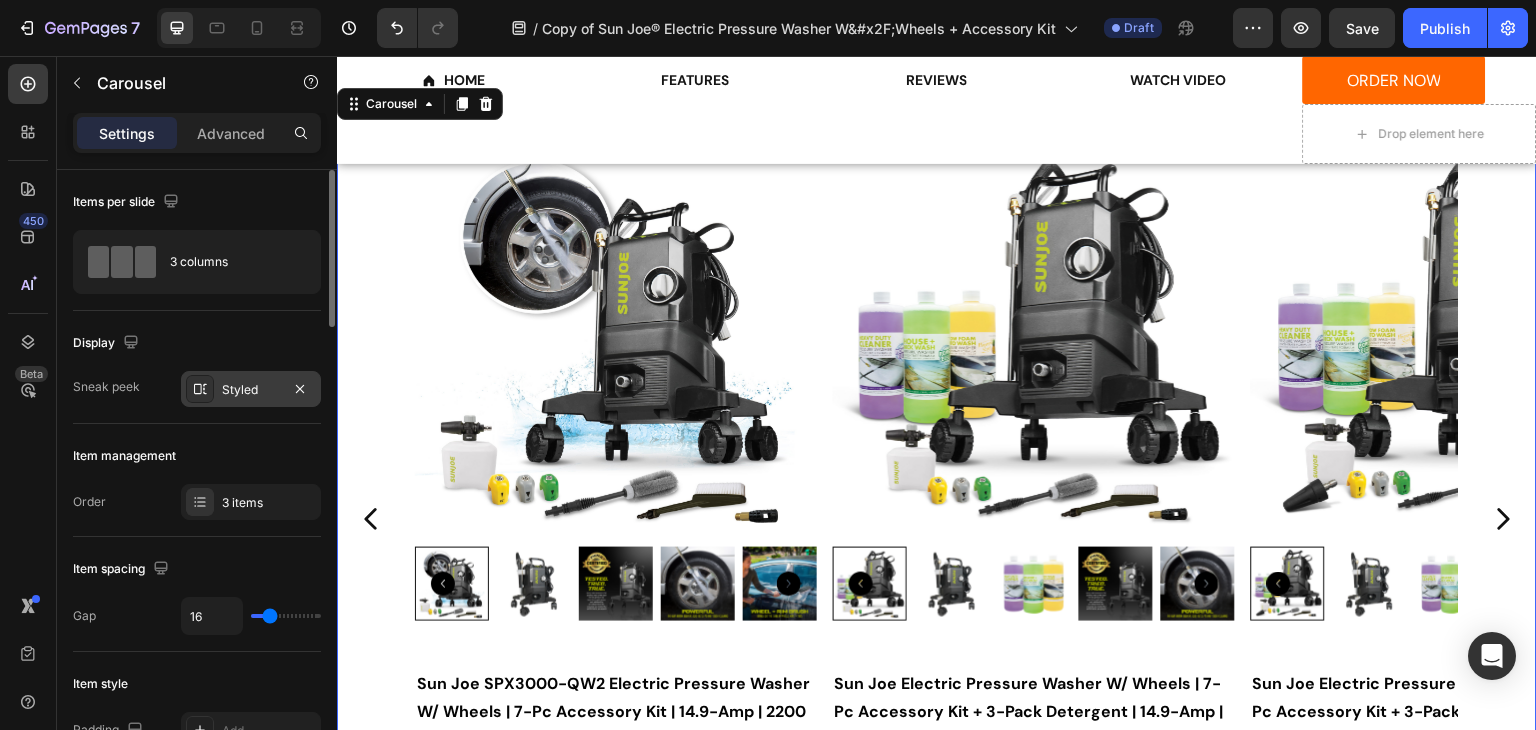 click on "Styled" at bounding box center [251, 389] 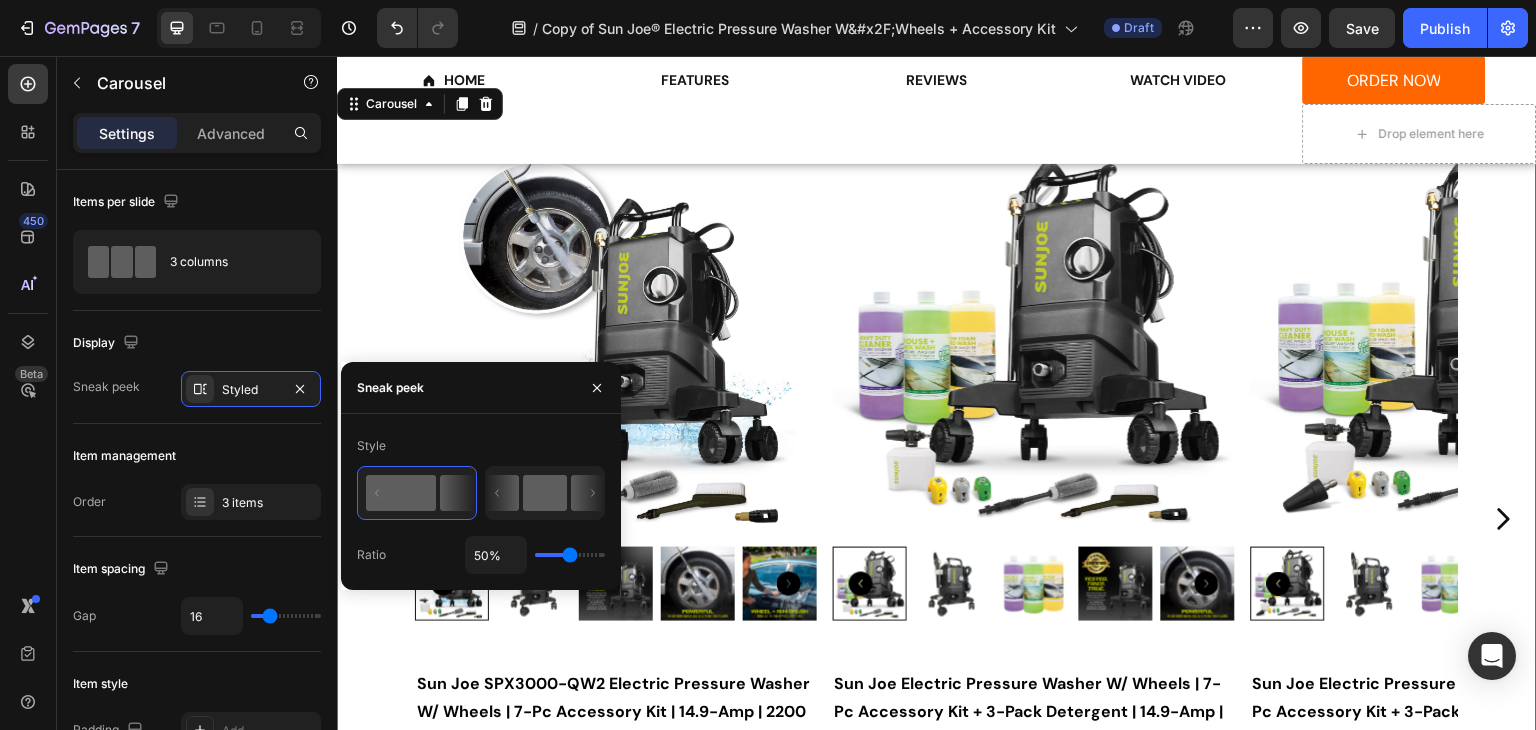 click 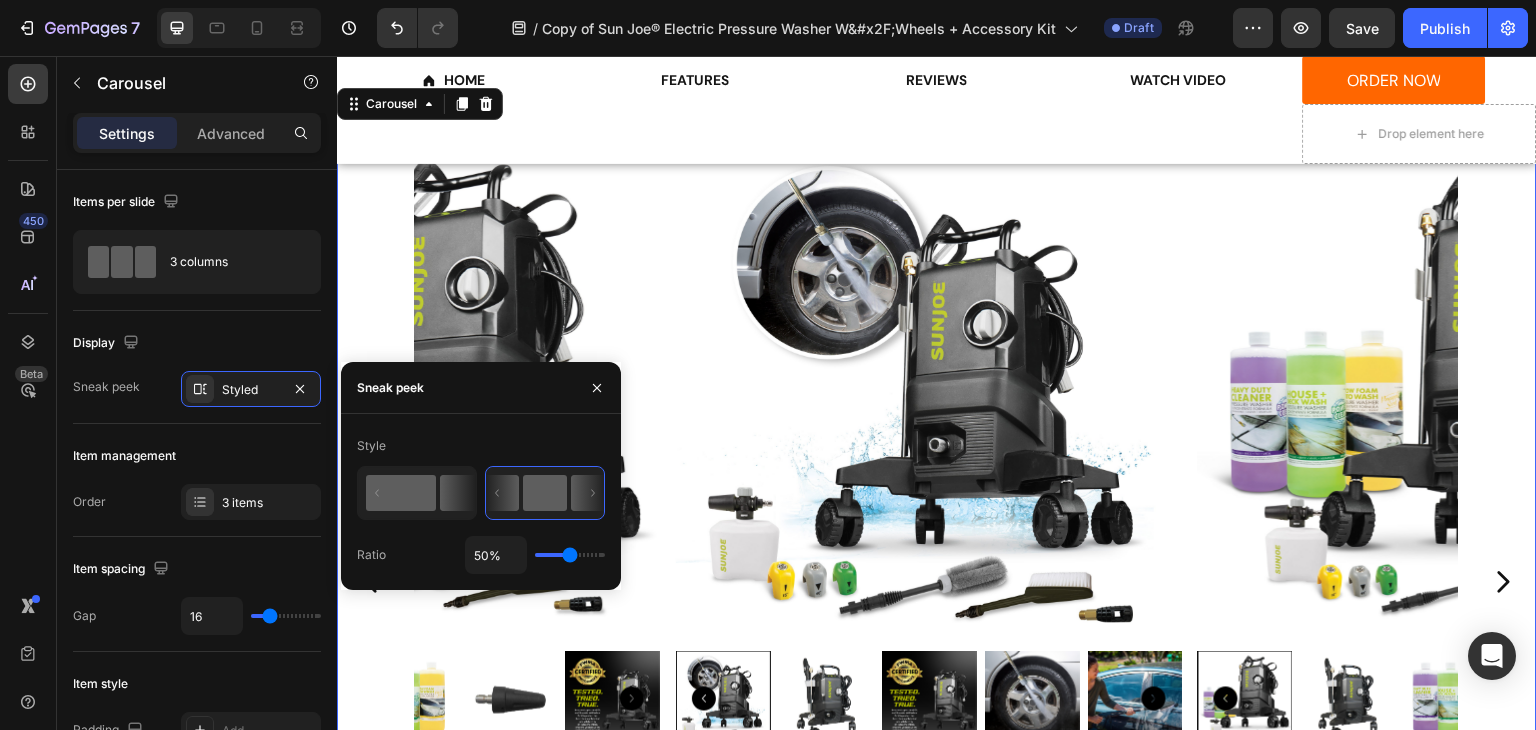 click 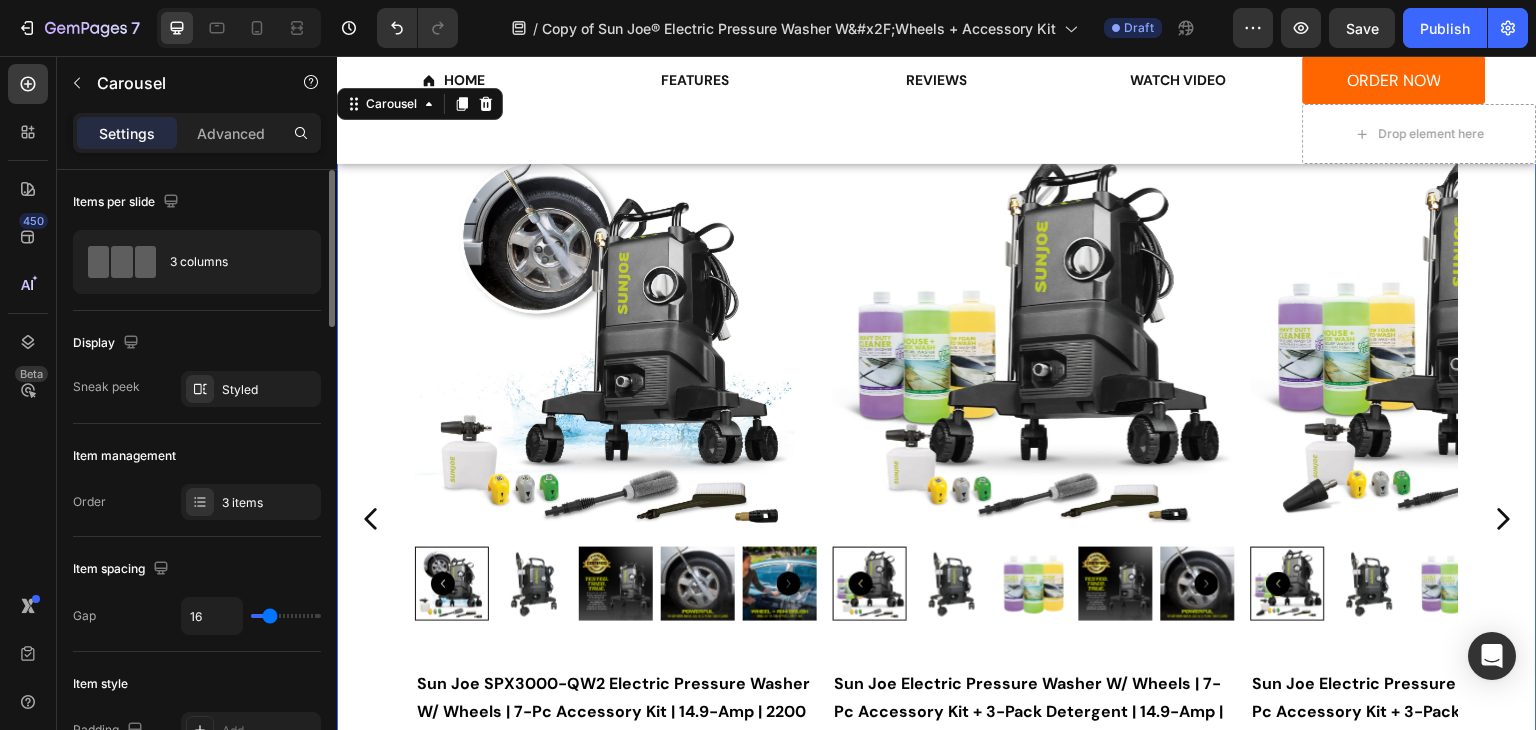 click on "Item management Order 3 items" 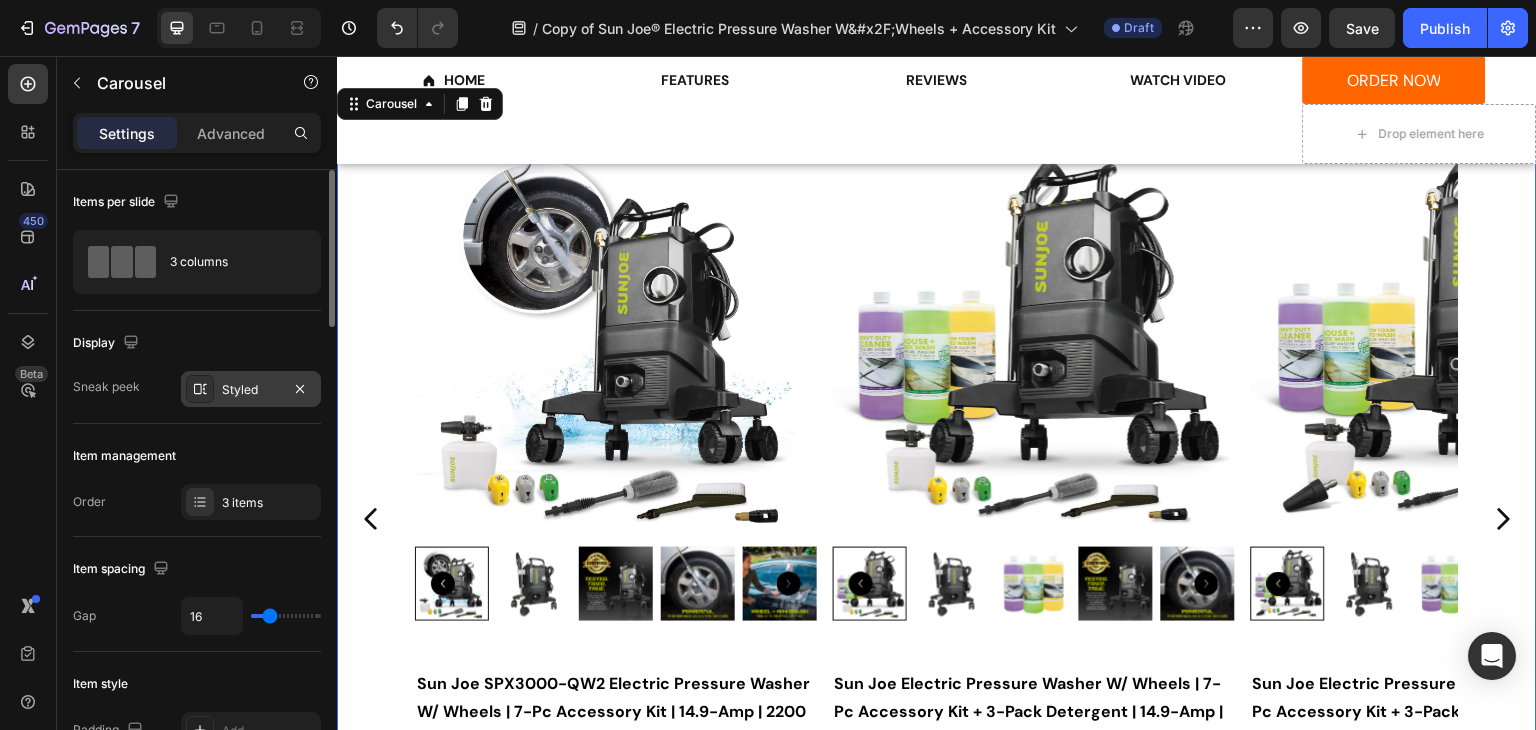 click on "Styled" at bounding box center (251, 390) 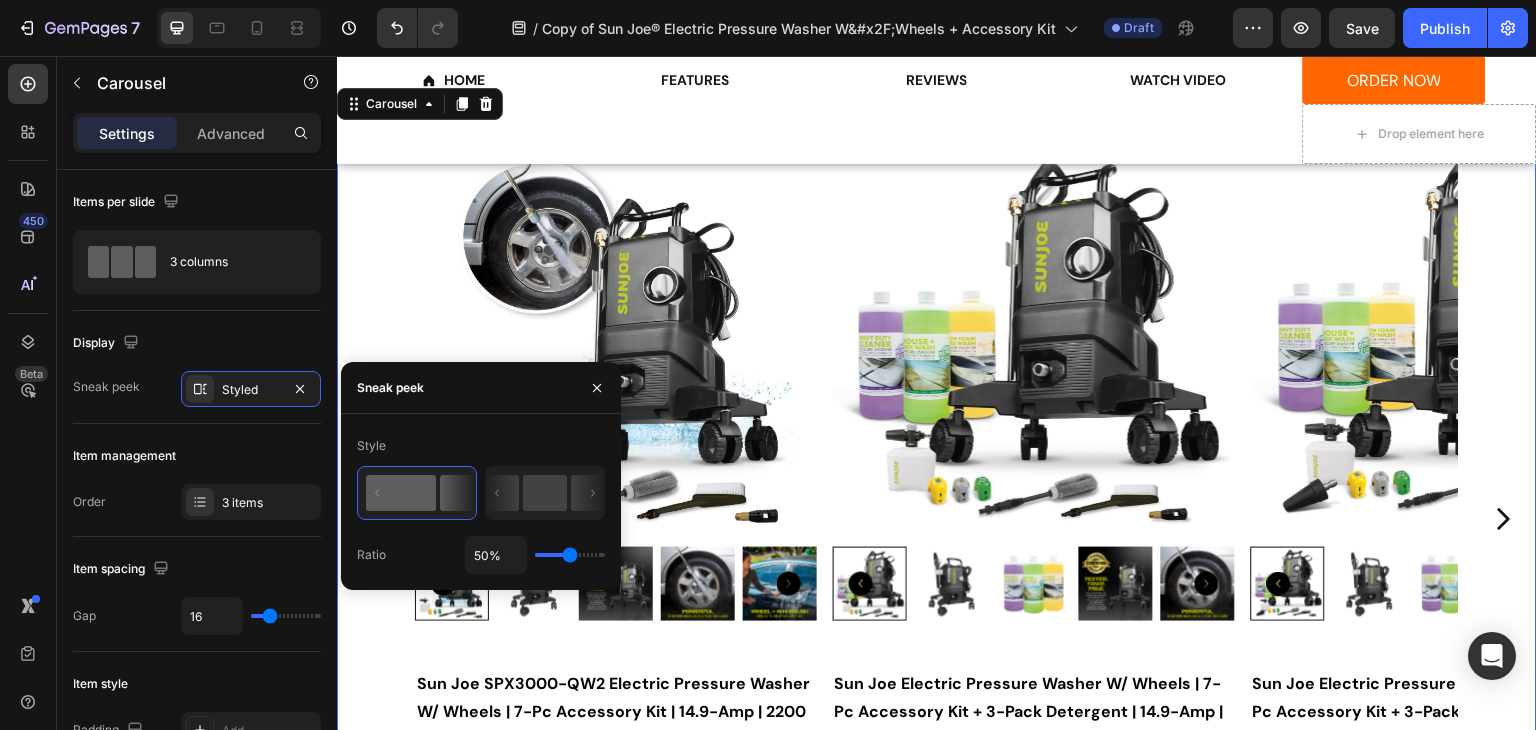 type on "9%" 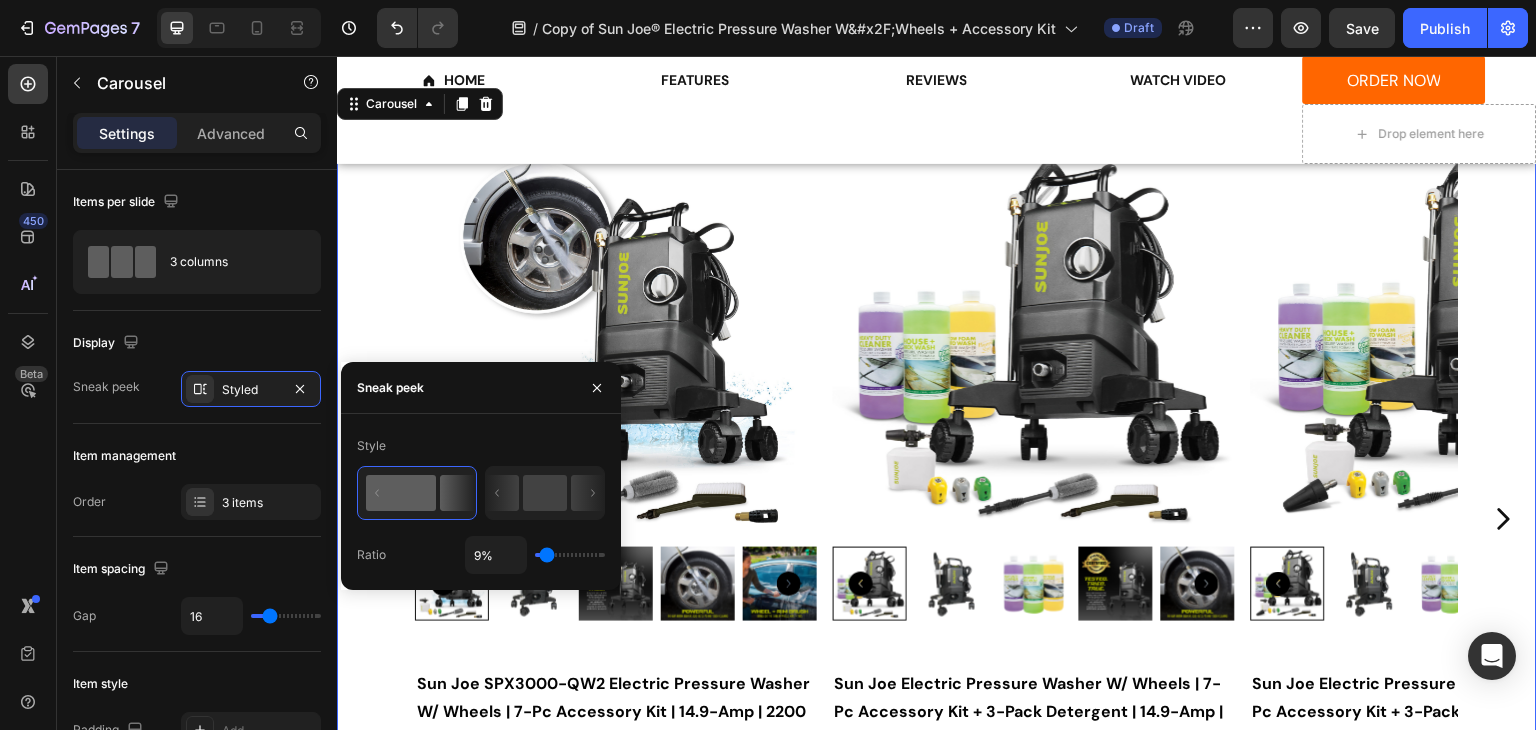 type on "1%" 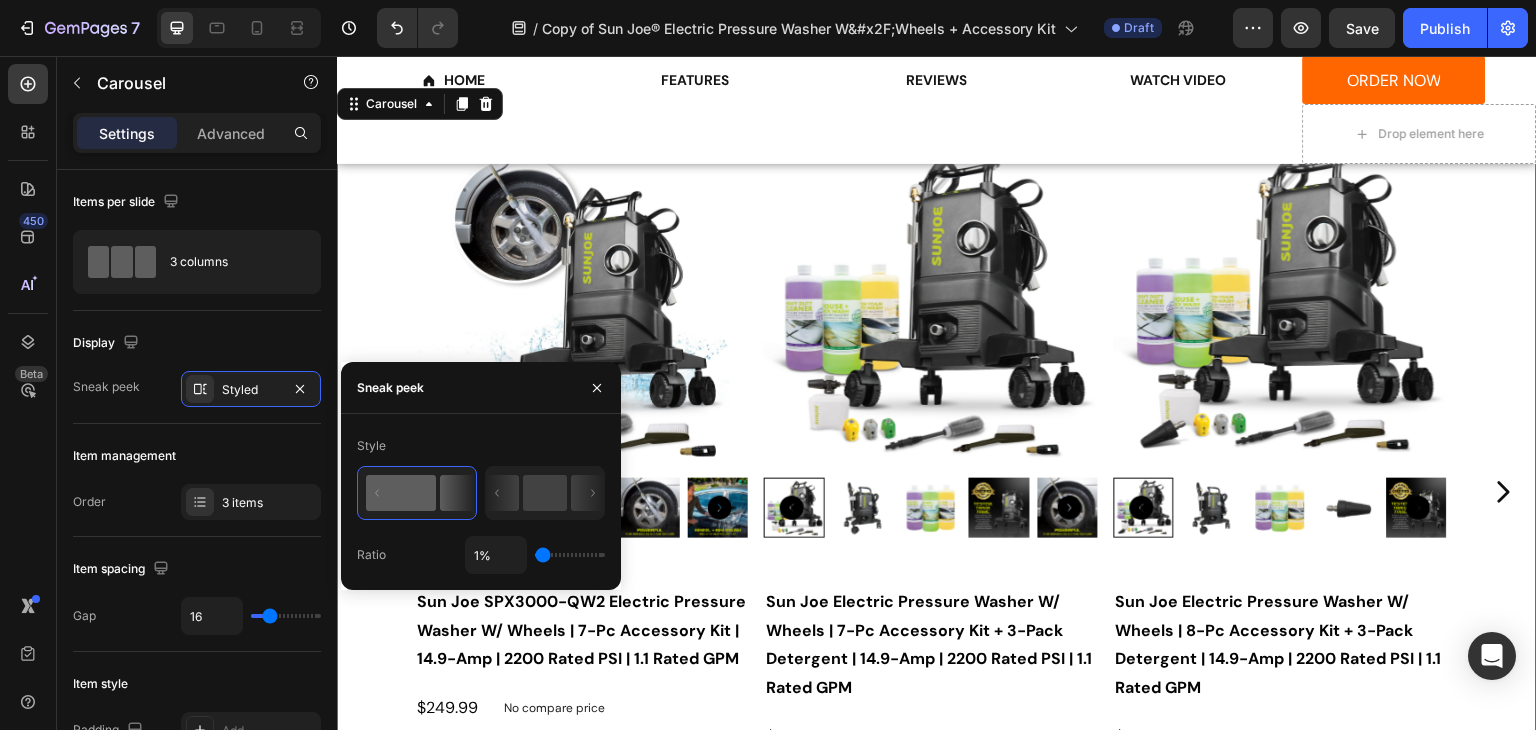 drag, startPoint x: 572, startPoint y: 549, endPoint x: 535, endPoint y: 545, distance: 37.215588 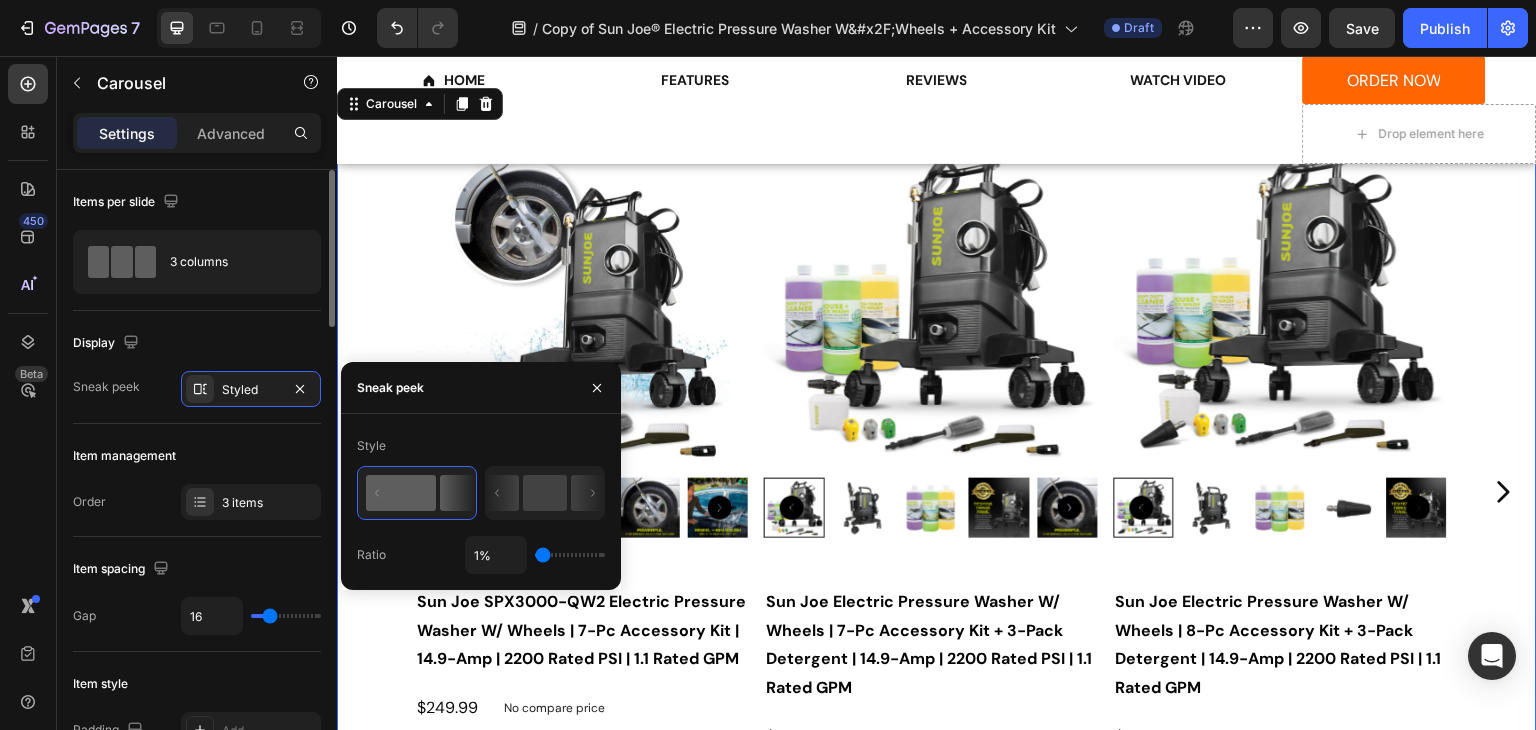 click on "Item management" at bounding box center (197, 456) 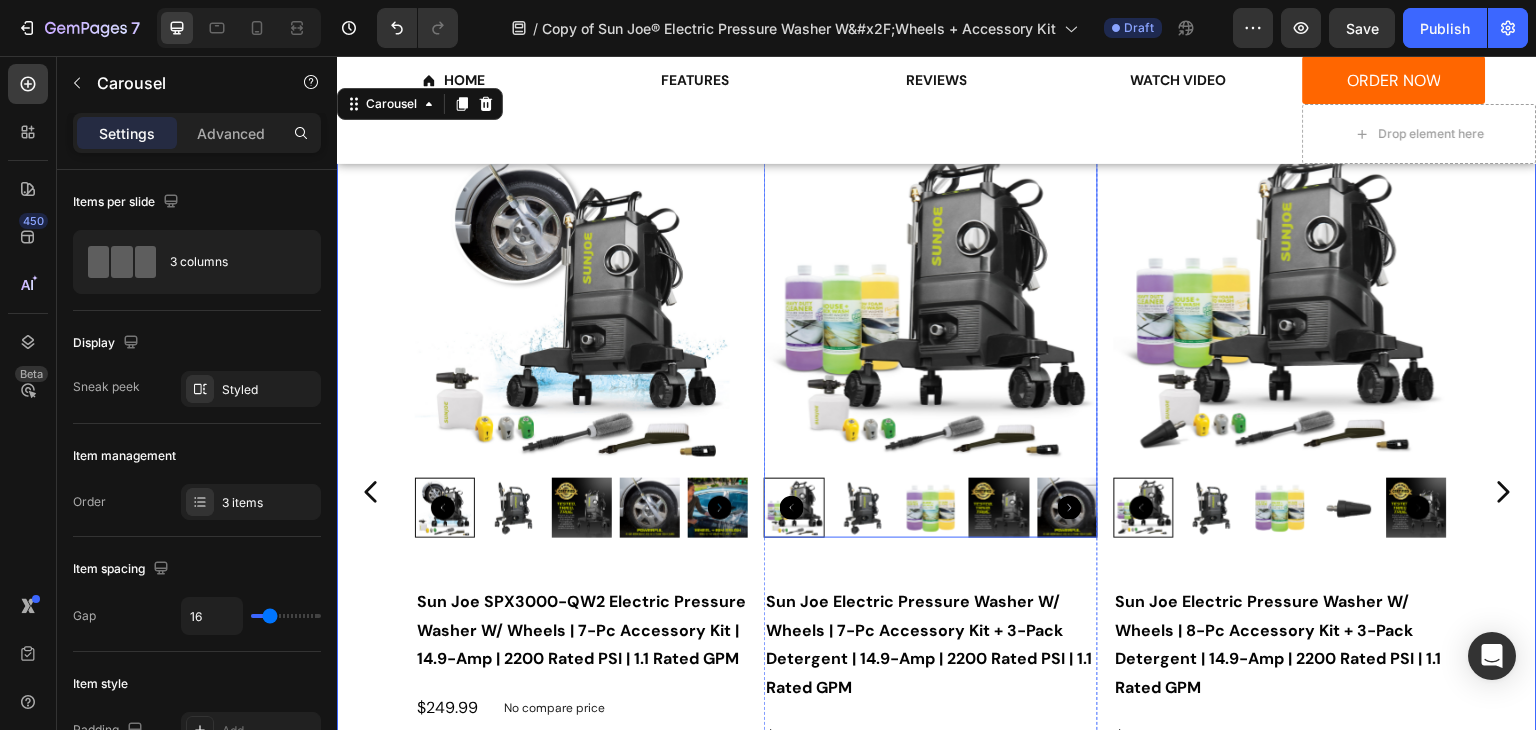 scroll, scrollTop: 2298, scrollLeft: 0, axis: vertical 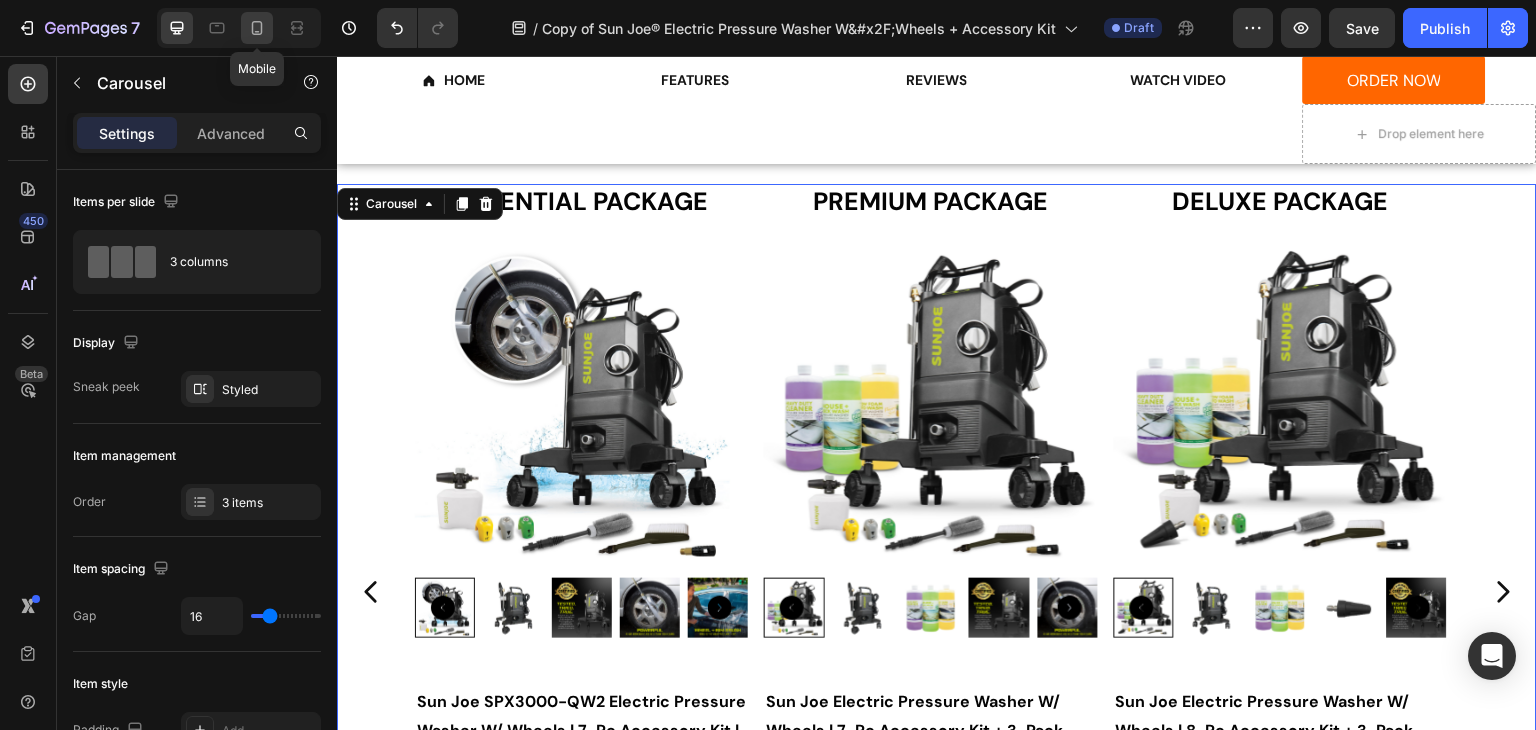click 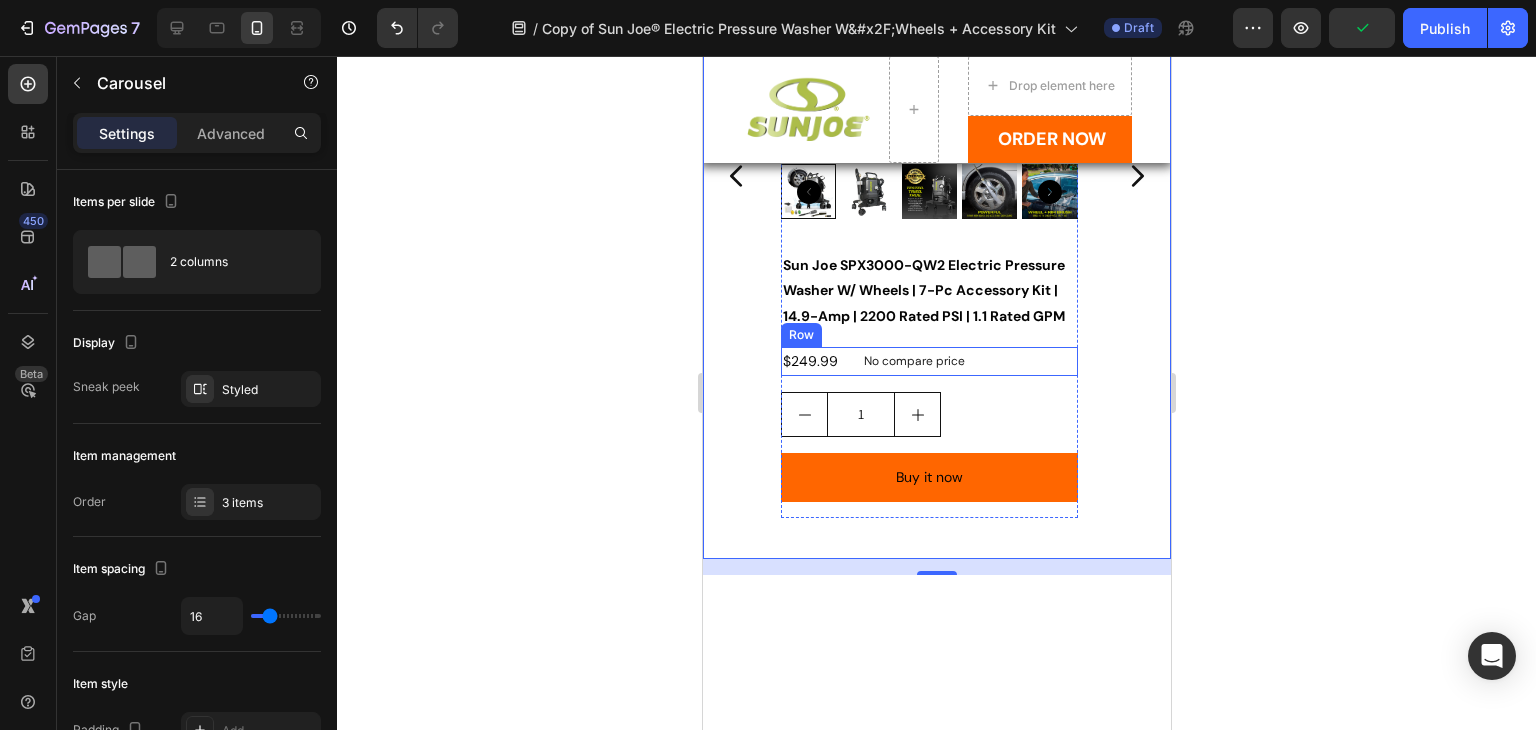 scroll, scrollTop: 2056, scrollLeft: 0, axis: vertical 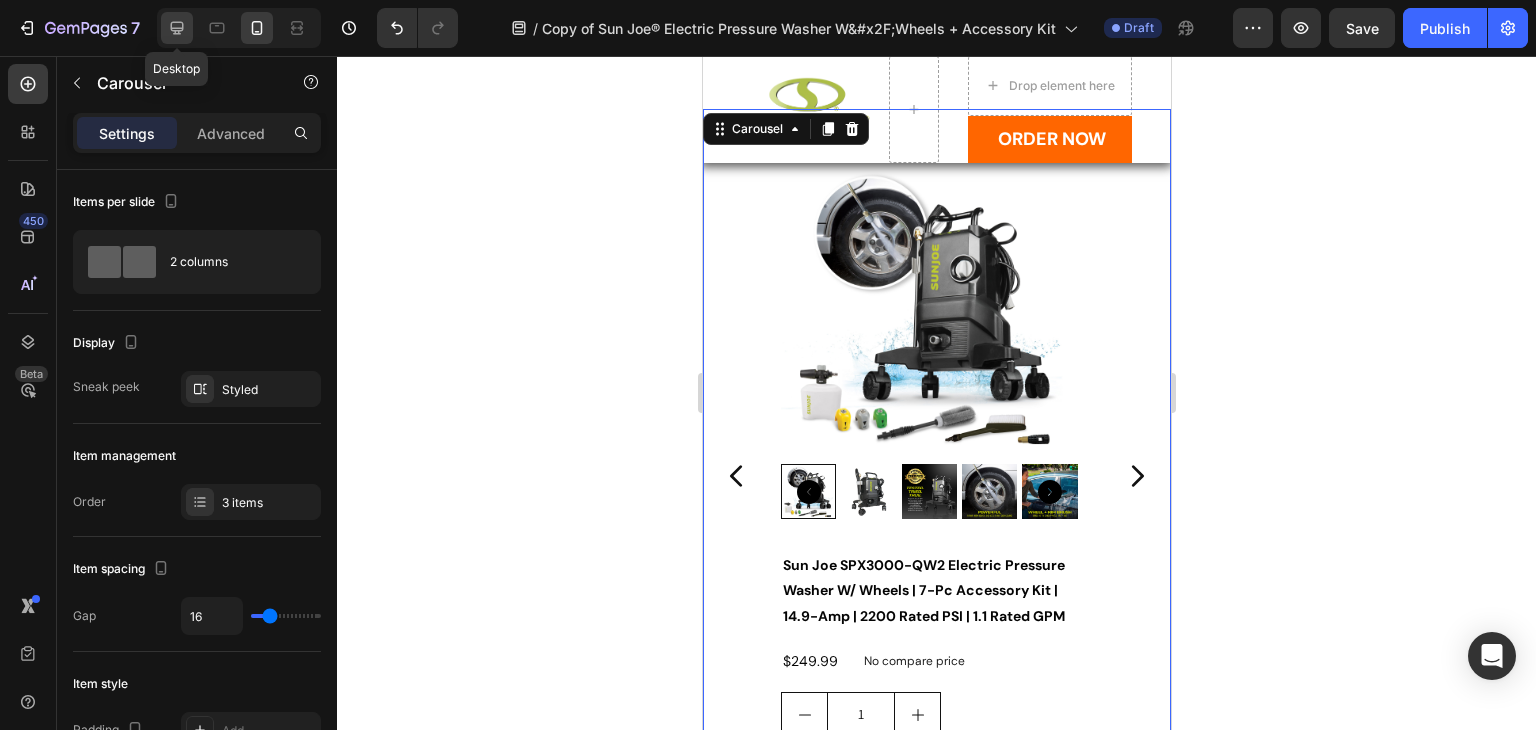 click 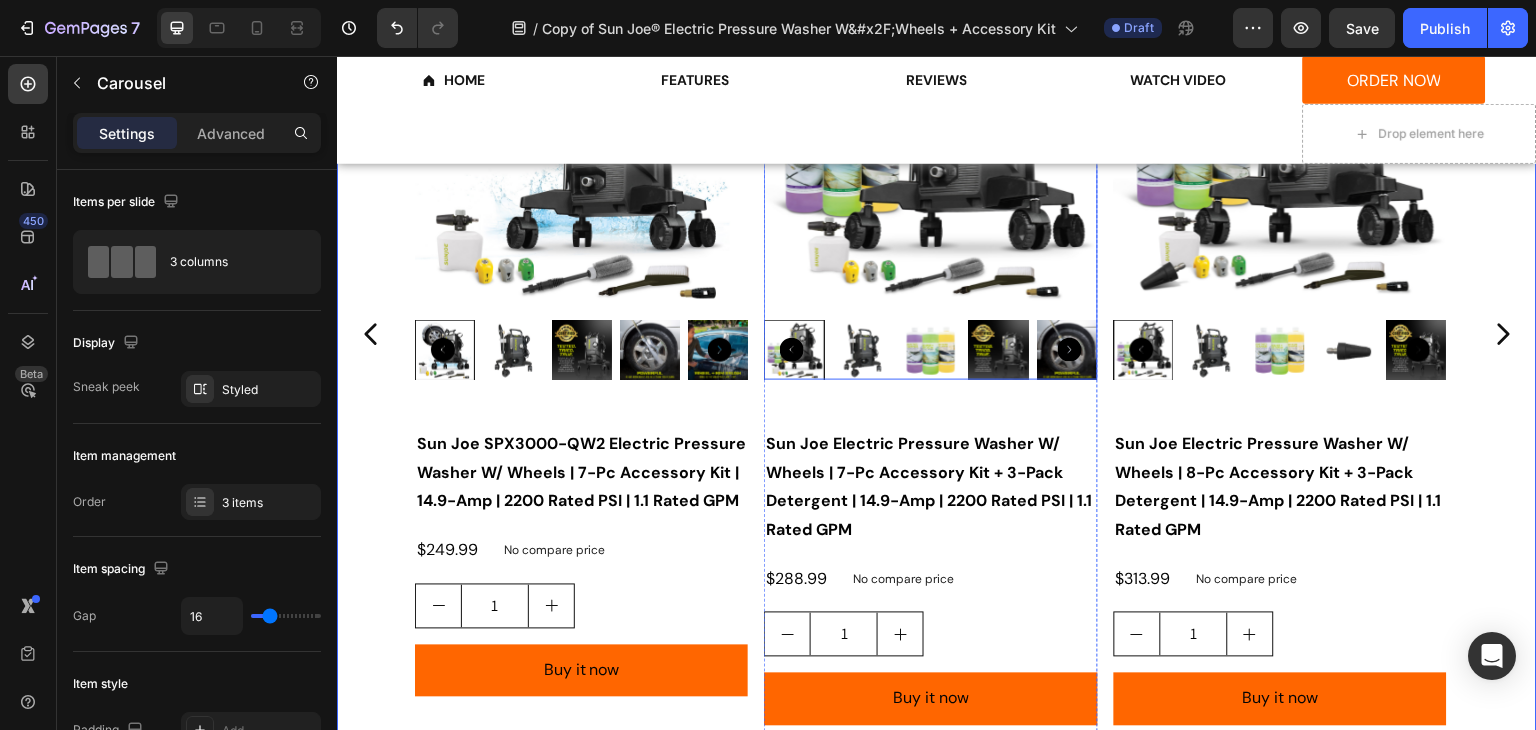 scroll, scrollTop: 2456, scrollLeft: 0, axis: vertical 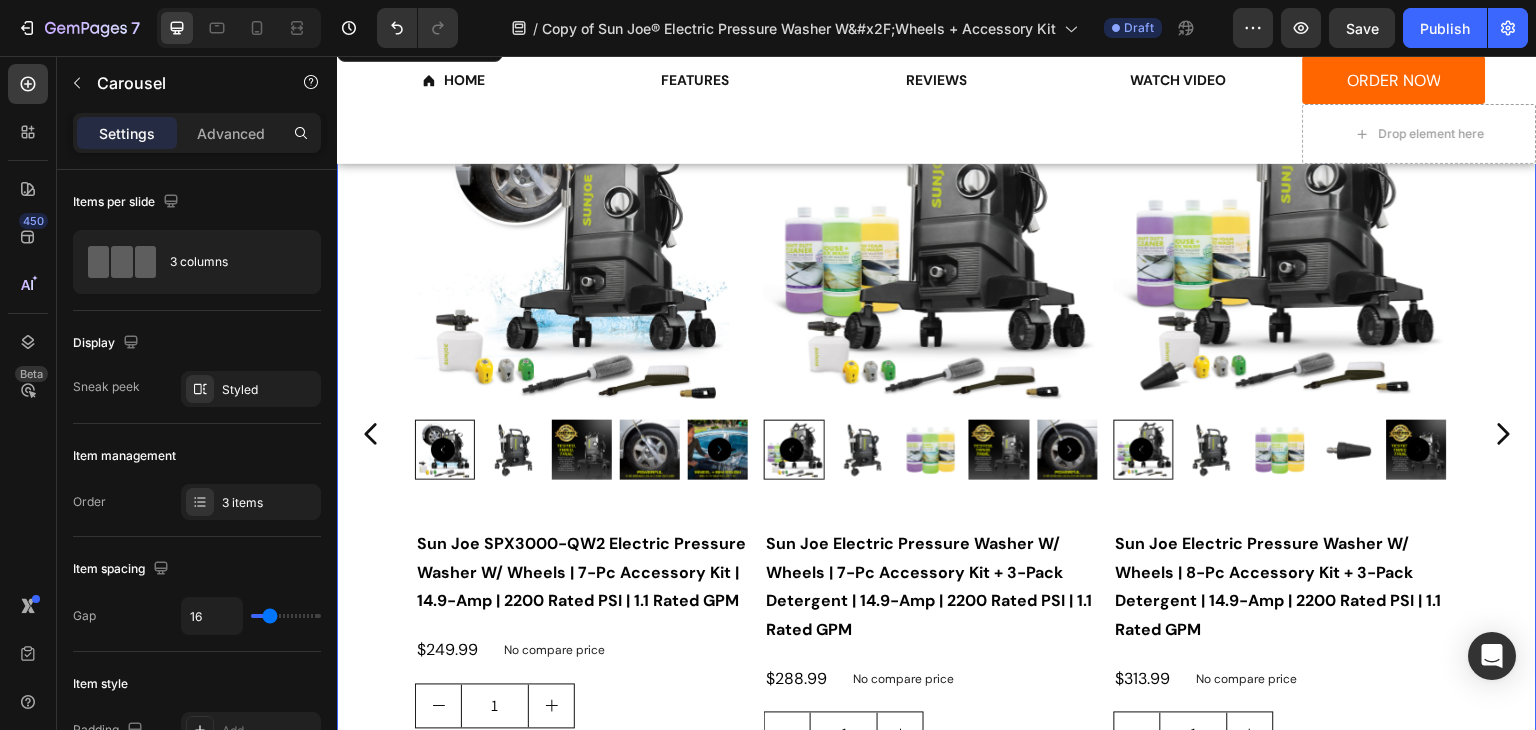 click 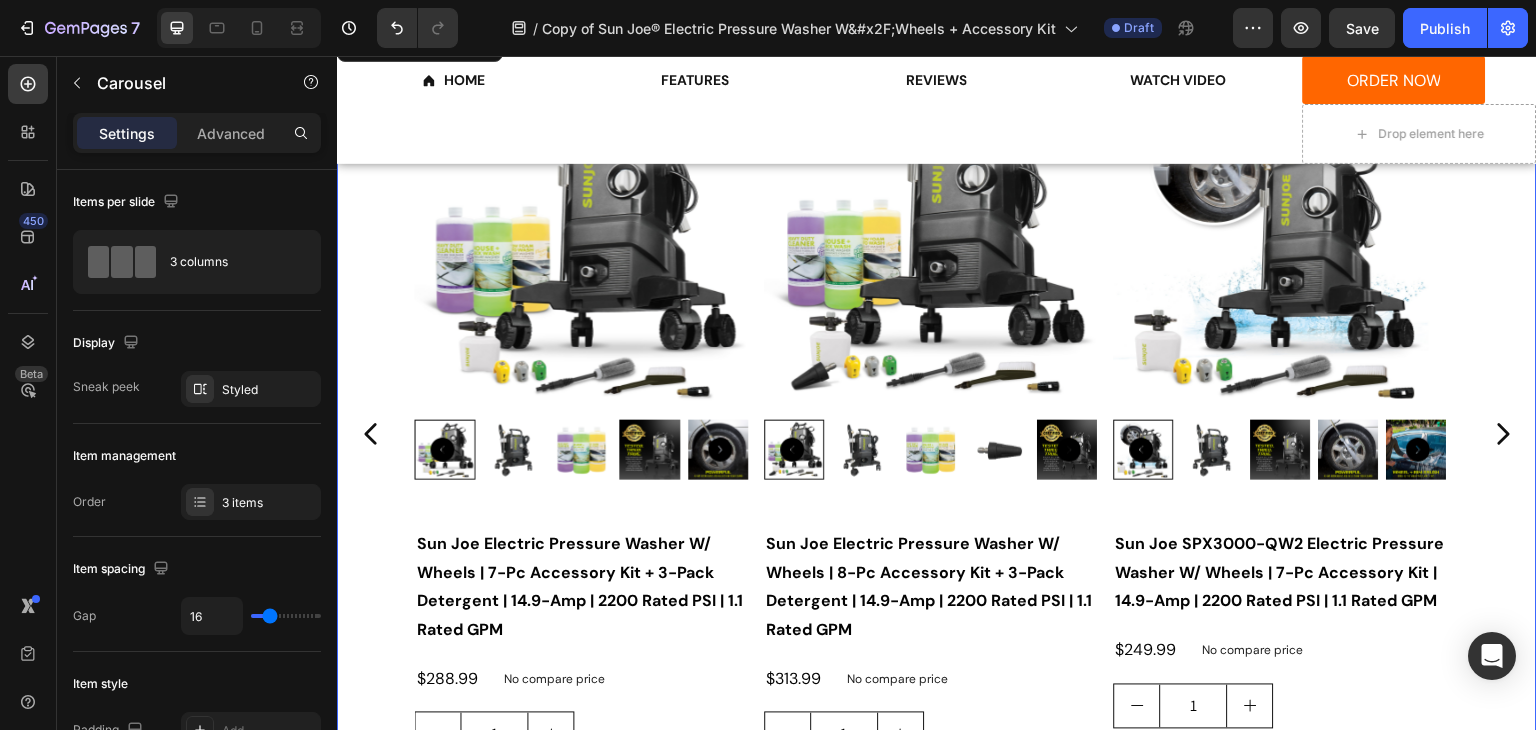 scroll, scrollTop: 2356, scrollLeft: 0, axis: vertical 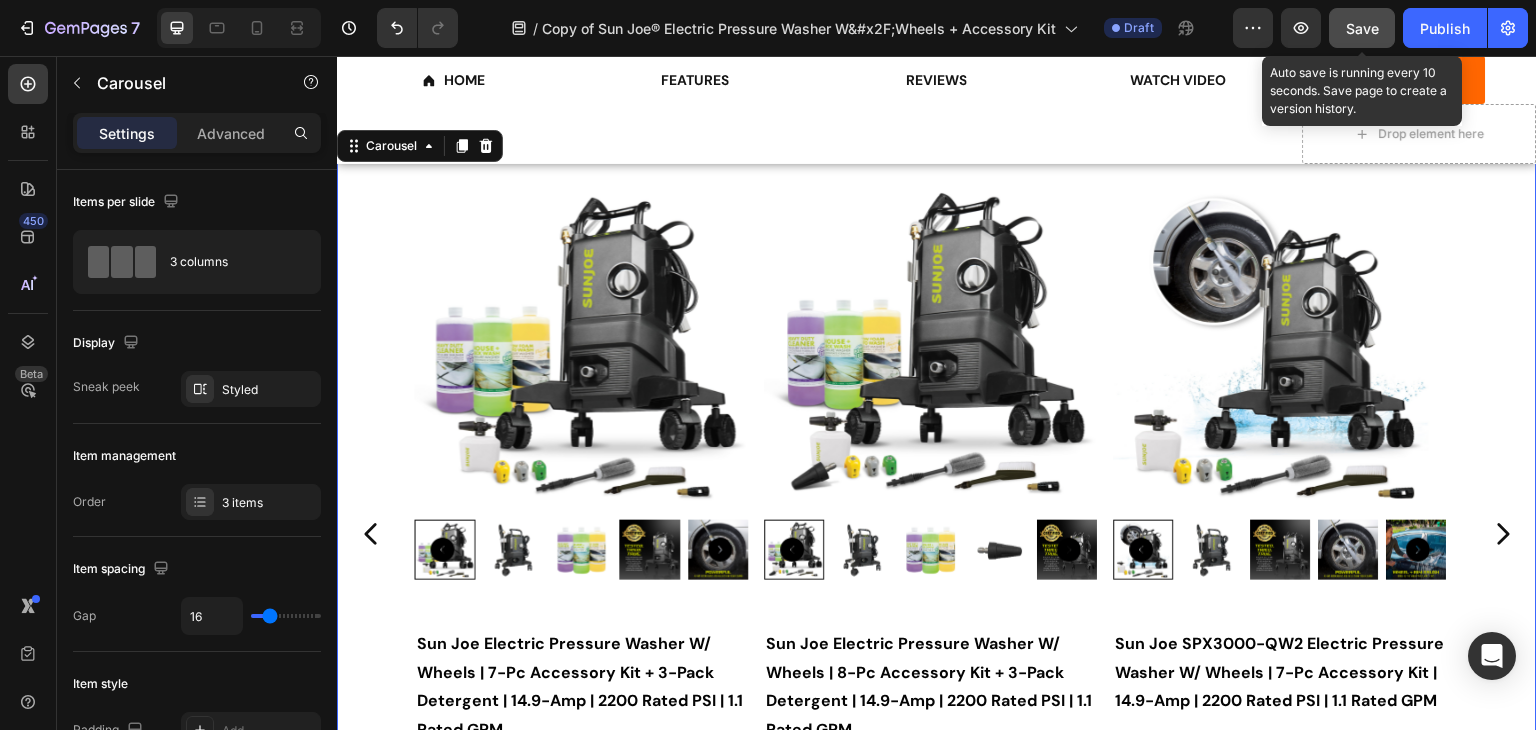 click on "Save" at bounding box center (1362, 28) 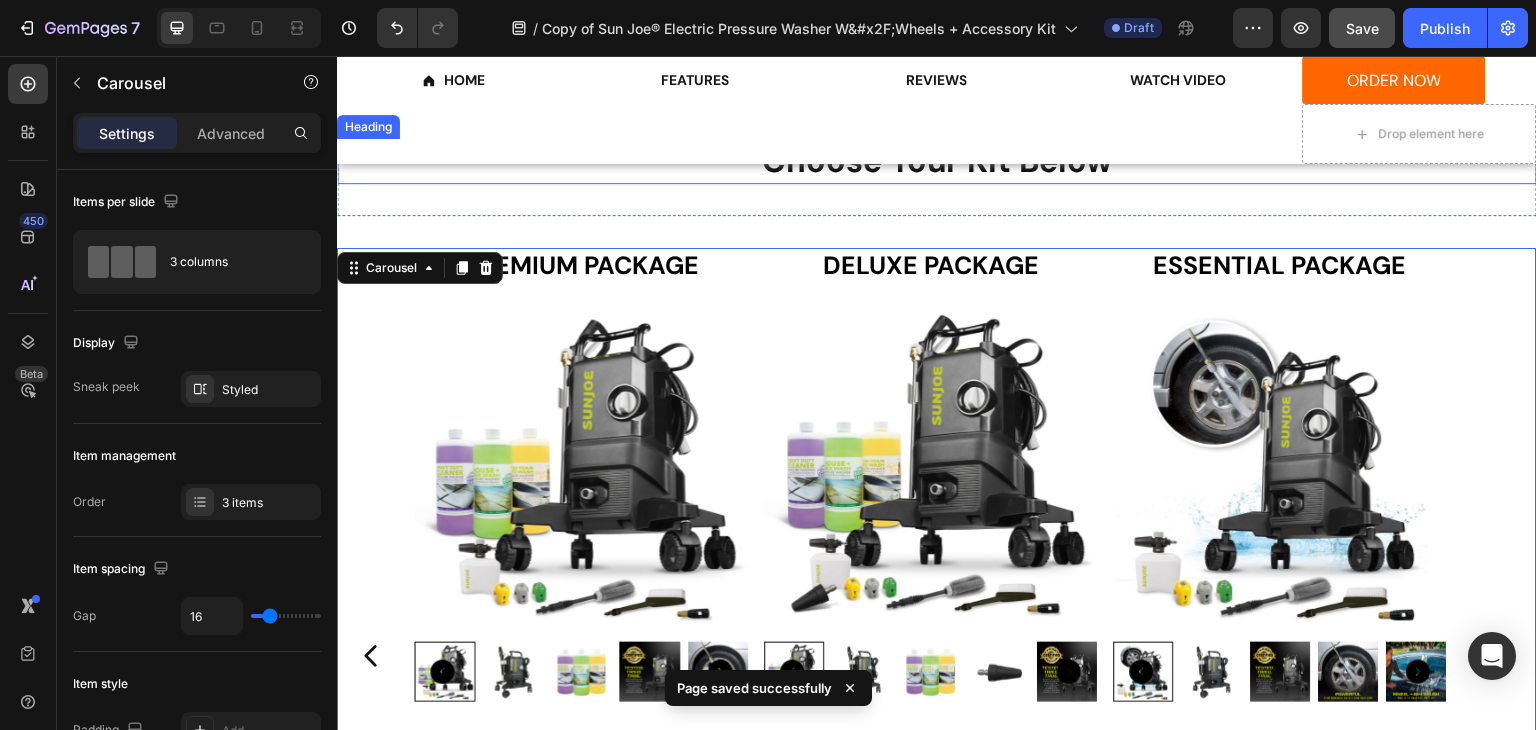 scroll, scrollTop: 2356, scrollLeft: 0, axis: vertical 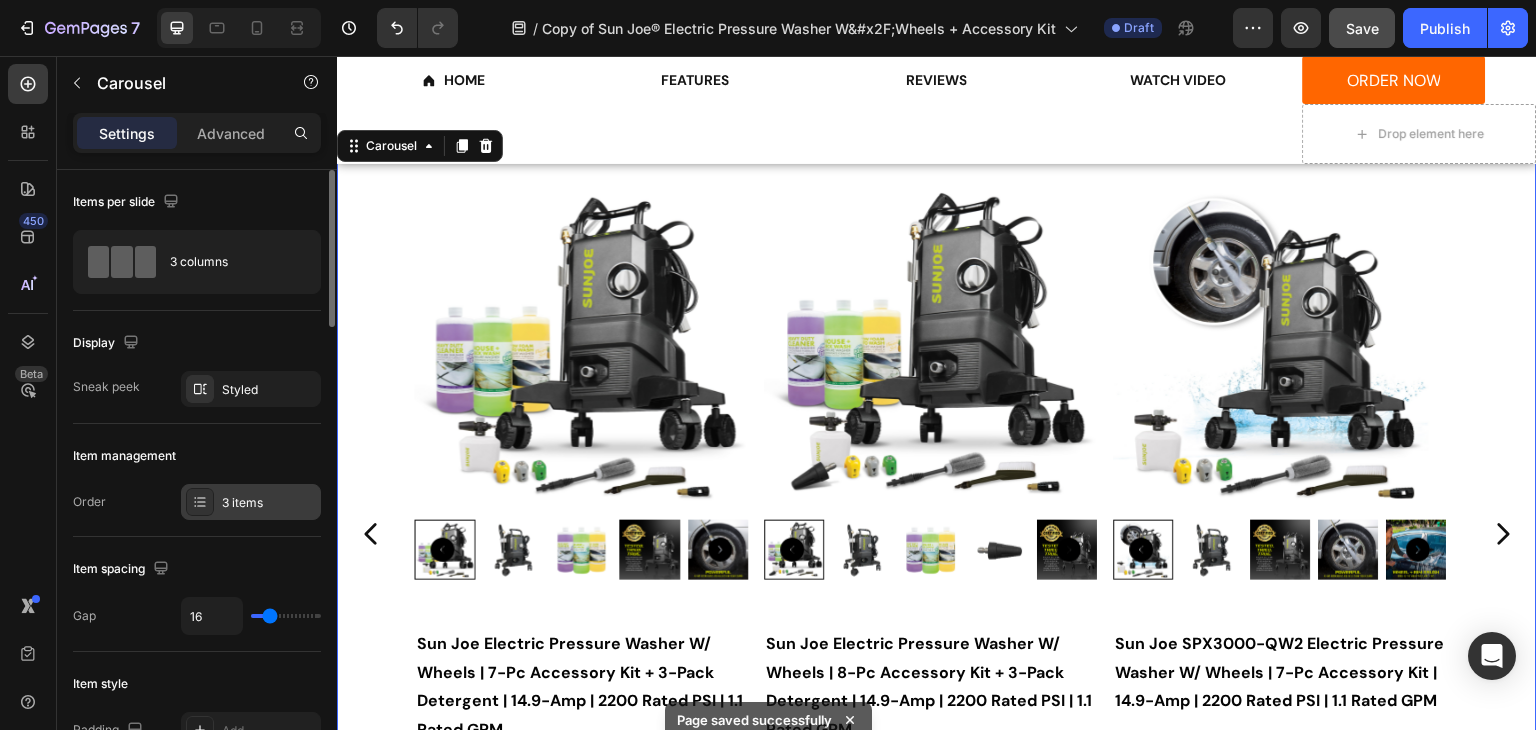 click on "3 items" at bounding box center (251, 502) 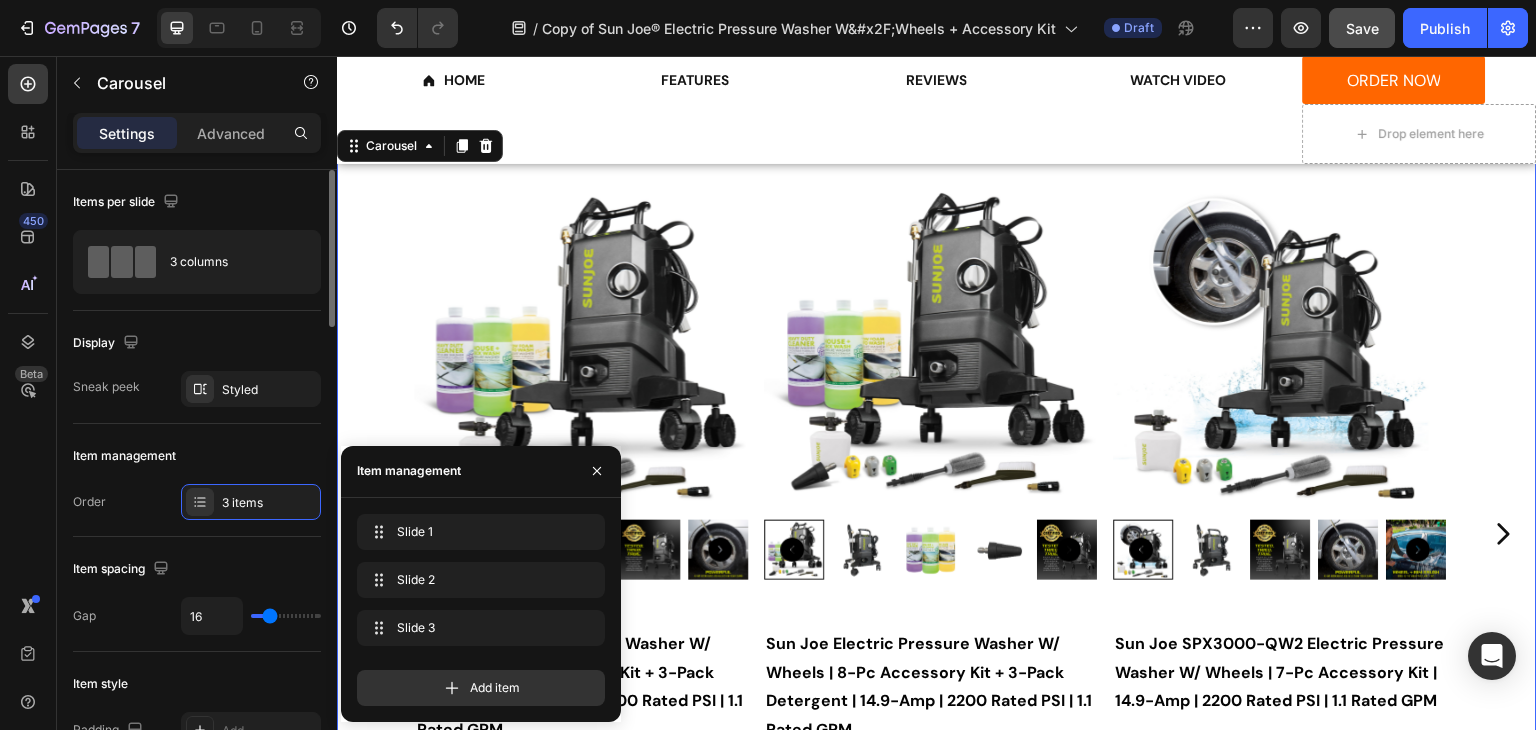 click on "Display Sneak peek Styled" 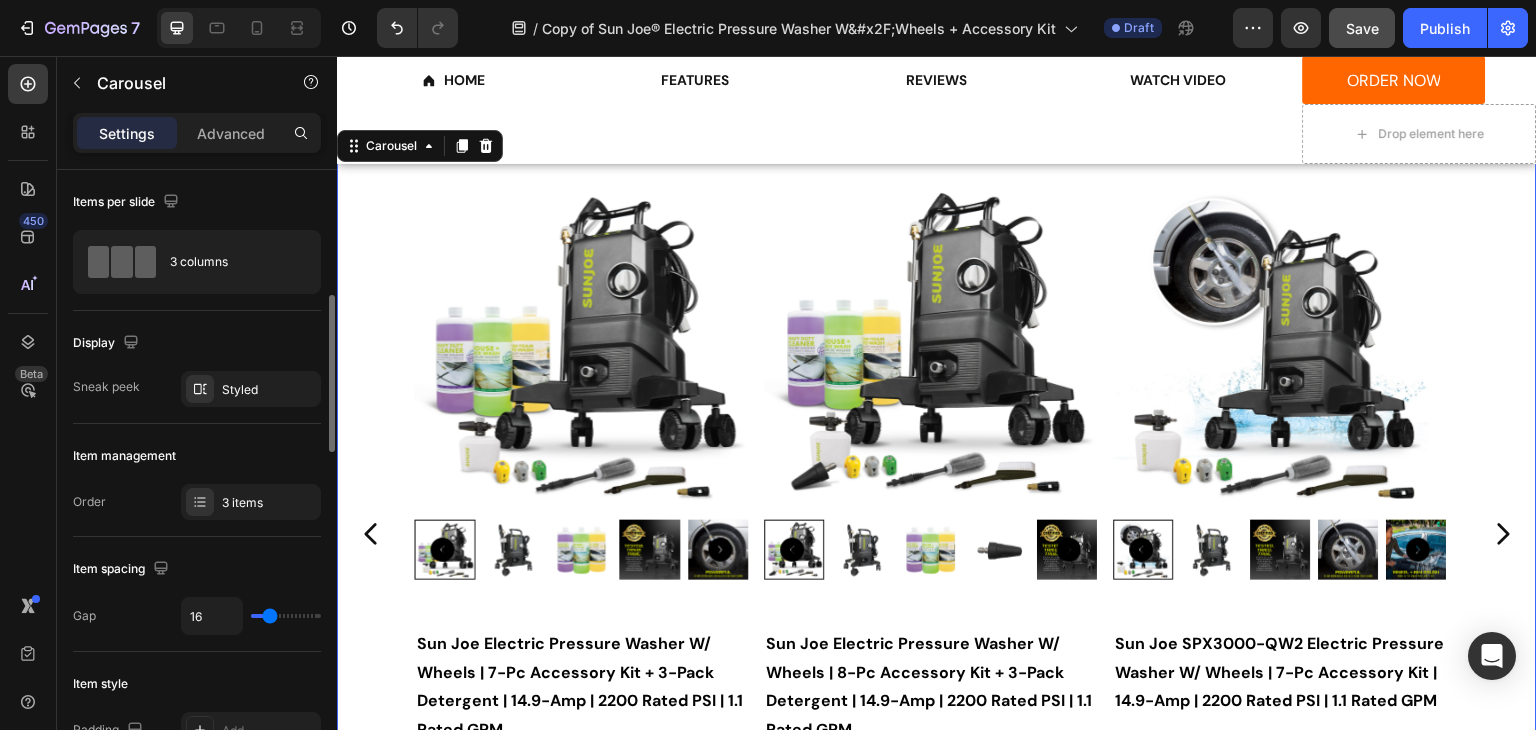 scroll, scrollTop: 100, scrollLeft: 0, axis: vertical 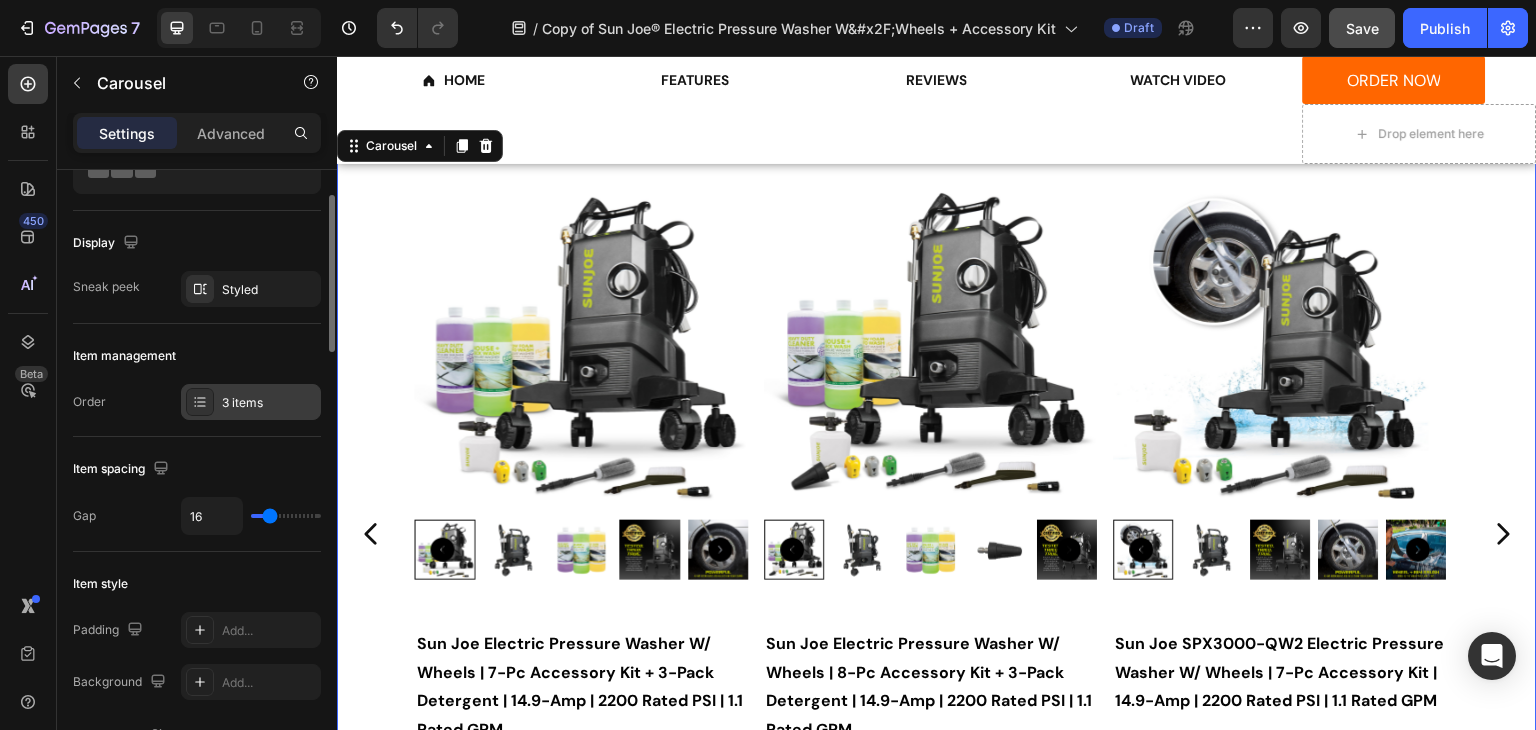 click 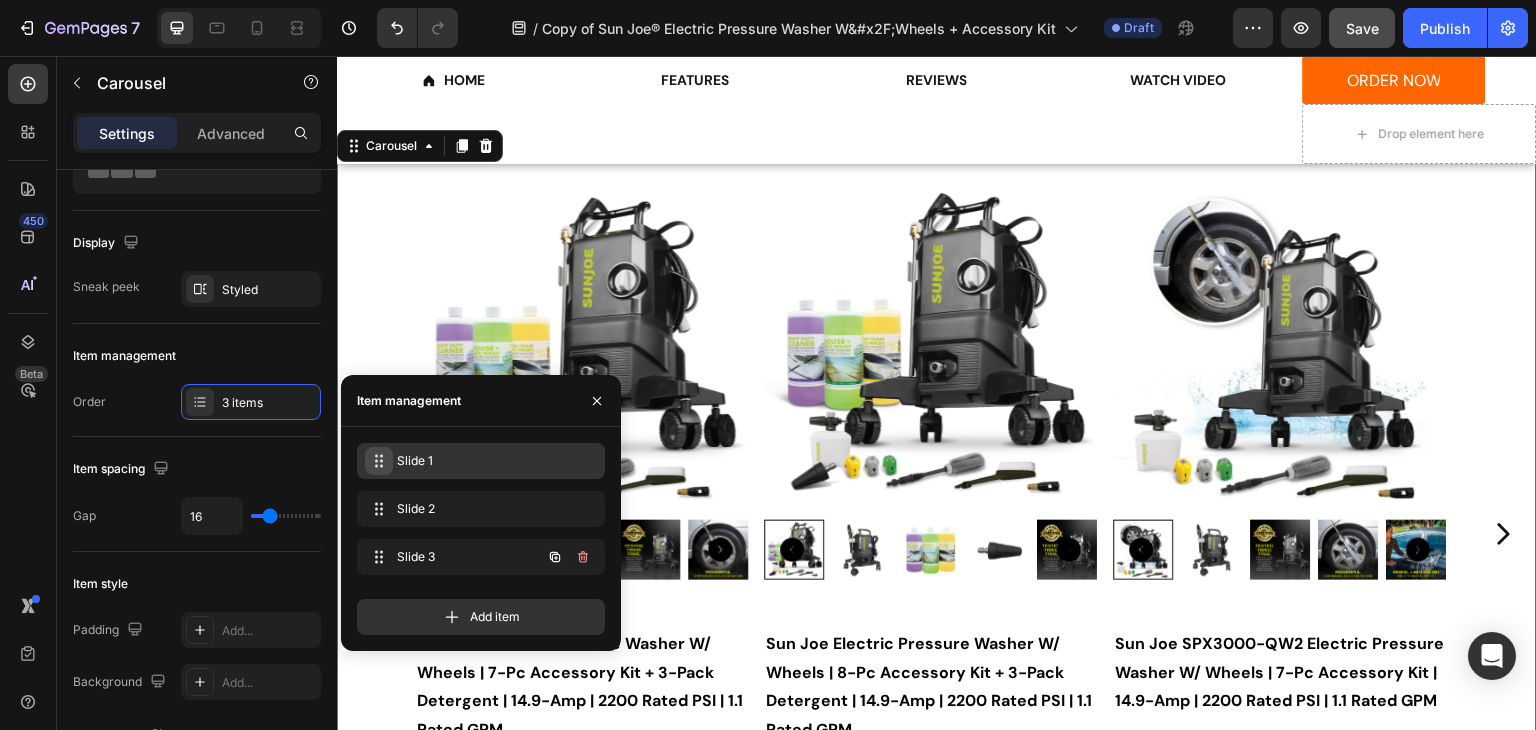 type 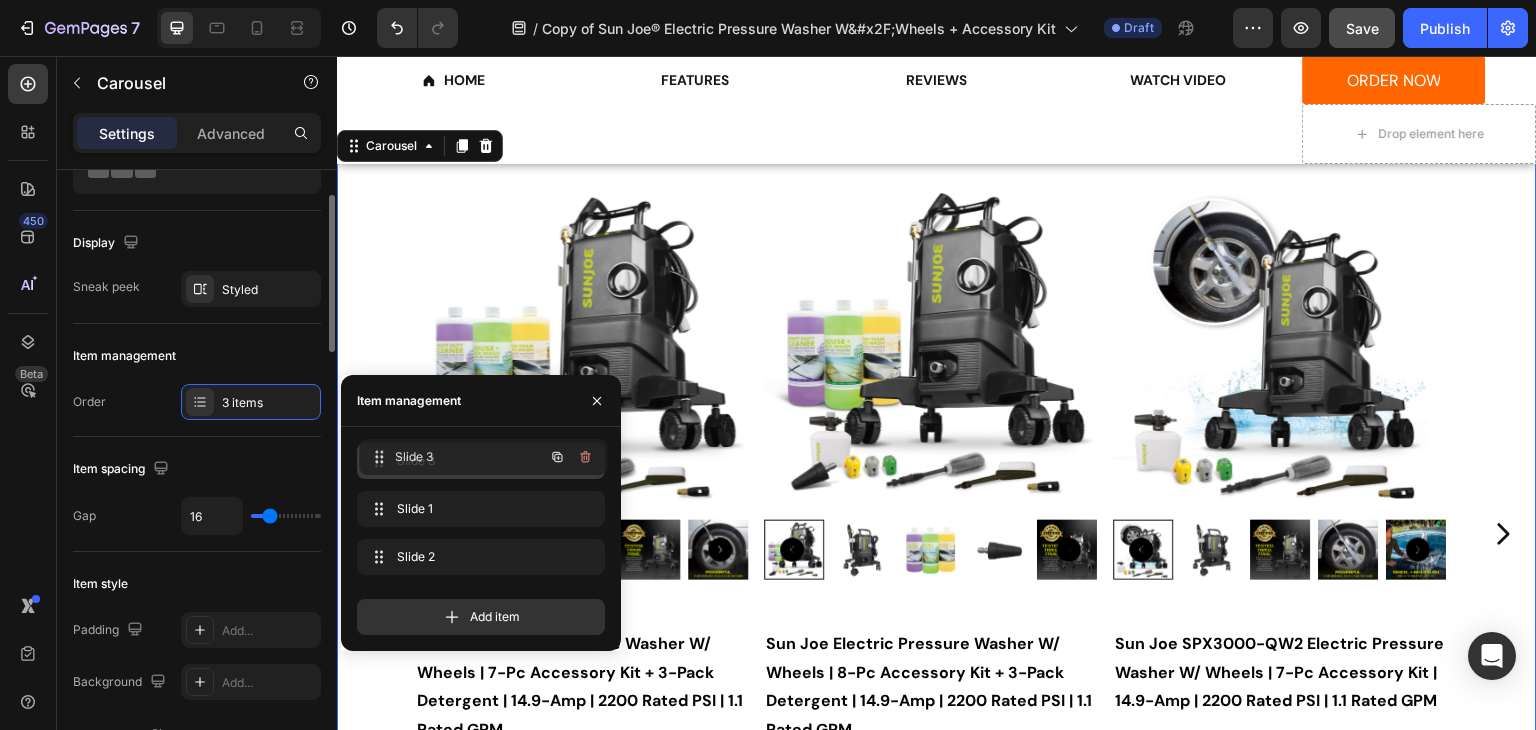 drag, startPoint x: 372, startPoint y: 549, endPoint x: 212, endPoint y: 472, distance: 177.56407 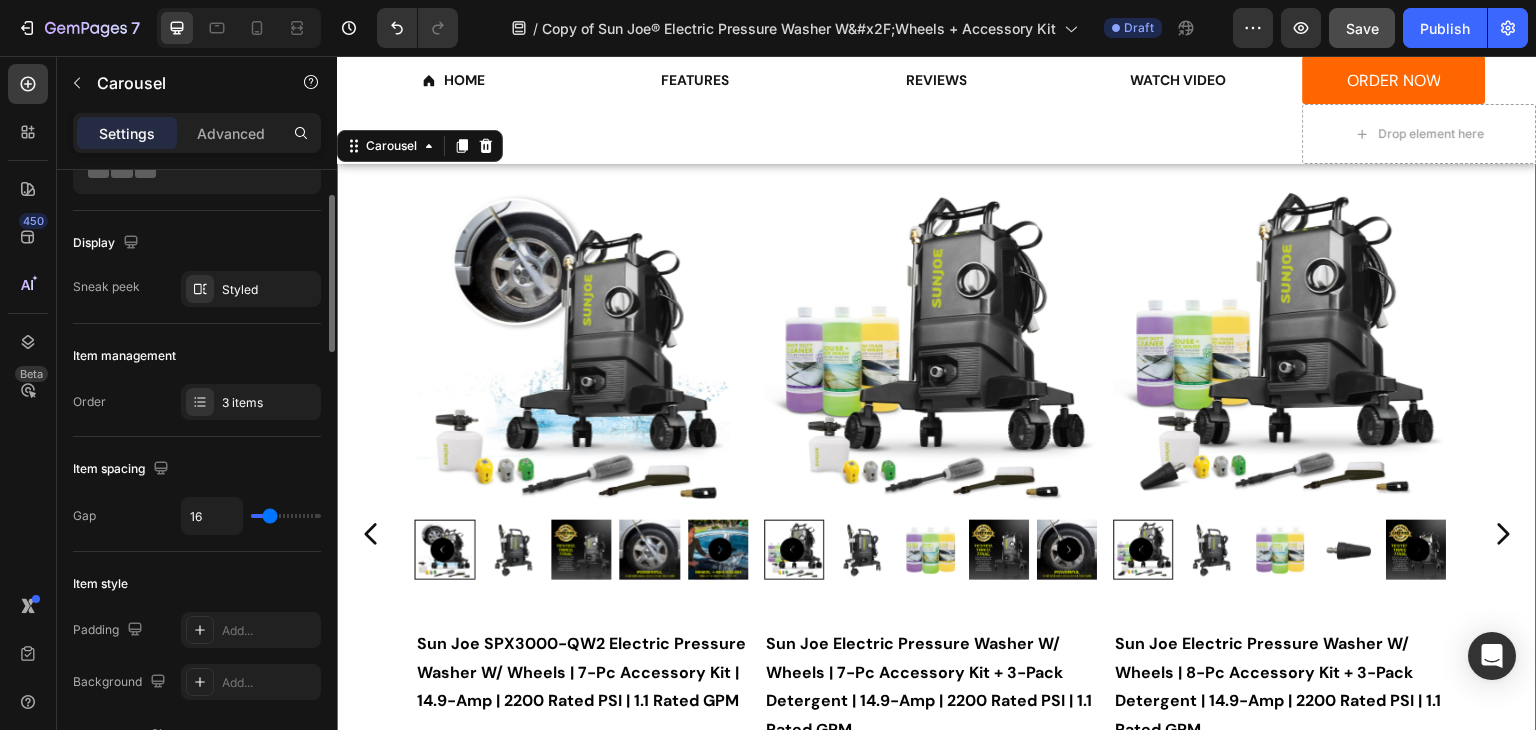 click on "Item spacing" at bounding box center (197, 469) 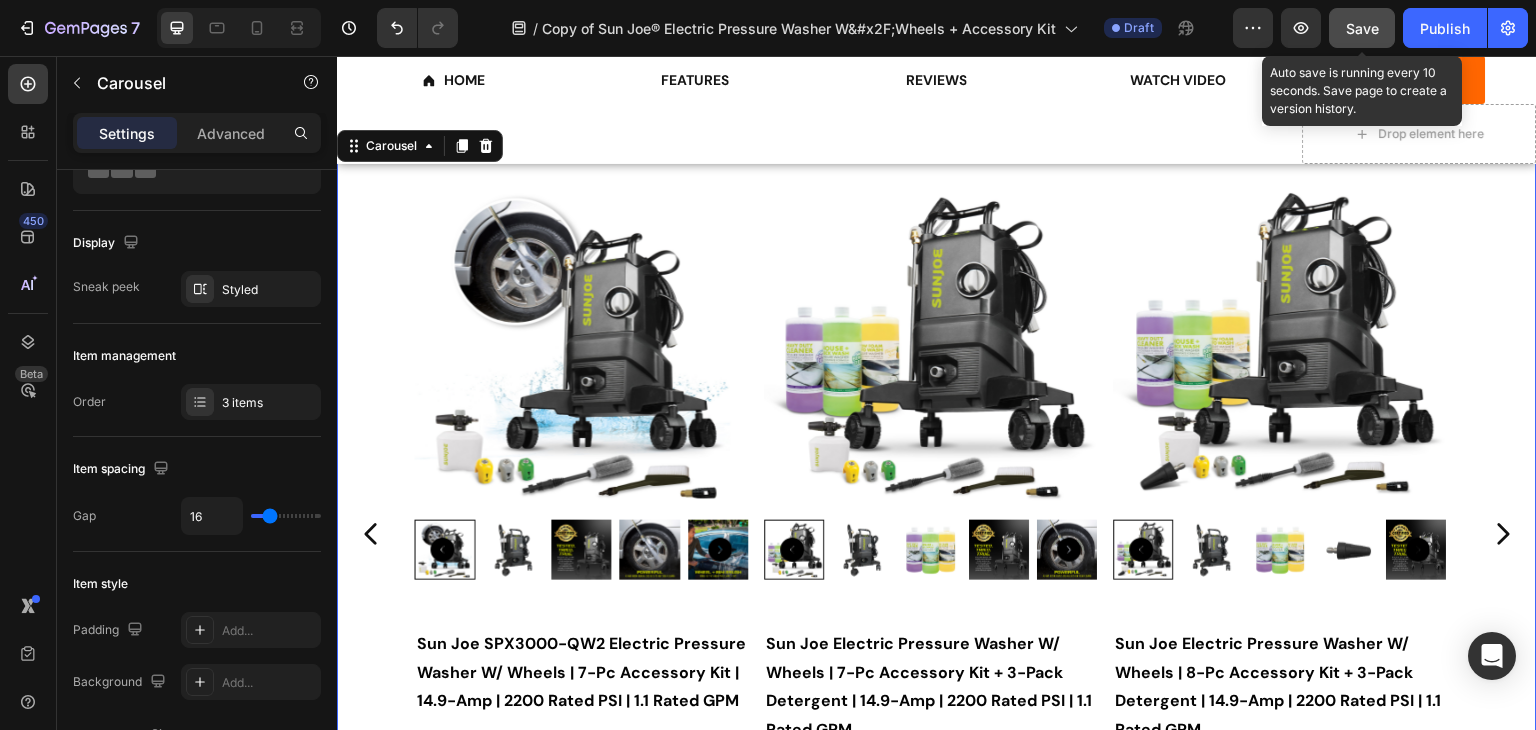 click on "Save" at bounding box center (1362, 28) 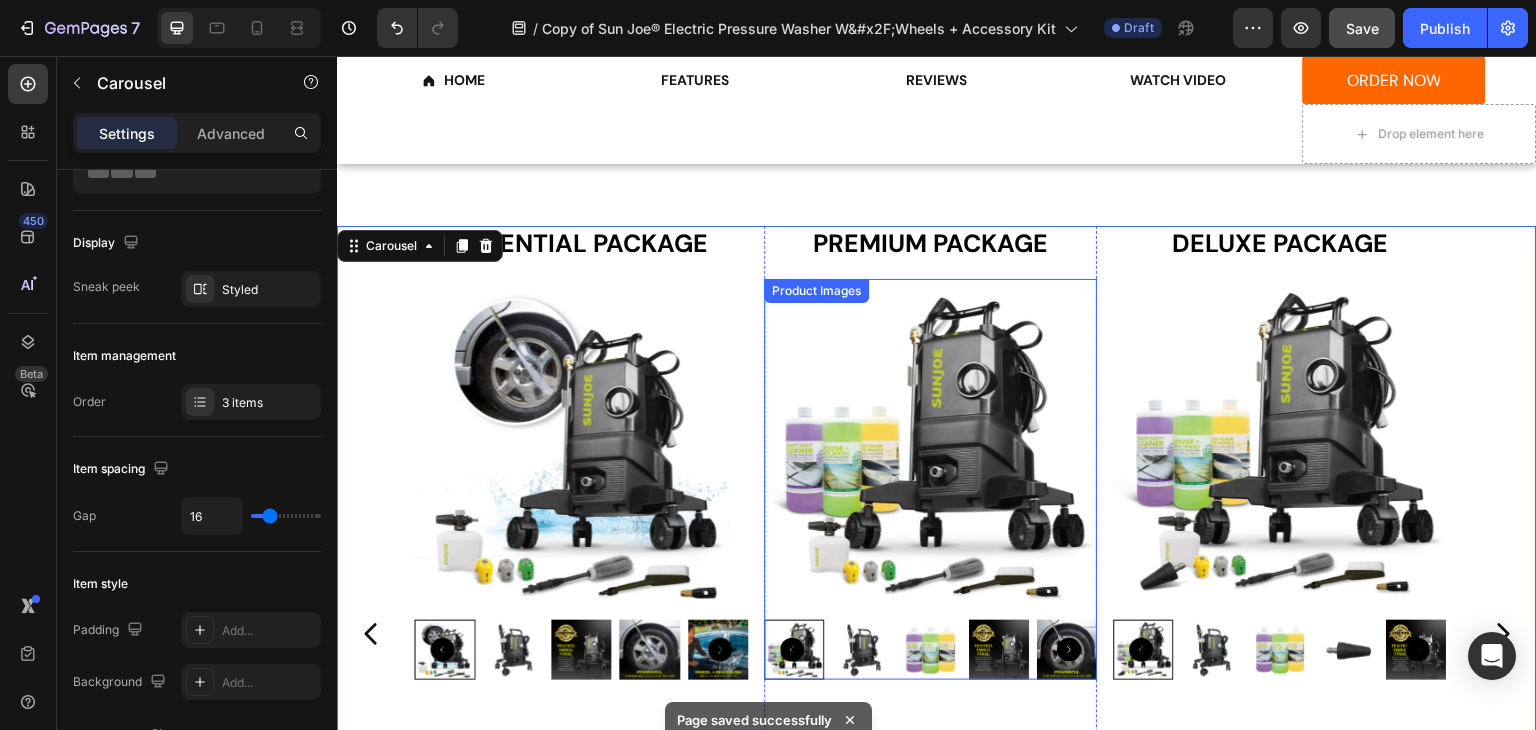 scroll, scrollTop: 2356, scrollLeft: 0, axis: vertical 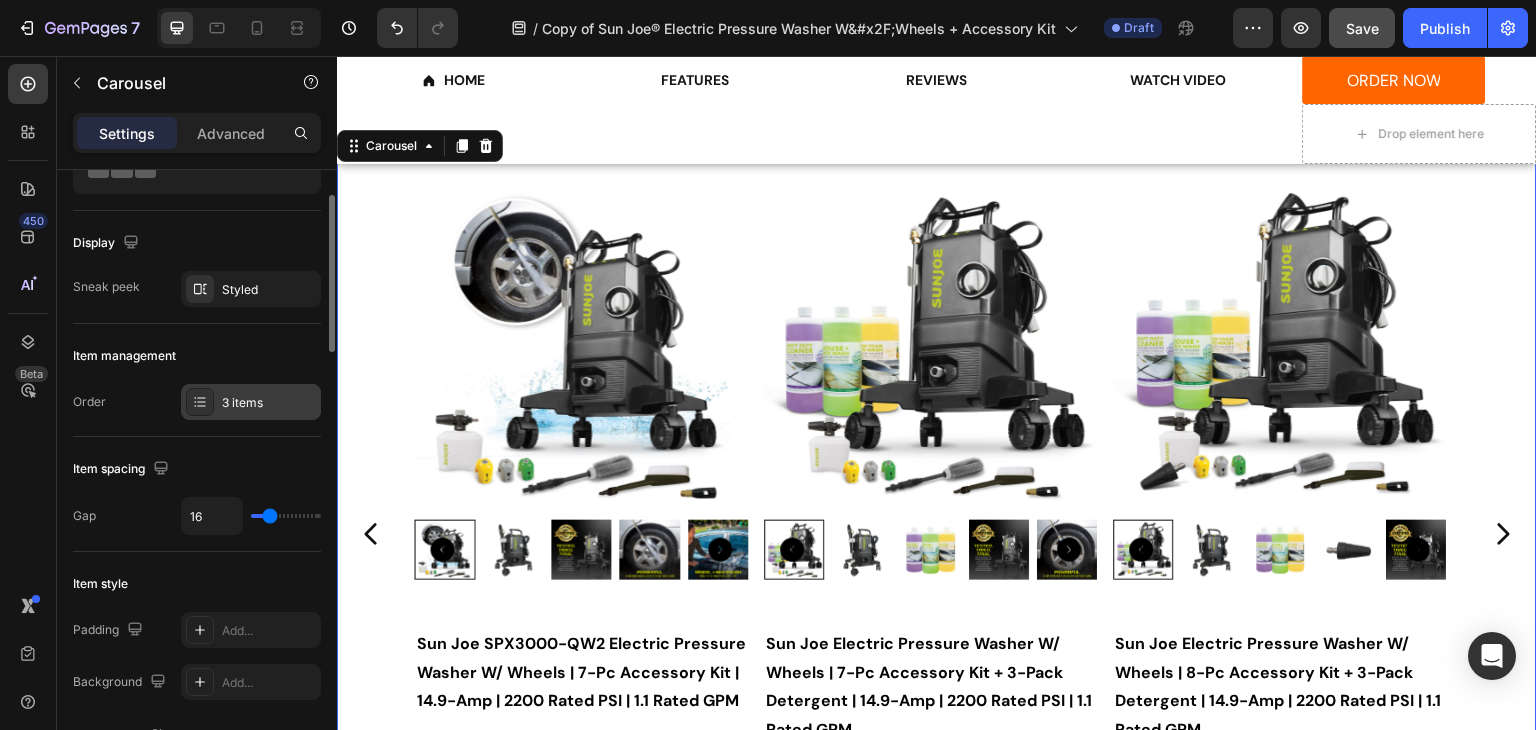 click at bounding box center [200, 402] 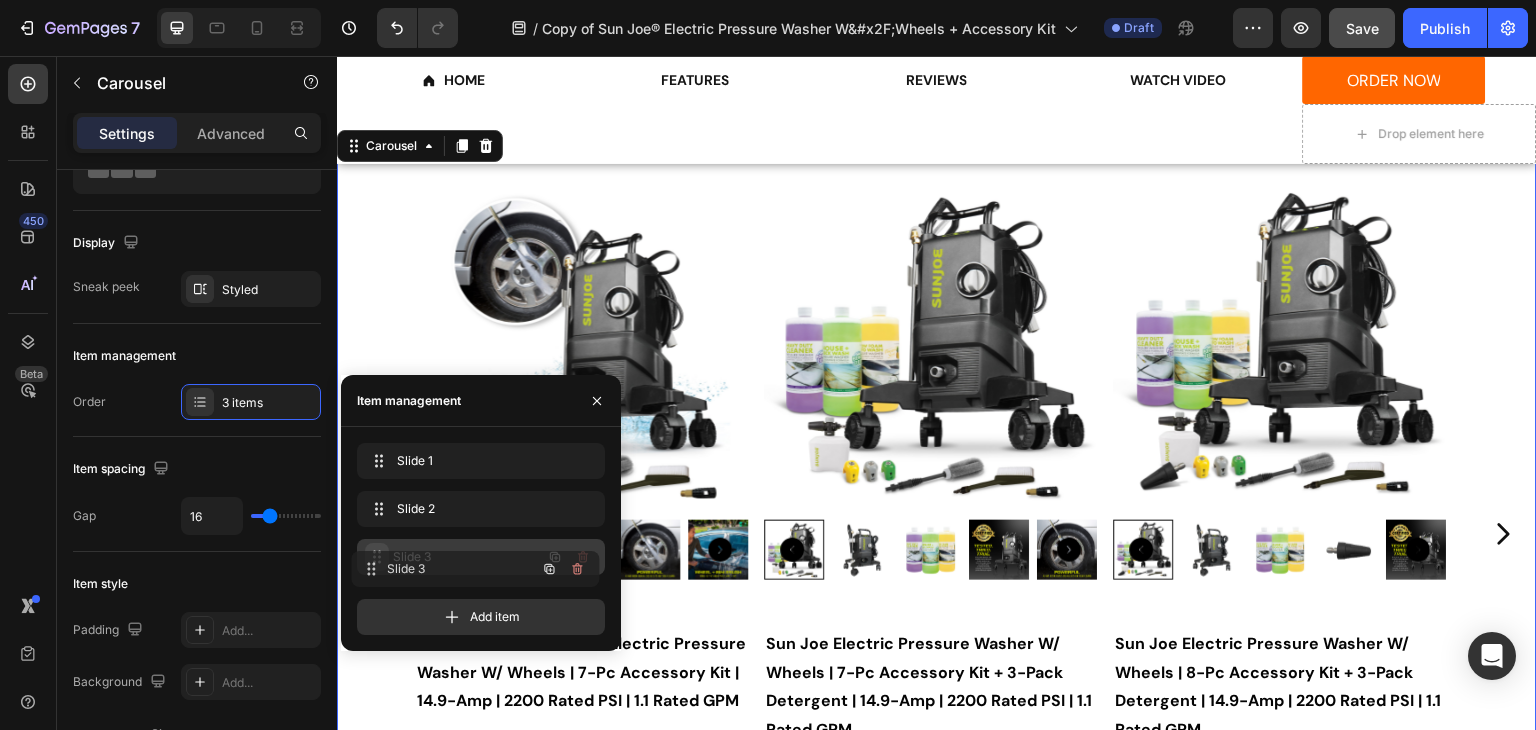 drag, startPoint x: 383, startPoint y: 457, endPoint x: 377, endPoint y: 565, distance: 108.16654 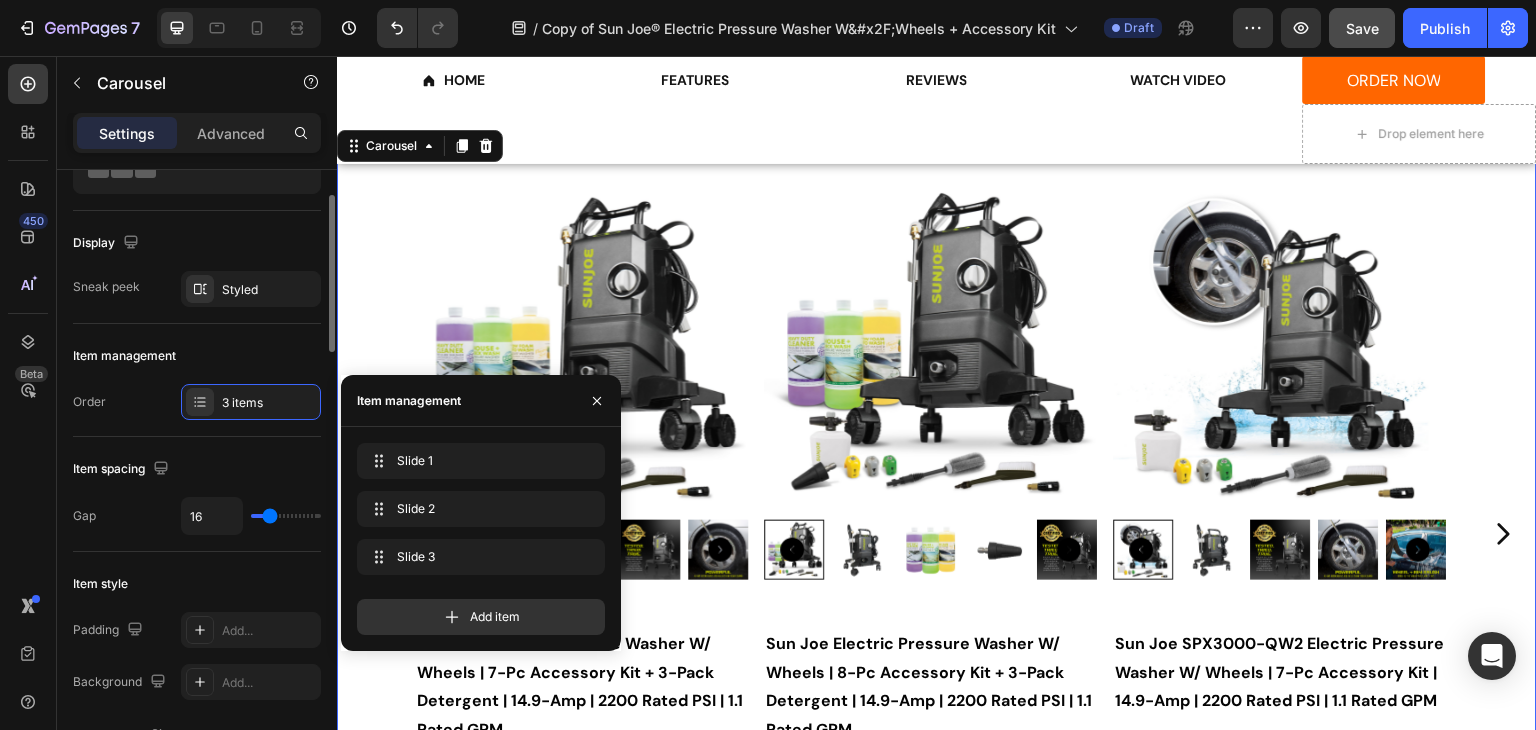 click on "Item management" at bounding box center [197, 356] 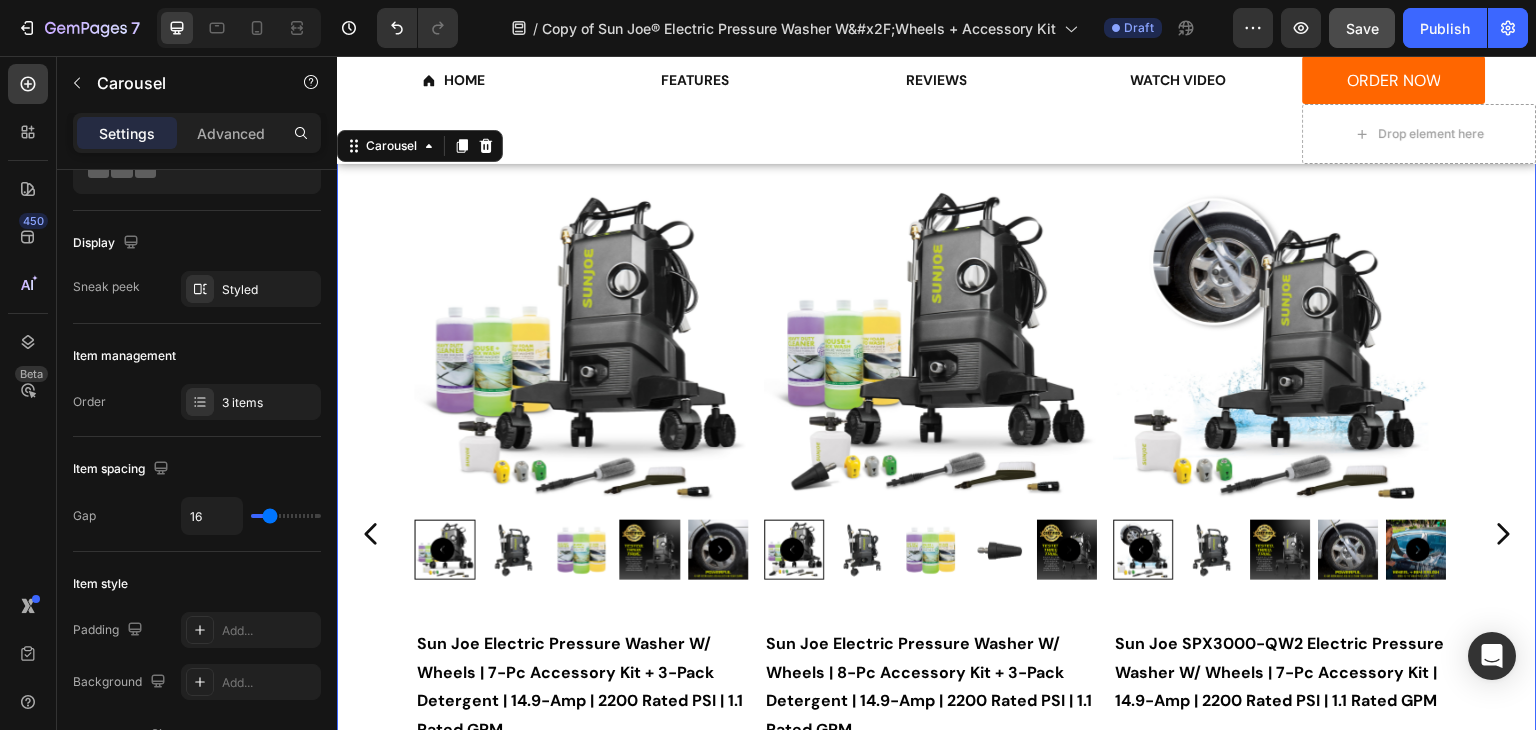 click 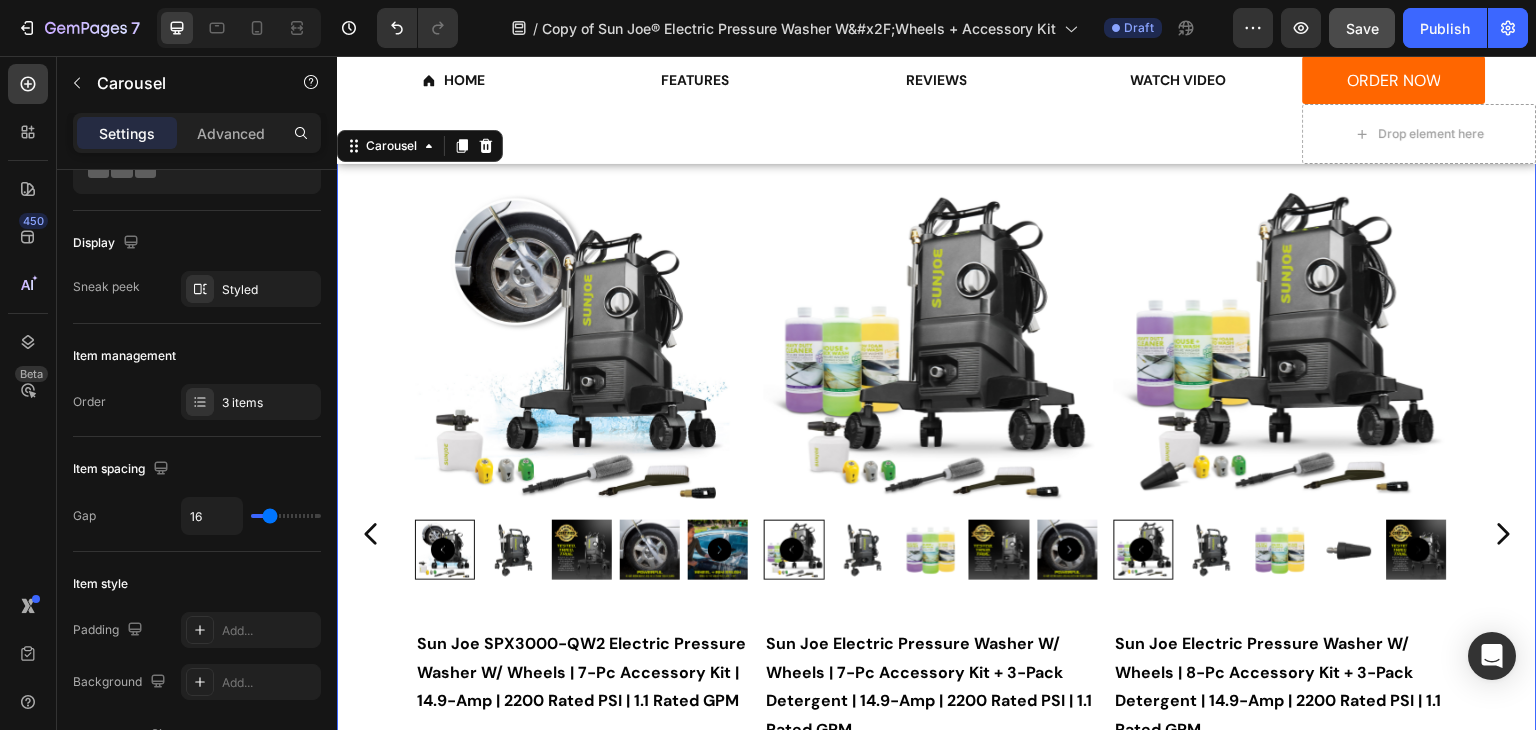 scroll, scrollTop: 2256, scrollLeft: 0, axis: vertical 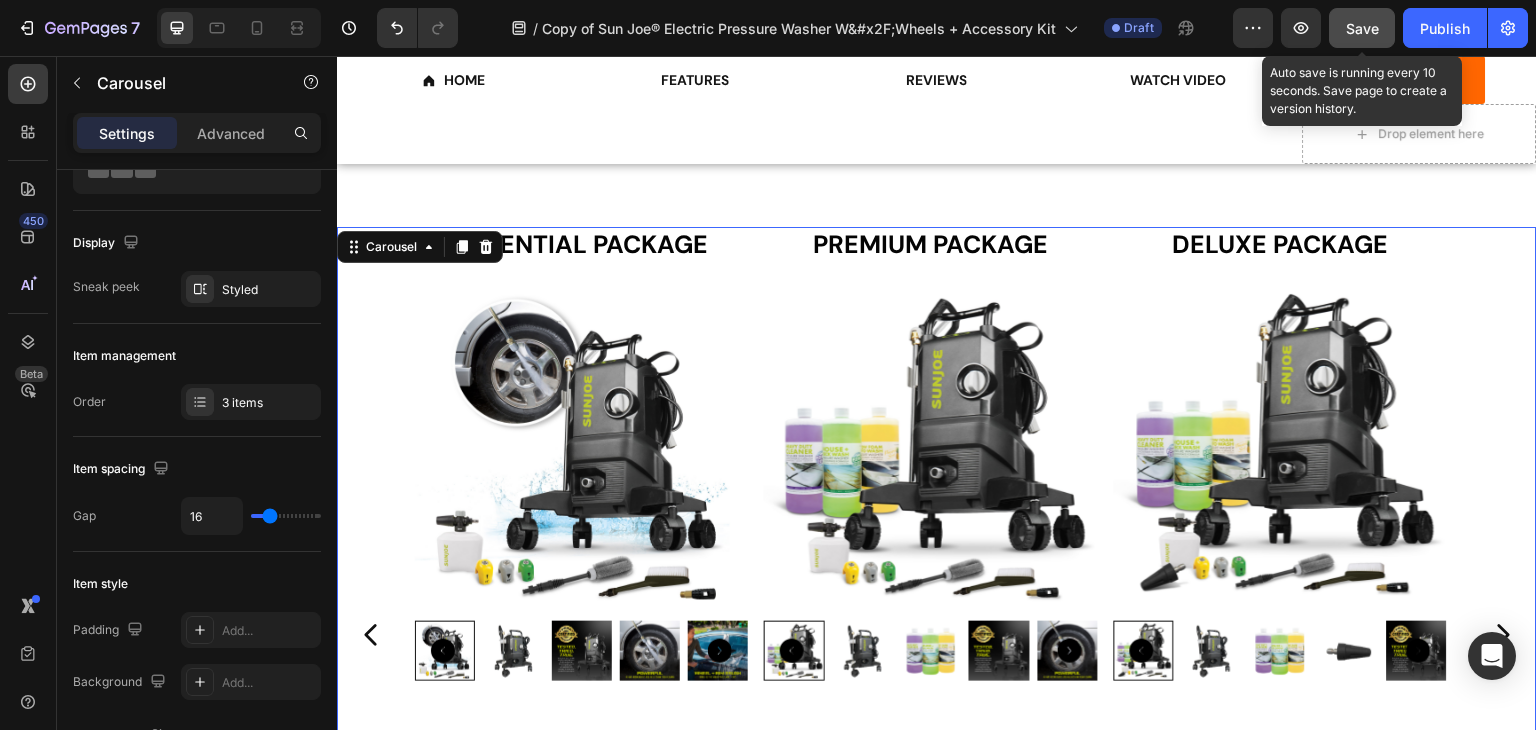 click on "Save" 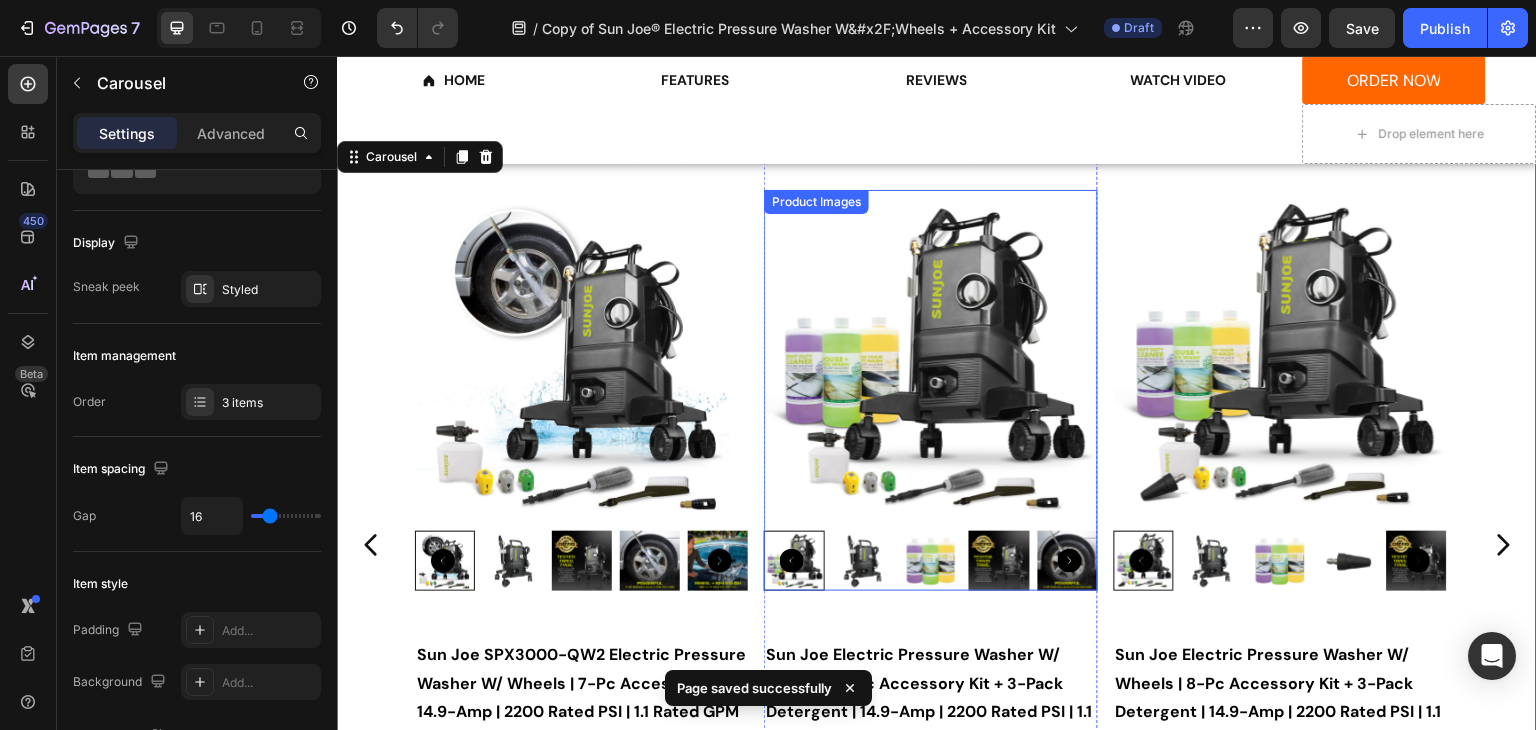 scroll, scrollTop: 2356, scrollLeft: 0, axis: vertical 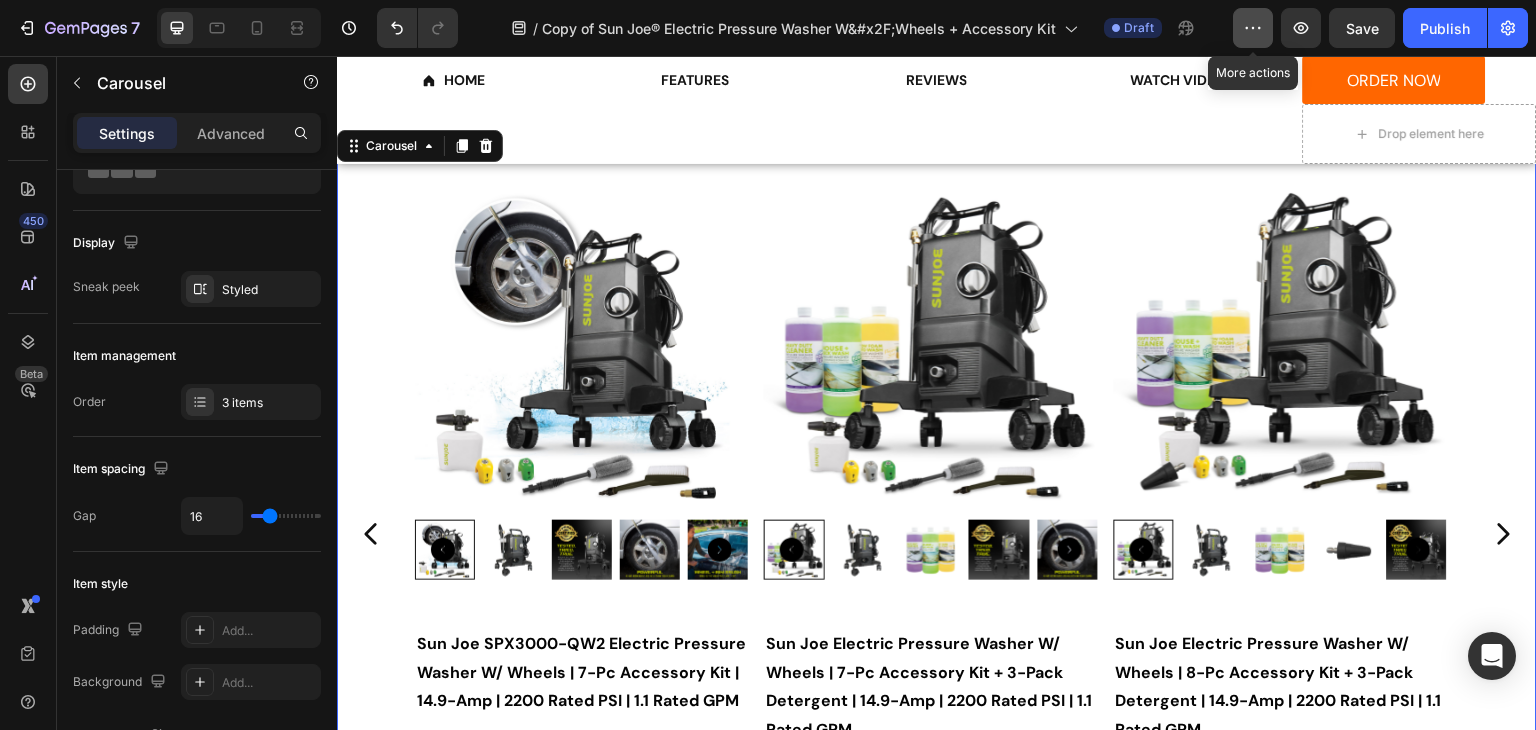 click 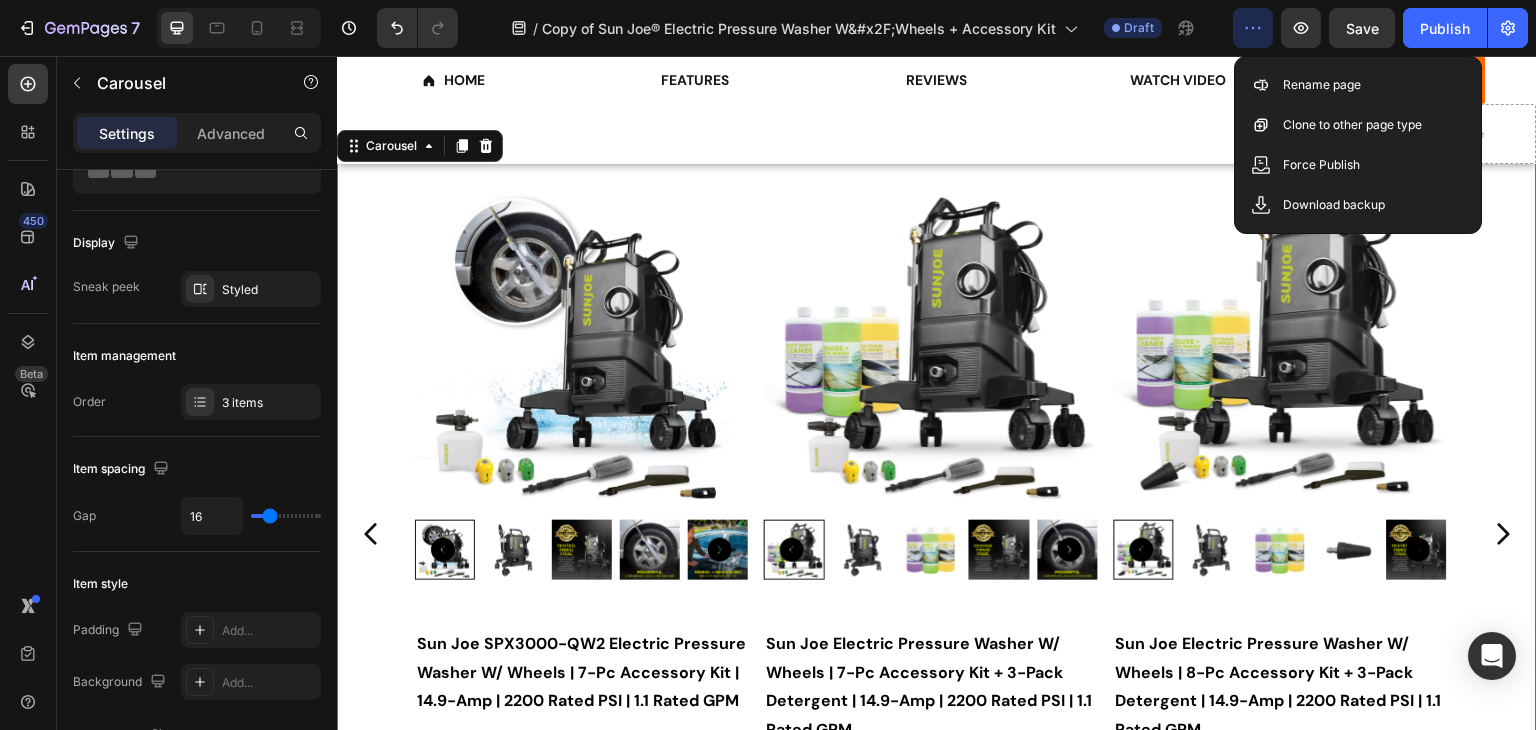 click 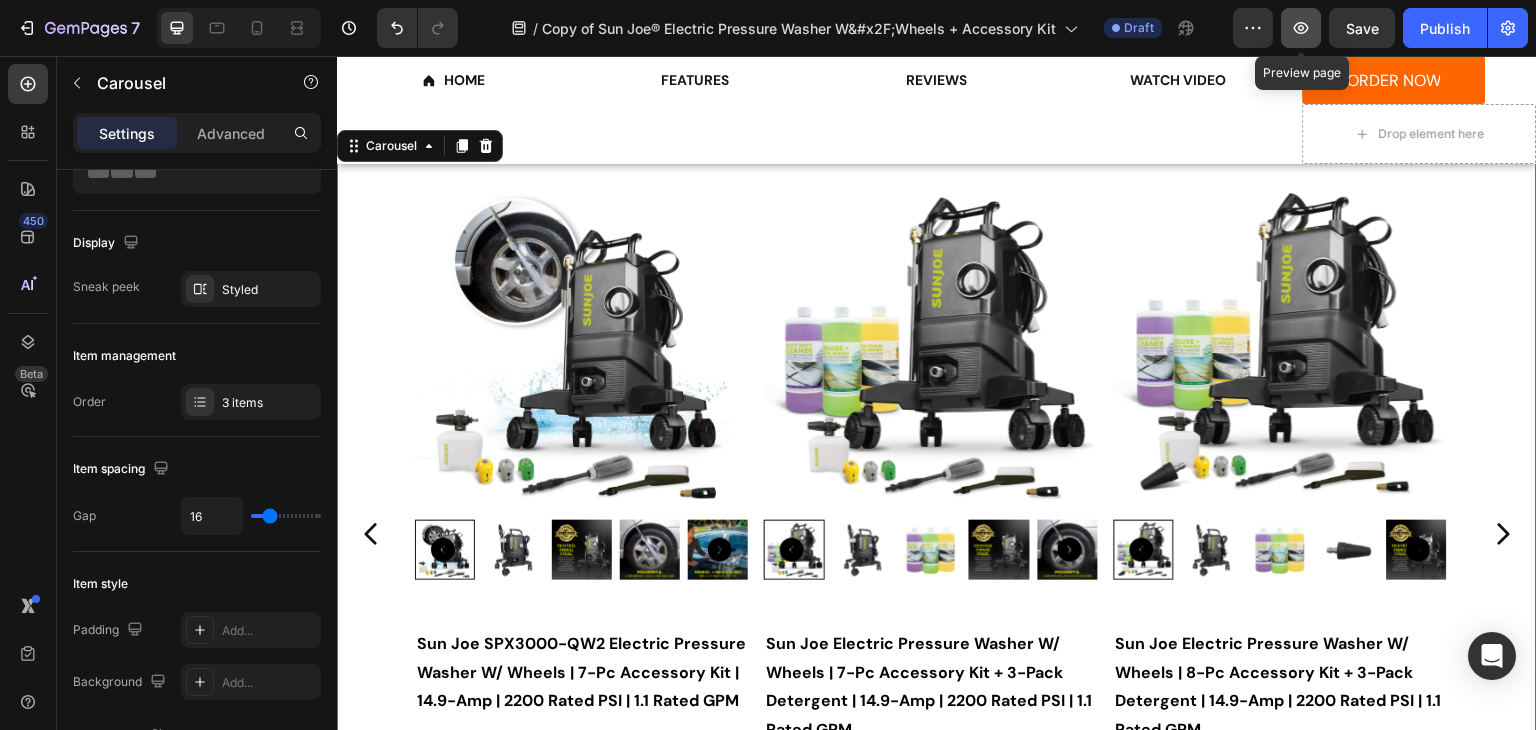 click 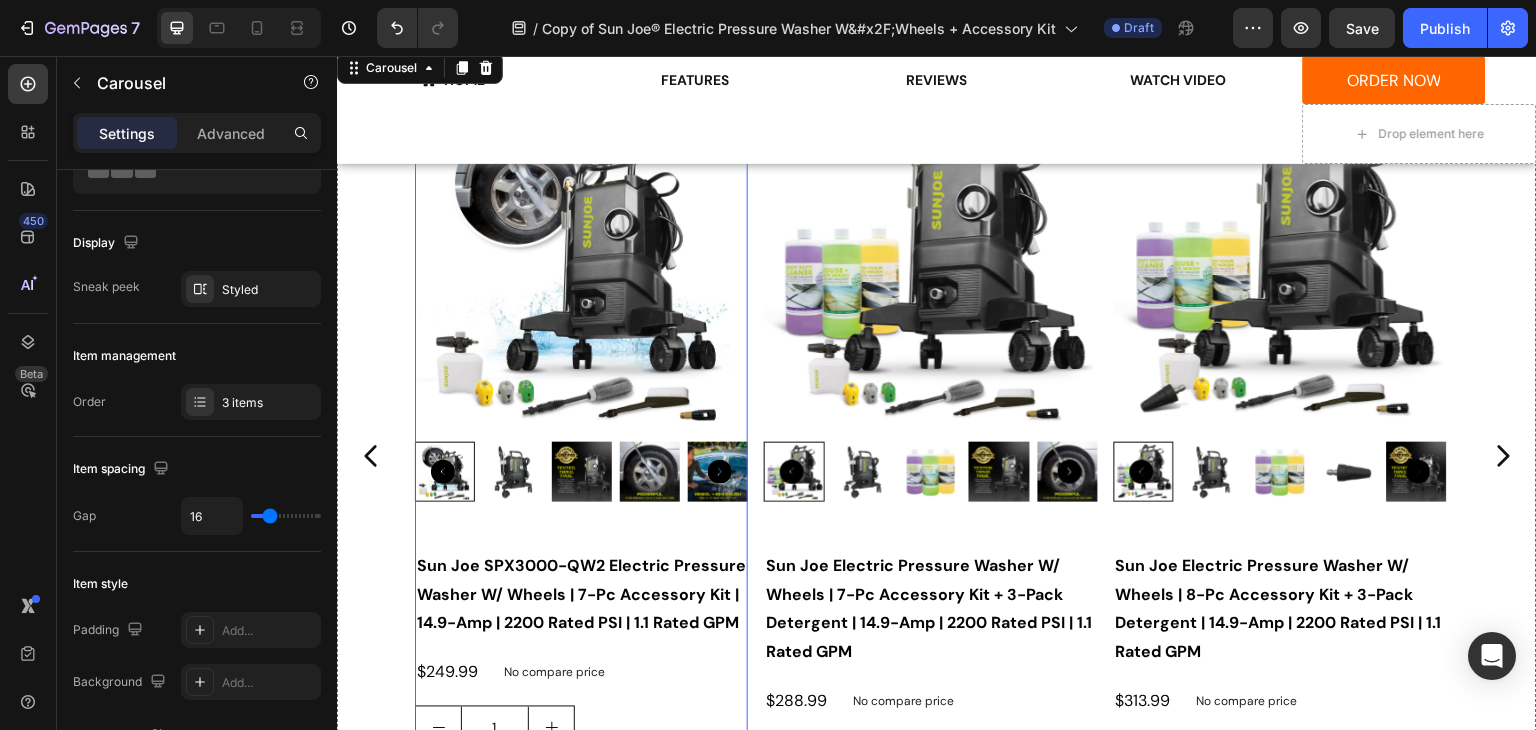 scroll, scrollTop: 2456, scrollLeft: 0, axis: vertical 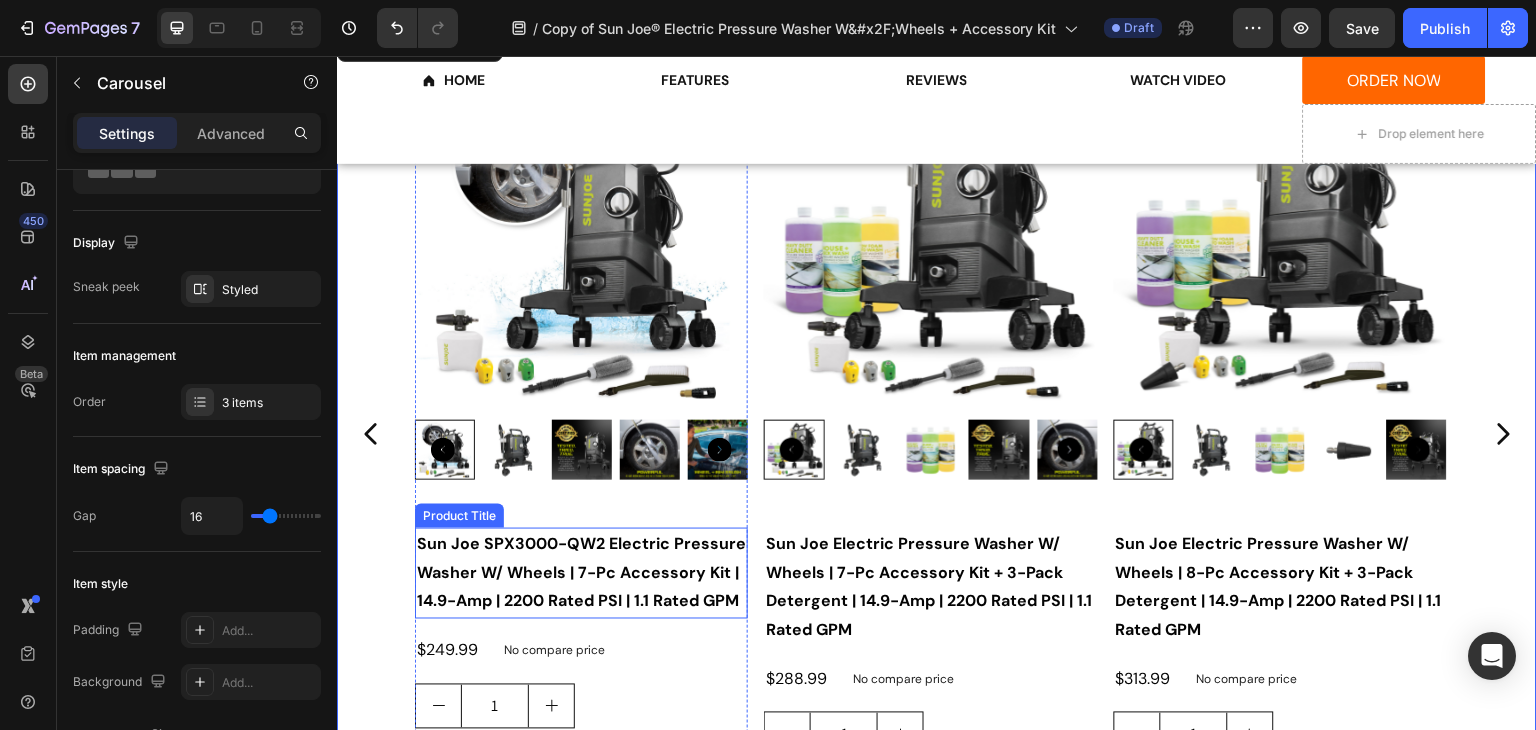 click on "Sun Joe SPX3000-QW2 Electric Pressure Washer W/ Wheels | 7-Pc Accessory Kit | 14.9-Amp | 2200 Rated PSI | 1.1 Rated GPM" at bounding box center [581, 573] 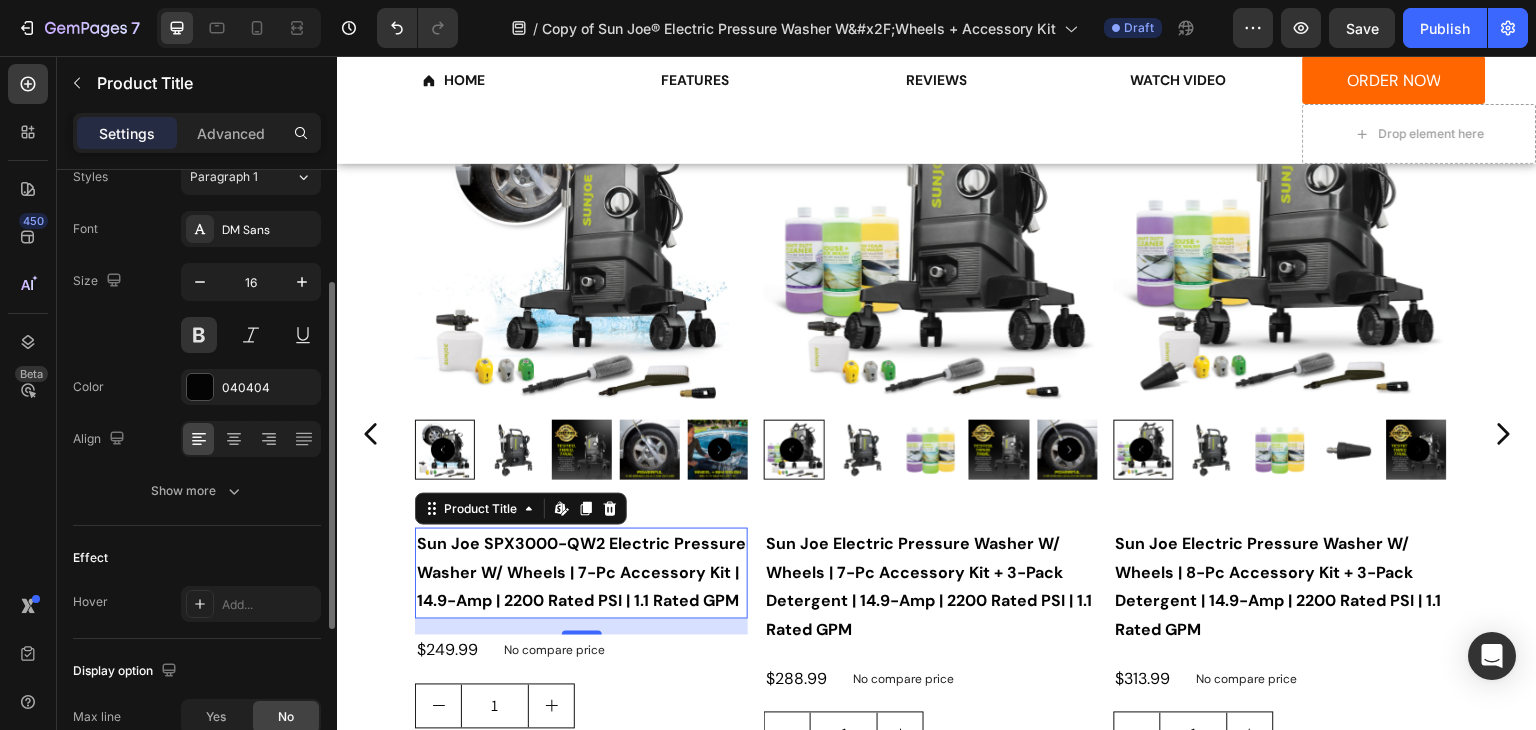 scroll, scrollTop: 400, scrollLeft: 0, axis: vertical 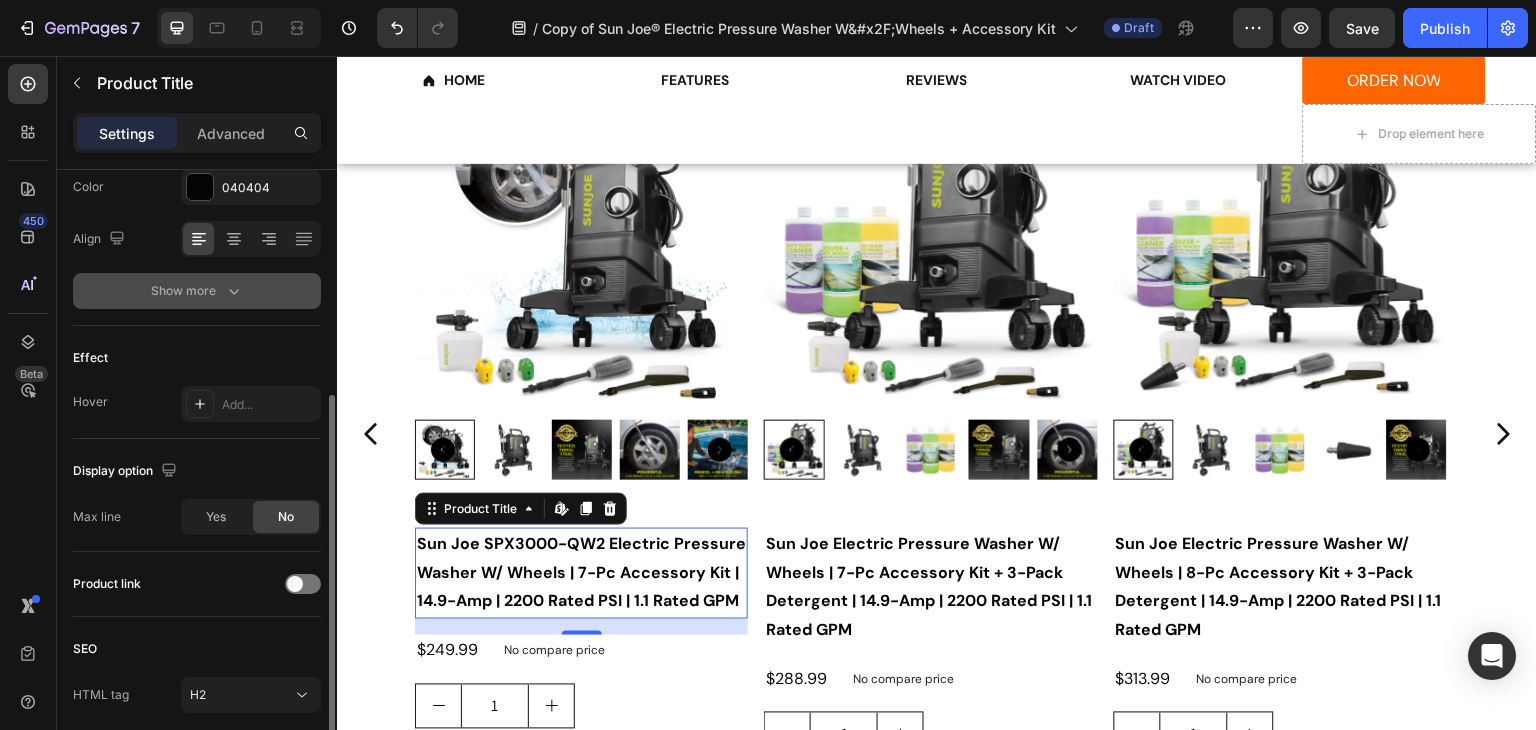 click on "Show more" at bounding box center [197, 291] 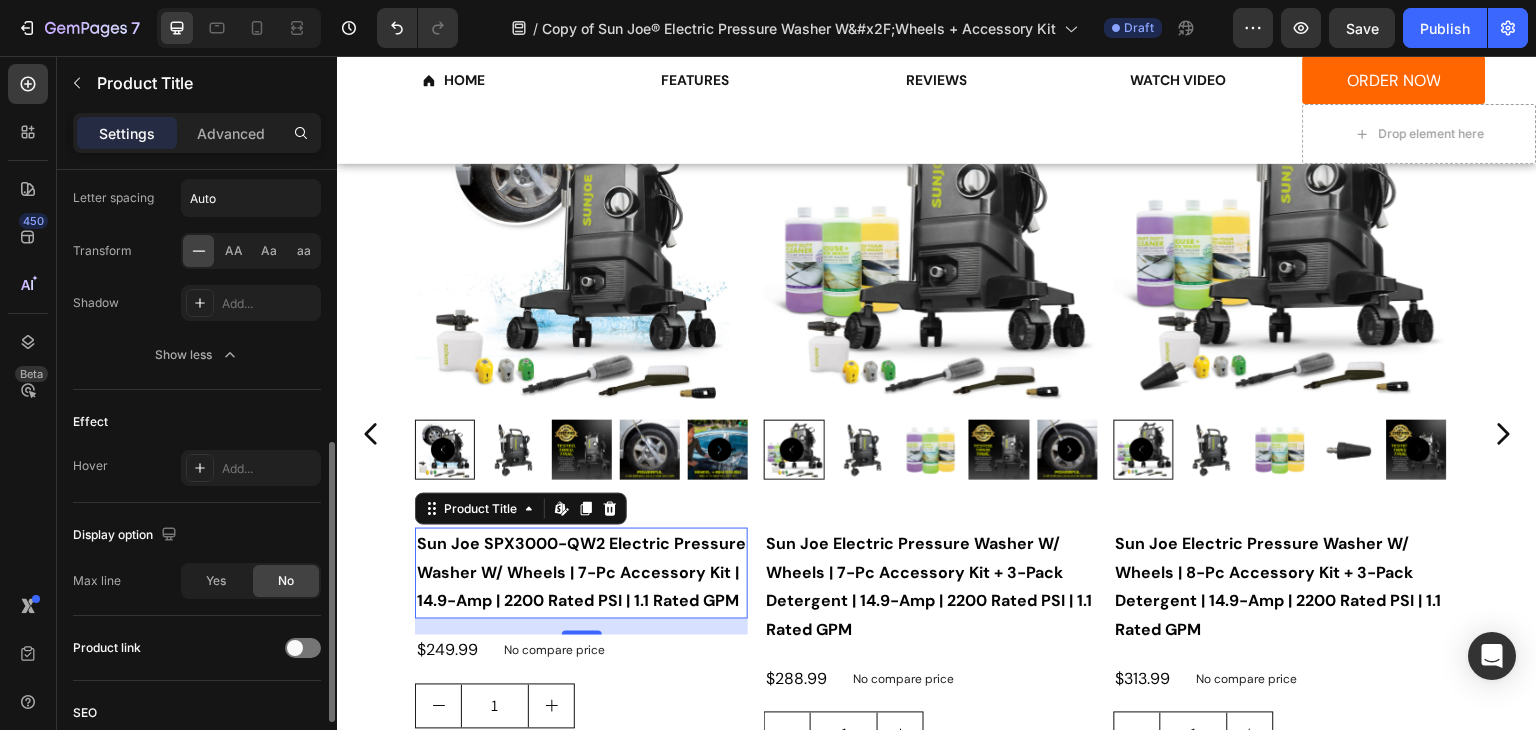 scroll, scrollTop: 740, scrollLeft: 0, axis: vertical 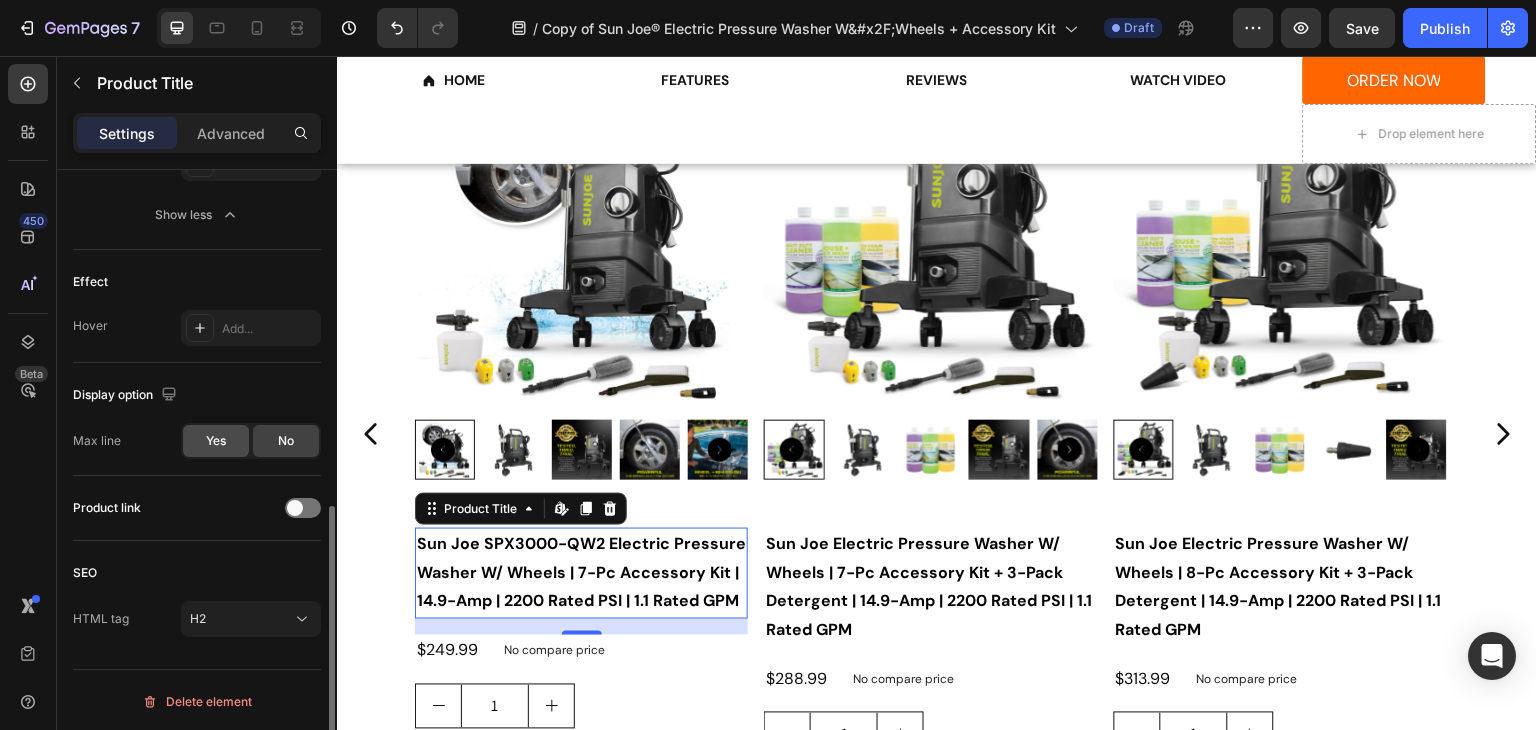 click on "Yes" 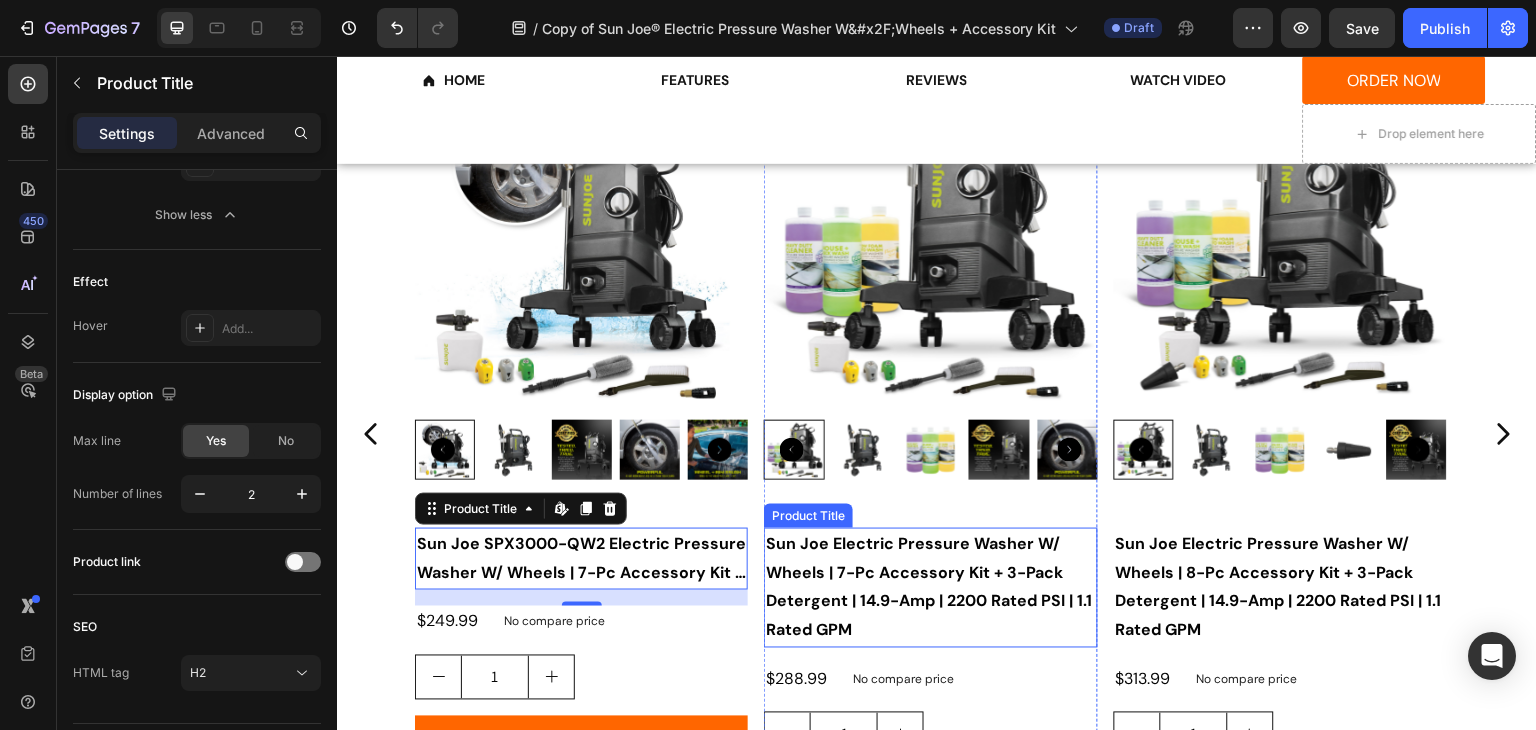 click on "Sun Joe Electric Pressure Washer W/ Wheels | 7-Pc Accessory Kit + 3-Pack Detergent | 14.9-Amp | 2200 Rated PSI | 1.1 Rated GPM" at bounding box center [930, 587] 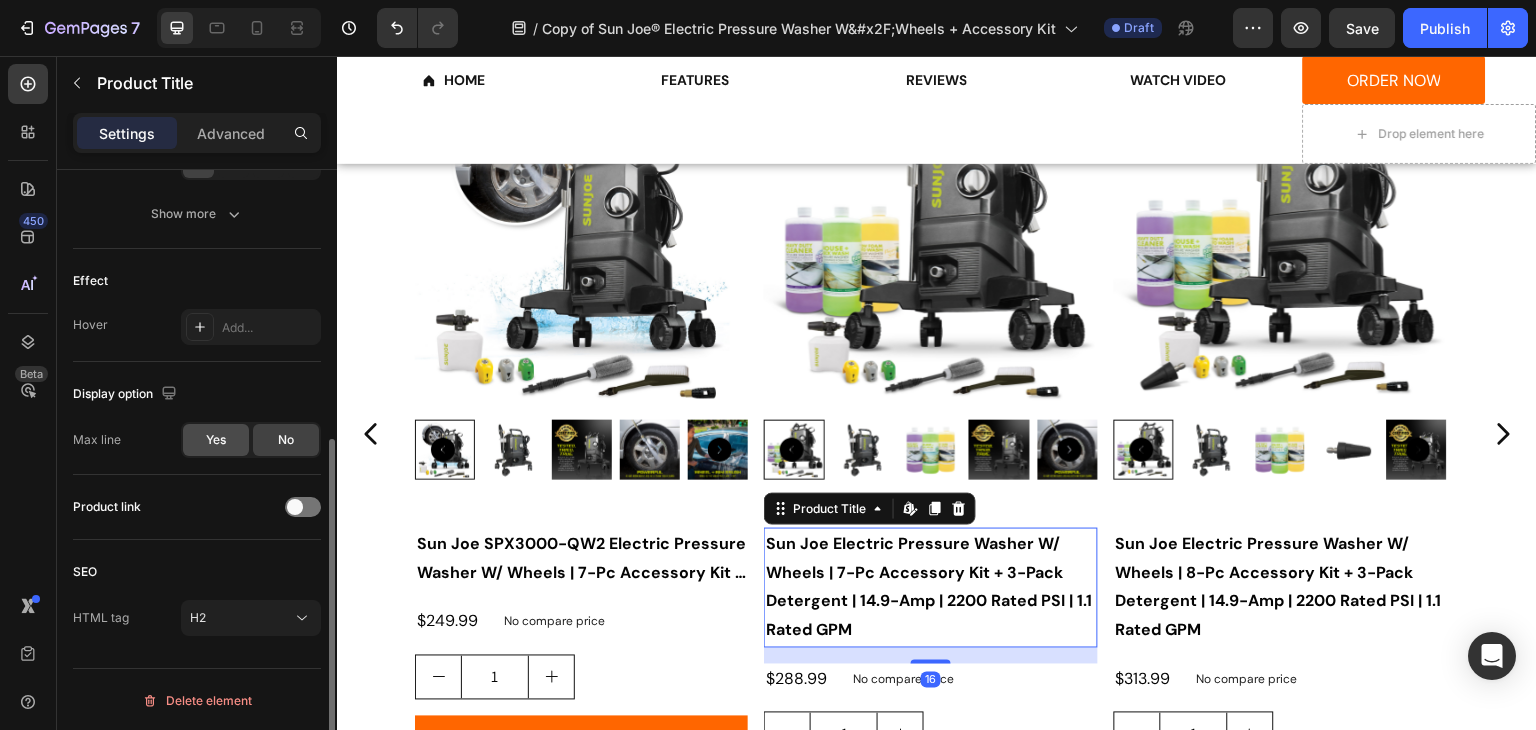 click on "Yes" 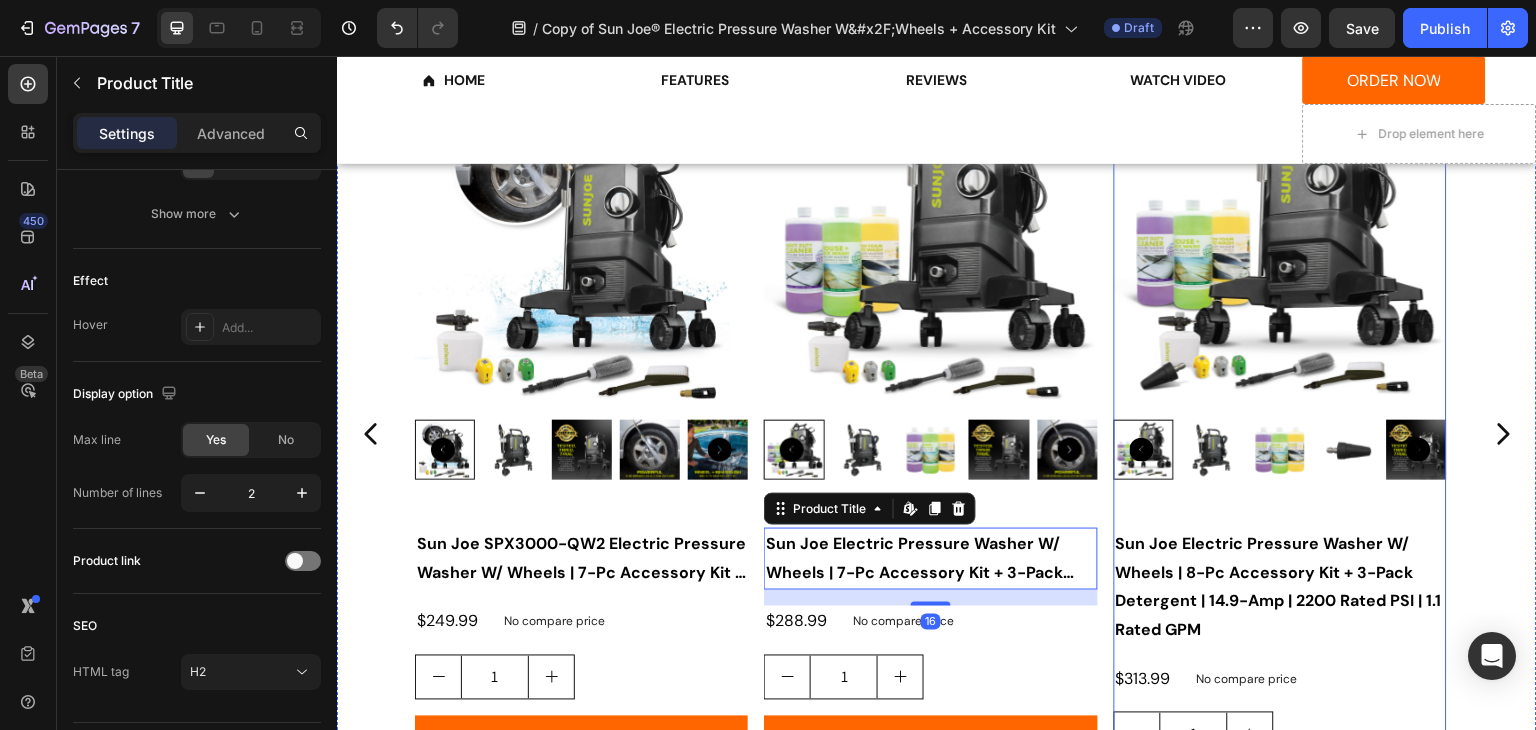 click on "Sun Joe Electric Pressure Washer W/ Wheels | 8-Pc Accessory Kit + 3-Pack Detergent | 14.9-Amp | 2200 Rated PSI | 1.1 Rated GPM" at bounding box center (1280, 587) 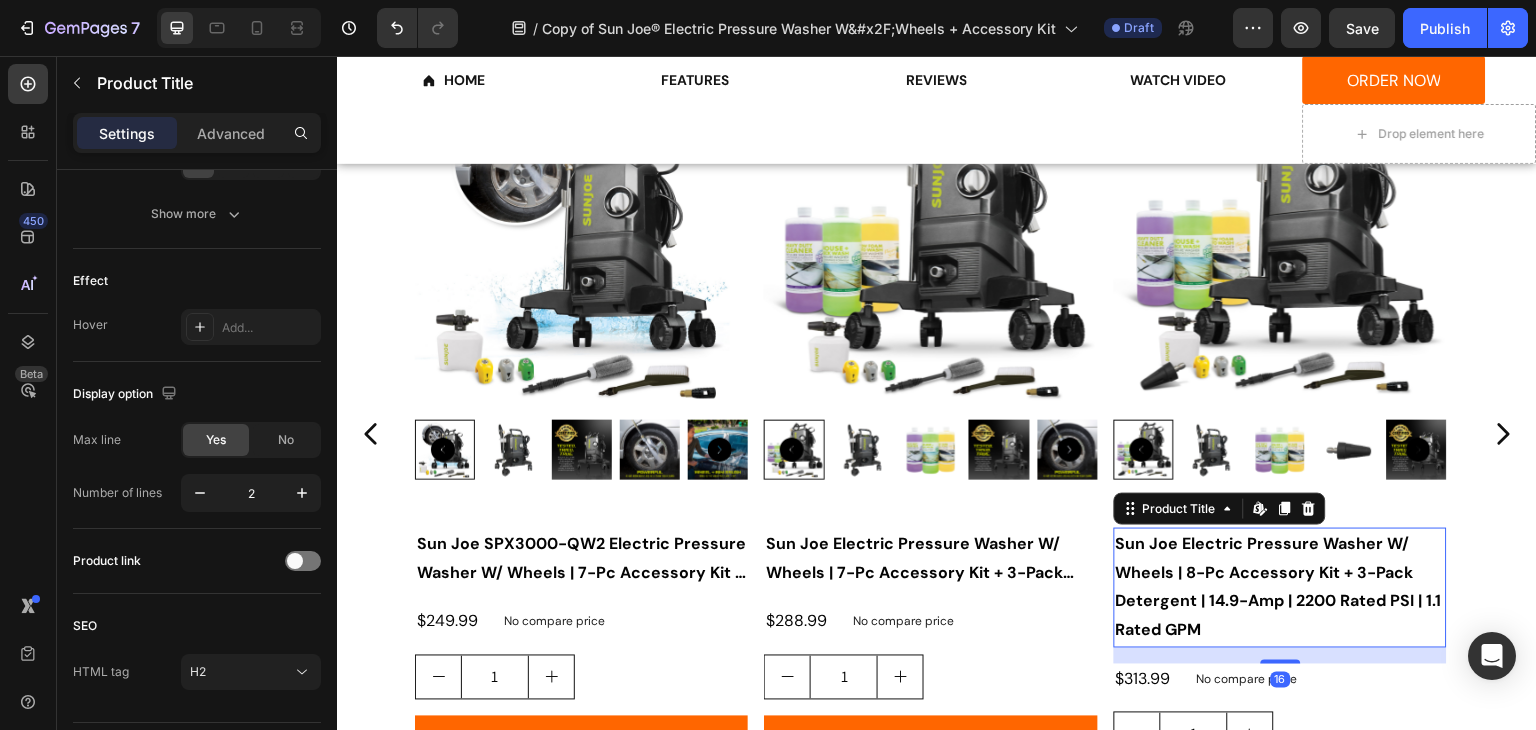 scroll, scrollTop: 476, scrollLeft: 0, axis: vertical 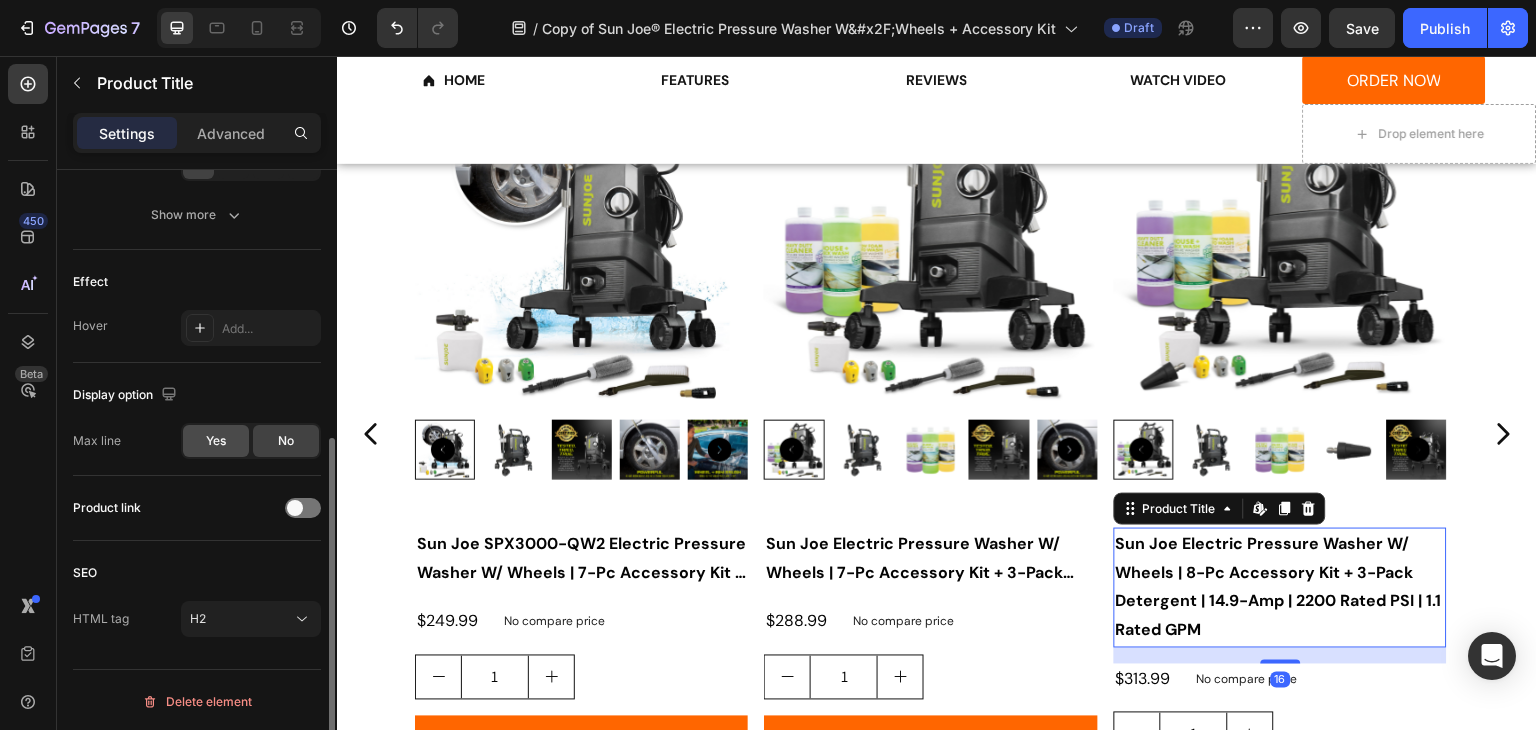 click on "Yes" 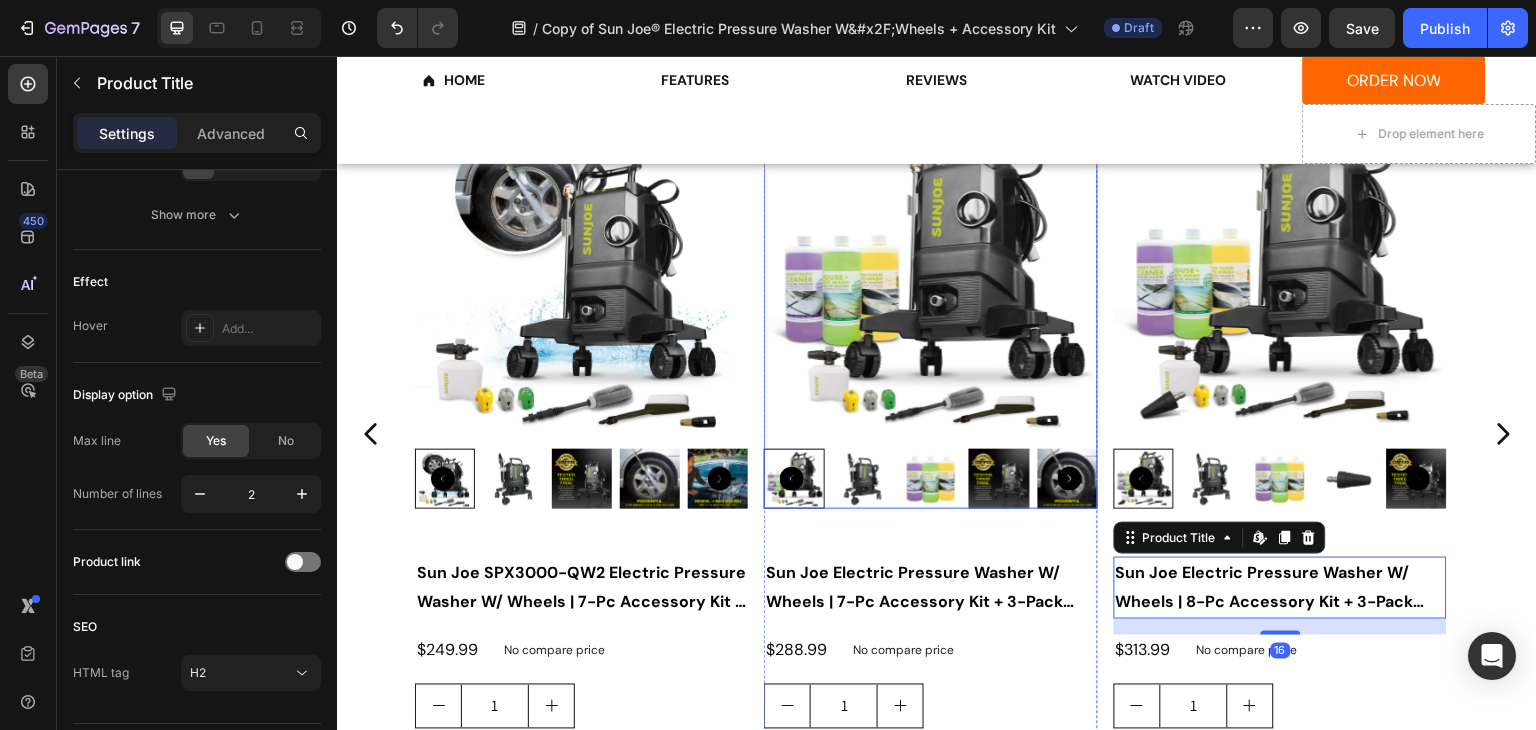 scroll, scrollTop: 2727, scrollLeft: 0, axis: vertical 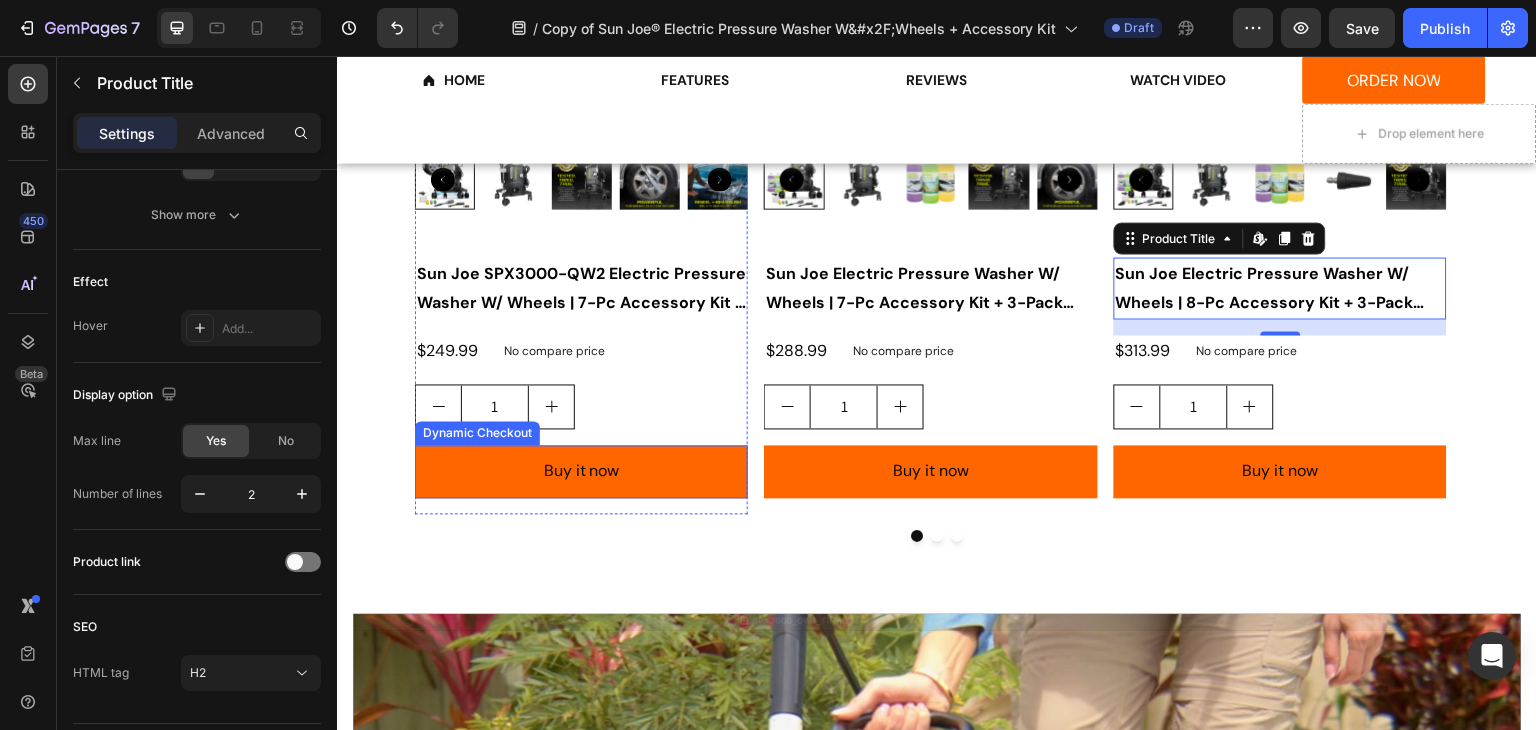 click on "Buy it now" at bounding box center (581, 471) 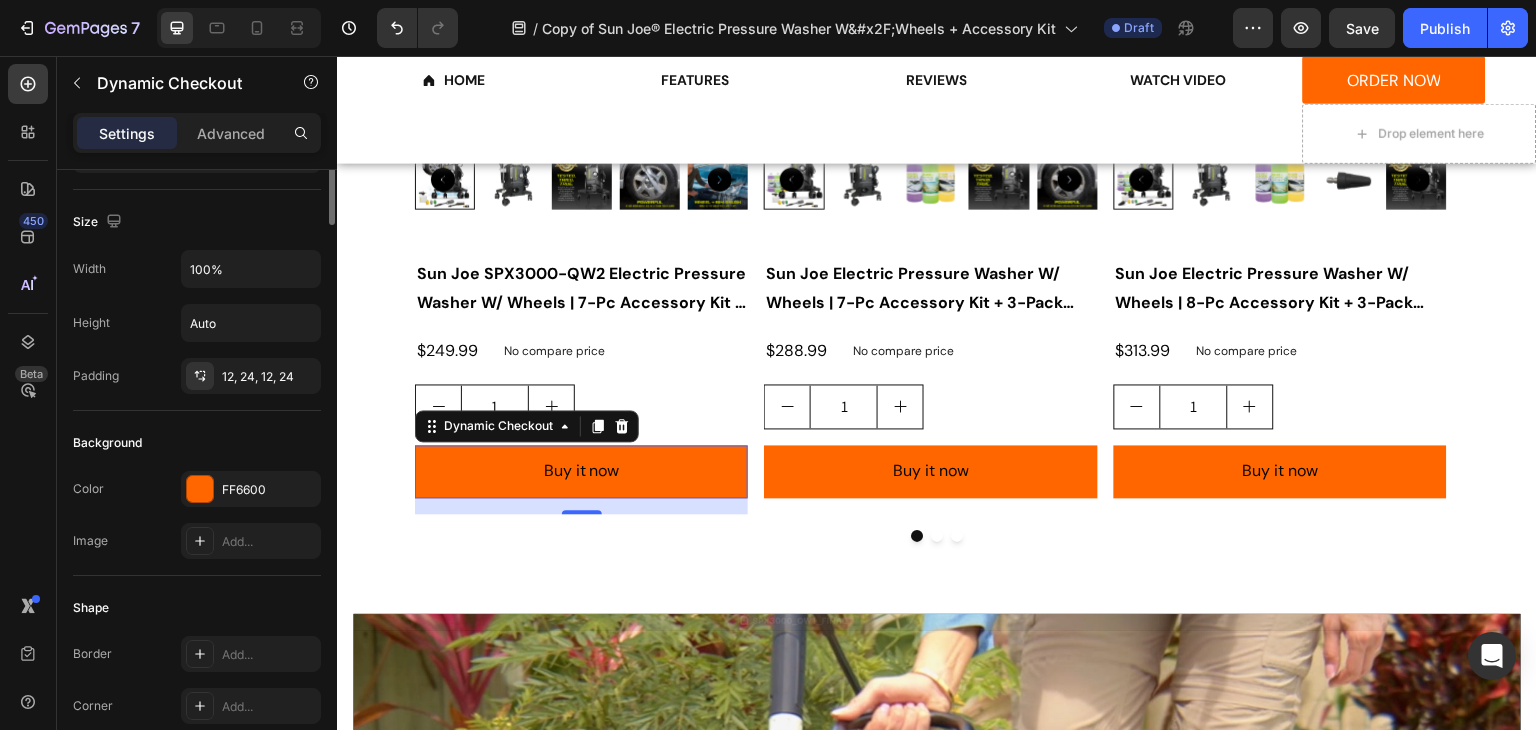 scroll, scrollTop: 0, scrollLeft: 0, axis: both 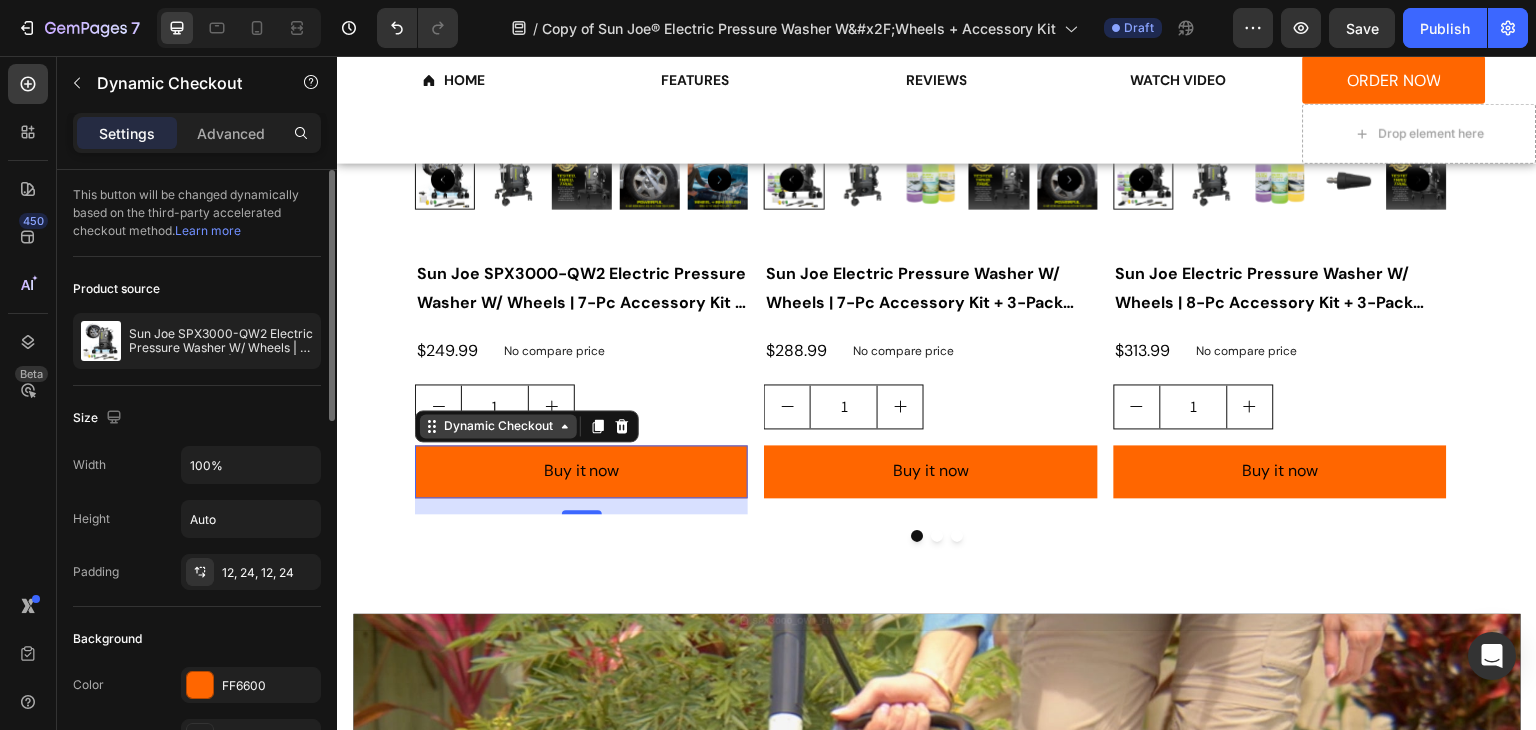 click on "Dynamic Checkout" at bounding box center (498, 426) 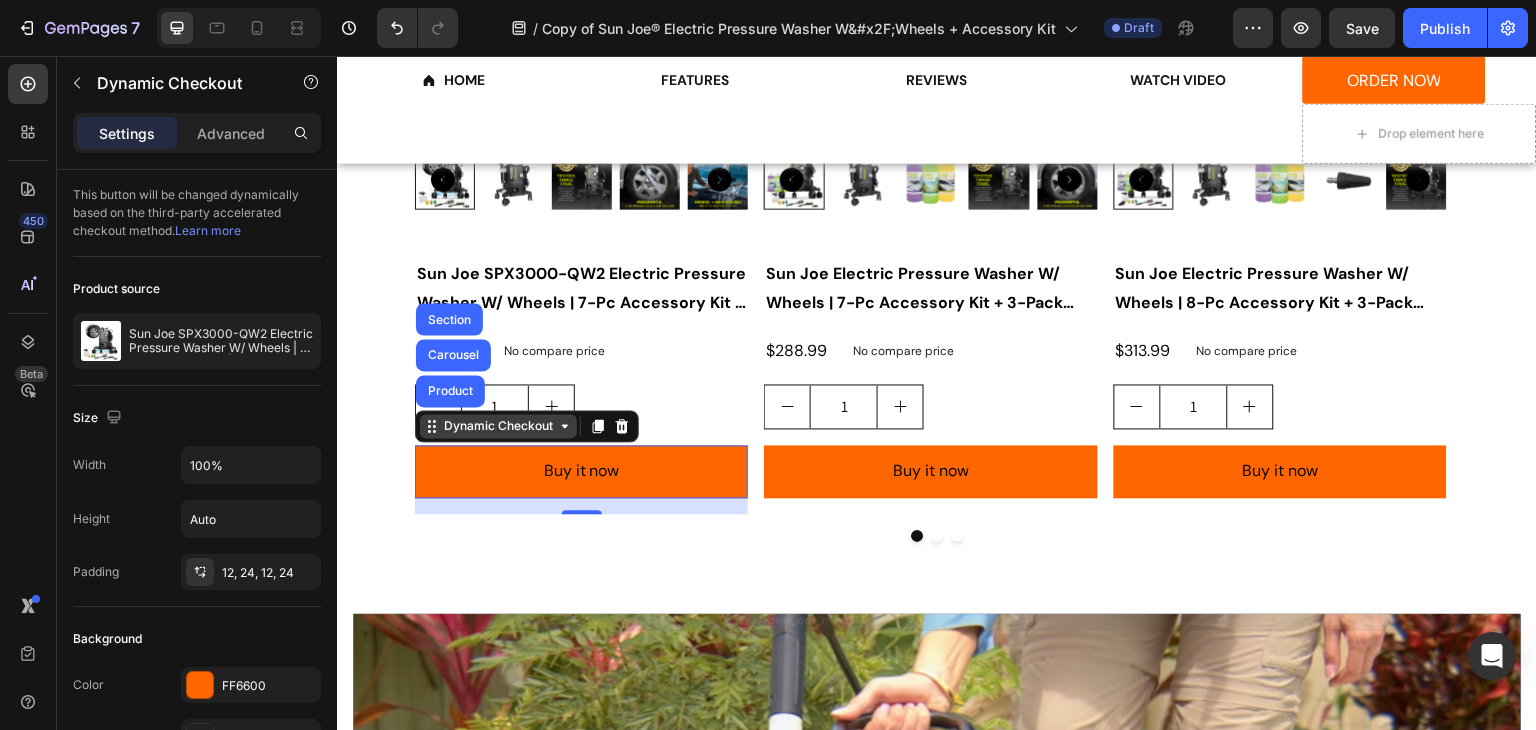 click on "Dynamic Checkout" at bounding box center (498, 426) 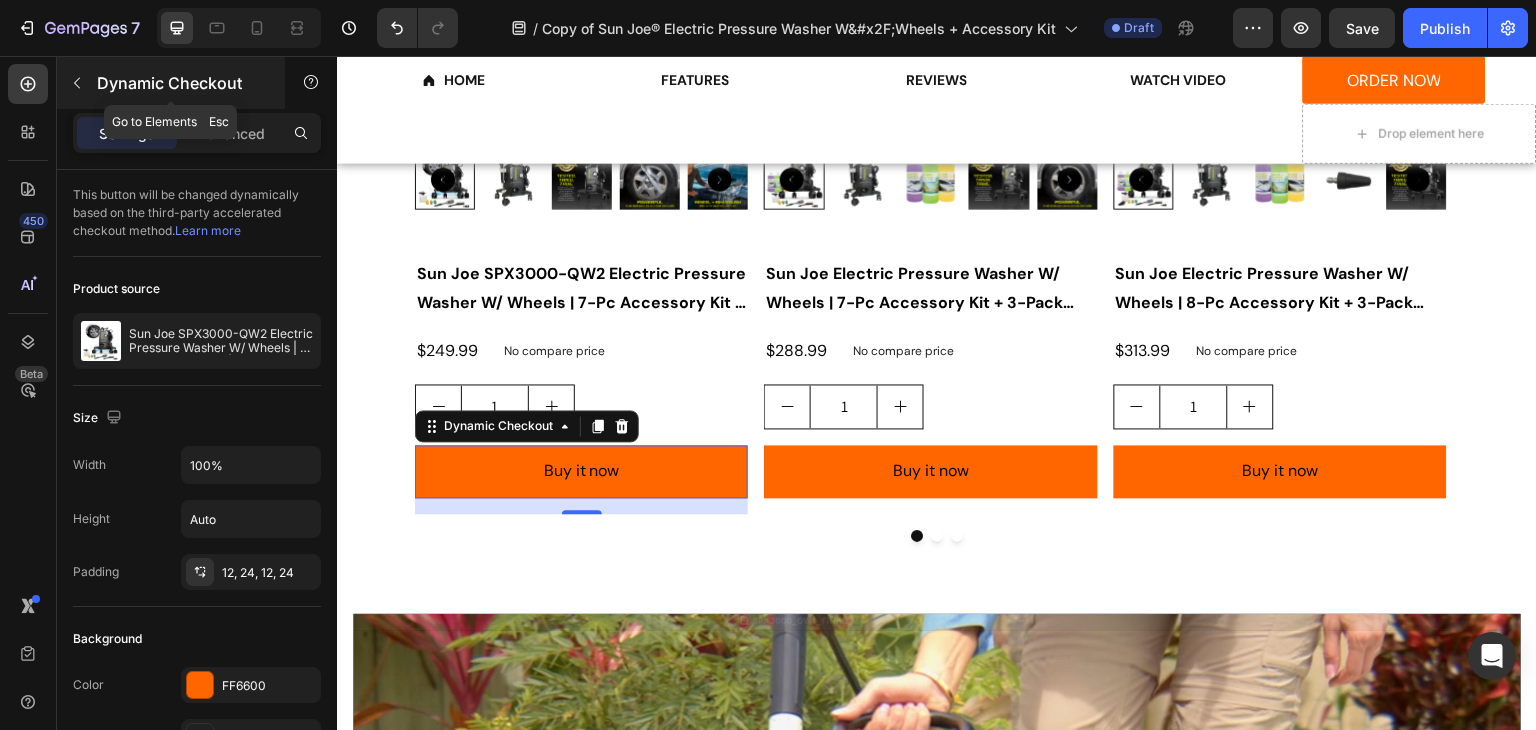 click on "Dynamic Checkout" at bounding box center [182, 83] 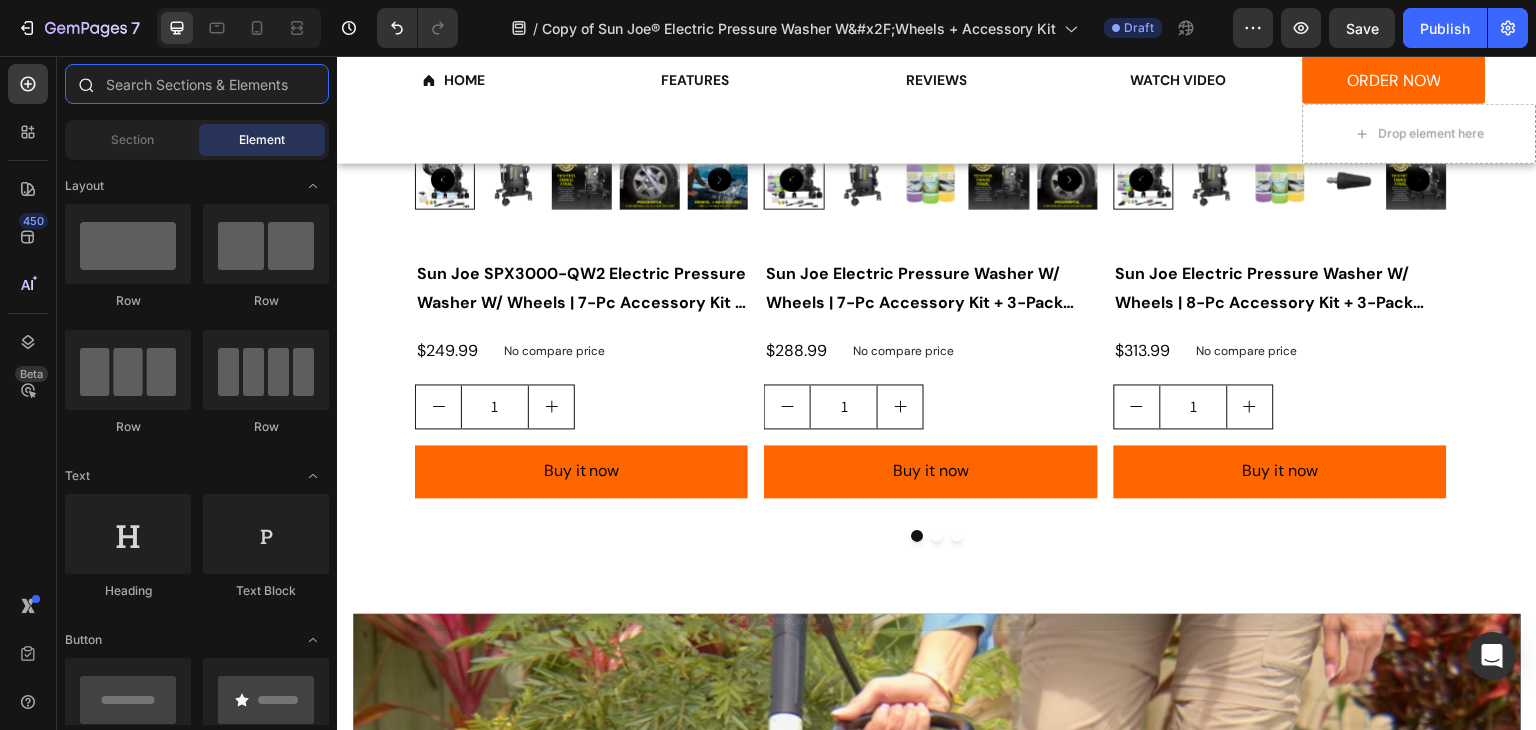 click at bounding box center (197, 84) 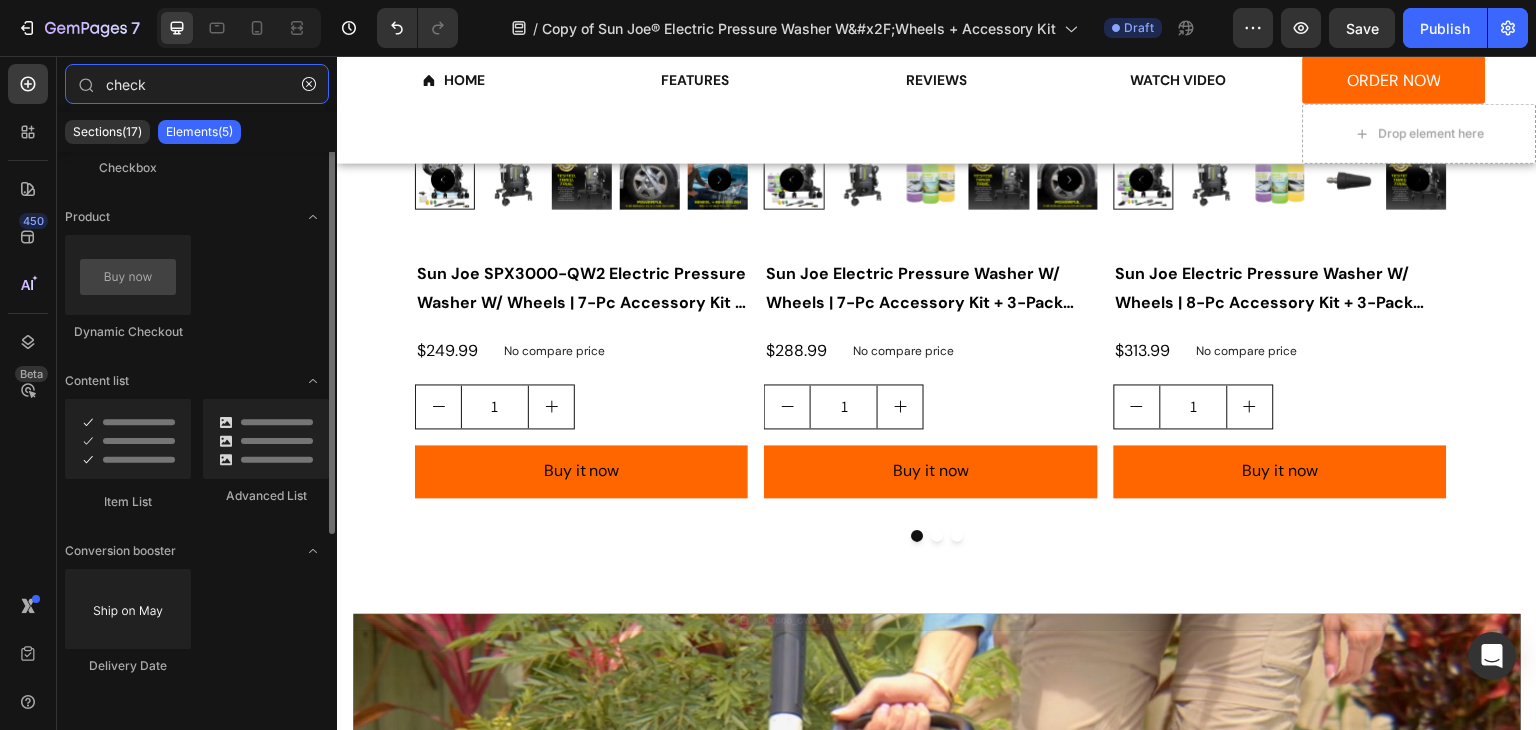 scroll, scrollTop: 25, scrollLeft: 0, axis: vertical 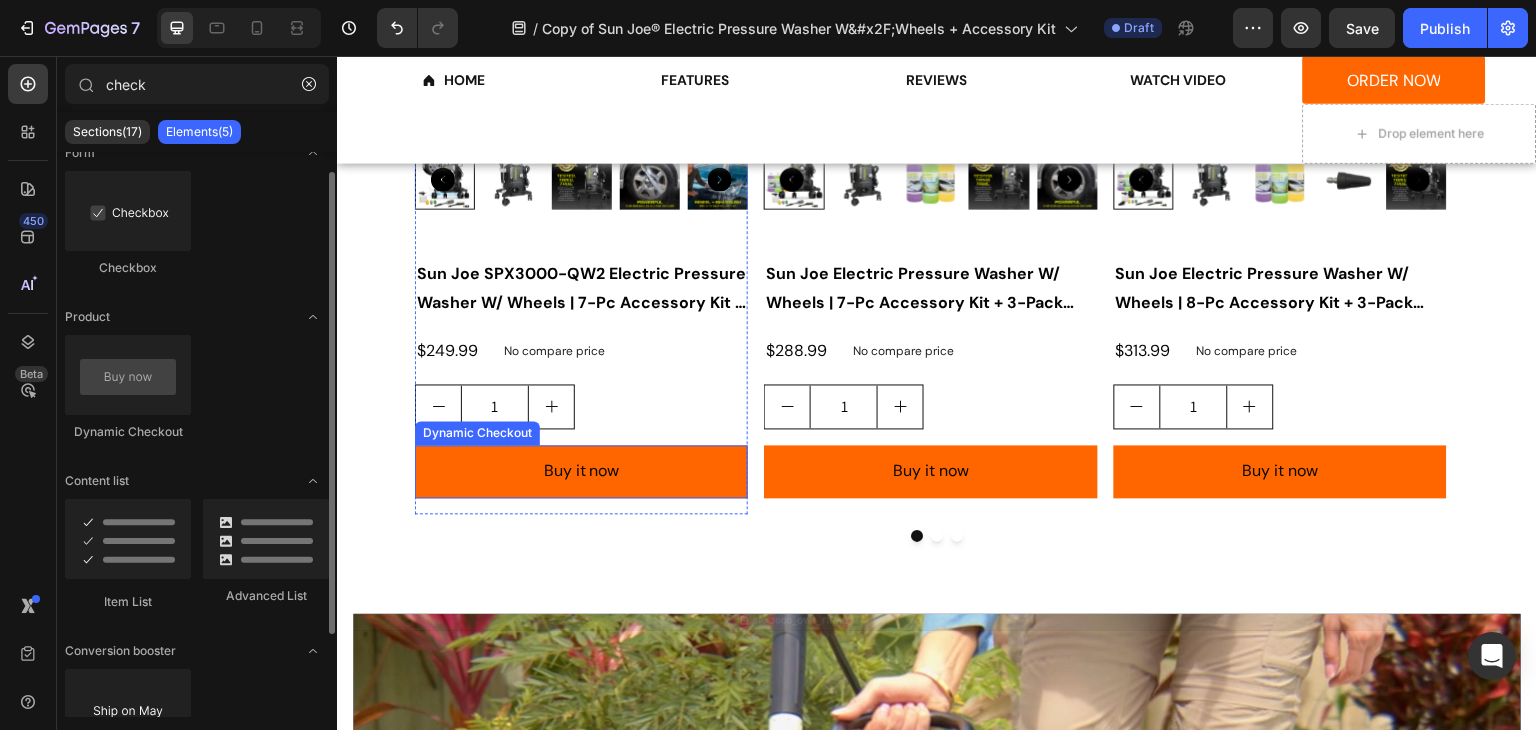 click on "Buy it now" at bounding box center (581, 471) 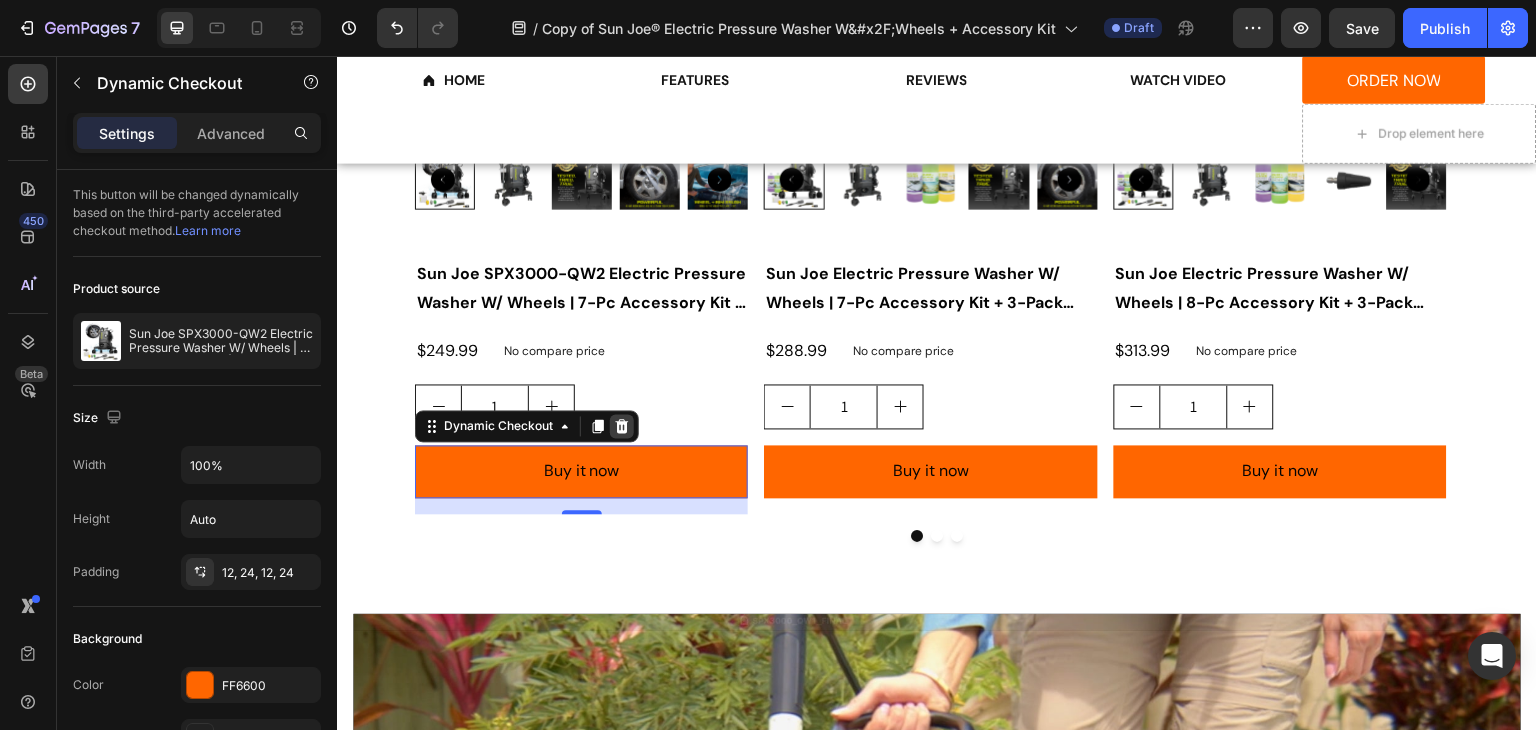 click 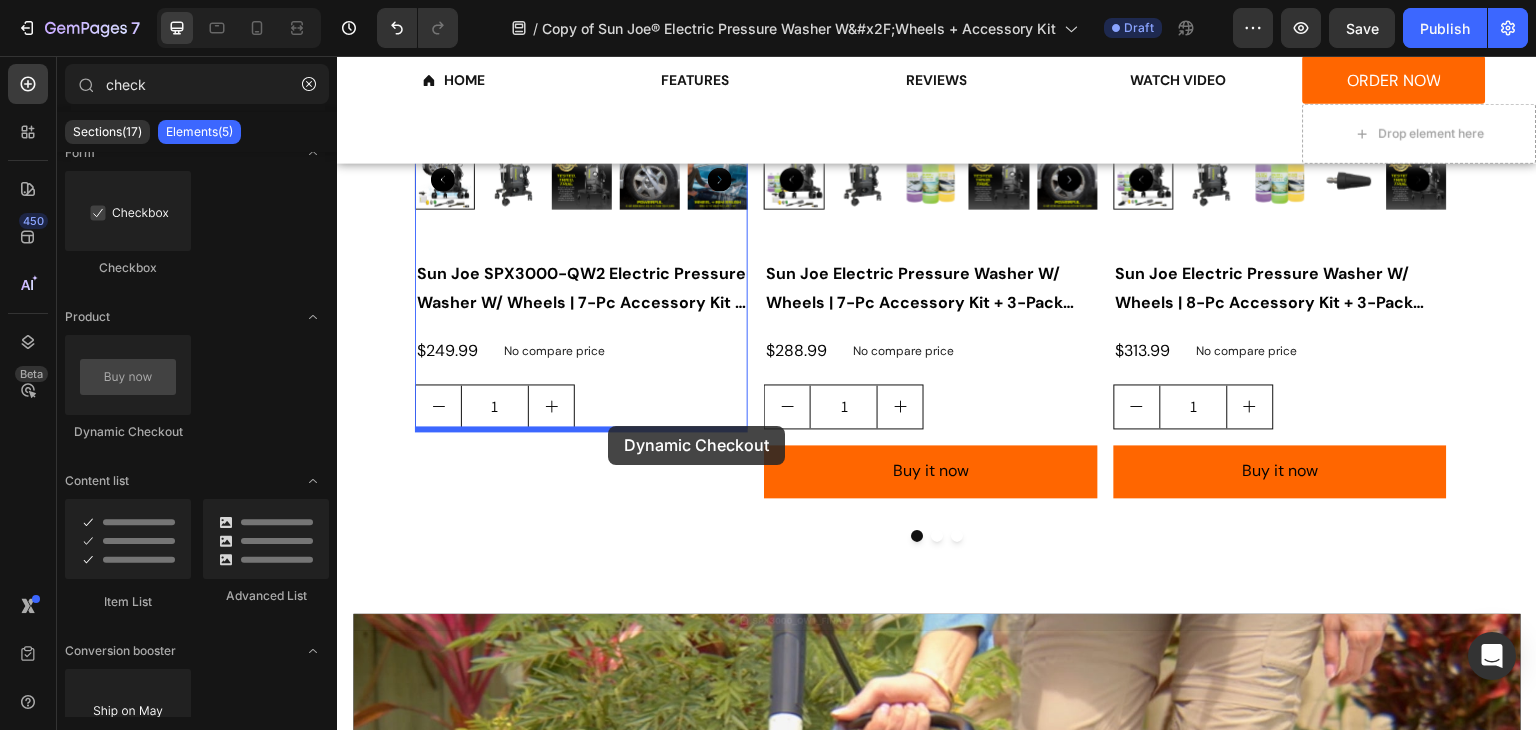 drag, startPoint x: 488, startPoint y: 436, endPoint x: 608, endPoint y: 426, distance: 120.41595 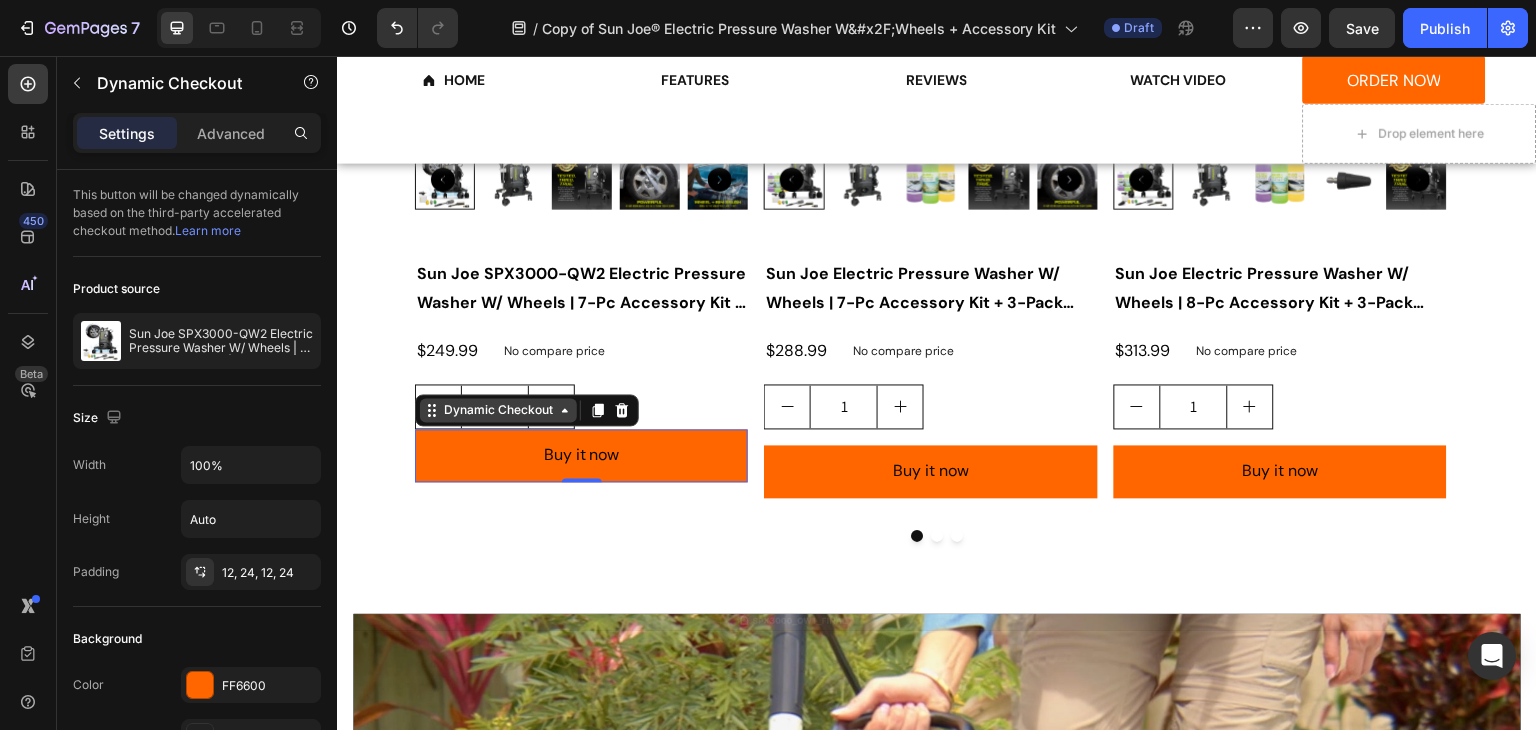 click on "Dynamic Checkout" at bounding box center [498, 410] 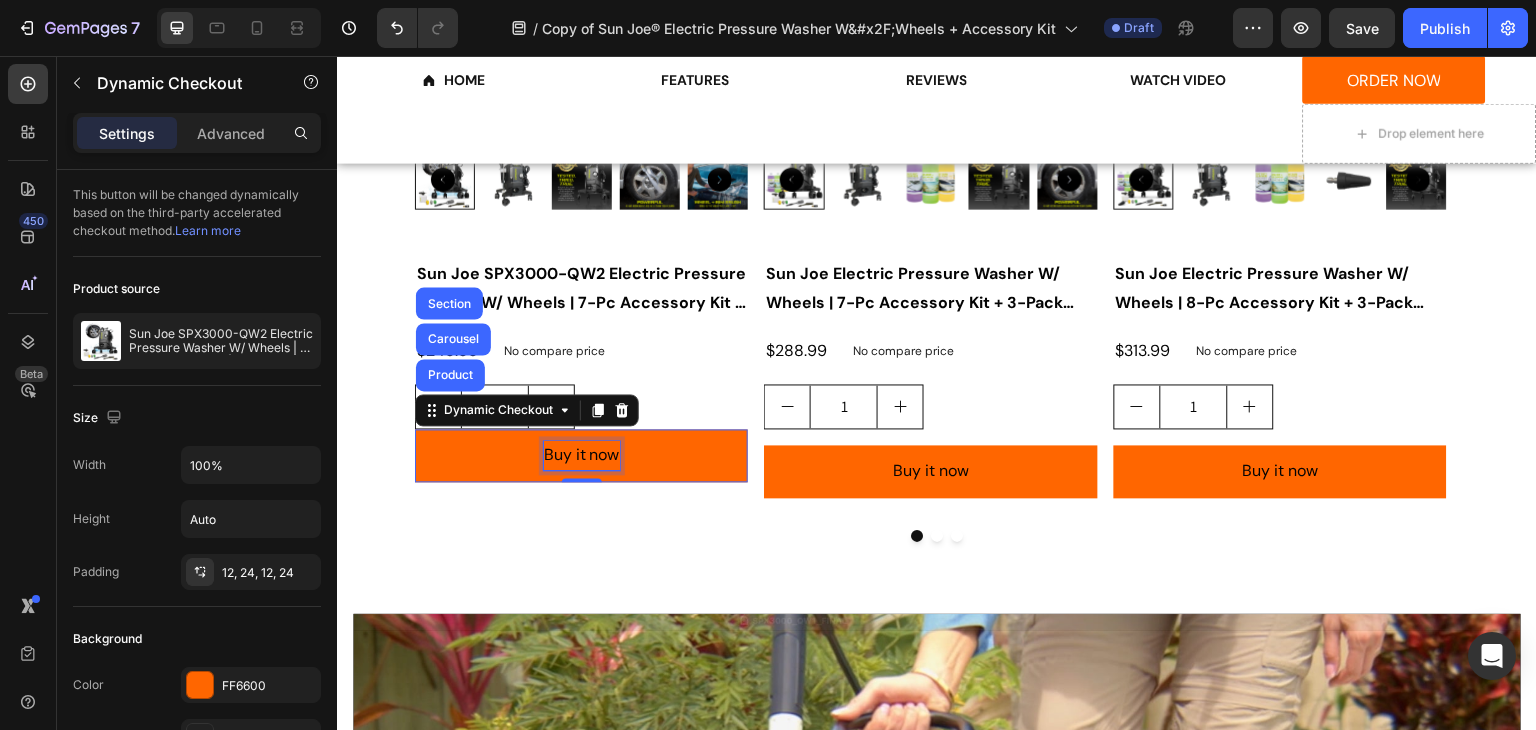 click on "Buy it now" at bounding box center (582, 455) 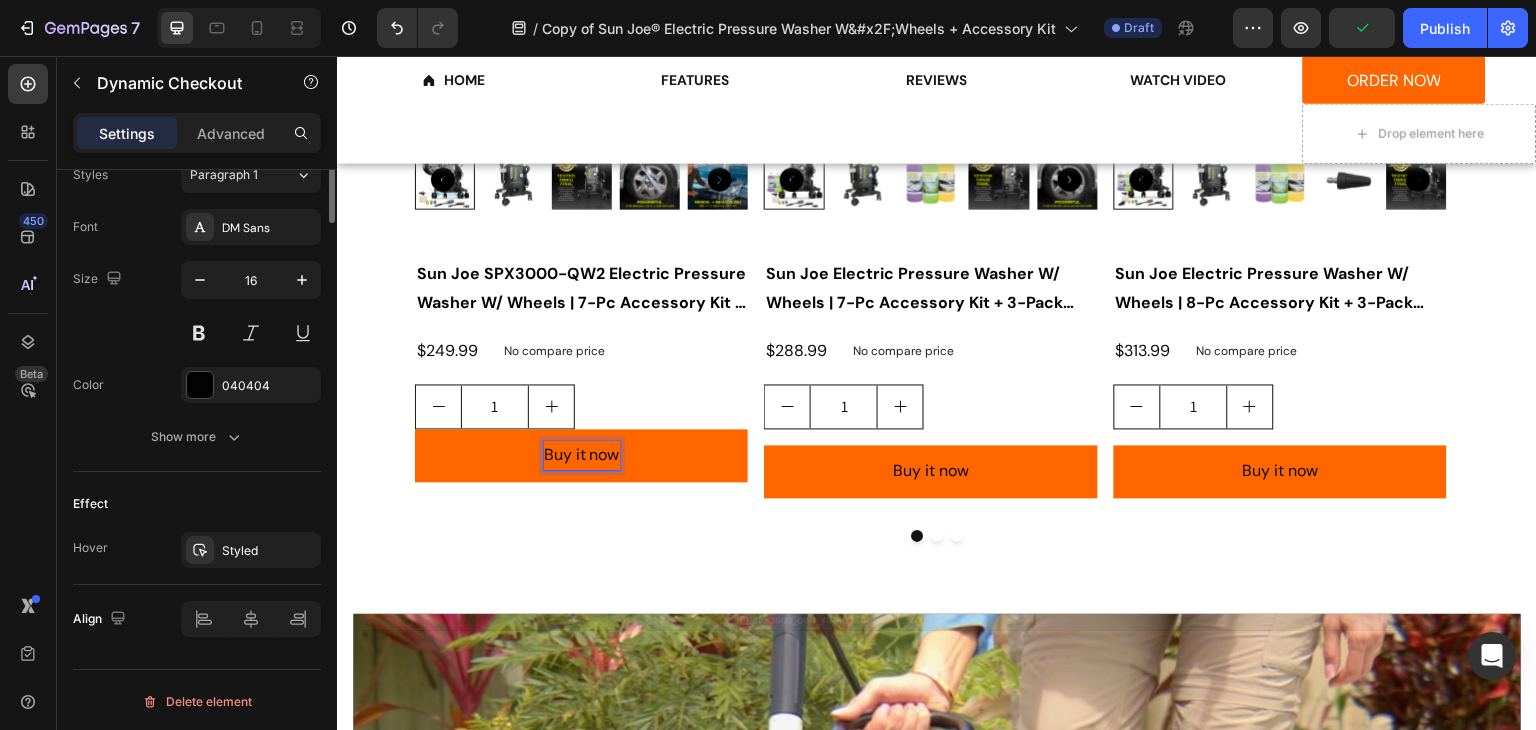scroll, scrollTop: 0, scrollLeft: 0, axis: both 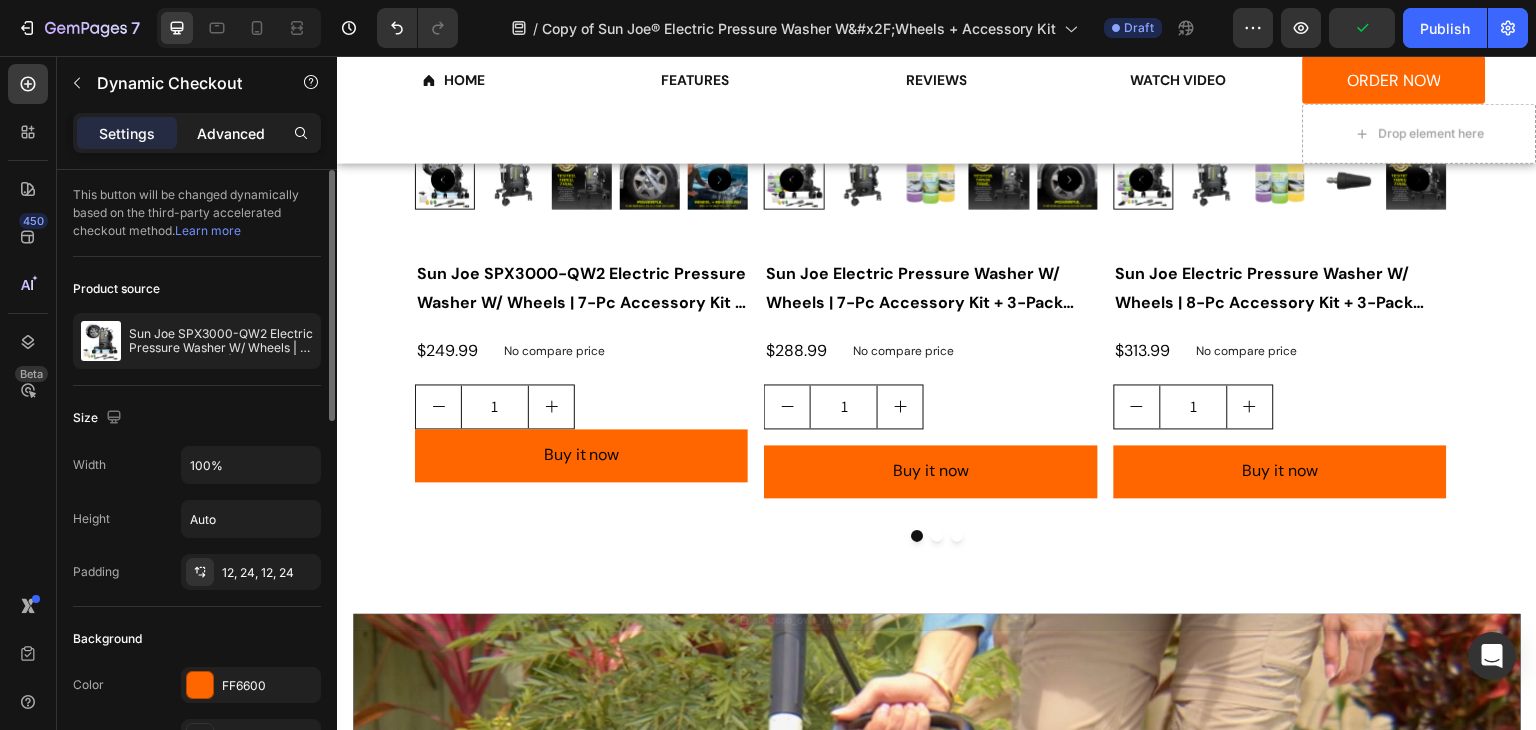 click on "Advanced" 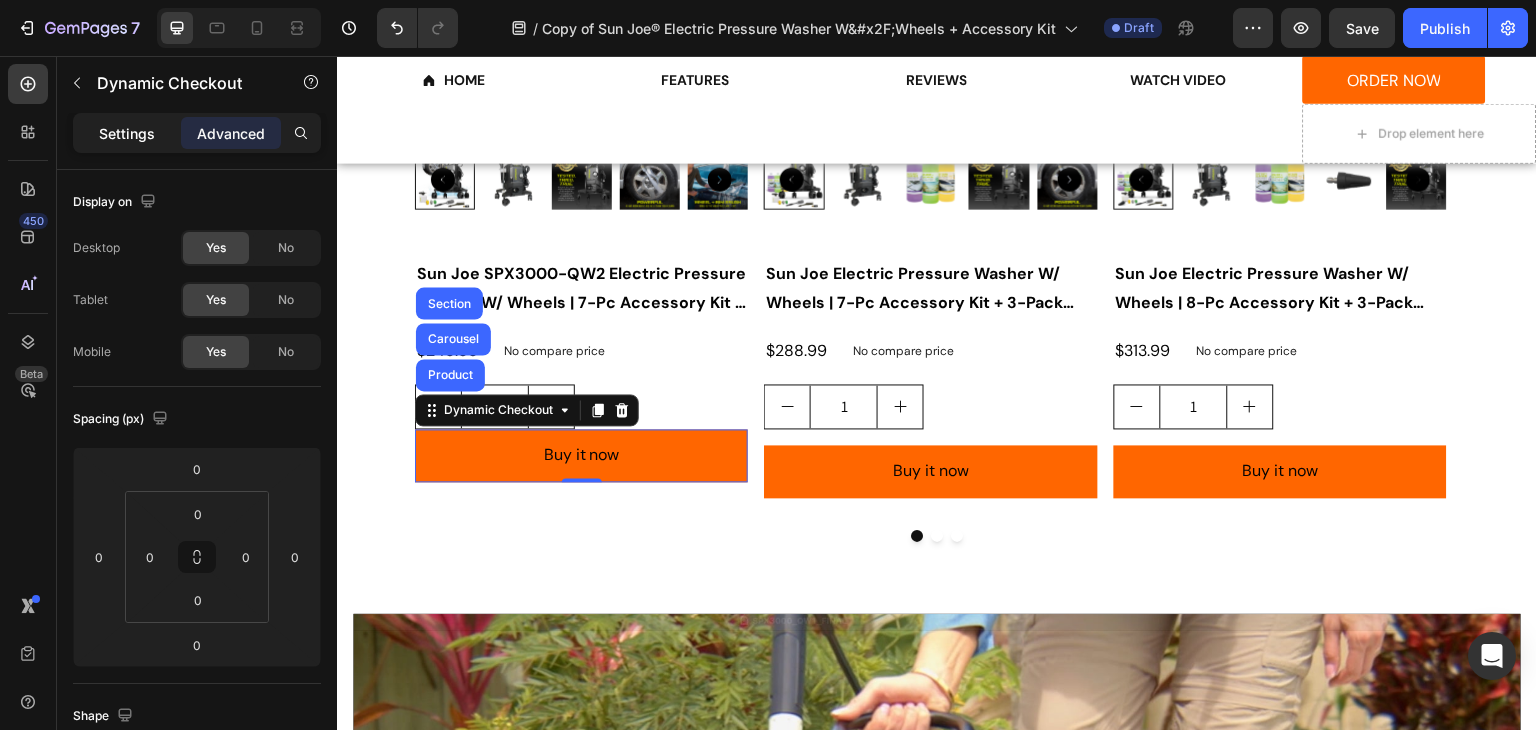 click on "Settings" 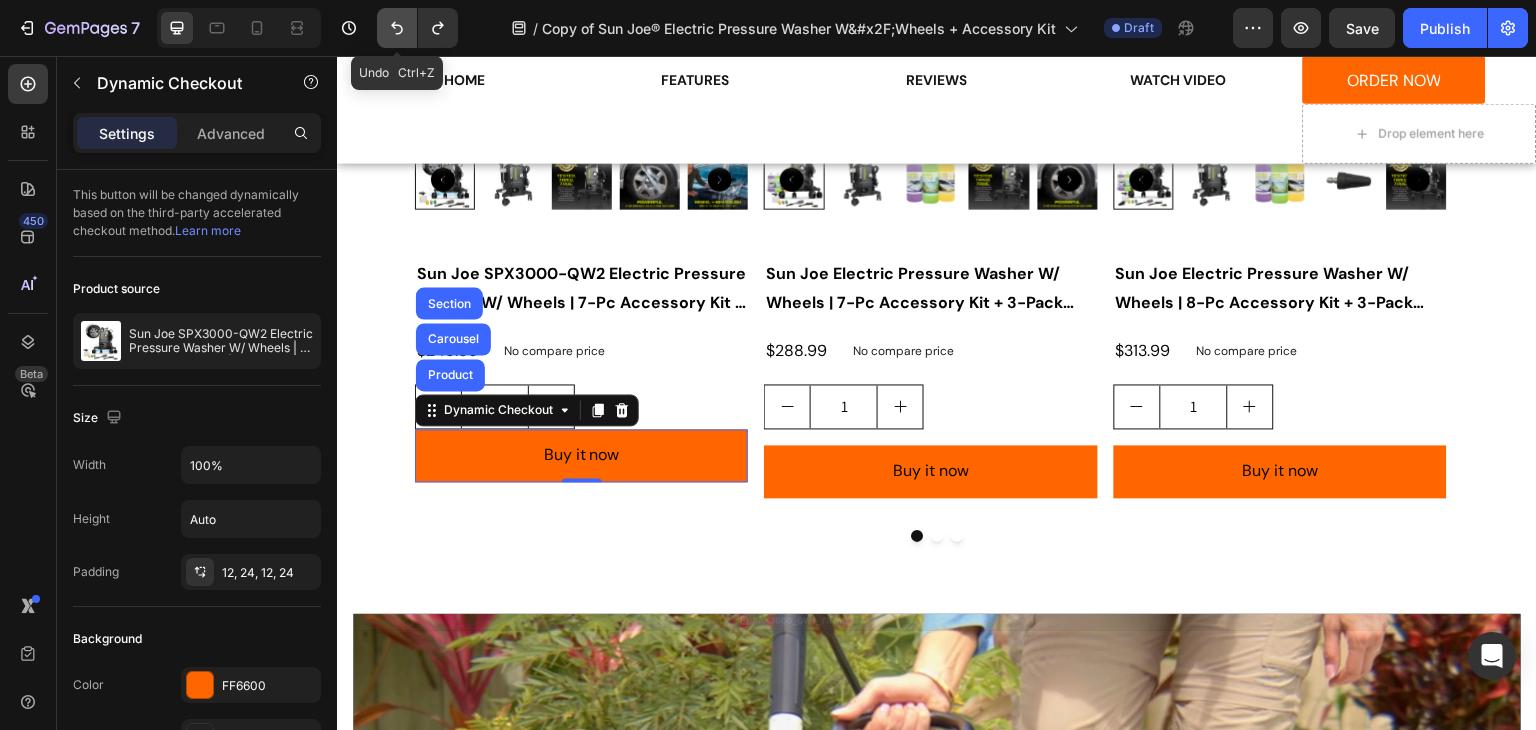 click 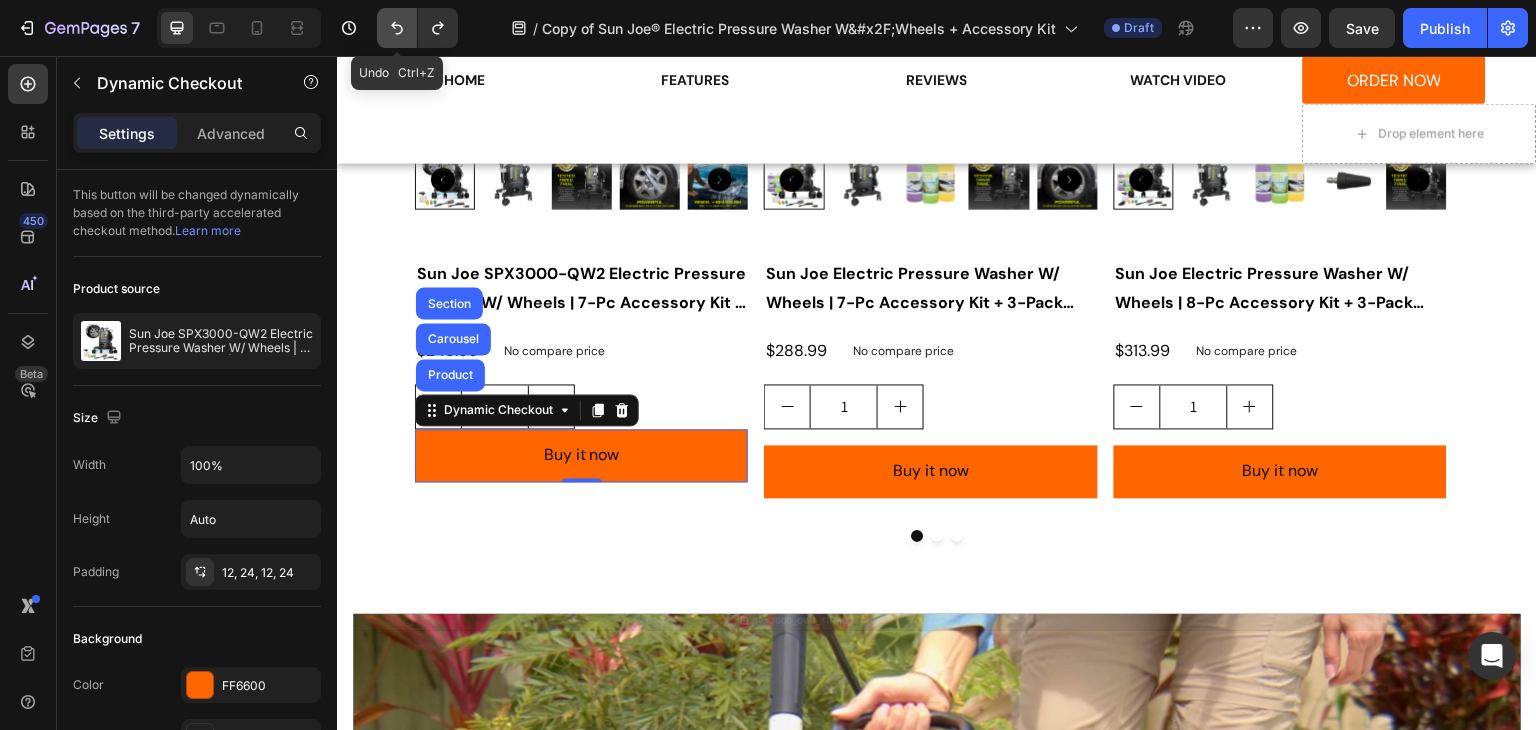 click 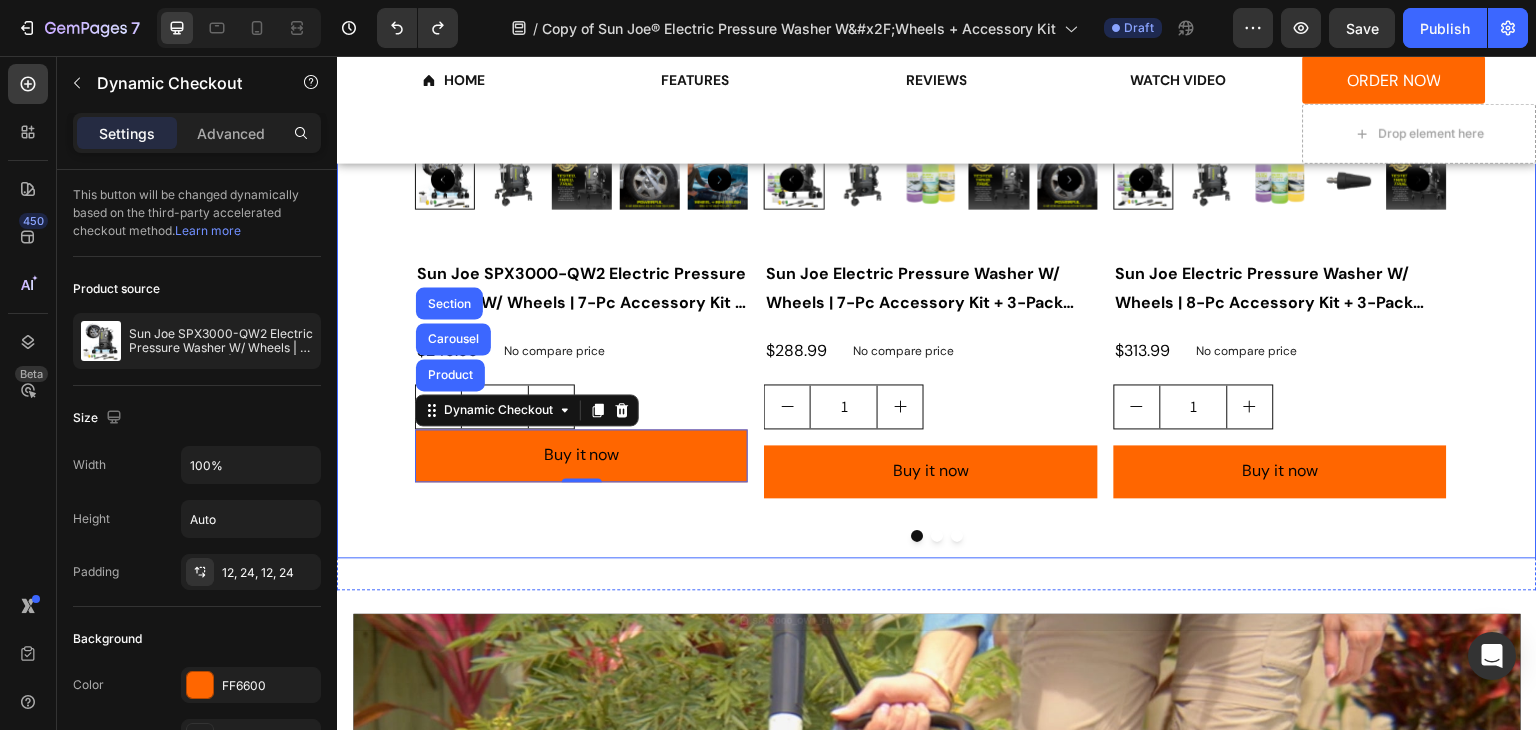 click on "ESSENTIAL PACKAGE Text Block
Product Images Sun Joe SPX3000-QW2 Electric Pressure Washer W/ Wheels | 7-Pc Accessory Kit | 14.9-Amp | 2200 Rated PSI | 1.1 Rated GPM Product Title $249.99 Product Price Product Price No compare price Product Price Row
1
Product Quantity Buy it now Dynamic Checkout Product Carousel Section   0 Product PREMIUM PACKAGE Text Block
Product Images Sun Joe Electric Pressure Washer W/ Wheels | 7-Pc Accessory Kit + 3-Pack Detergent | 14.9-Amp | 2200 Rated PSI | 1.1 Rated GPM Product Title $288.99 Product Price Product Price No compare price Product Price Row
1
Product Quantity Buy it now Dynamic Checkout Product DELUXE PACKAGE Text Block
Product Images Sun Joe Electric Pressure Washer W/ Wheels | 8-Pc Accessory Kit + 3-Pack Detergent | 14.9-Amp | 2200 Rated PSI | 1.1 Rated GPM Product Title $313.99 Product Price Product Price Row 1" at bounding box center (937, 148) 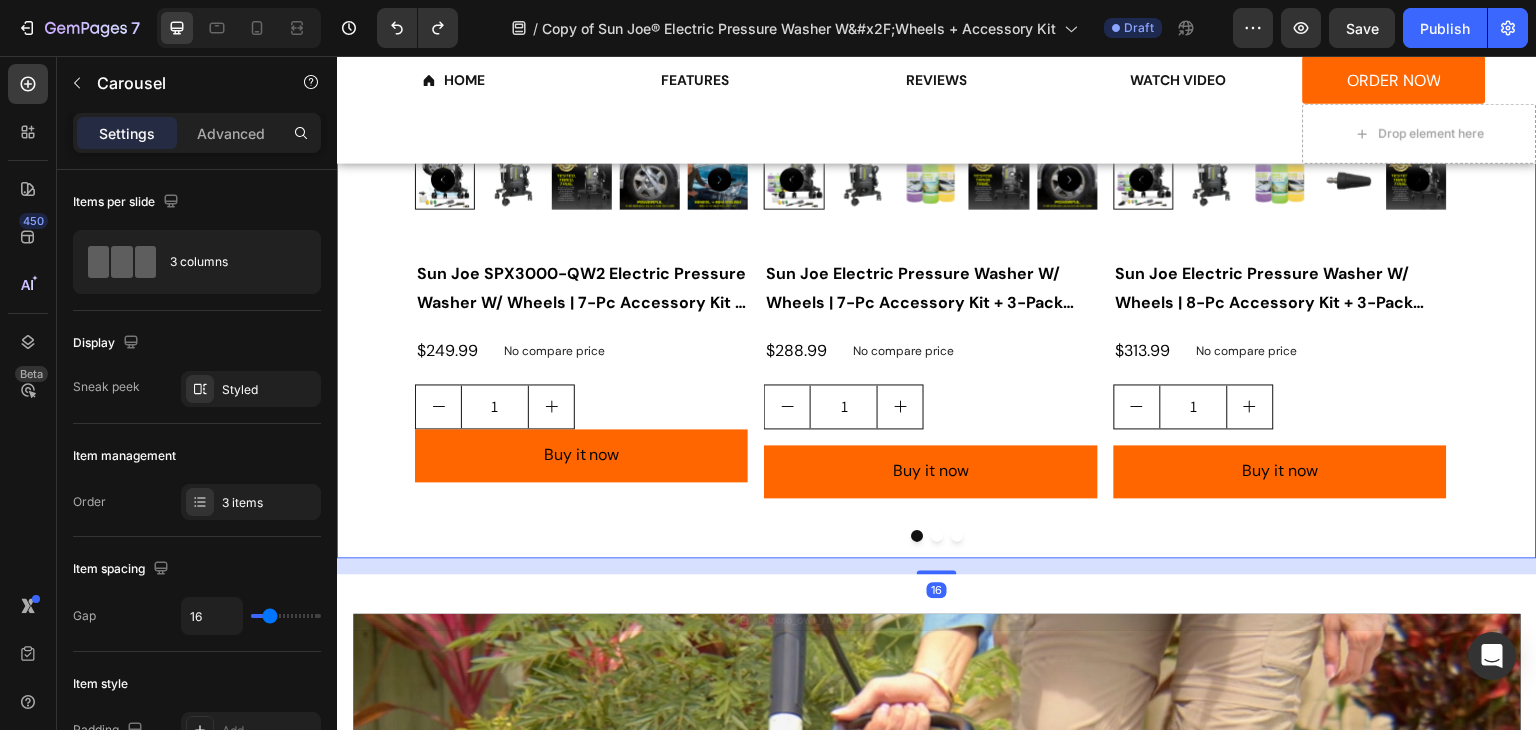 click on "7  Version history  /  Copy of Sun Joe® Electric Pressure Washer W&#x2F;Wheels + Accessory Kit Draft Preview  Save   Publish" 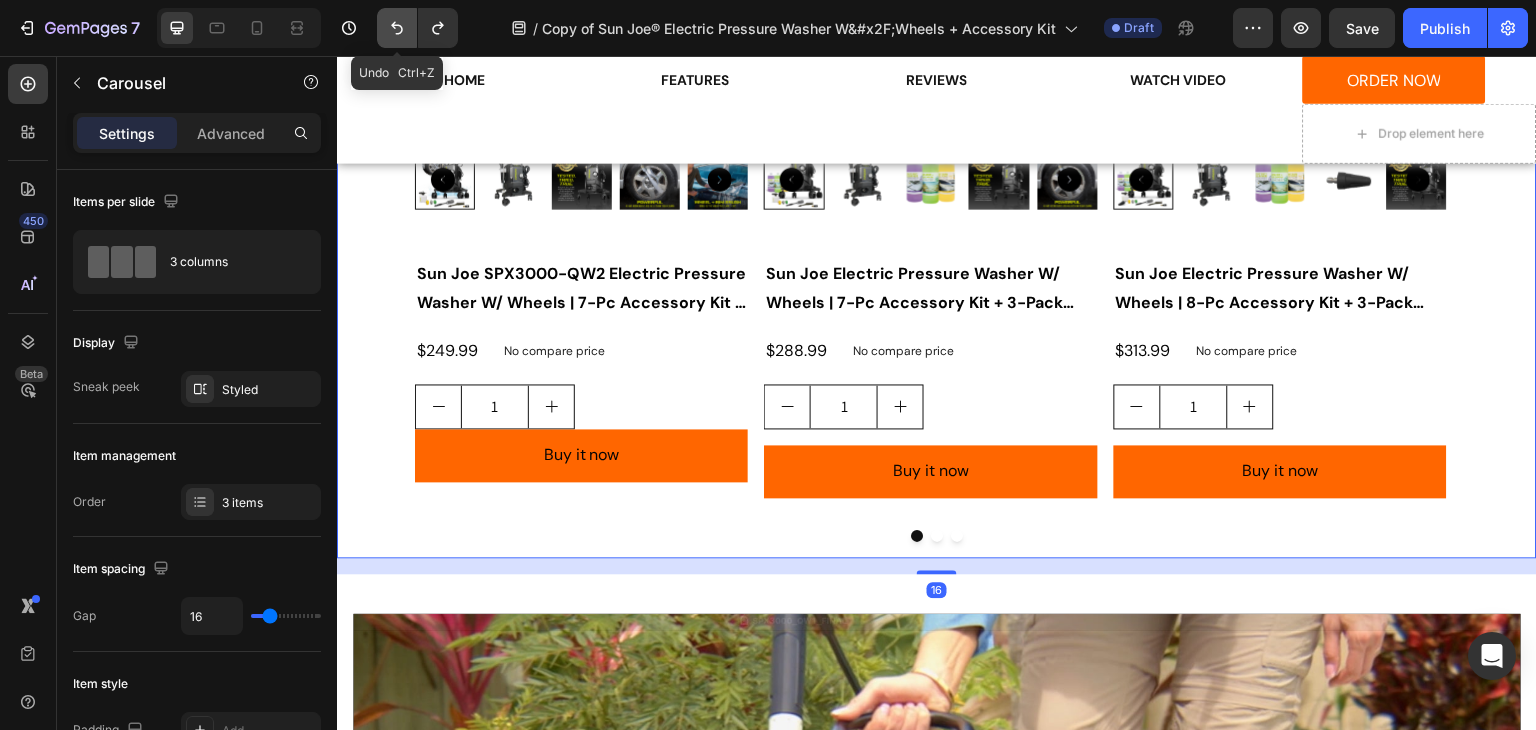 click 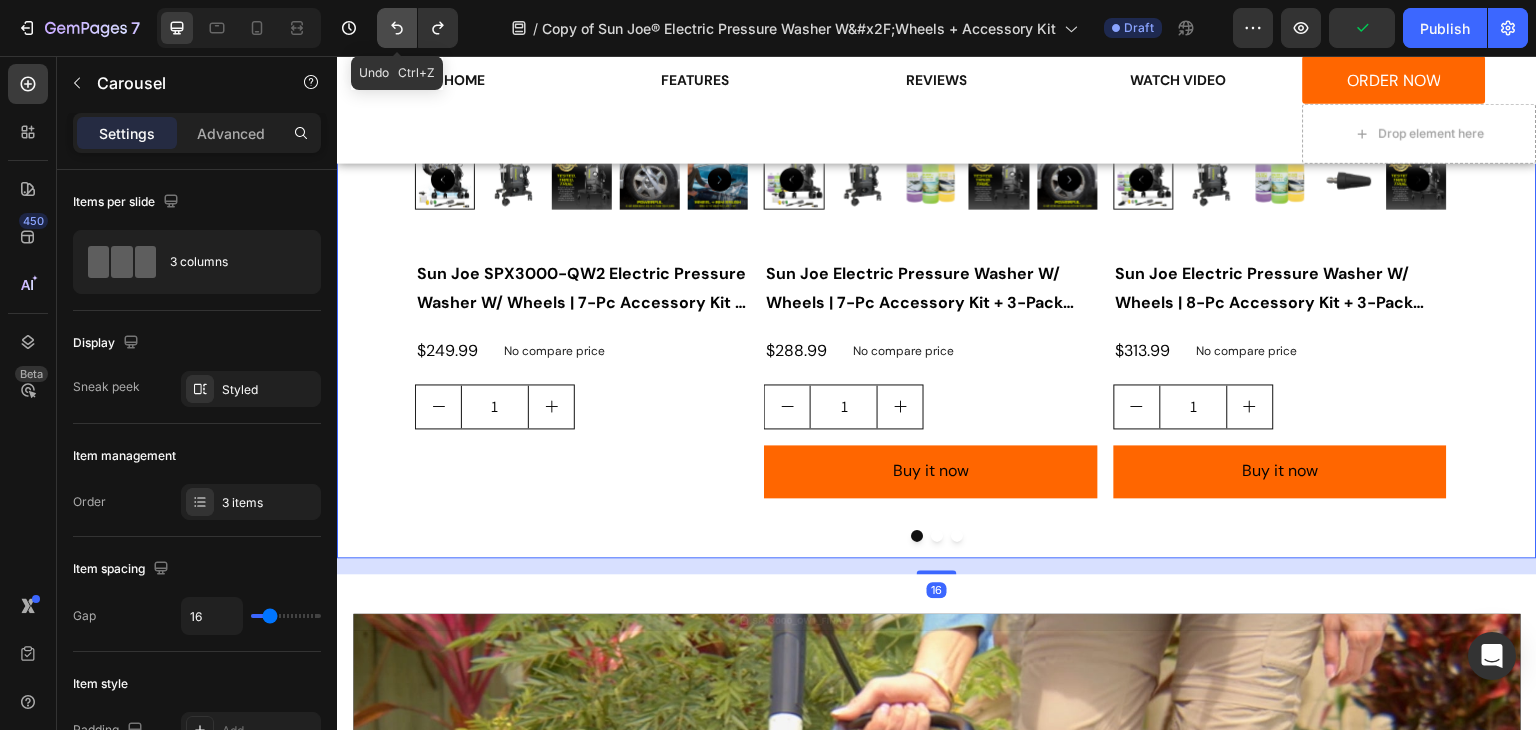click 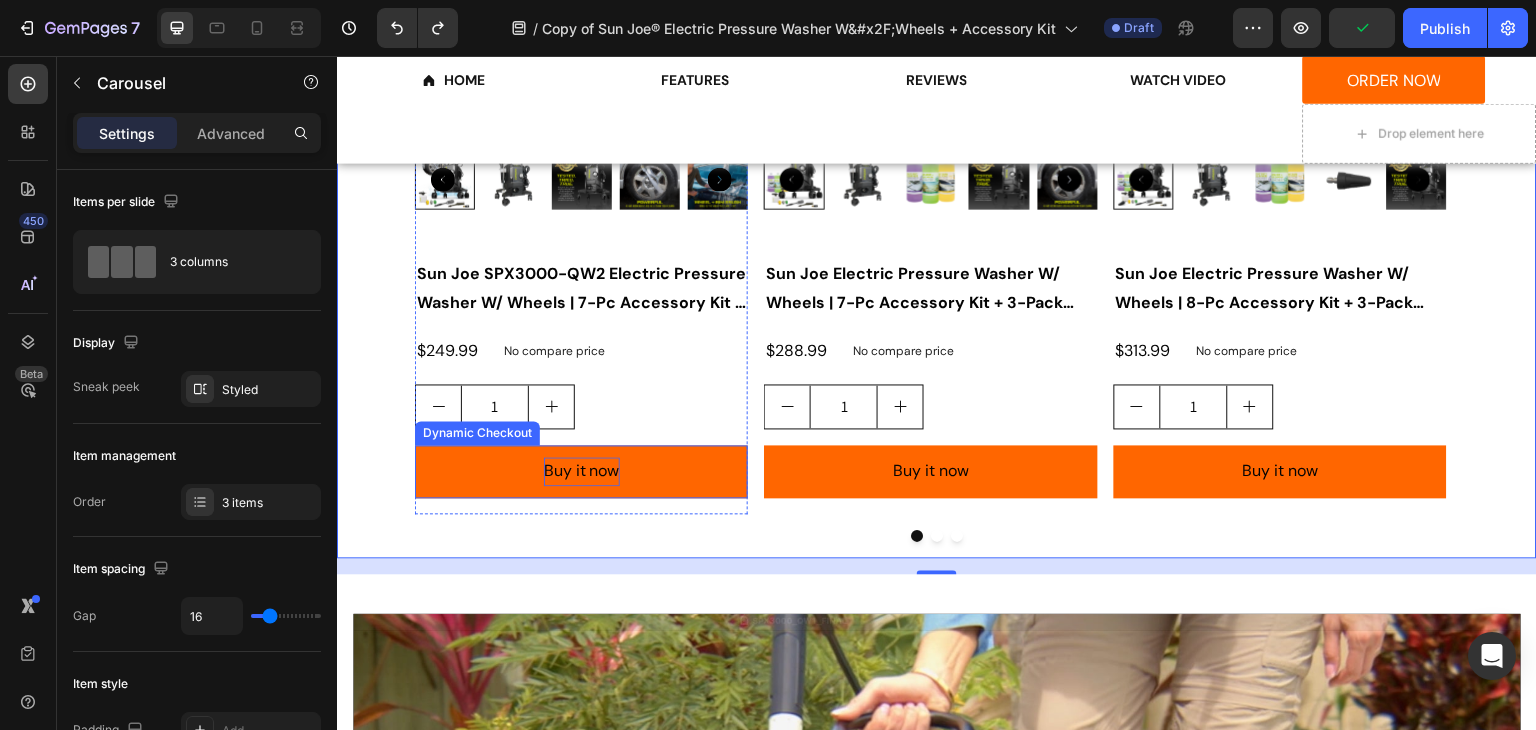 click on "Buy it now" at bounding box center [582, 471] 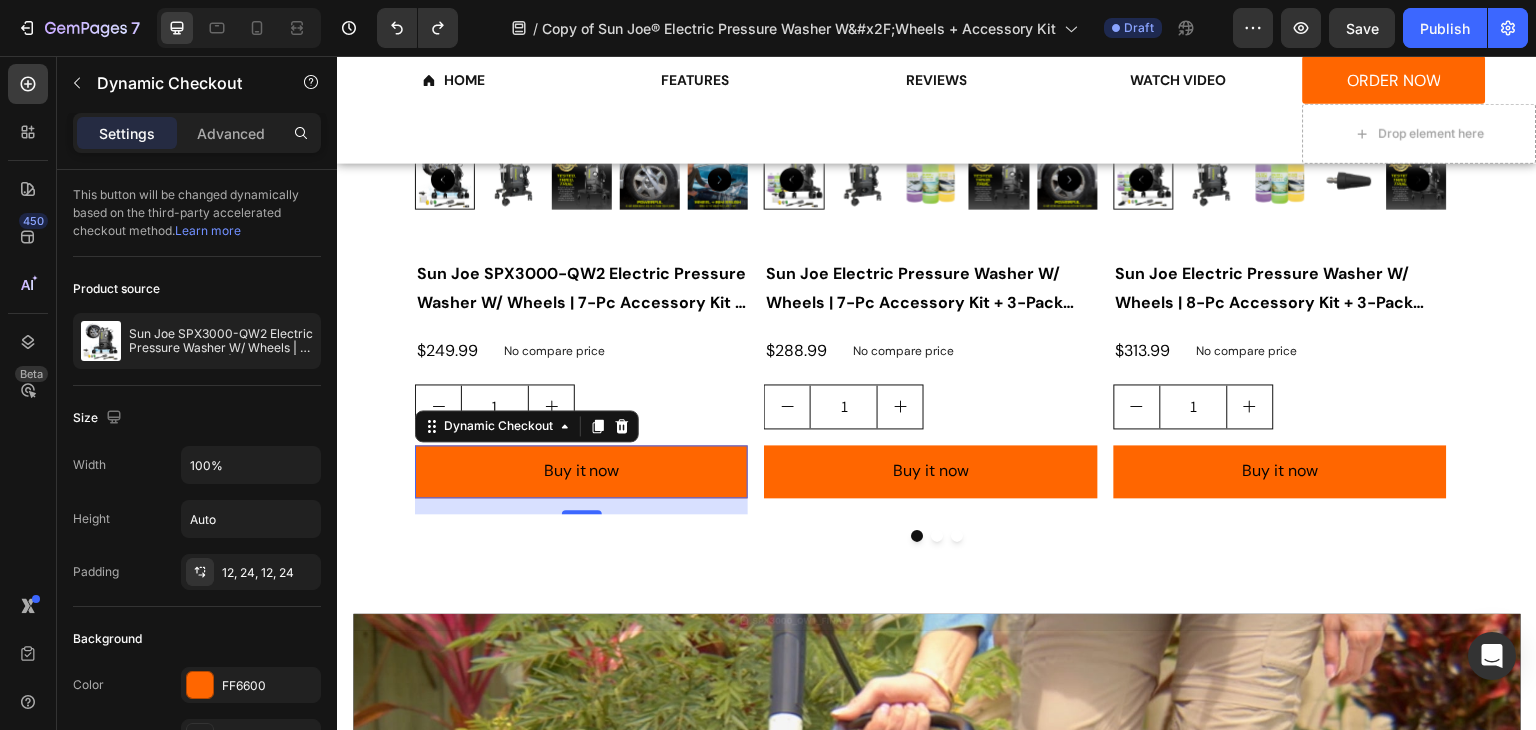 click on "Buy it now" at bounding box center (581, 471) 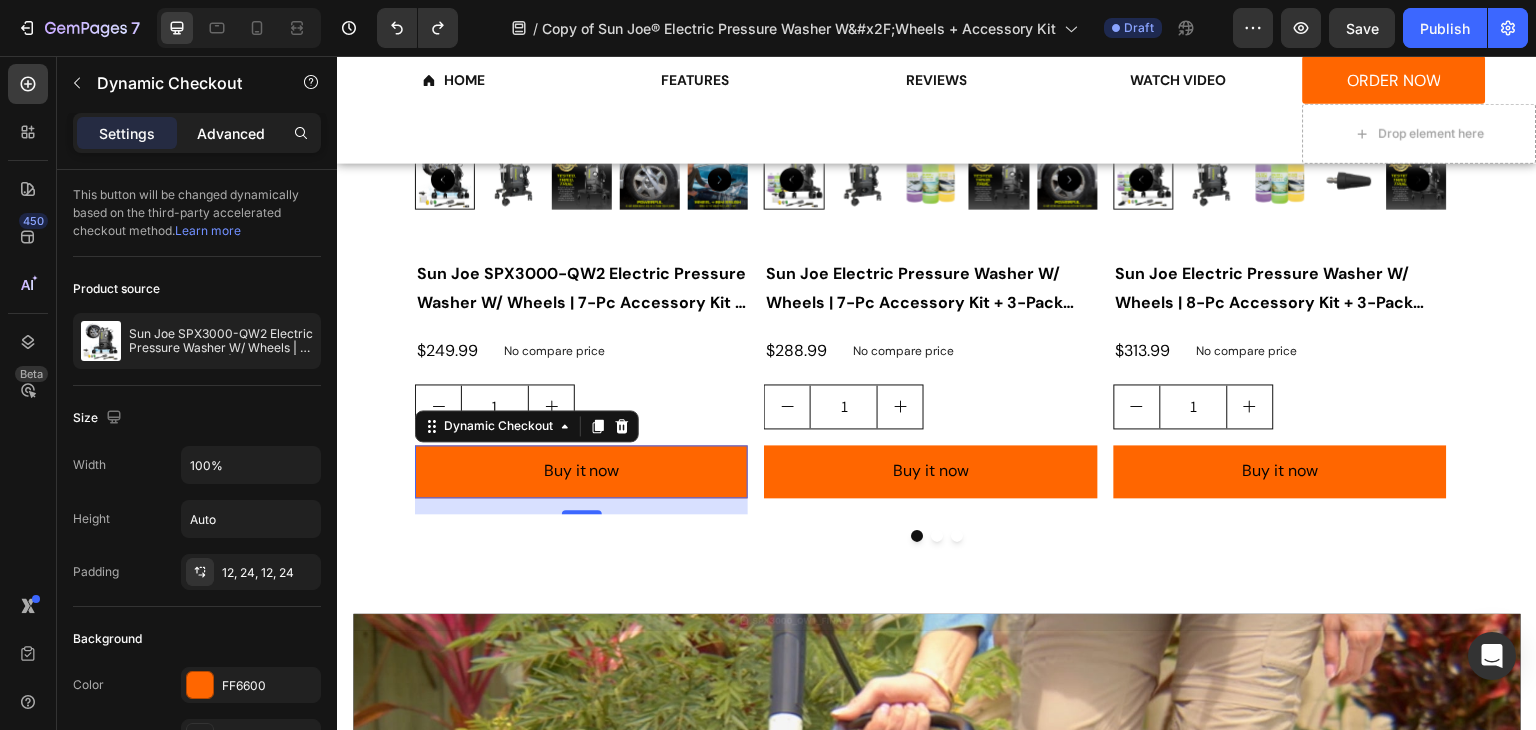 click on "Advanced" at bounding box center [231, 133] 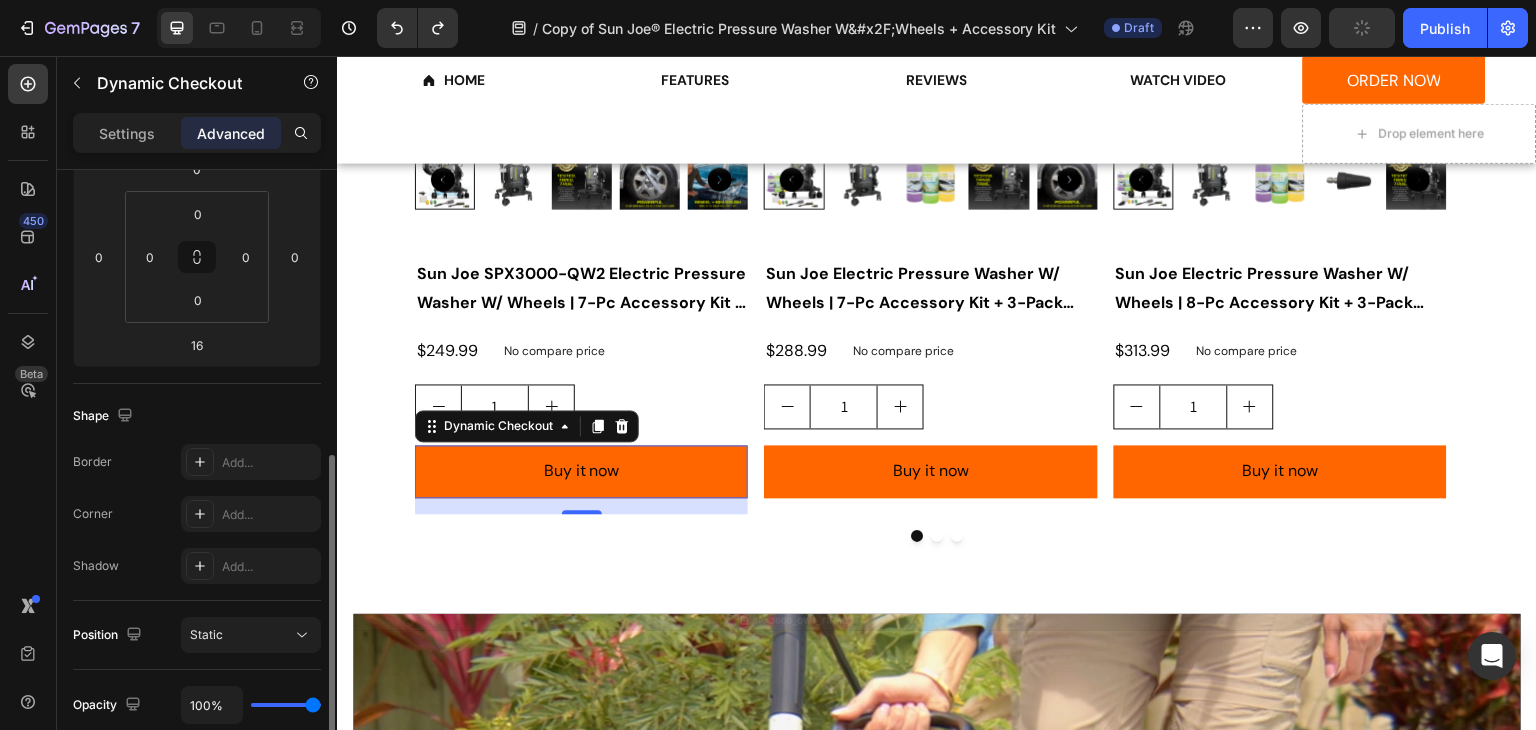 scroll, scrollTop: 500, scrollLeft: 0, axis: vertical 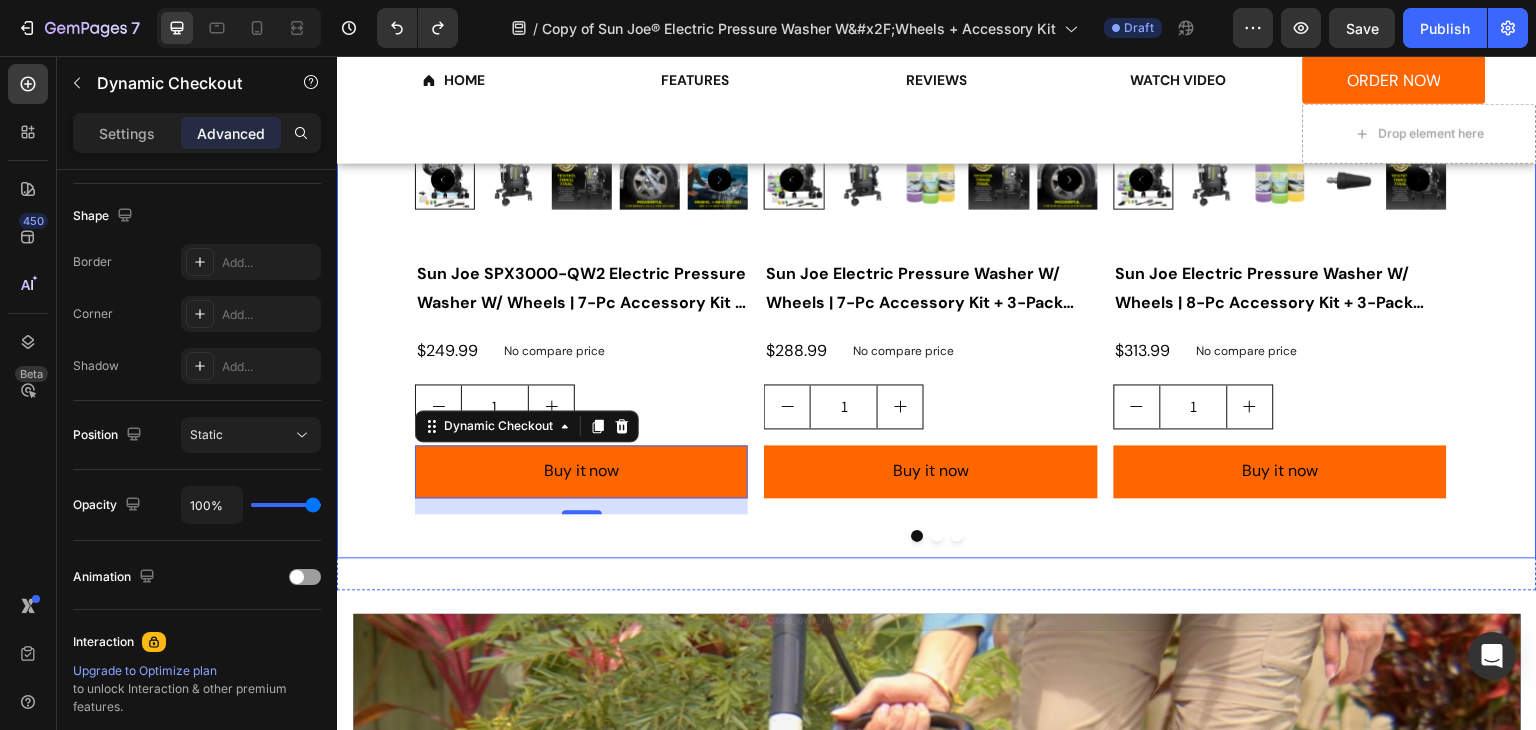 click on "ESSENTIAL PACKAGE Text Block
Product Images Sun Joe SPX3000-QW2 Electric Pressure Washer W/ Wheels | 7-Pc Accessory Kit | 14.9-Amp | 2200 Rated PSI | 1.1 Rated GPM Product Title $249.99 Product Price Product Price No compare price Product Price Row
1
Product Quantity Buy it now Dynamic Checkout   16 Product PREMIUM PACKAGE Text Block
Product Images Sun Joe Electric Pressure Washer W/ Wheels | 7-Pc Accessory Kit + 3-Pack Detergent | 14.9-Amp | 2200 Rated PSI | 1.1 Rated GPM Product Title $288.99 Product Price Product Price No compare price Product Price Row
1
Product Quantity Buy it now Dynamic Checkout Product DELUXE PACKAGE Text Block
Product Images Sun Joe Electric Pressure Washer W/ Wheels | 8-Pc Accessory Kit + 3-Pack Detergent | 14.9-Amp | 2200 Rated PSI | 1.1 Rated GPM Product Title $313.99 Product Price Product Price No compare price Product Price Row 1" at bounding box center (937, 148) 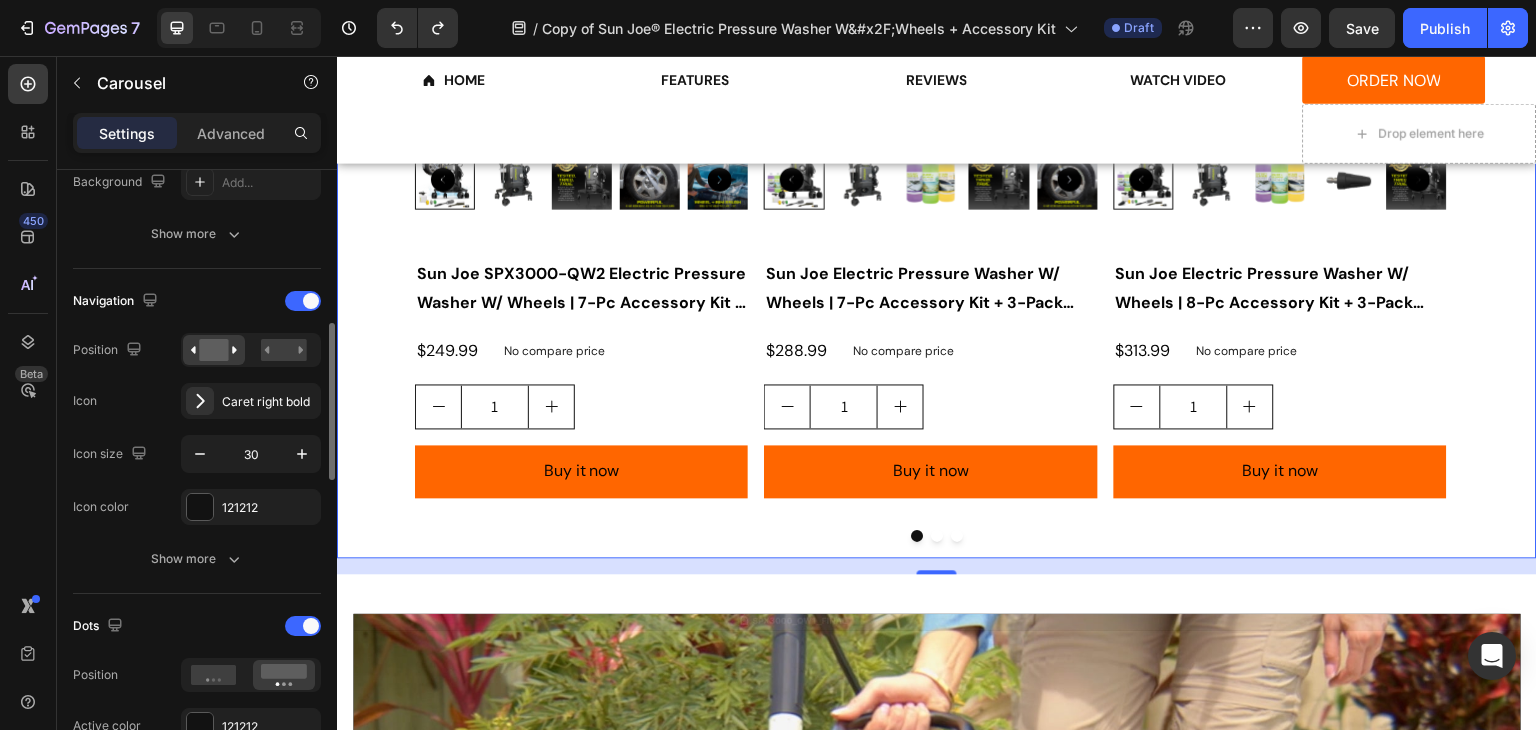 scroll, scrollTop: 900, scrollLeft: 0, axis: vertical 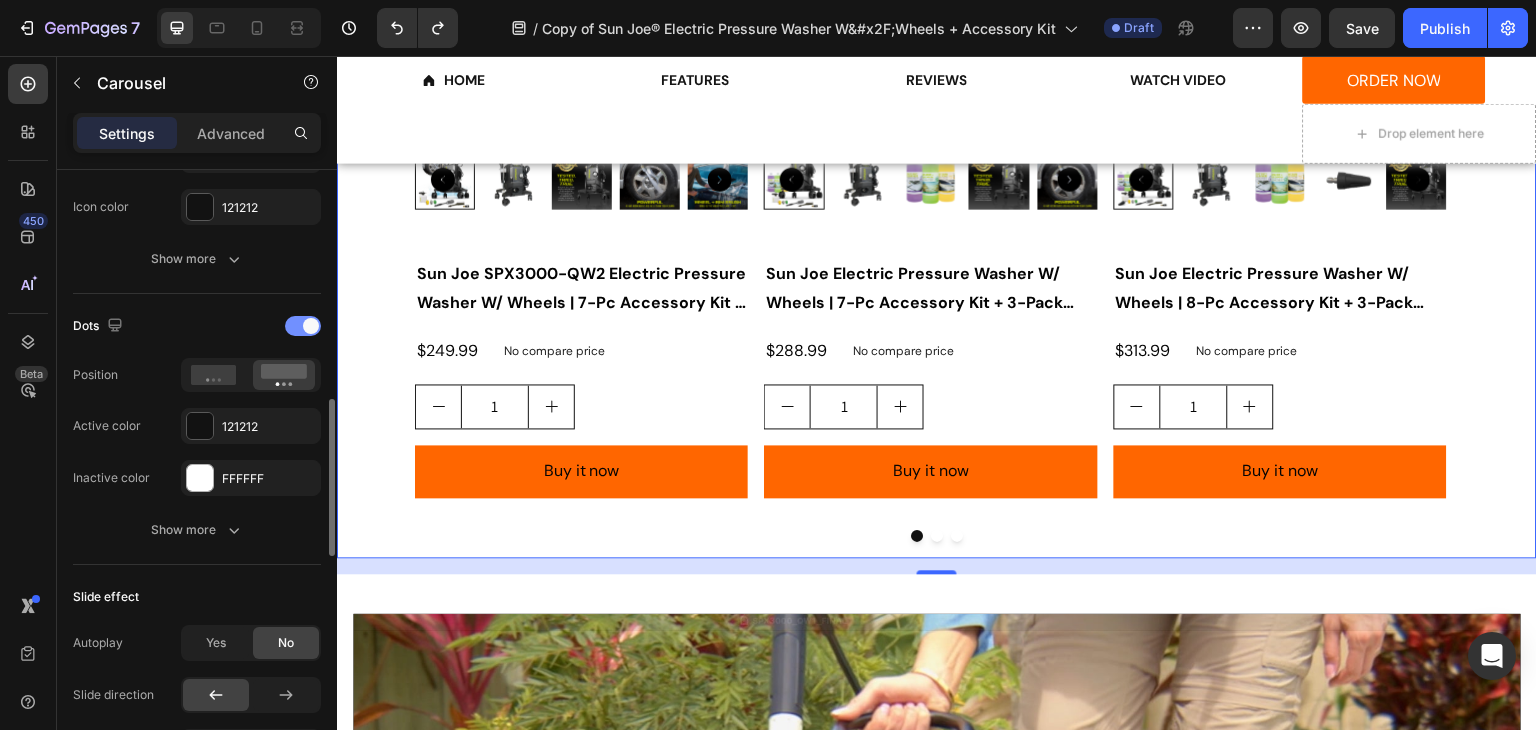 click at bounding box center [303, 326] 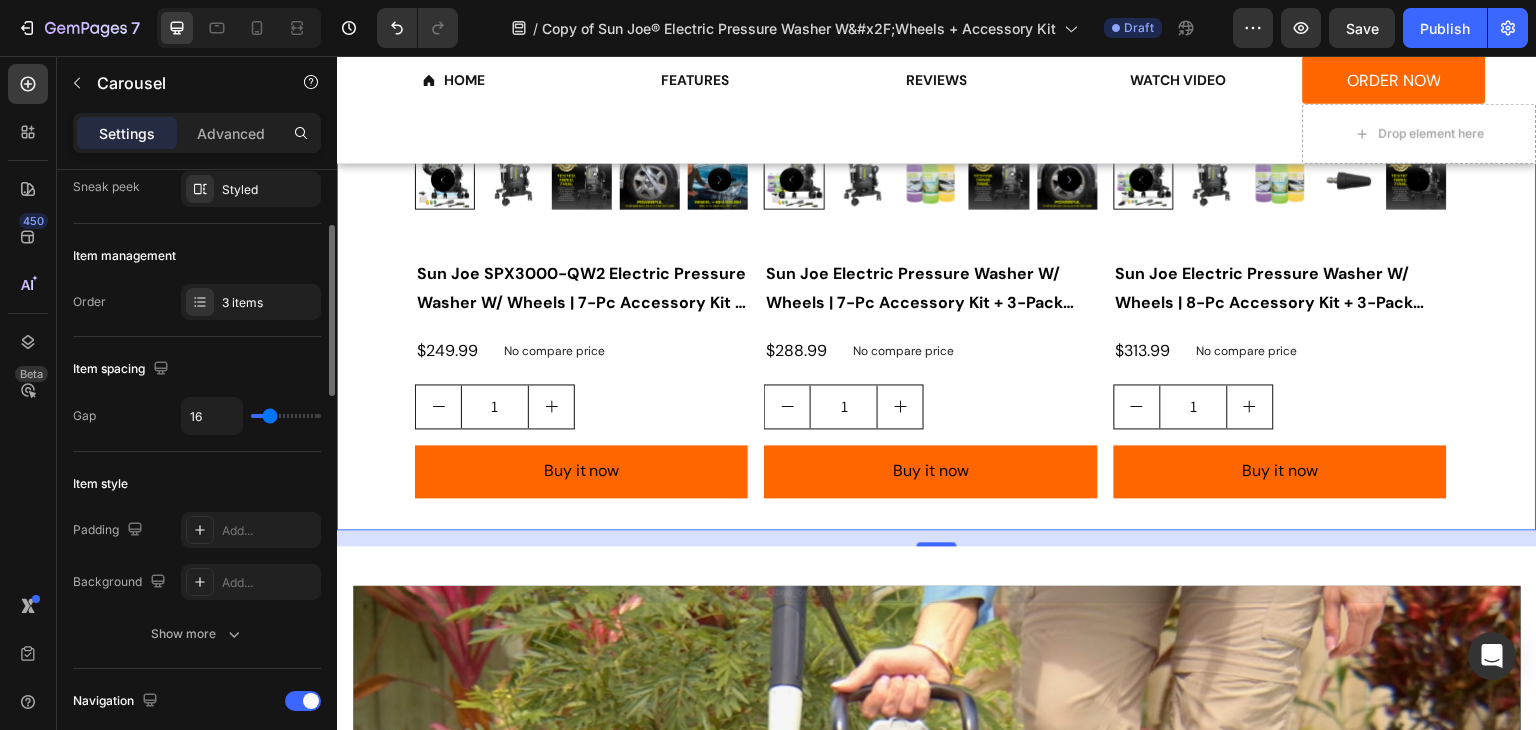 scroll, scrollTop: 0, scrollLeft: 0, axis: both 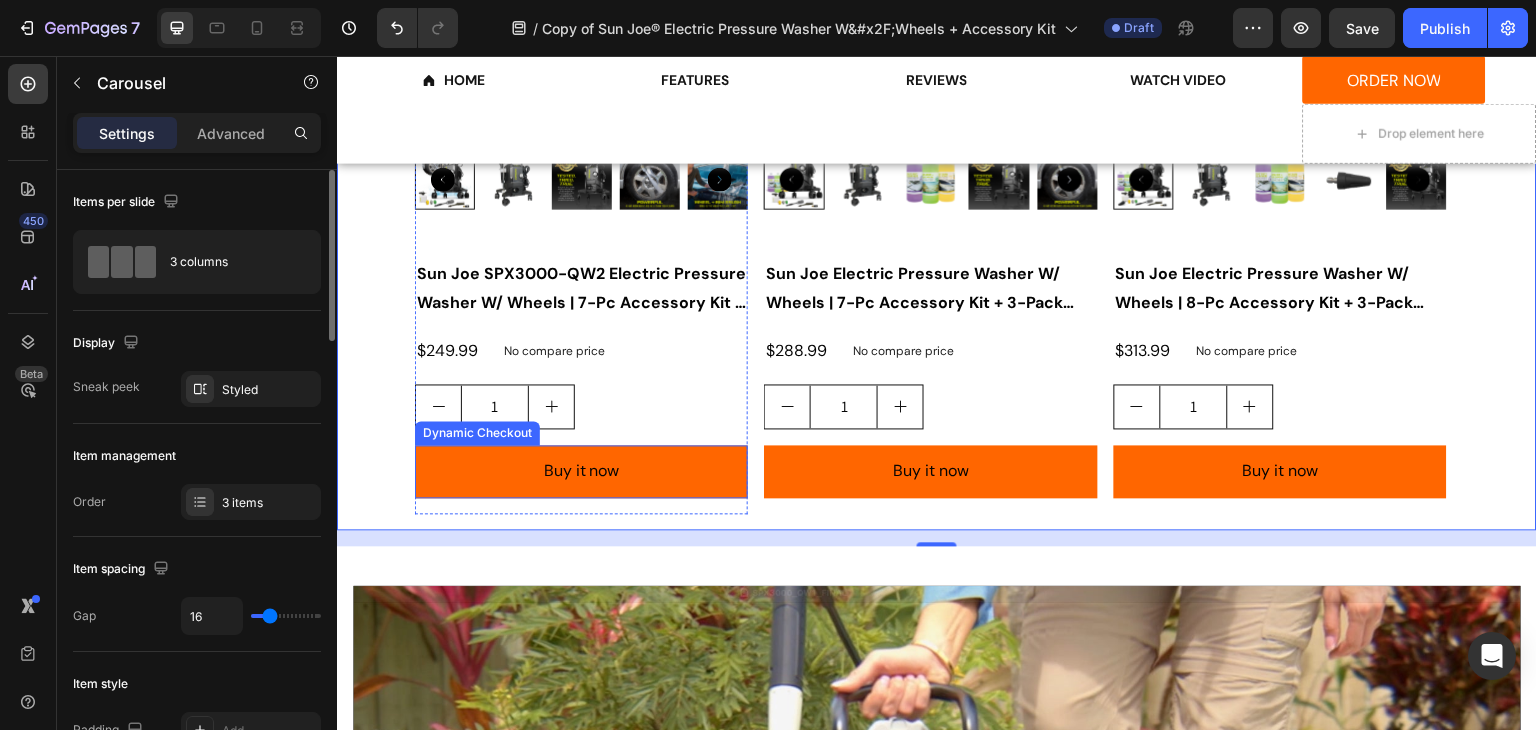 click on "Buy it now" at bounding box center [581, 471] 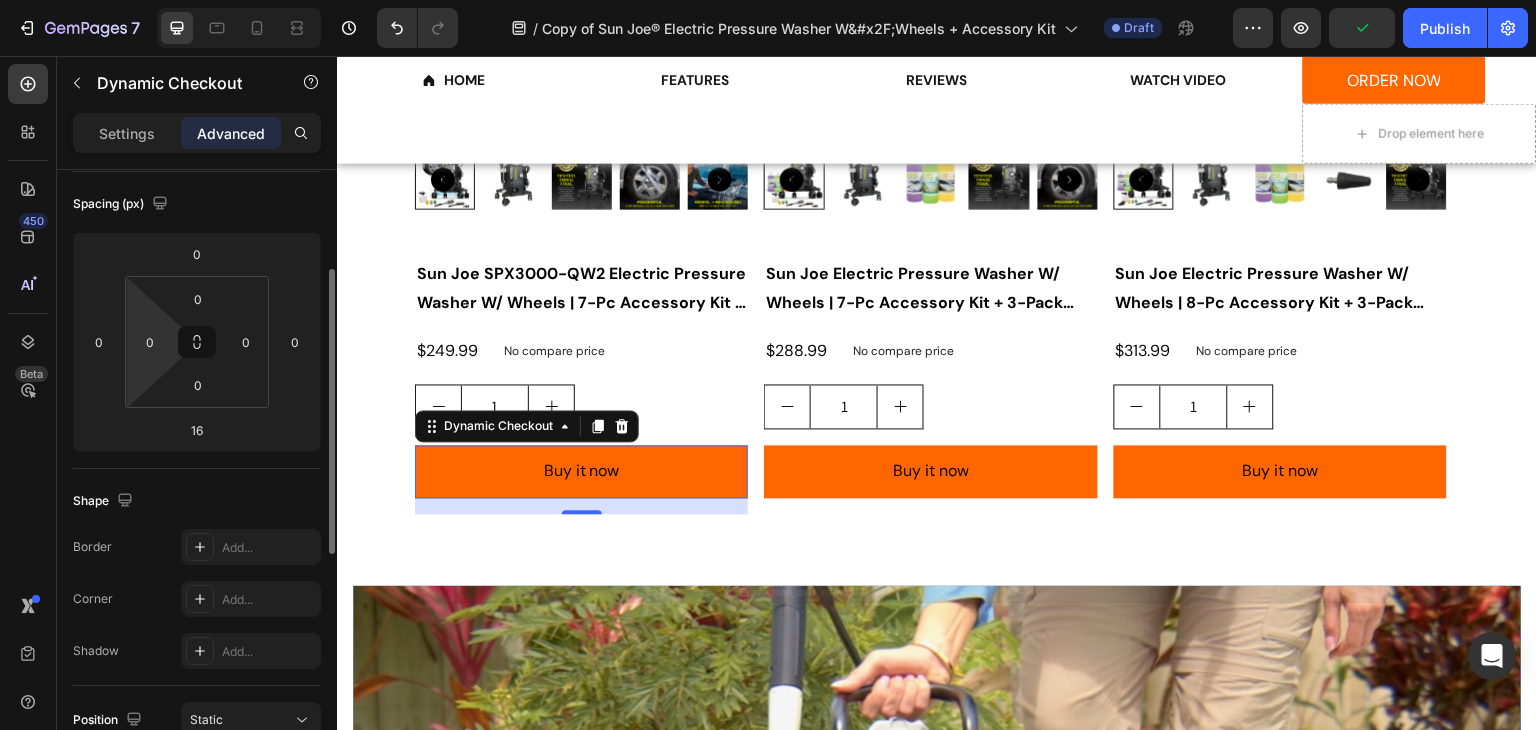 scroll, scrollTop: 0, scrollLeft: 0, axis: both 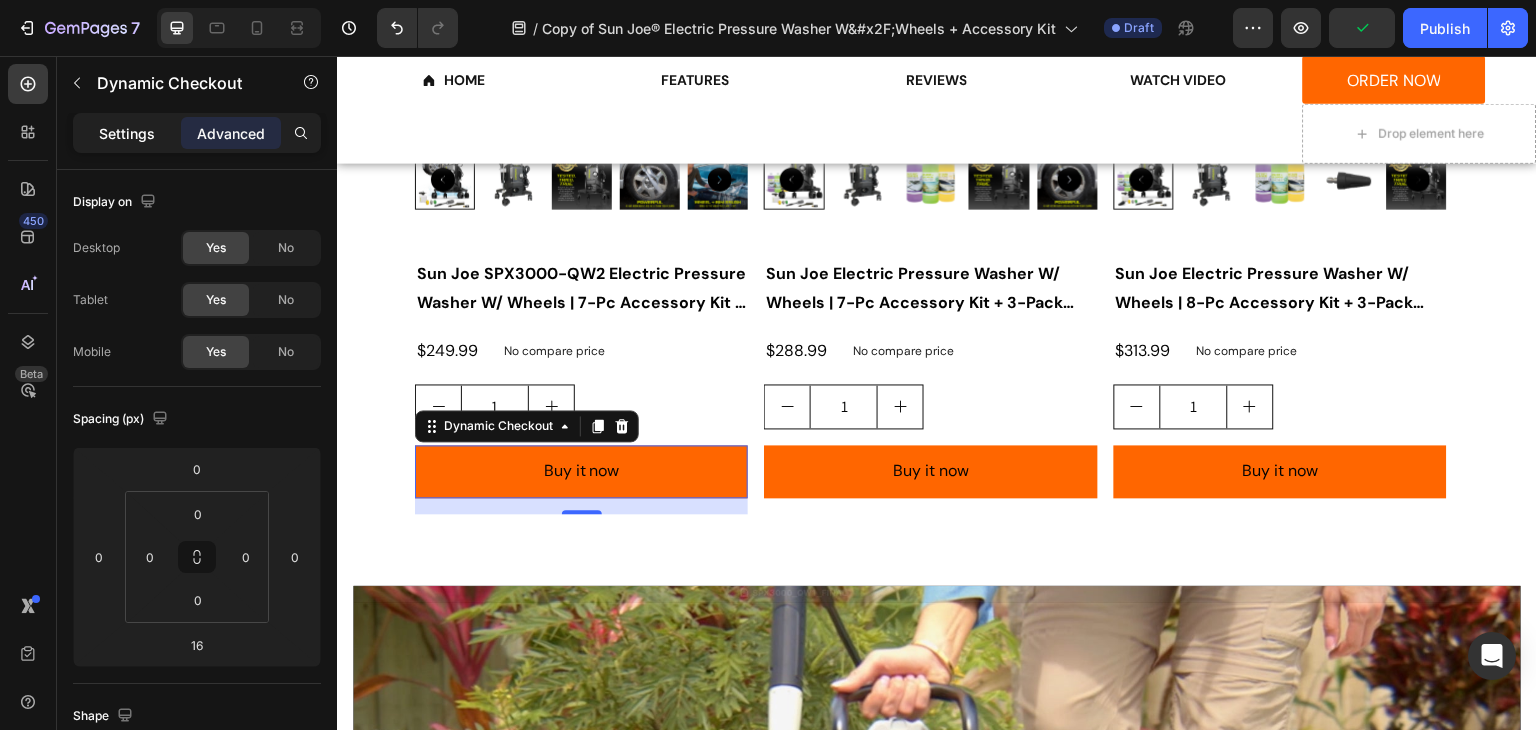 click on "Settings" at bounding box center [127, 133] 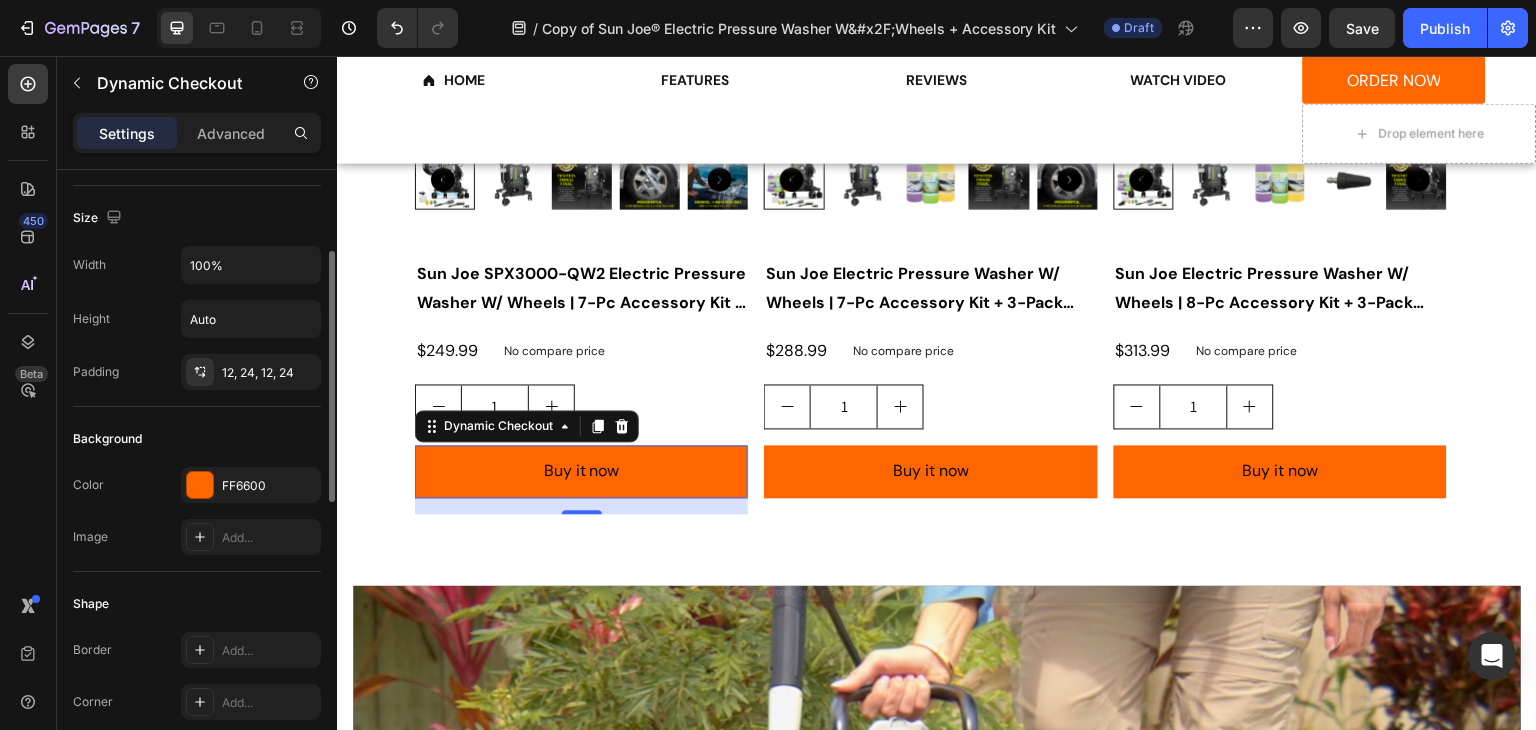 scroll, scrollTop: 300, scrollLeft: 0, axis: vertical 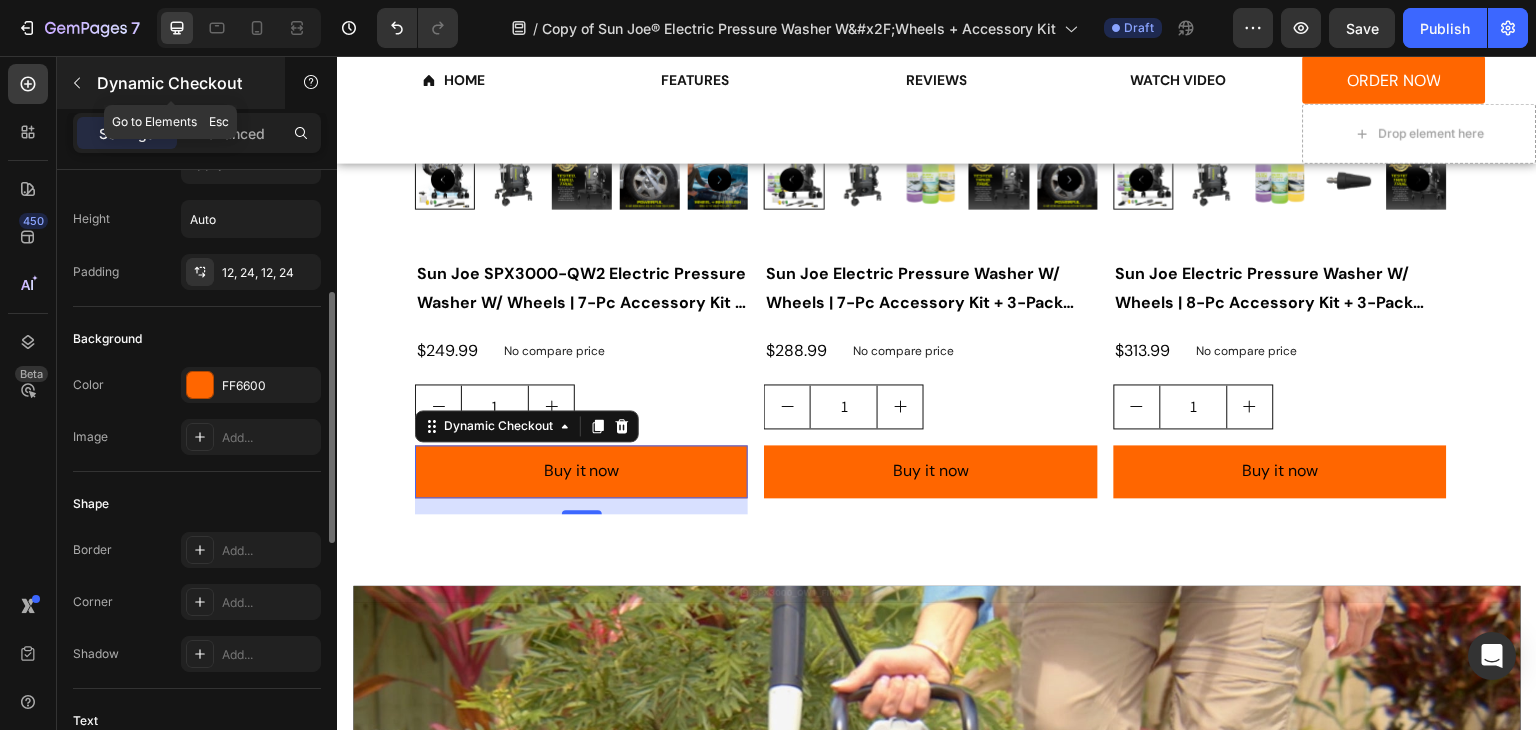 click at bounding box center (77, 83) 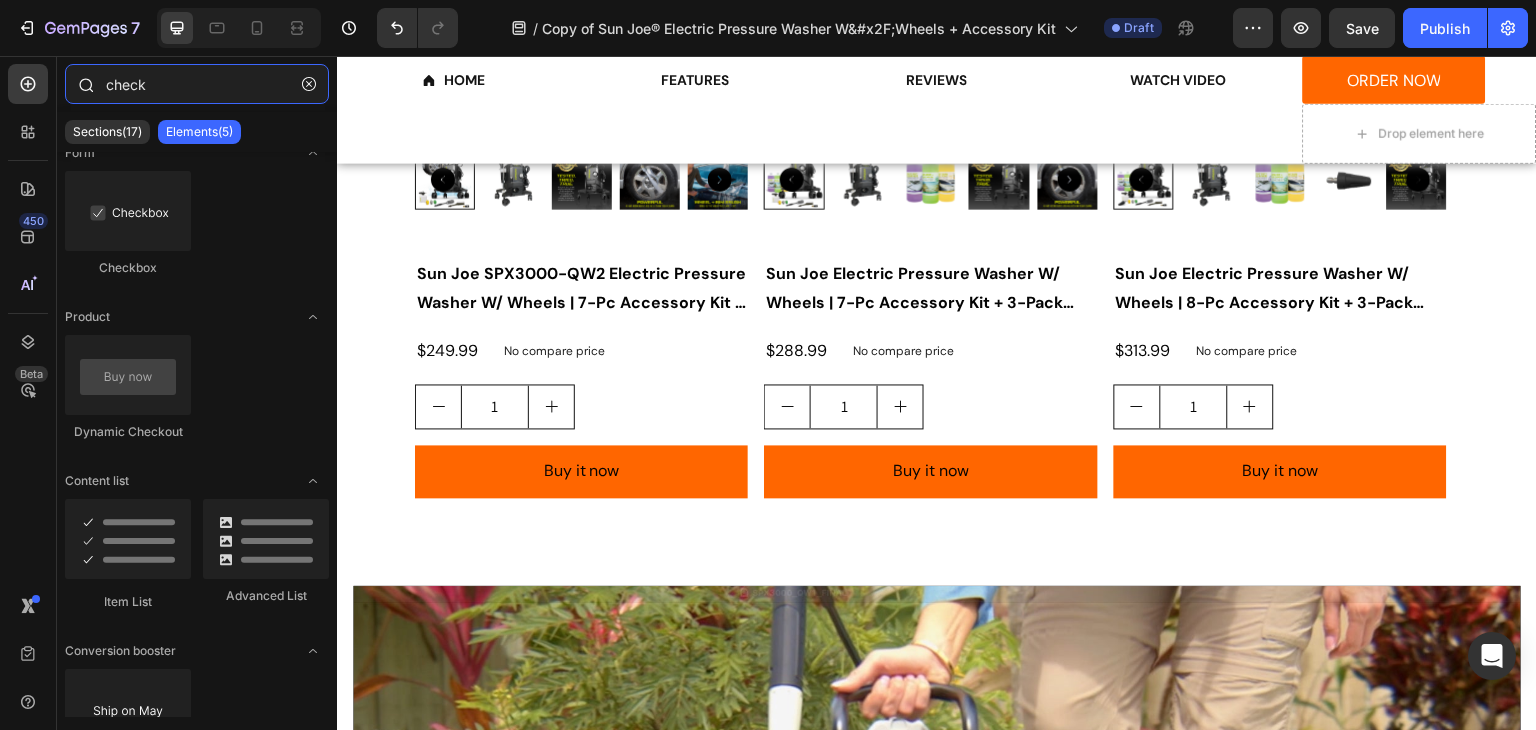 click on "check" at bounding box center (197, 84) 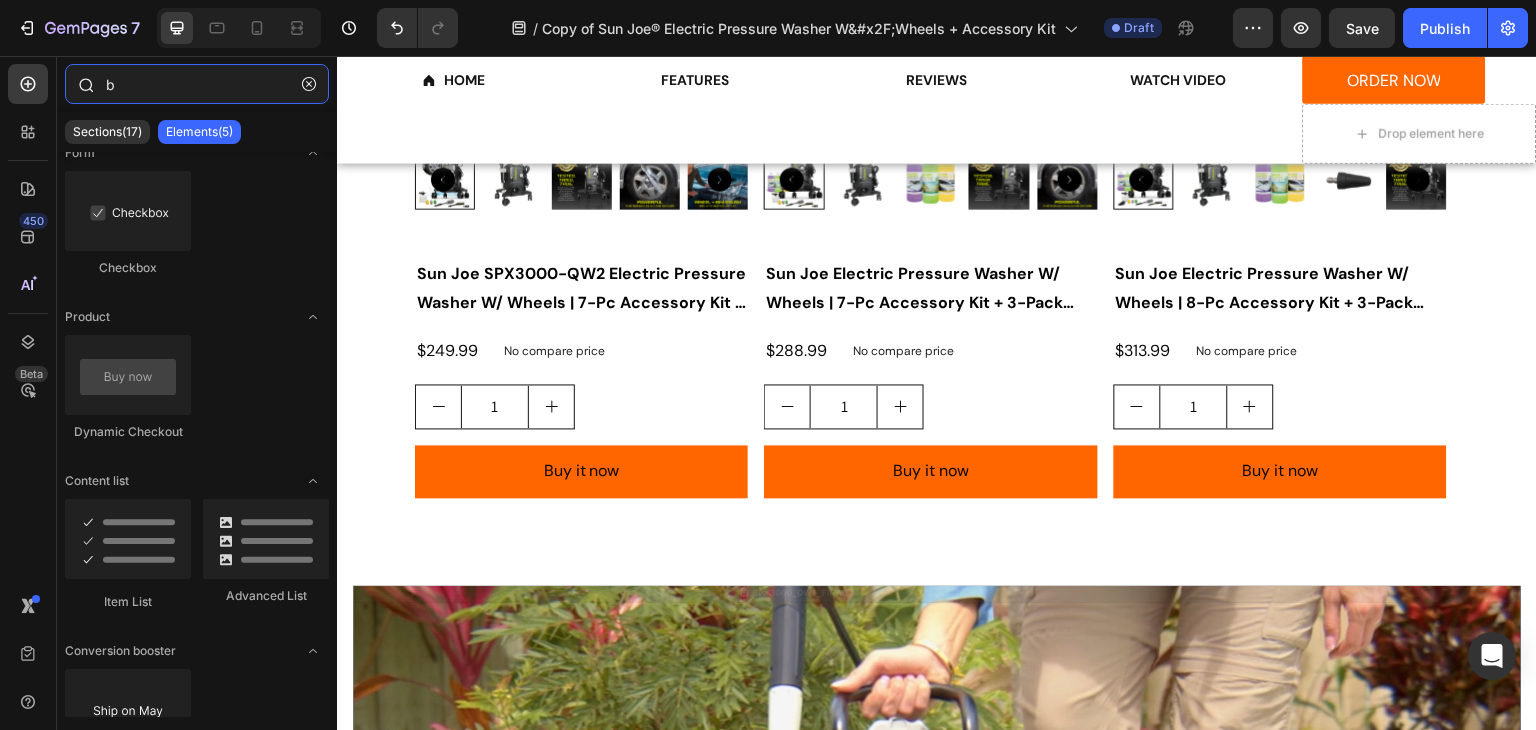 scroll, scrollTop: 0, scrollLeft: 0, axis: both 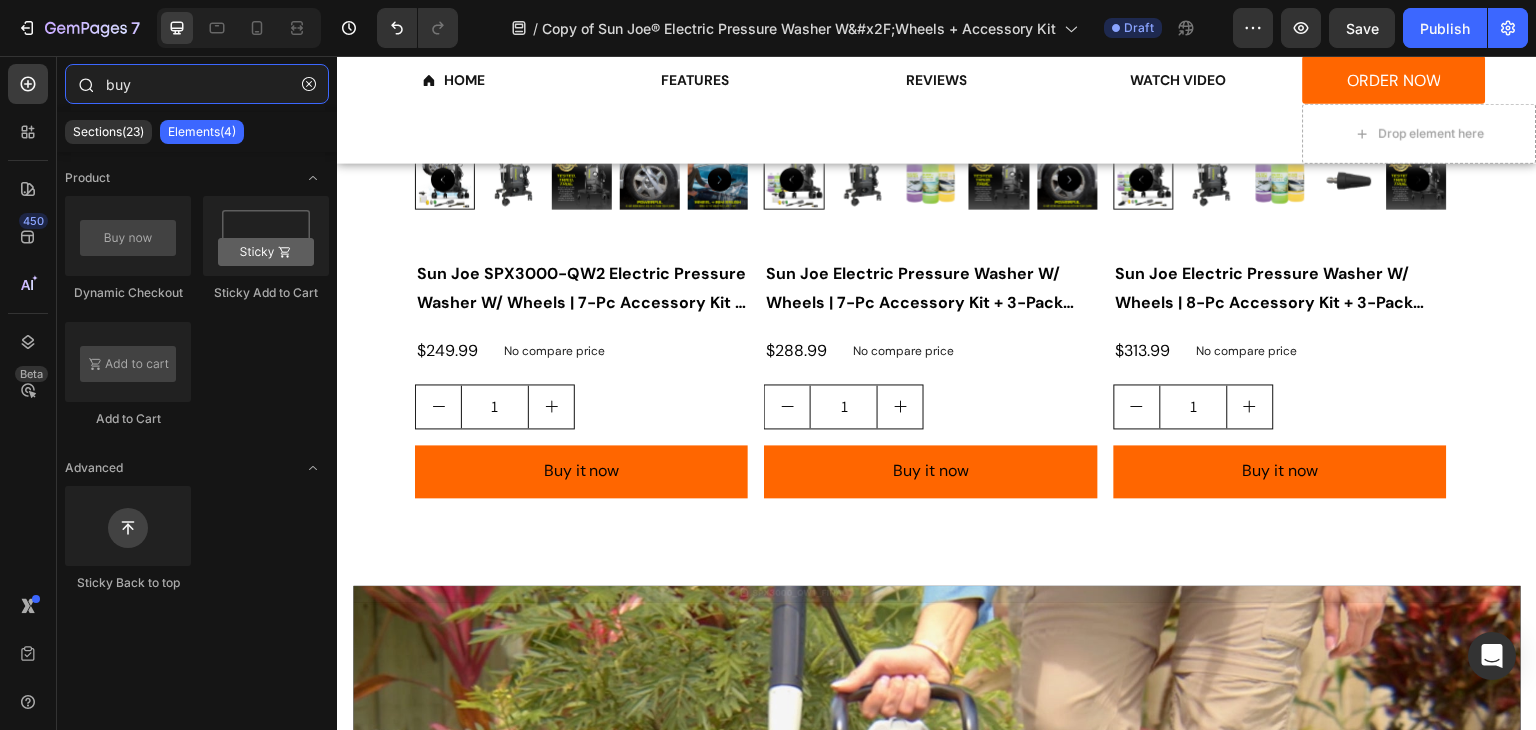 click on "buy" at bounding box center [197, 84] 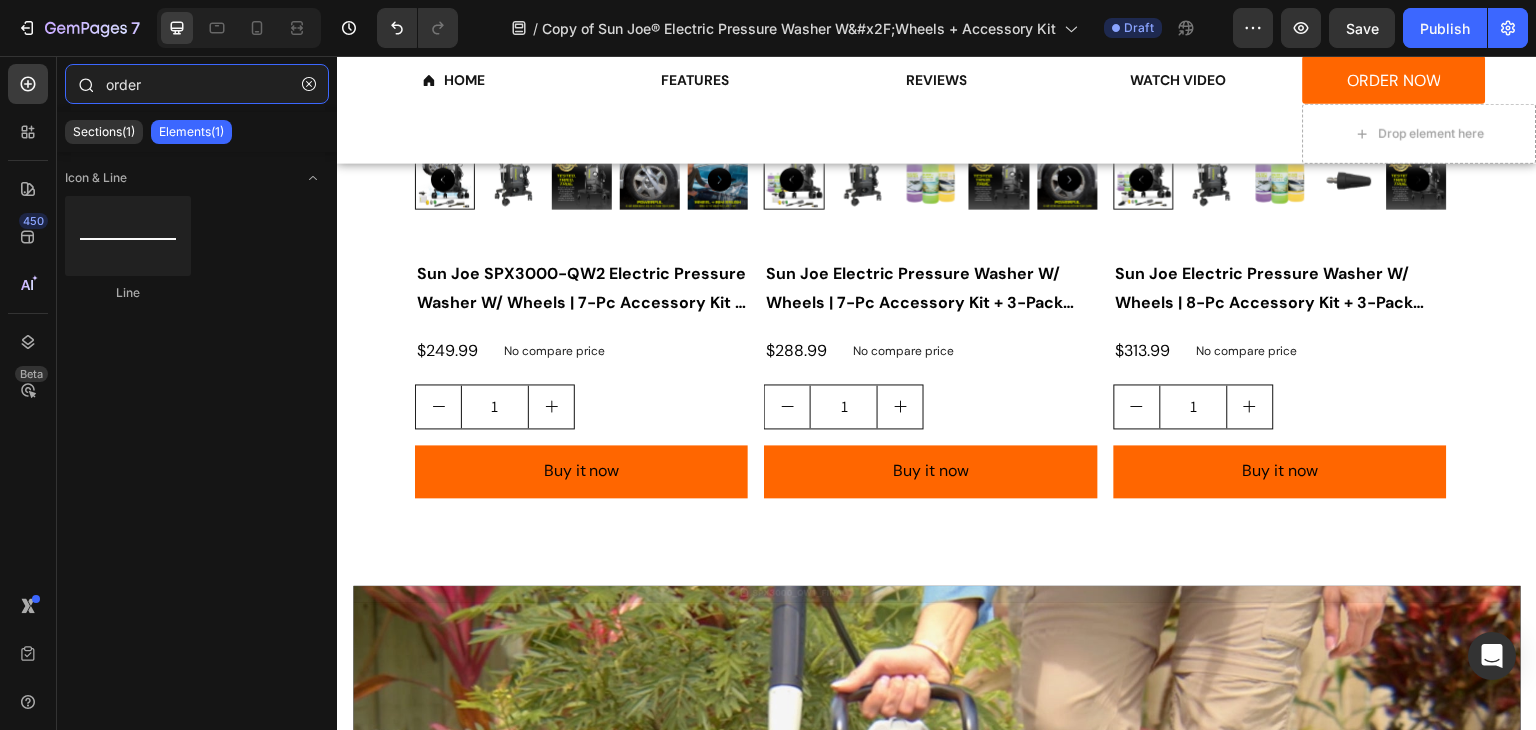 click on "order" at bounding box center [197, 84] 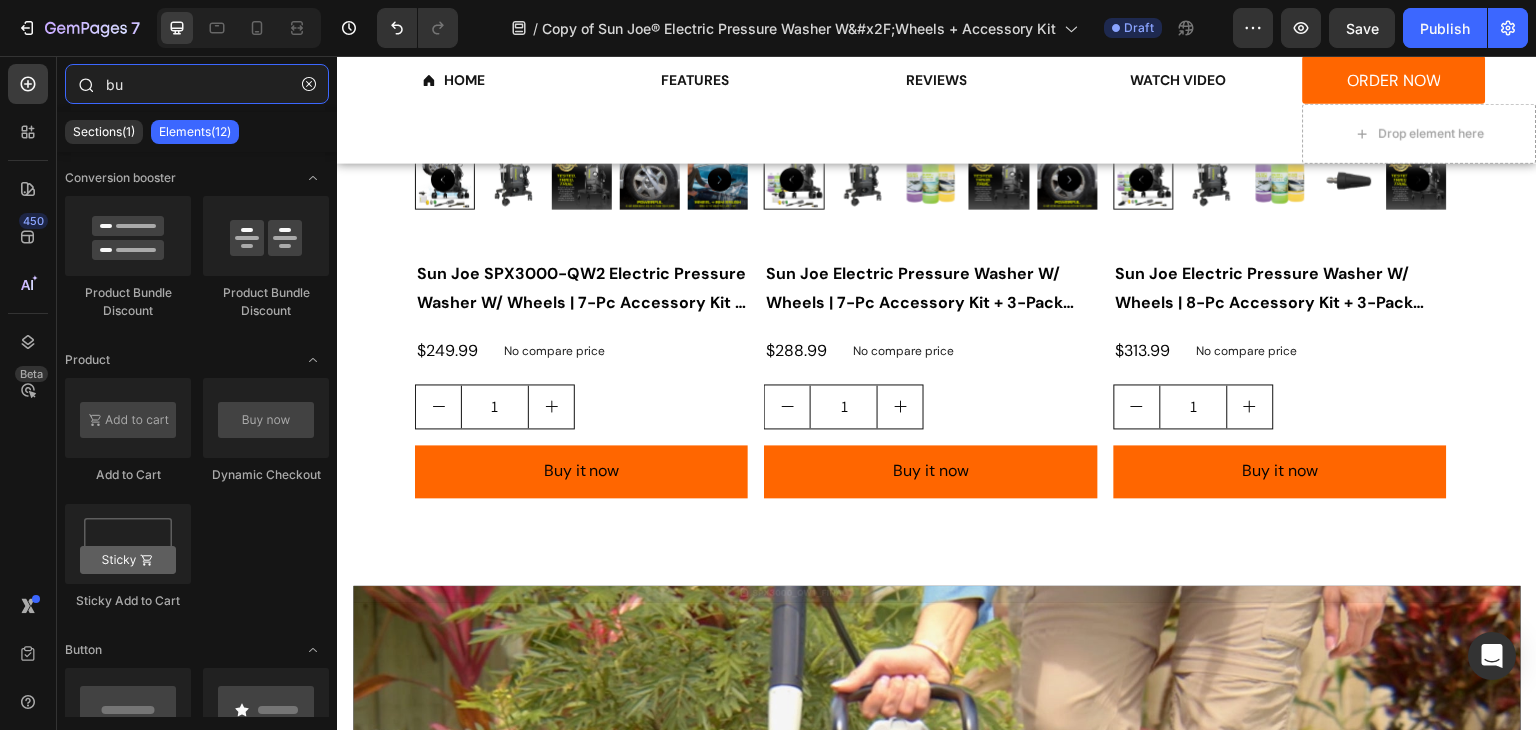 type on "buy" 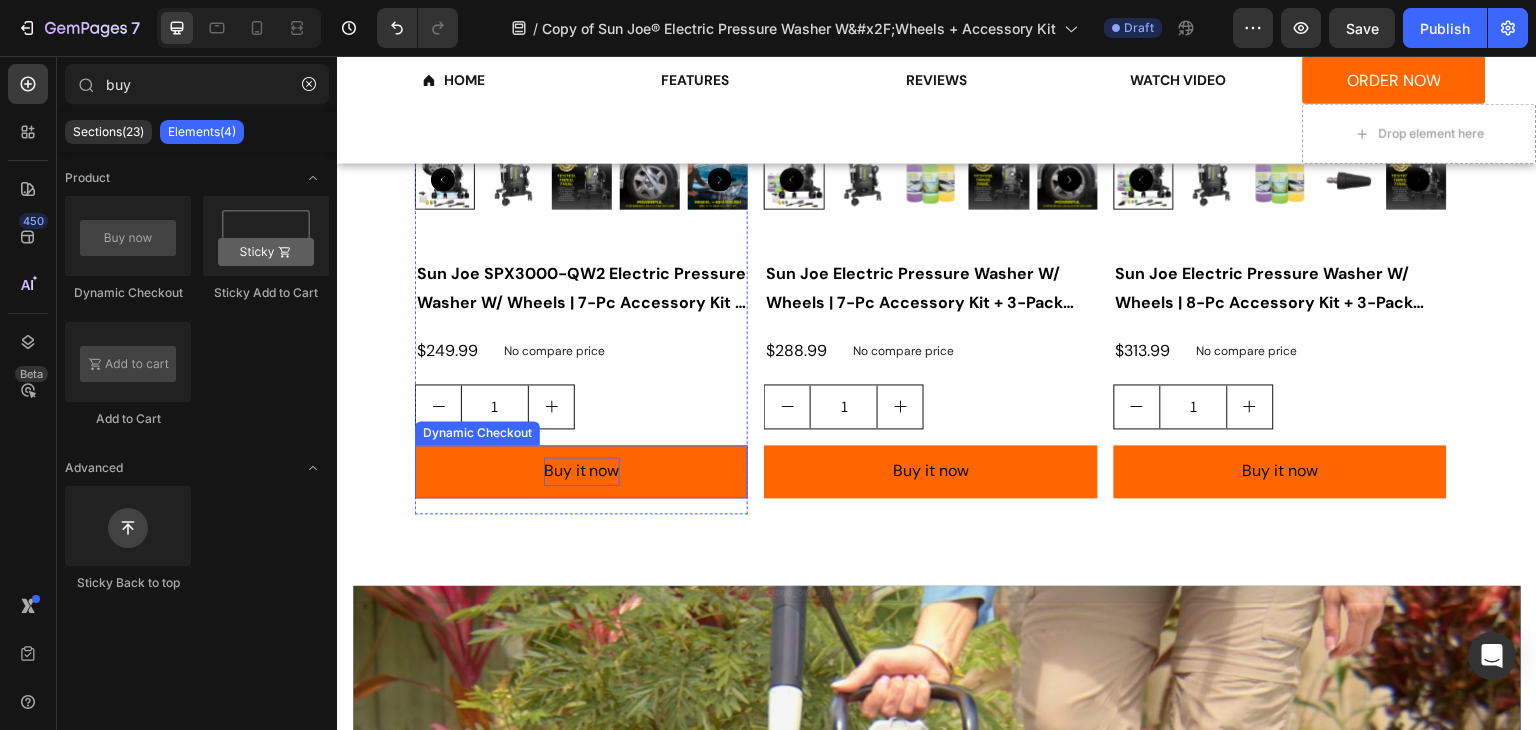 click on "Buy it now" at bounding box center (582, 471) 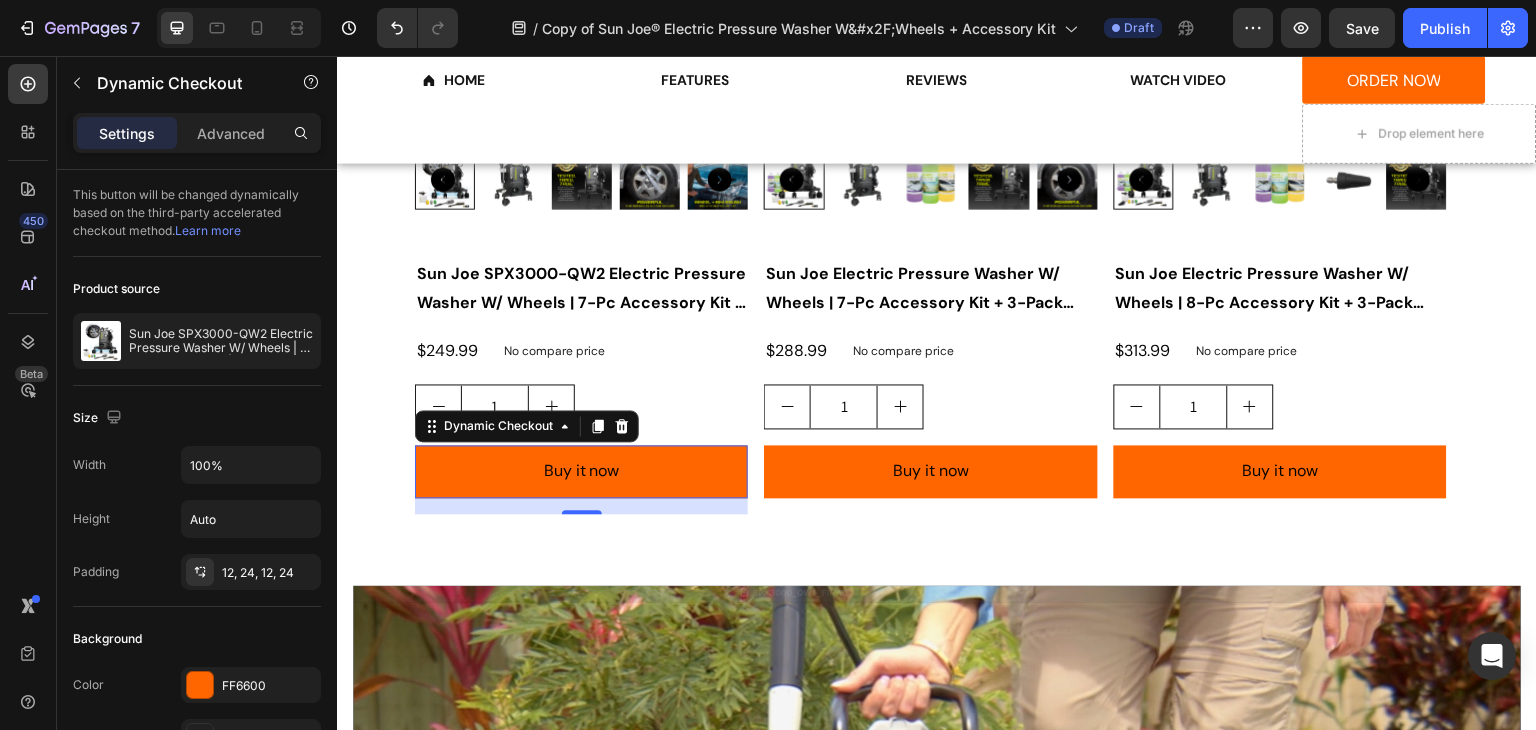 click 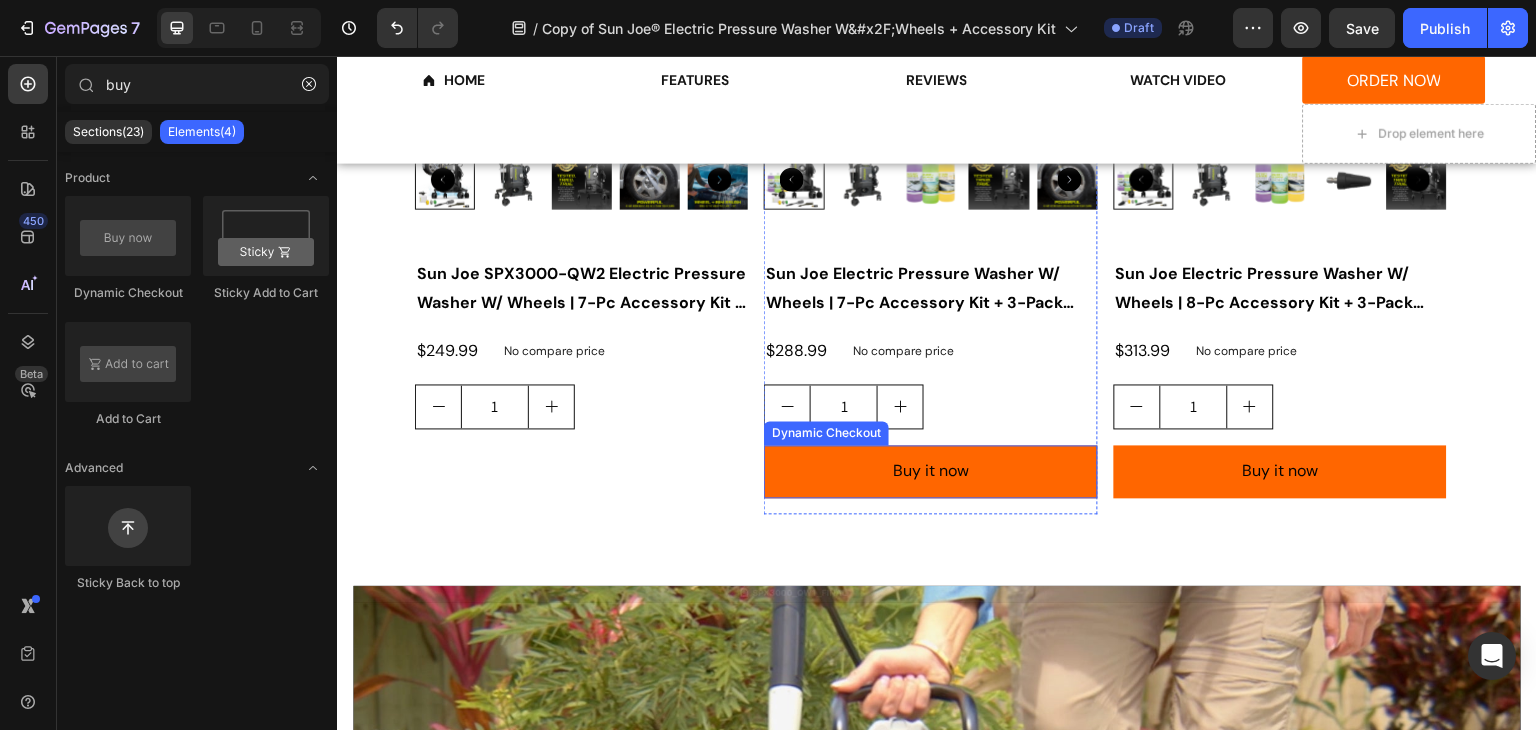 click on "Buy it now" at bounding box center [930, 471] 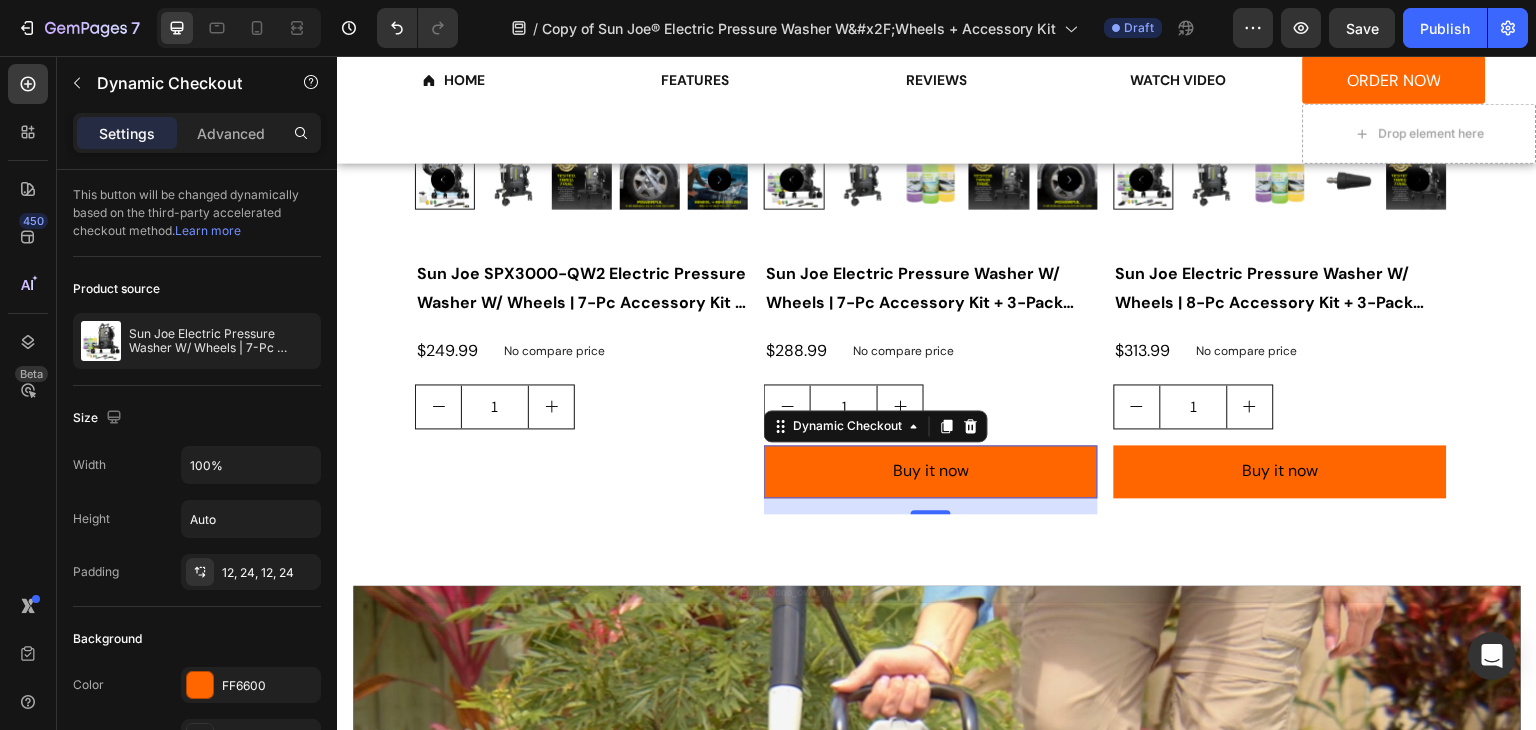 click on "Dynamic Checkout" at bounding box center [876, 426] 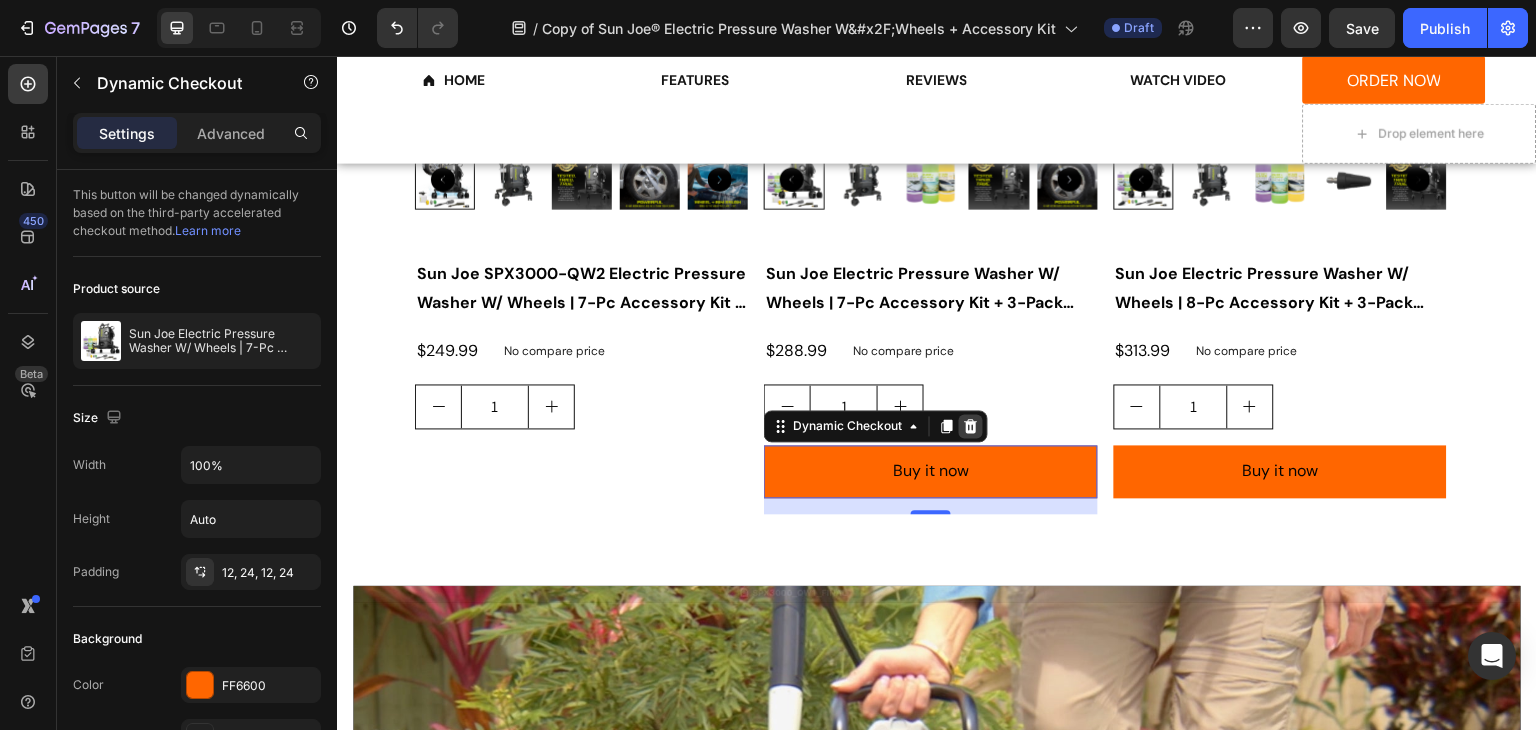 click 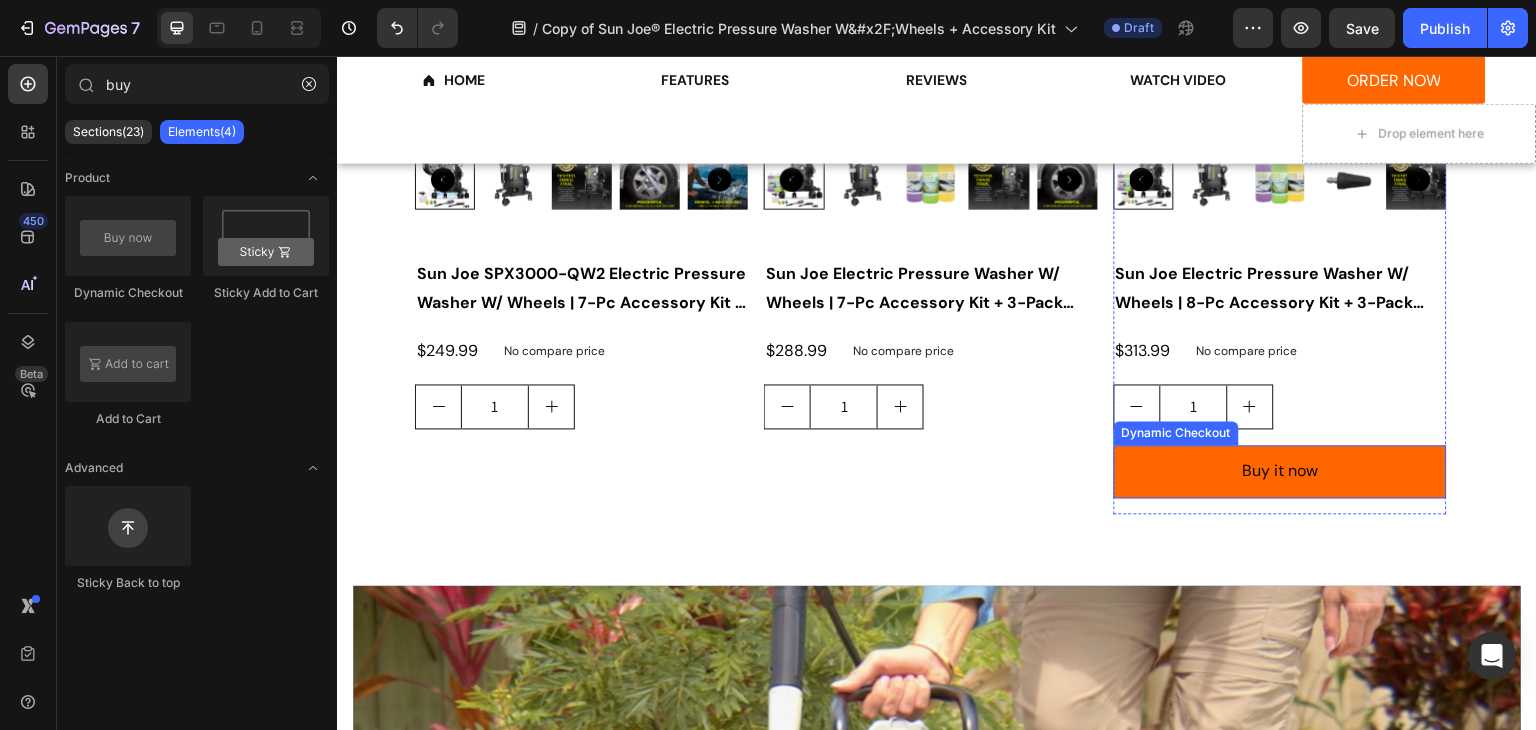 click on "Buy it now" at bounding box center [1280, 471] 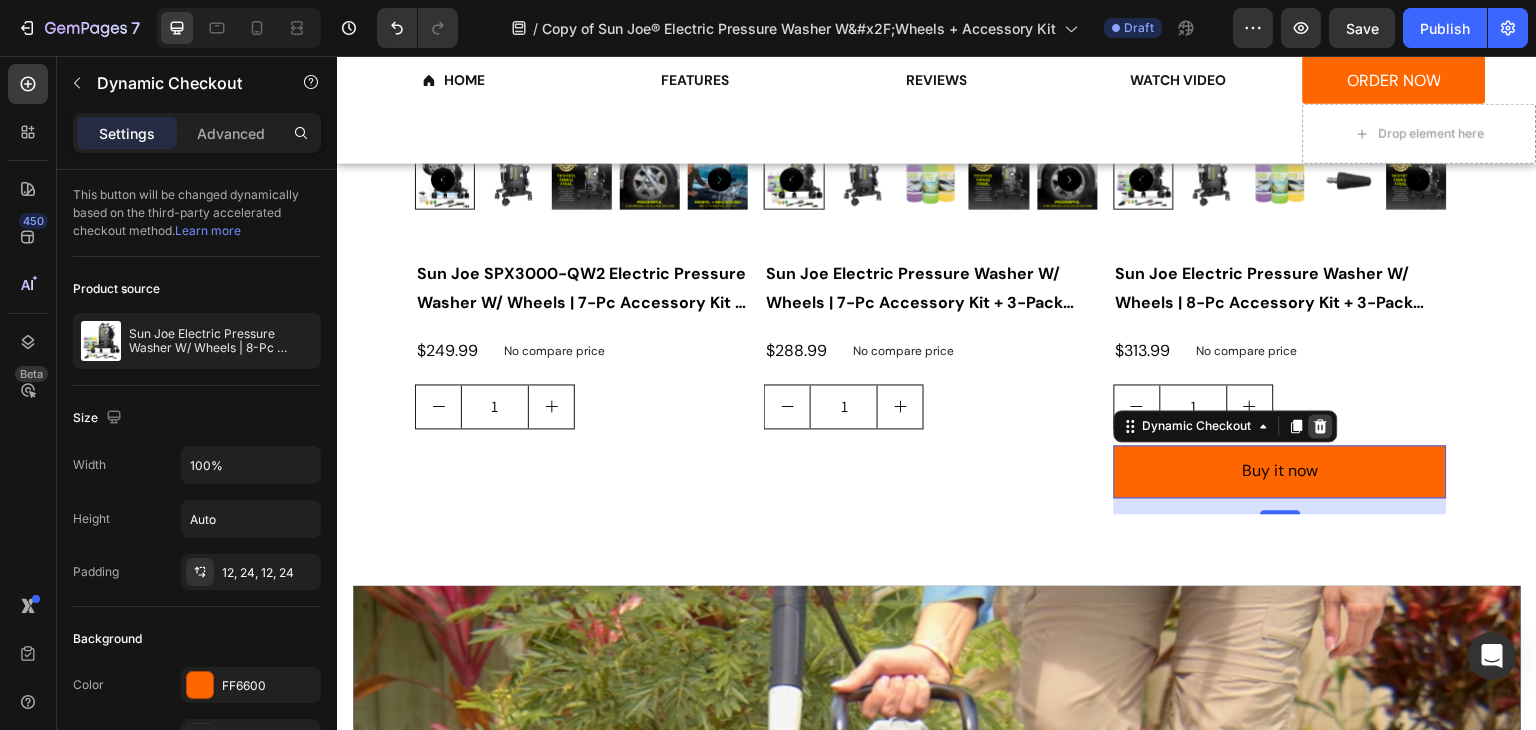 click at bounding box center (1321, 426) 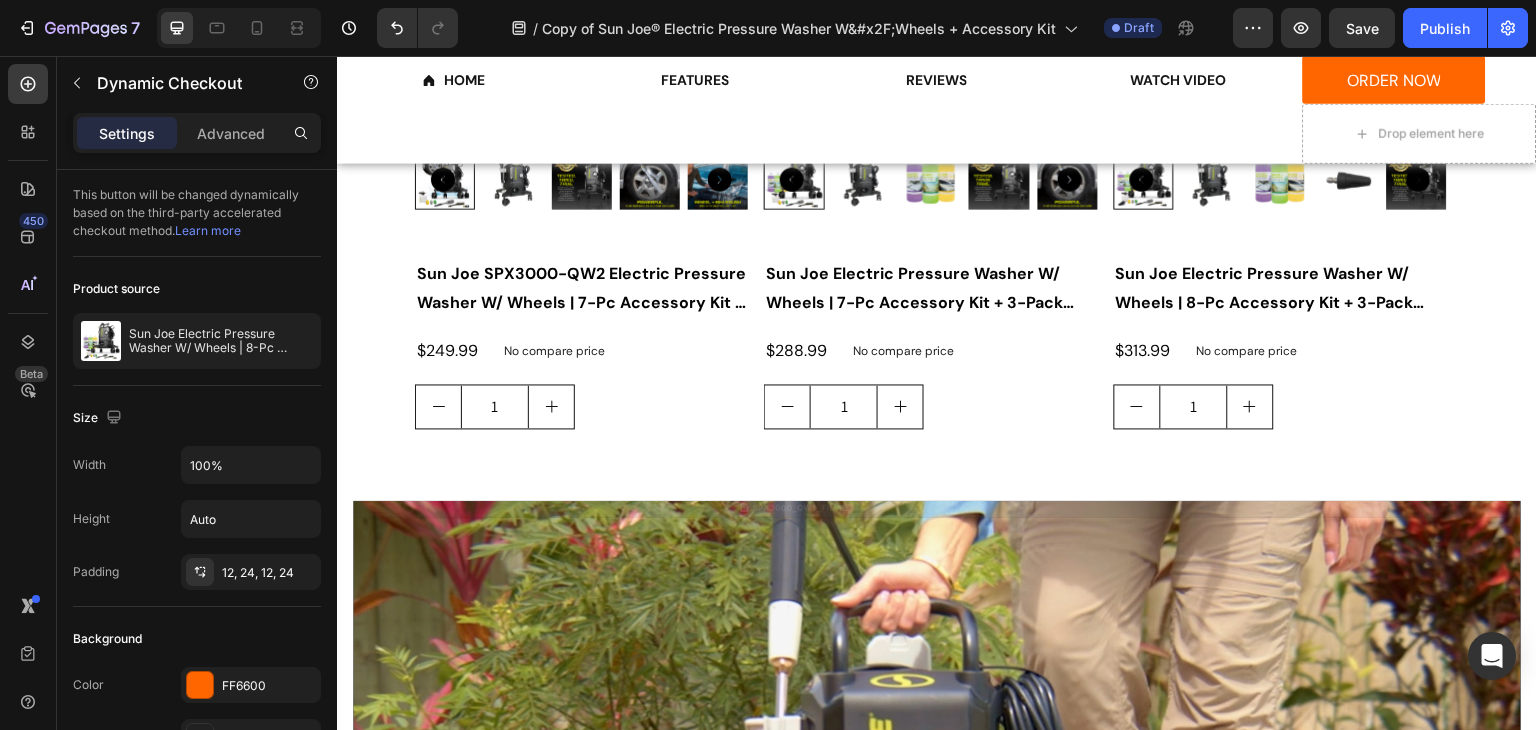 scroll, scrollTop: 2684, scrollLeft: 0, axis: vertical 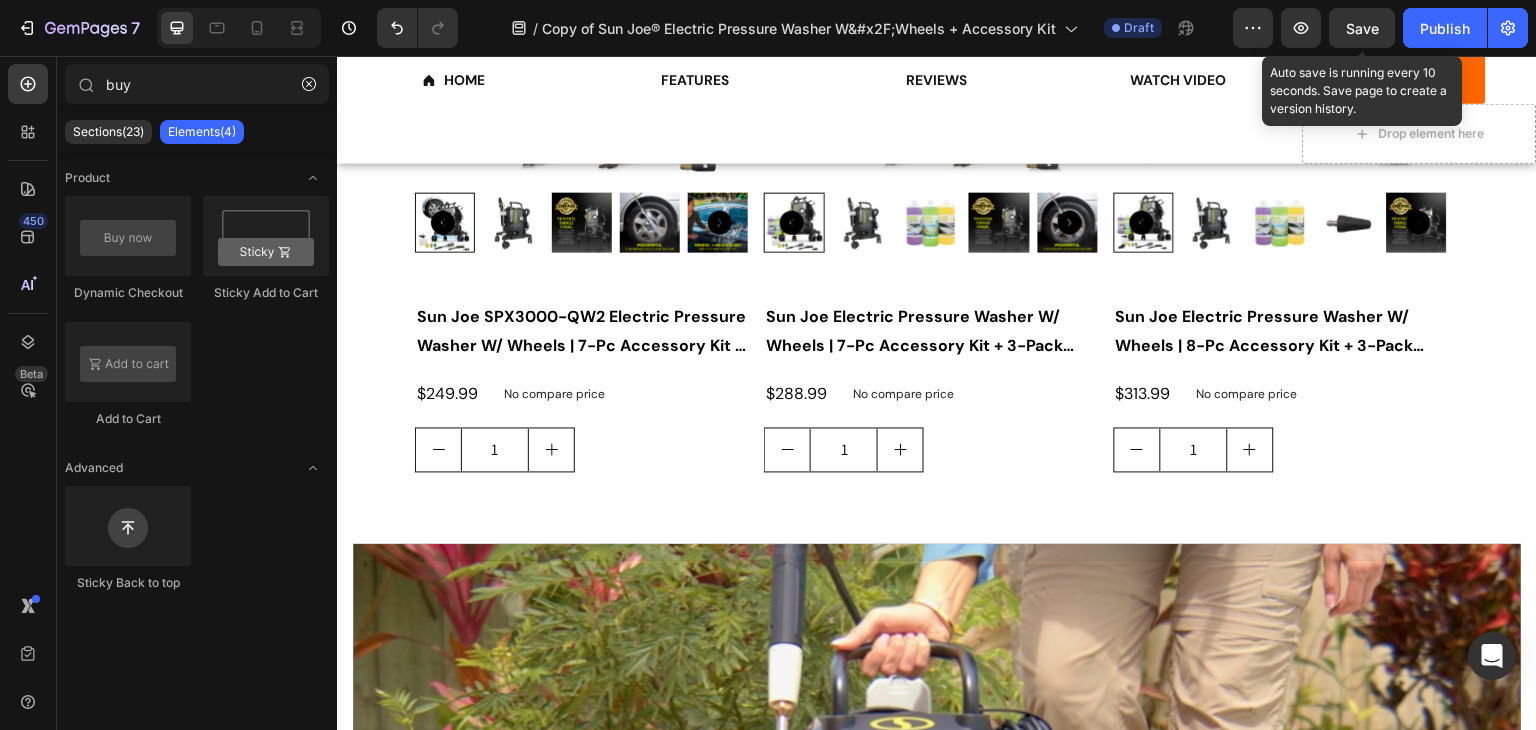 click on "Save" at bounding box center [1362, 28] 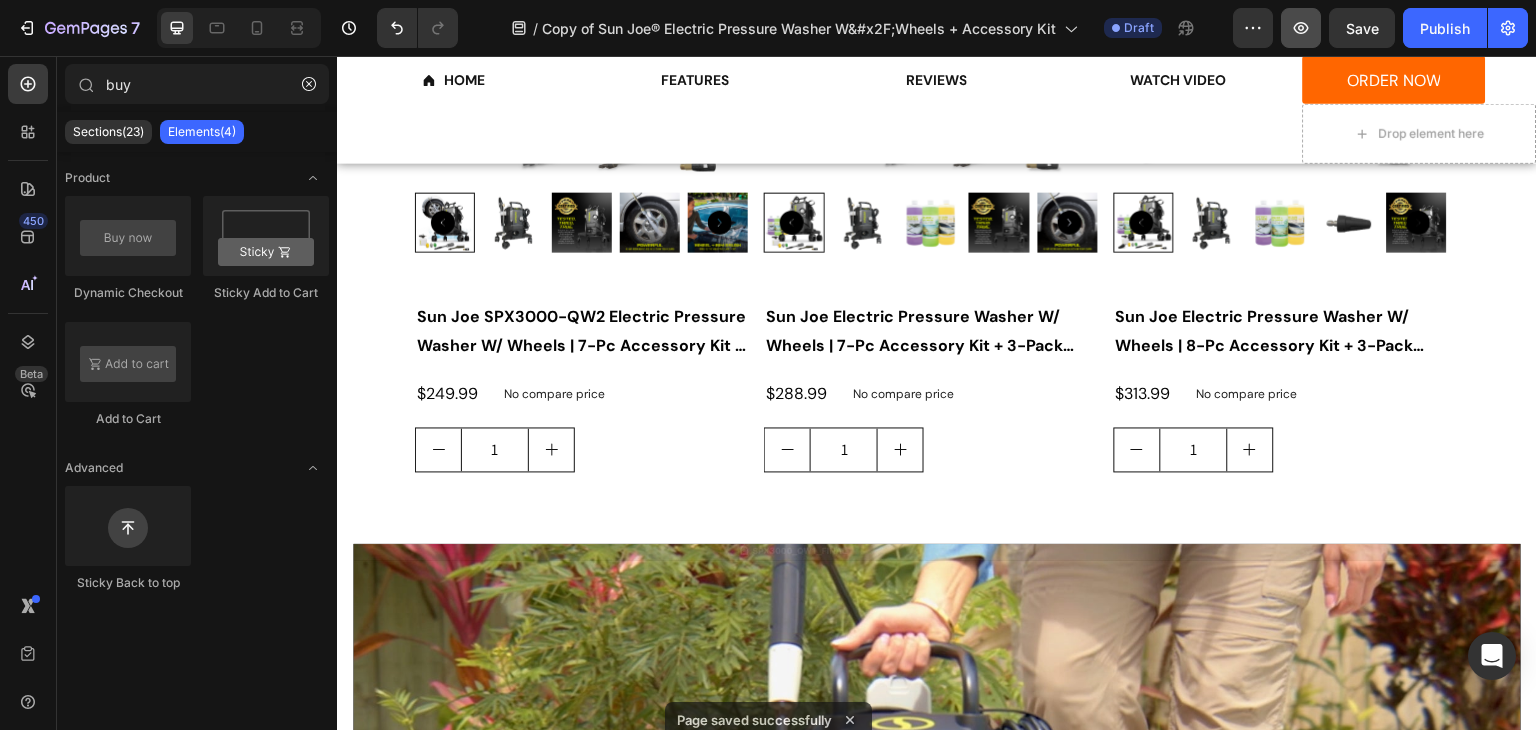 click 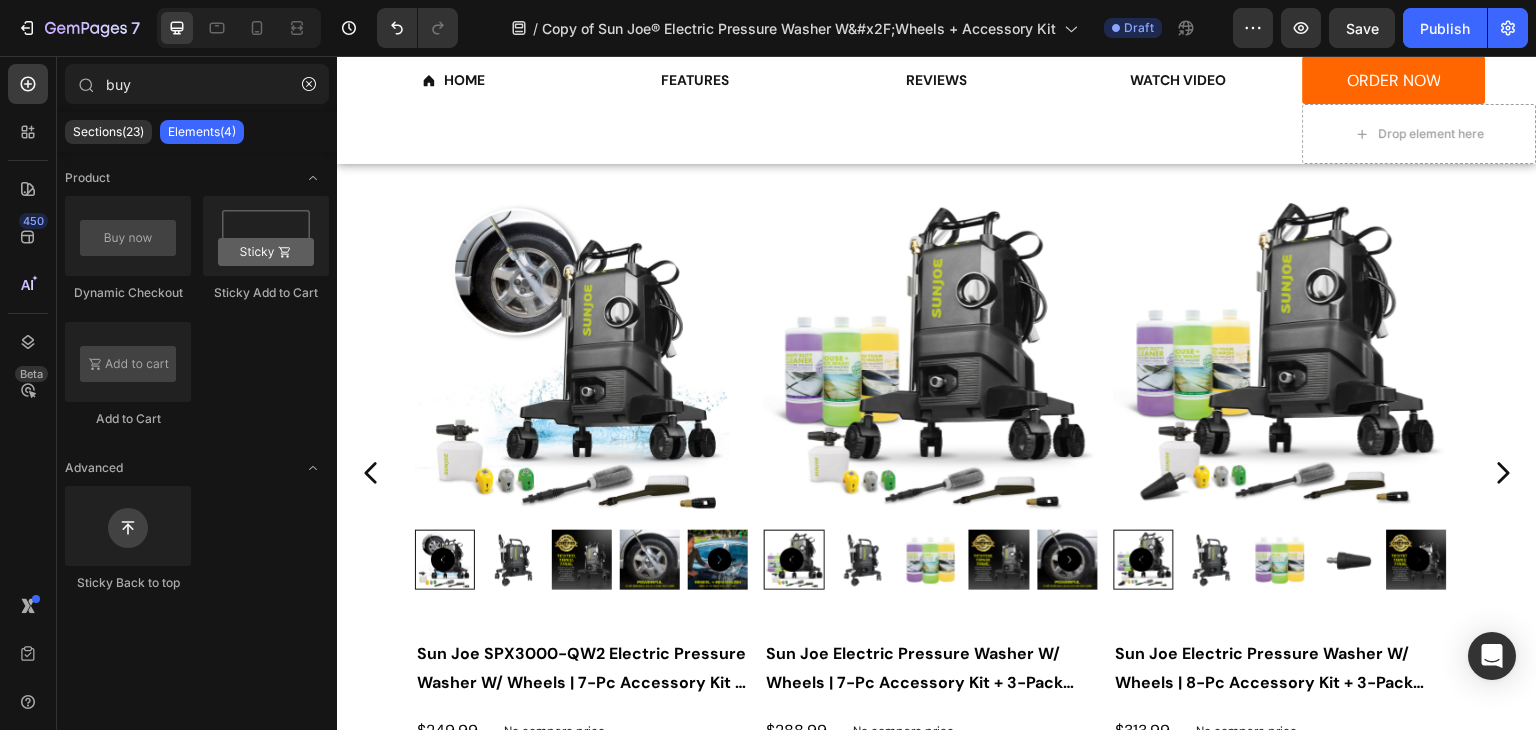scroll, scrollTop: 2484, scrollLeft: 0, axis: vertical 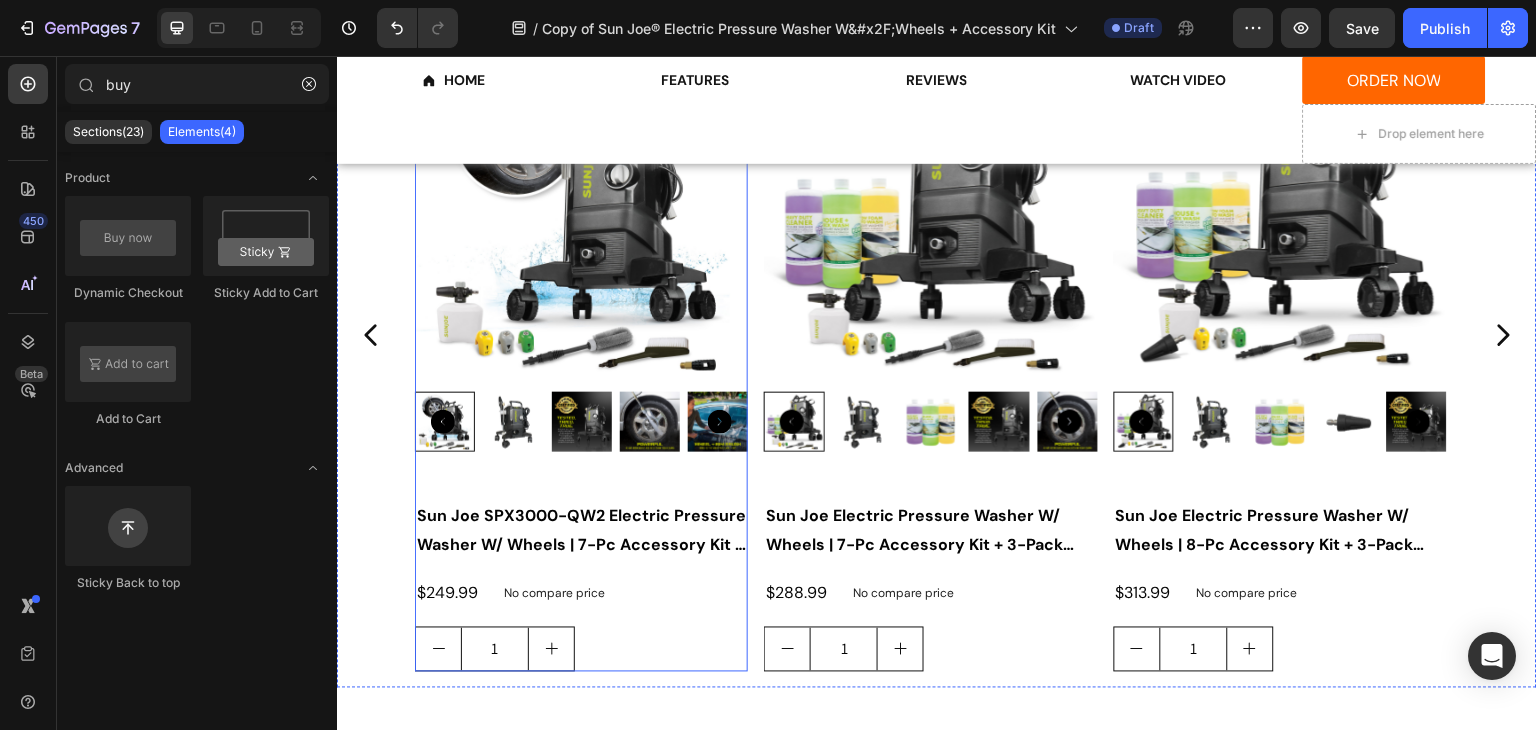 click on "Sun Joe SPX3000-QW2 Electric Pressure Washer W/ Wheels | 7-Pc Accessory Kit | 14.9-Amp | 2200 Rated PSI | 1.1 Rated GPM Product Title $249.99 Product Price Product Price No compare price Product Price Row
1
Product Quantity" at bounding box center (581, 585) 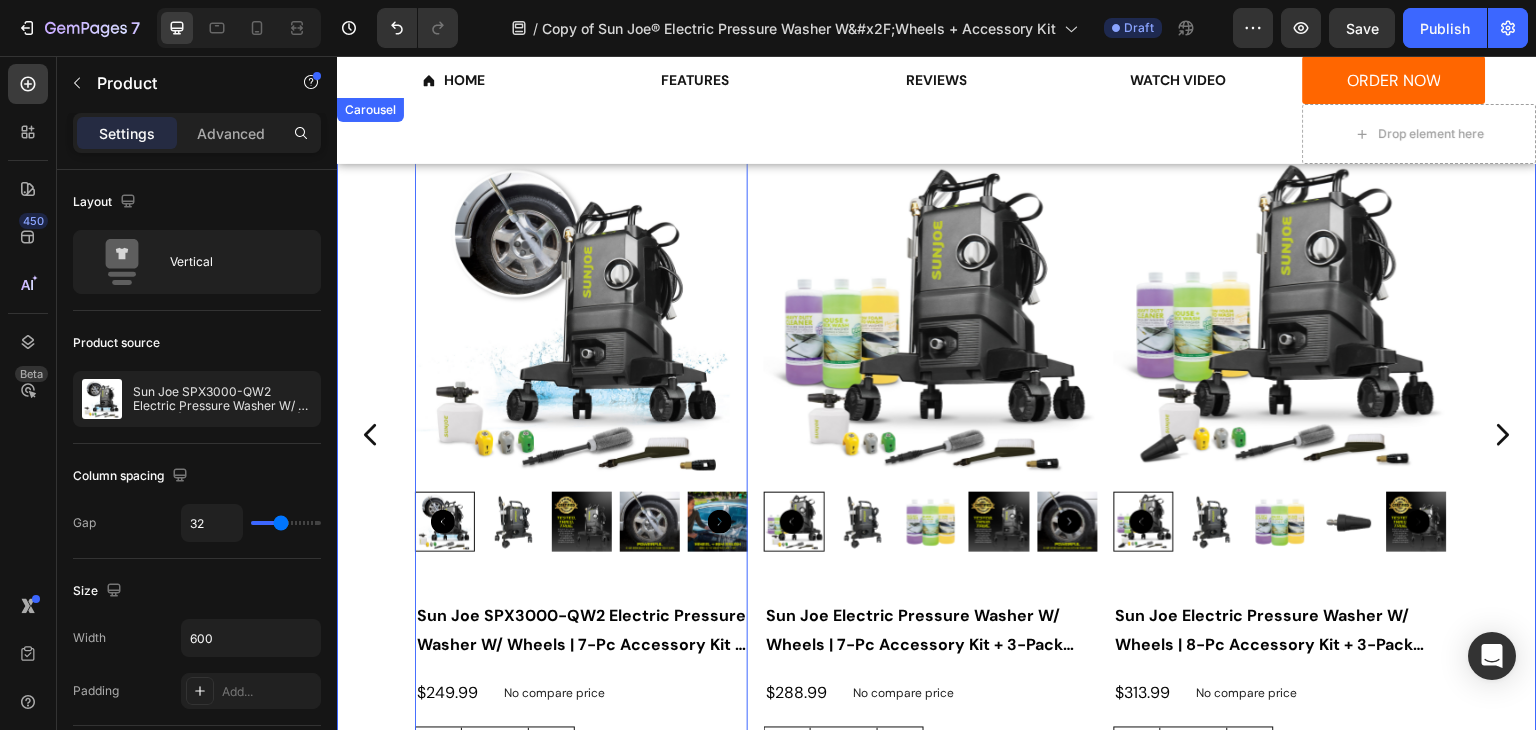 scroll, scrollTop: 2484, scrollLeft: 0, axis: vertical 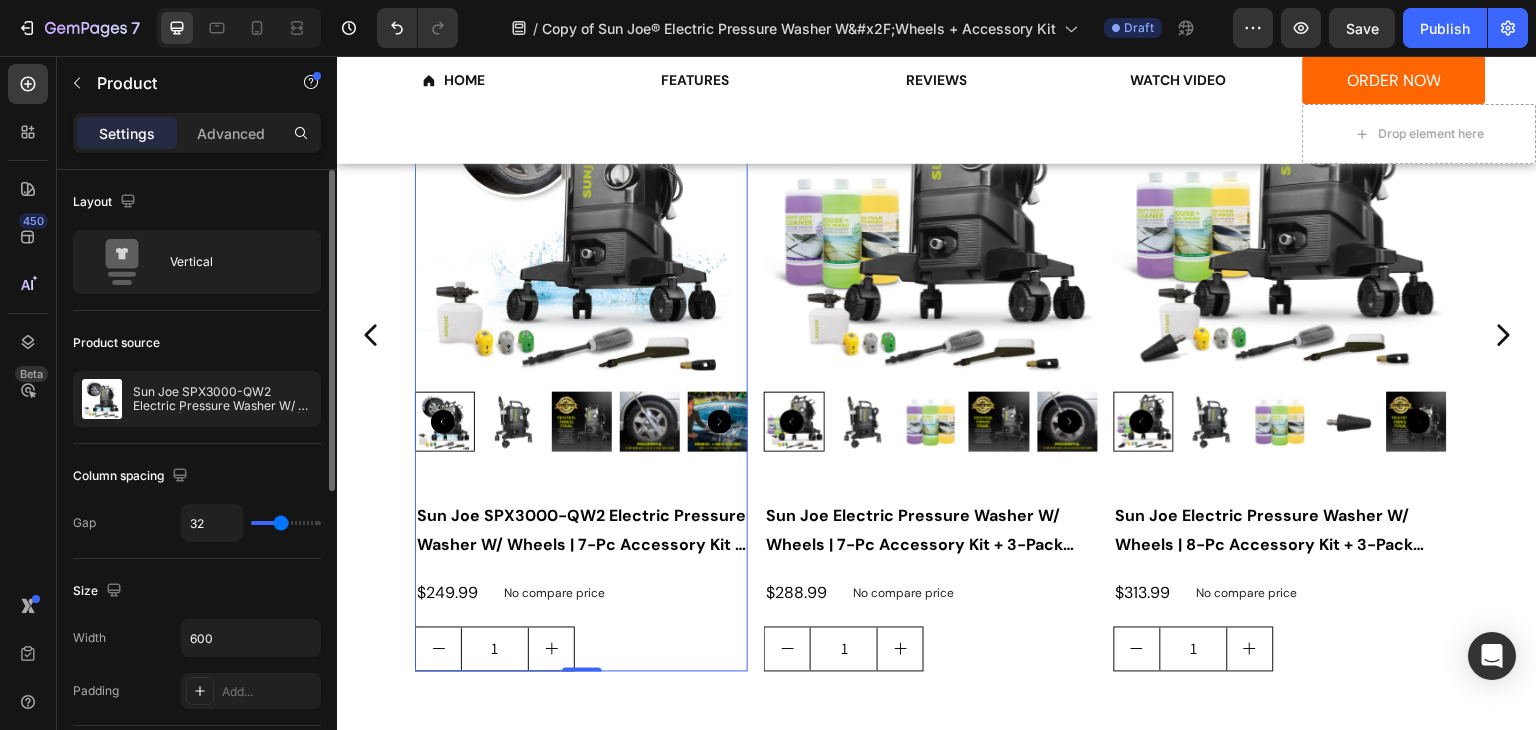 click on "Layout Vertical" 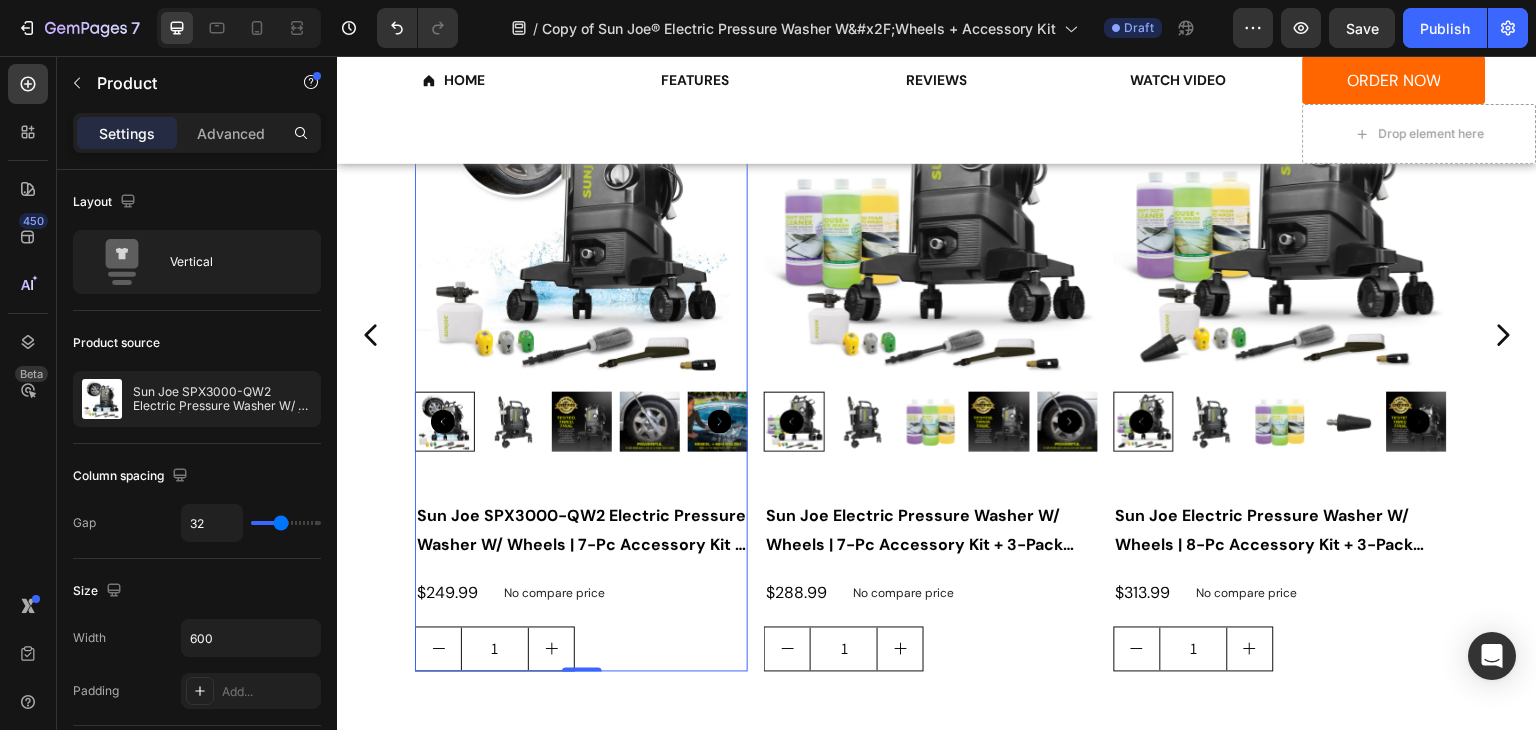click on "ESSENTIAL PACKAGE Text Block
Product Images Sun Joe SPX3000-QW2 Electric Pressure Washer W/ Wheels | 7-Pc Accessory Kit | 14.9-Amp | 2200 Rated PSI | 1.1 Rated GPM Product Title $249.99 Product Price Product Price No compare price Product Price Row
1
Product Quantity Product   0" at bounding box center (581, 335) 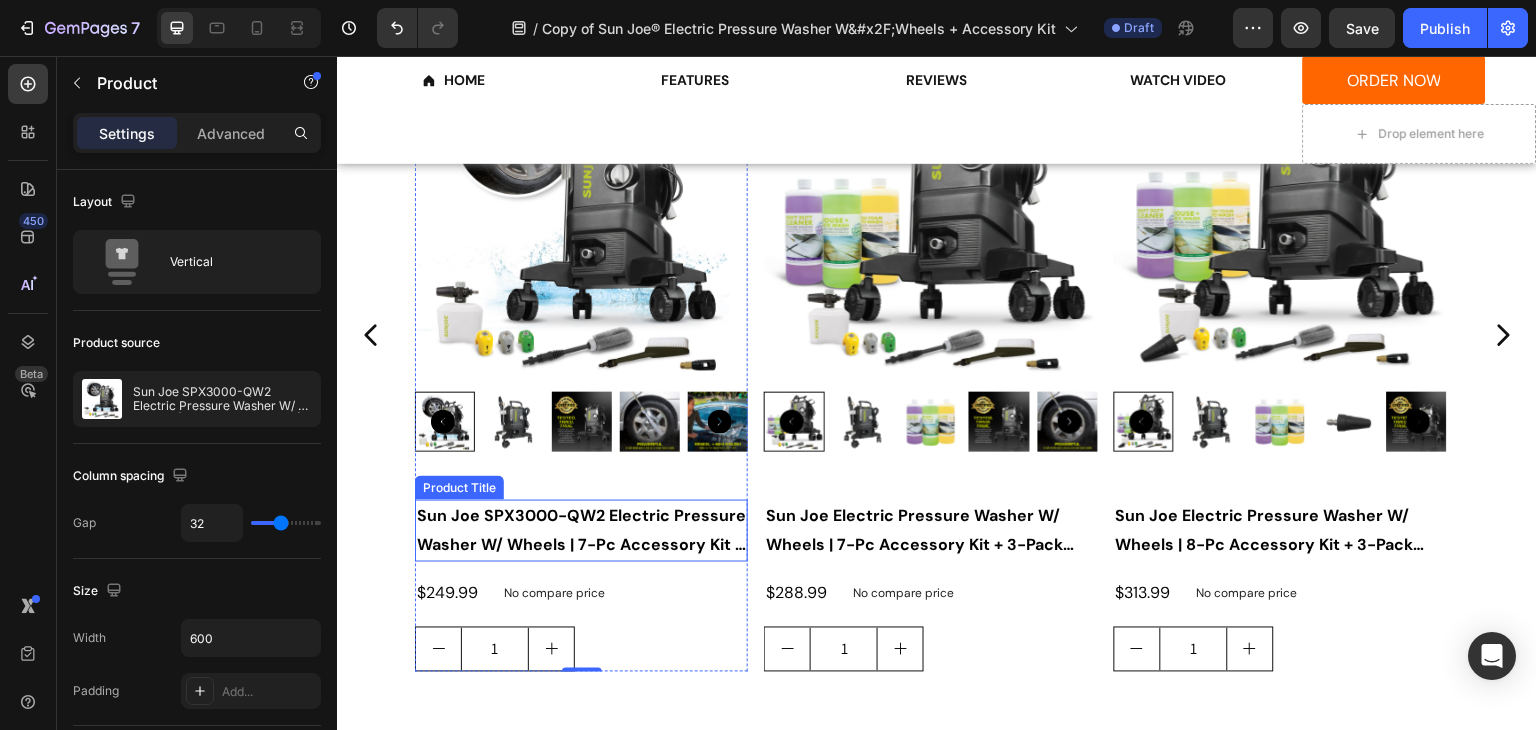 click on "Sun Joe SPX3000-QW2 Electric Pressure Washer W/ Wheels | 7-Pc Accessory Kit | 14.9-Amp | 2200 Rated PSI | 1.1 Rated GPM" at bounding box center [581, 531] 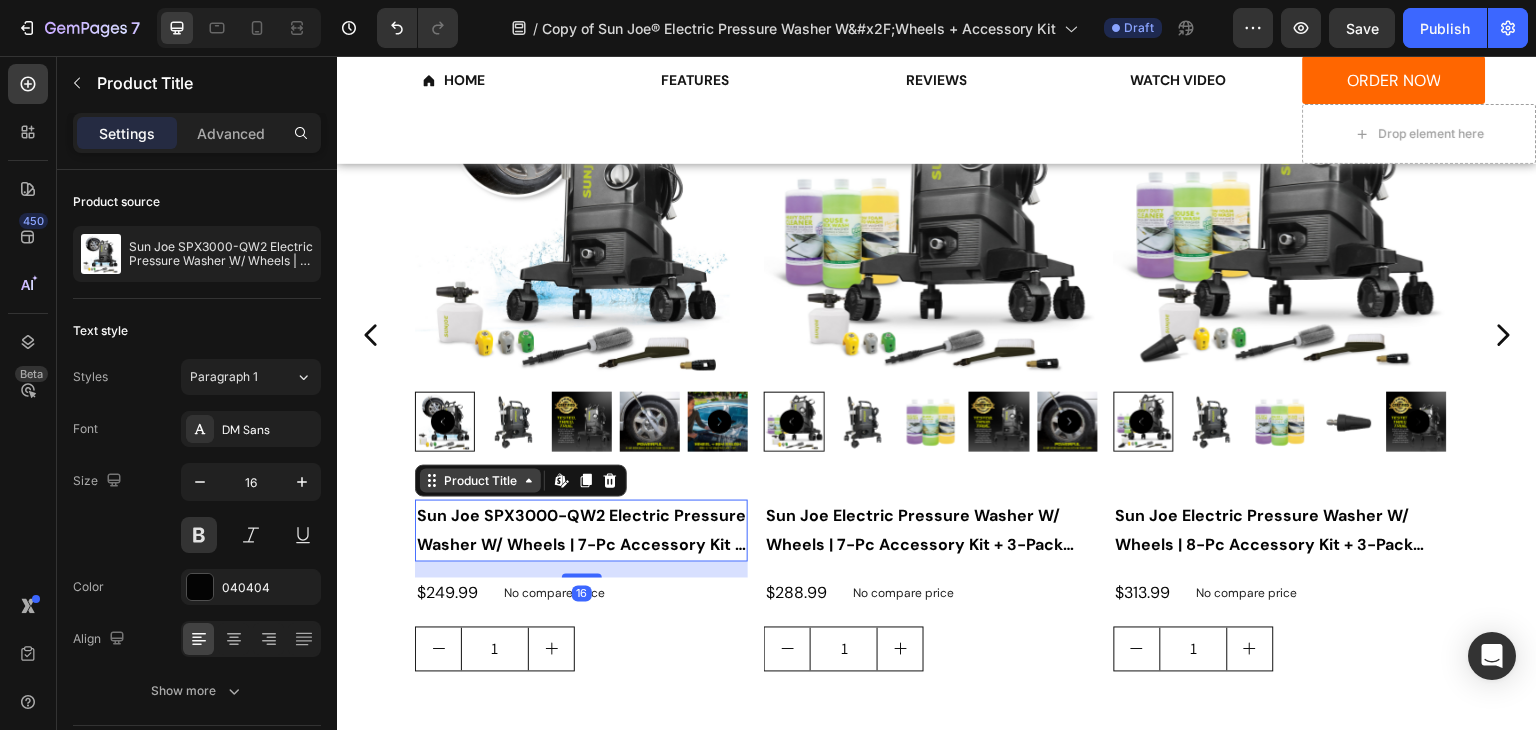 click on "Product Title" at bounding box center [480, 481] 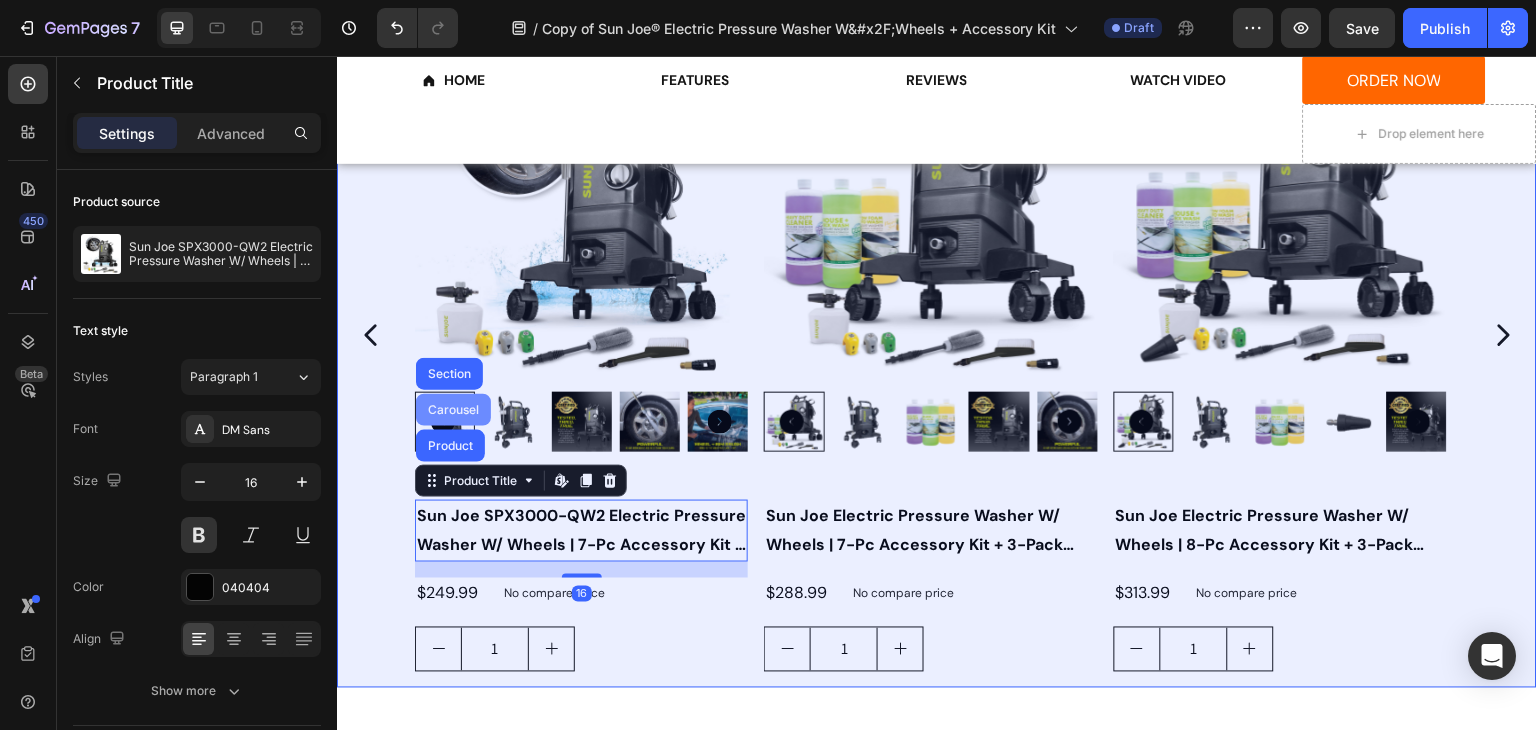 drag, startPoint x: 458, startPoint y: 412, endPoint x: 590, endPoint y: 420, distance: 132.2422 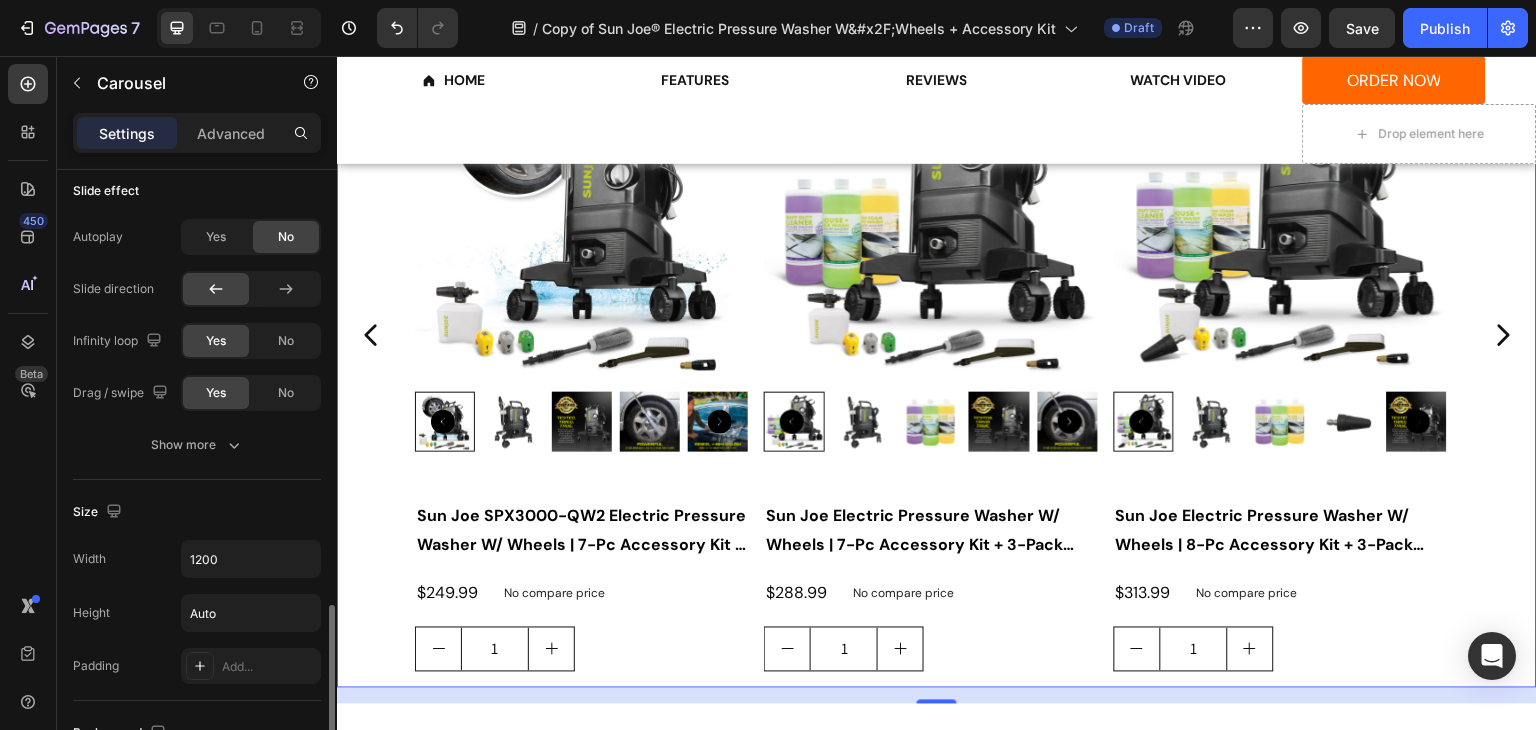 scroll, scrollTop: 1200, scrollLeft: 0, axis: vertical 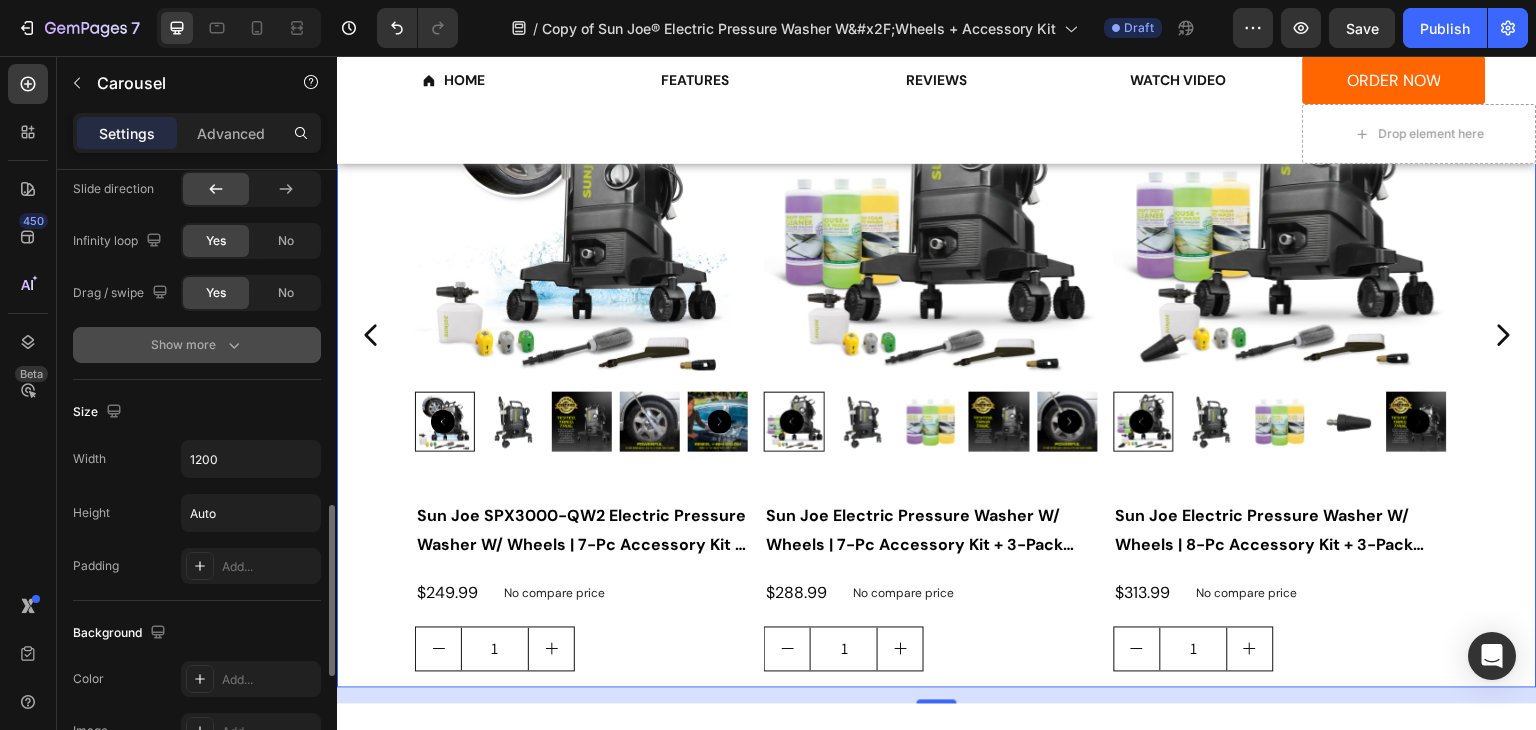 click on "Show more" at bounding box center (197, 345) 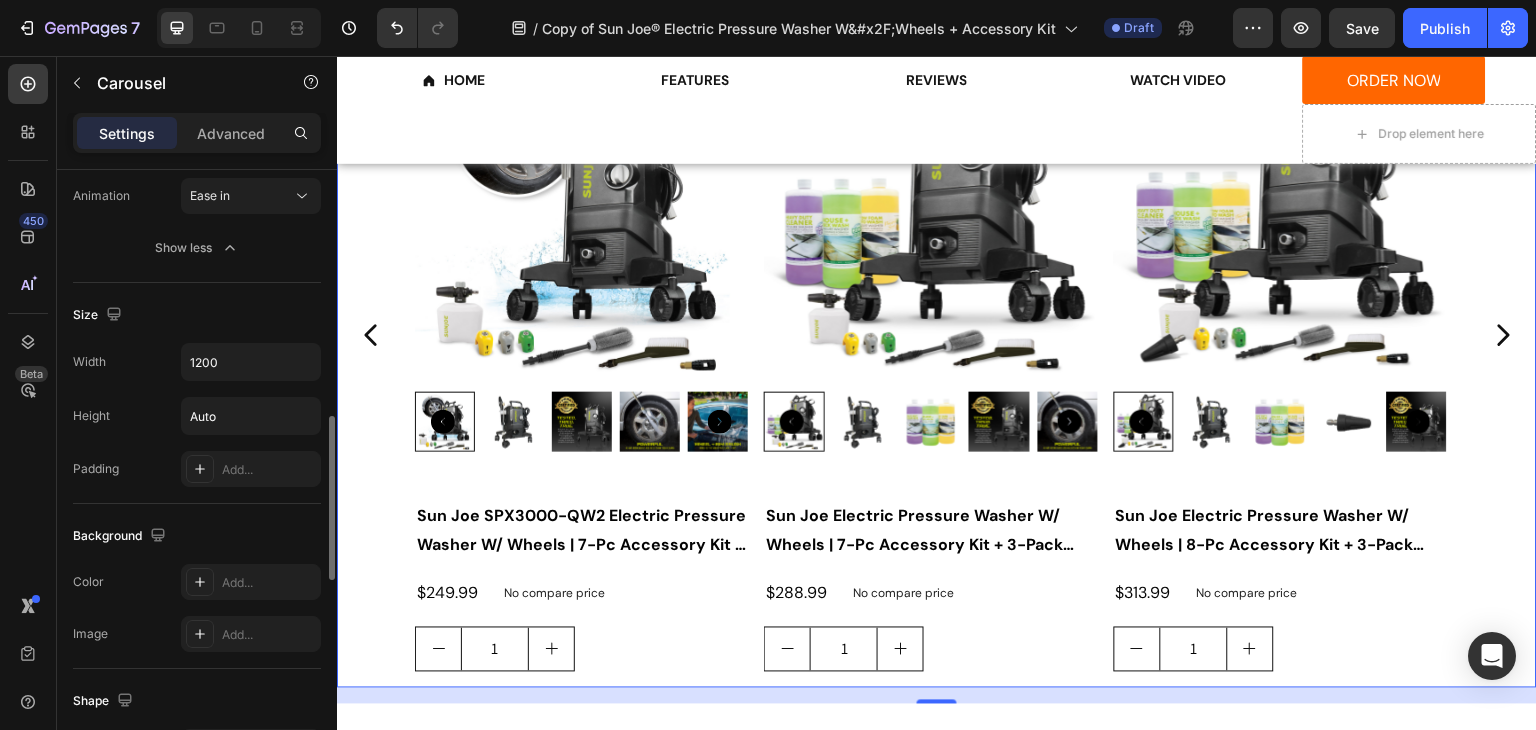 scroll, scrollTop: 1303, scrollLeft: 0, axis: vertical 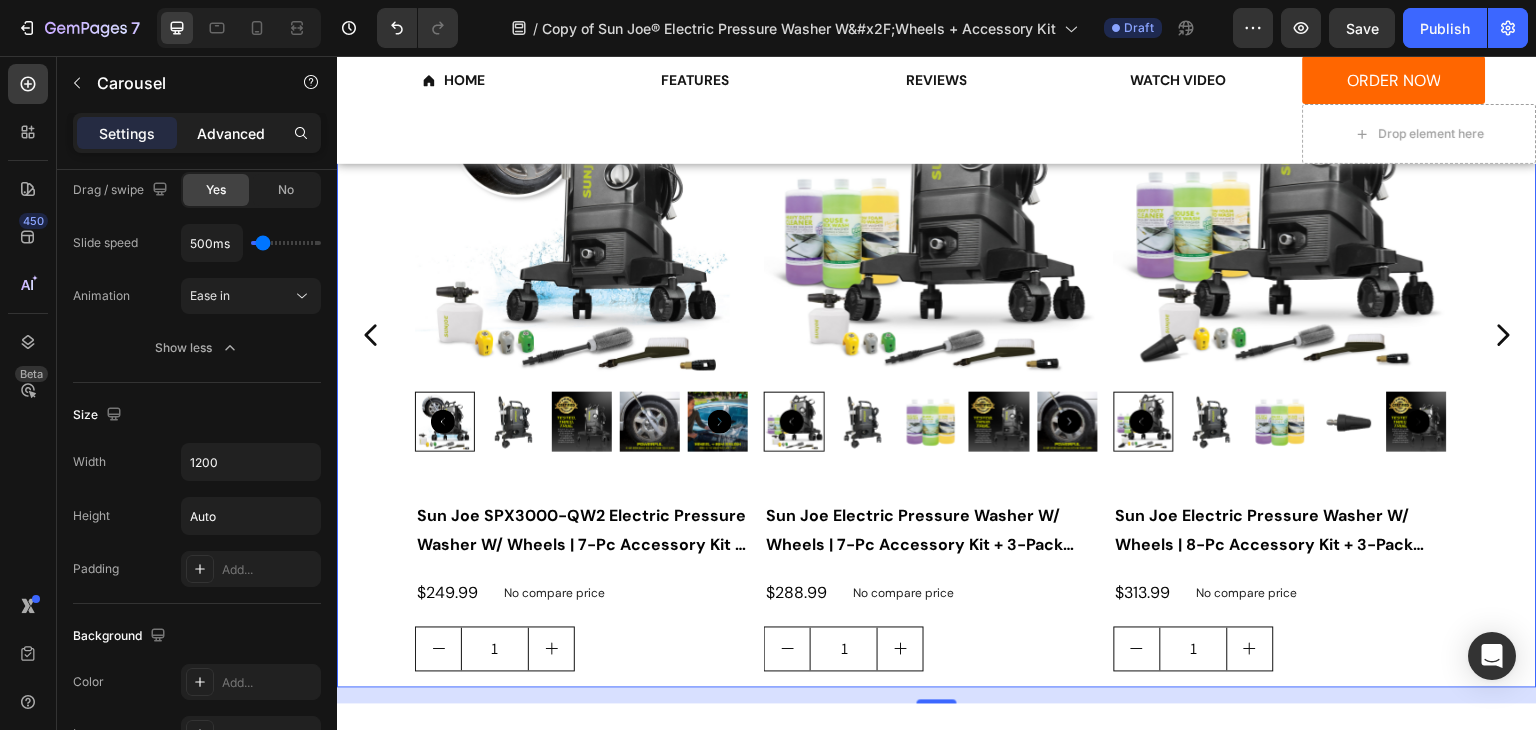 click on "Advanced" at bounding box center [231, 133] 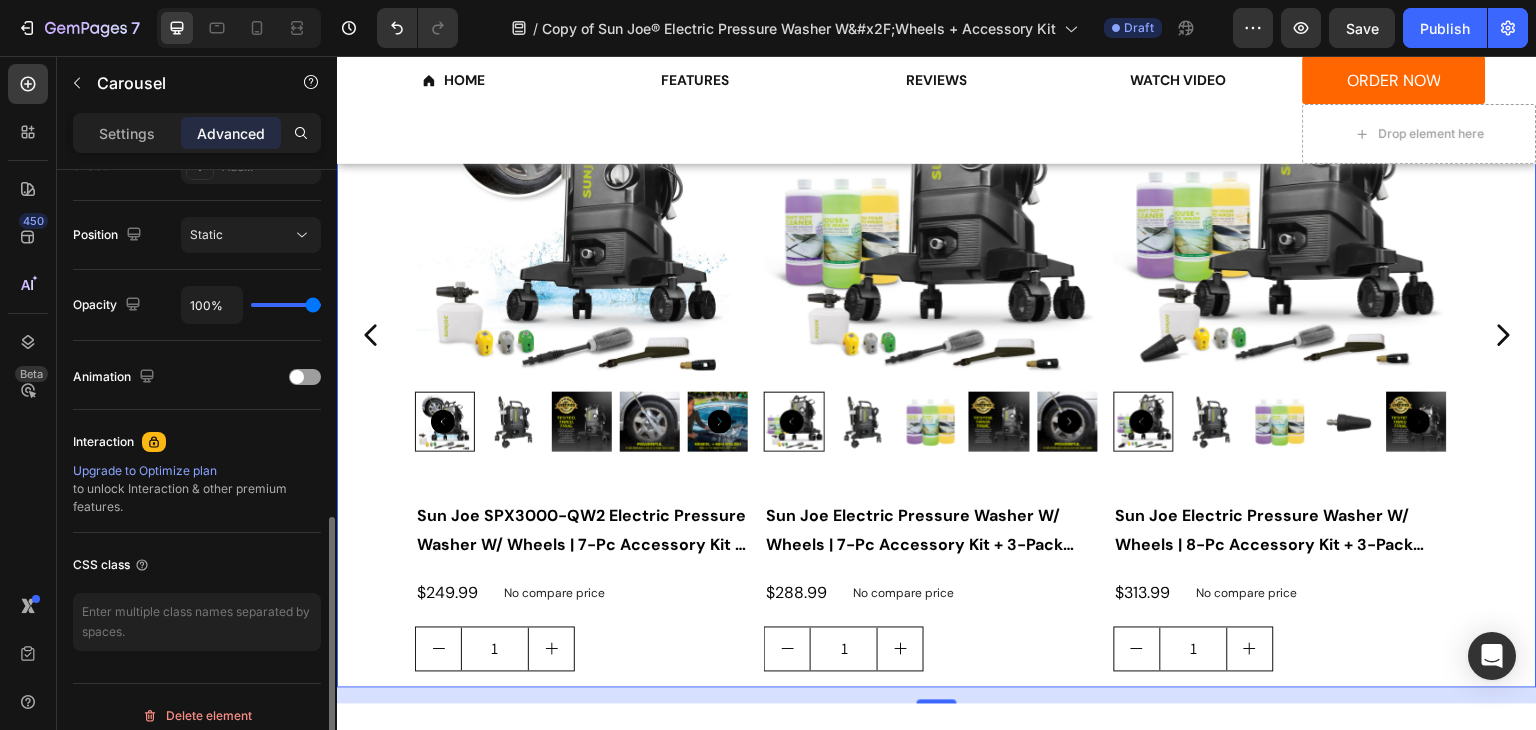 scroll, scrollTop: 715, scrollLeft: 0, axis: vertical 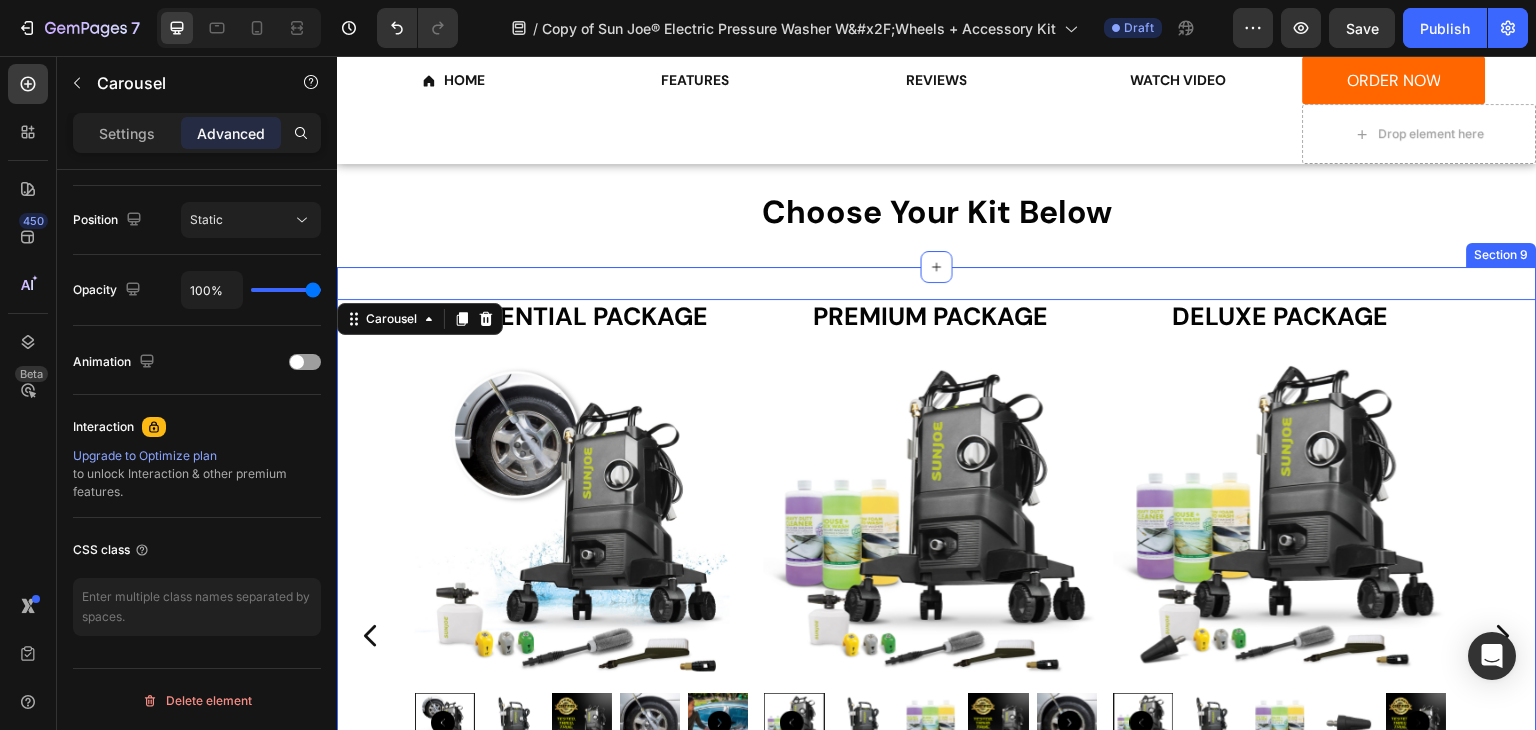 click on "ESSENTIAL PACKAGE Text Block
Product Images Sun Joe SPX3000-QW2 Electric Pressure Washer W/ Wheels | 7-Pc Accessory Kit | 14.9-Amp | 2200 Rated PSI | 1.1 Rated GPM Product Title $249.99 Product Price Product Price No compare price Product Price Row
1
Product Quantity Product PREMIUM PACKAGE Text Block
Product Images Sun Joe Electric Pressure Washer W/ Wheels | 7-Pc Accessory Kit + 3-Pack Detergent | 14.9-Amp | 2200 Rated PSI | 1.1 Rated GPM Product Title $288.99 Product Price Product Price No compare price Product Price Row
1
Product Quantity Product DELUXE PACKAGE Text Block
Product Images Sun Joe Electric Pressure Washer W/ Wheels | 8-Pc Accessory Kit + 3-Pack Detergent | 14.9-Amp | 2200 Rated PSI | 1.1 Rated GPM Product Title $313.99 Product Price Product Price No compare price Product Price Row
1
Product Quantity Product" at bounding box center (937, 644) 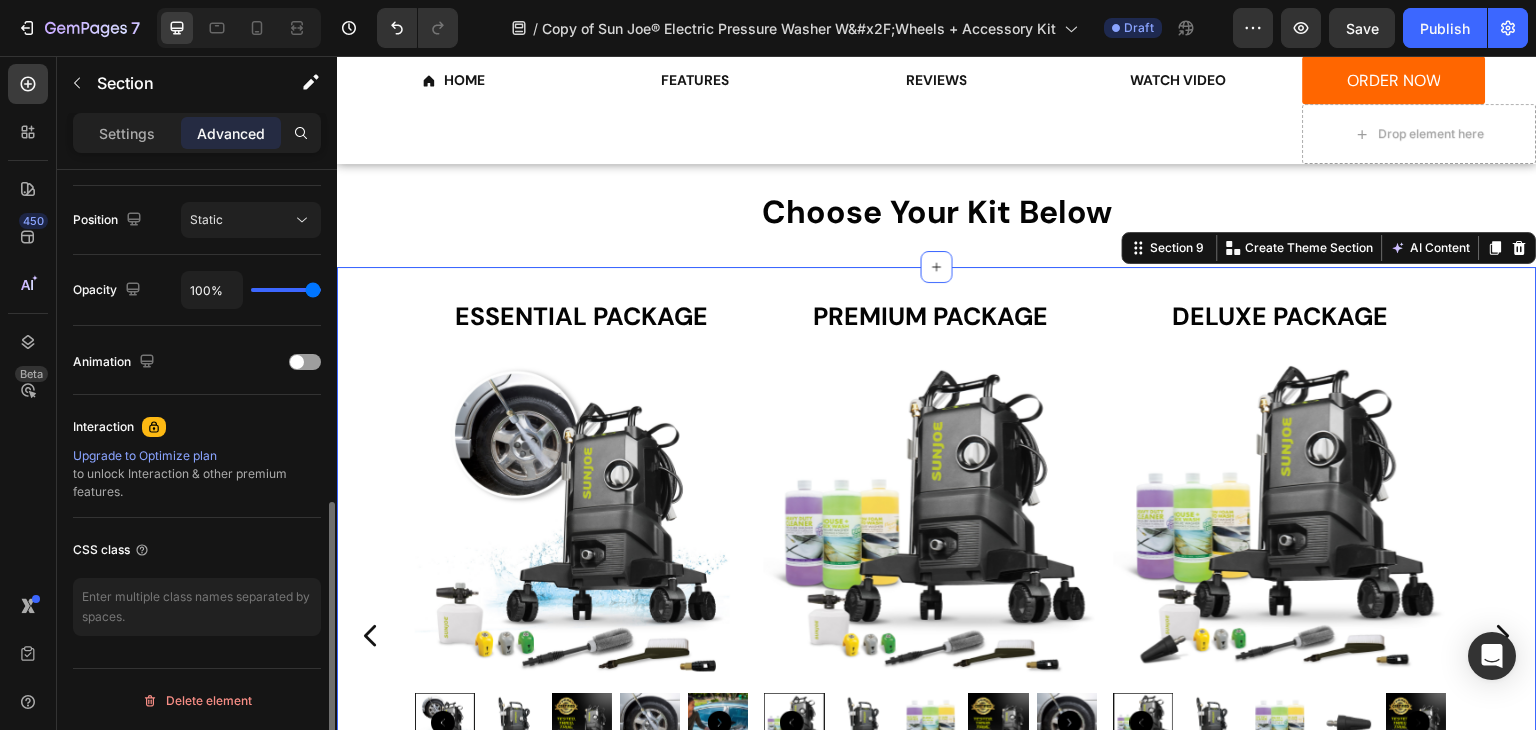 scroll, scrollTop: 215, scrollLeft: 0, axis: vertical 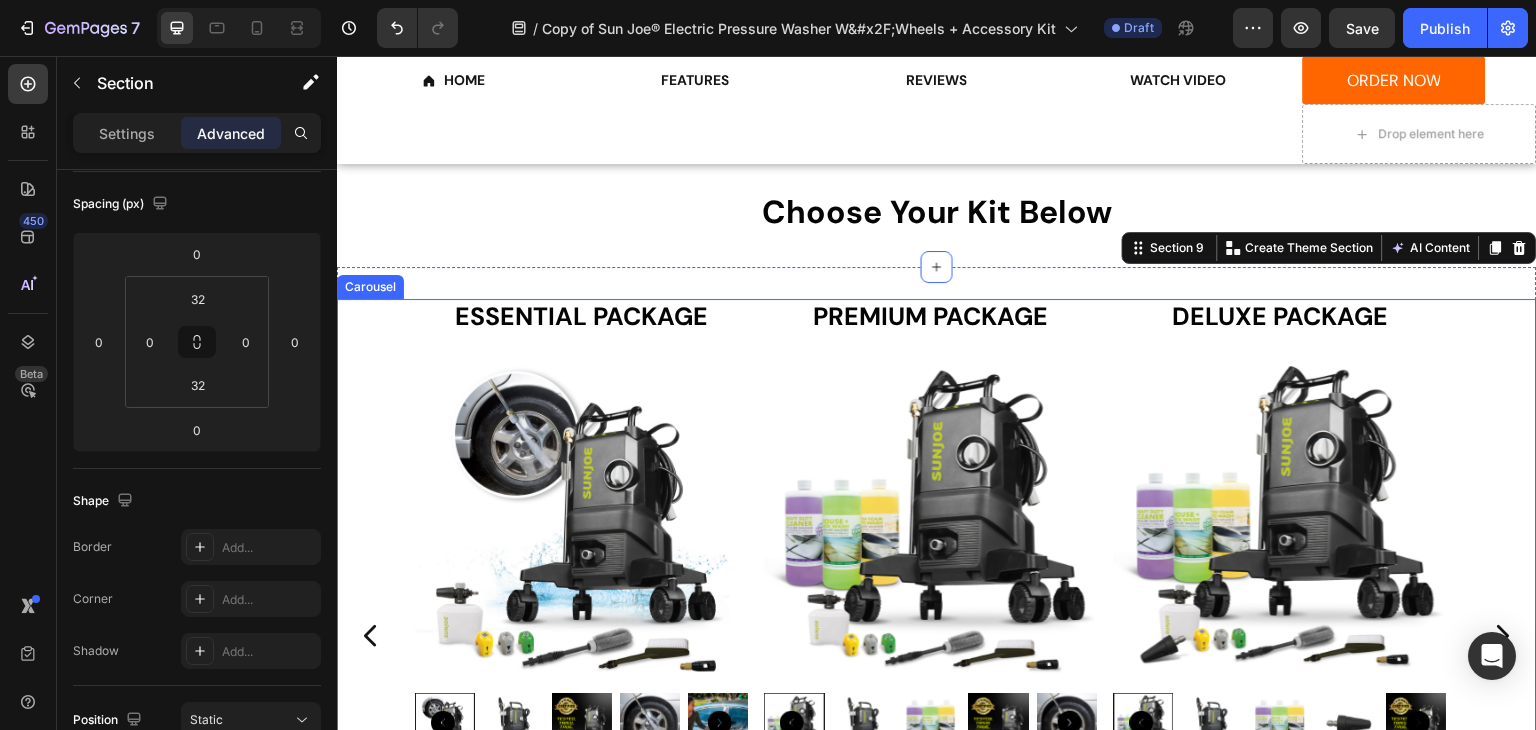 click on "ESSENTIAL PACKAGE Text Block
Product Images Sun Joe SPX3000-QW2 Electric Pressure Washer W/ Wheels | 7-Pc Accessory Kit | 14.9-Amp | 2200 Rated PSI | 1.1 Rated GPM Product Title $249.99 Product Price Product Price No compare price Product Price Row
1
Product Quantity Product PREMIUM PACKAGE Text Block
Product Images Sun Joe Electric Pressure Washer W/ Wheels | 7-Pc Accessory Kit + 3-Pack Detergent | 14.9-Amp | 2200 Rated PSI | 1.1 Rated GPM Product Title $288.99 Product Price Product Price No compare price Product Price Row
1
Product Quantity Product DELUXE PACKAGE Text Block
Product Images Sun Joe Electric Pressure Washer W/ Wheels | 8-Pc Accessory Kit + 3-Pack Detergent | 14.9-Amp | 2200 Rated PSI | 1.1 Rated GPM Product Title $313.99 Product Price Product Price No compare price Product Price Row
1
Product Quantity Product" at bounding box center (937, 636) 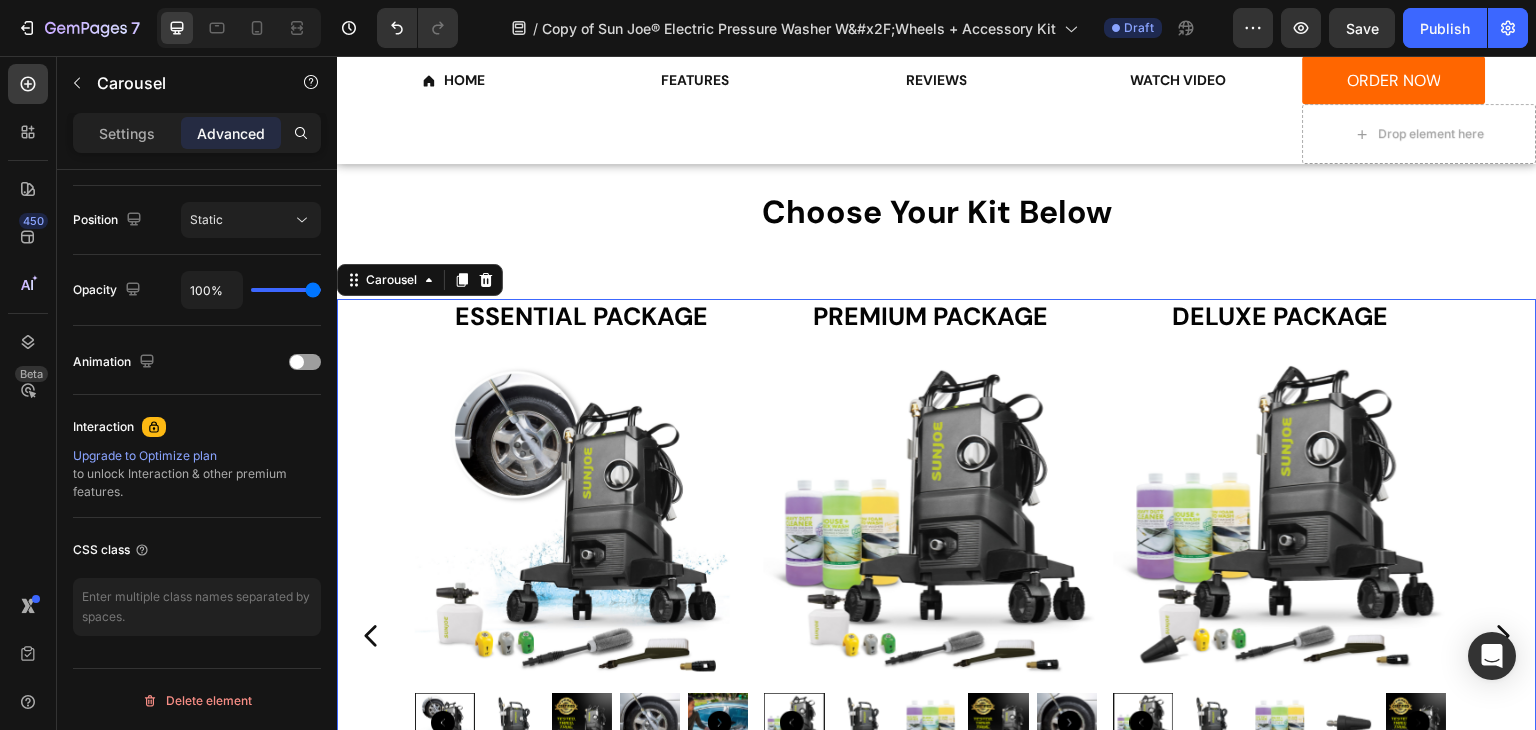 scroll, scrollTop: 0, scrollLeft: 0, axis: both 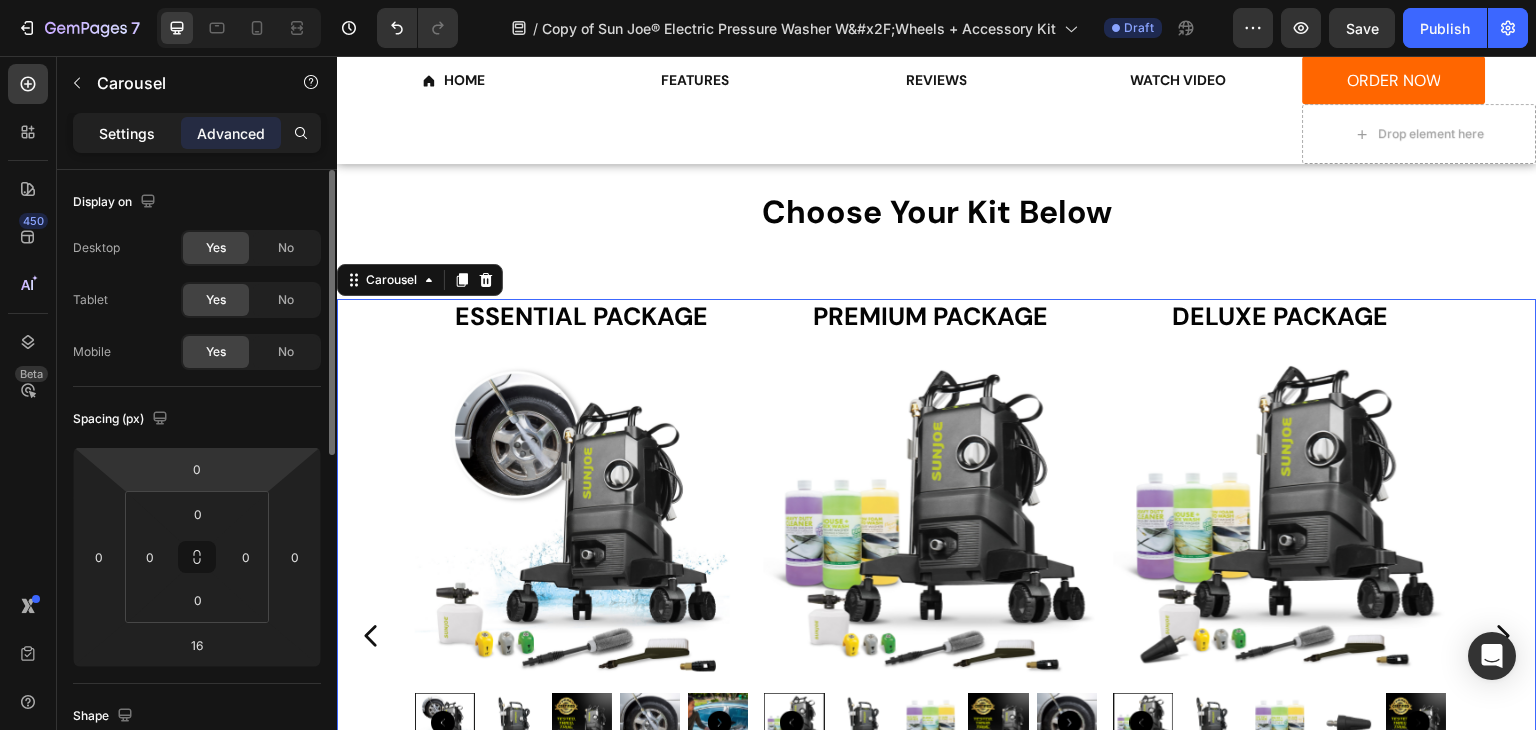 click on "Settings" 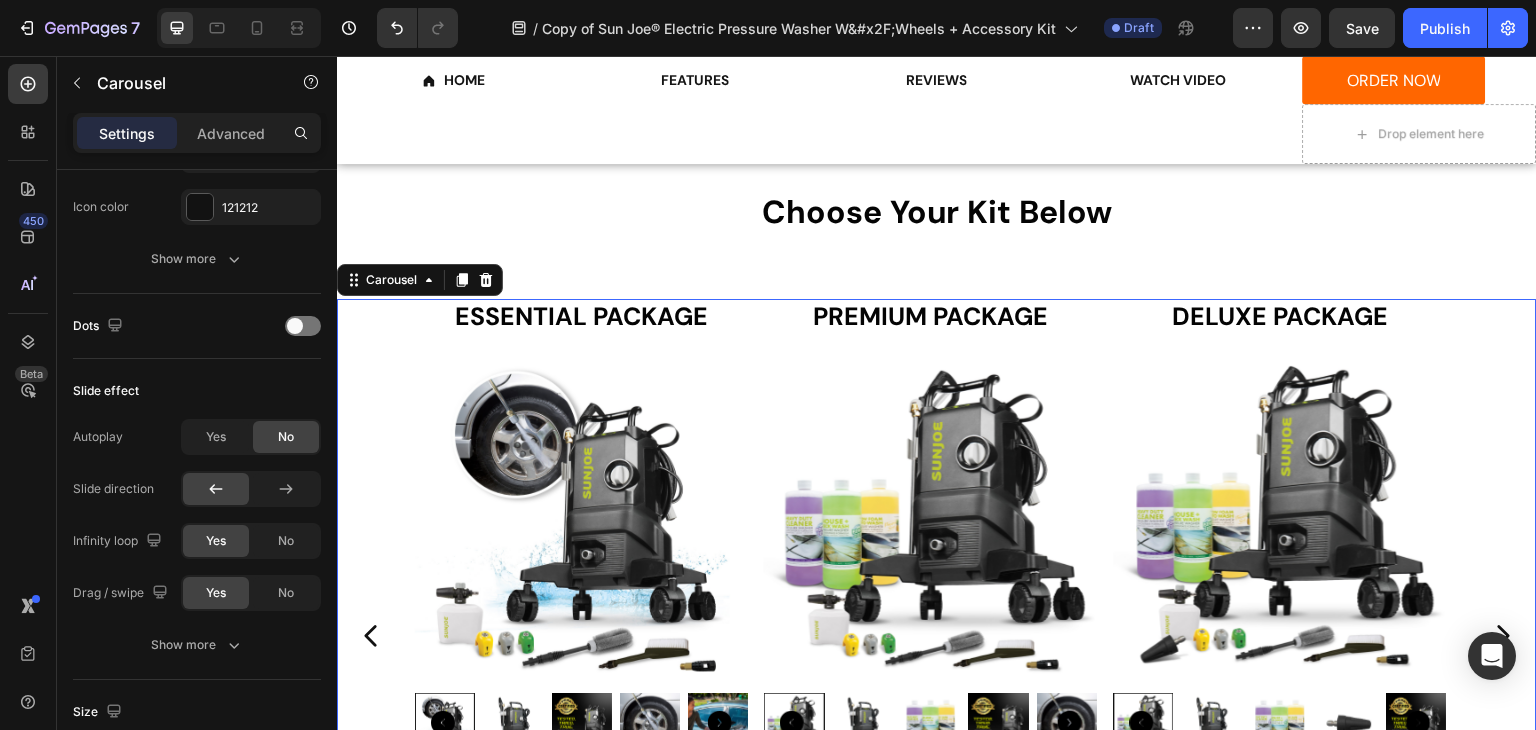 scroll, scrollTop: 1597, scrollLeft: 0, axis: vertical 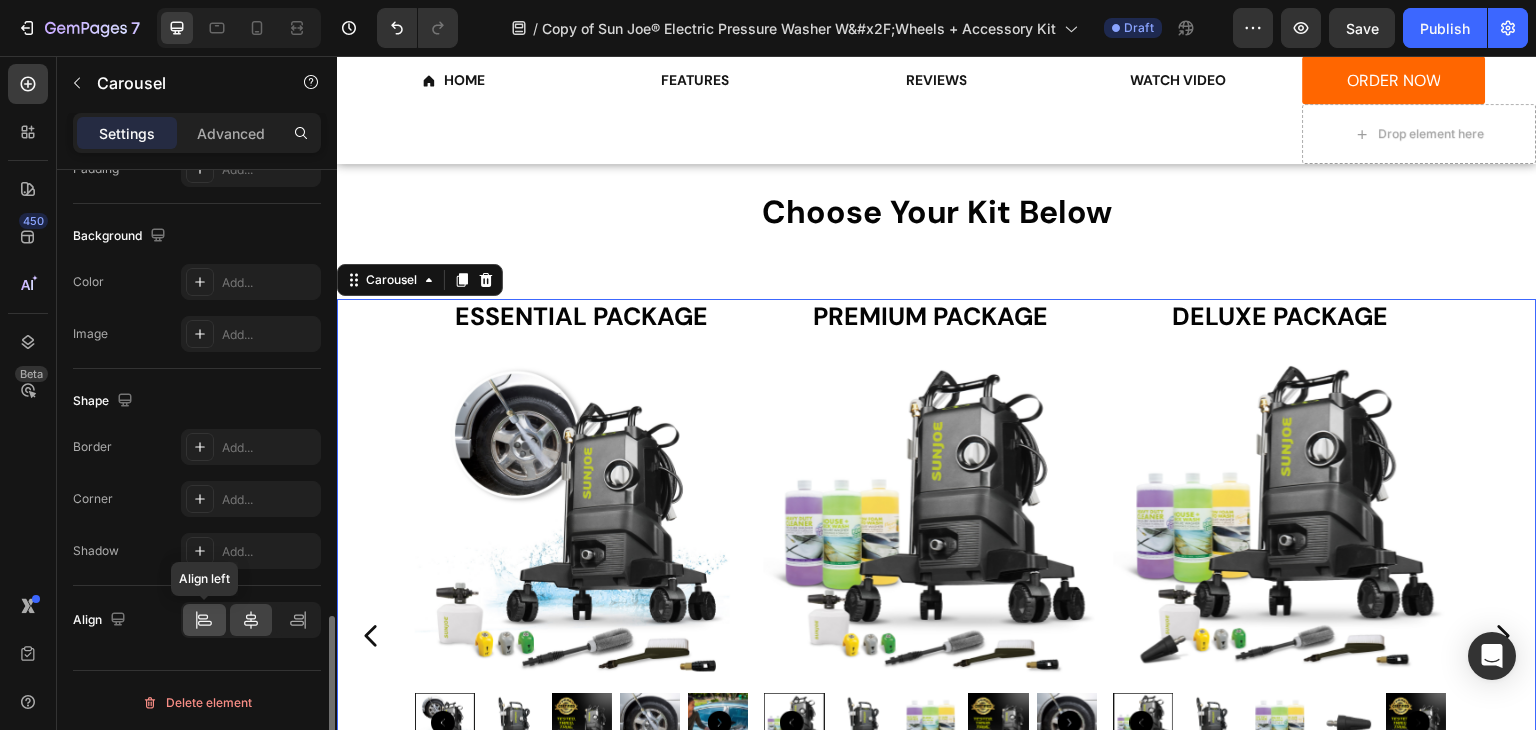 click 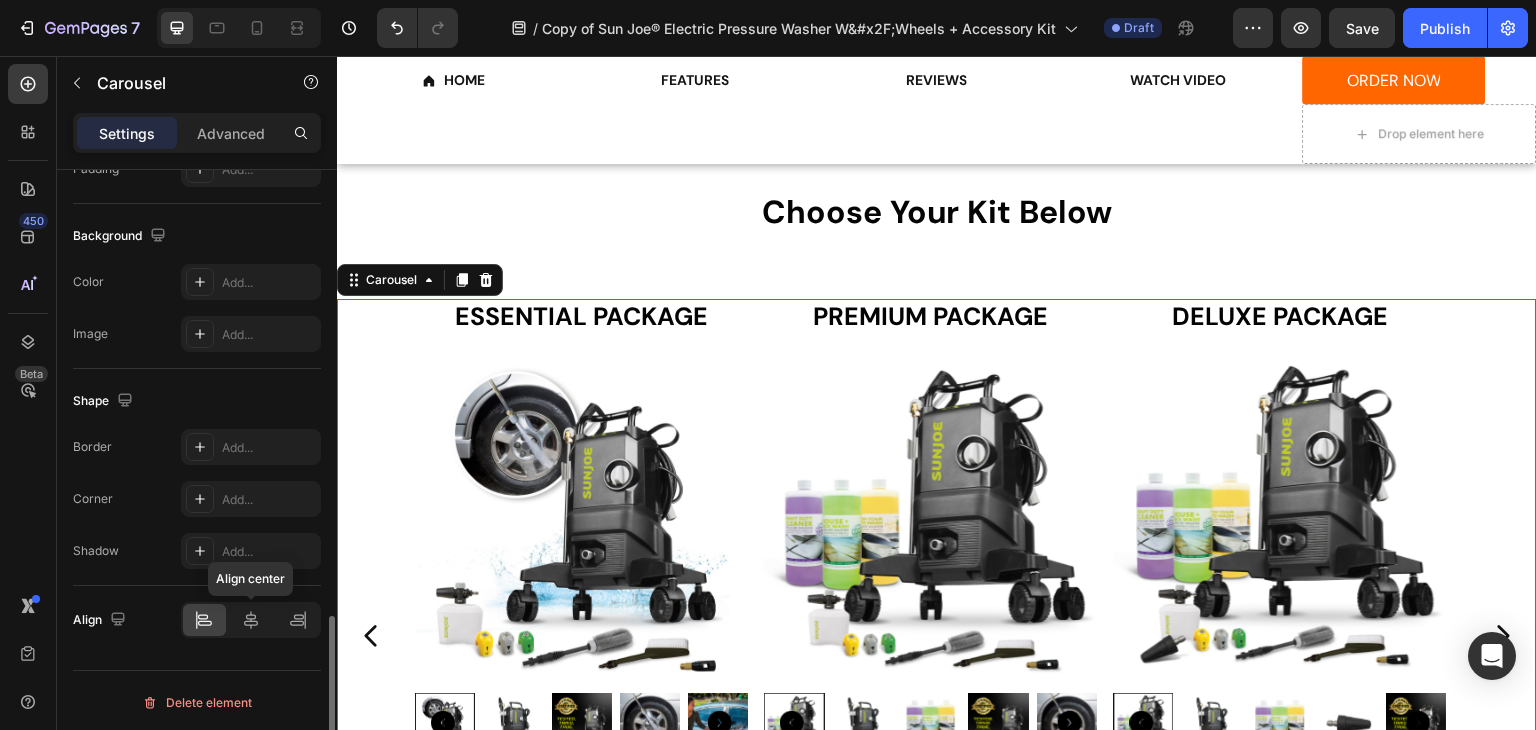 click 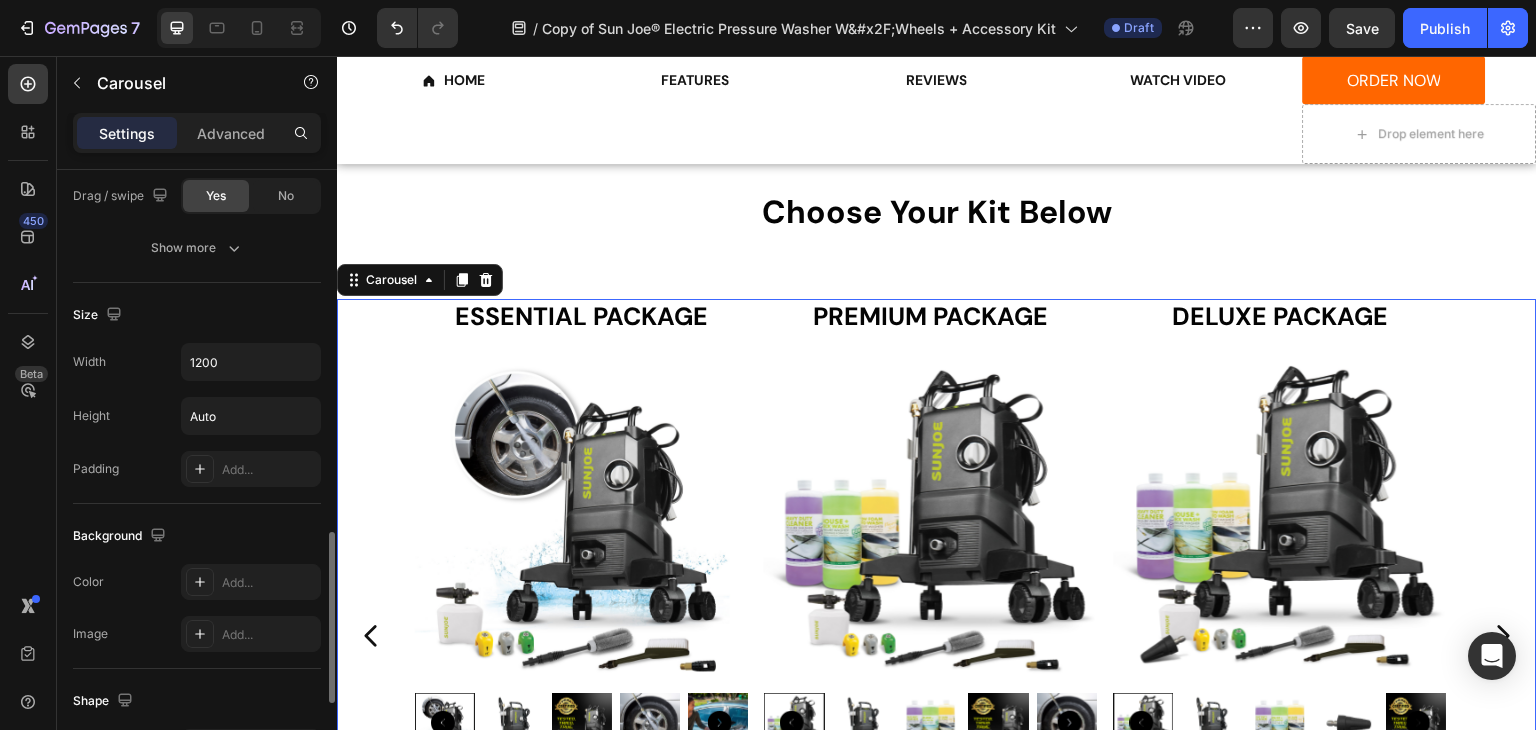 scroll, scrollTop: 1097, scrollLeft: 0, axis: vertical 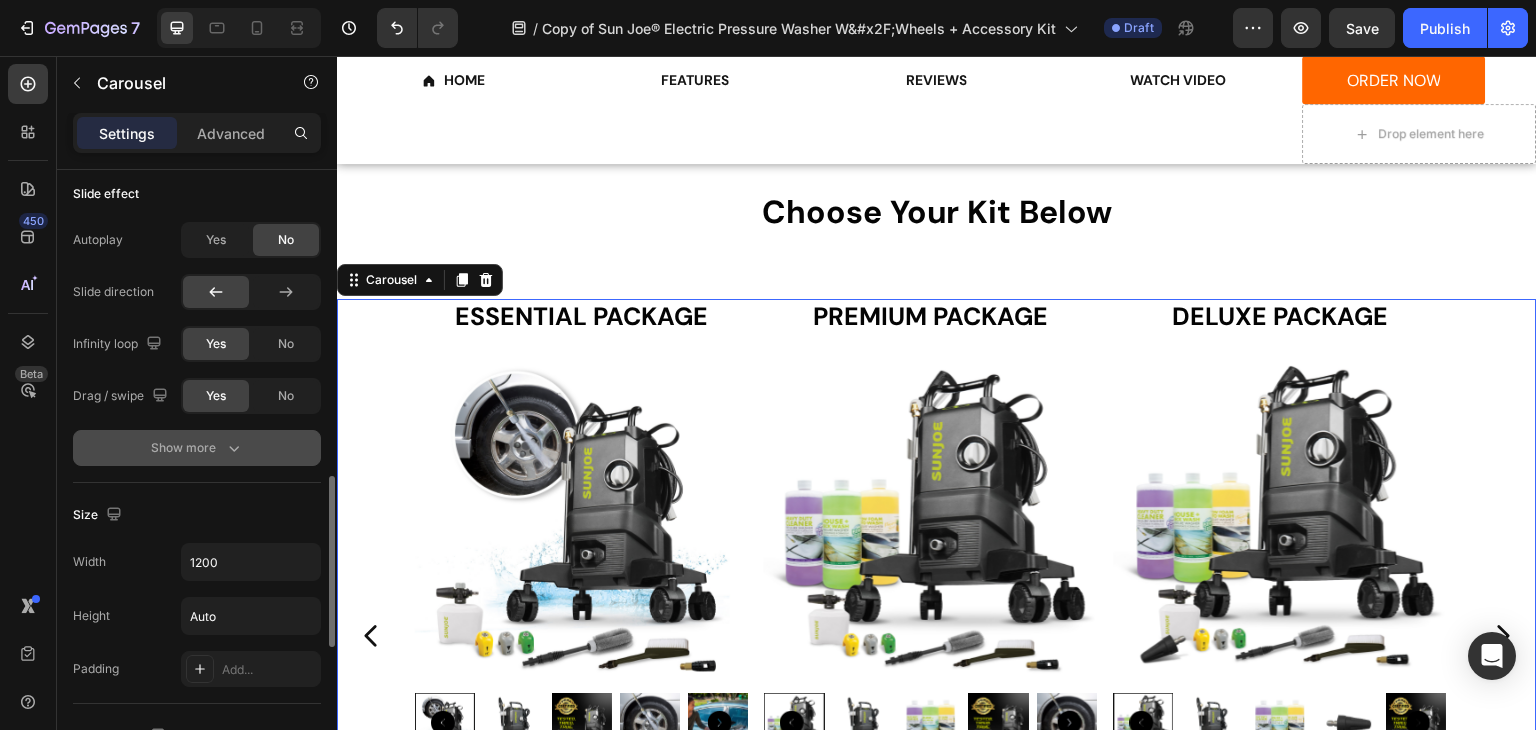 click on "Show more" at bounding box center [197, 448] 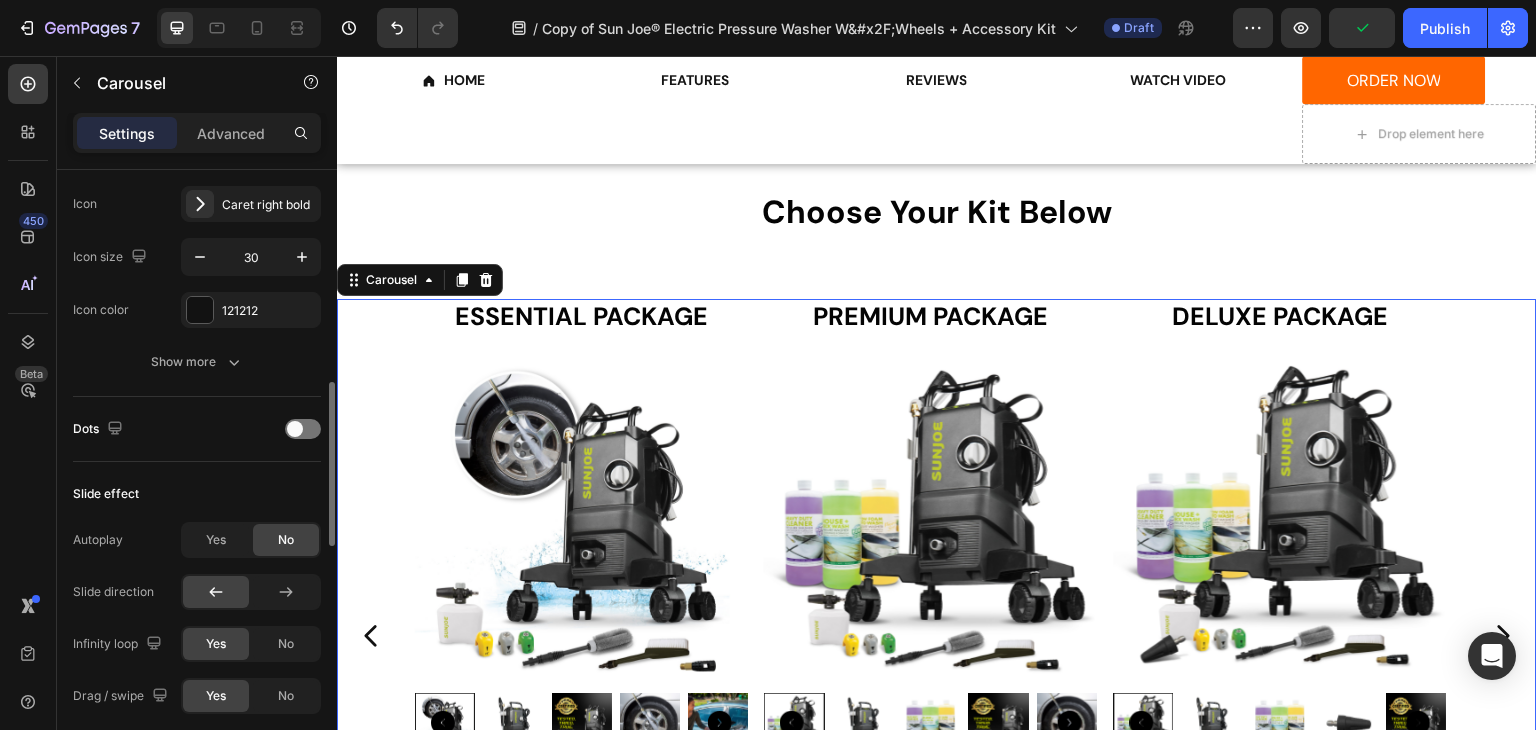 scroll, scrollTop: 697, scrollLeft: 0, axis: vertical 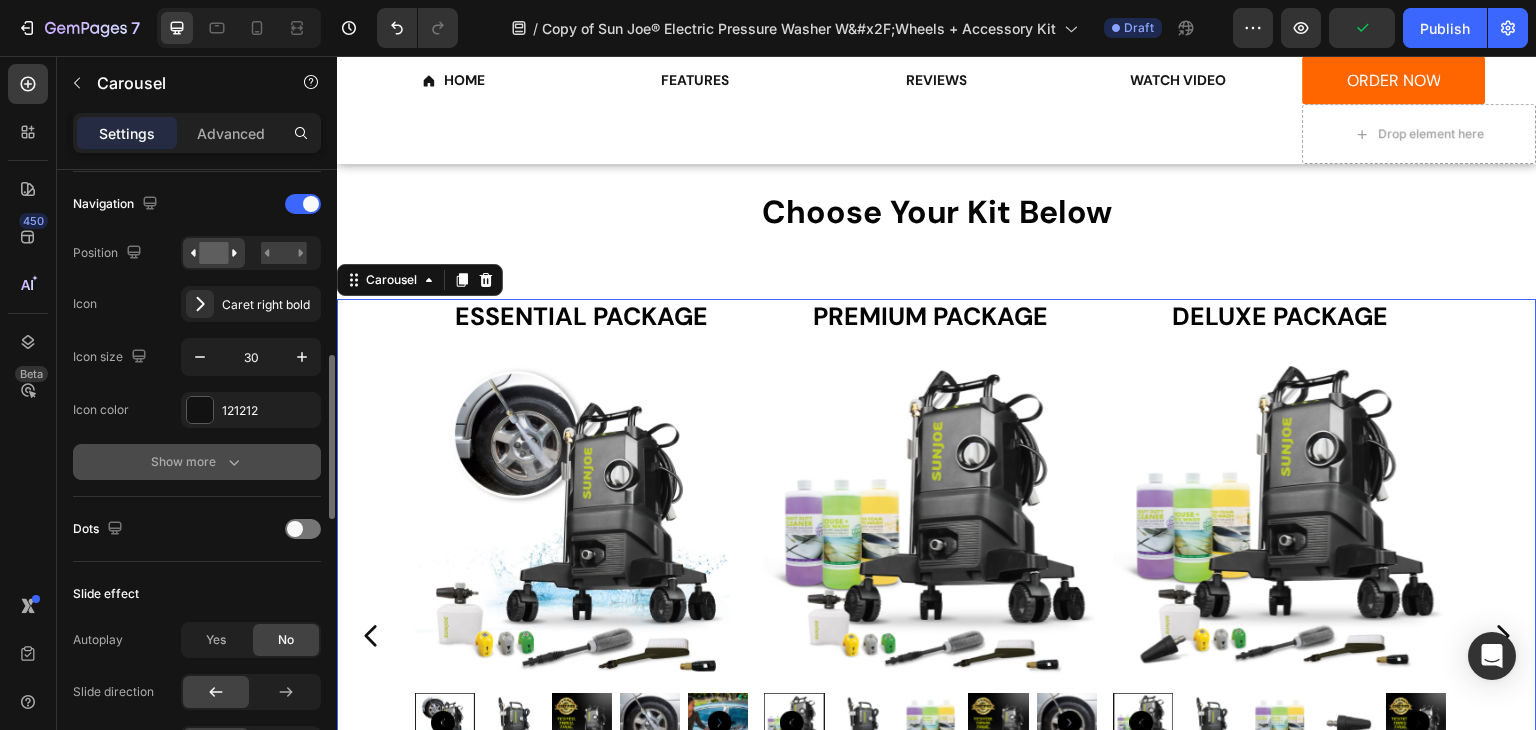 click on "Show more" at bounding box center (197, 462) 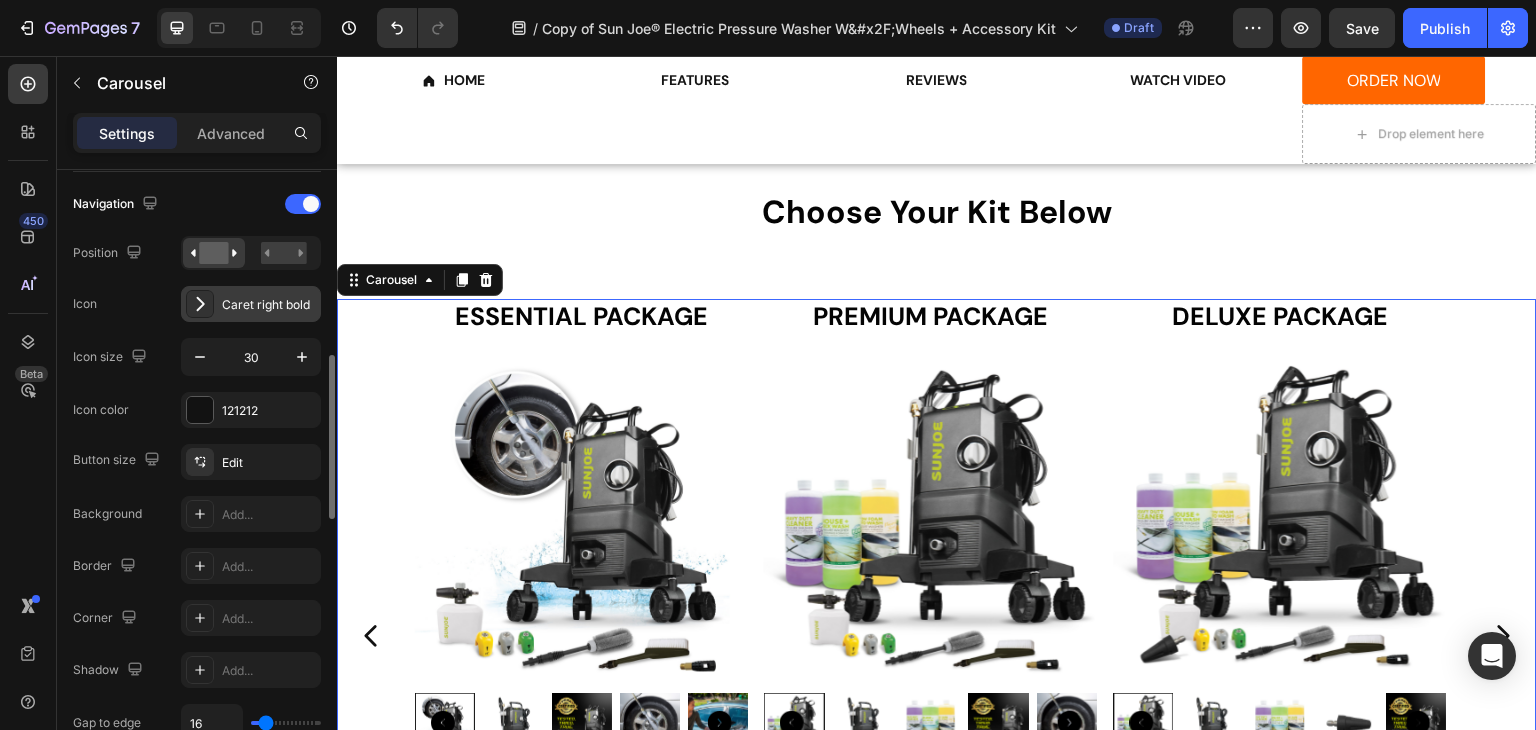 click on "Caret right bold" at bounding box center [269, 305] 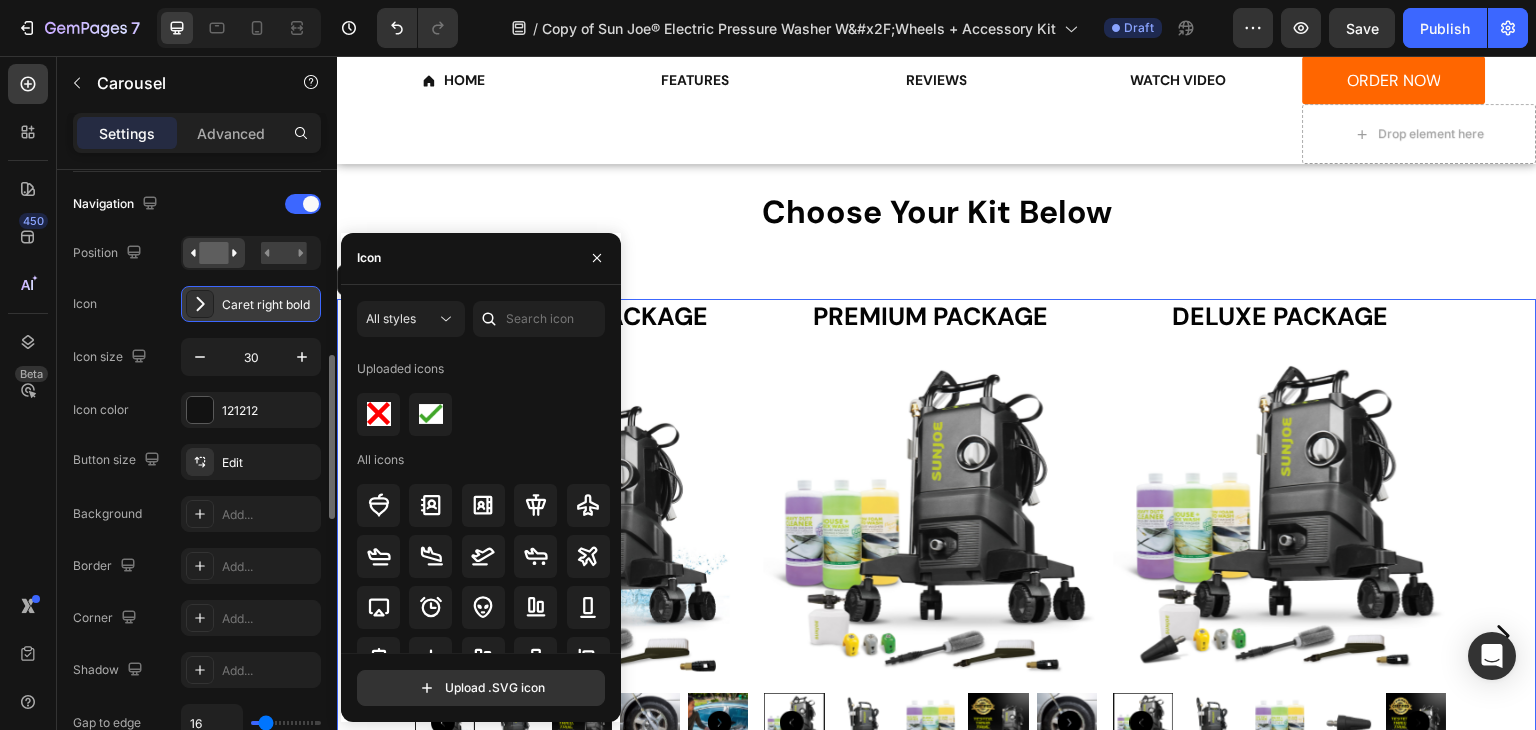 click on "Caret right bold" at bounding box center (269, 305) 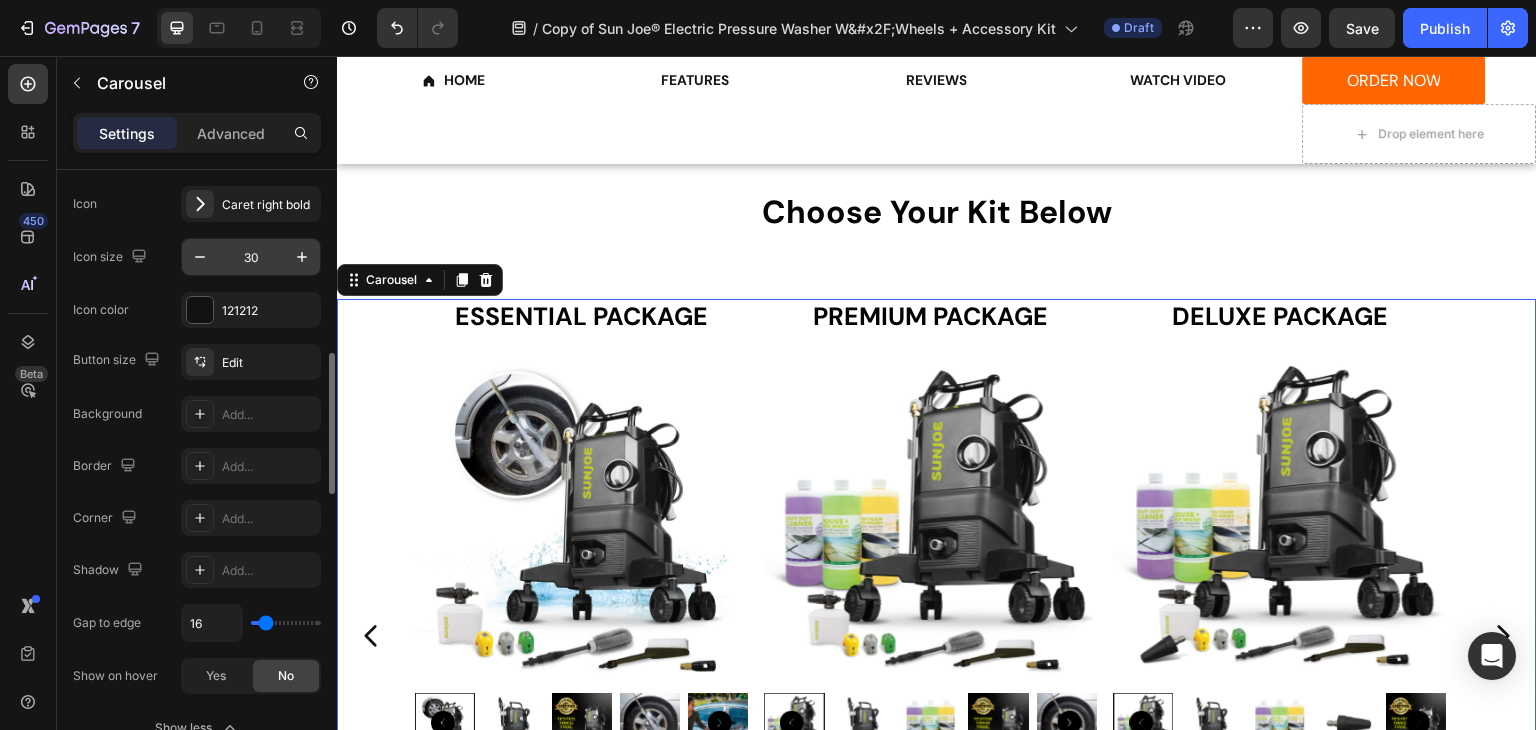 scroll, scrollTop: 897, scrollLeft: 0, axis: vertical 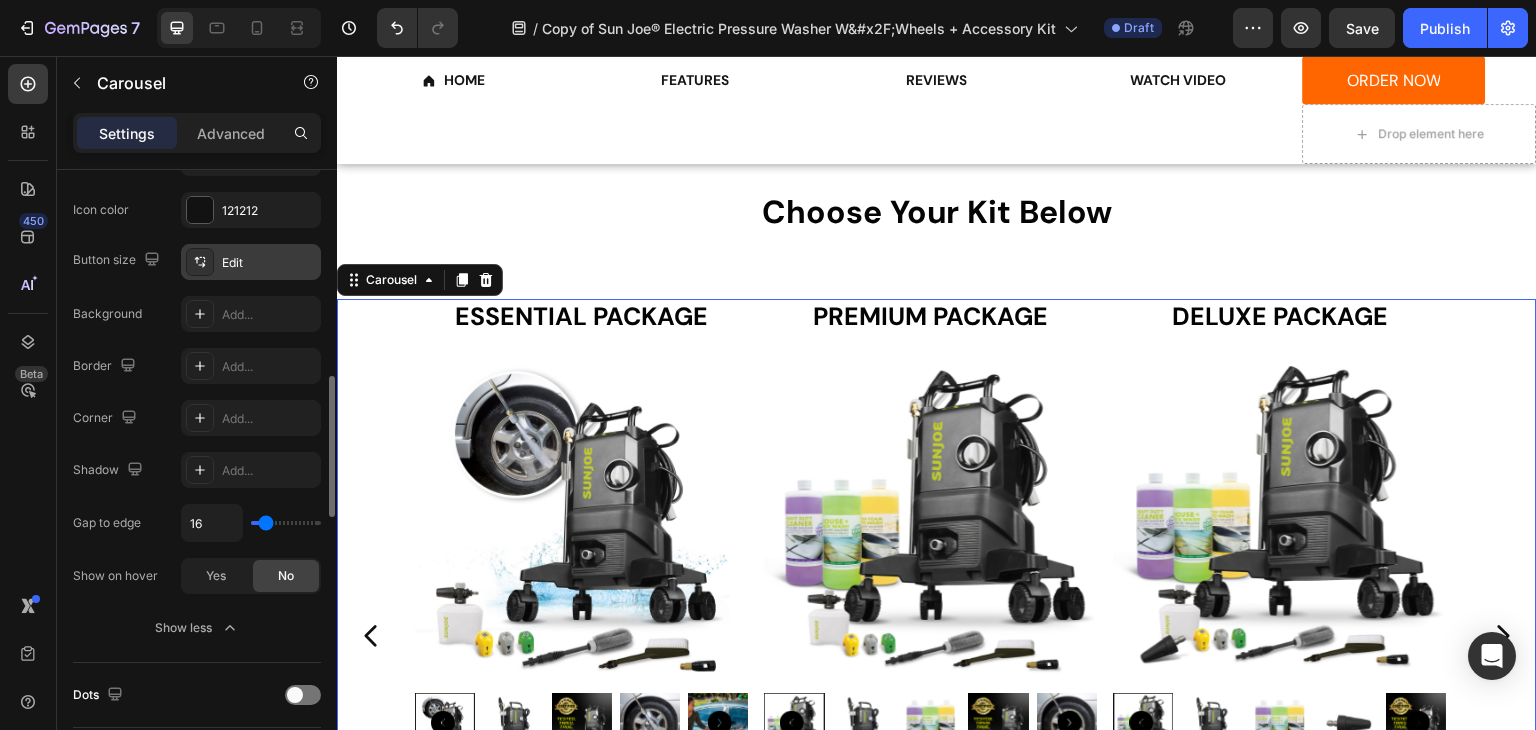 click on "Edit" at bounding box center (269, 263) 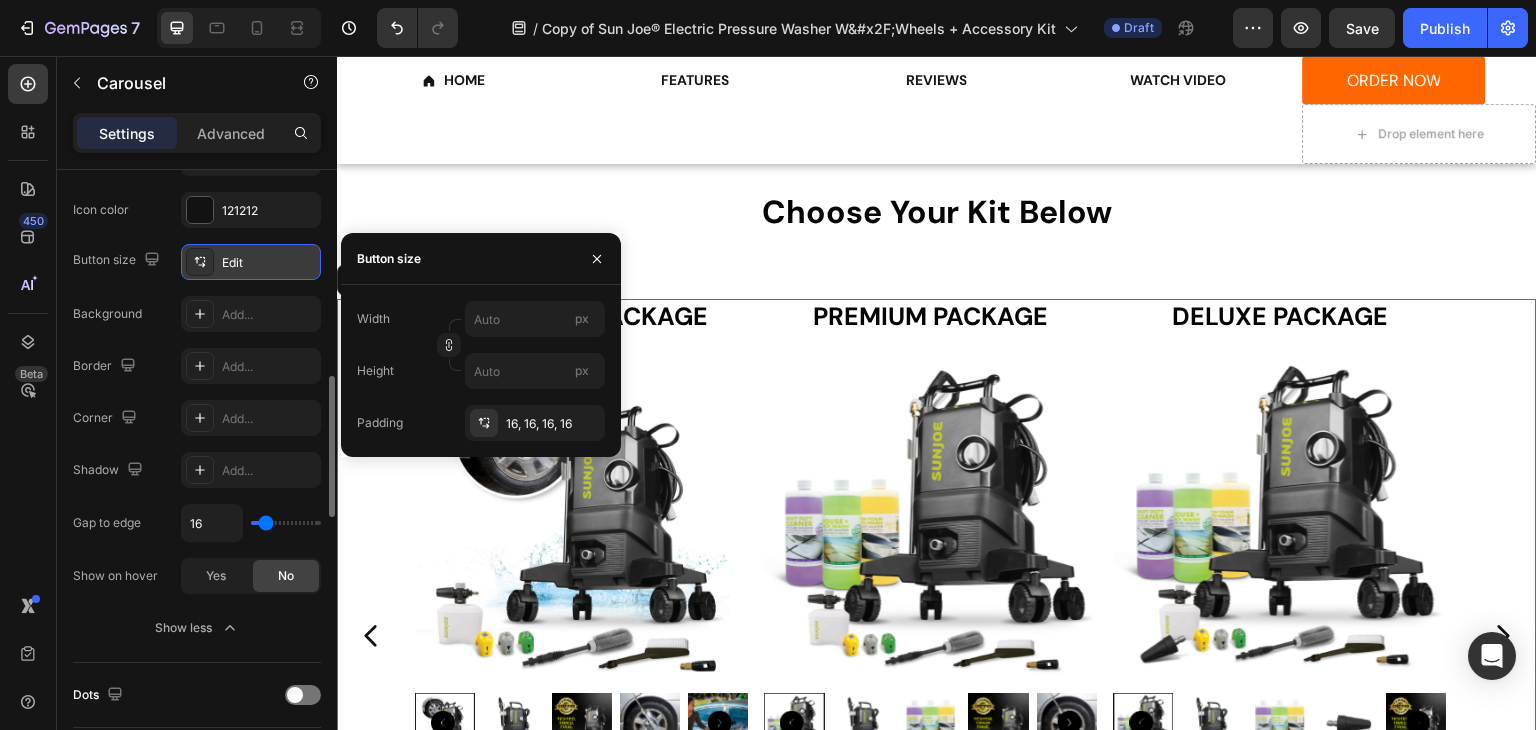 click on "Edit" at bounding box center [269, 263] 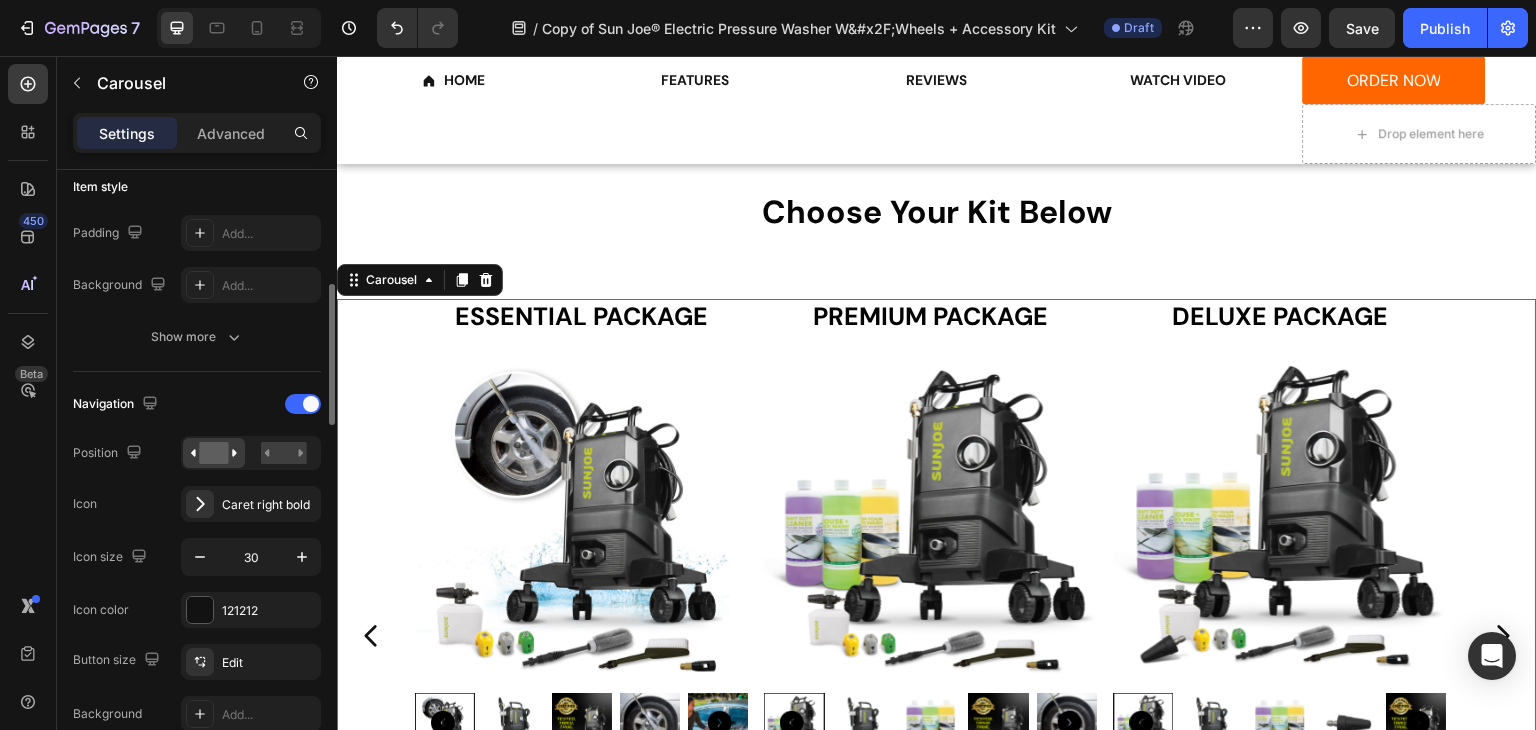 scroll, scrollTop: 397, scrollLeft: 0, axis: vertical 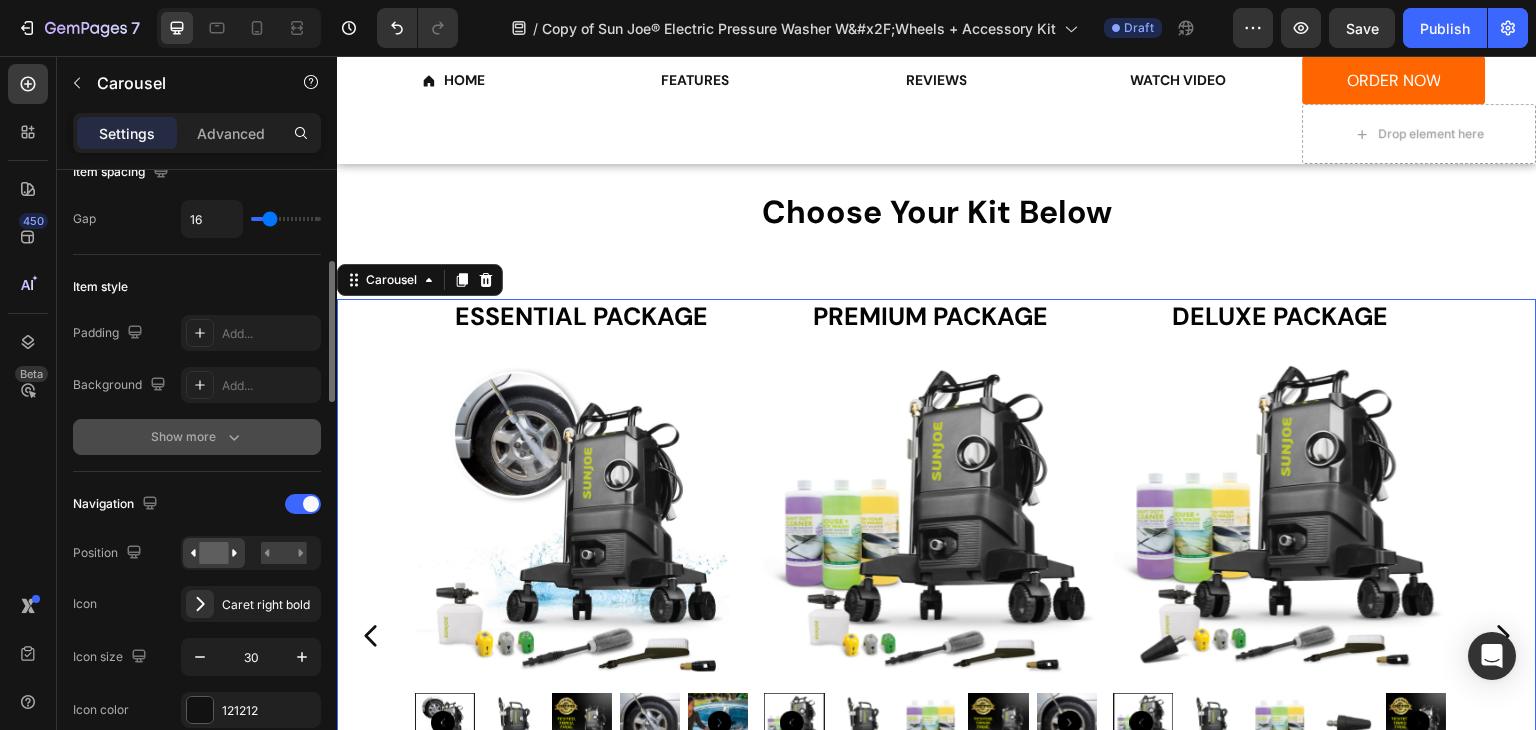 click on "Show more" at bounding box center [197, 437] 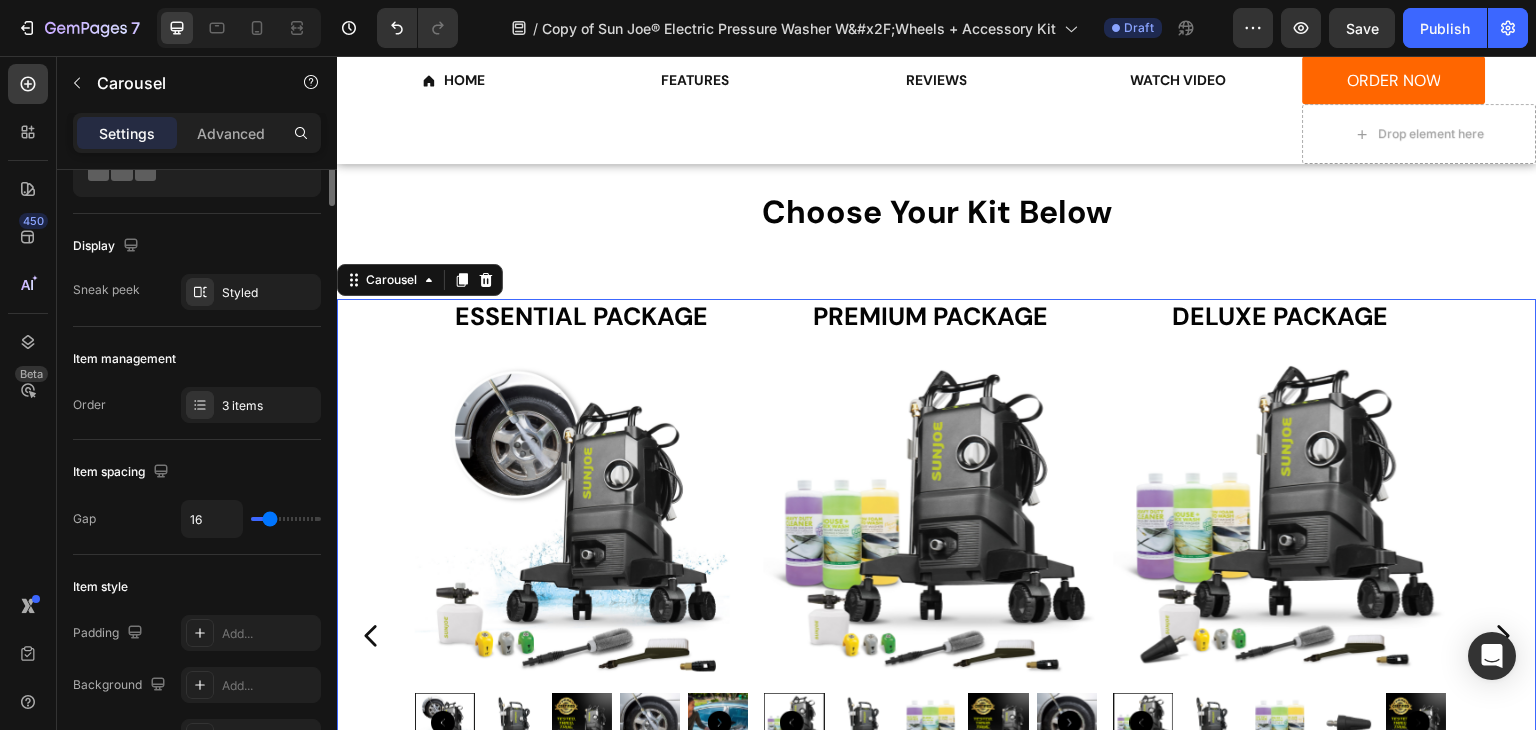 scroll, scrollTop: 0, scrollLeft: 0, axis: both 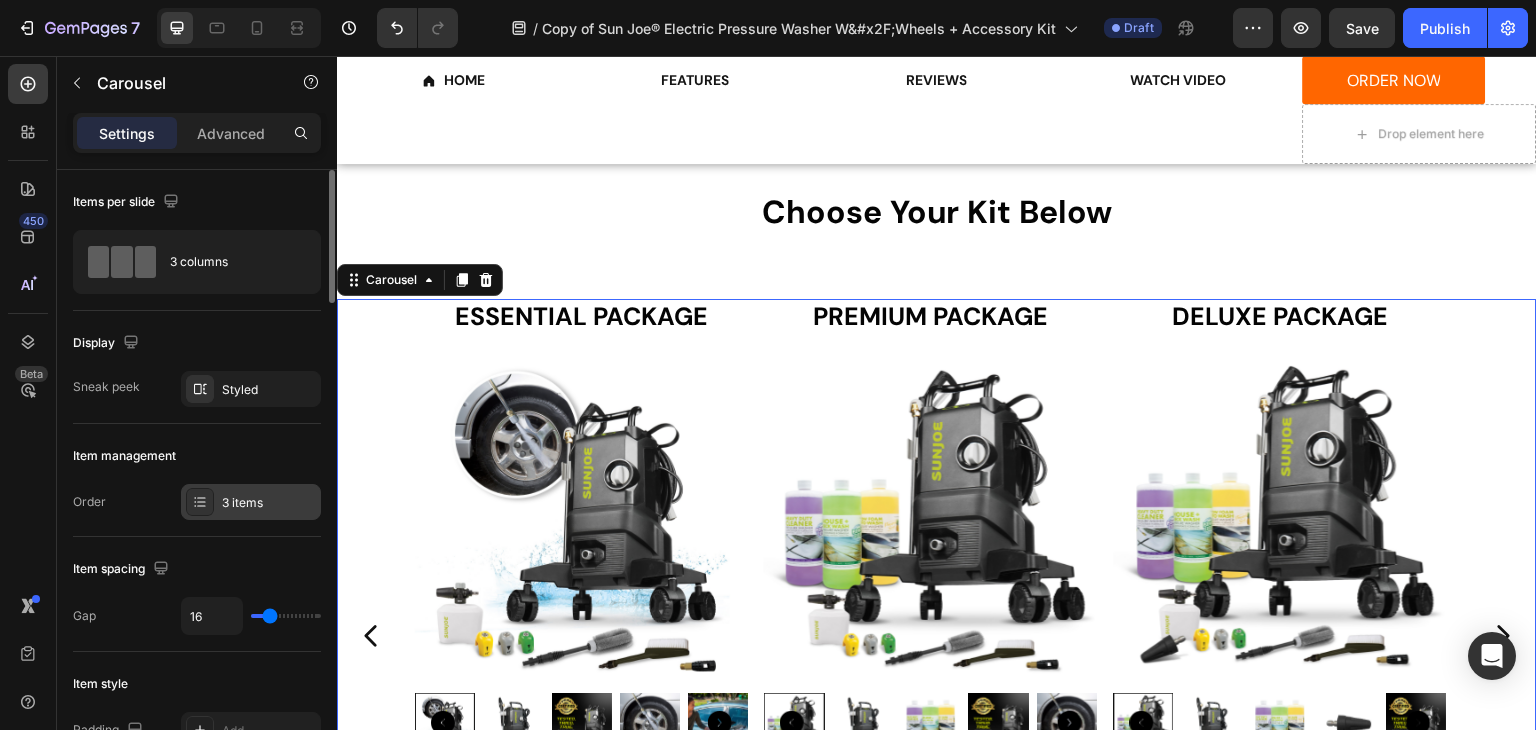 click on "3 items" at bounding box center (251, 502) 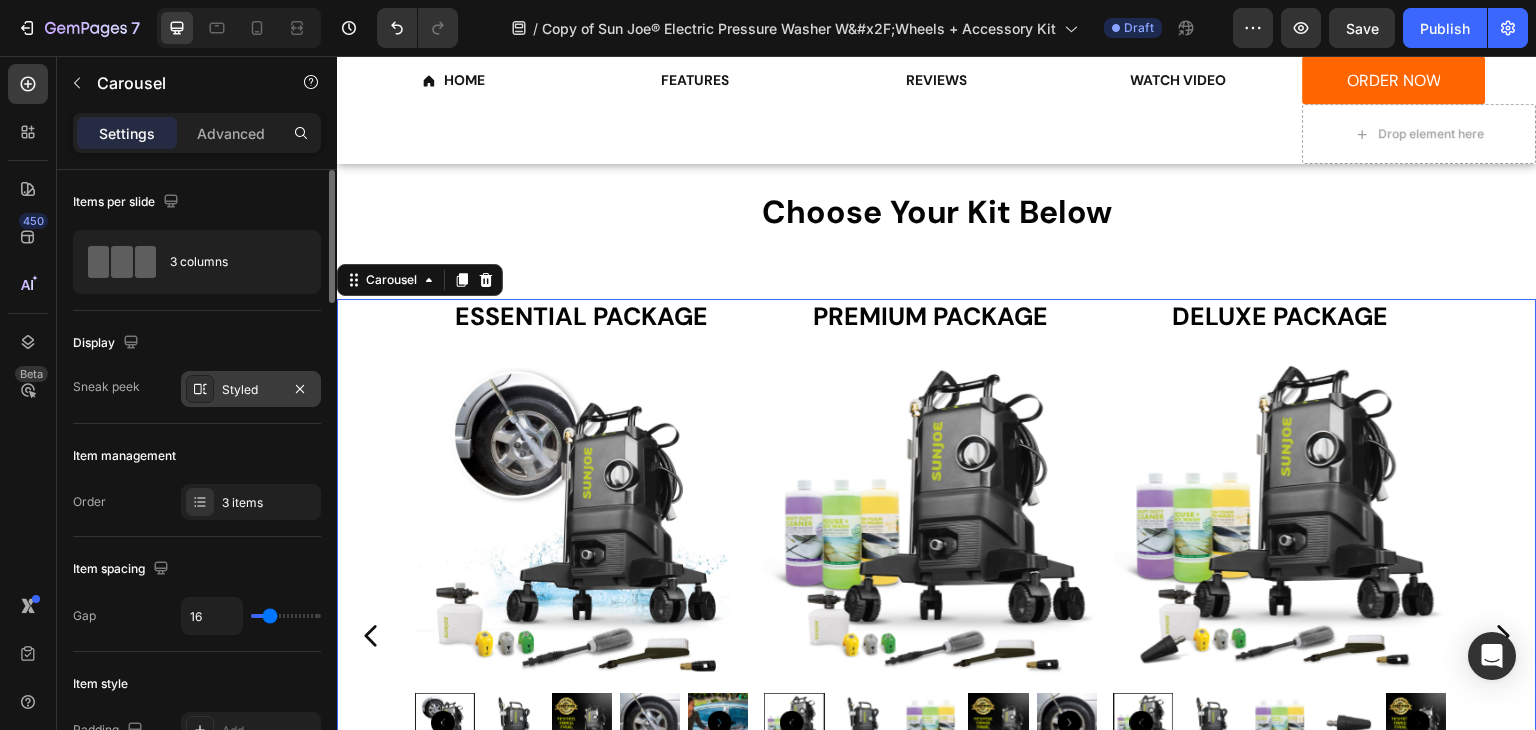 click 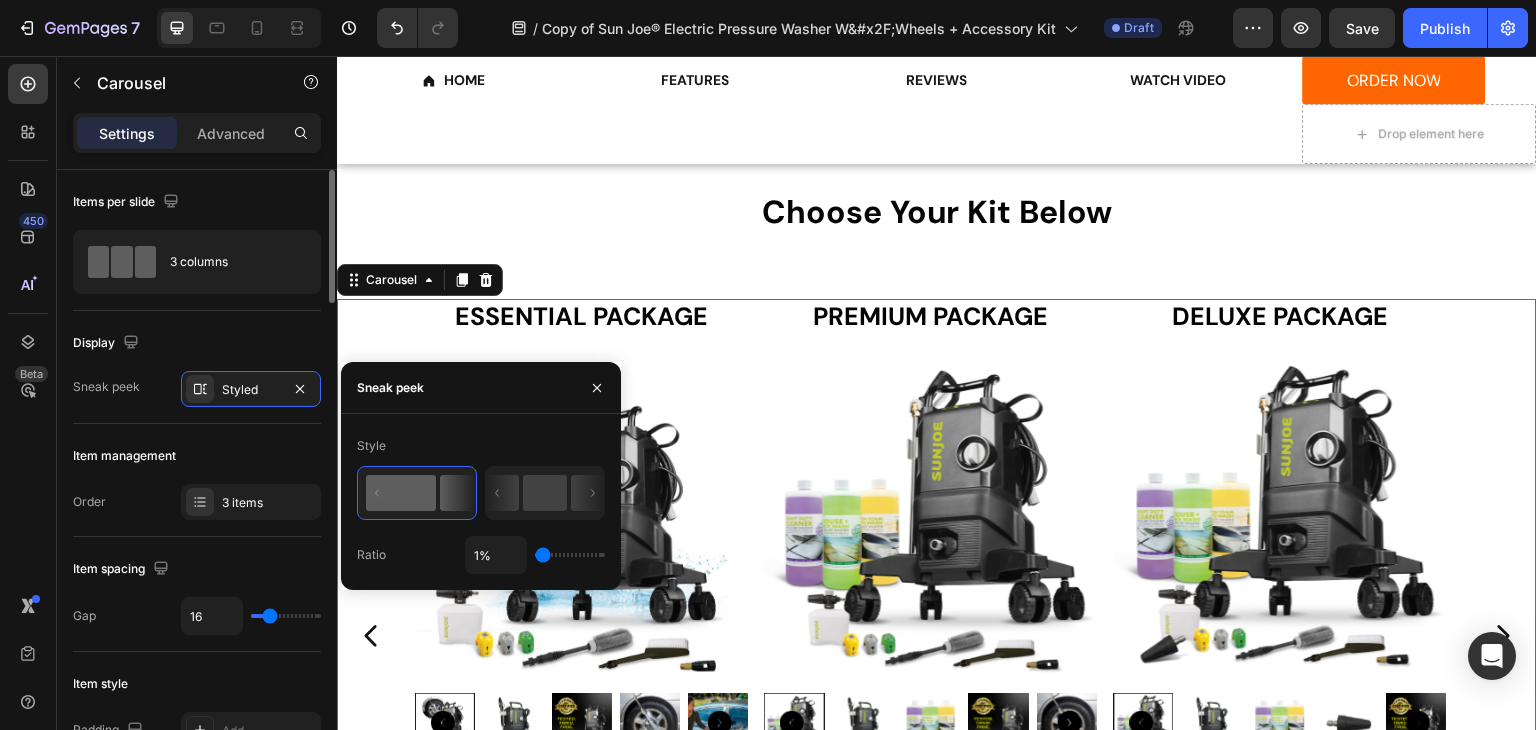 click on "Display Sneak peek Styled" 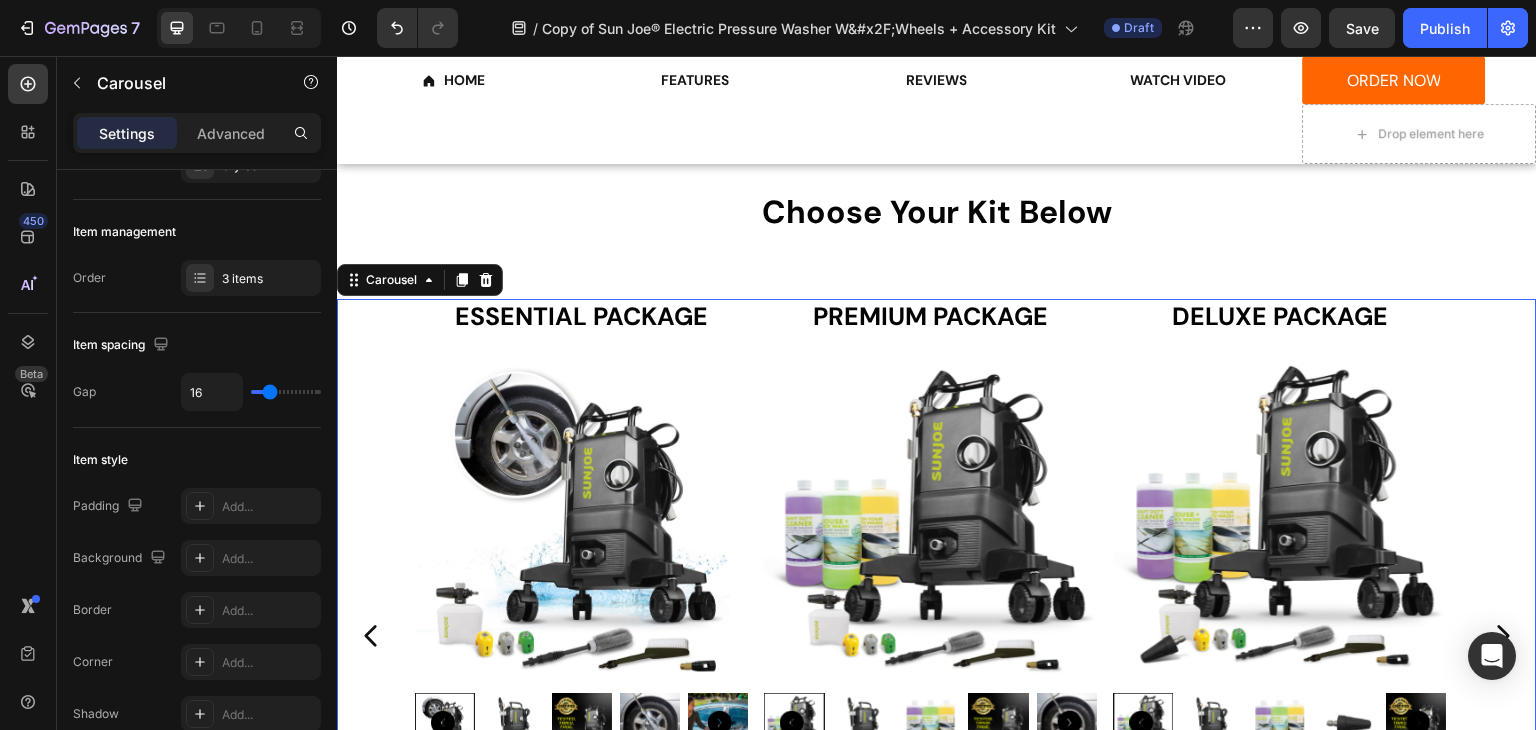 scroll, scrollTop: 0, scrollLeft: 0, axis: both 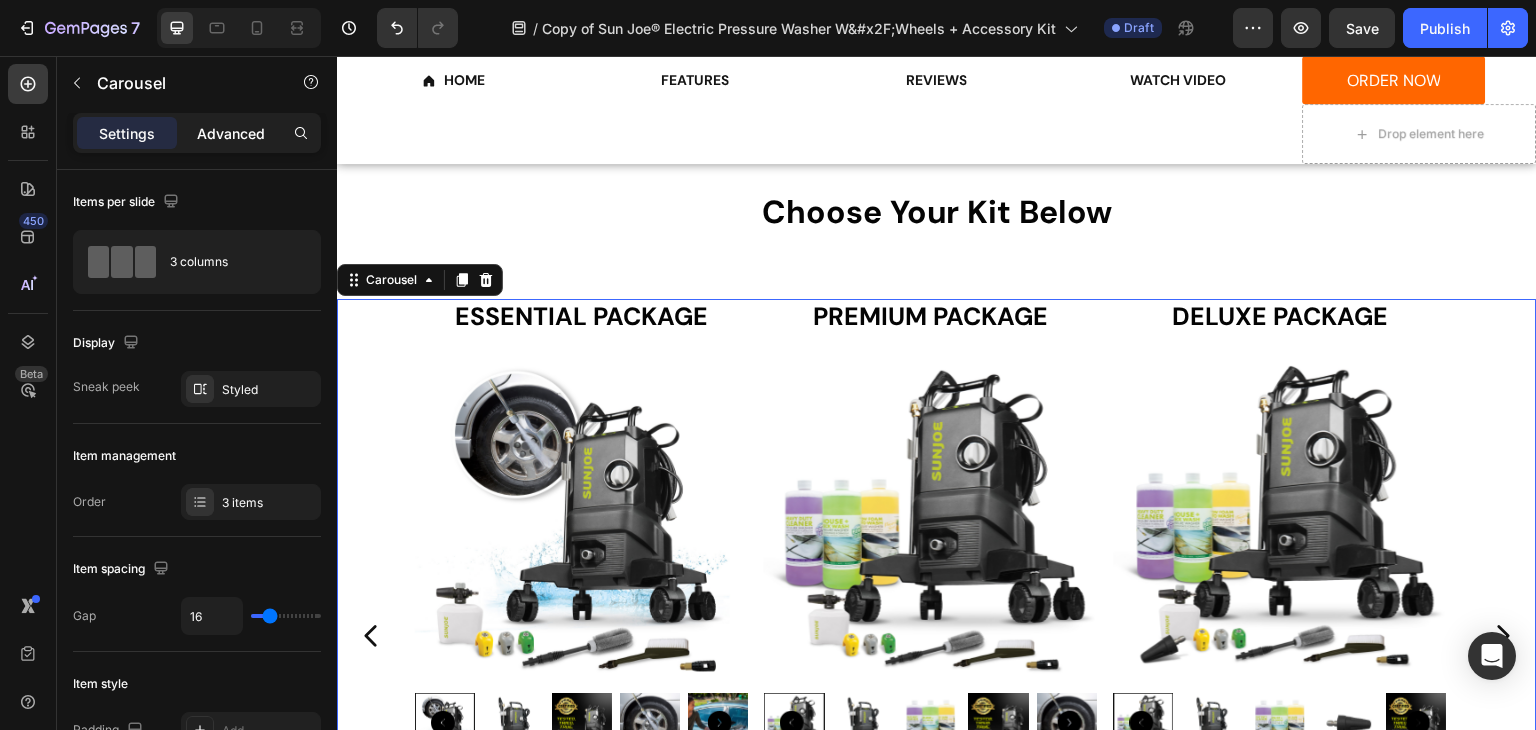 click on "Advanced" at bounding box center (231, 133) 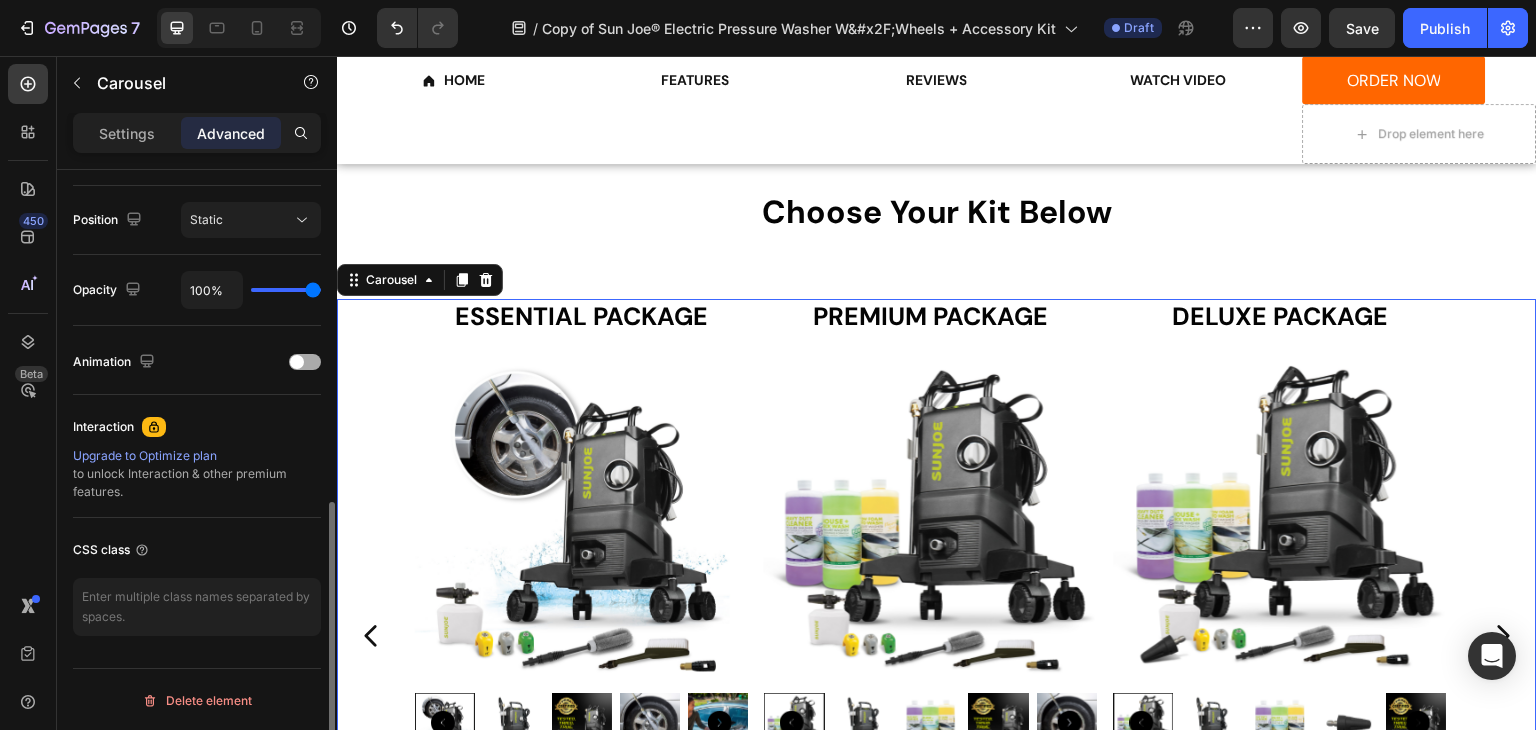 scroll, scrollTop: 615, scrollLeft: 0, axis: vertical 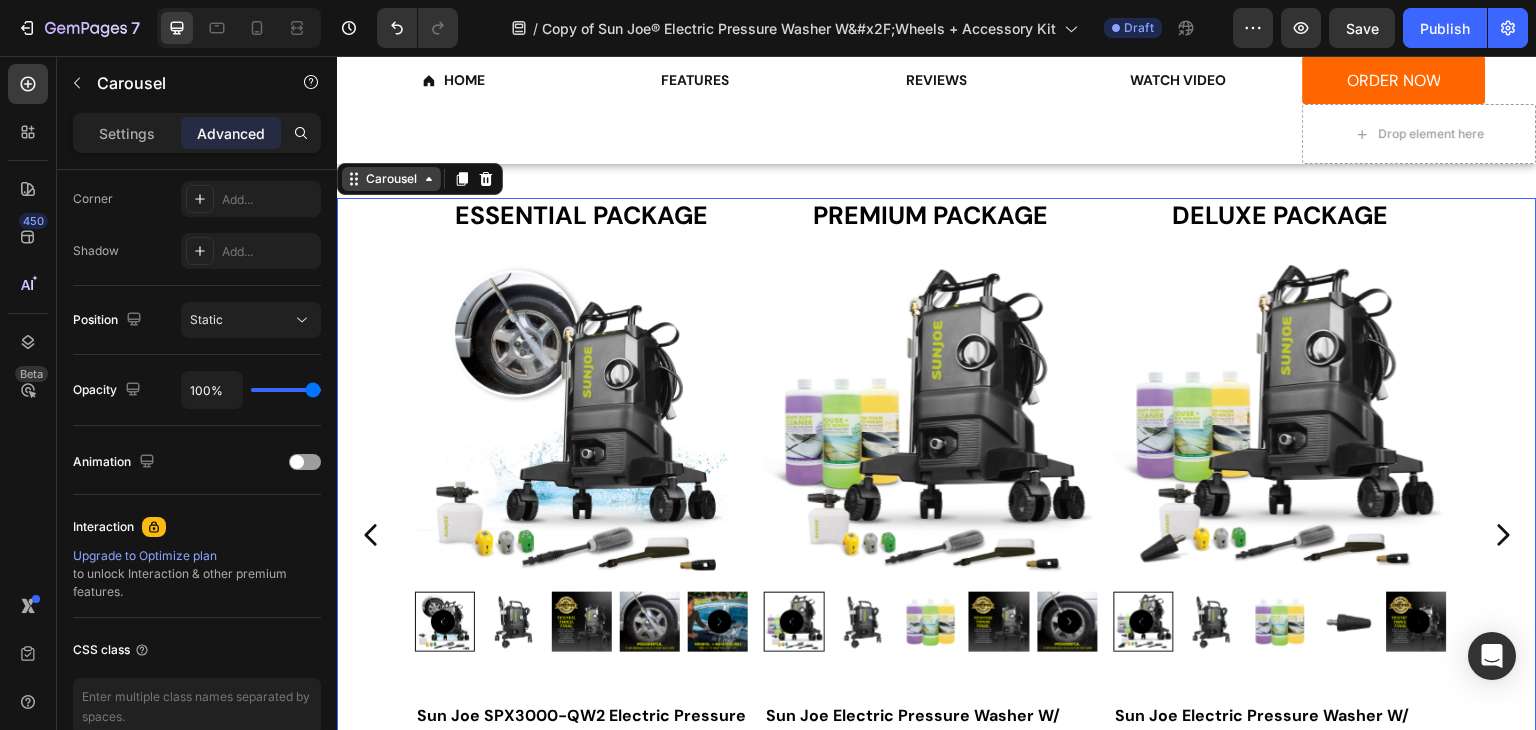 click on "Carousel" at bounding box center (391, 179) 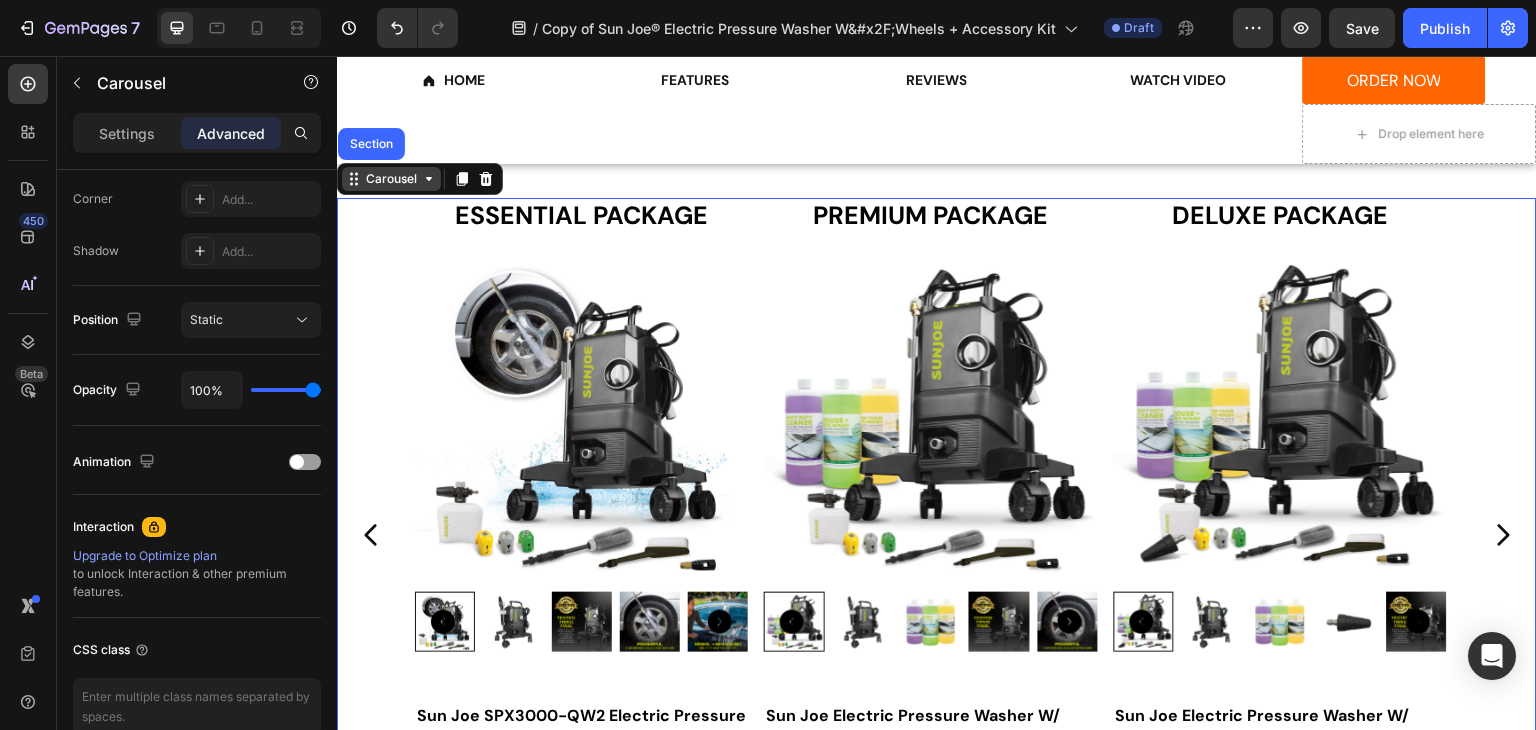 click on "Carousel" at bounding box center [391, 179] 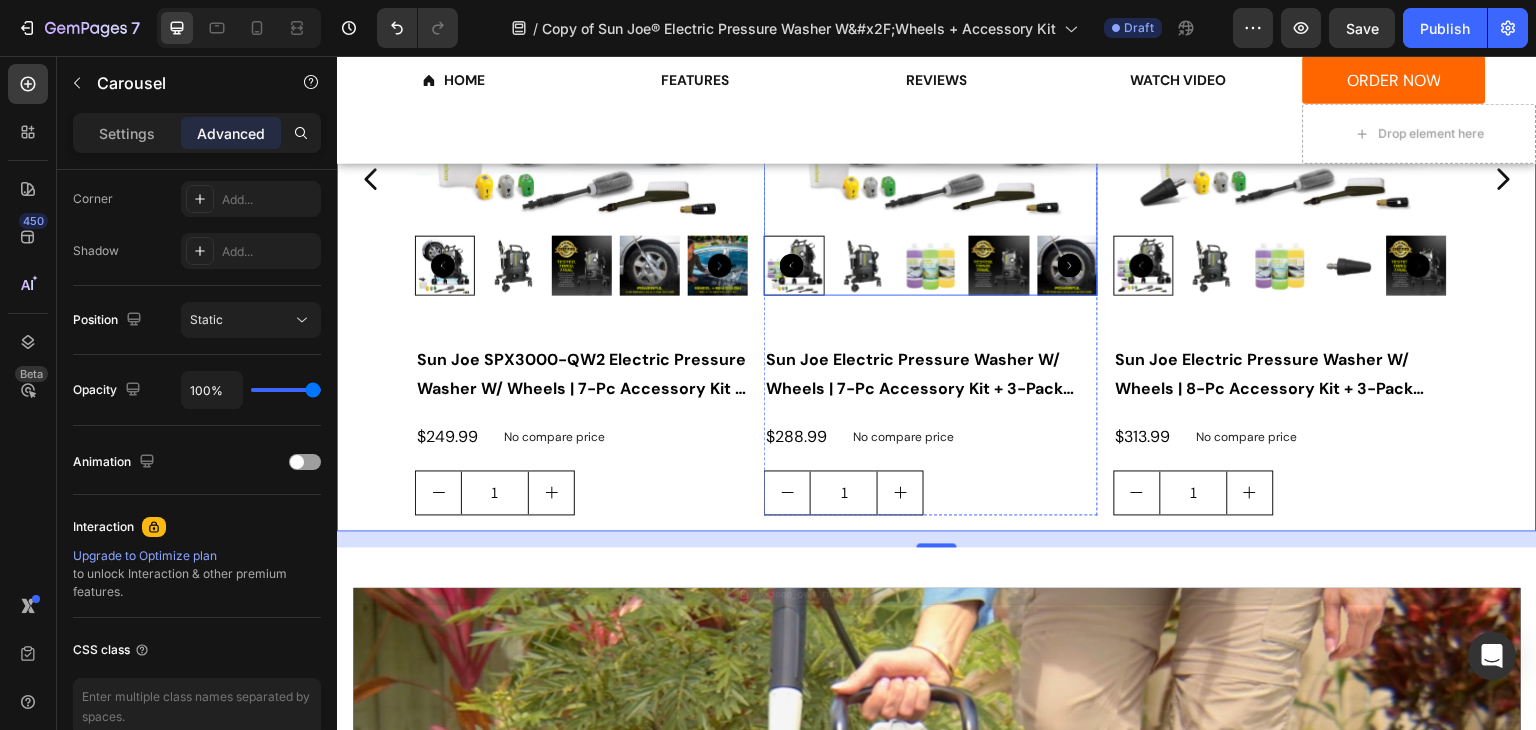 scroll, scrollTop: 2584, scrollLeft: 0, axis: vertical 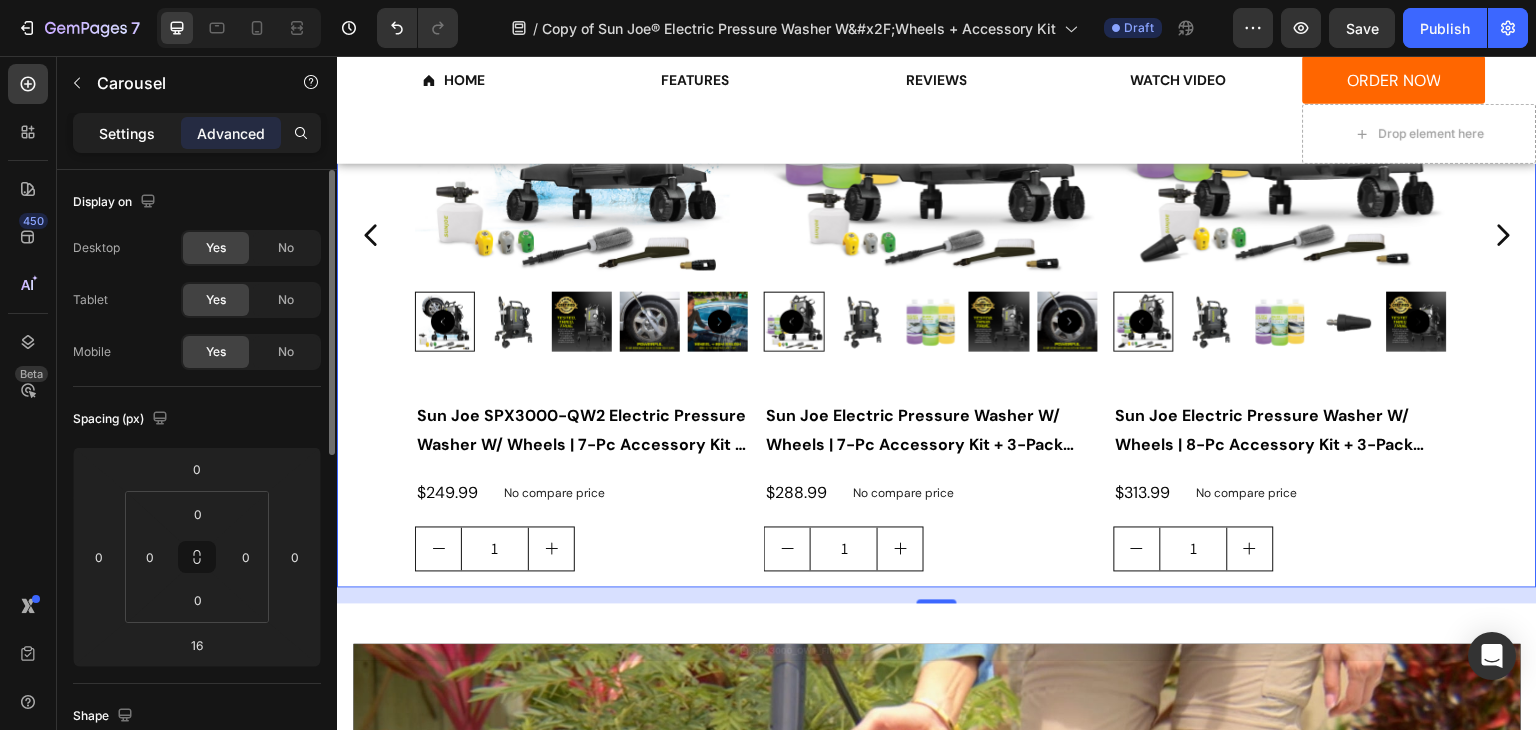 click on "Settings" at bounding box center [127, 133] 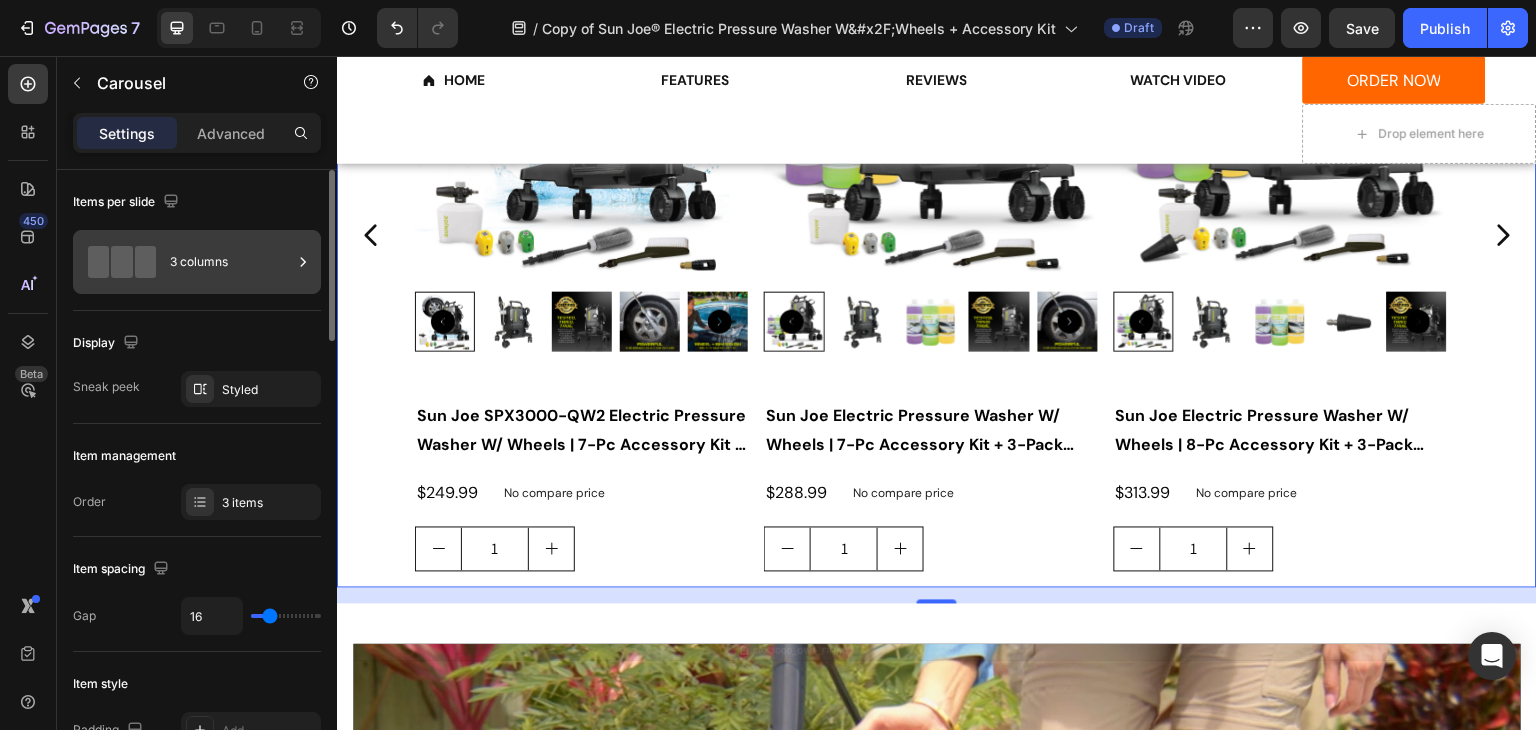 click on "3 columns" at bounding box center (231, 262) 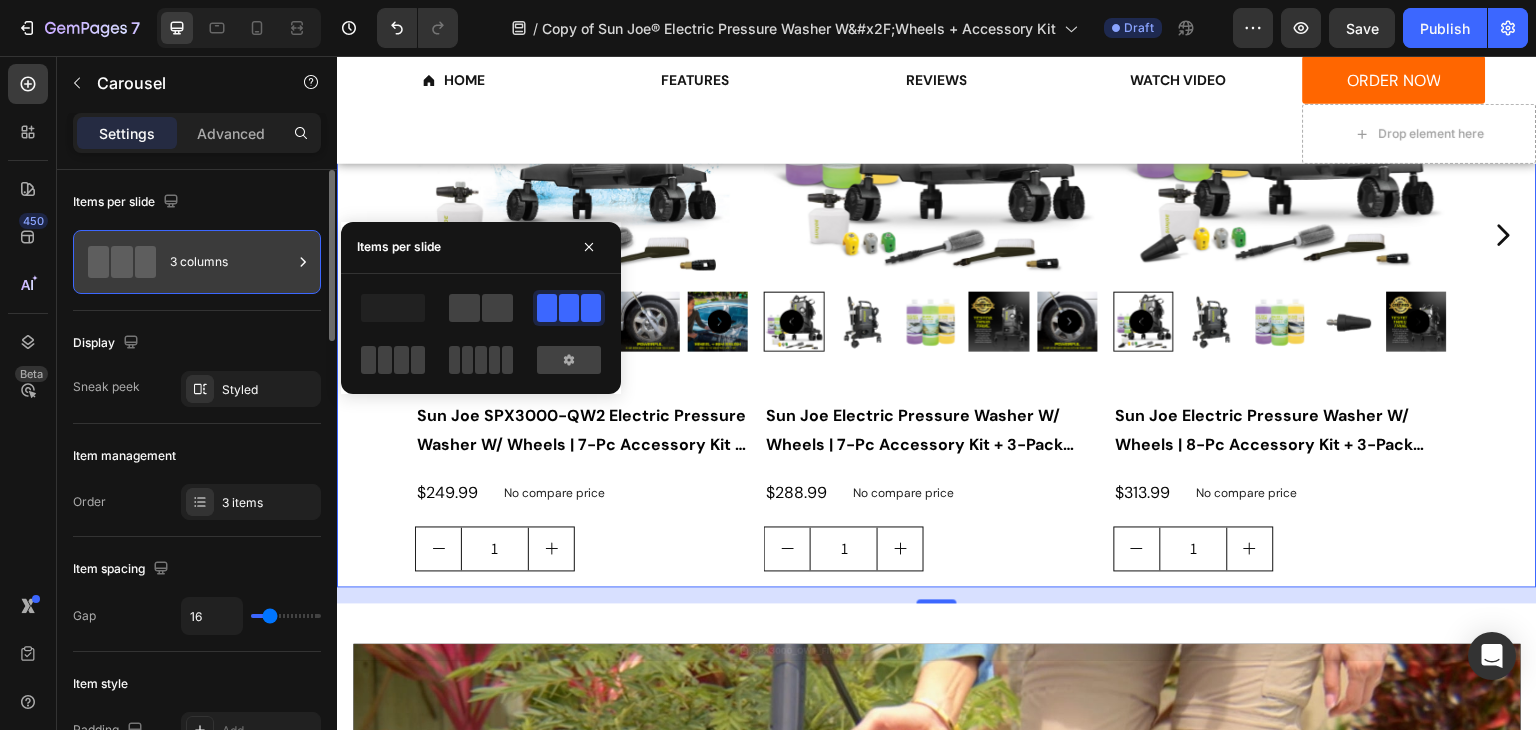 click on "3 columns" at bounding box center (231, 262) 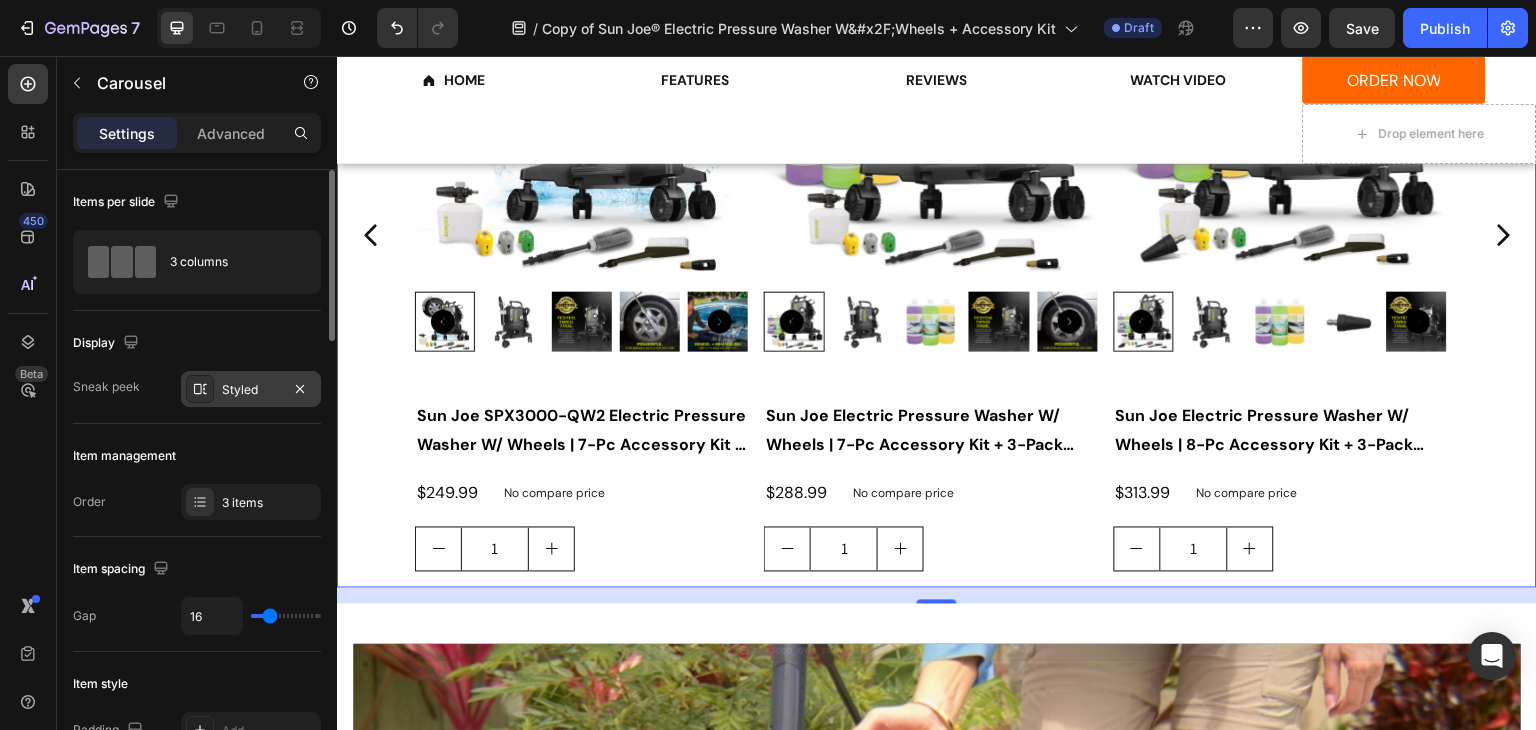 click on "Styled" at bounding box center (251, 389) 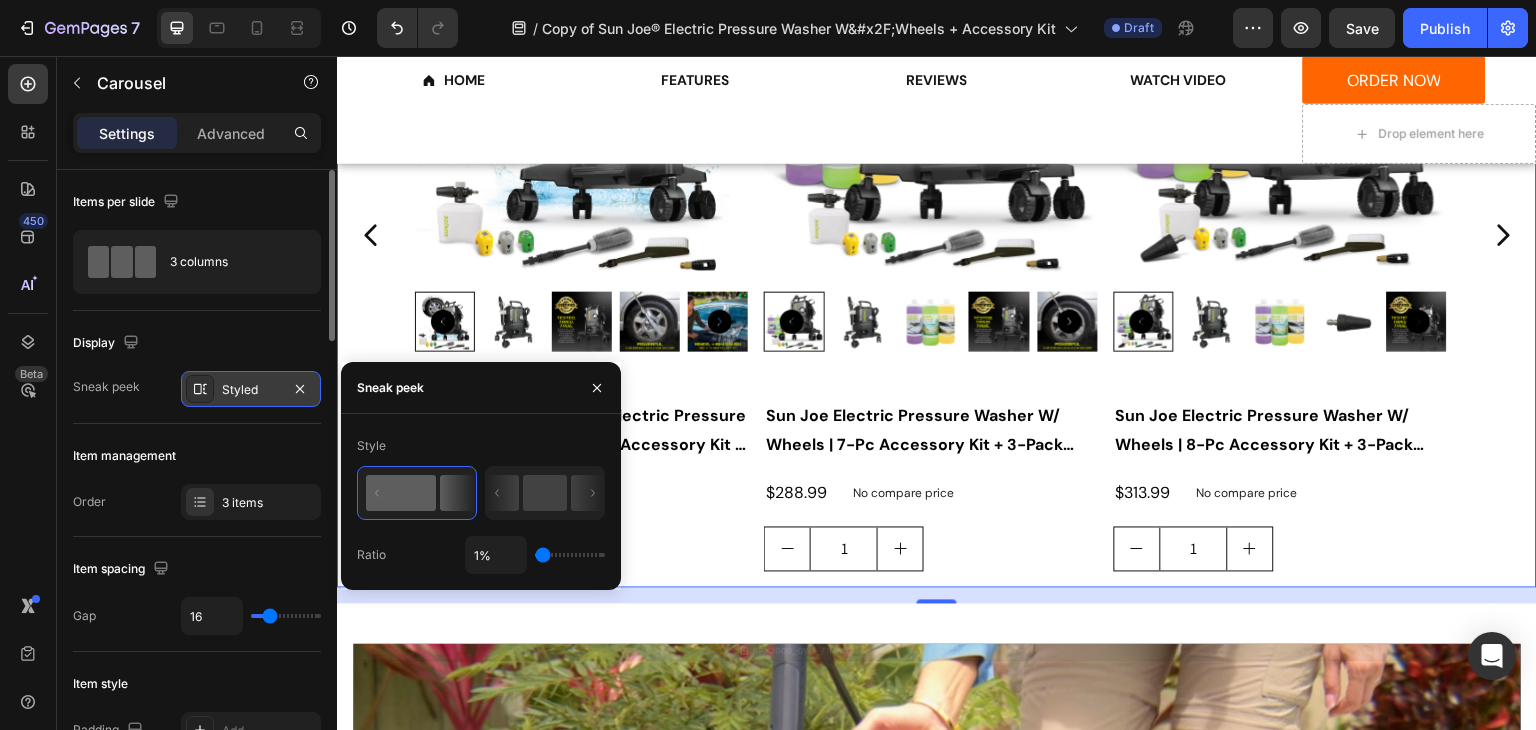 click on "Styled" at bounding box center (251, 389) 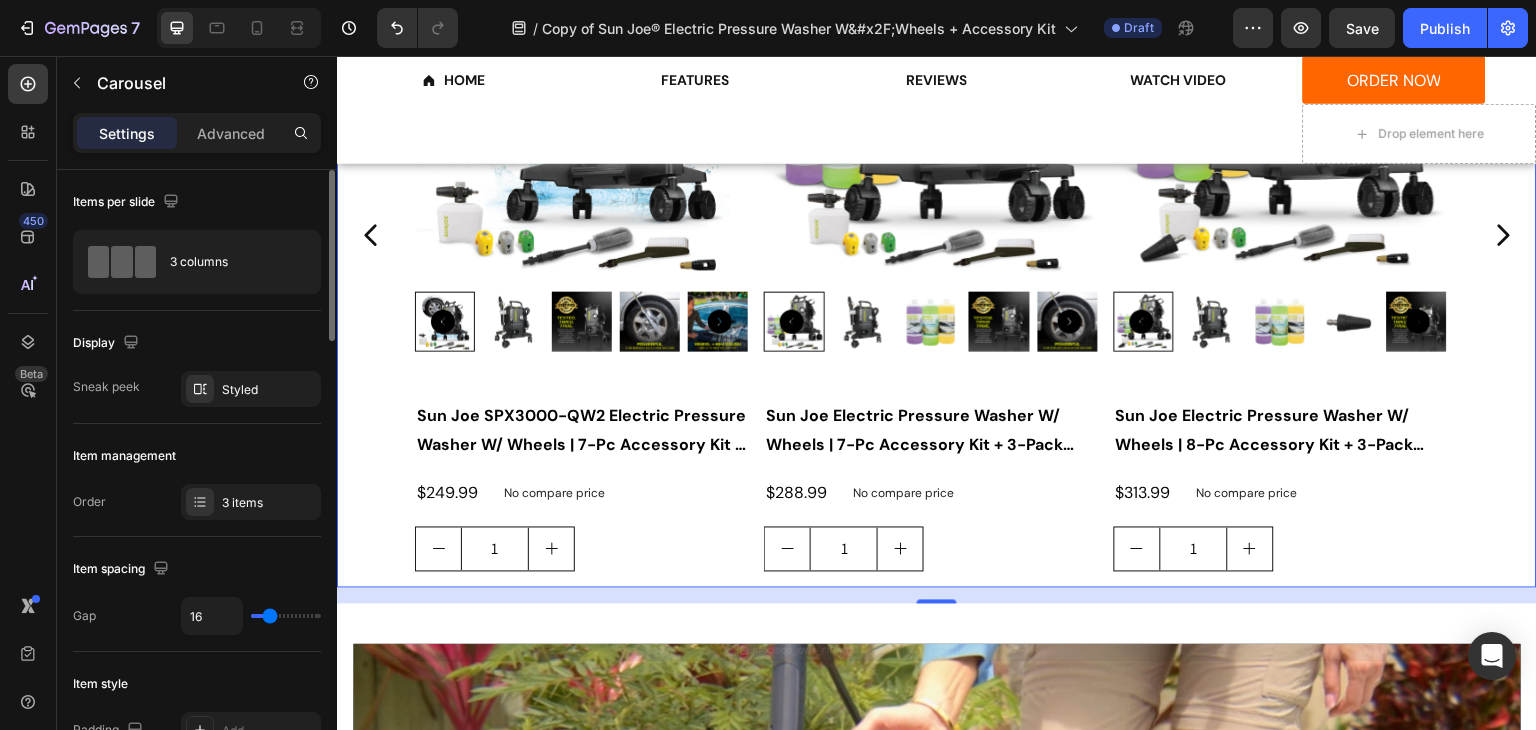 click on "Display" at bounding box center [197, 343] 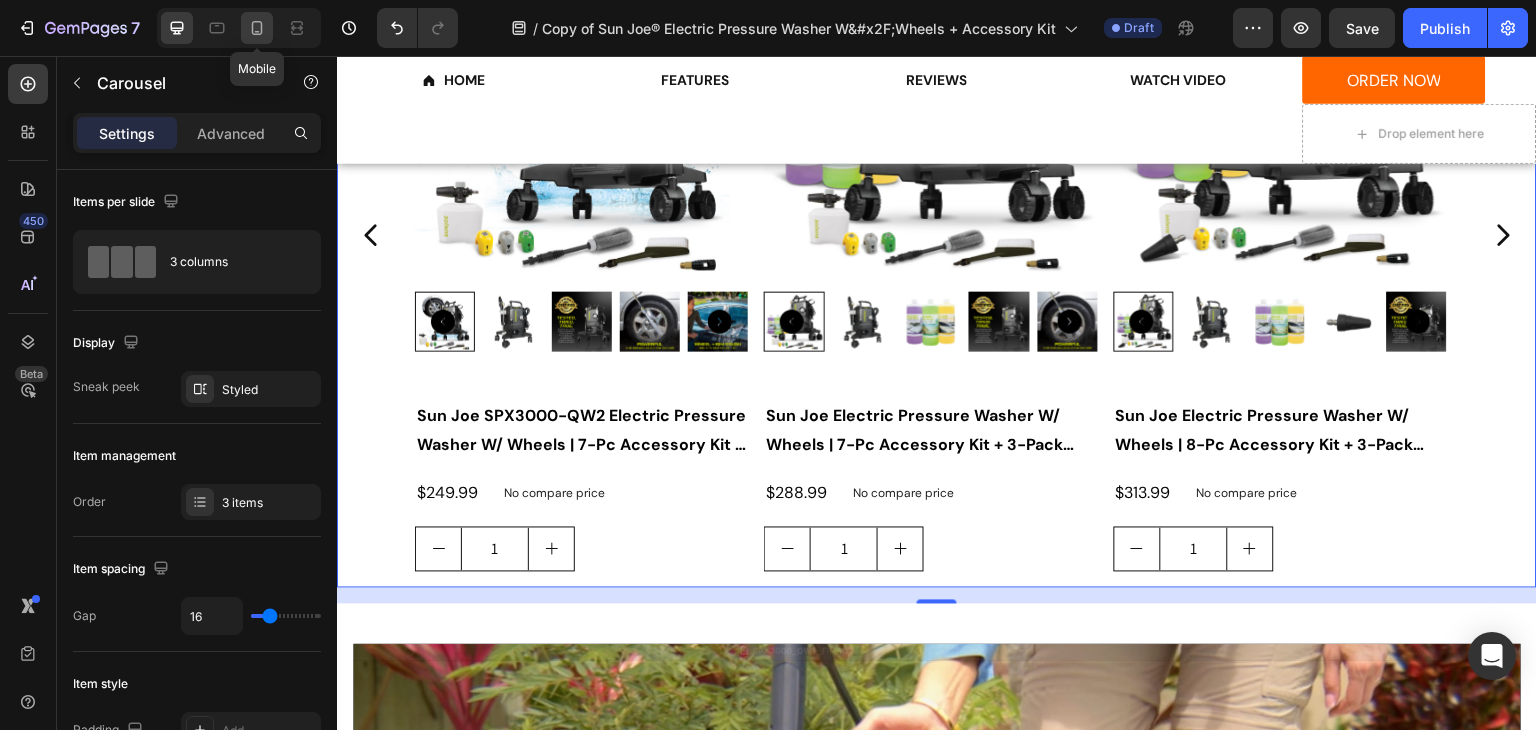 click 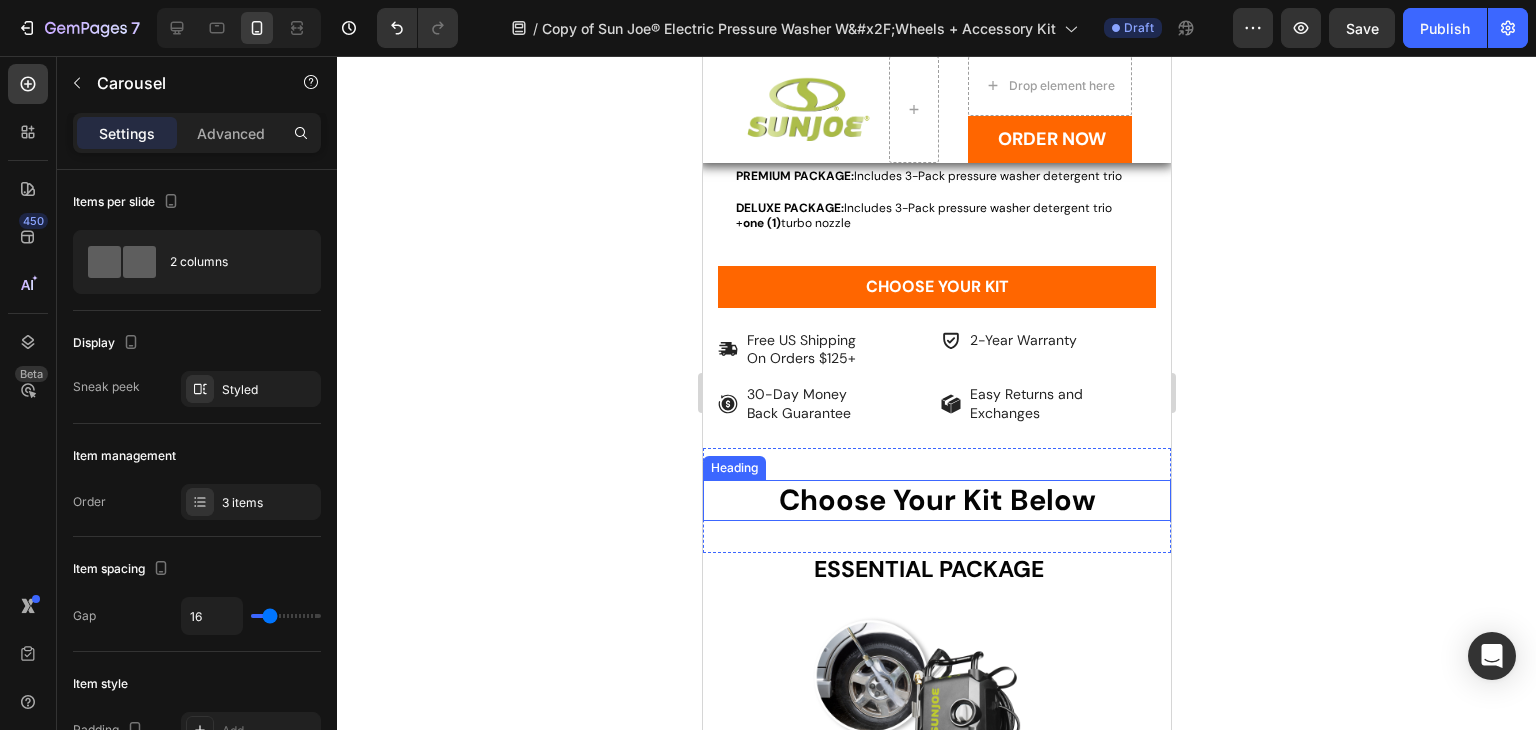 scroll, scrollTop: 2143, scrollLeft: 0, axis: vertical 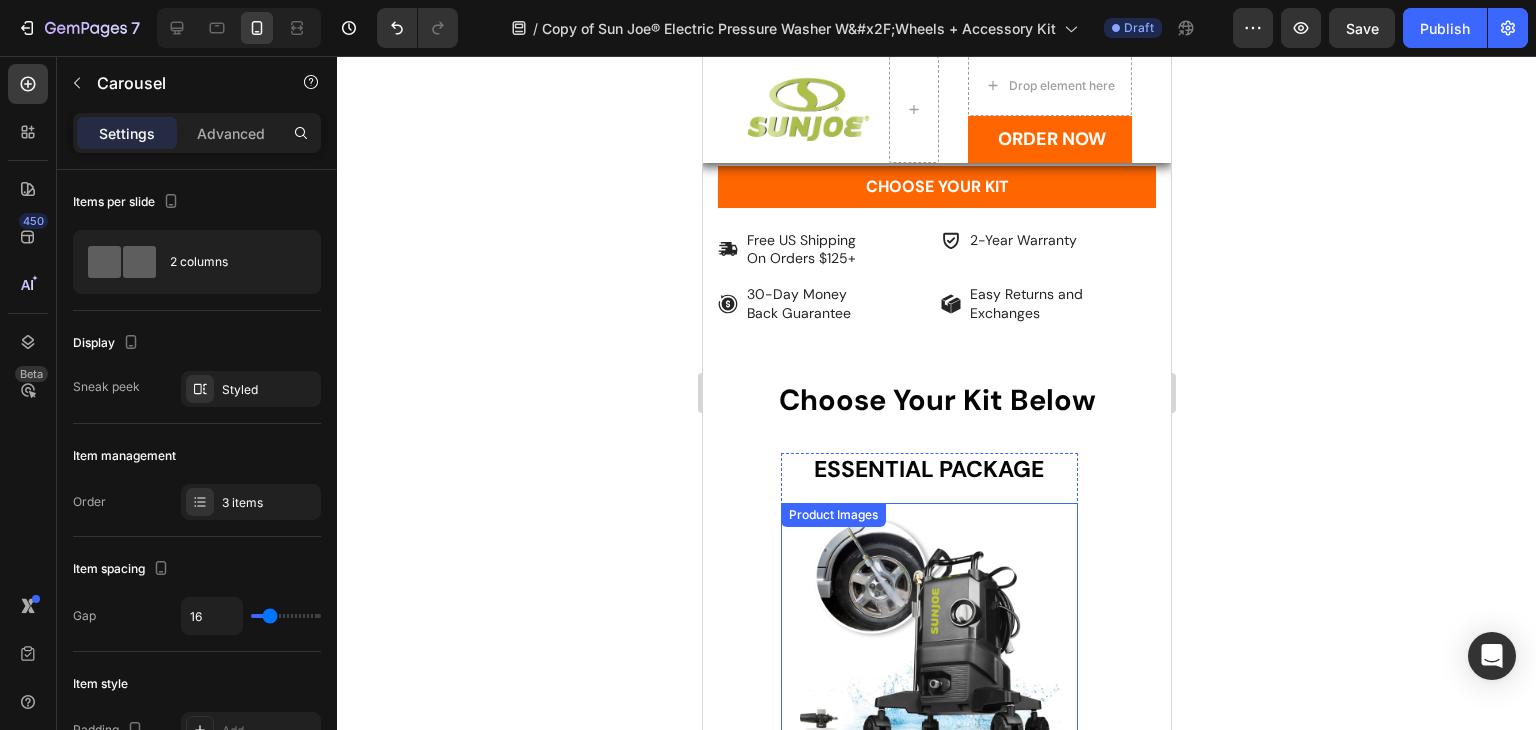 click at bounding box center [928, 651] 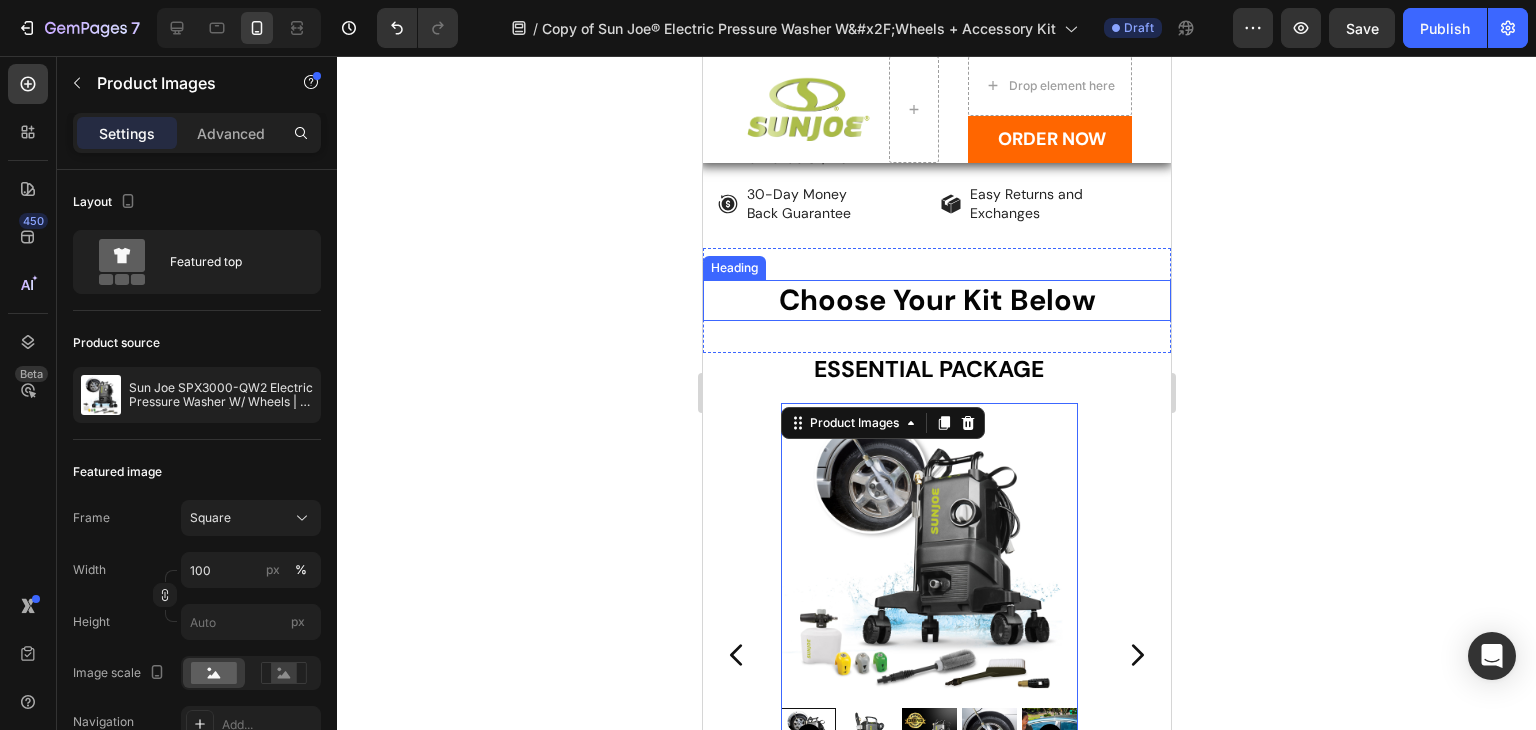 scroll, scrollTop: 2343, scrollLeft: 0, axis: vertical 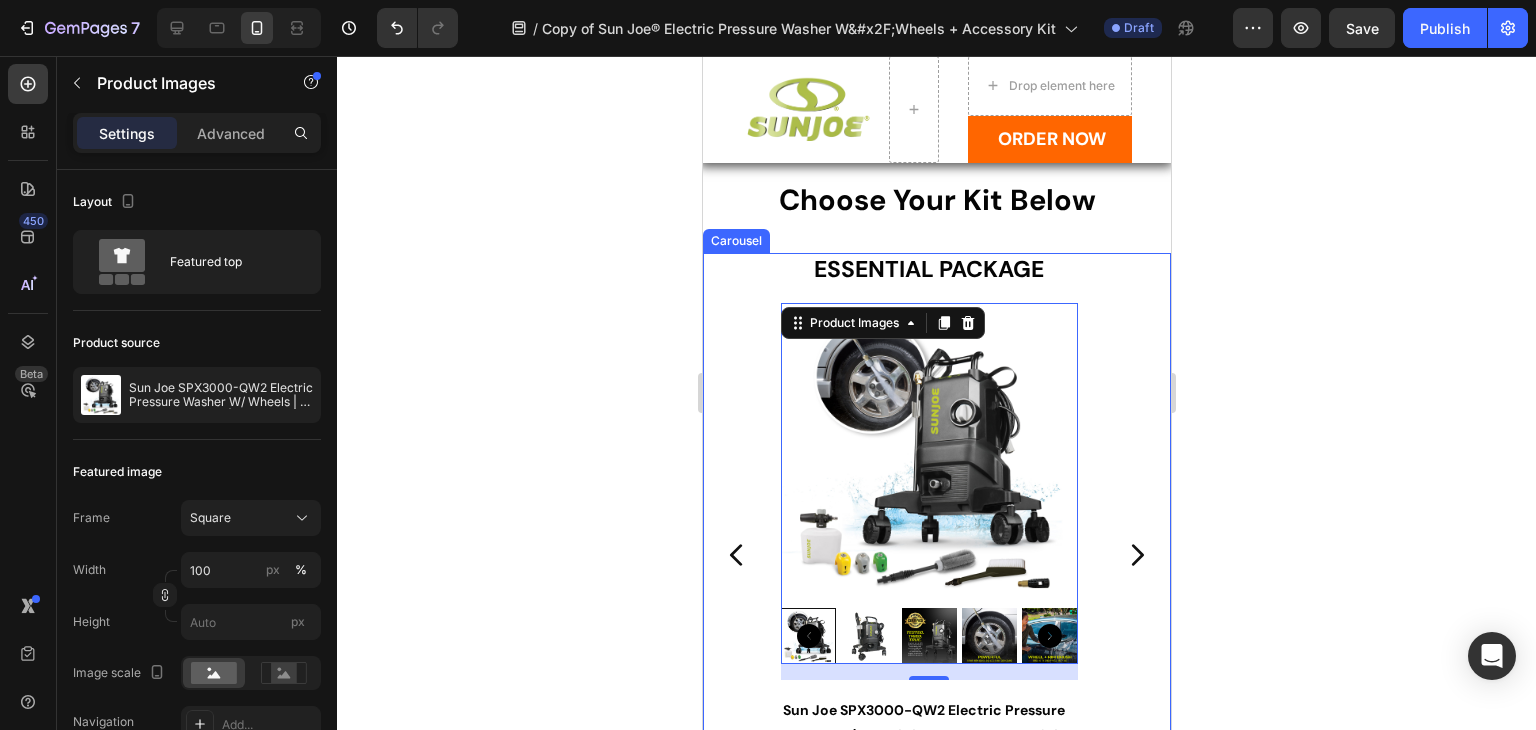 click on "ESSENTIAL PACKAGE Text Block
Product Images   16 Sun Joe SPX3000-QW2 Electric Pressure Washer W/ Wheels | 7-Pc Accessory Kit | 14.9-Amp | 2200 Rated PSI | 1.1 Rated GPM Product Title $249.99 Product Price Product Price No compare price Product Price Row
1
Product Quantity Product PREMIUM PACKAGE Text Block
Product Images Sun Joe Electric Pressure Washer W/ Wheels | 7-Pc Accessory Kit + 3-Pack Detergent | 14.9-Amp | 2200 Rated PSI | 1.1 Rated GPM Product Title $288.99 Product Price Product Price No compare price Product Price Row
1
Product Quantity Product DELUXE PACKAGE Text Block
Product Images Sun Joe Electric Pressure Washer W/ Wheels | 8-Pc Accessory Kit + 3-Pack Detergent | 14.9-Amp | 2200 Rated PSI | 1.1 Rated GPM Product Title $313.99 Product Price Product Price No compare price Product Price Row
1
Product Quantity" at bounding box center [936, 554] 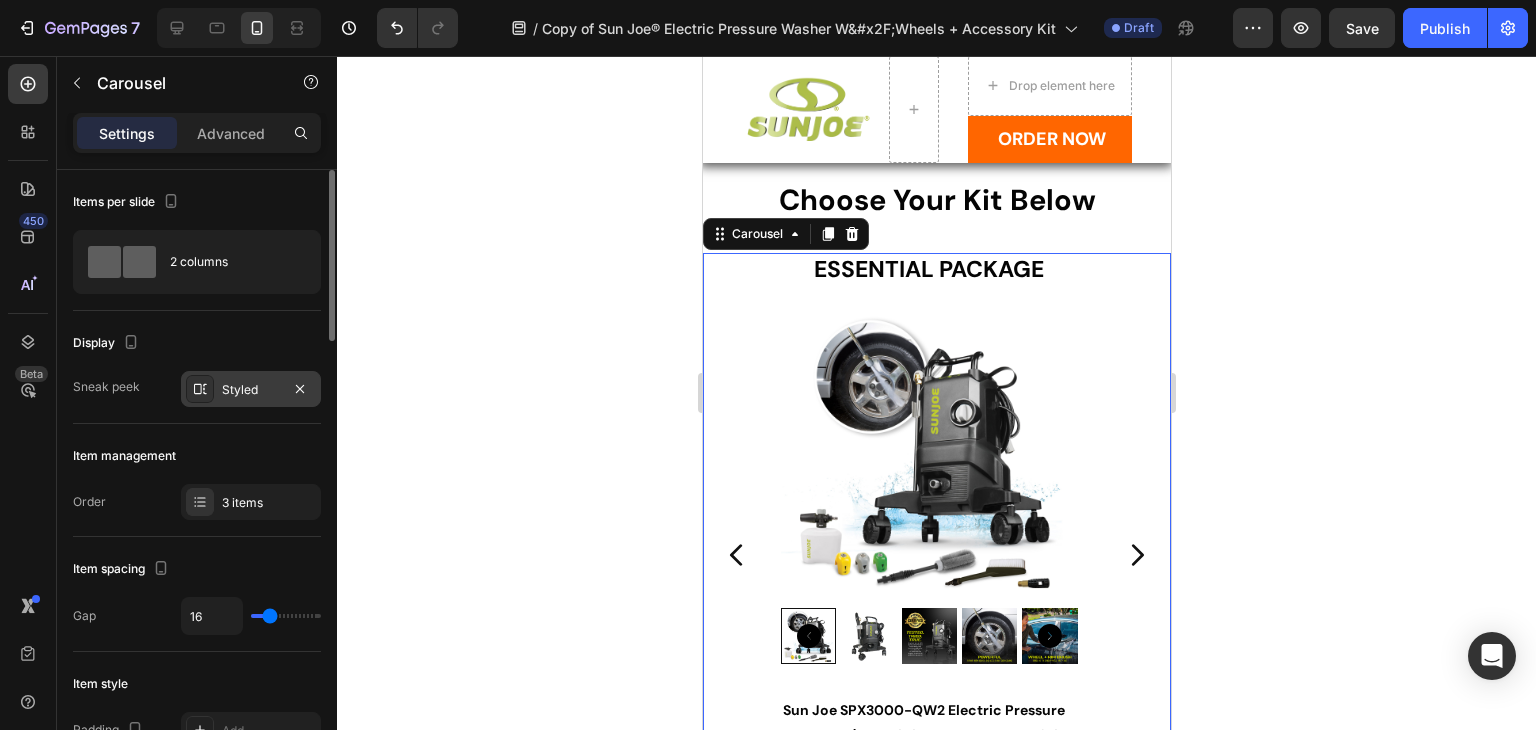 click on "Styled" at bounding box center [251, 389] 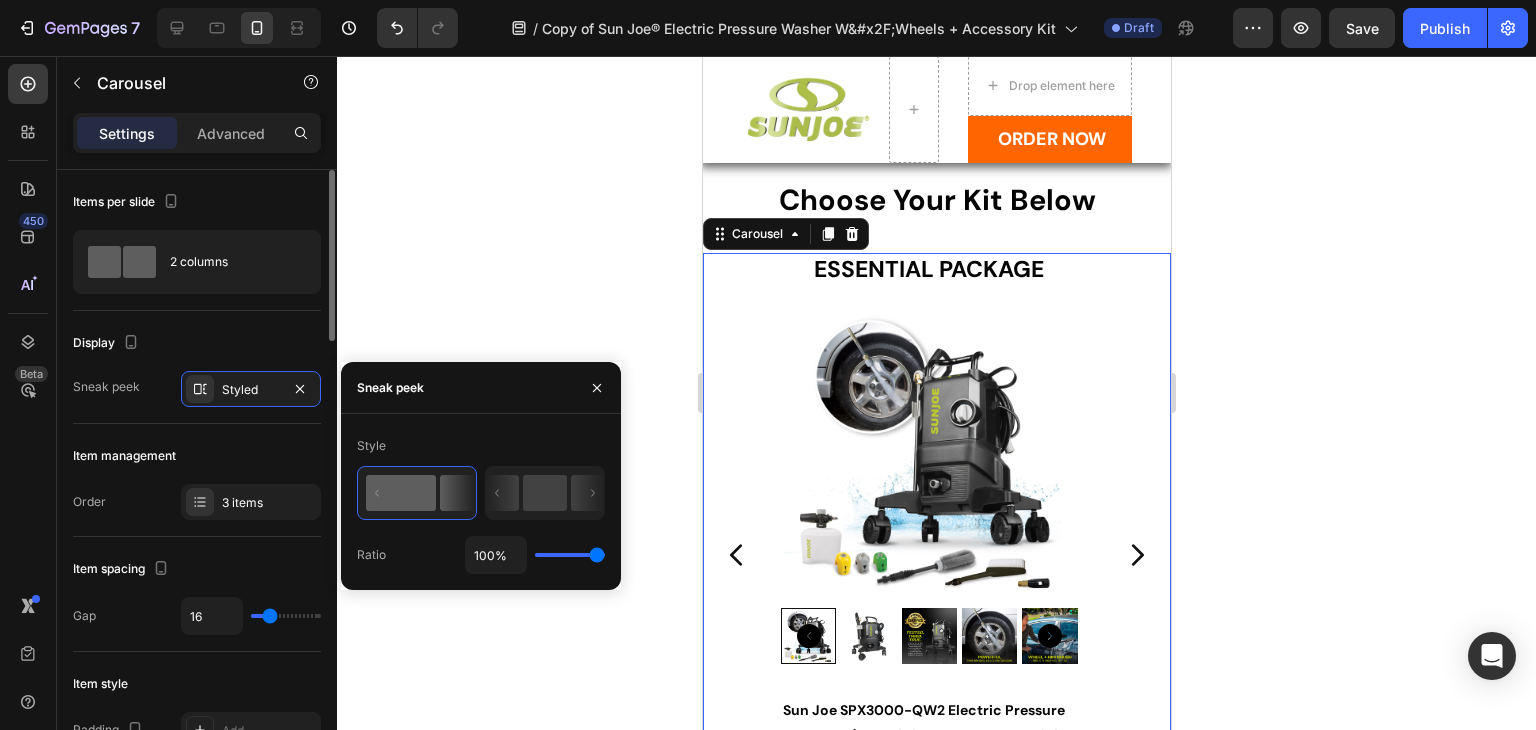 click on "Display" at bounding box center [197, 343] 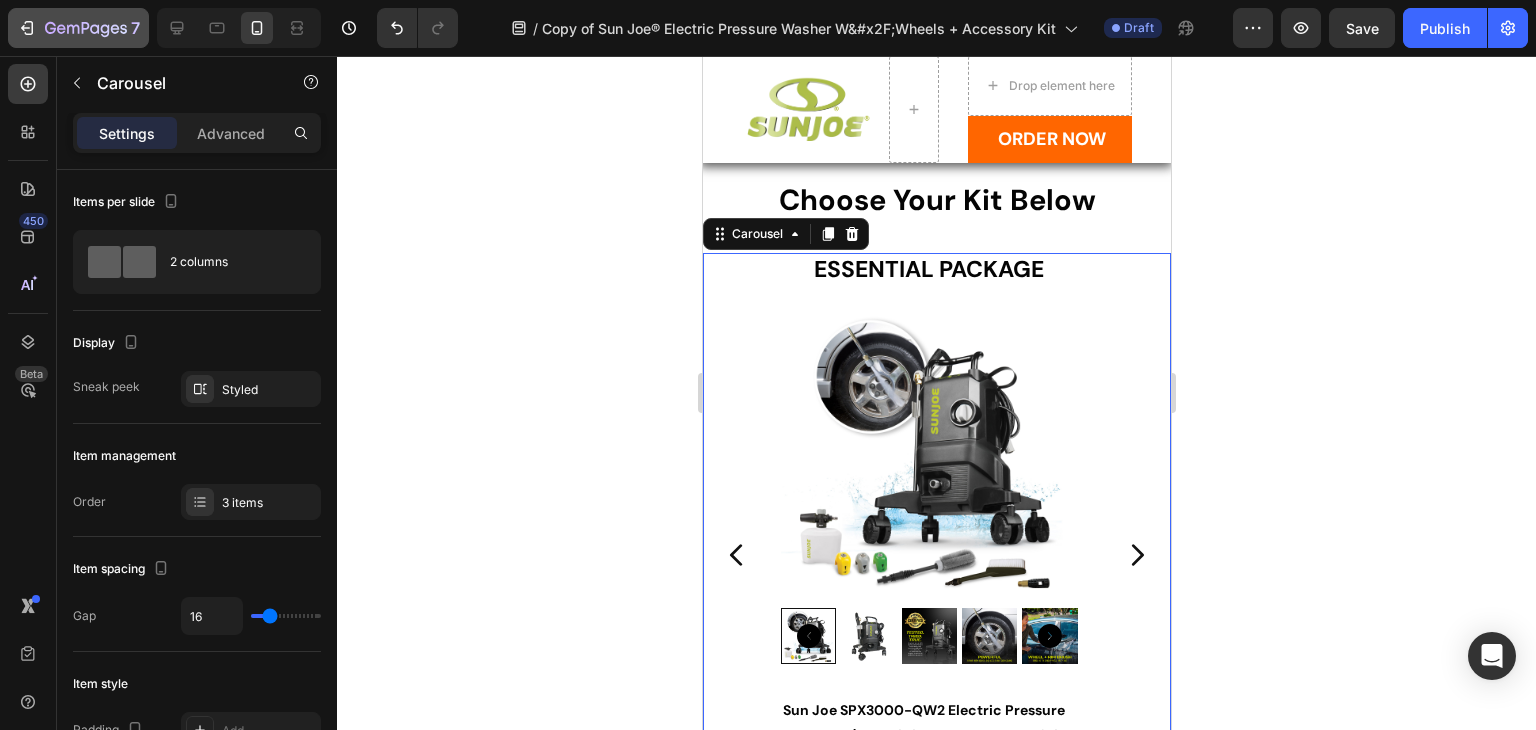 click on "7" at bounding box center (78, 28) 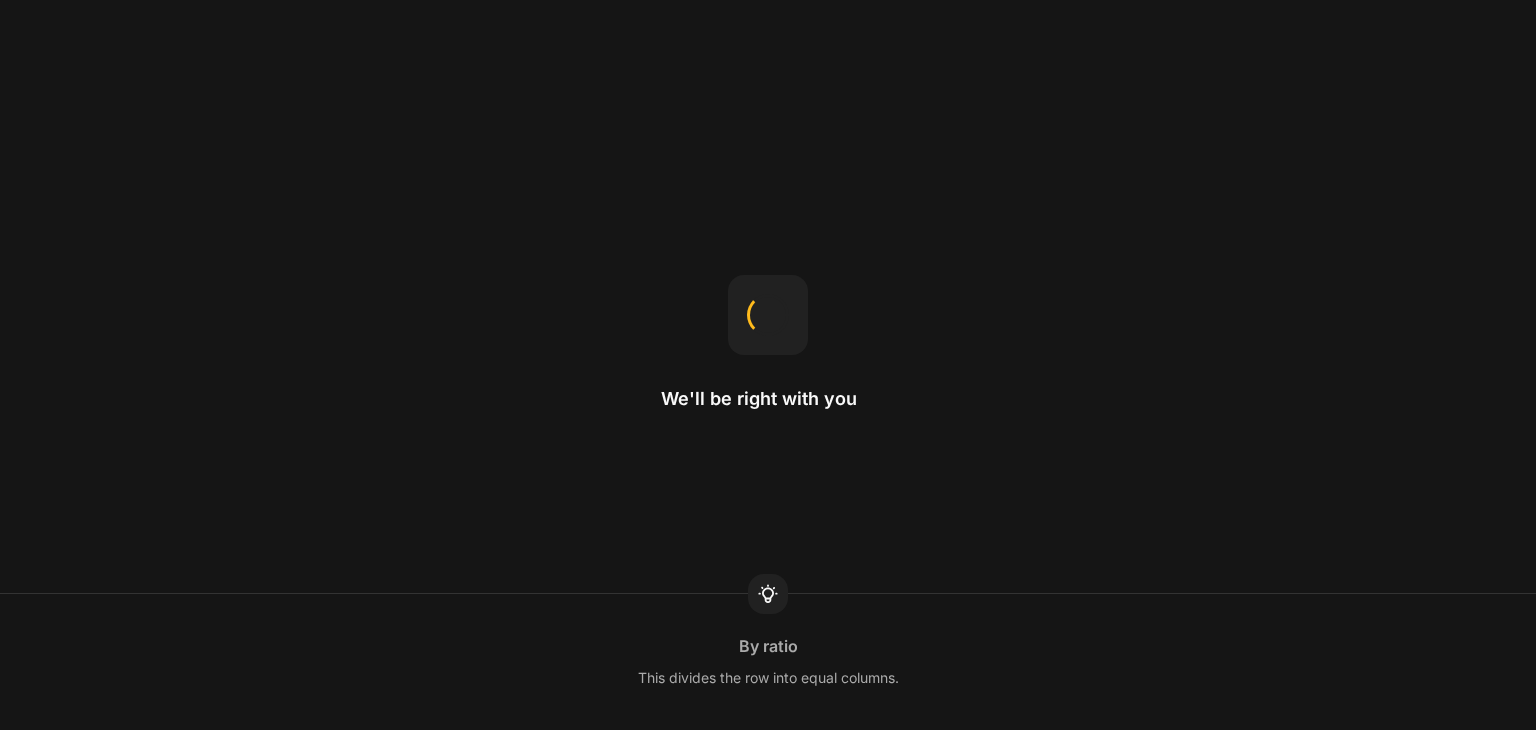 scroll, scrollTop: 0, scrollLeft: 0, axis: both 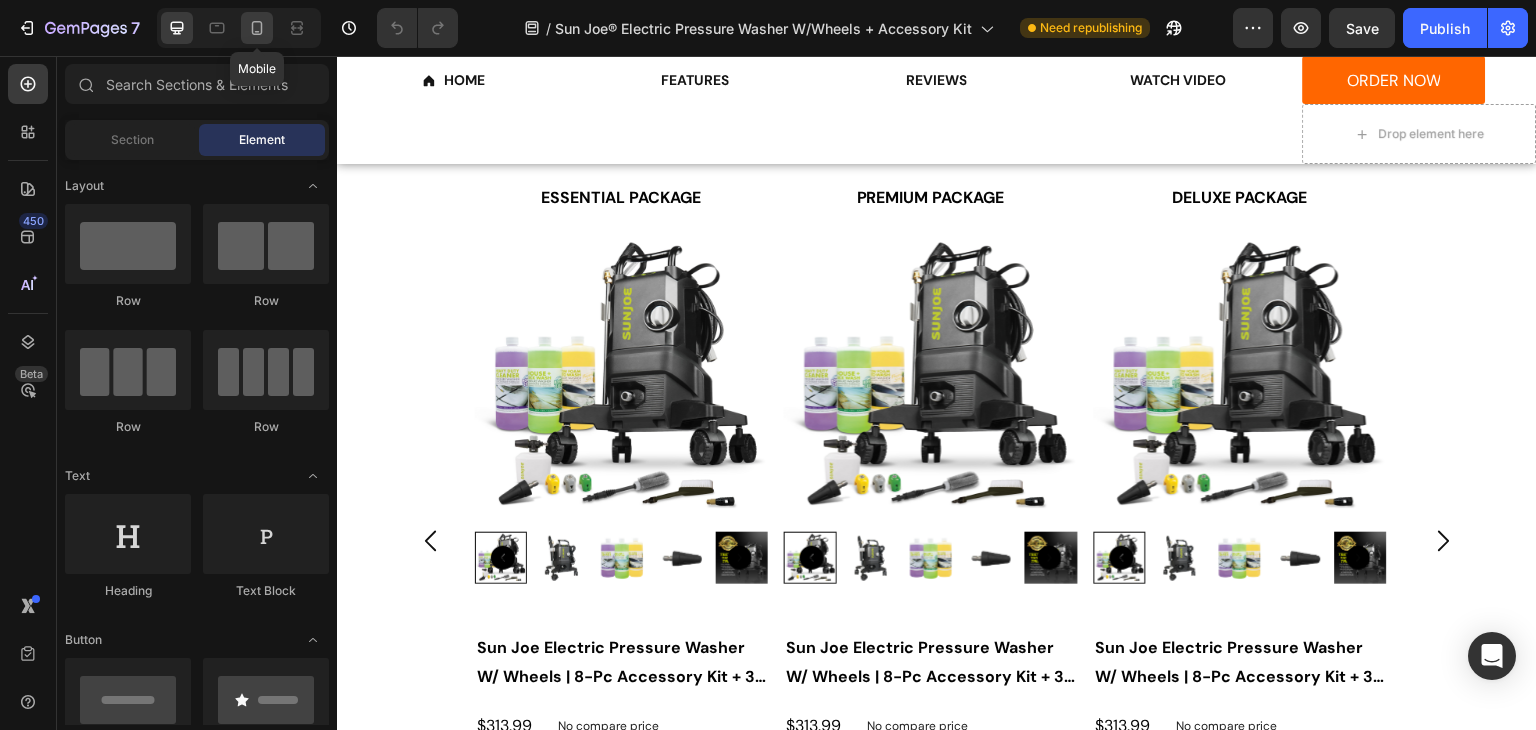 click 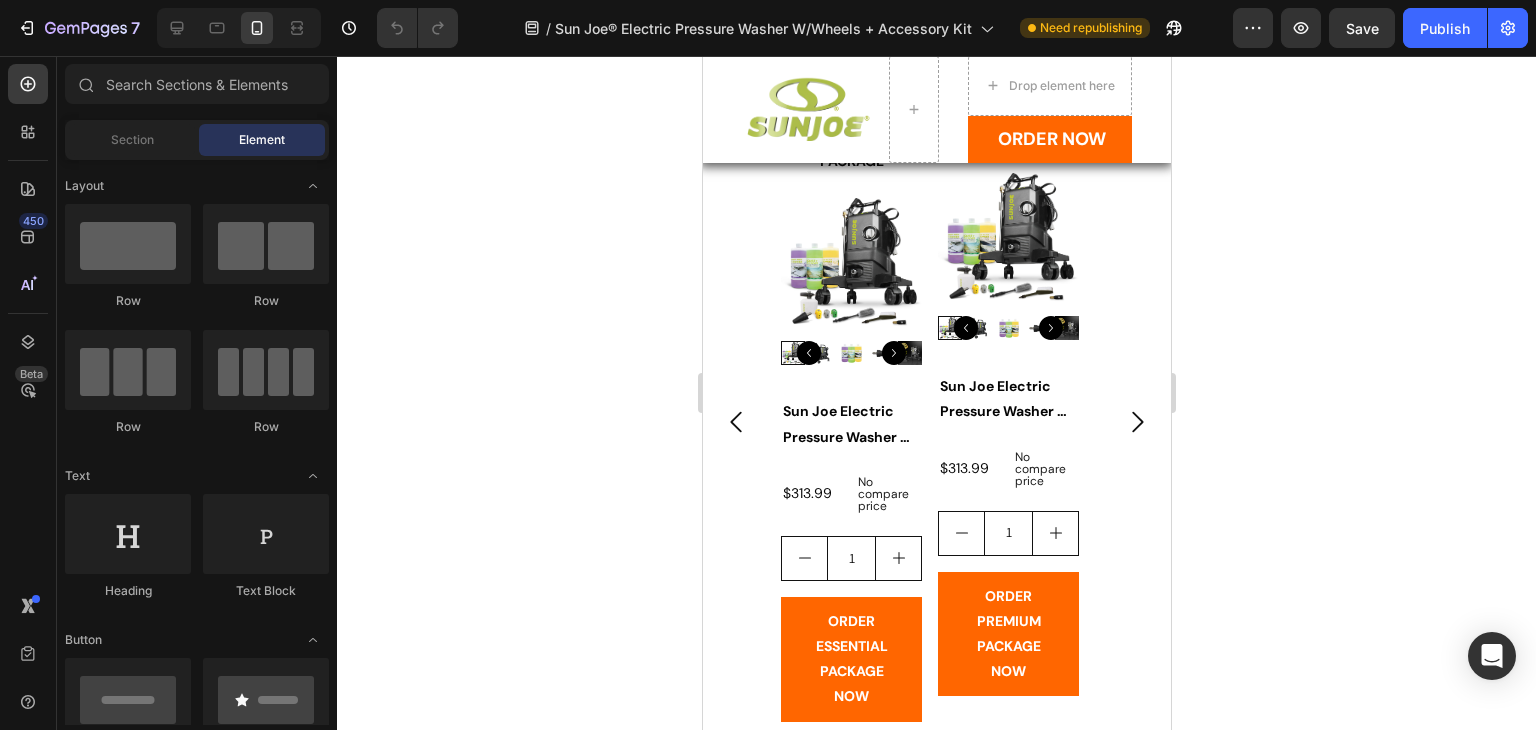 scroll, scrollTop: 2485, scrollLeft: 0, axis: vertical 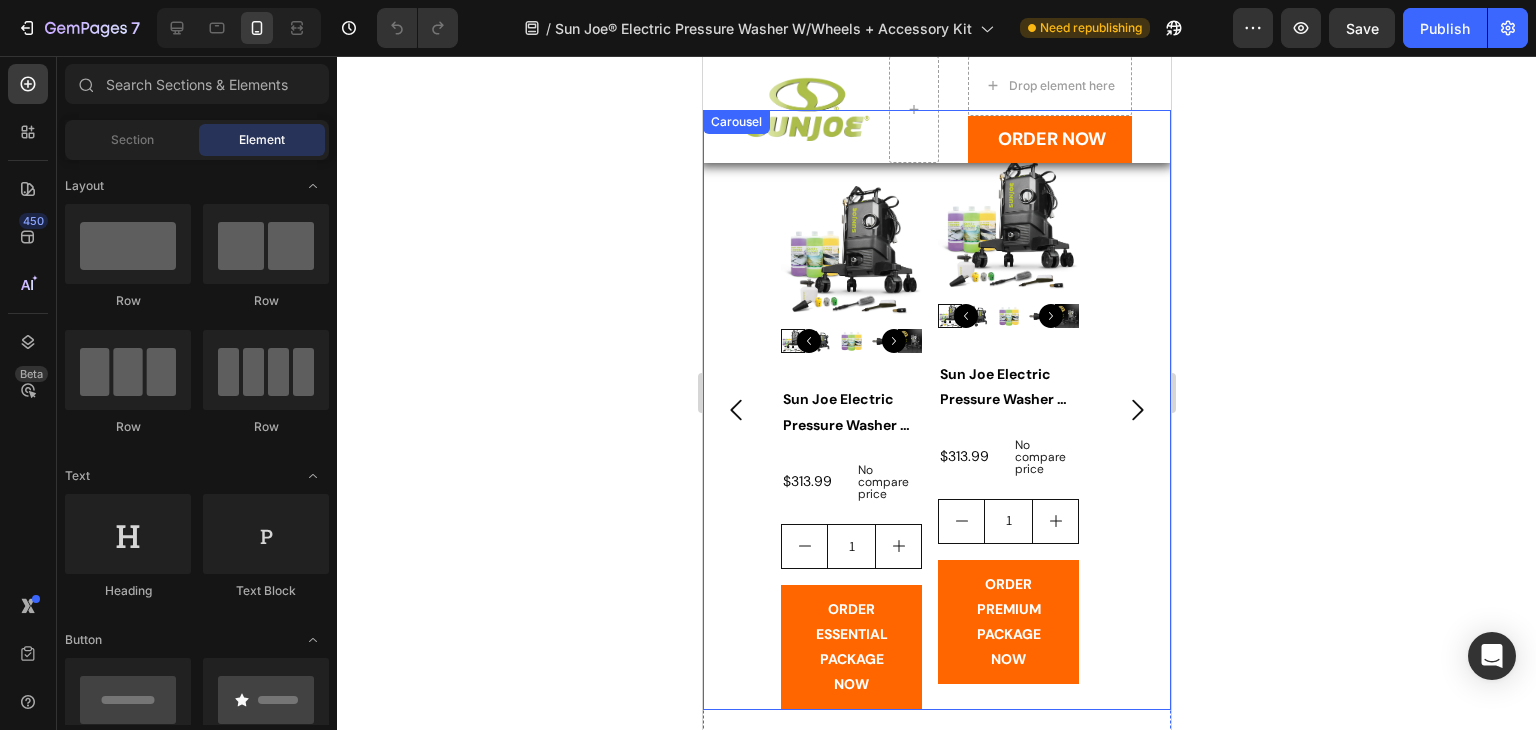 click on "ESSENTIAL PACKAGE Text Block
Product Images Sun Joe Electric Pressure Washer W/ Wheels | 8-Pc Accessory Kit + 3-Pack Detergent | 14.9-Amp | 2200 Rated PSI | 1.1 Rated GPM Product Title $313.99 Product Price Product Price No compare price Product Price Row
1
Product Quantity ORDER ESSENTIAL PACKAGE NOW Button Product PREMIUM PACKAGE Text Block
Product Images Sun Joe Electric Pressure Washer W/ Wheels | 8-Pc Accessory Kit + 3-Pack Detergent | 14.9-Amp | 2200 Rated PSI | 1.1 Rated GPM Product Title $313.99 Product Price Product Price No compare price Product Price Row
1
Product Quantity ORDER PREMIUM PACKAGE NOW Button Product DELUXE PACKAGE Text Block
Product Images Sun Joe Electric Pressure Washer W/ Wheels | 8-Pc Accessory Kit + 3-Pack Detergent | 14.9-Amp | 2200 Rated PSI | 1.1 Rated GPM Product Title $313.99 Product Price Product Price No compare price Row 1" at bounding box center [936, 410] 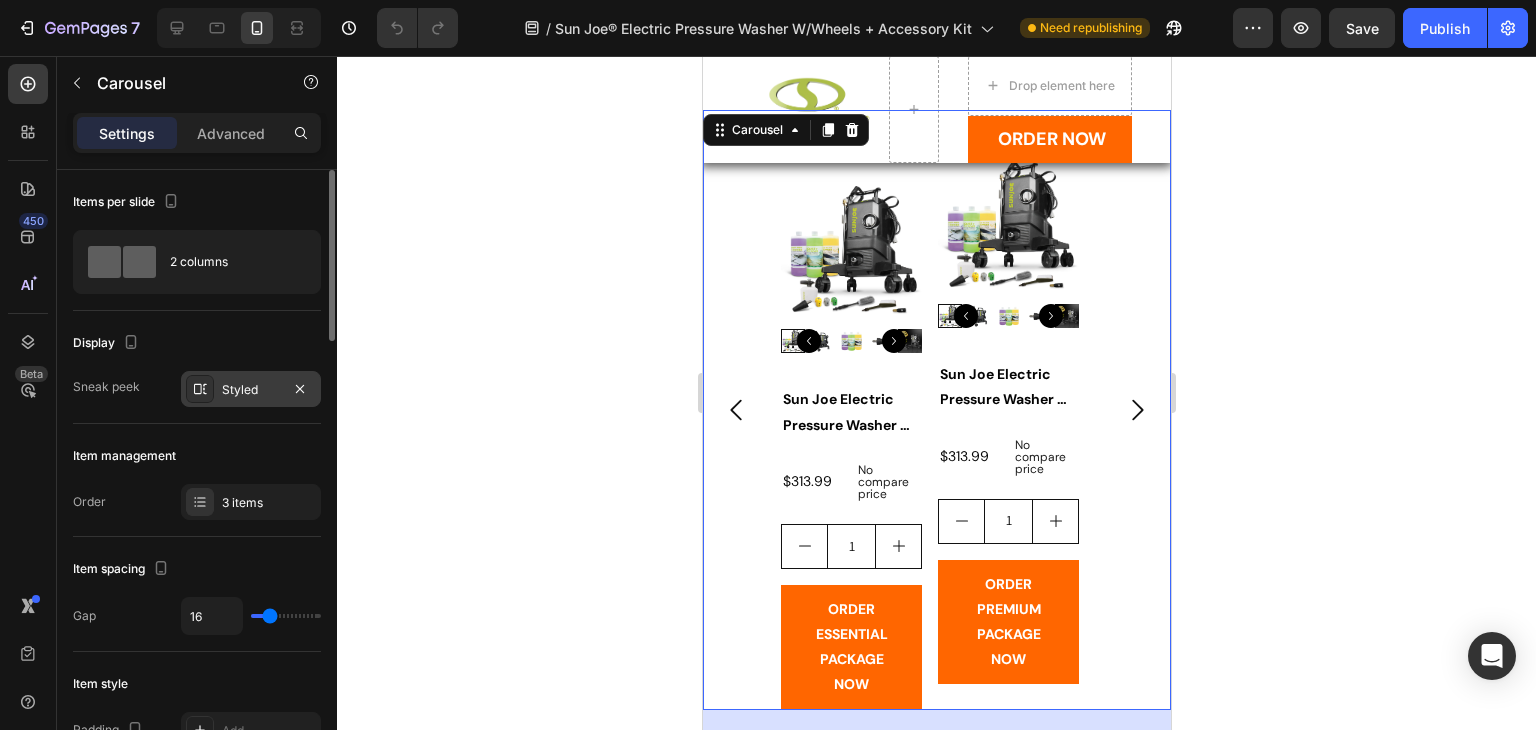 click on "Styled" at bounding box center (251, 389) 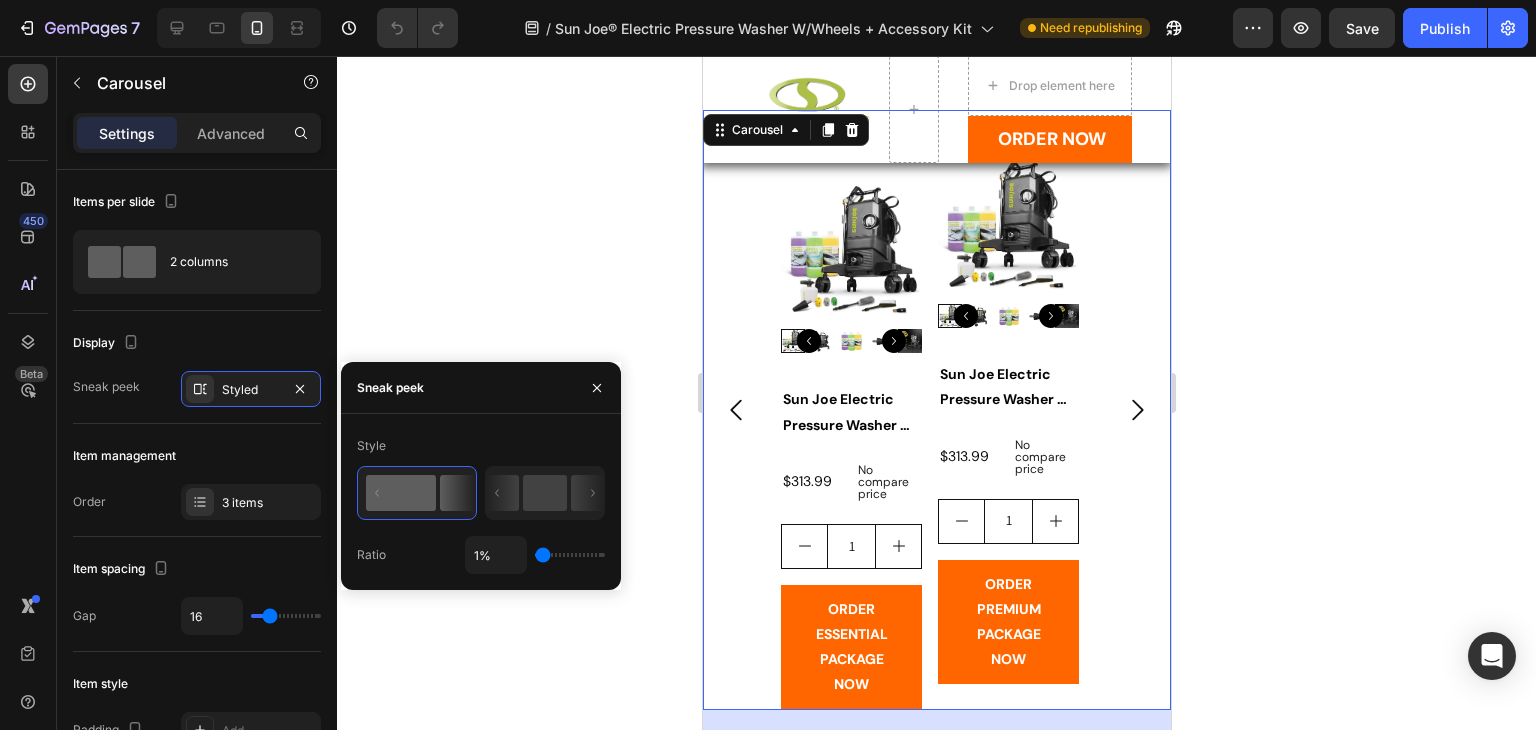 drag, startPoint x: 548, startPoint y: 550, endPoint x: 600, endPoint y: 553, distance: 52.086468 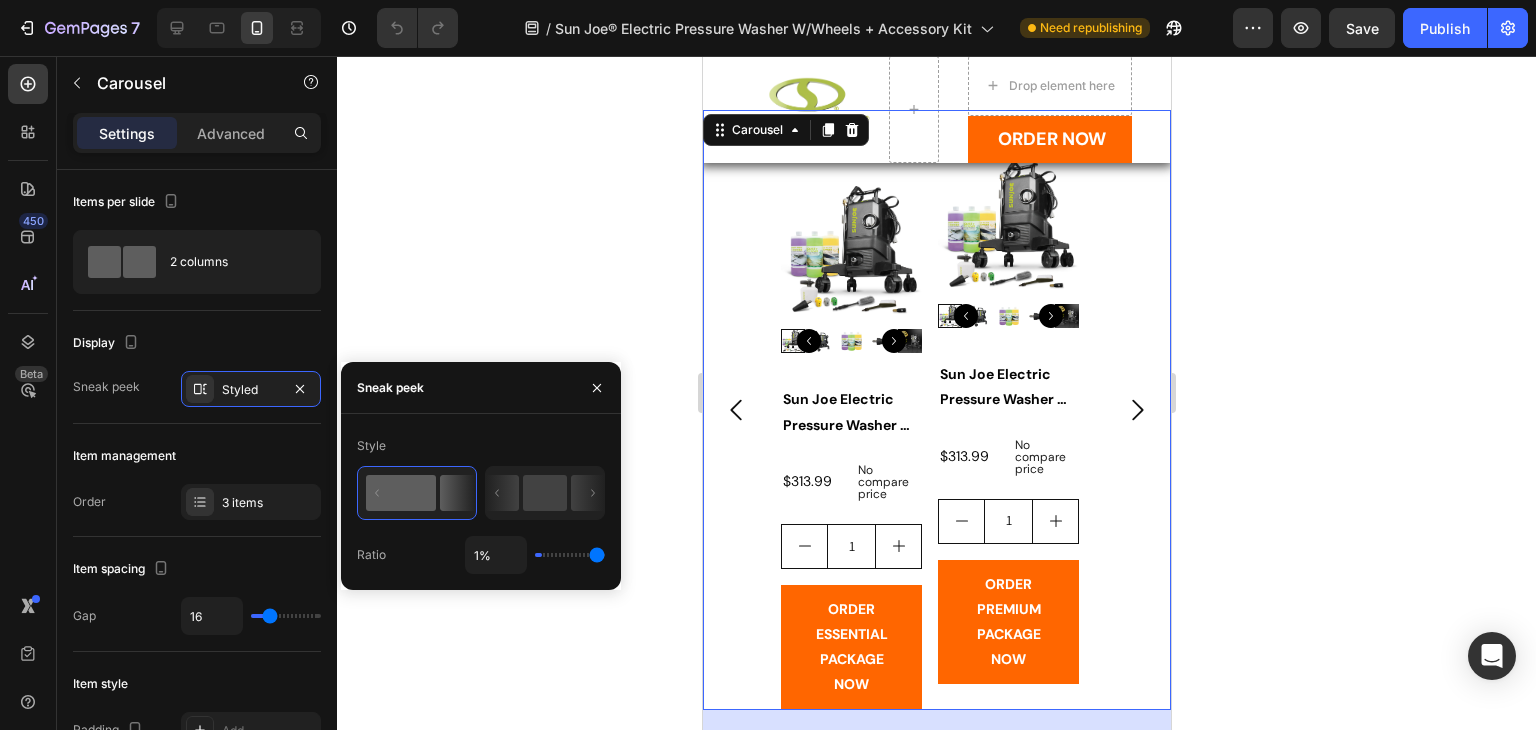 click at bounding box center [570, 555] 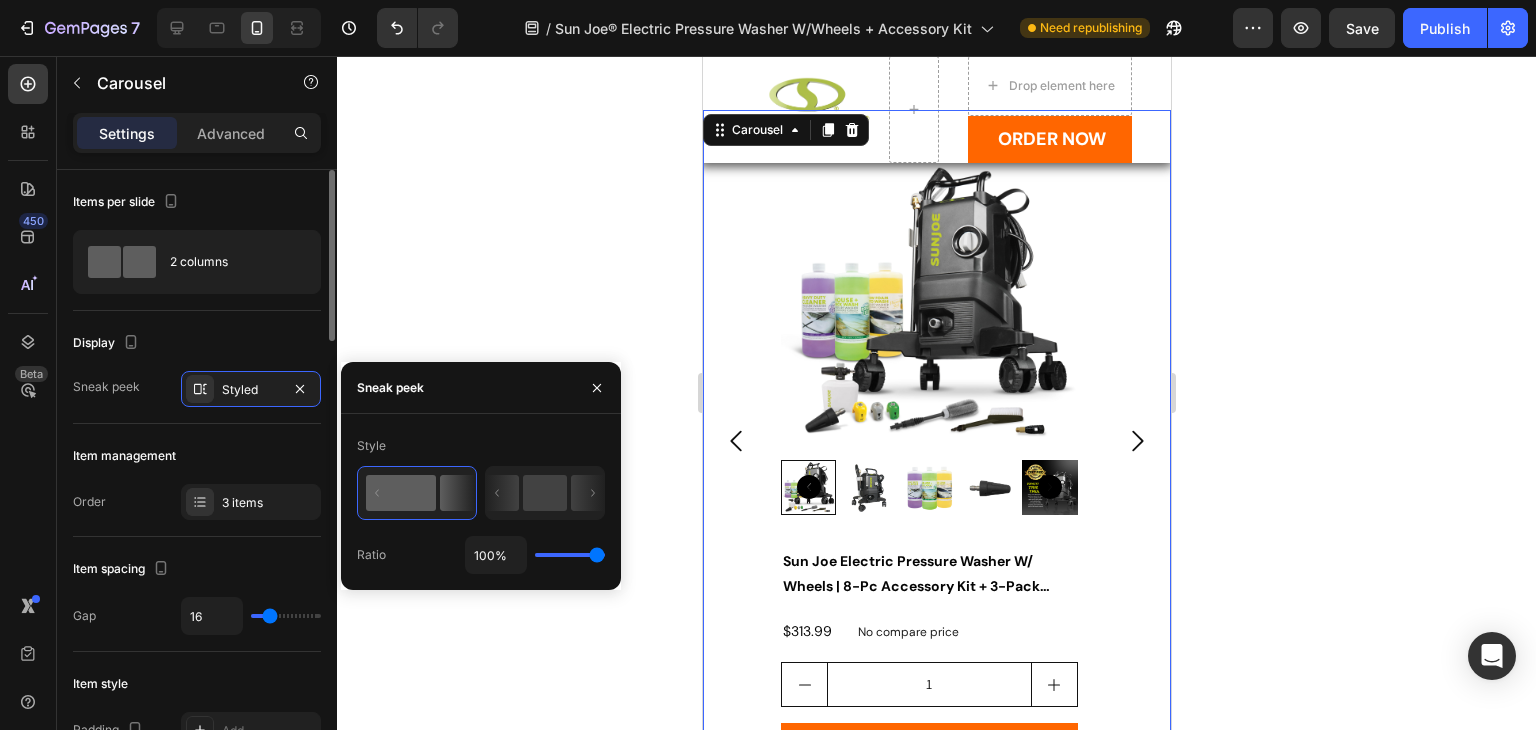 click on "Display" at bounding box center [197, 343] 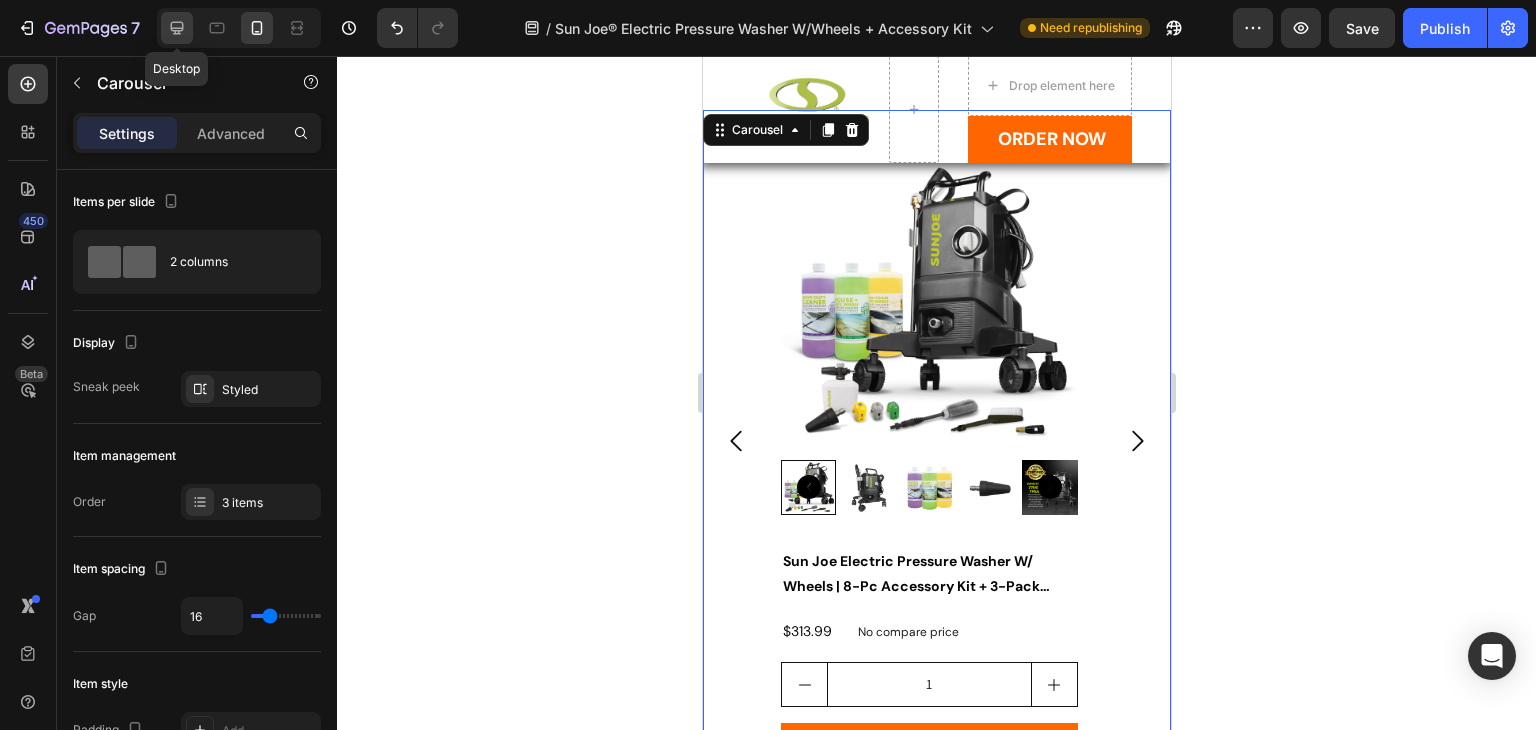 click 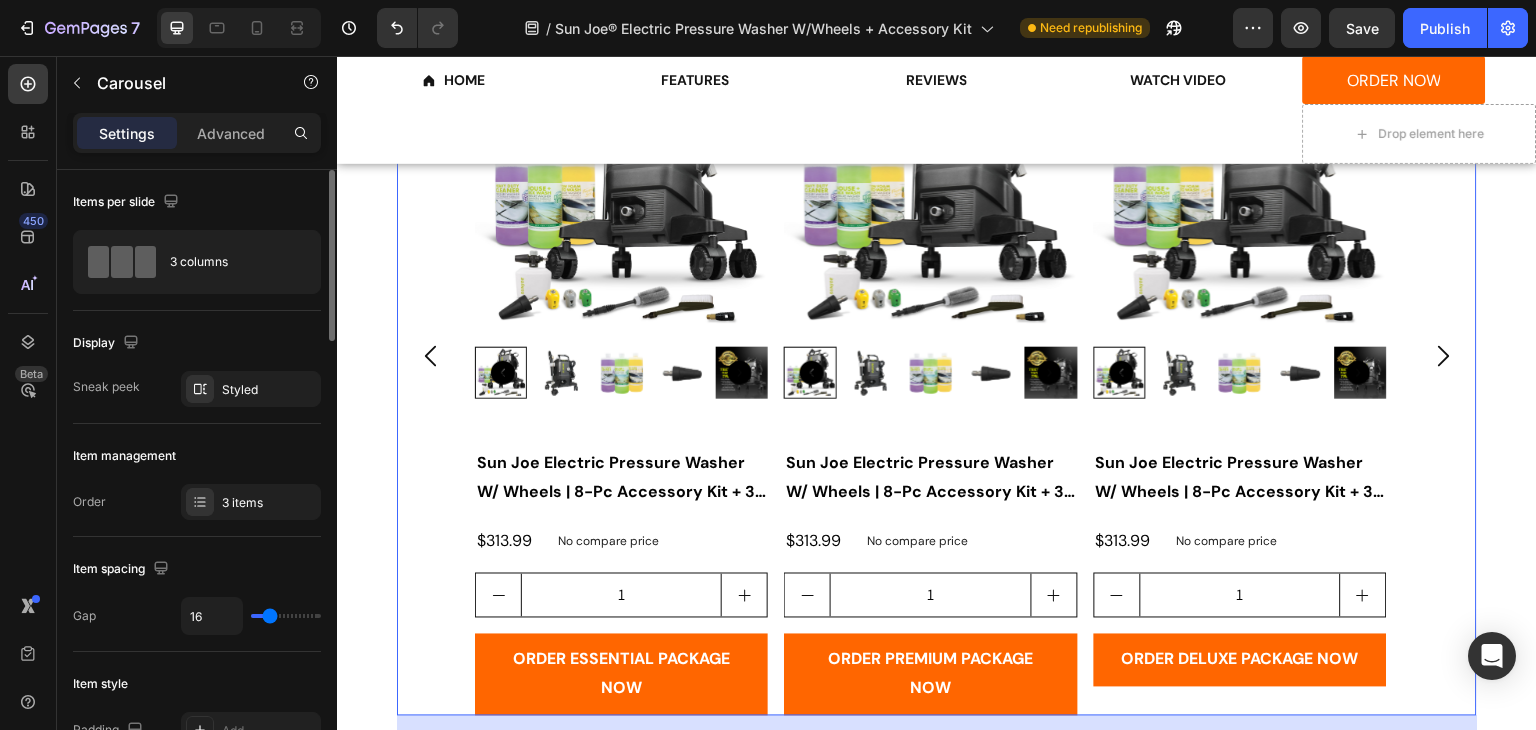 scroll, scrollTop: 2770, scrollLeft: 0, axis: vertical 